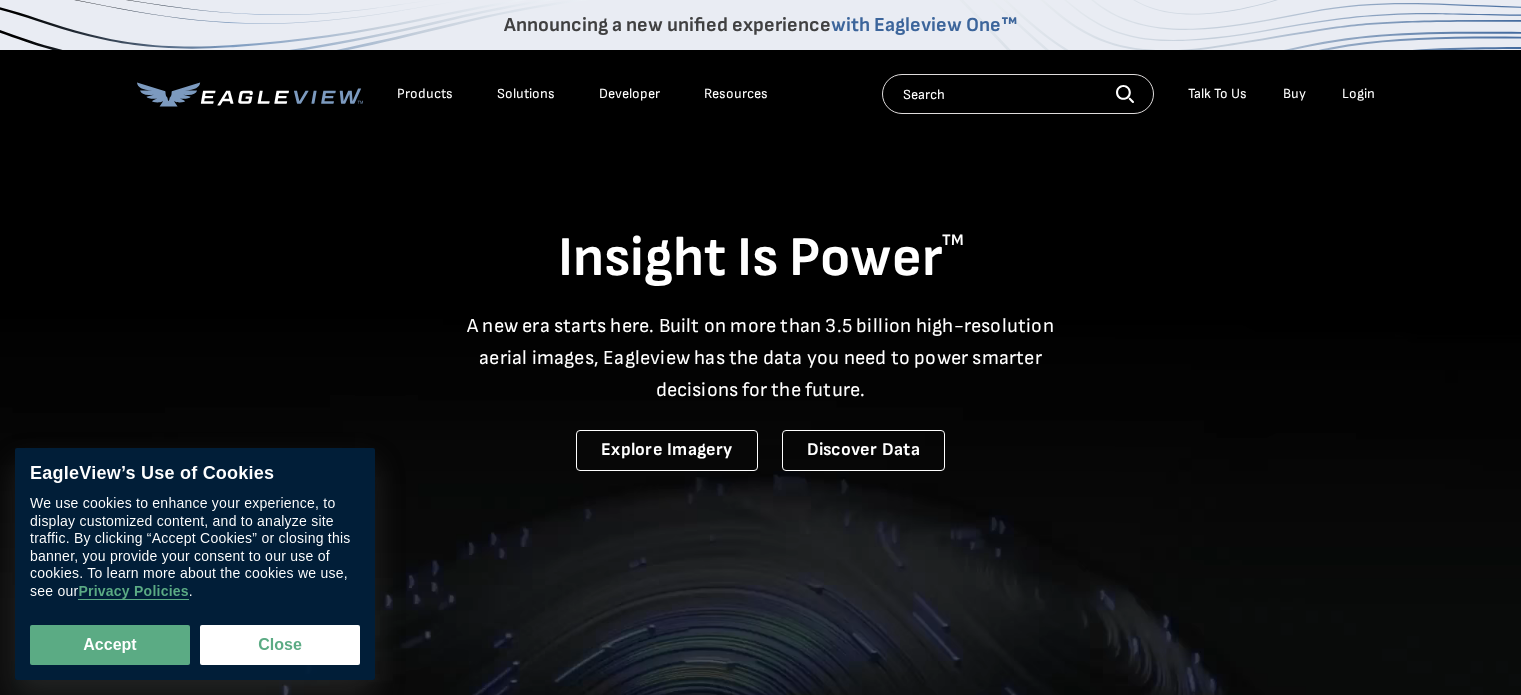 scroll, scrollTop: 0, scrollLeft: 0, axis: both 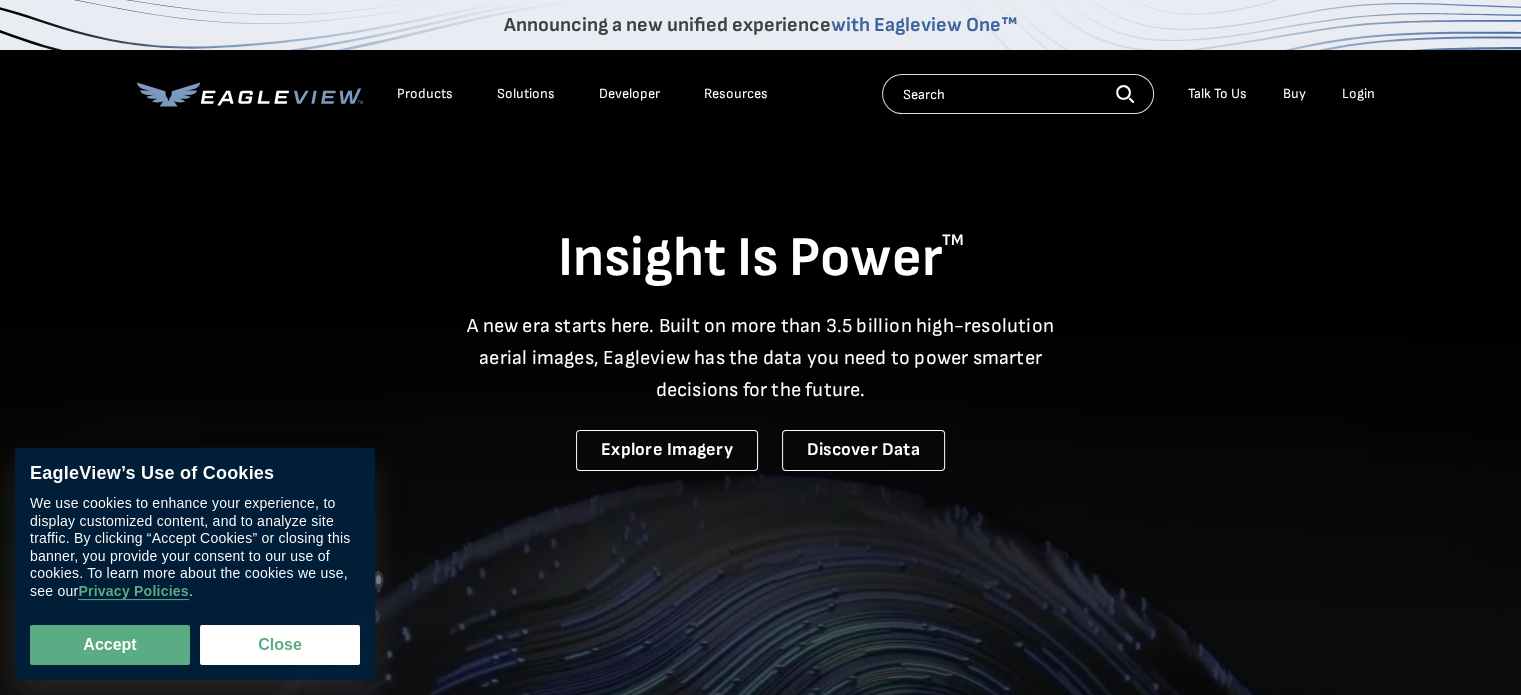click on "Login" at bounding box center [1358, 94] 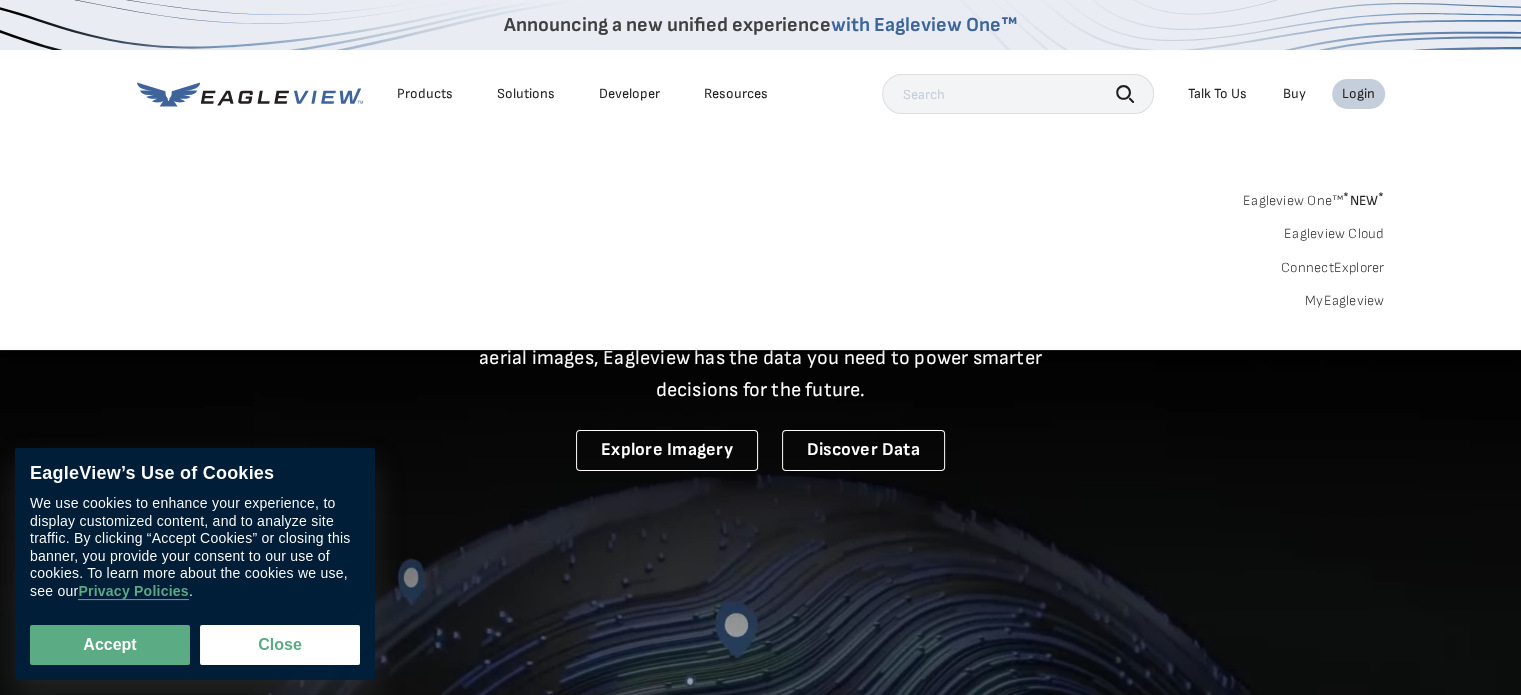 click on "Login" at bounding box center (1358, 94) 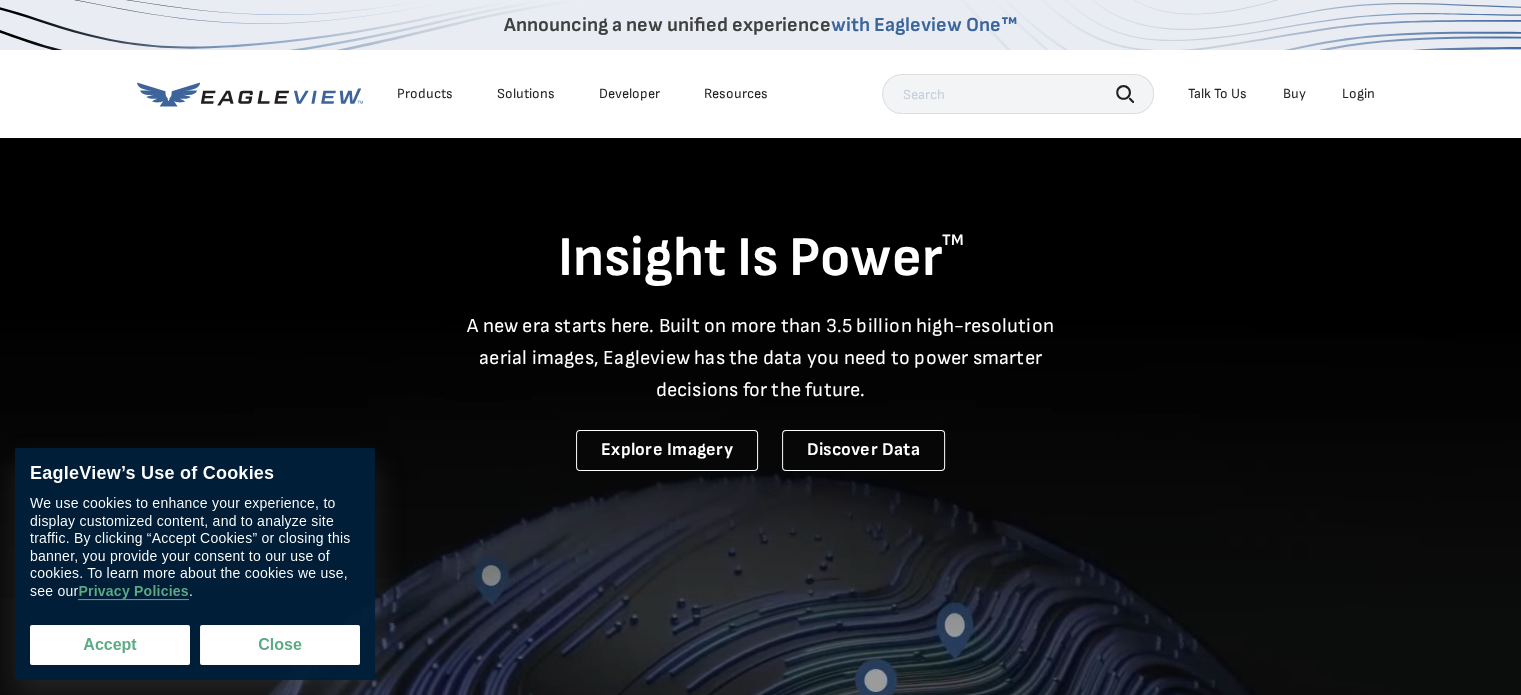 click on "Accept" at bounding box center (110, 645) 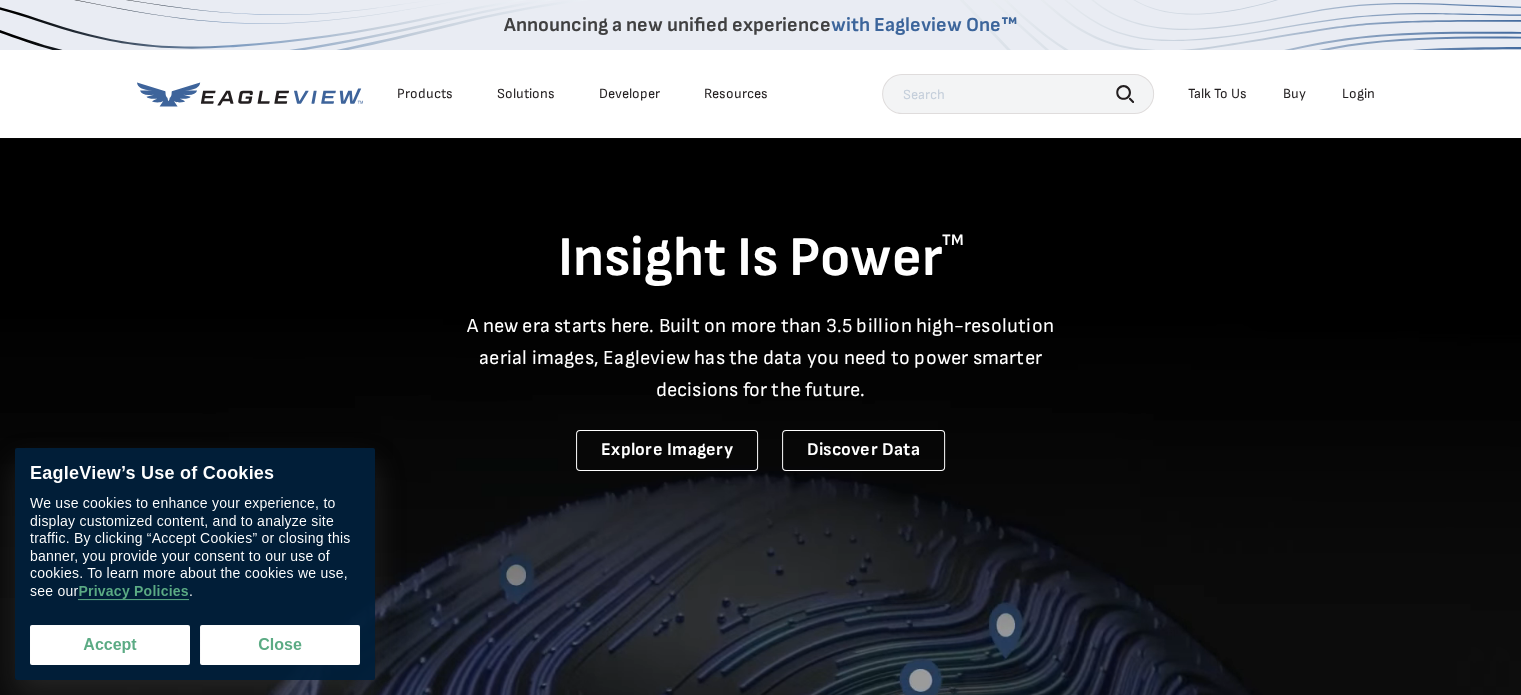 checkbox on "true" 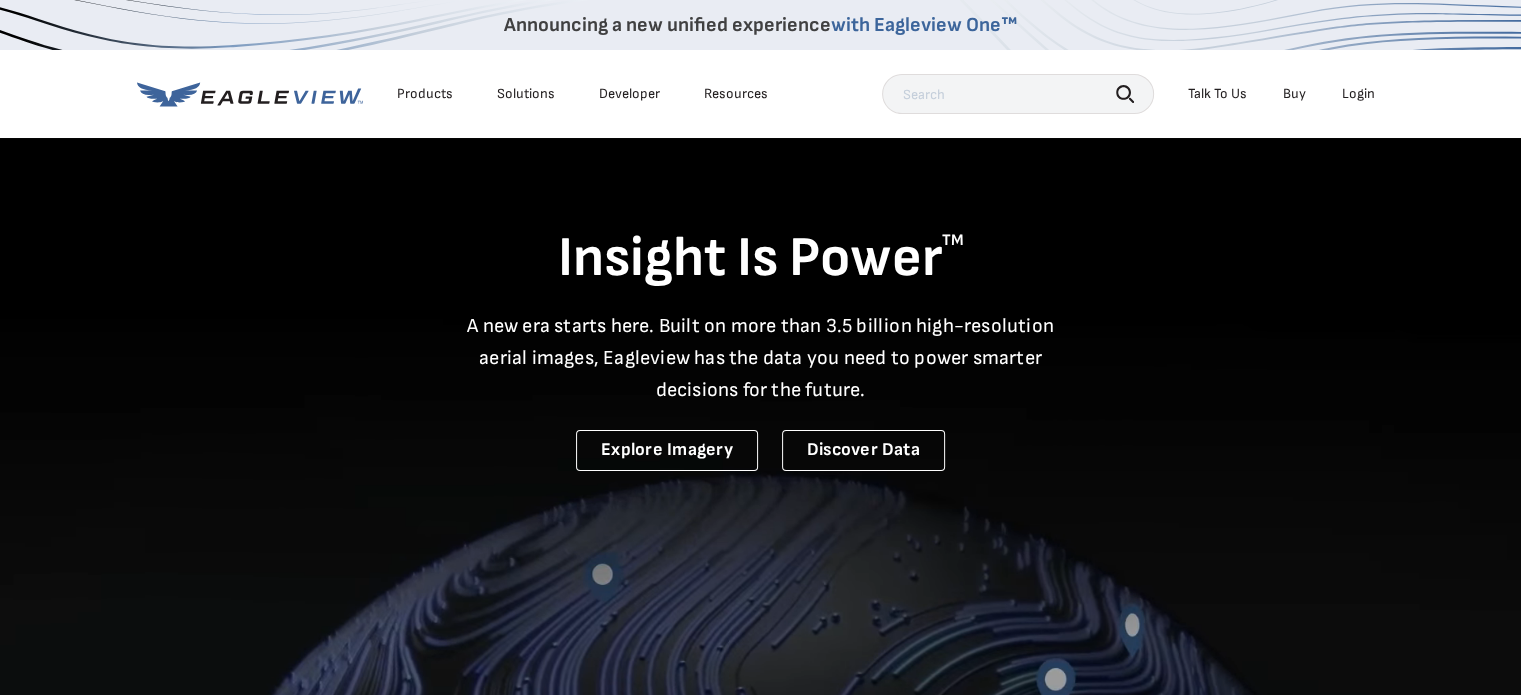 click on "Login" at bounding box center [1358, 94] 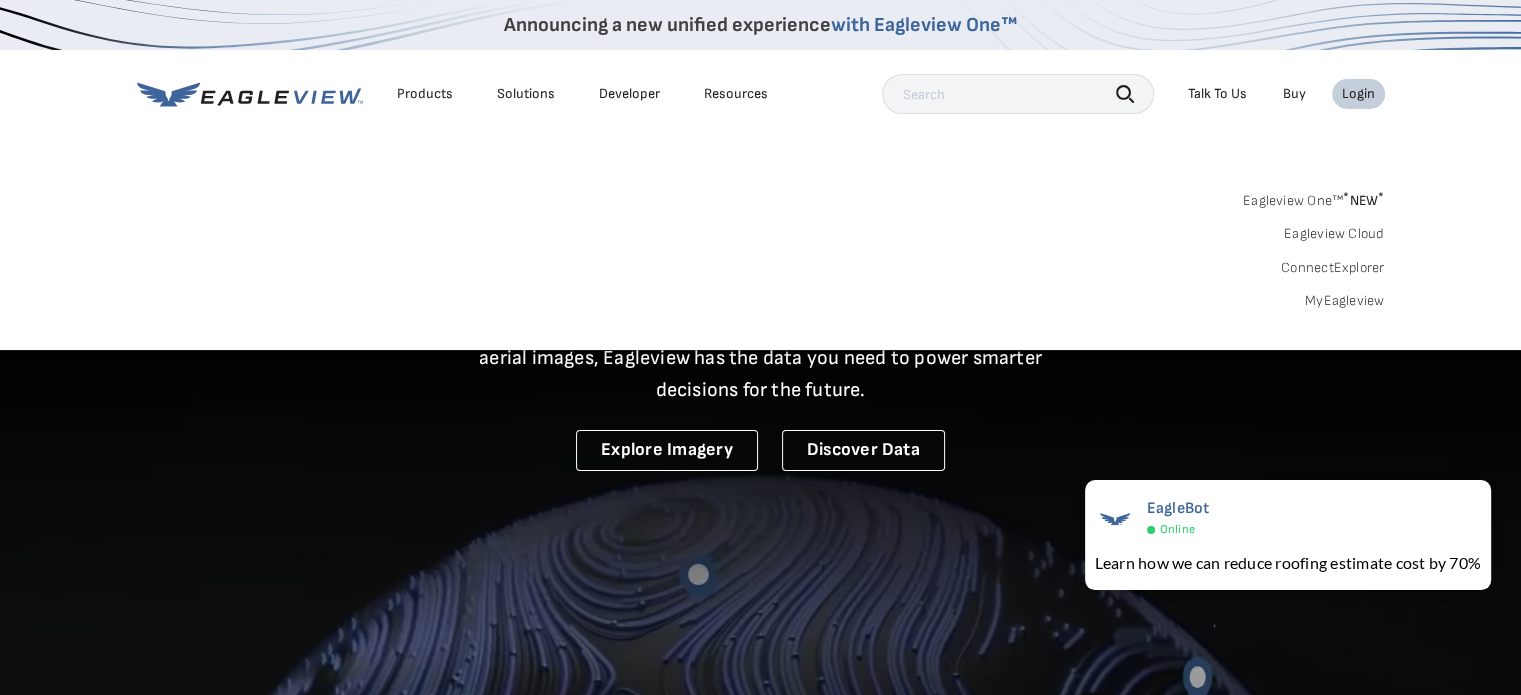 click on "MyEagleview" at bounding box center [1345, 301] 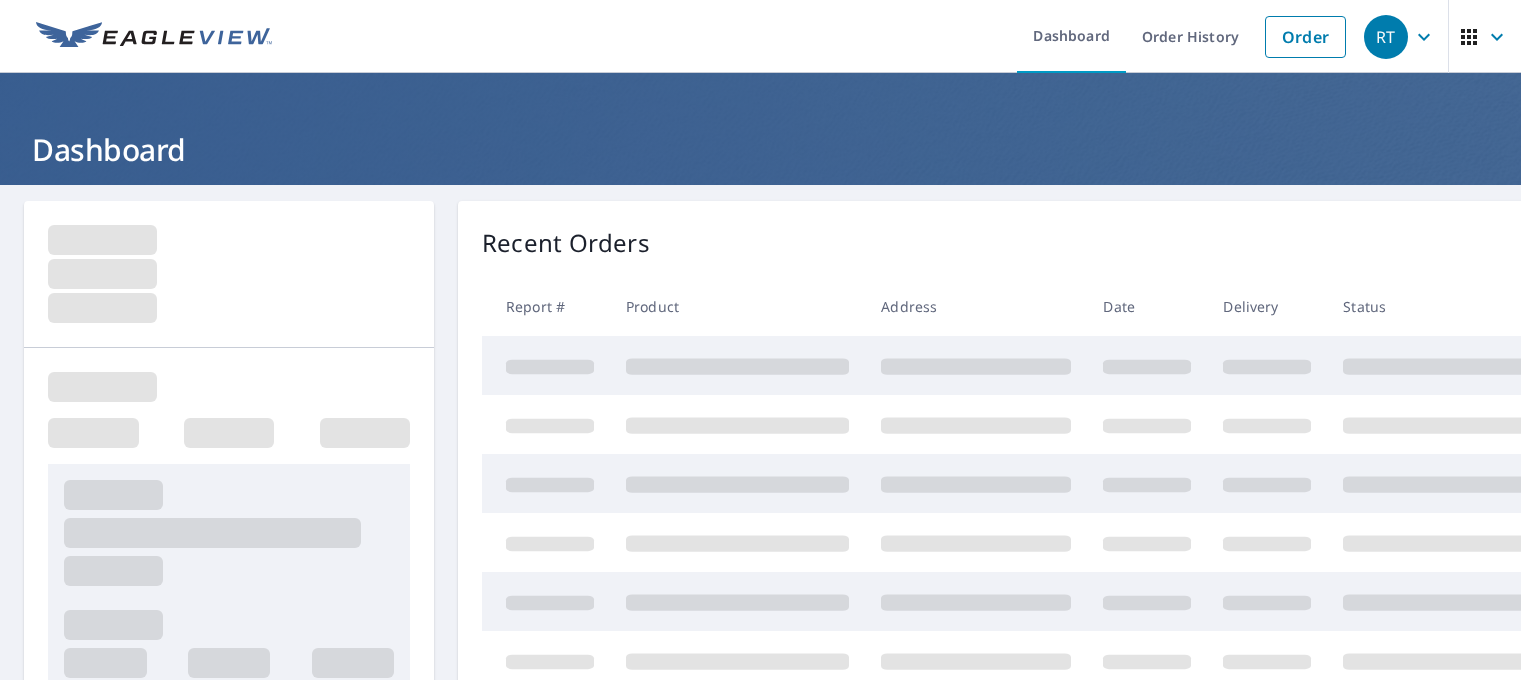 scroll, scrollTop: 0, scrollLeft: 0, axis: both 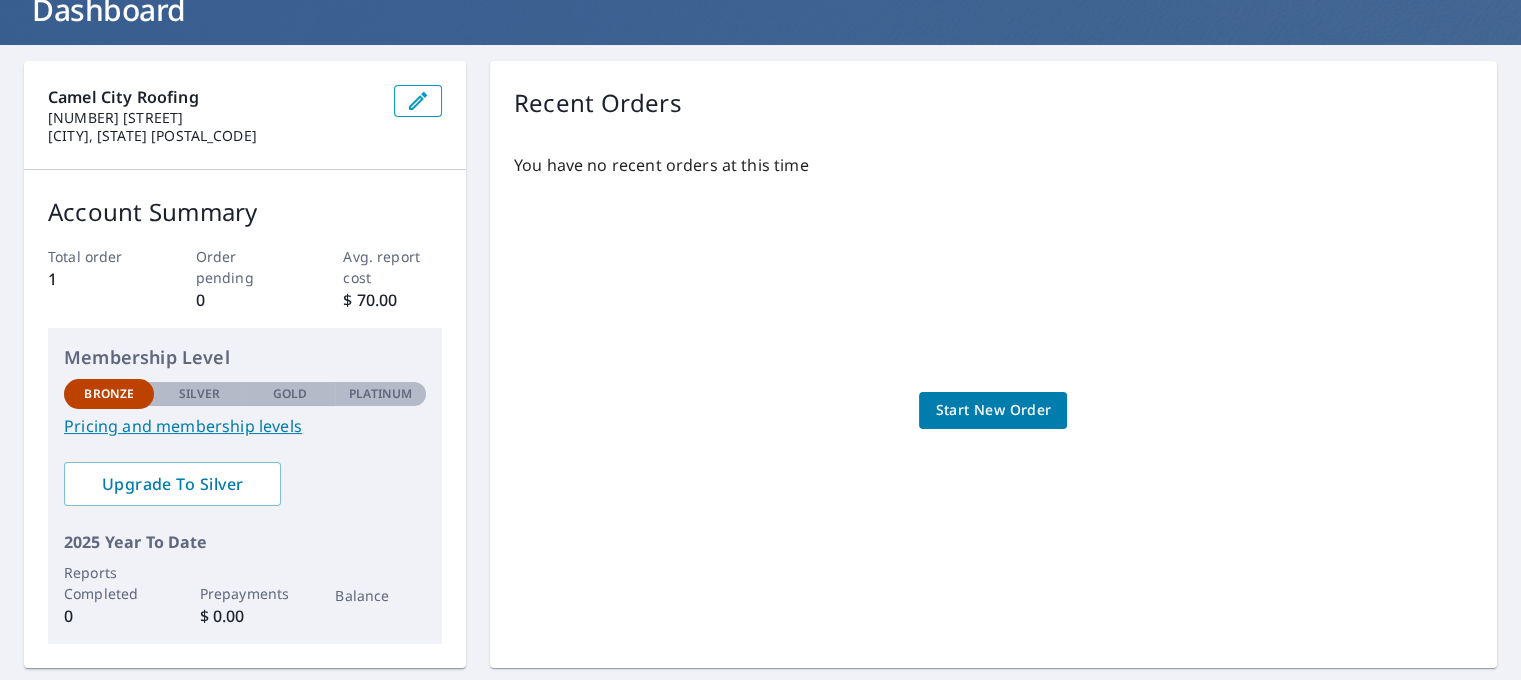 click on "Start New Order" at bounding box center [993, 410] 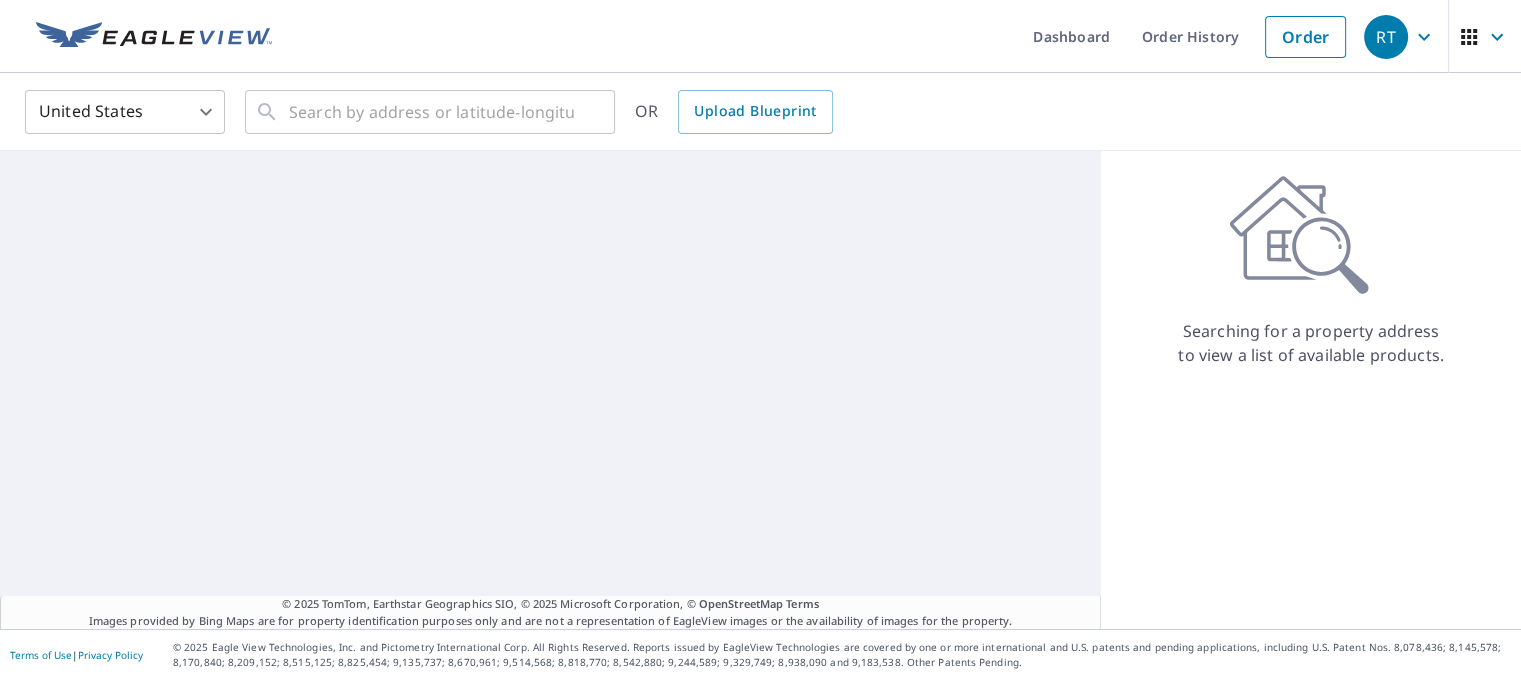 scroll, scrollTop: 0, scrollLeft: 0, axis: both 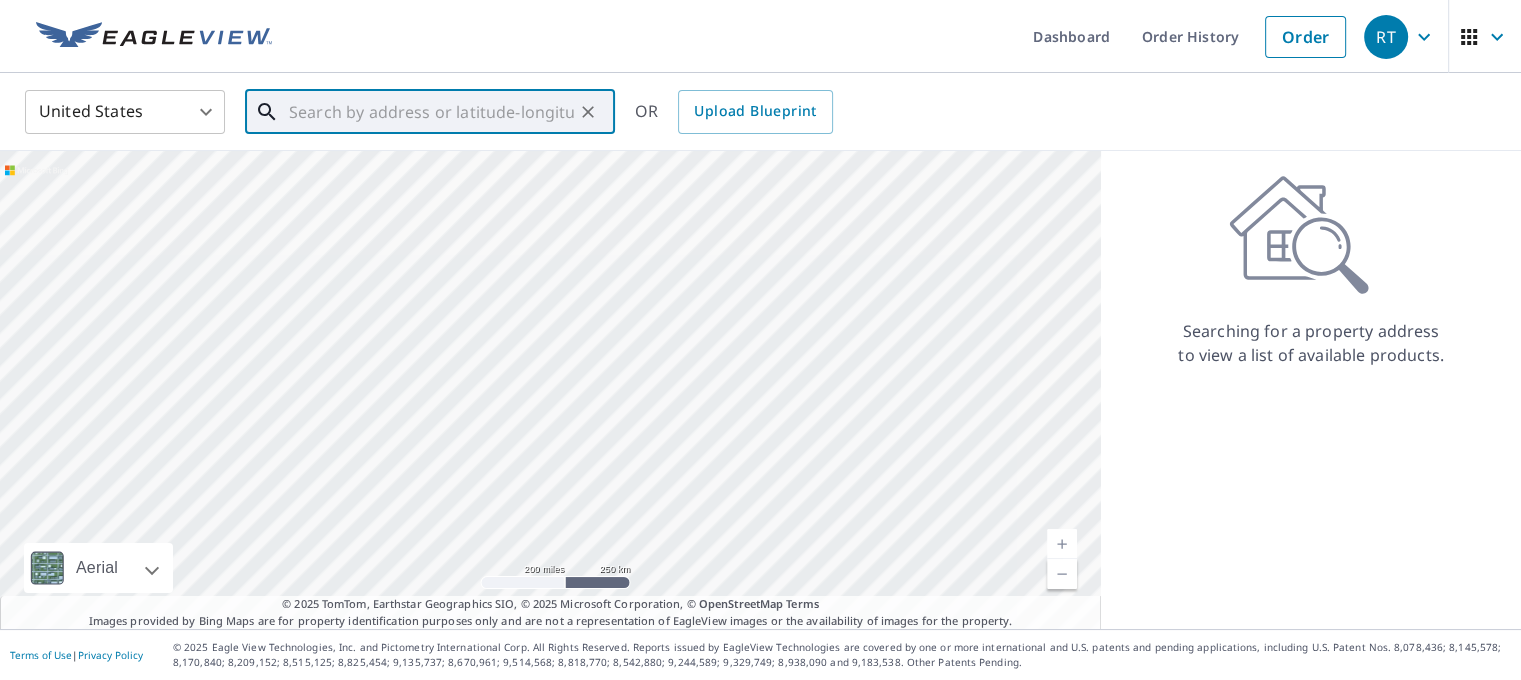 click at bounding box center (431, 112) 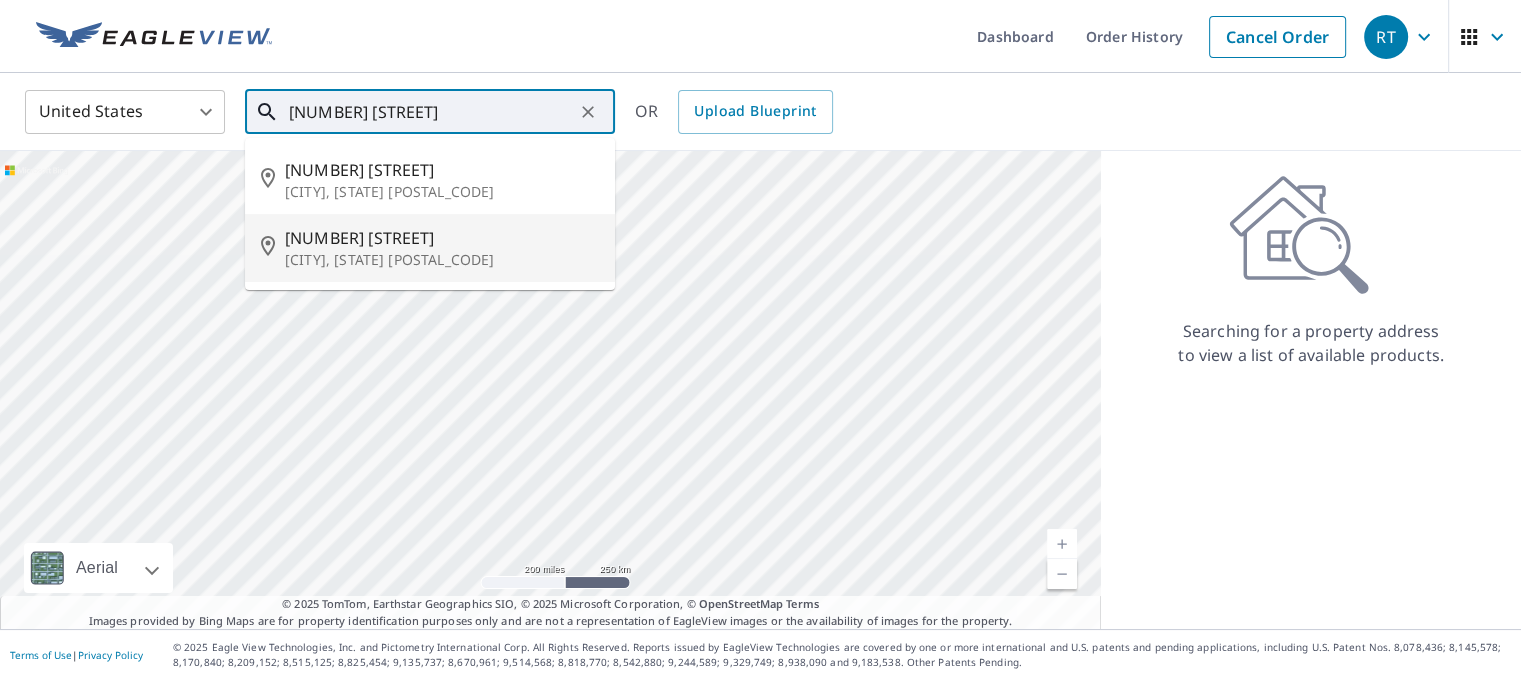 click on "[CITY], [STATE] [POSTAL_CODE]" at bounding box center (442, 260) 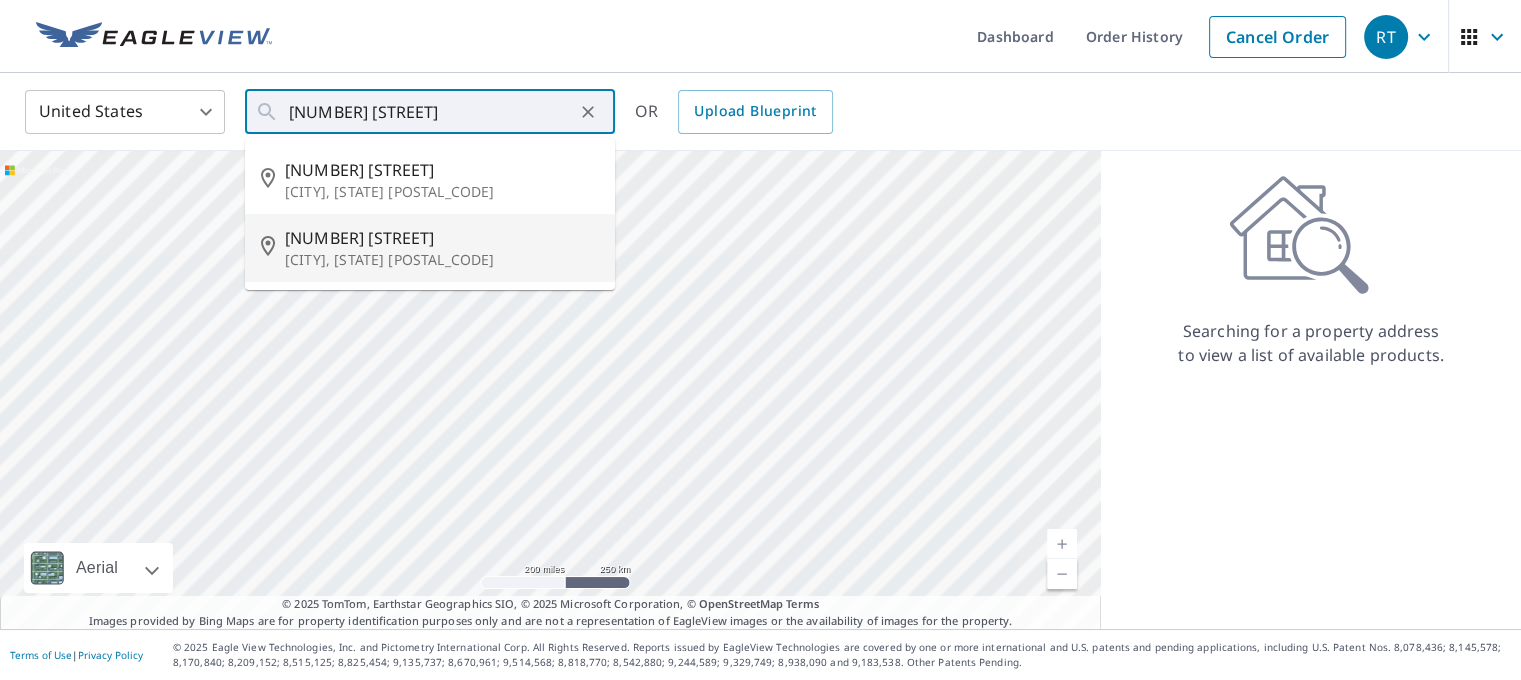 type on "[NUMBER] [STREET] [CITY], [STATE] [POSTAL_CODE]" 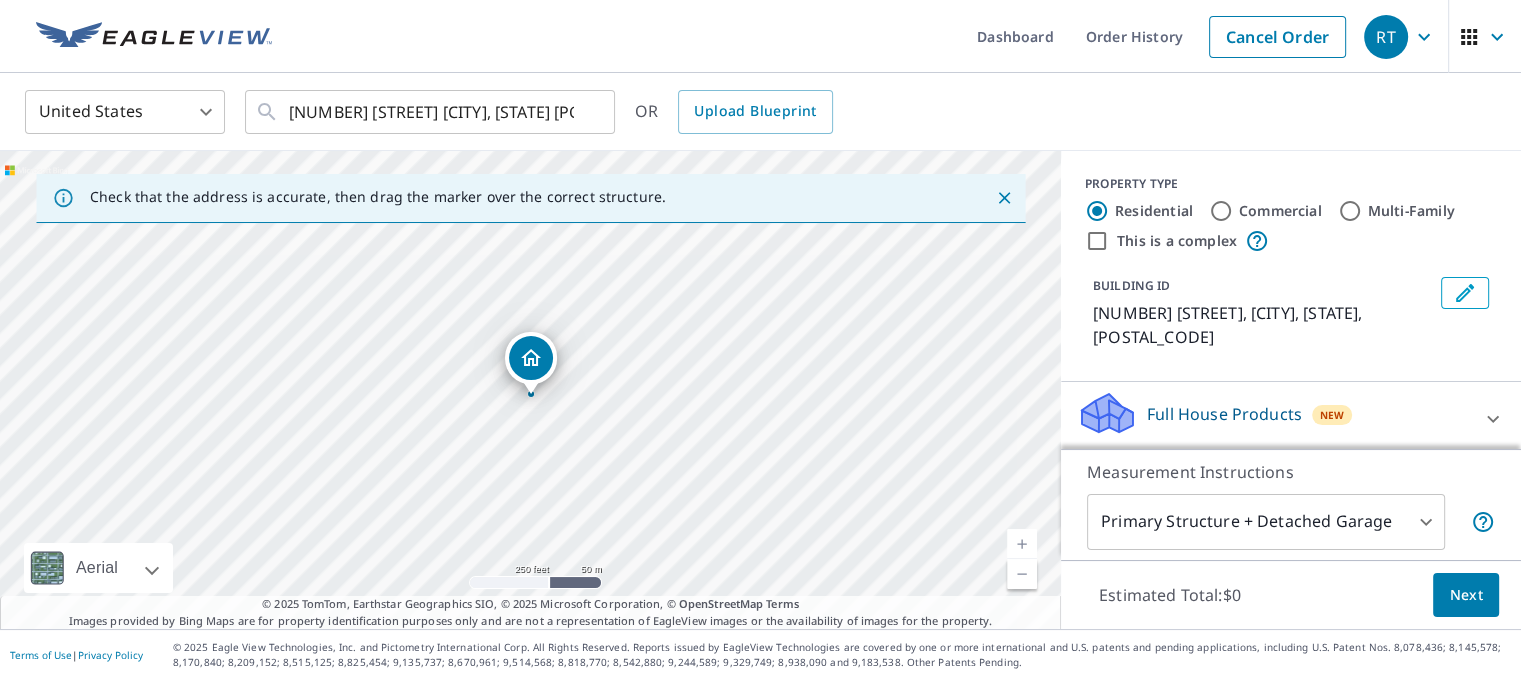 click on "Commercial" at bounding box center (1221, 211) 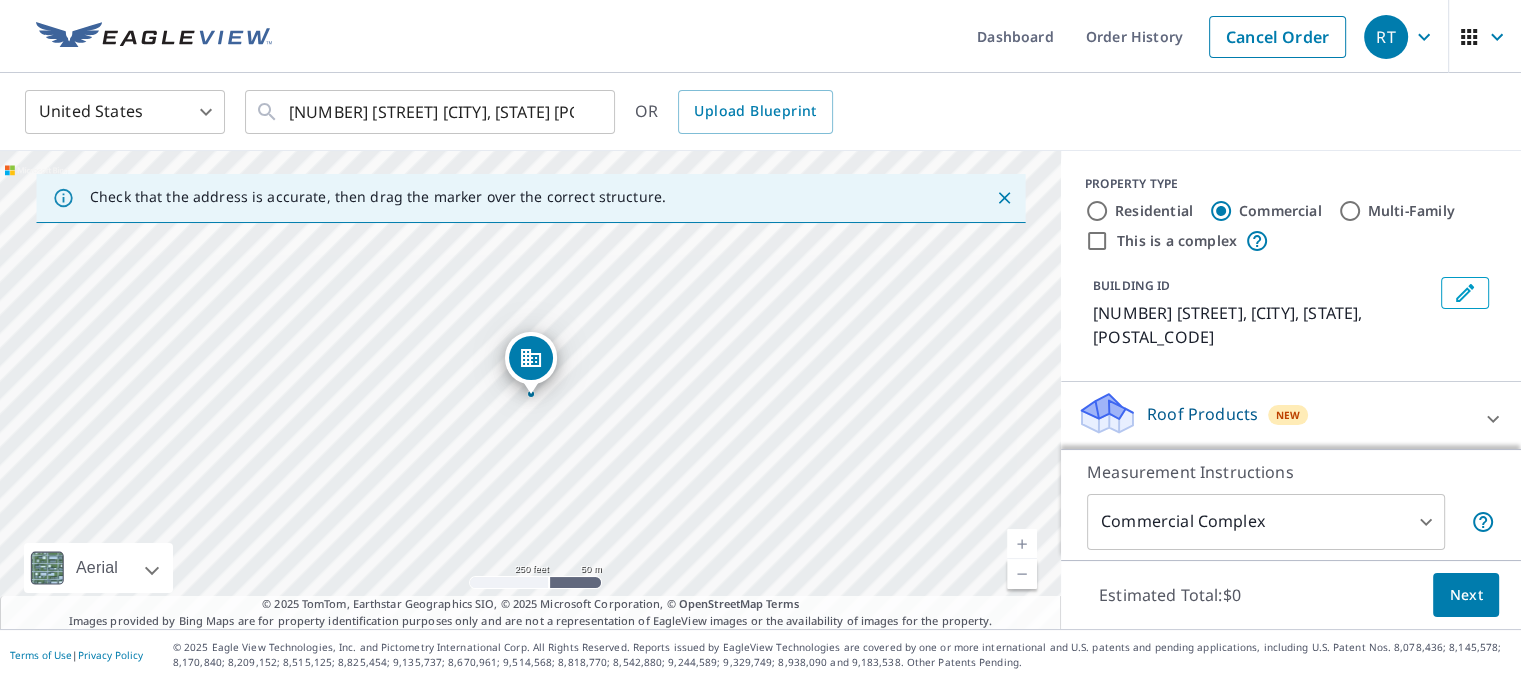 click 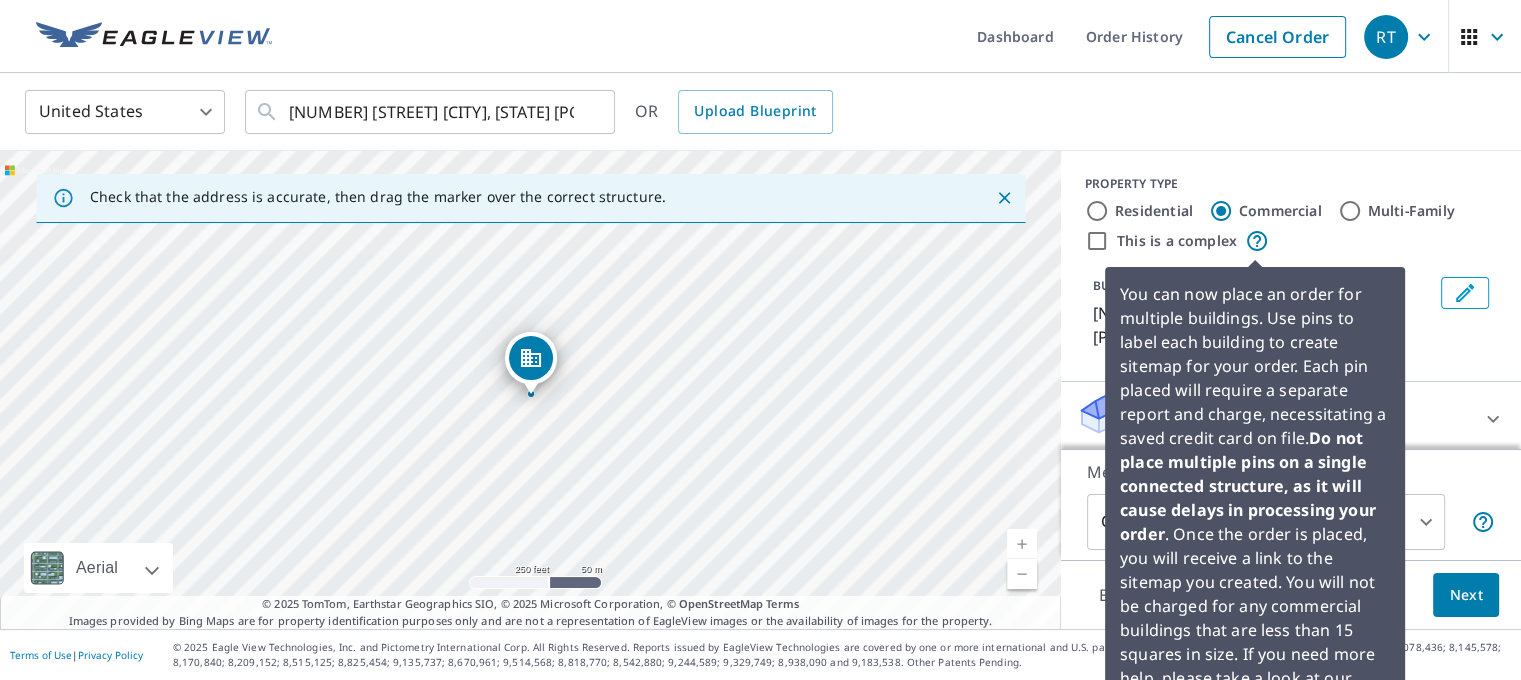 click 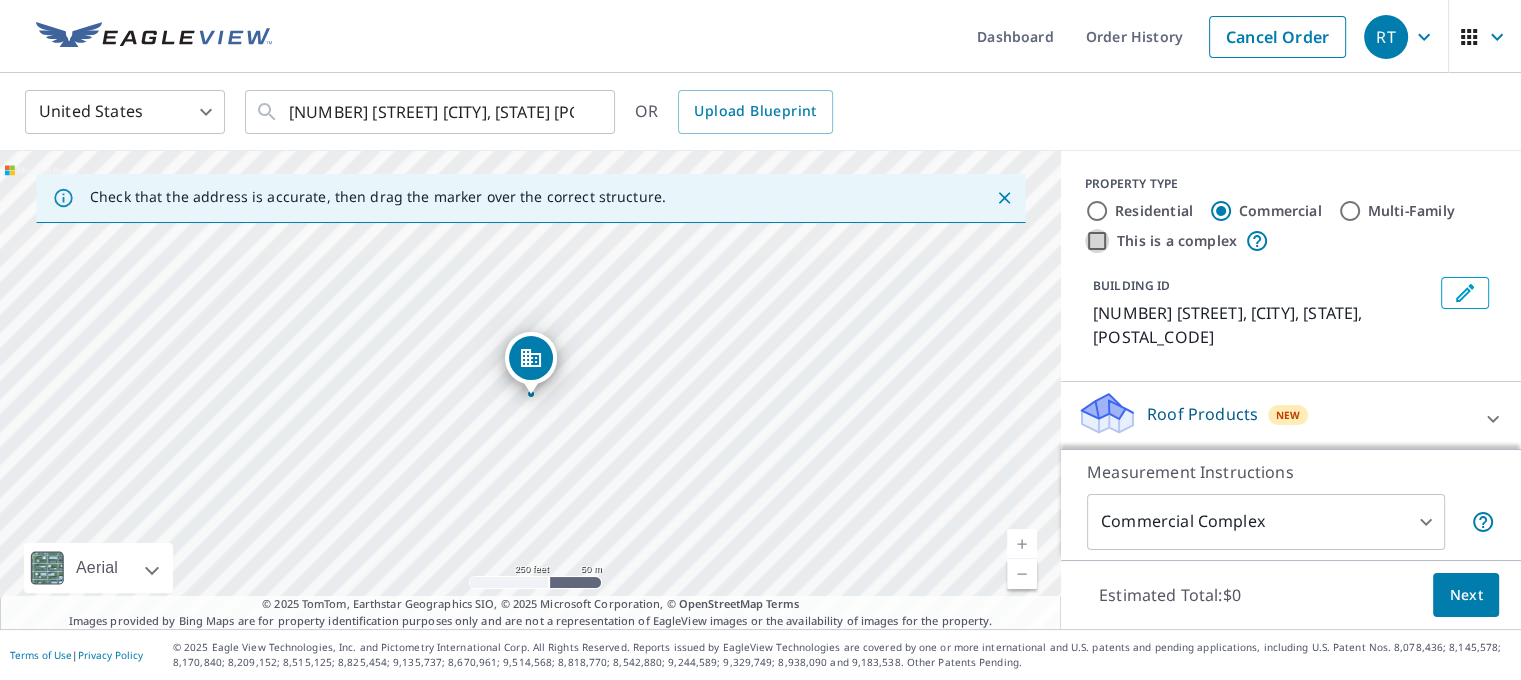 click on "This is a complex" at bounding box center [1097, 241] 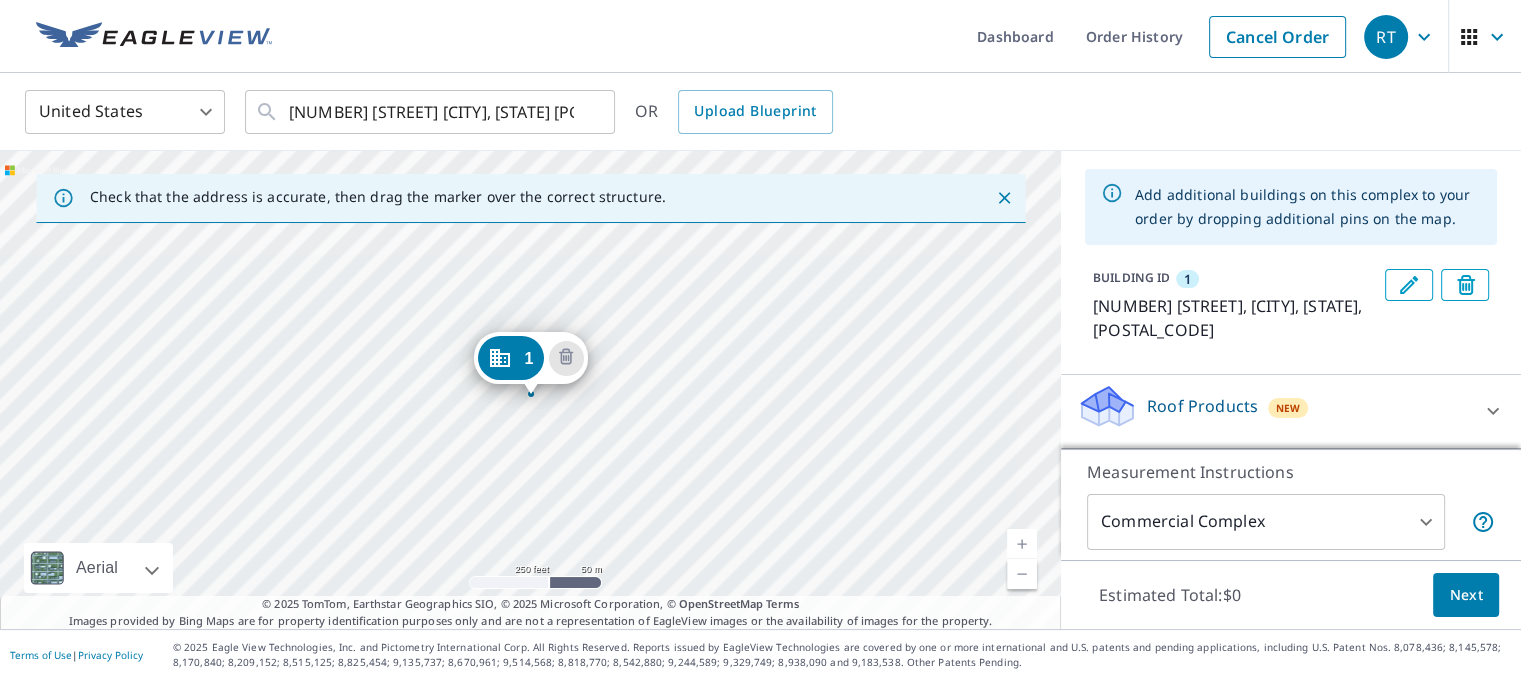 scroll, scrollTop: 158, scrollLeft: 0, axis: vertical 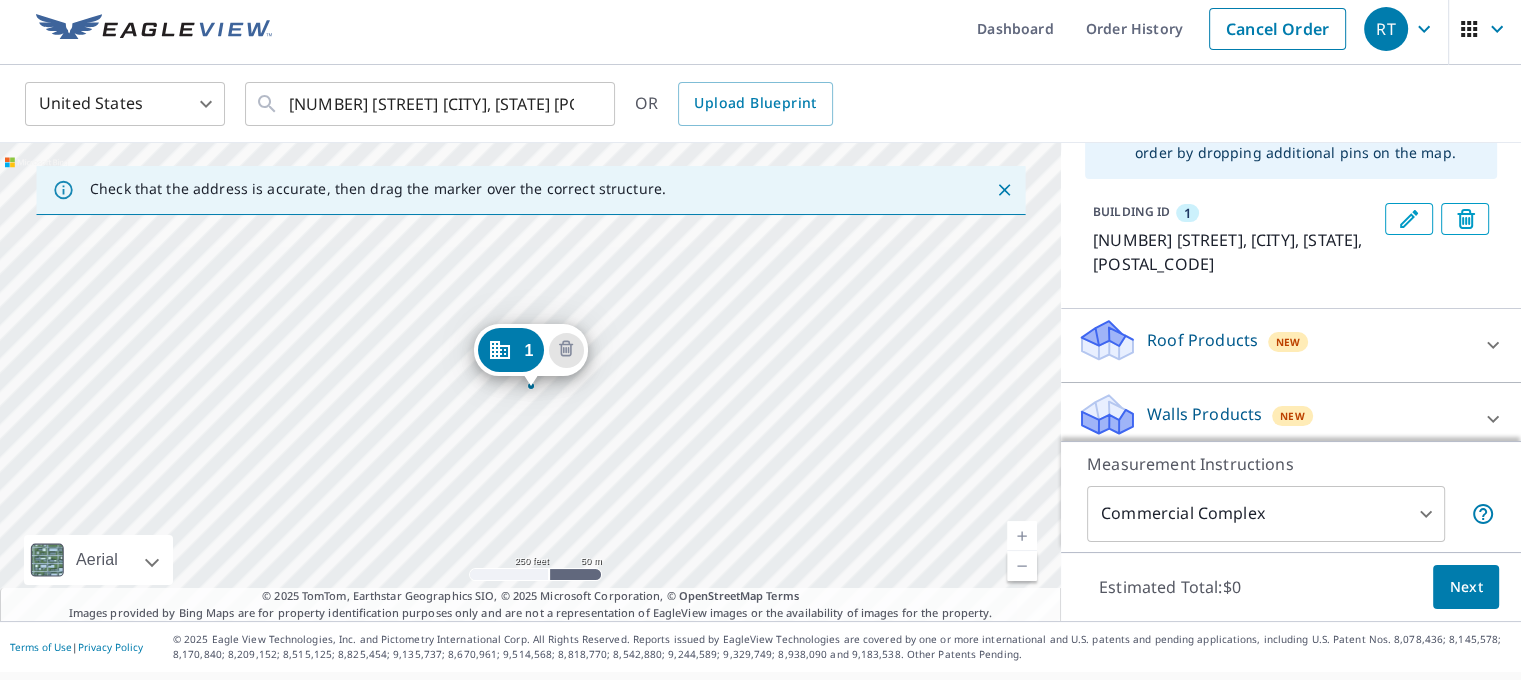 click 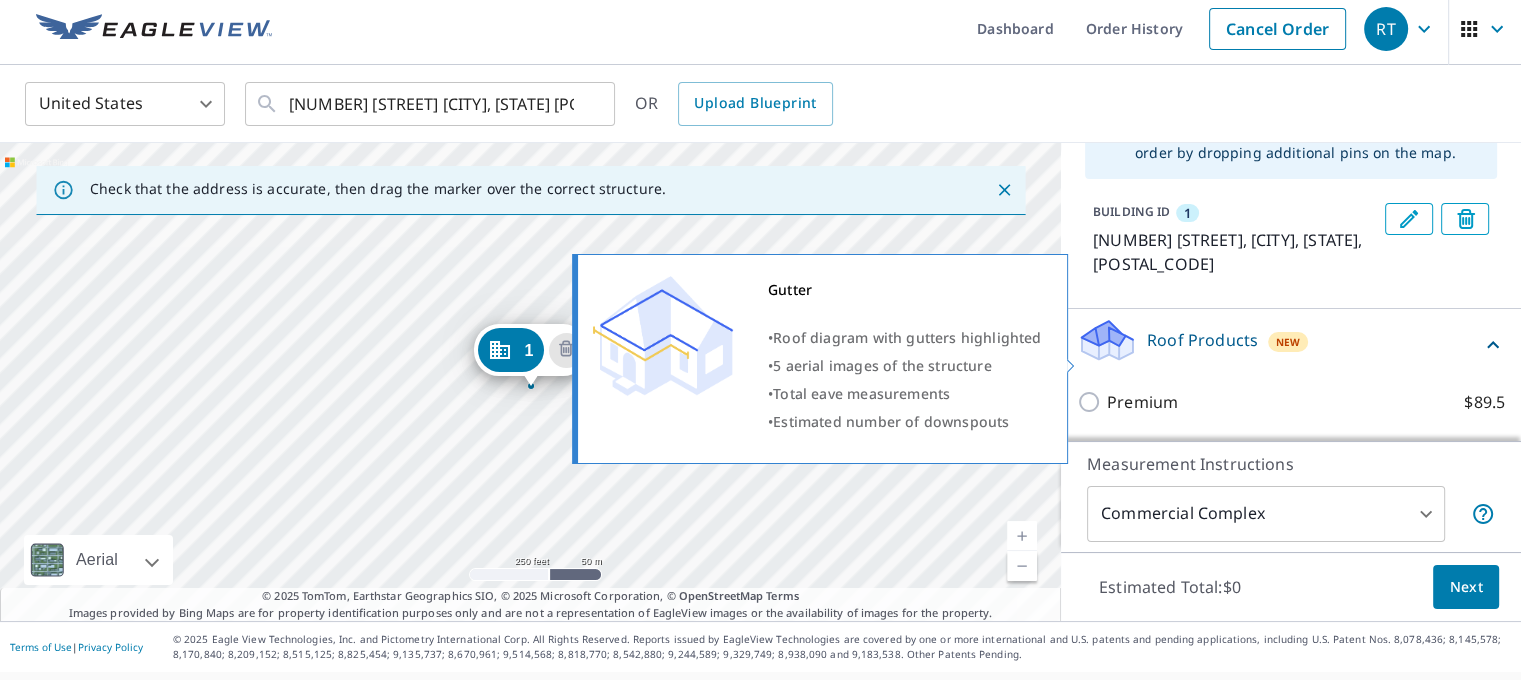 scroll, scrollTop: 258, scrollLeft: 0, axis: vertical 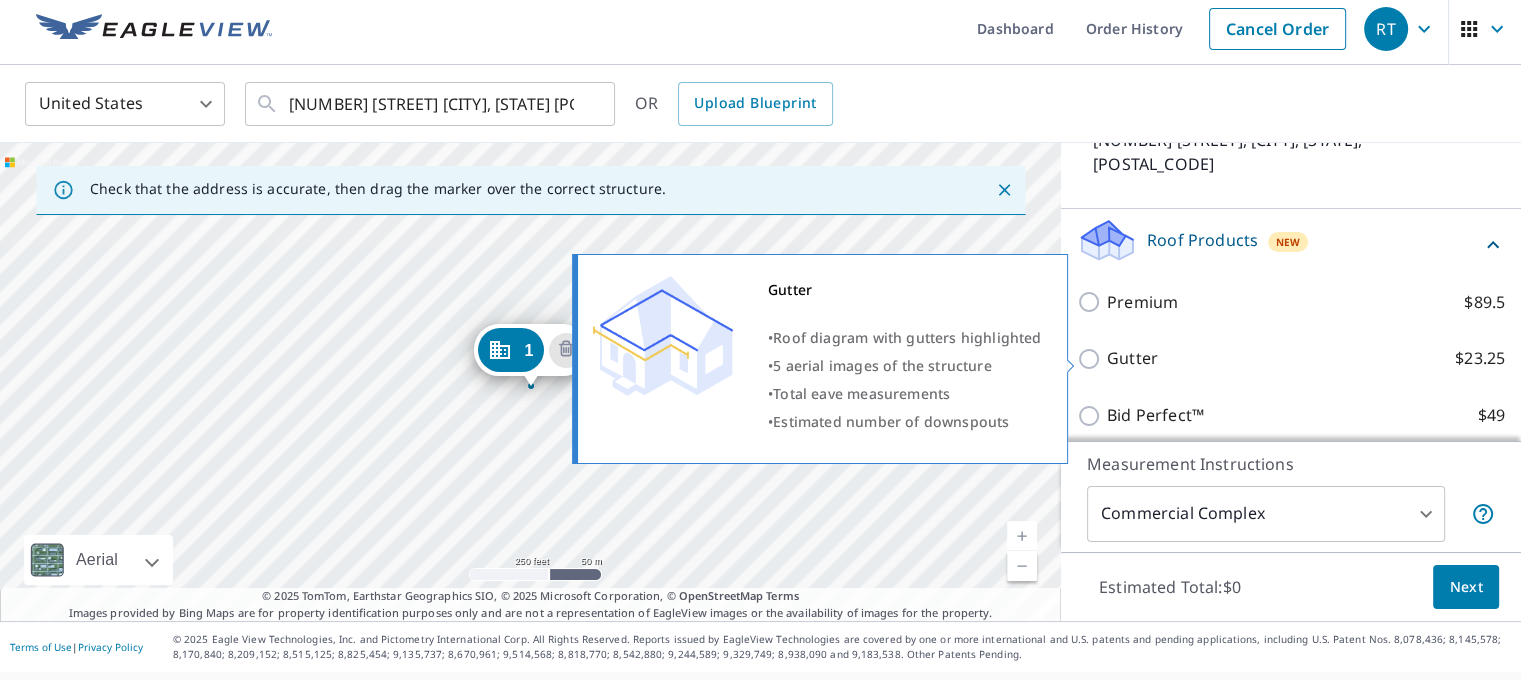 click on "Gutter $23.25" at bounding box center (1092, 359) 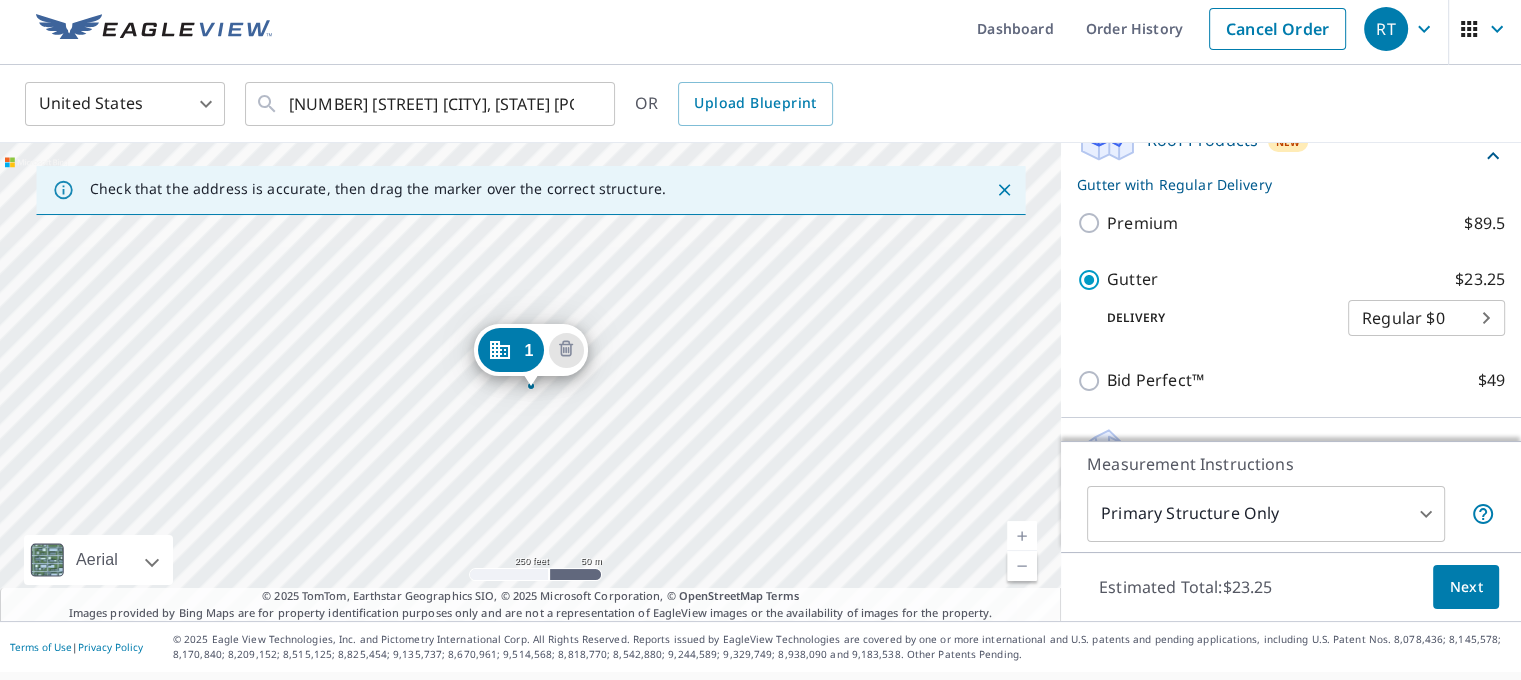 scroll, scrollTop: 392, scrollLeft: 0, axis: vertical 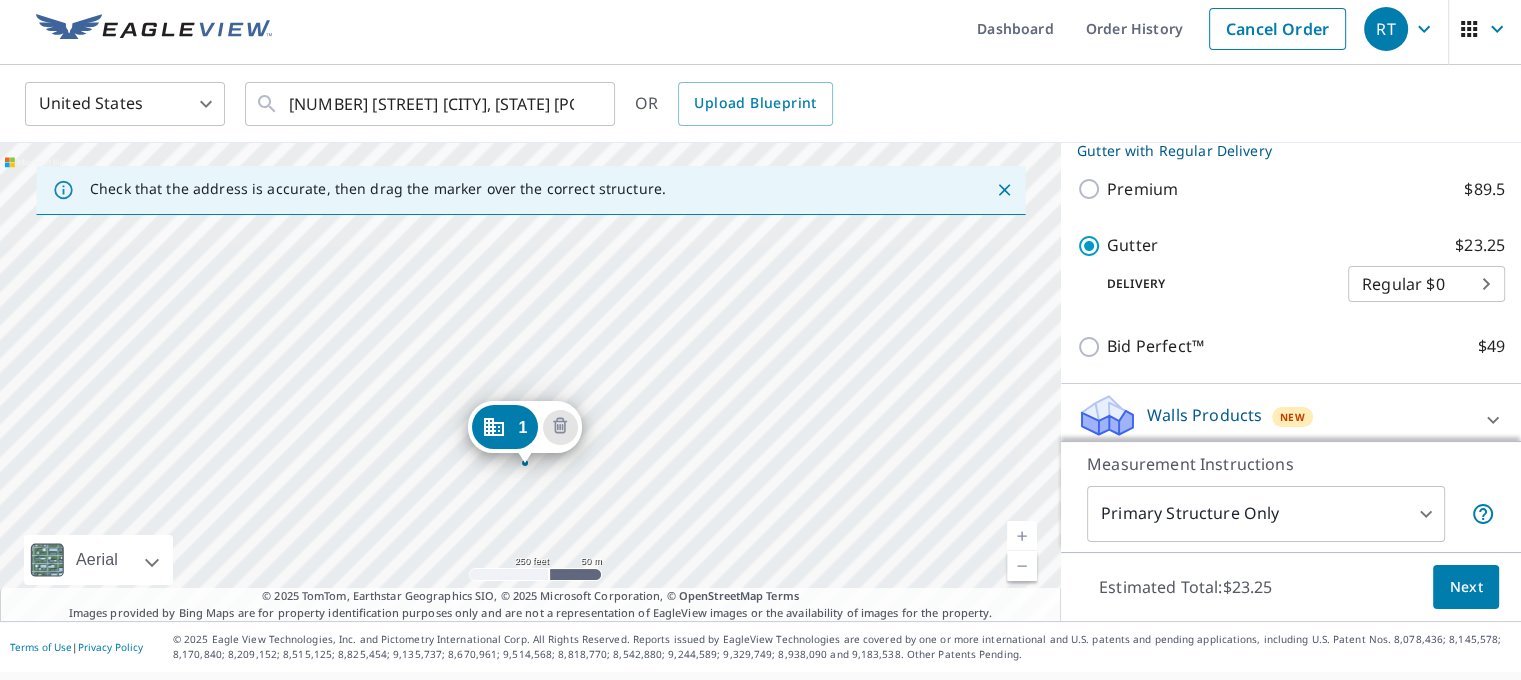 drag, startPoint x: 649, startPoint y: 311, endPoint x: 643, endPoint y: 388, distance: 77.23341 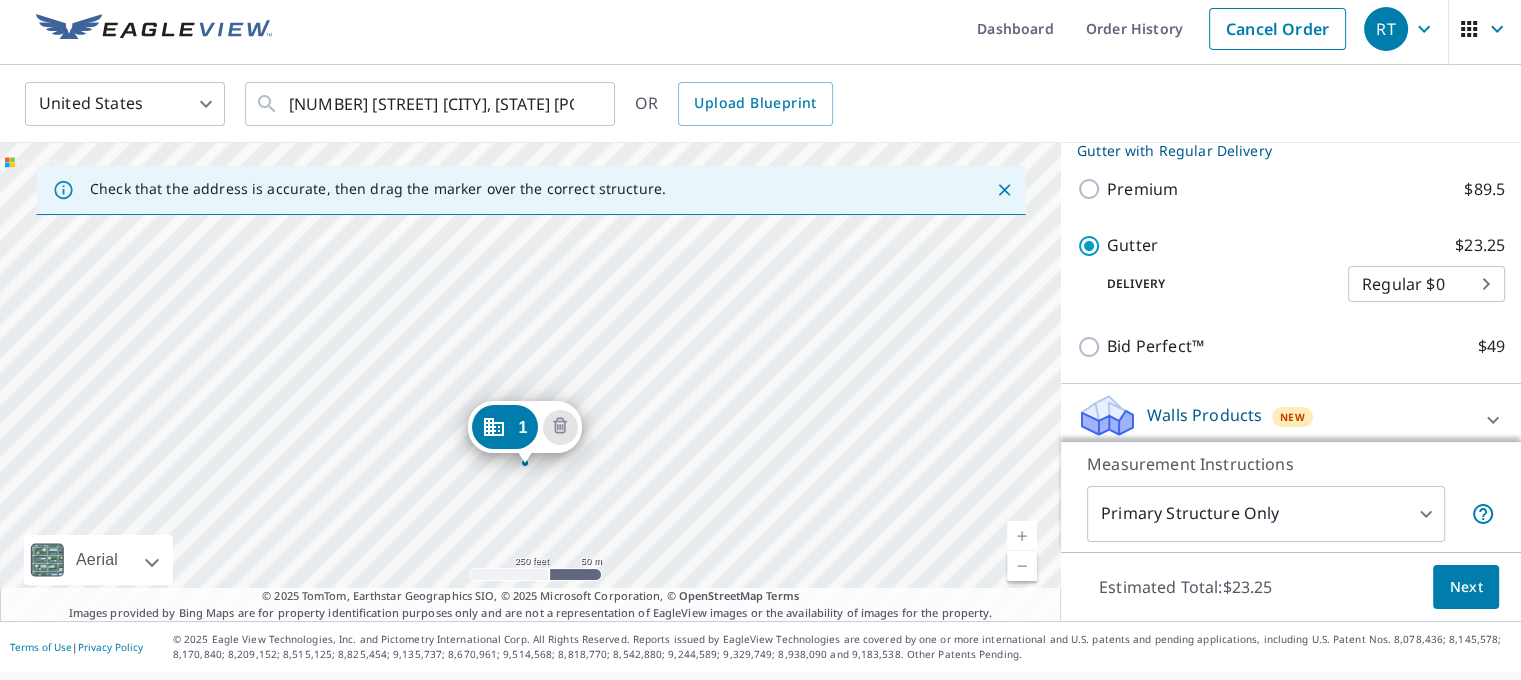 click on "1 [NUMBER] [STREET] [CITY], [STATE] [POSTAL_CODE]" at bounding box center (530, 382) 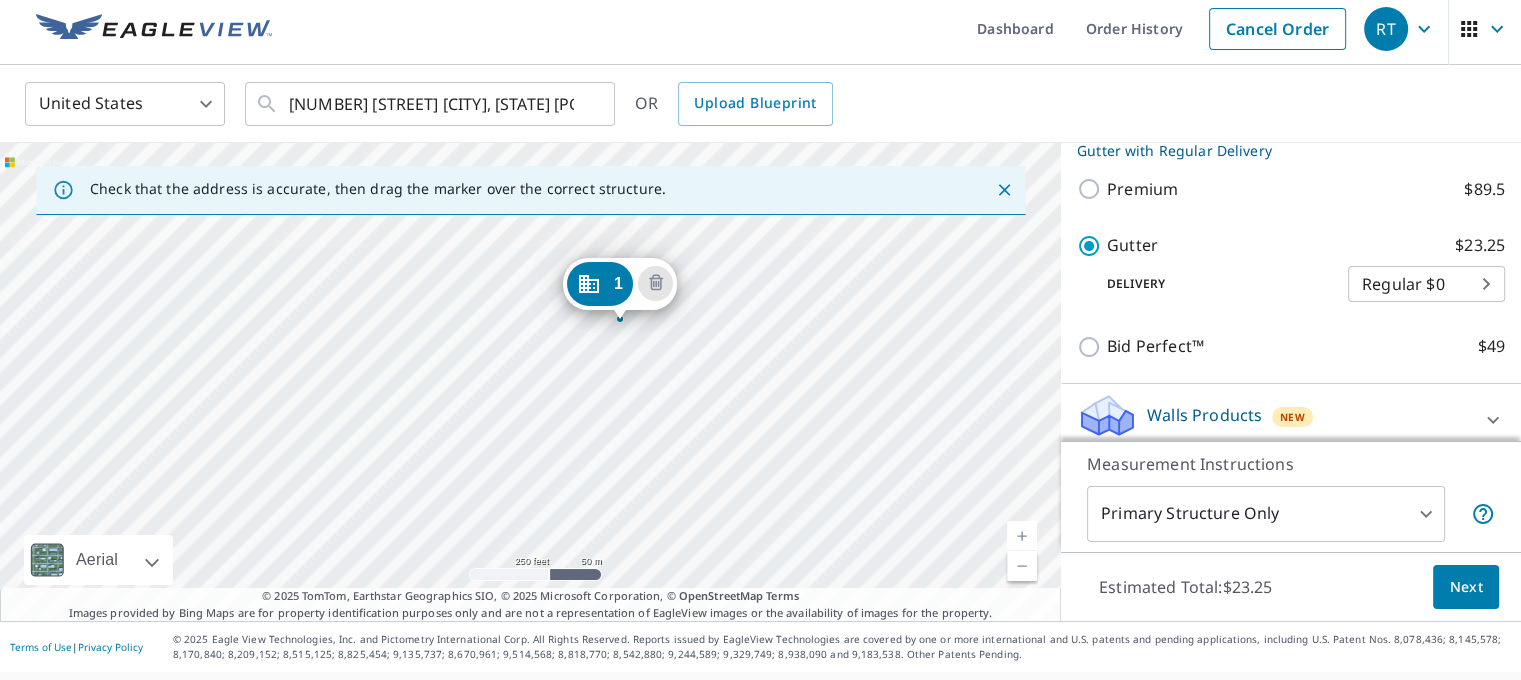 drag, startPoint x: 541, startPoint y: 424, endPoint x: 636, endPoint y: 280, distance: 172.51376 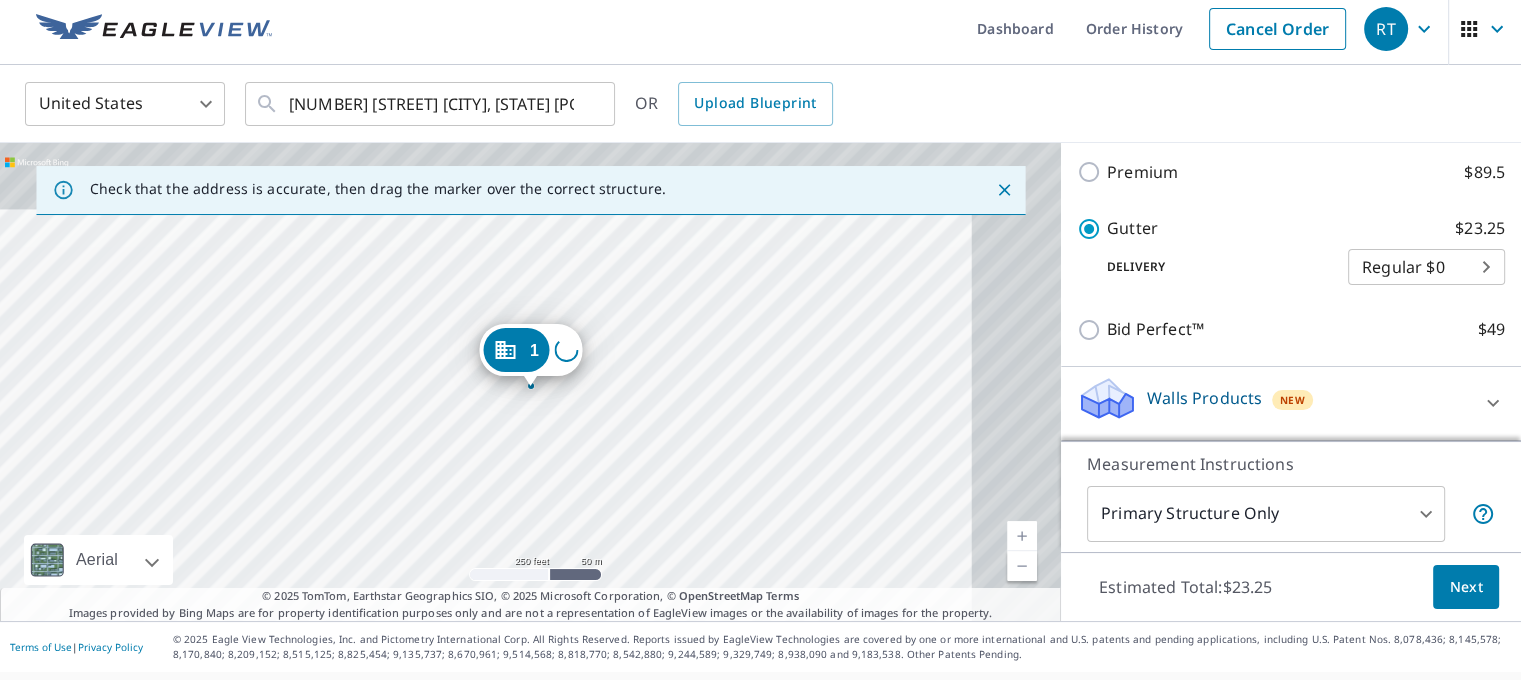 scroll, scrollTop: 392, scrollLeft: 0, axis: vertical 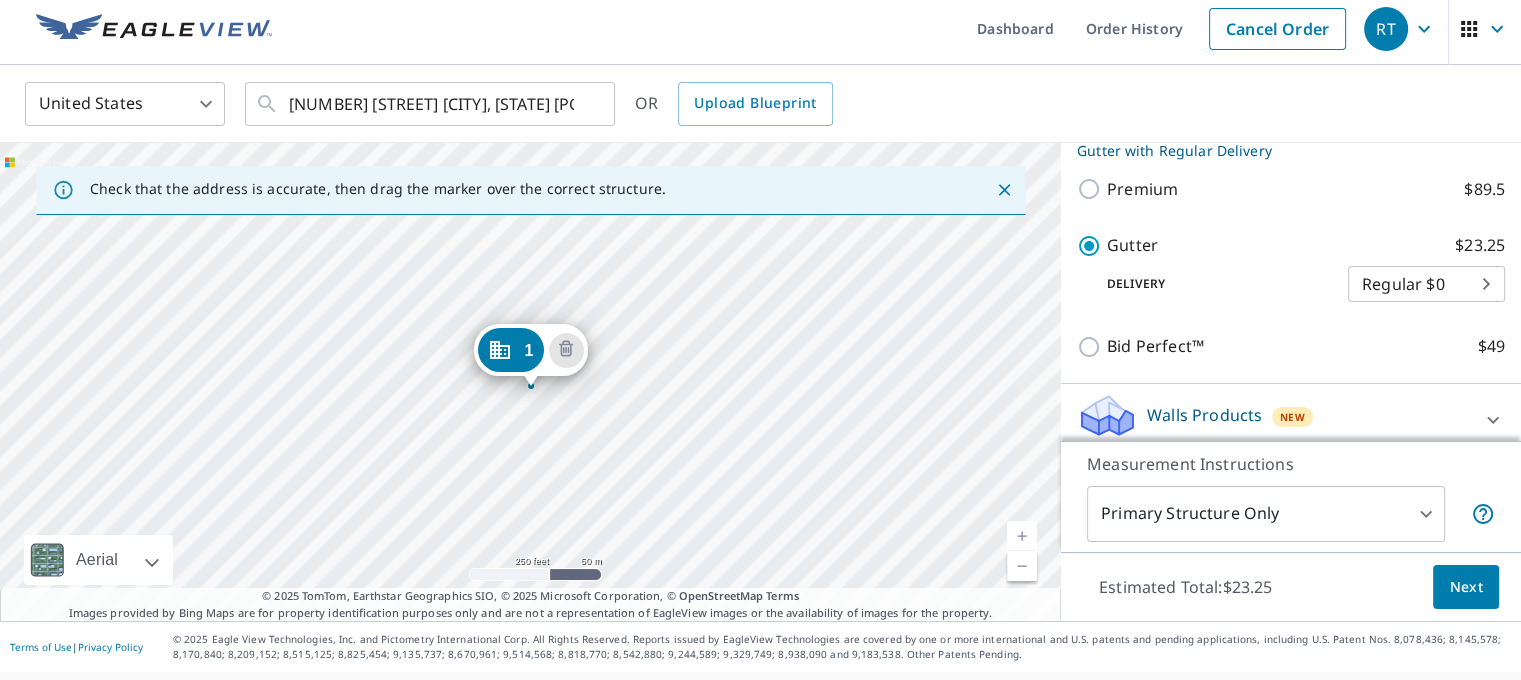 click on "[NUMBER] [STREET] [CITY], [STATE] [POSTAL_CODE]" at bounding box center (530, 382) 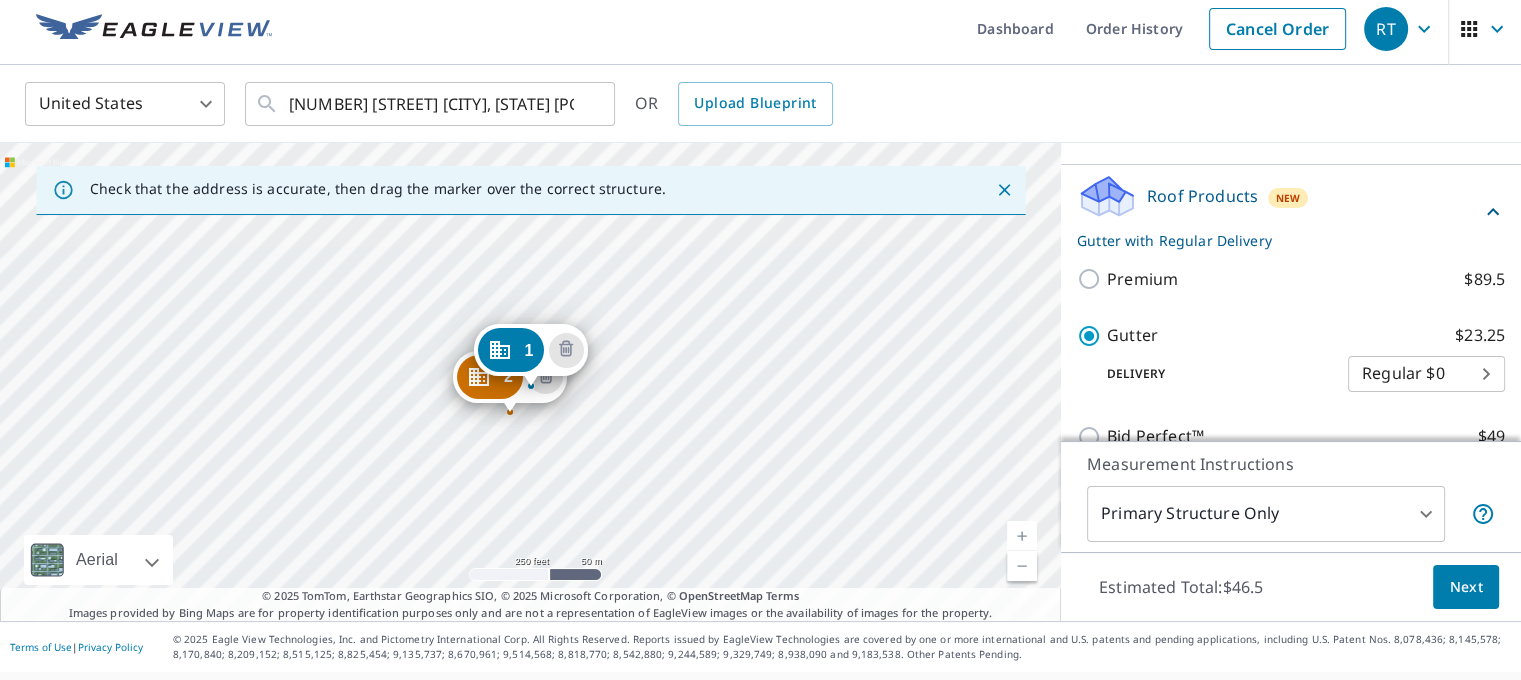 scroll, scrollTop: 483, scrollLeft: 0, axis: vertical 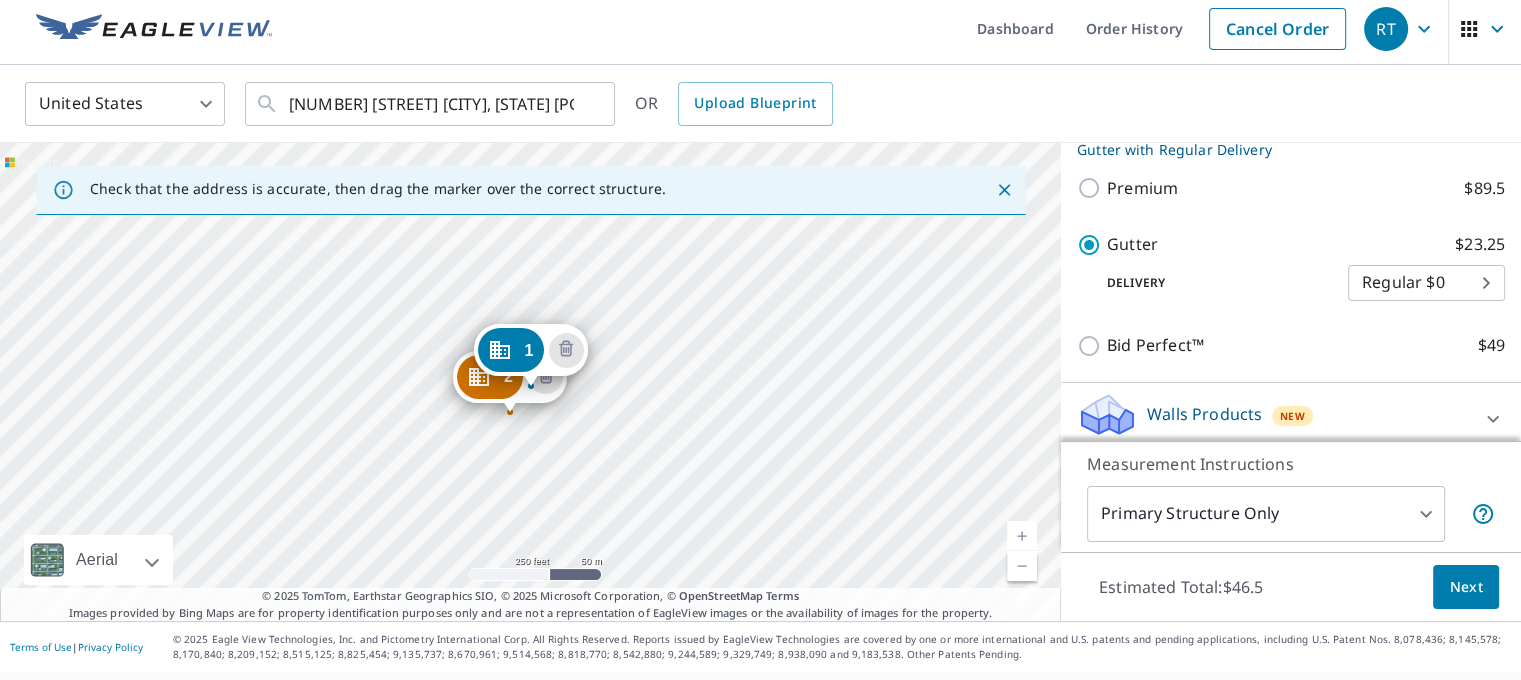 click on "[NUMBER] [STREET] [CITY], [STATE] [POSTAL_CODE] [NUMBER] [STREET] [CITY], [STATE] [POSTAL_CODE]" at bounding box center [530, 382] 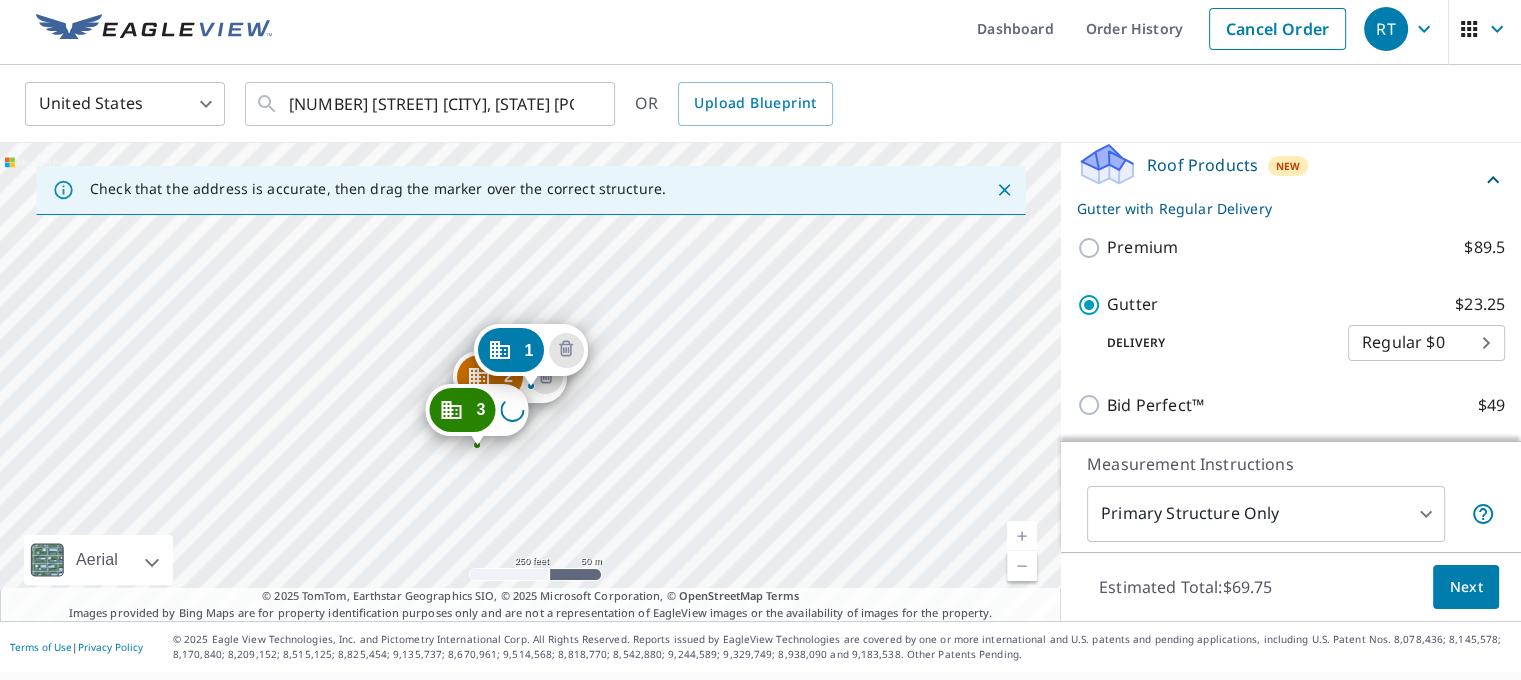 scroll, scrollTop: 572, scrollLeft: 0, axis: vertical 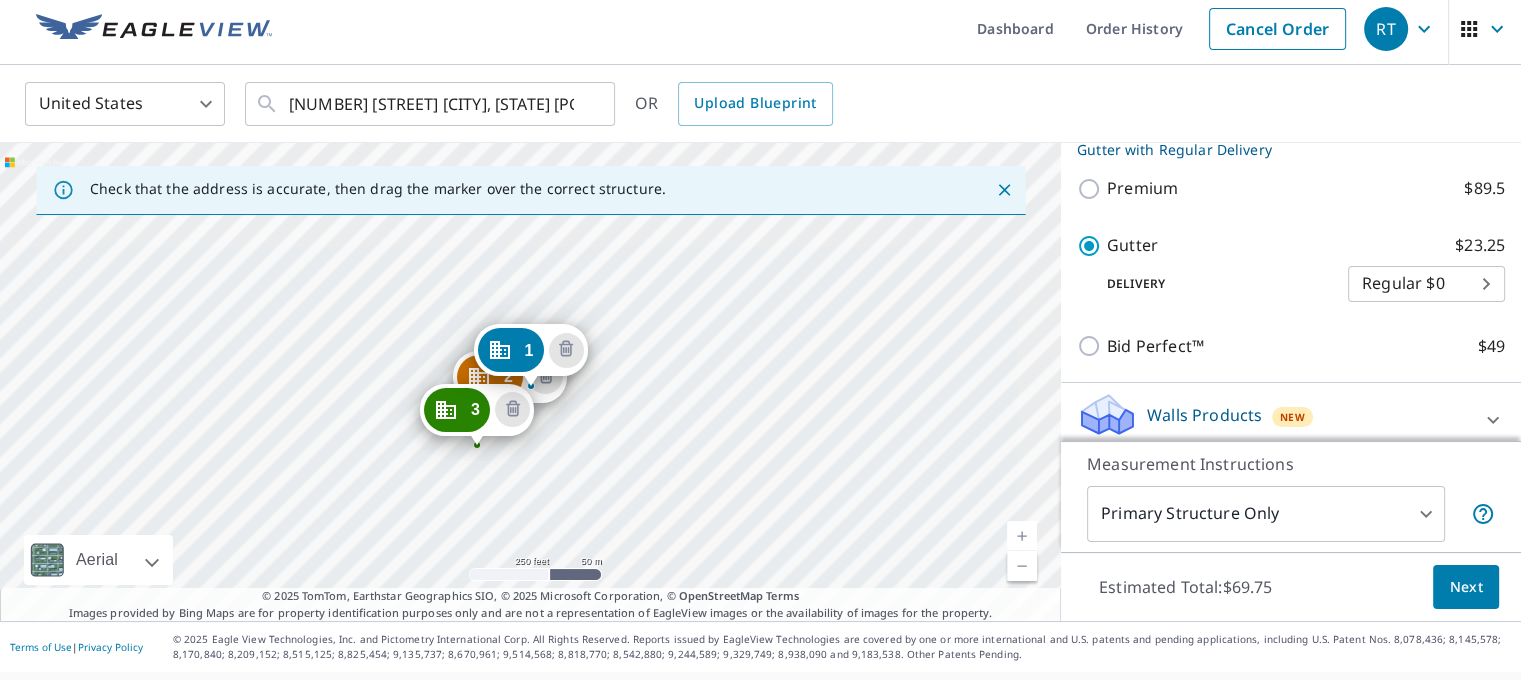 click on "[NUMBER] [STREET] [CITY], [STATE] [POSTAL_CODE] [NUMBER] [STREET] [CITY], [STATE] [POSTAL_CODE] [NUMBER] [STREET] [CITY], [STATE] [POSTAL_CODE]" at bounding box center [530, 382] 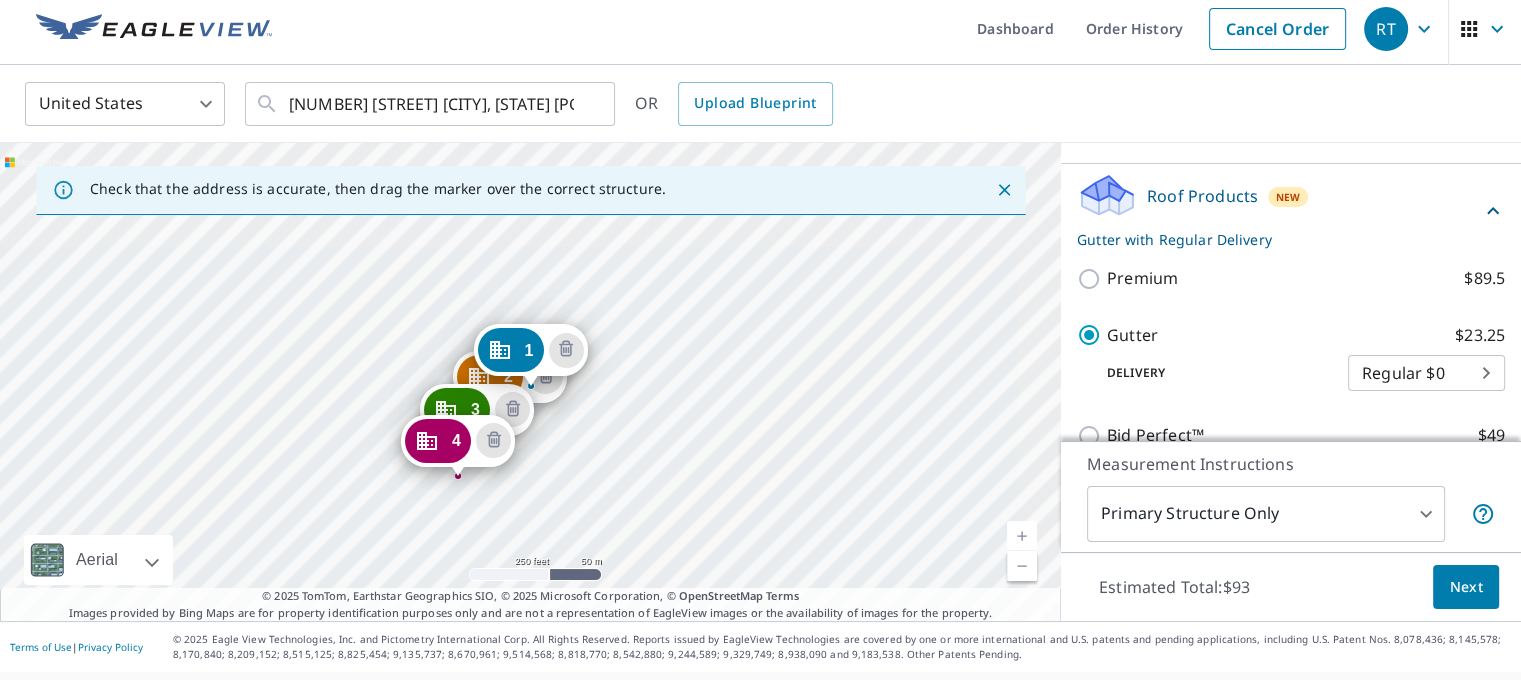 scroll, scrollTop: 663, scrollLeft: 0, axis: vertical 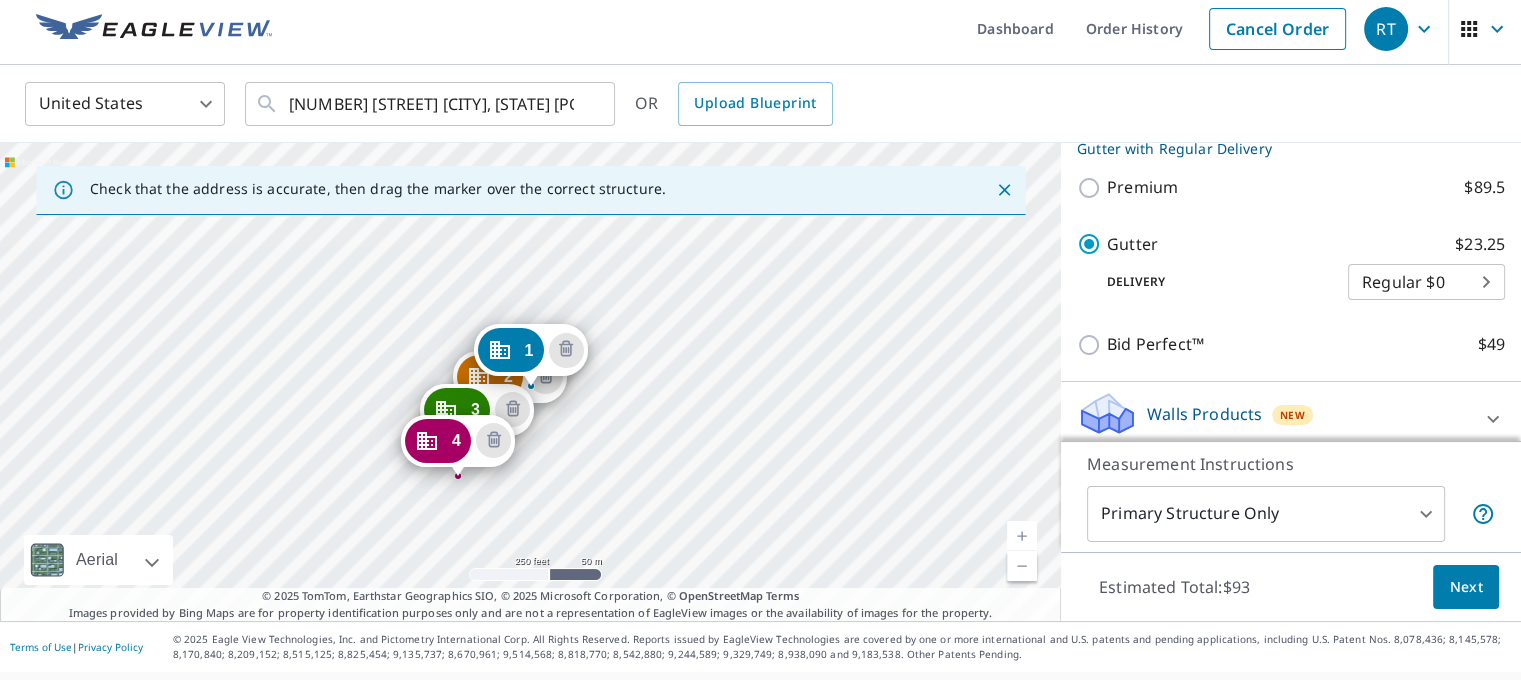 click on "[NUMBER] [STREET] [CITY], [STATE] [POSTAL_CODE] [NUMBER] [STREET] [CITY], [STATE] [POSTAL_CODE] [NUMBER] [STREET] [CITY], [STATE] [POSTAL_CODE] [NUMBER] [STREET] [CITY], [STATE] [POSTAL_CODE]" at bounding box center [530, 382] 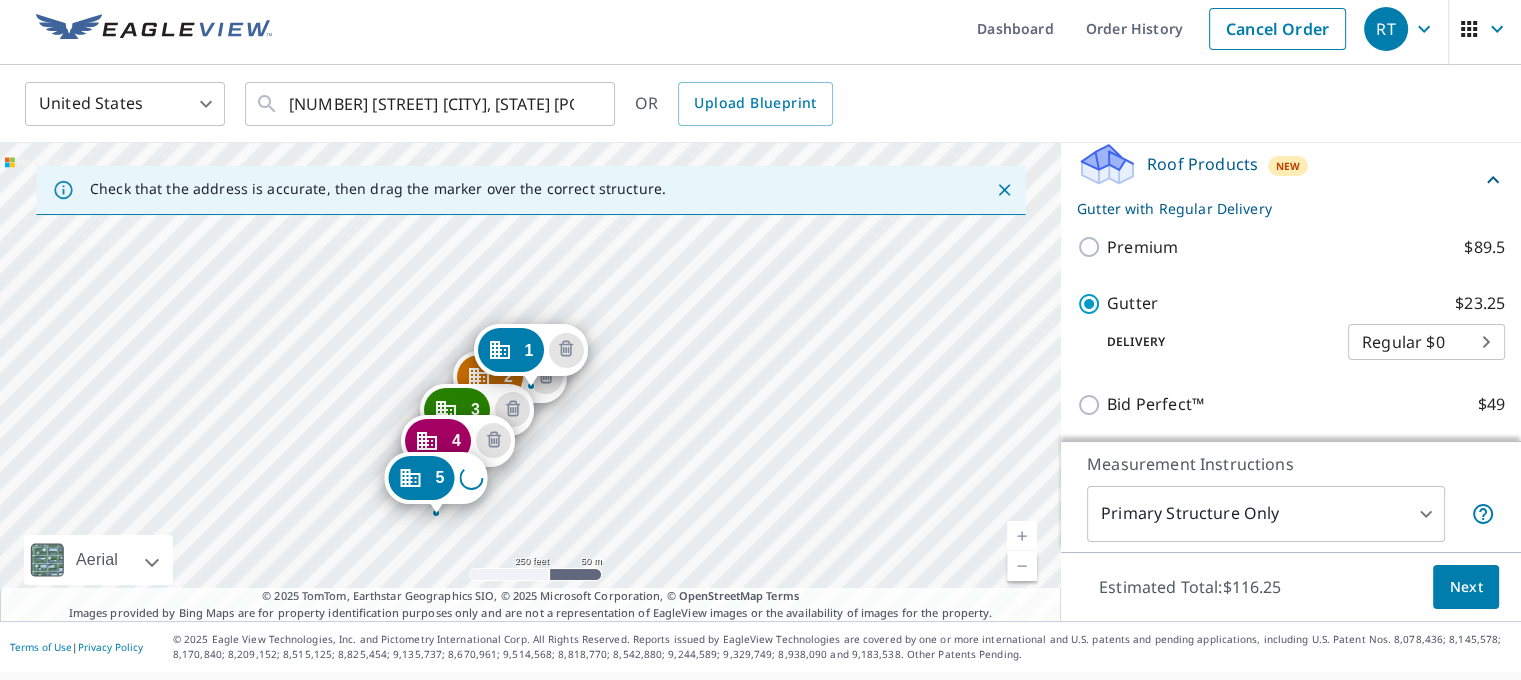 scroll, scrollTop: 753, scrollLeft: 0, axis: vertical 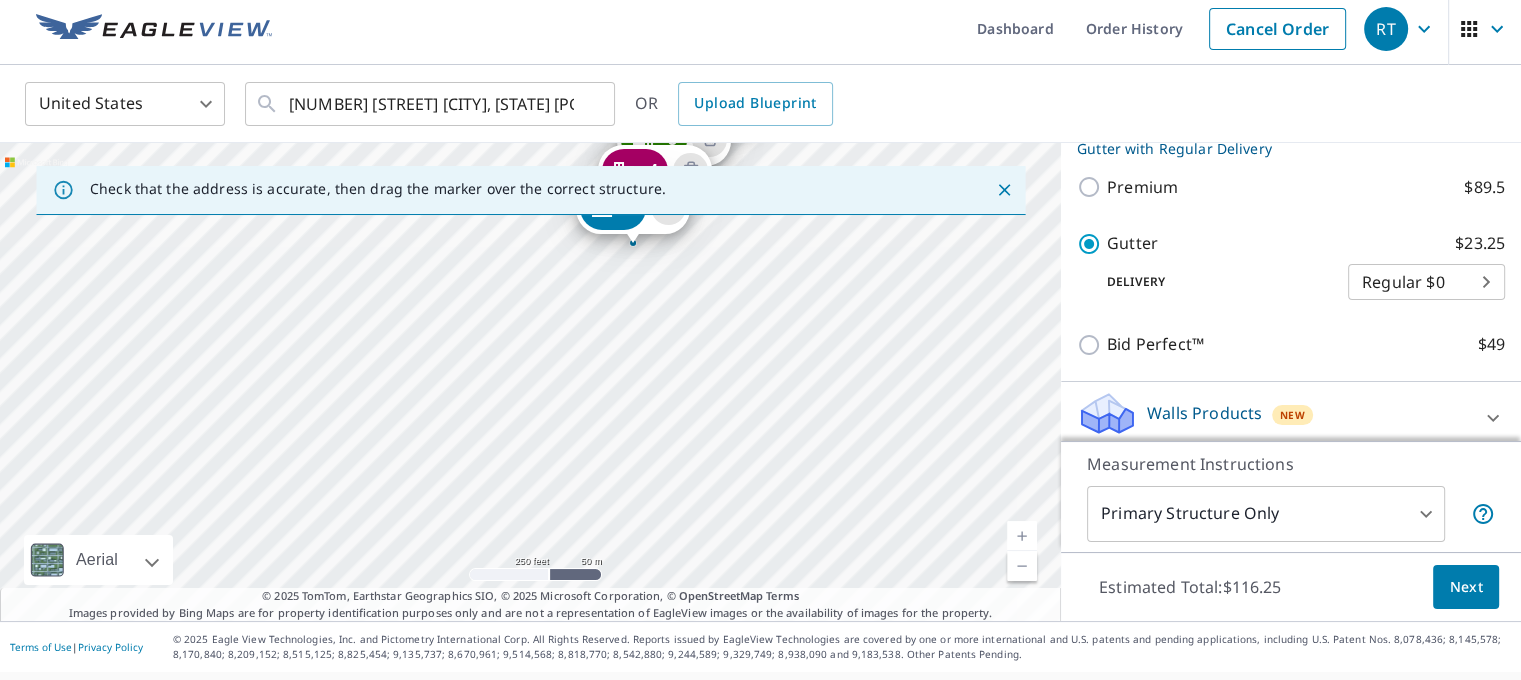 drag, startPoint x: 476, startPoint y: 517, endPoint x: 673, endPoint y: 247, distance: 334.22897 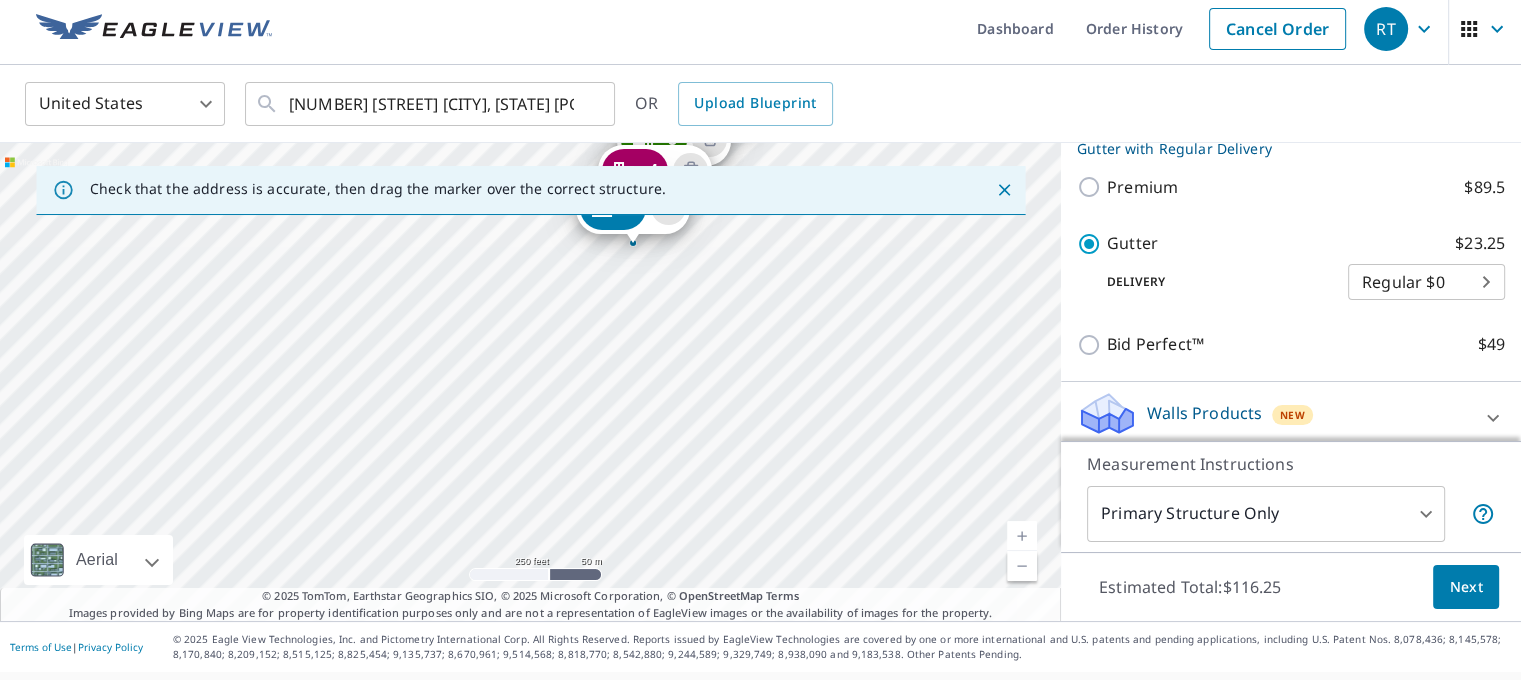 click on "2 [NUMBER] [STREET] [CITY], [STATE] [POSTAL_CODE] 3 [NUMBER] [STREET] [CITY], [STATE] [POSTAL_CODE] 4 [NUMBER] [STREET] [CITY], [STATE] [POSTAL_CODE] 5 [NUMBER] [STREET] [CITY], [STATE] [POSTAL_CODE] 1 [NUMBER] [STREET] [CITY], [STATE] [POSTAL_CODE]" at bounding box center [530, 382] 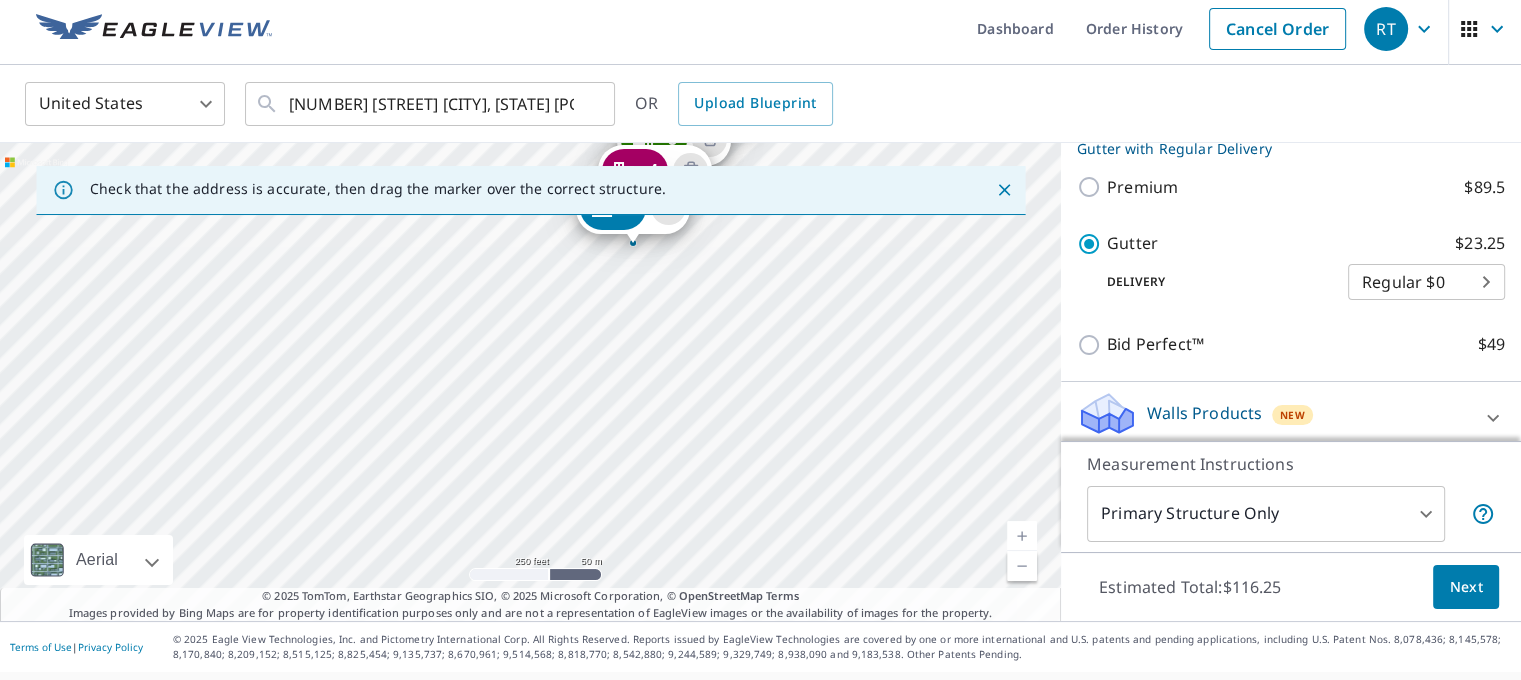 click on "2 [NUMBER] [STREET] [CITY], [STATE] [POSTAL_CODE] 3 [NUMBER] [STREET] [CITY], [STATE] [POSTAL_CODE] 4 [NUMBER] [STREET] [CITY], [STATE] [POSTAL_CODE] 5 [NUMBER] [STREET] [CITY], [STATE] [POSTAL_CODE] 1 [NUMBER] [STREET] [CITY], [STATE] [POSTAL_CODE]" at bounding box center (530, 382) 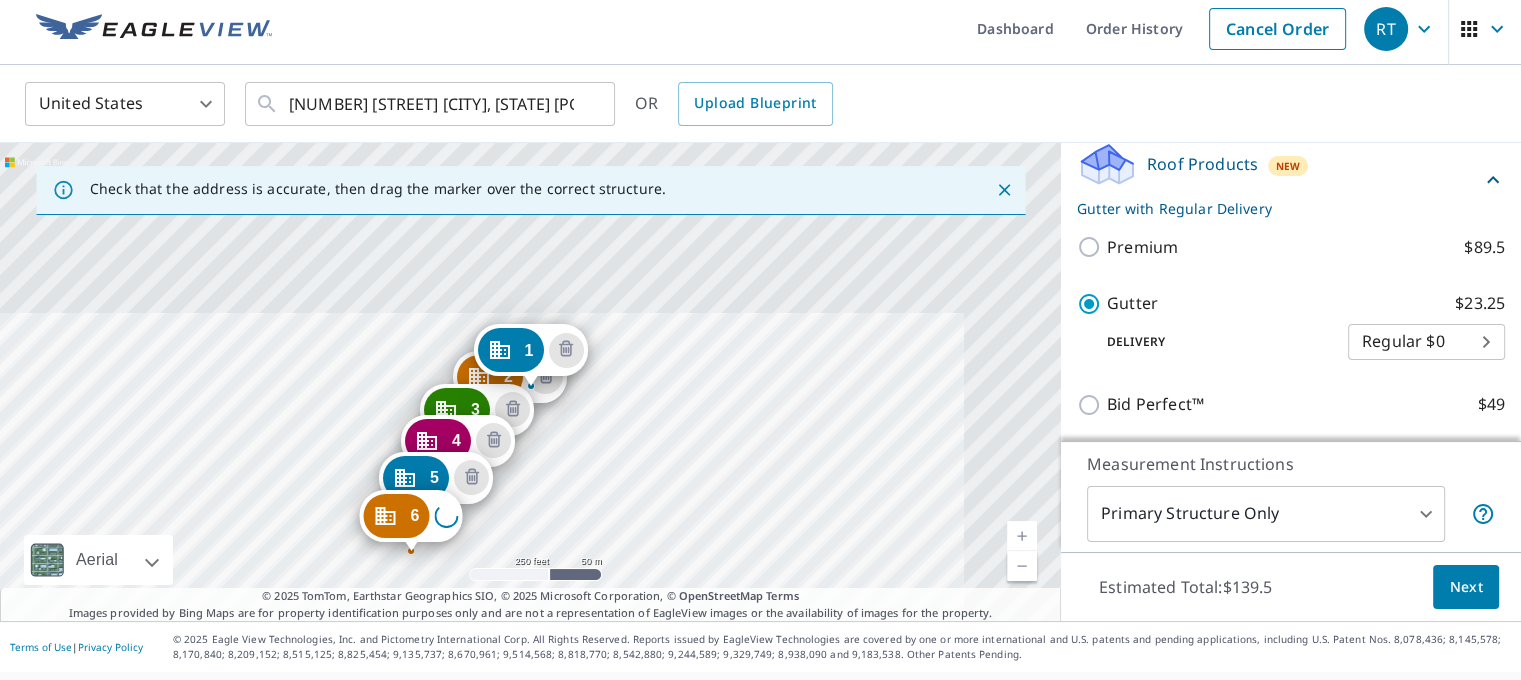 scroll, scrollTop: 843, scrollLeft: 0, axis: vertical 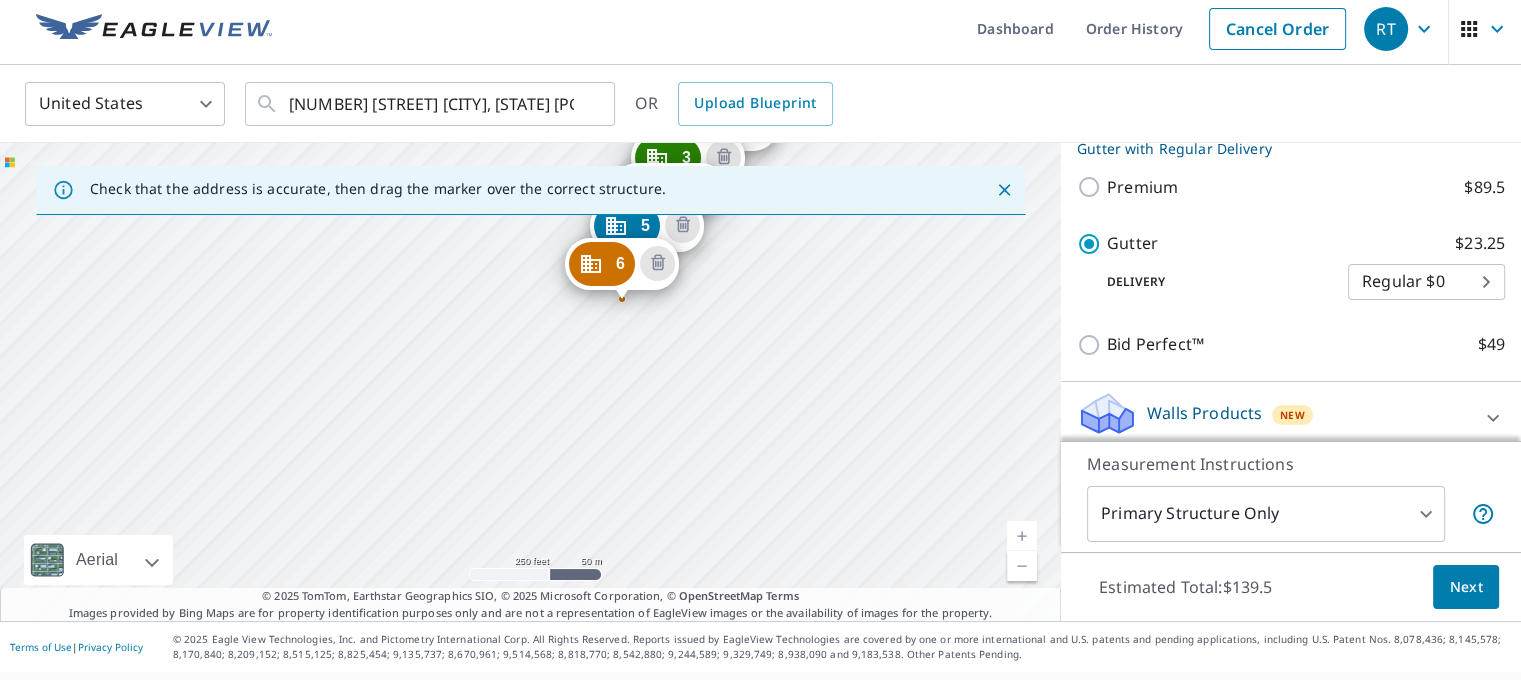 drag, startPoint x: 520, startPoint y: 489, endPoint x: 731, endPoint y: 237, distance: 328.67157 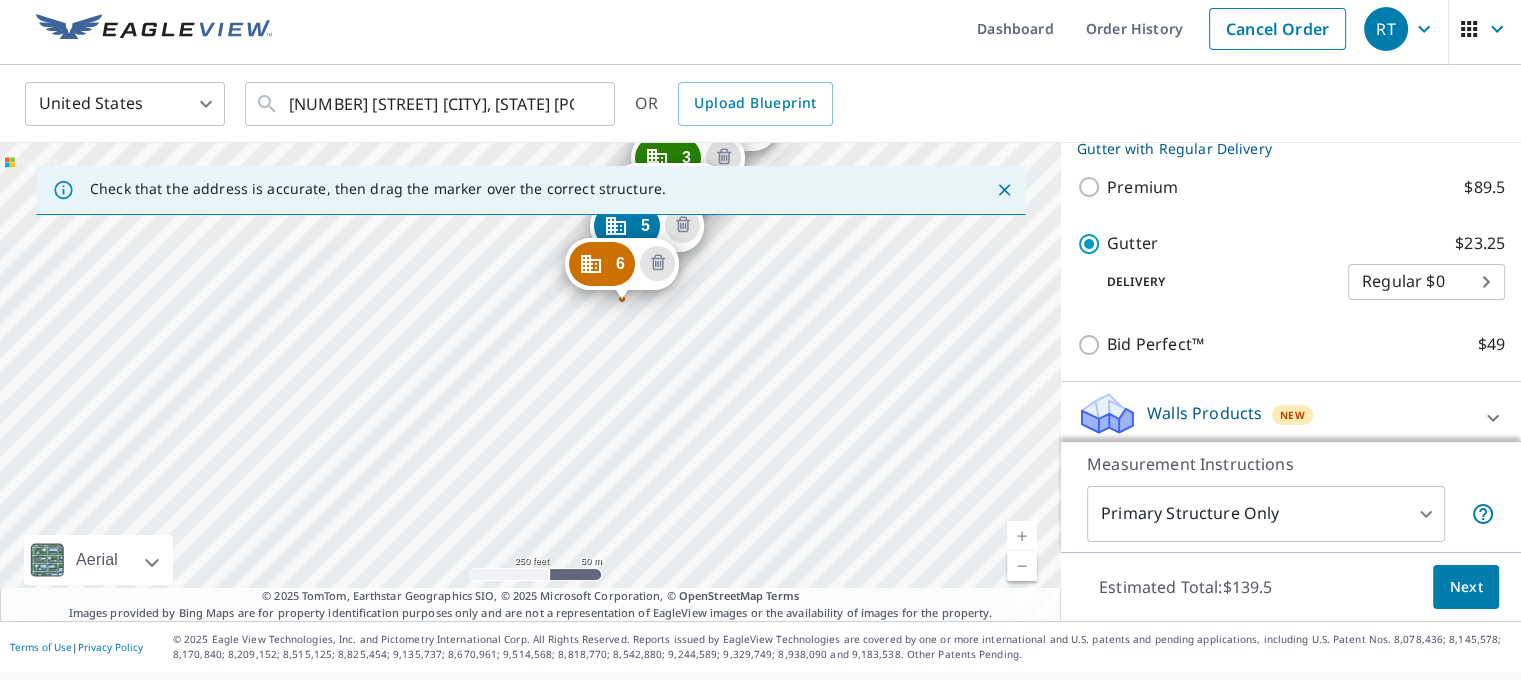 click on "[NUMBER] [STREET] [CITY], [STATE] [POSTAL_CODE] [NUMBER] [STREET] [CITY], [STATE] [POSTAL_CODE] [NUMBER] [STREET] [CITY], [STATE] [POSTAL_CODE] [NUMBER] [STREET] [CITY], [STATE] [POSTAL_CODE] [NUMBER] [STREET] [CITY], [STATE] [POSTAL_CODE] [NUMBER] [STREET] [CITY], [STATE] [POSTAL_CODE] [NUMBER] [STREET] [CITY], [STATE] [POSTAL_CODE] [NUMBER] [STREET] [CITY], [STATE] [POSTAL_CODE]" at bounding box center (530, 382) 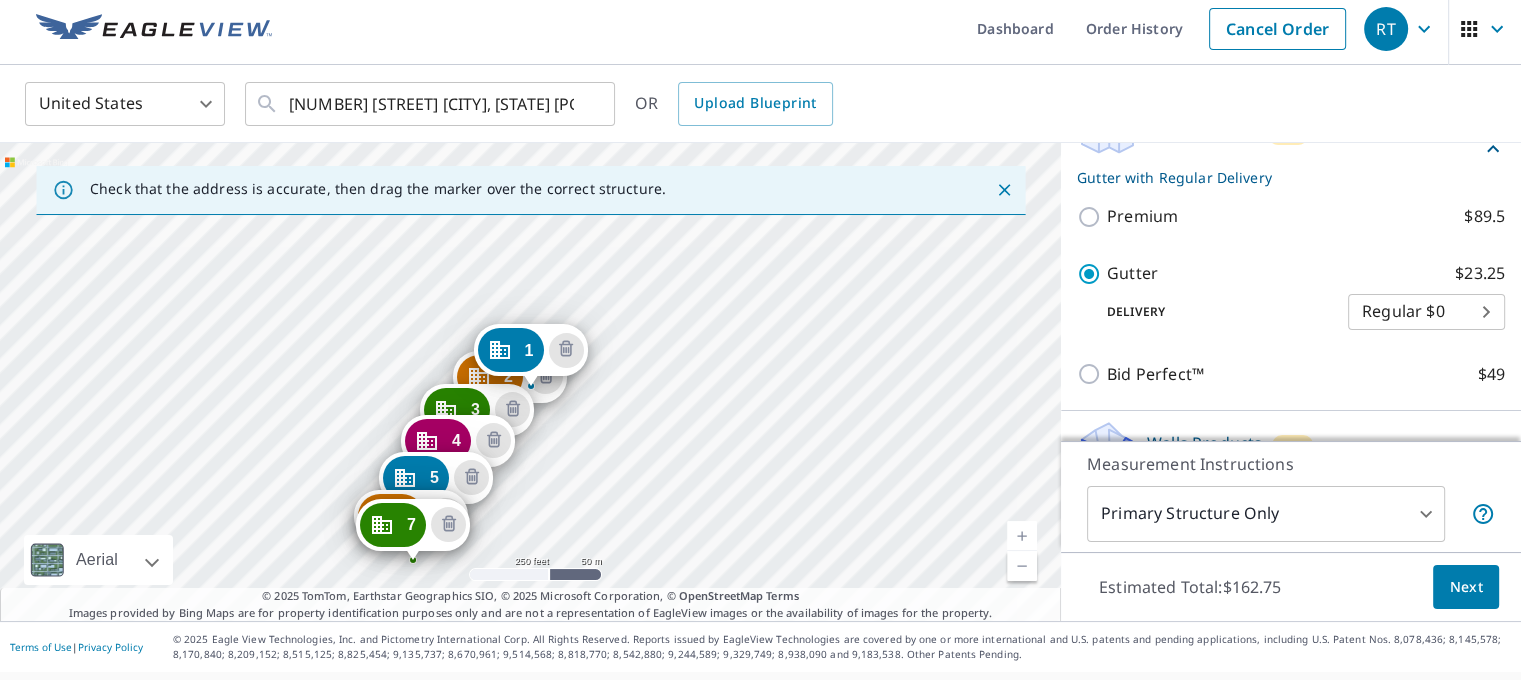 scroll, scrollTop: 933, scrollLeft: 0, axis: vertical 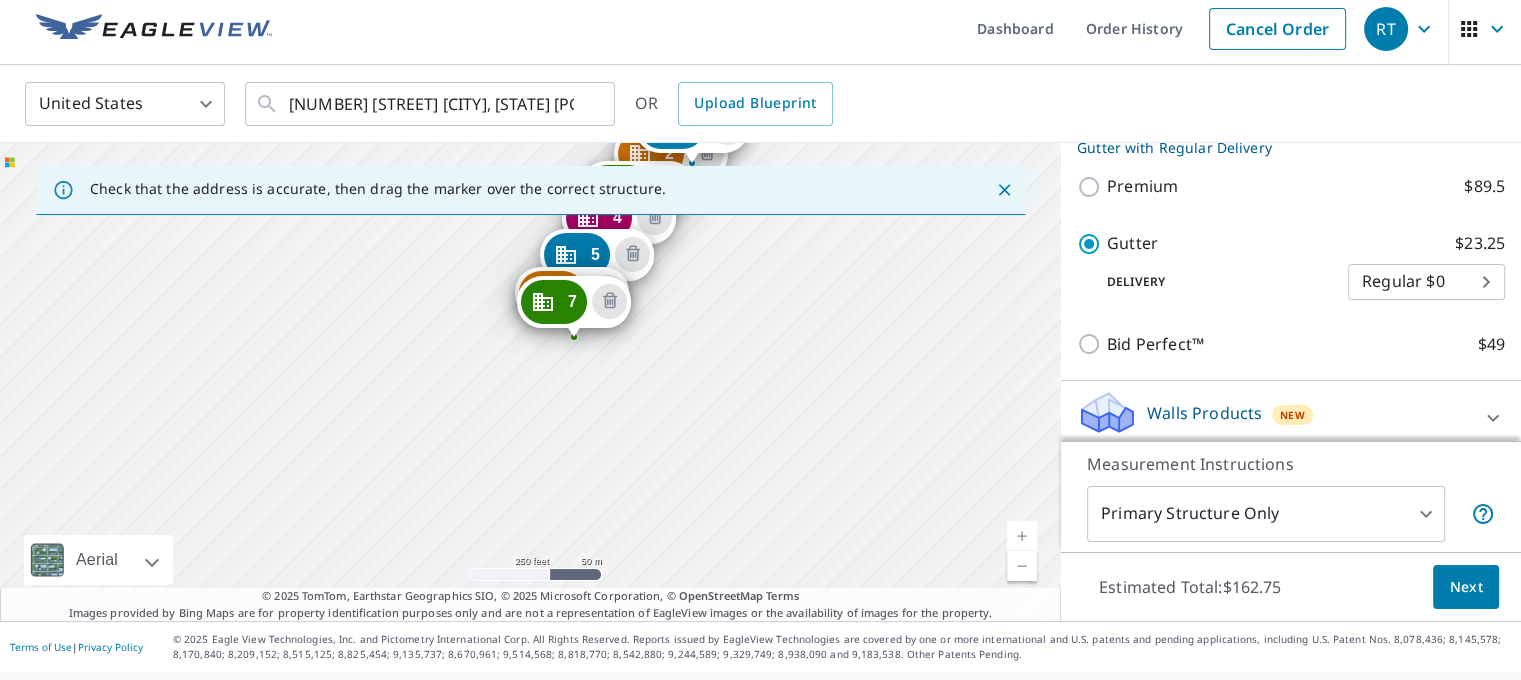 drag, startPoint x: 555, startPoint y: 494, endPoint x: 721, endPoint y: 263, distance: 284.45914 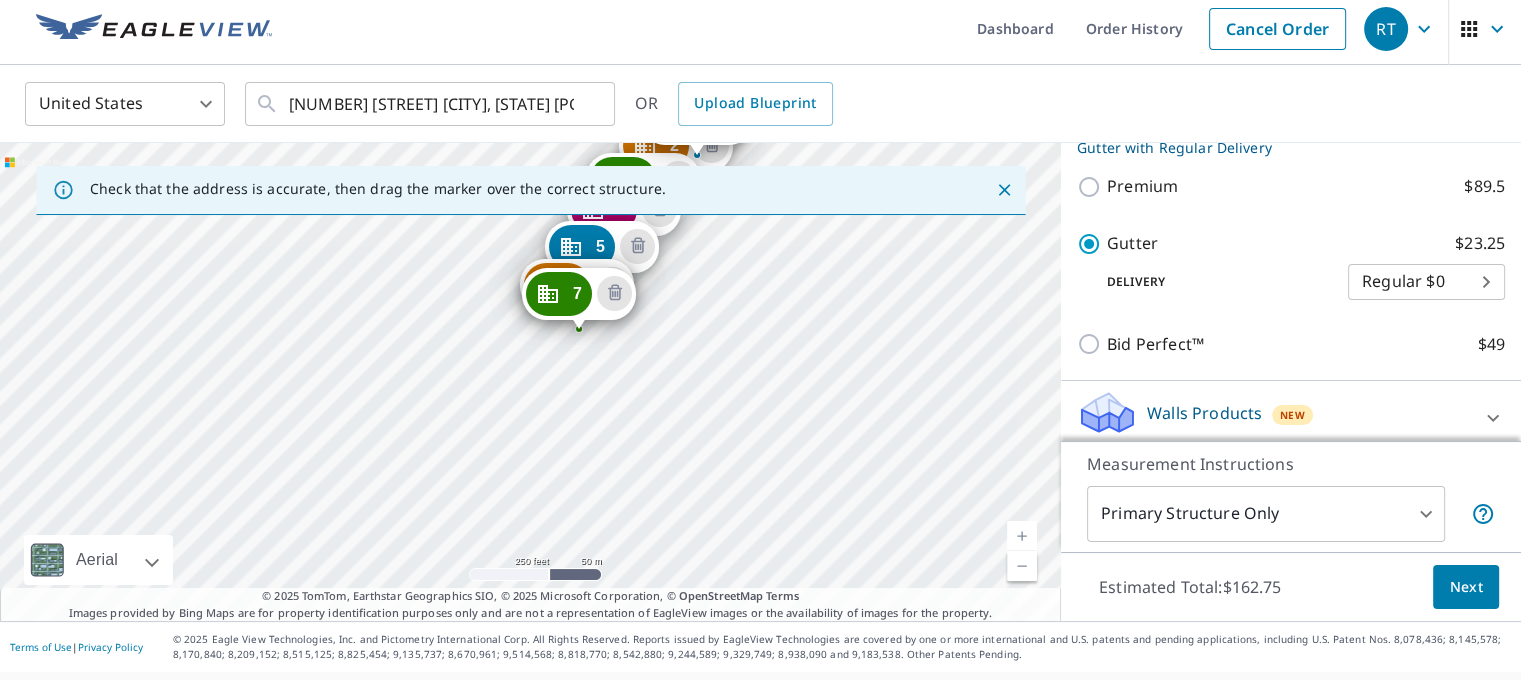click on "[NUMBER] [STREET] [CITY], [STATE] [POSTAL_CODE] [NUMBER] [STREET] [CITY], [STATE] [POSTAL_CODE] [NUMBER] [STREET] [CITY], [STATE] [POSTAL_CODE] [NUMBER] [STREET] [CITY], [STATE] [POSTAL_CODE] [NUMBER] [STREET] [CITY], [STATE] [POSTAL_CODE] [NUMBER] [STREET] [CITY], [STATE] [POSTAL_CODE] [NUMBER] [STREET] [CITY], [STATE] [POSTAL_CODE] [NUMBER] [STREET] [CITY], [STATE] [POSTAL_CODE]" at bounding box center [530, 382] 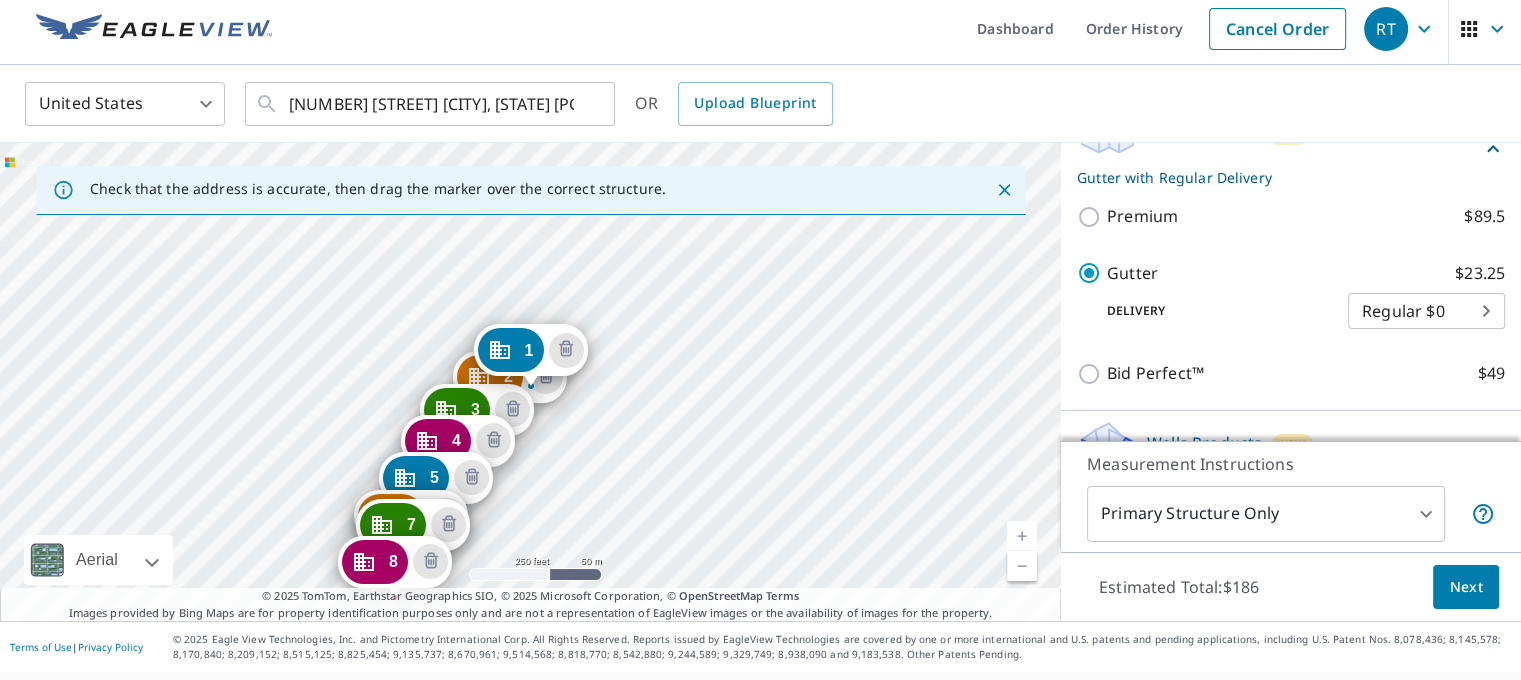 scroll, scrollTop: 1024, scrollLeft: 0, axis: vertical 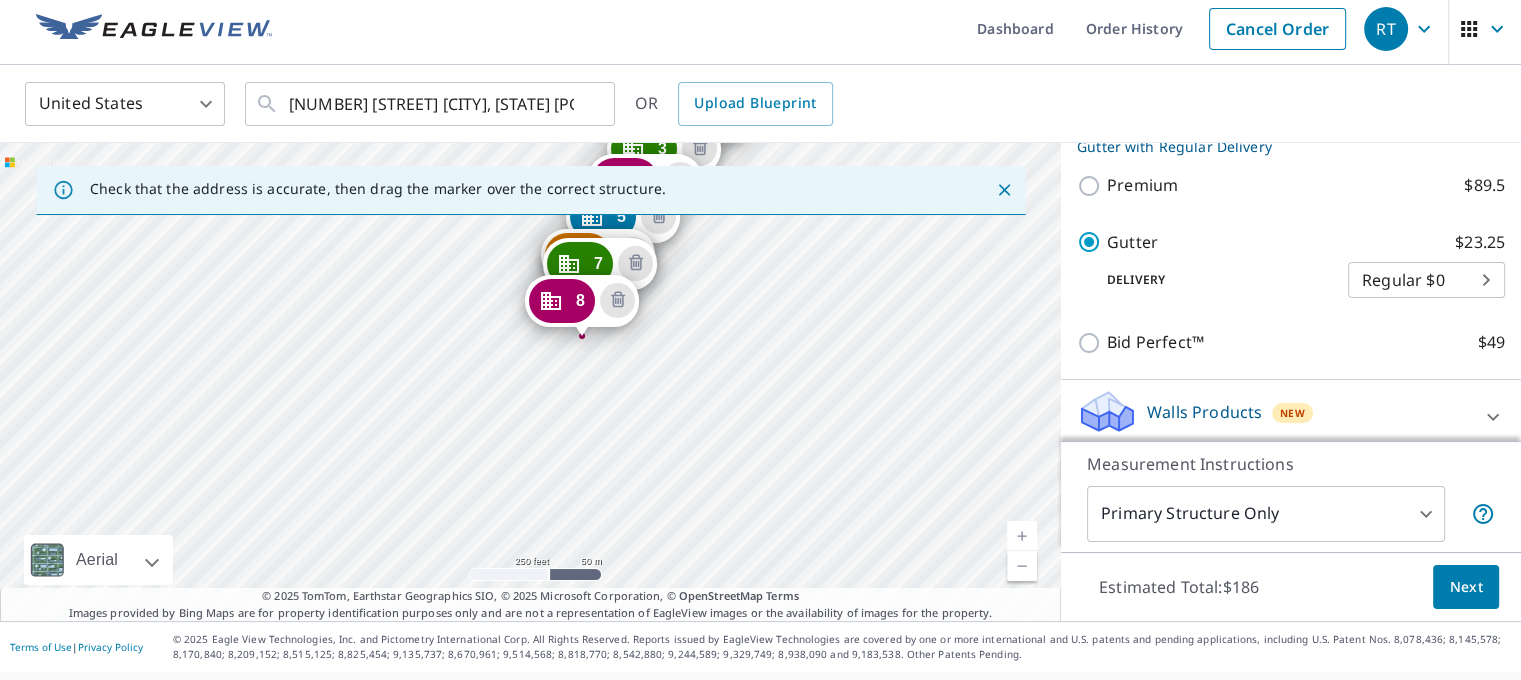 drag, startPoint x: 709, startPoint y: 331, endPoint x: 784, endPoint y: 221, distance: 133.13527 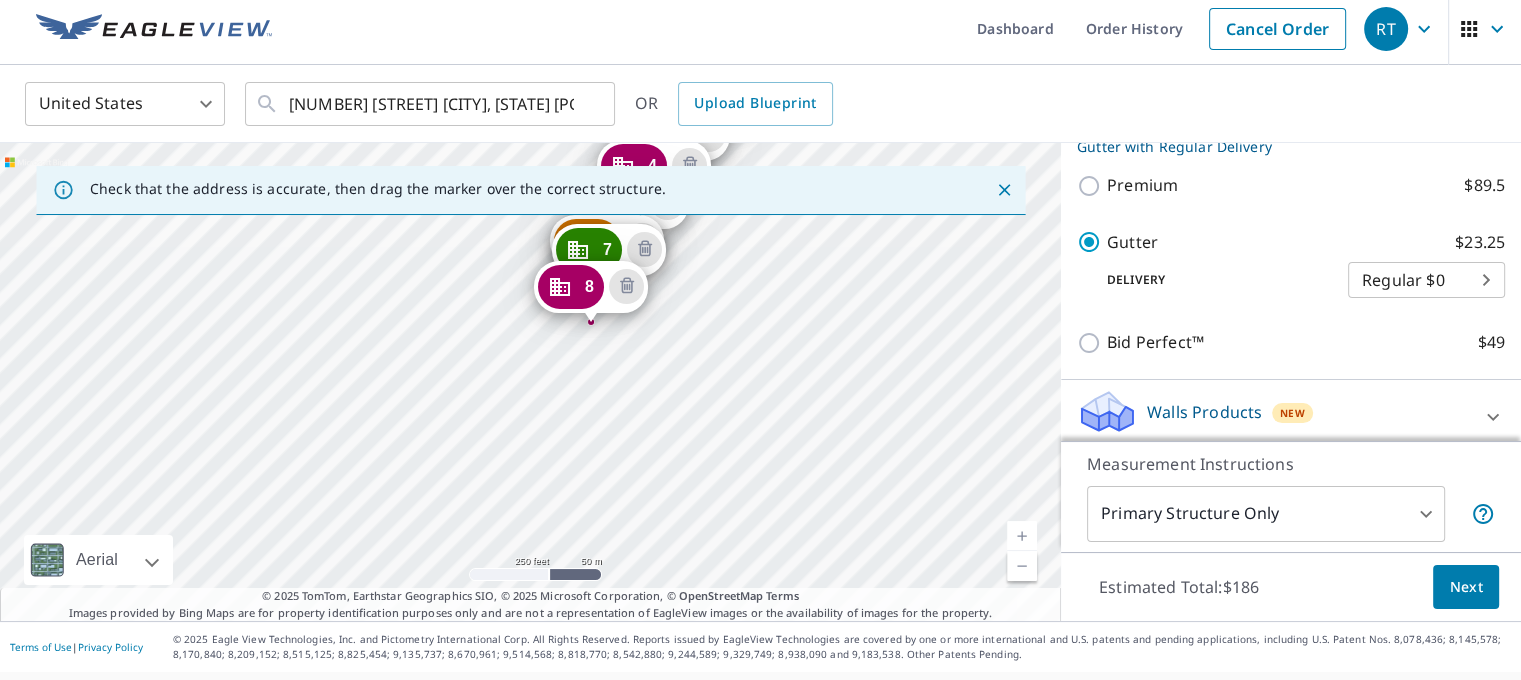 click on "2 [NUMBER] [STREET] [CITY], [STATE] [POSTAL_CODE] 3 [NUMBER] [STREET] [CITY], [STATE] [POSTAL_CODE] 4 [NUMBER] [STREET] [CITY], [STATE] [POSTAL_CODE] 5 [NUMBER] [STREET] [CITY], [STATE] [POSTAL_CODE] 6 [NUMBER] [STREET] [CITY], [STATE] [POSTAL_CODE] 7 [NUMBER] [STREET] [CITY], [STATE] [POSTAL_CODE] 8 [NUMBER] [STREET] [CITY], [STATE] [POSTAL_CODE] 1 [NUMBER] [STREET] [CITY], [STATE] [POSTAL_CODE]" at bounding box center (530, 382) 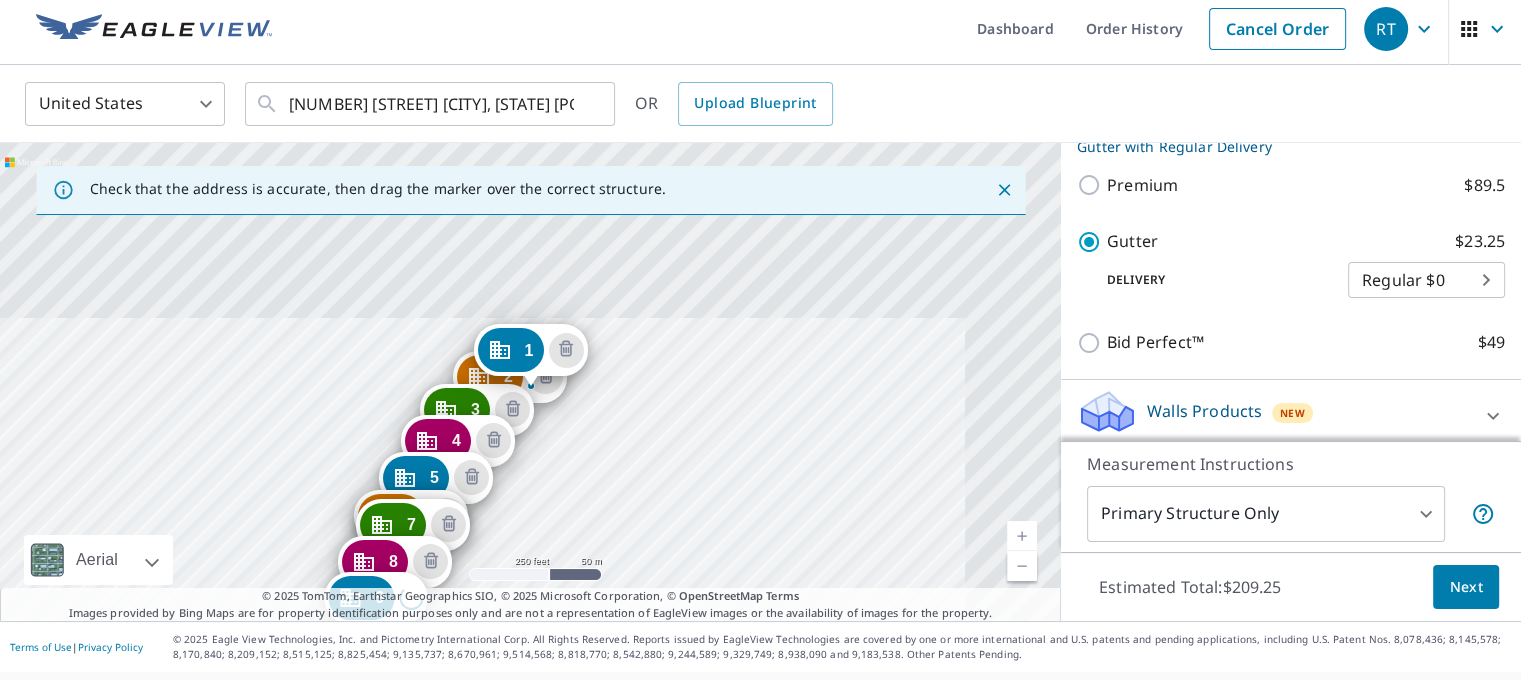 scroll, scrollTop: 1113, scrollLeft: 0, axis: vertical 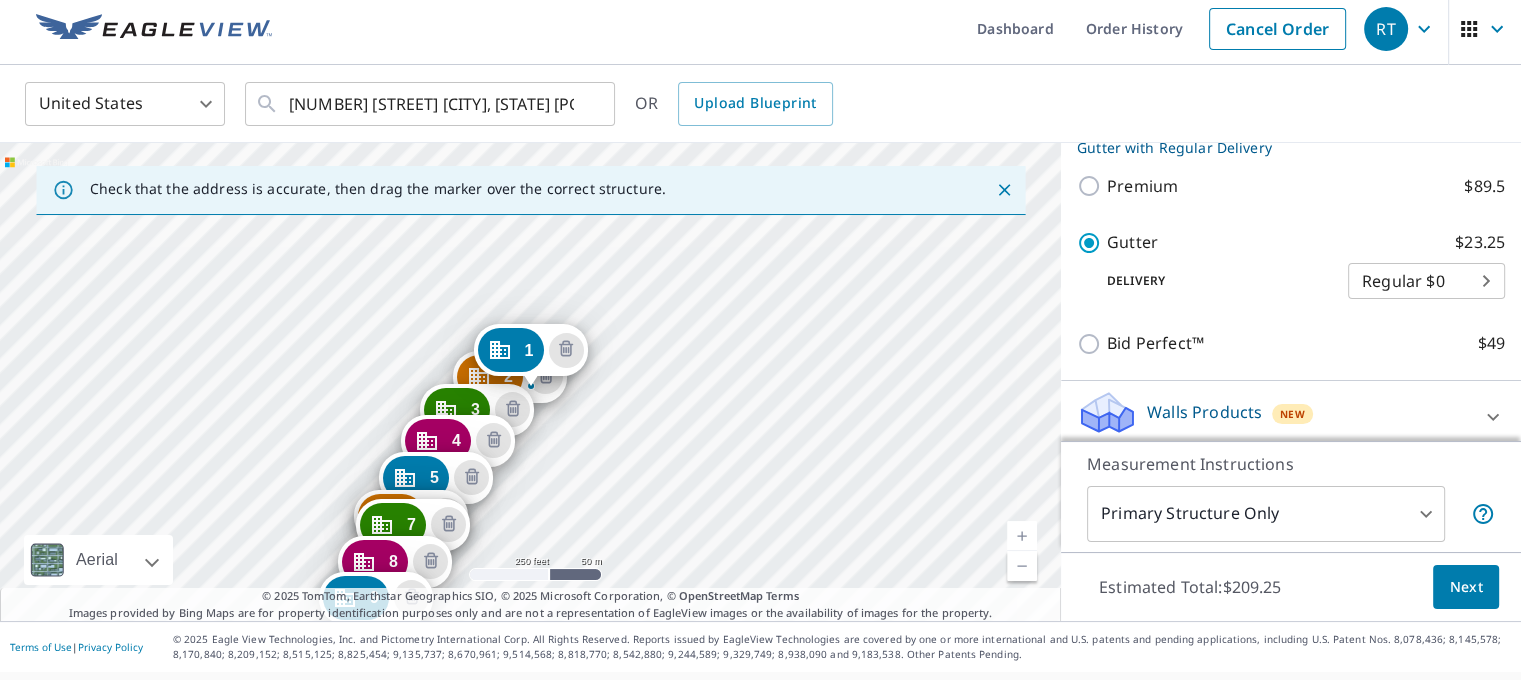 drag, startPoint x: 592, startPoint y: 499, endPoint x: 774, endPoint y: 211, distance: 340.68753 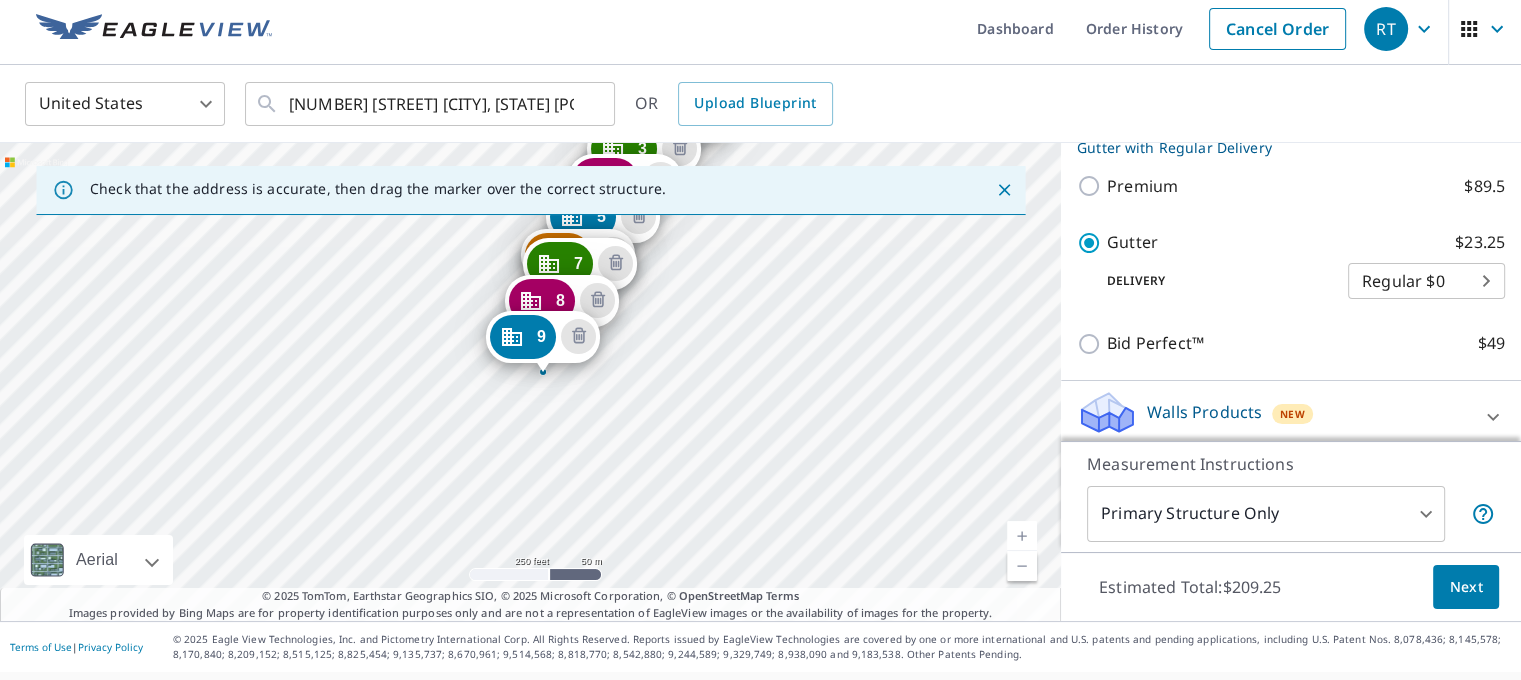 click on "[NUMBER] [STREET] [CITY], [STATE] [POSTAL_CODE] [NUMBER] [STREET] [CITY], [STATE] [POSTAL_CODE] [NUMBER] [STREET] [CITY], [STATE] [POSTAL_CODE] [NUMBER] [STREET] [CITY], [STATE] [POSTAL_CODE] [NUMBER] [STREET] [CITY], [STATE] [POSTAL_CODE] [NUMBER] [STREET] [CITY], [STATE] [POSTAL_CODE] [NUMBER] [STREET] [CITY], [STATE] [POSTAL_CODE] [NUMBER] [STREET] [CITY], [STATE] [POSTAL_CODE] [NUMBER] [STREET] [CITY], [STATE] [POSTAL_CODE] [NUMBER] [STREET] [CITY], [STATE] [POSTAL_CODE]" at bounding box center [530, 382] 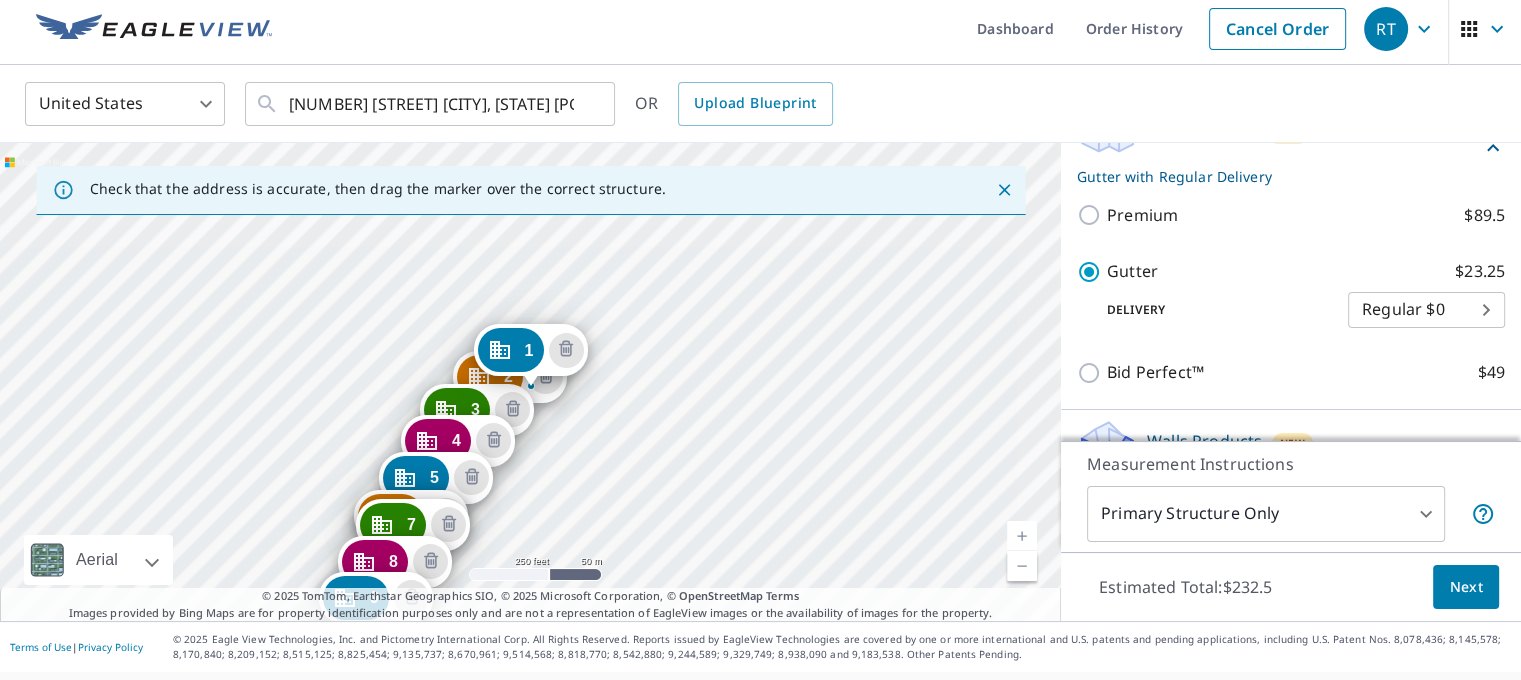 scroll, scrollTop: 1204, scrollLeft: 0, axis: vertical 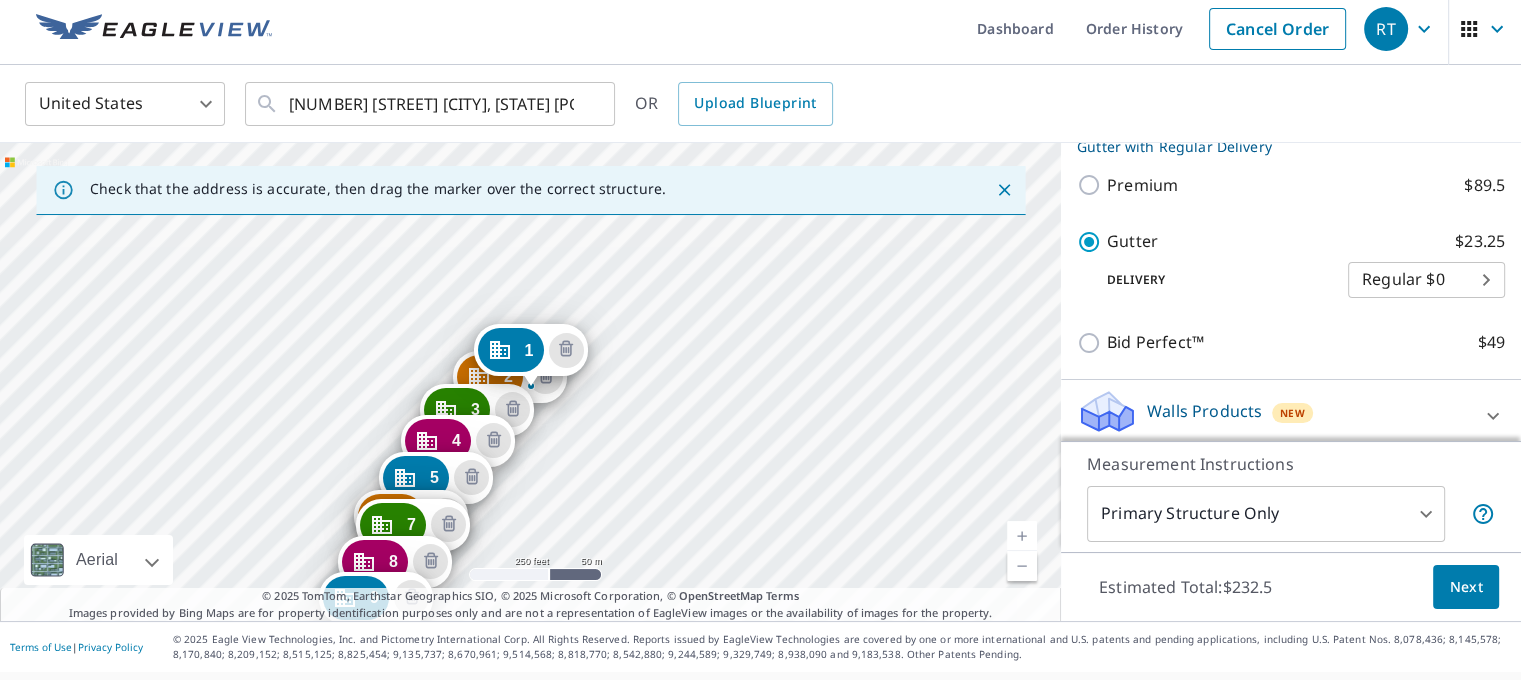 drag, startPoint x: 593, startPoint y: 483, endPoint x: 752, endPoint y: 271, distance: 265 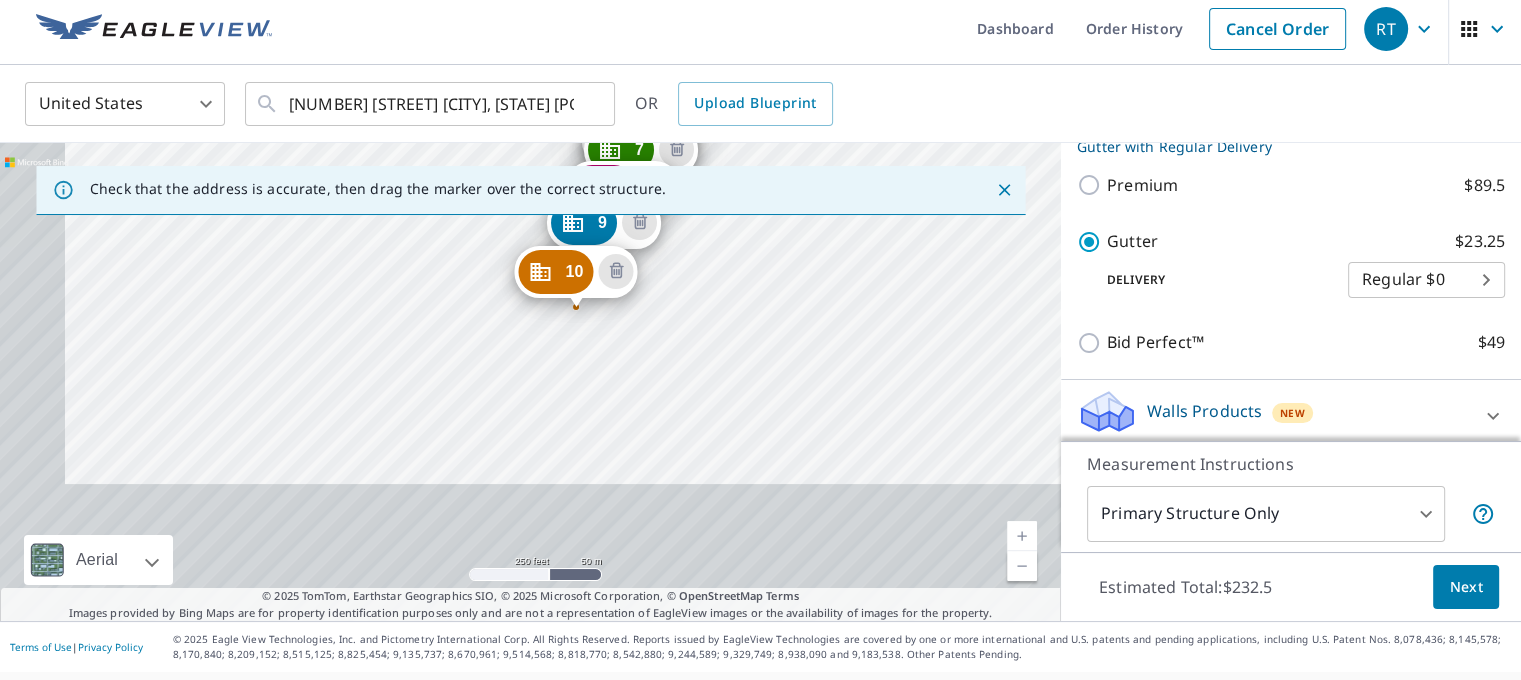 drag, startPoint x: 737, startPoint y: 295, endPoint x: 748, endPoint y: 255, distance: 41.484936 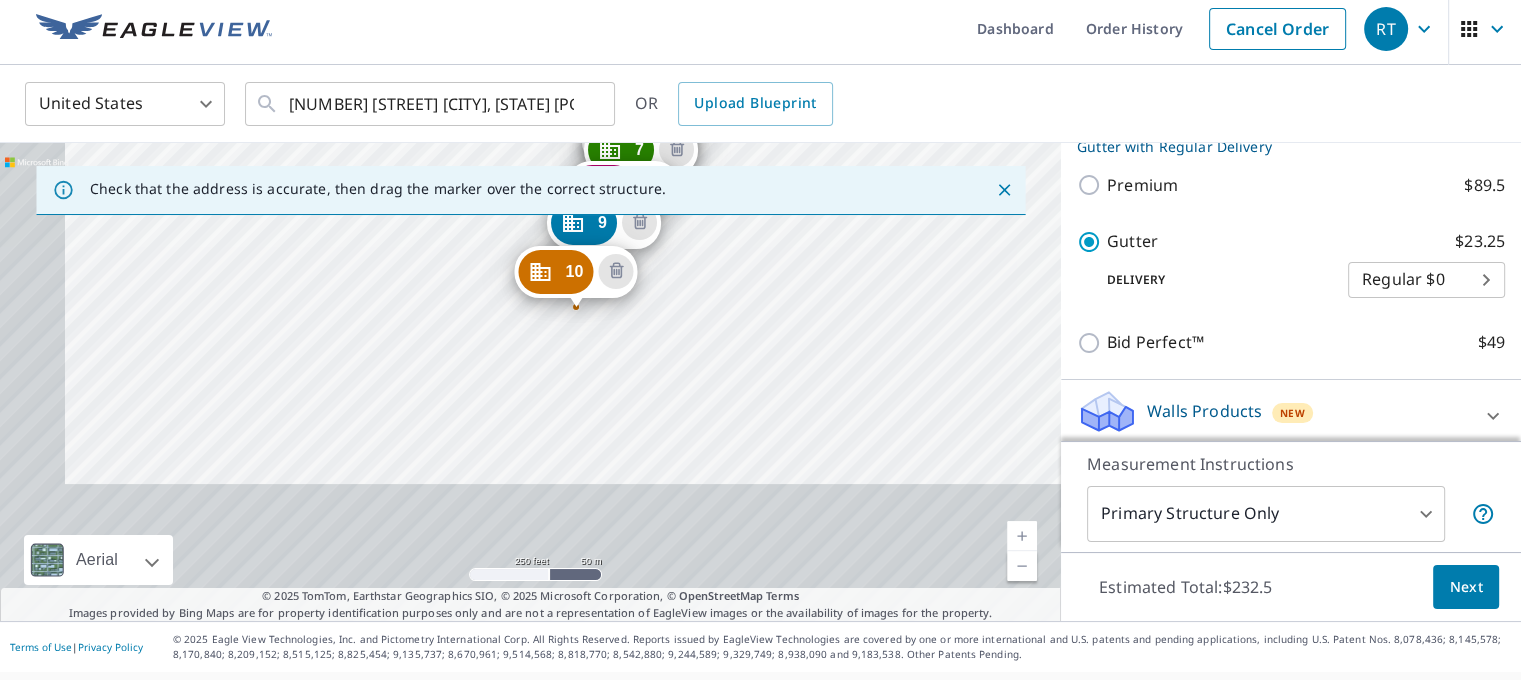 click on "[NUMBER] [NUMBER] [STREET] [CITY], [STATE] [POSTAL_CODE] [NUMBER] [STREET] [CITY], [STATE] [POSTAL_CODE] [NUMBER] [STREET] [CITY], [STATE] [POSTAL_CODE] [NUMBER] [STREET] [CITY], [STATE] [POSTAL_CODE] [NUMBER] [STREET] [CITY], [STATE] [POSTAL_CODE] [NUMBER] [STREET] [CITY], [STATE] [POSTAL_CODE] [NUMBER] [STREET] [CITY], [STATE] [POSTAL_CODE] [NUMBER] [STREET] [CITY], [STATE] [POSTAL_CODE] [NUMBER] [STREET] [CITY], [STATE] [POSTAL_CODE] [NUMBER] [STREET] [CITY], [STATE] [POSTAL_CODE] [NUMBER] [STREET] [CITY], [STATE] [POSTAL_CODE]" at bounding box center [530, 382] 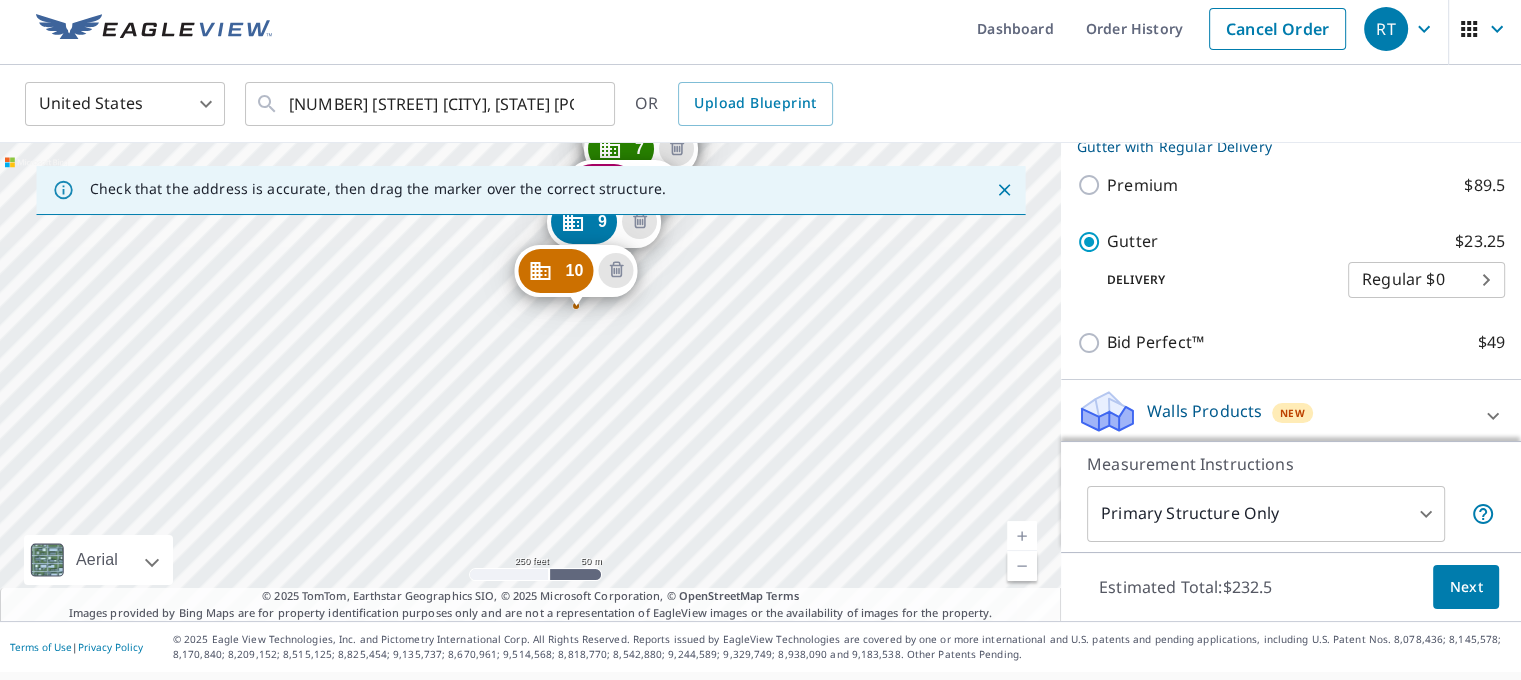 click on "[NUMBER] [NUMBER] [STREET] [CITY], [STATE] [POSTAL_CODE] [NUMBER] [STREET] [CITY], [STATE] [POSTAL_CODE] [NUMBER] [STREET] [CITY], [STATE] [POSTAL_CODE] [NUMBER] [STREET] [CITY], [STATE] [POSTAL_CODE] [NUMBER] [STREET] [CITY], [STATE] [POSTAL_CODE] [NUMBER] [STREET] [CITY], [STATE] [POSTAL_CODE] [NUMBER] [STREET] [CITY], [STATE] [POSTAL_CODE] [NUMBER] [STREET] [CITY], [STATE] [POSTAL_CODE] [NUMBER] [STREET] [CITY], [STATE] [POSTAL_CODE] [NUMBER] [STREET] [CITY], [STATE] [POSTAL_CODE] [NUMBER] [STREET] [CITY], [STATE] [POSTAL_CODE]" at bounding box center [530, 382] 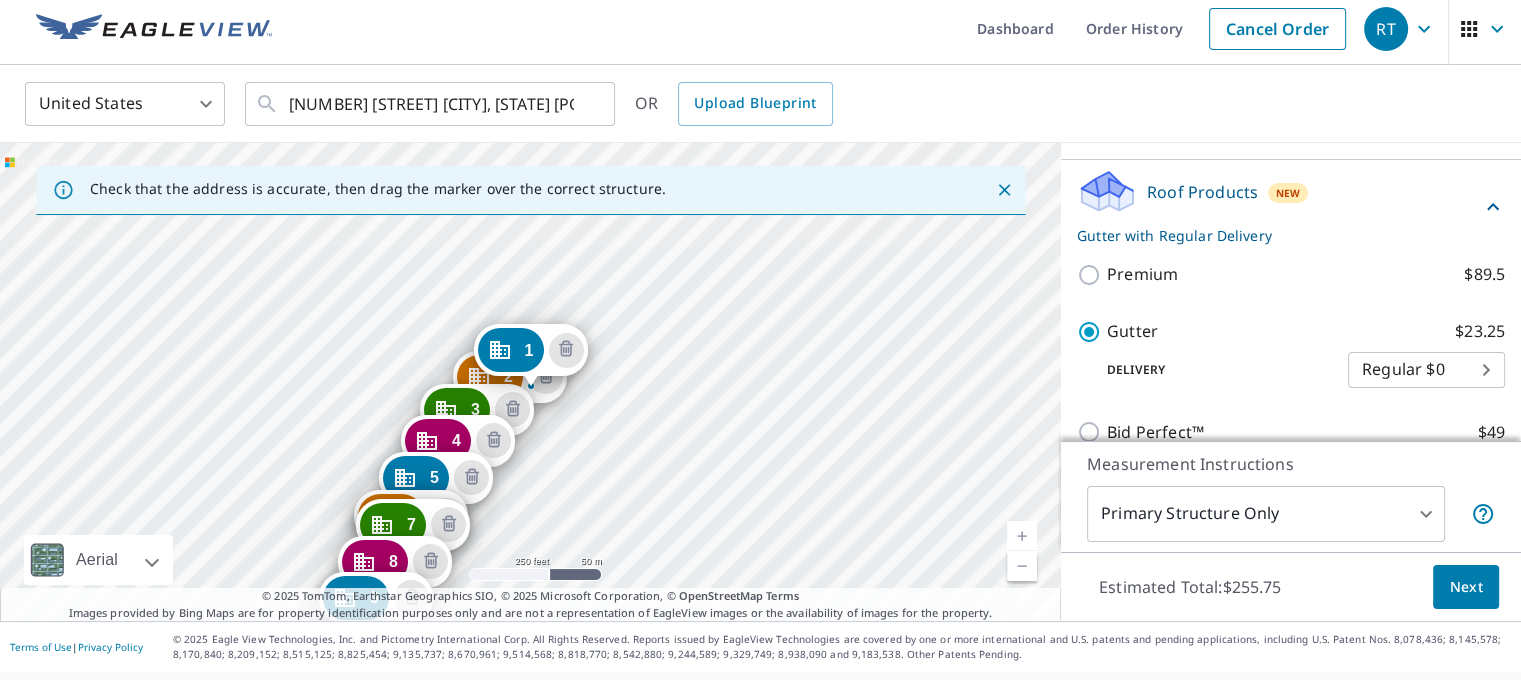 scroll, scrollTop: 1294, scrollLeft: 0, axis: vertical 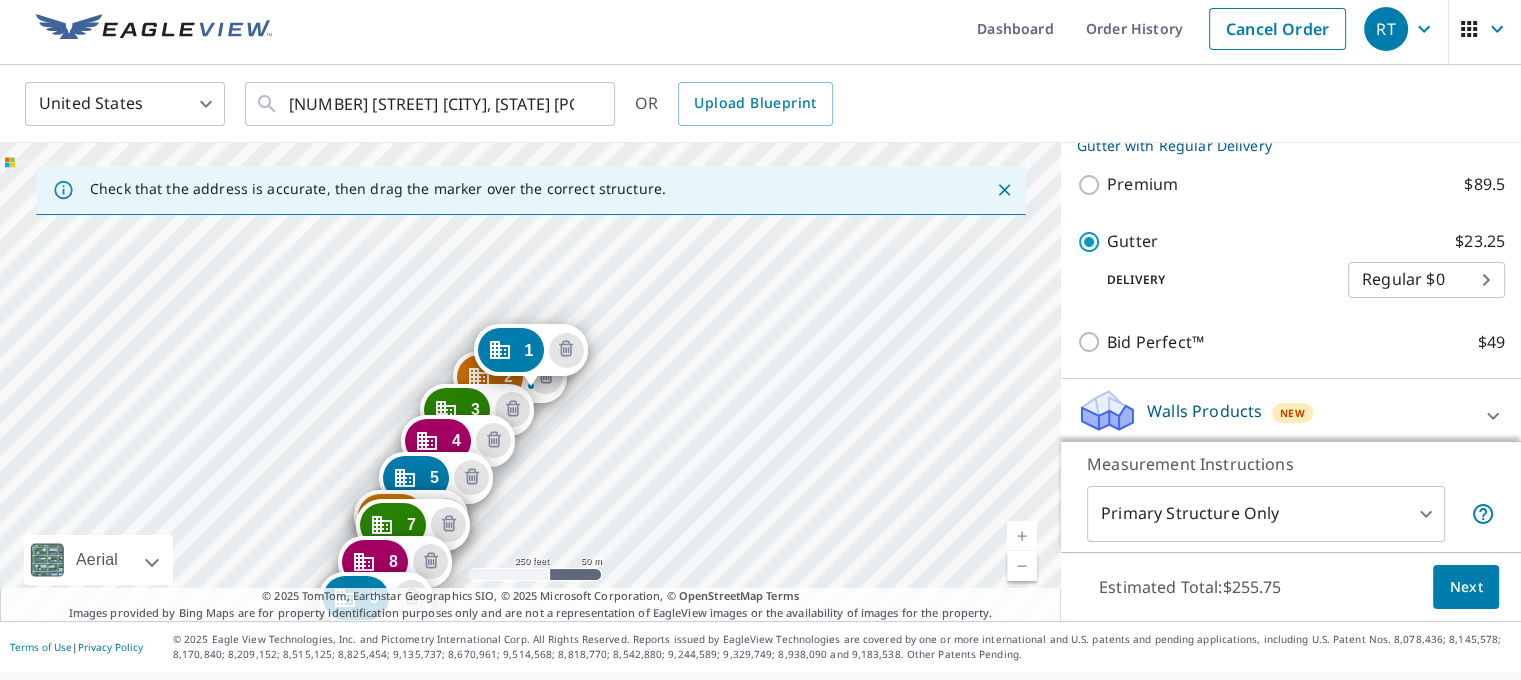 click on "[NUMBER] [STREET] [CITY], [STATE] [POSTAL_CODE] [NUMBER] [STREET] [CITY], [STATE] [POSTAL_CODE] [NUMBER] [STREET] [CITY], [STATE] [POSTAL_CODE] [NUMBER] [STREET] [CITY], [STATE] [POSTAL_CODE] [NUMBER] [STREET] [CITY], [STATE] [POSTAL_CODE] [NUMBER] [STREET] [CITY], [STATE] [POSTAL_CODE] [NUMBER] [STREET] [CITY], [STATE] [POSTAL_CODE] [NUMBER] [STREET] [CITY], [STATE] [POSTAL_CODE] [NUMBER] [STREET] [CITY], [STATE] [POSTAL_CODE] [NUMBER] [STREET] [CITY], [STATE] [POSTAL_CODE] [NUMBER] [STREET] [CITY], [STATE] [POSTAL_CODE] [NUMBER] [STREET] [CITY], [STATE] [POSTAL_CODE]" at bounding box center [530, 382] 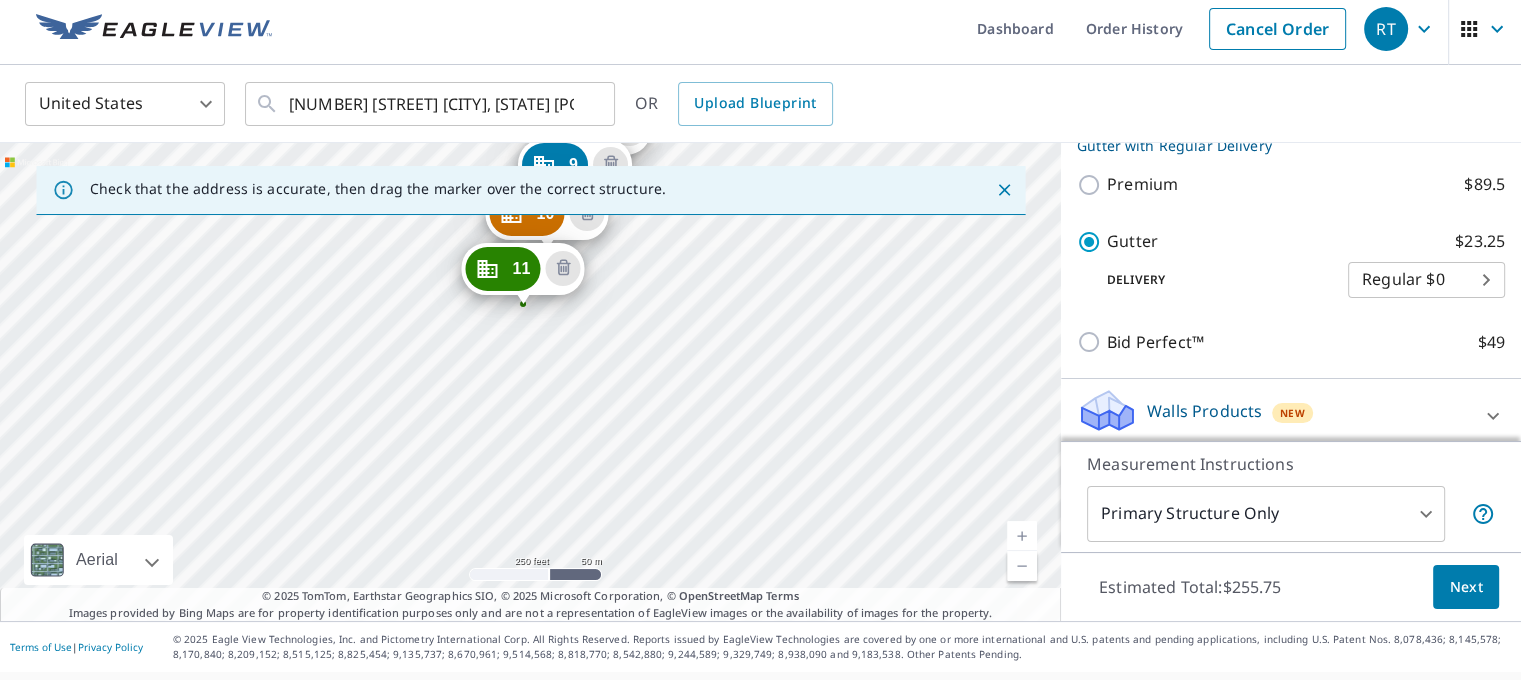 drag, startPoint x: 602, startPoint y: 334, endPoint x: 612, endPoint y: 290, distance: 45.122055 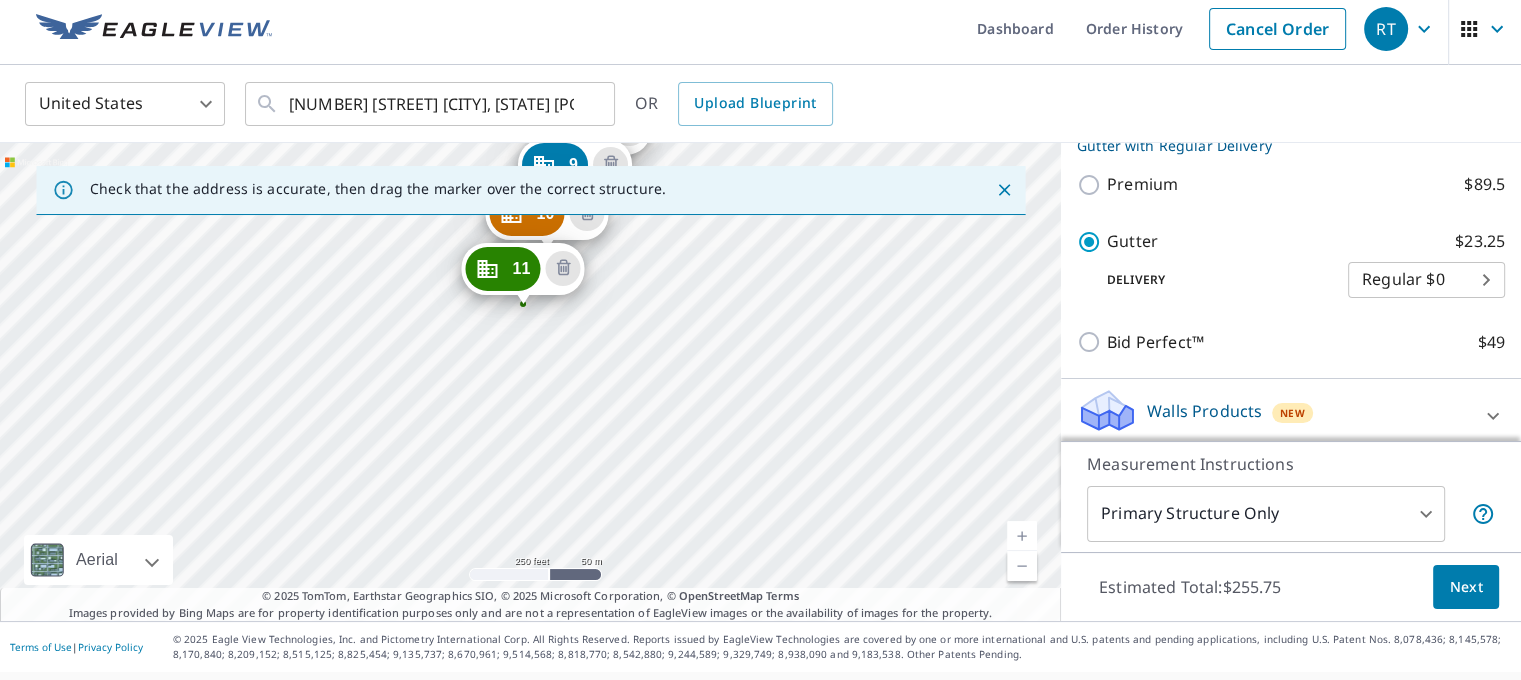 click on "[NUMBER] [STREET] [CITY], [STATE] [POSTAL_CODE] [NUMBER] [STREET] [CITY], [STATE] [POSTAL_CODE] [NUMBER] [STREET] [CITY], [STATE] [POSTAL_CODE] [NUMBER] [STREET] [CITY], [STATE] [POSTAL_CODE] [NUMBER] [STREET] [CITY], [STATE] [POSTAL_CODE] [NUMBER] [STREET] [CITY], [STATE] [POSTAL_CODE] [NUMBER] [STREET] [CITY], [STATE] [POSTAL_CODE] [NUMBER] [STREET] [CITY], [STATE] [POSTAL_CODE] [NUMBER] [STREET] [CITY], [STATE] [POSTAL_CODE] [NUMBER] [STREET] [CITY], [STATE] [POSTAL_CODE] [NUMBER] [STREET] [CITY], [STATE] [POSTAL_CODE] [NUMBER] [STREET] [CITY], [STATE] [POSTAL_CODE]" at bounding box center [530, 382] 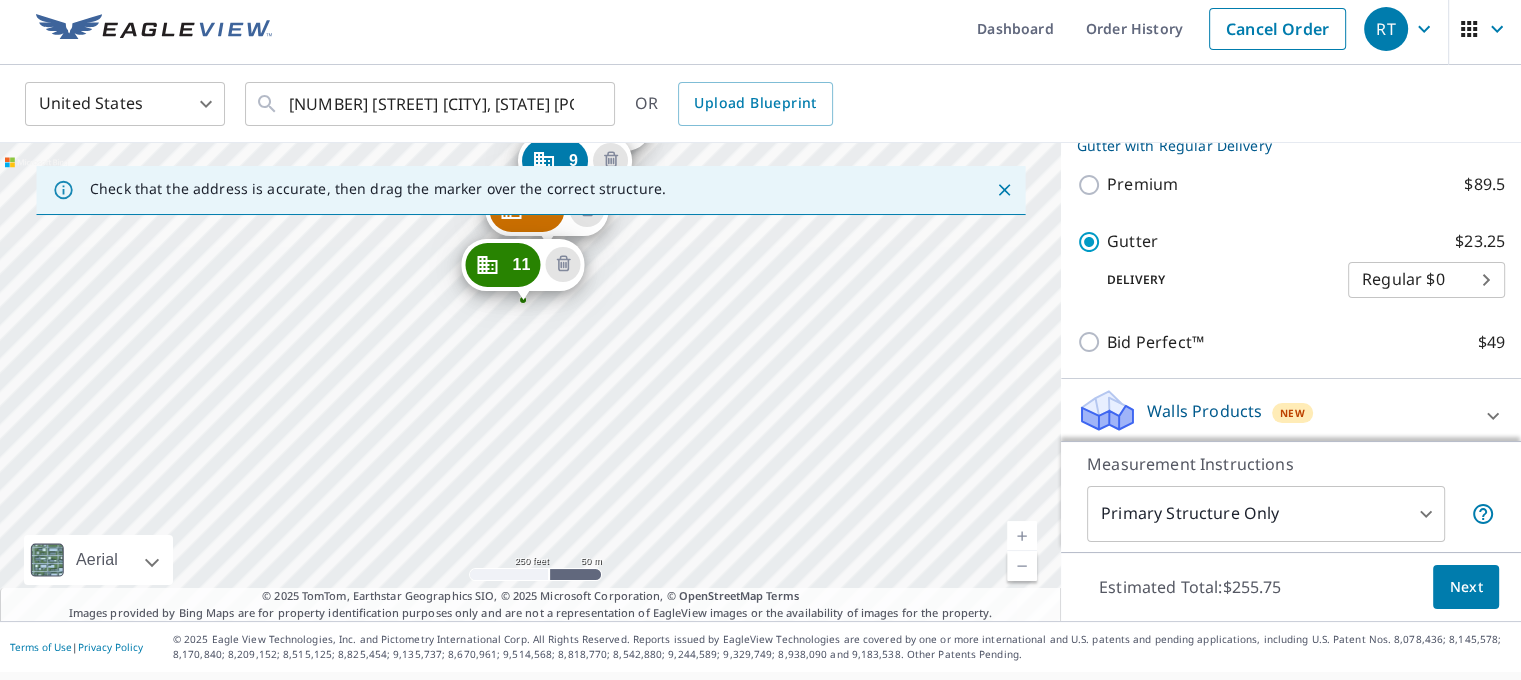click on "[NUMBER] [STREET] [CITY], [STATE] [POSTAL_CODE] [NUMBER] [STREET] [CITY], [STATE] [POSTAL_CODE] [NUMBER] [STREET] [CITY], [STATE] [POSTAL_CODE] [NUMBER] [STREET] [CITY], [STATE] [POSTAL_CODE] [NUMBER] [STREET] [CITY], [STATE] [POSTAL_CODE] [NUMBER] [STREET] [CITY], [STATE] [POSTAL_CODE] [NUMBER] [STREET] [CITY], [STATE] [POSTAL_CODE] [NUMBER] [STREET] [CITY], [STATE] [POSTAL_CODE] [NUMBER] [STREET] [CITY], [STATE] [POSTAL_CODE] [NUMBER] [STREET] [CITY], [STATE] [POSTAL_CODE] [NUMBER] [STREET] [CITY], [STATE] [POSTAL_CODE] [NUMBER] [STREET] [CITY], [STATE] [POSTAL_CODE]" at bounding box center [530, 382] 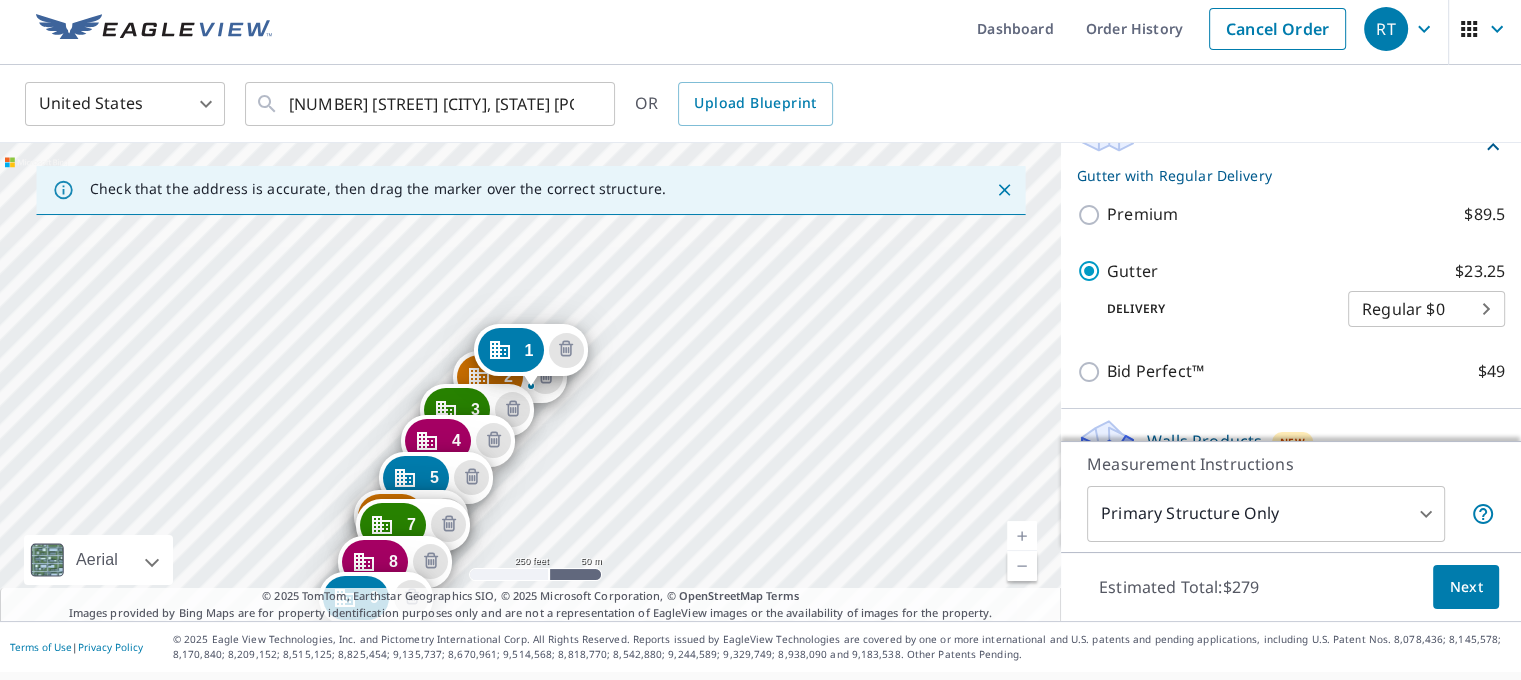 scroll, scrollTop: 1384, scrollLeft: 0, axis: vertical 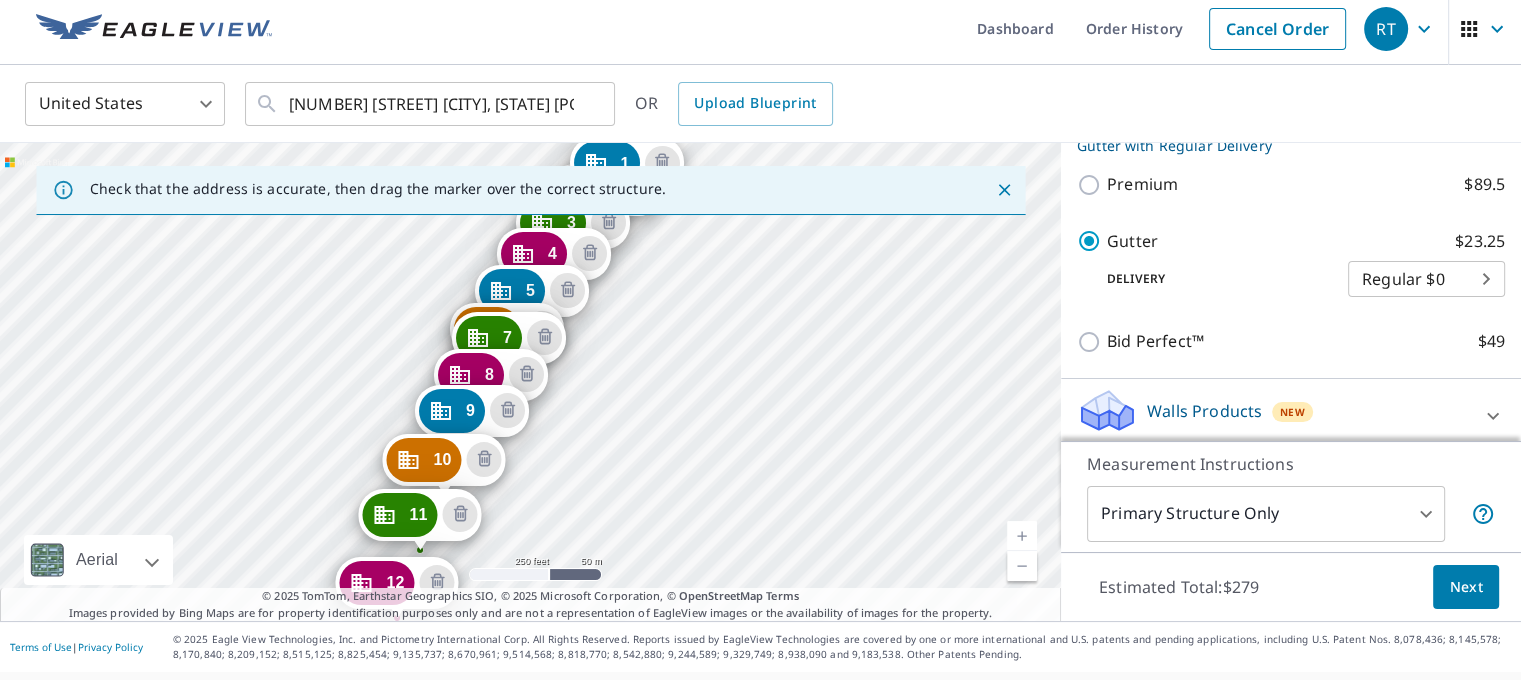drag, startPoint x: 624, startPoint y: 436, endPoint x: 717, endPoint y: 255, distance: 203.49448 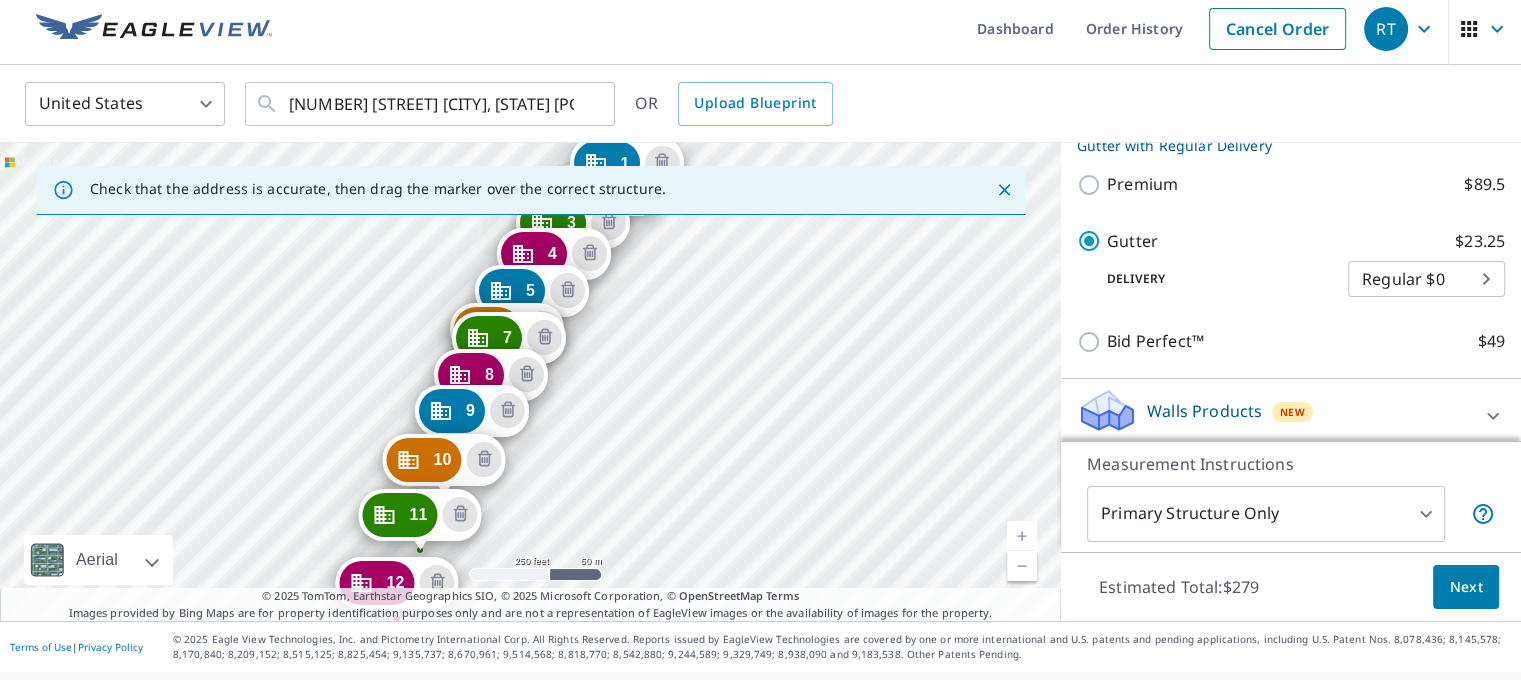 click on "2 [NUMBER] [STREET] [CITY], [STATE] [POSTAL_CODE] 3 [NUMBER] [STREET] [CITY], [STATE] [POSTAL_CODE] 4 [NUMBER] [STREET] [CITY], [STATE] [POSTAL_CODE] 5 [NUMBER] [STREET] [CITY], [STATE] [POSTAL_CODE] 6 [NUMBER] [STREET] [CITY], [STATE] [POSTAL_CODE] 7 [NUMBER] [STREET] [CITY], [STATE] [POSTAL_CODE] 8 [NUMBER] [STREET] [CITY], [STATE] [POSTAL_CODE] 9 [NUMBER] [STREET] [CITY], [STATE] [POSTAL_CODE] 10 [NUMBER] [STREET] [CITY], [STATE] [POSTAL_CODE] 11 [NUMBER] [STREET] [CITY], [STATE] [POSTAL_CODE] 12 [NUMBER] [STREET] [CITY], [STATE] [POSTAL_CODE] 1 [NUMBER] [STREET] [CITY], [STATE] [POSTAL_CODE]" at bounding box center (530, 382) 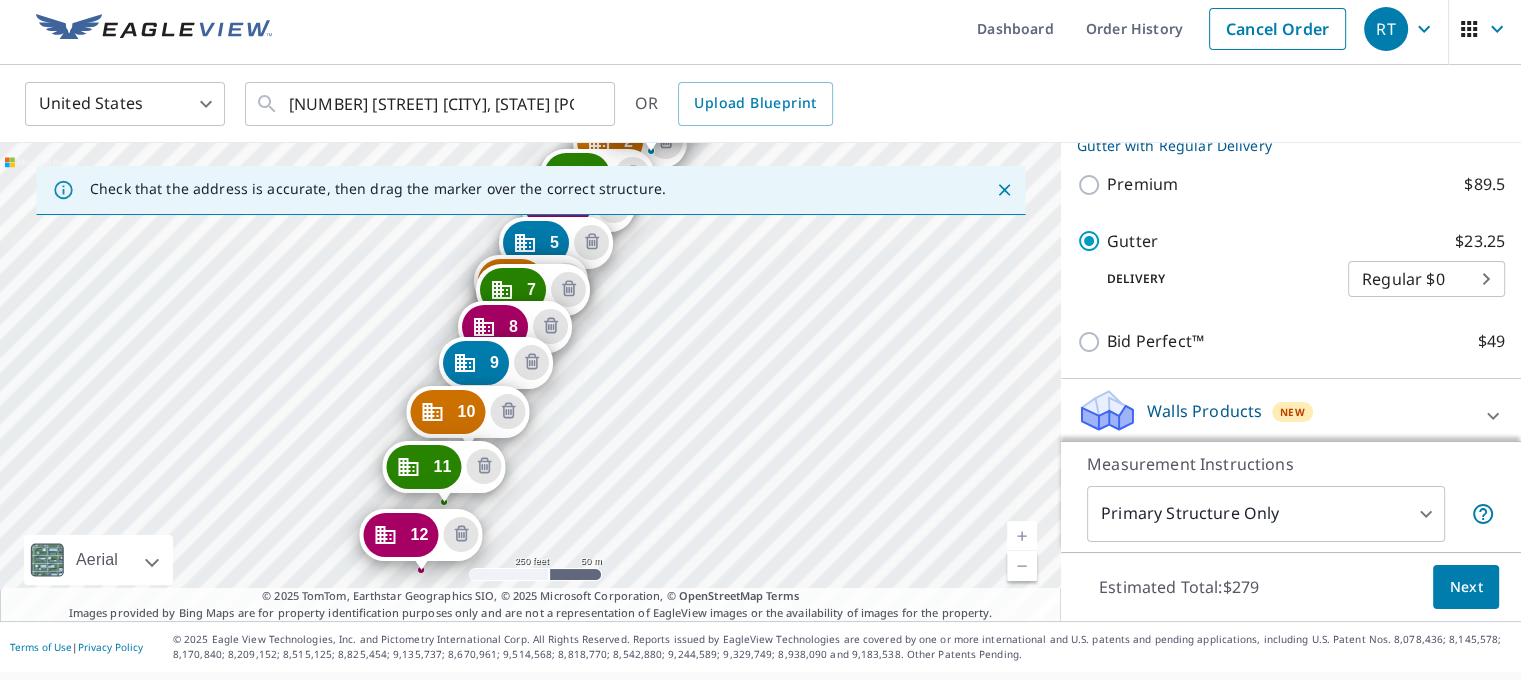 drag, startPoint x: 644, startPoint y: 427, endPoint x: 697, endPoint y: 286, distance: 150.632 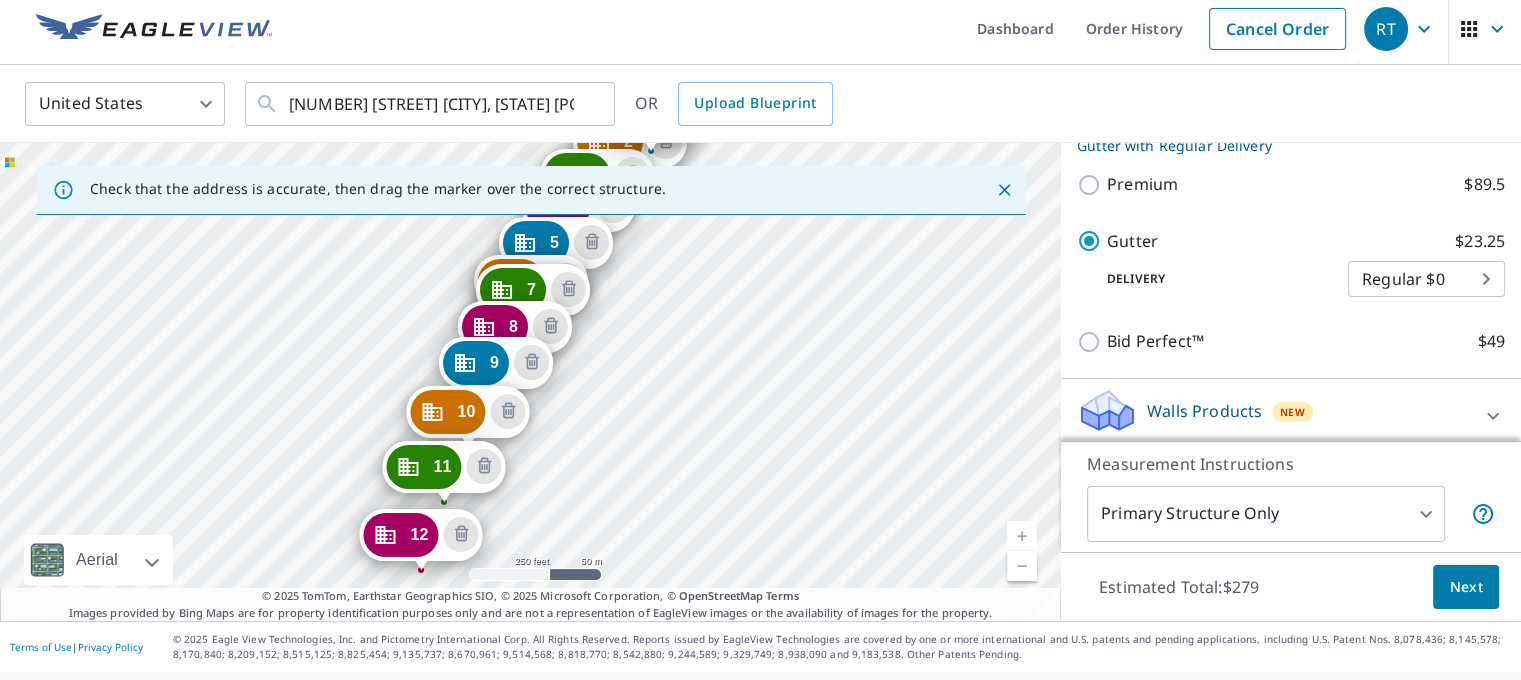 click on "2 [NUMBER] [STREET] [CITY], [STATE] [POSTAL_CODE] 3 [NUMBER] [STREET] [CITY], [STATE] [POSTAL_CODE] 4 [NUMBER] [STREET] [CITY], [STATE] [POSTAL_CODE] 5 [NUMBER] [STREET] [CITY], [STATE] [POSTAL_CODE] 6 [NUMBER] [STREET] [CITY], [STATE] [POSTAL_CODE] 7 [NUMBER] [STREET] [CITY], [STATE] [POSTAL_CODE] 8 [NUMBER] [STREET] [CITY], [STATE] [POSTAL_CODE] 9 [NUMBER] [STREET] [CITY], [STATE] [POSTAL_CODE] 10 [NUMBER] [STREET] [CITY], [STATE] [POSTAL_CODE] 11 [NUMBER] [STREET] [CITY], [STATE] [POSTAL_CODE] 12 [NUMBER] [STREET] [CITY], [STATE] [POSTAL_CODE] 1 [NUMBER] [STREET] [CITY], [STATE] [POSTAL_CODE]" at bounding box center [530, 382] 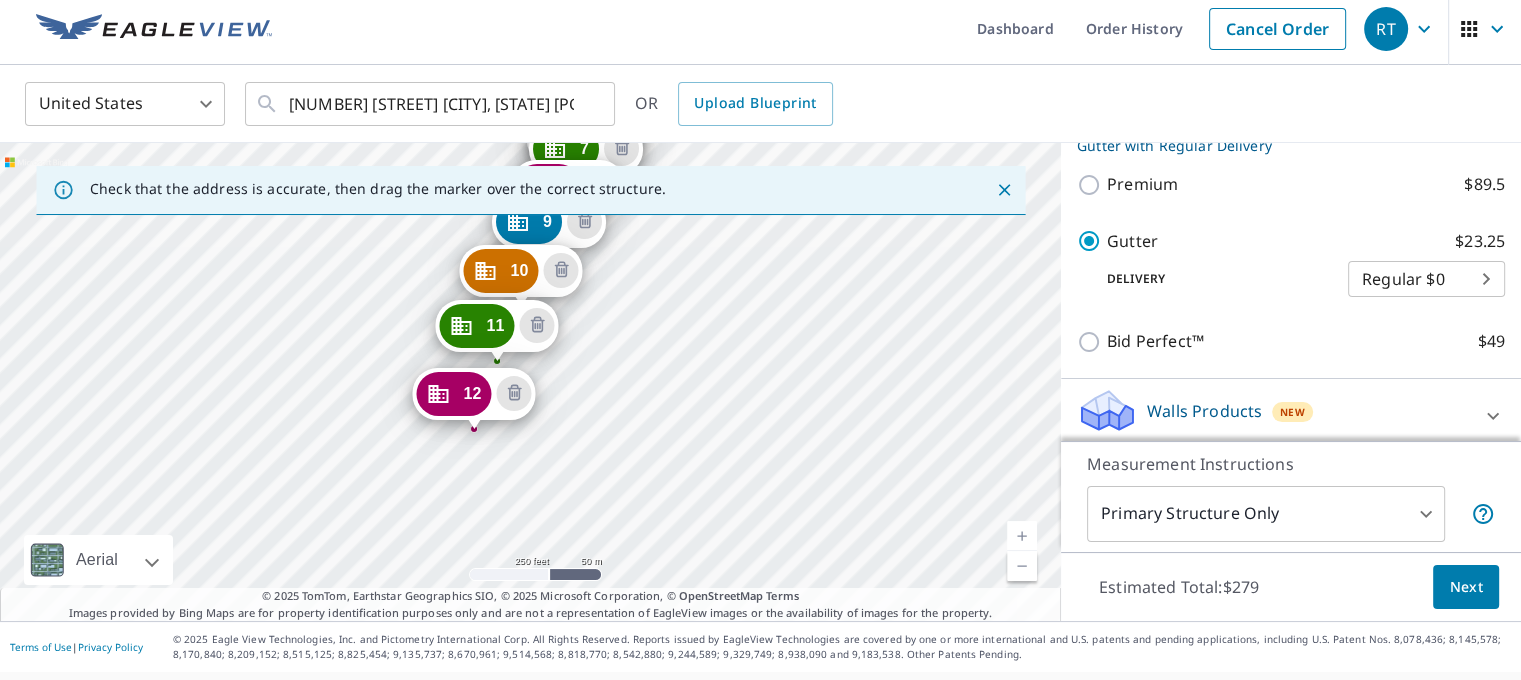 click on "2 [NUMBER] [STREET] [CITY], [STATE] [POSTAL_CODE] 3 [NUMBER] [STREET] [CITY], [STATE] [POSTAL_CODE] 4 [NUMBER] [STREET] [CITY], [STATE] [POSTAL_CODE] 5 [NUMBER] [STREET] [CITY], [STATE] [POSTAL_CODE] 6 [NUMBER] [STREET] [CITY], [STATE] [POSTAL_CODE] 7 [NUMBER] [STREET] [CITY], [STATE] [POSTAL_CODE] 8 [NUMBER] [STREET] [CITY], [STATE] [POSTAL_CODE] 9 [NUMBER] [STREET] [CITY], [STATE] [POSTAL_CODE] 10 [NUMBER] [STREET] [CITY], [STATE] [POSTAL_CODE] 11 [NUMBER] [STREET] [CITY], [STATE] [POSTAL_CODE] 12 [NUMBER] [STREET] [CITY], [STATE] [POSTAL_CODE] 1 [NUMBER] [STREET] [CITY], [STATE] [POSTAL_CODE]" at bounding box center (530, 382) 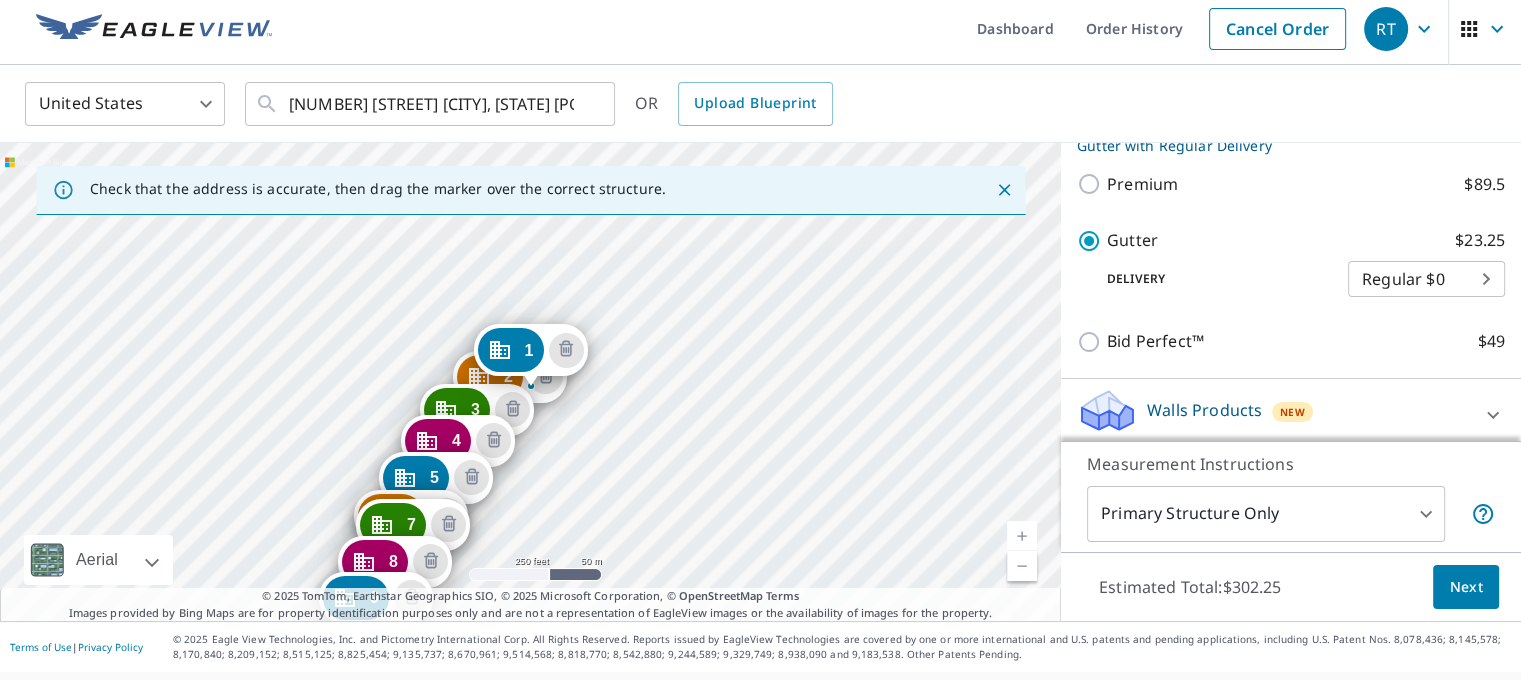 scroll, scrollTop: 1474, scrollLeft: 0, axis: vertical 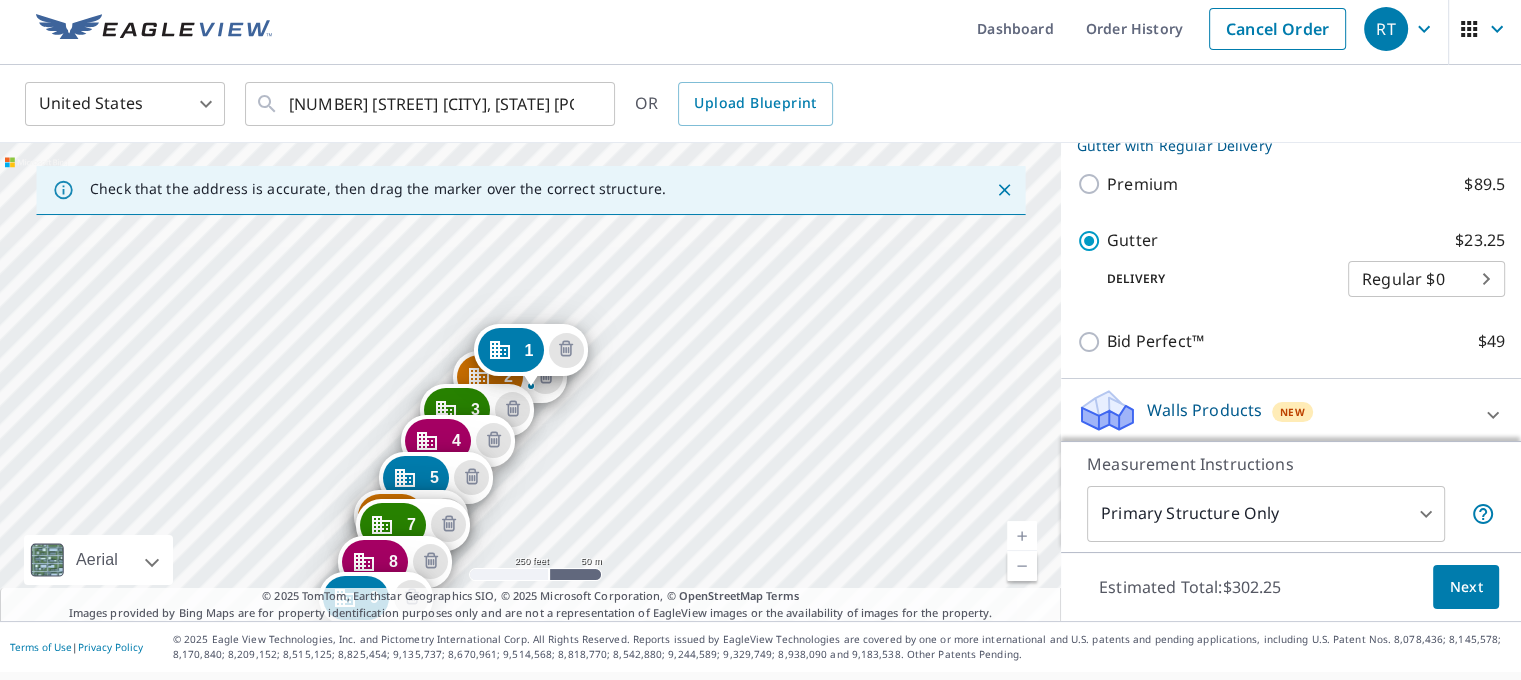 drag, startPoint x: 653, startPoint y: 473, endPoint x: 728, endPoint y: 236, distance: 248.58398 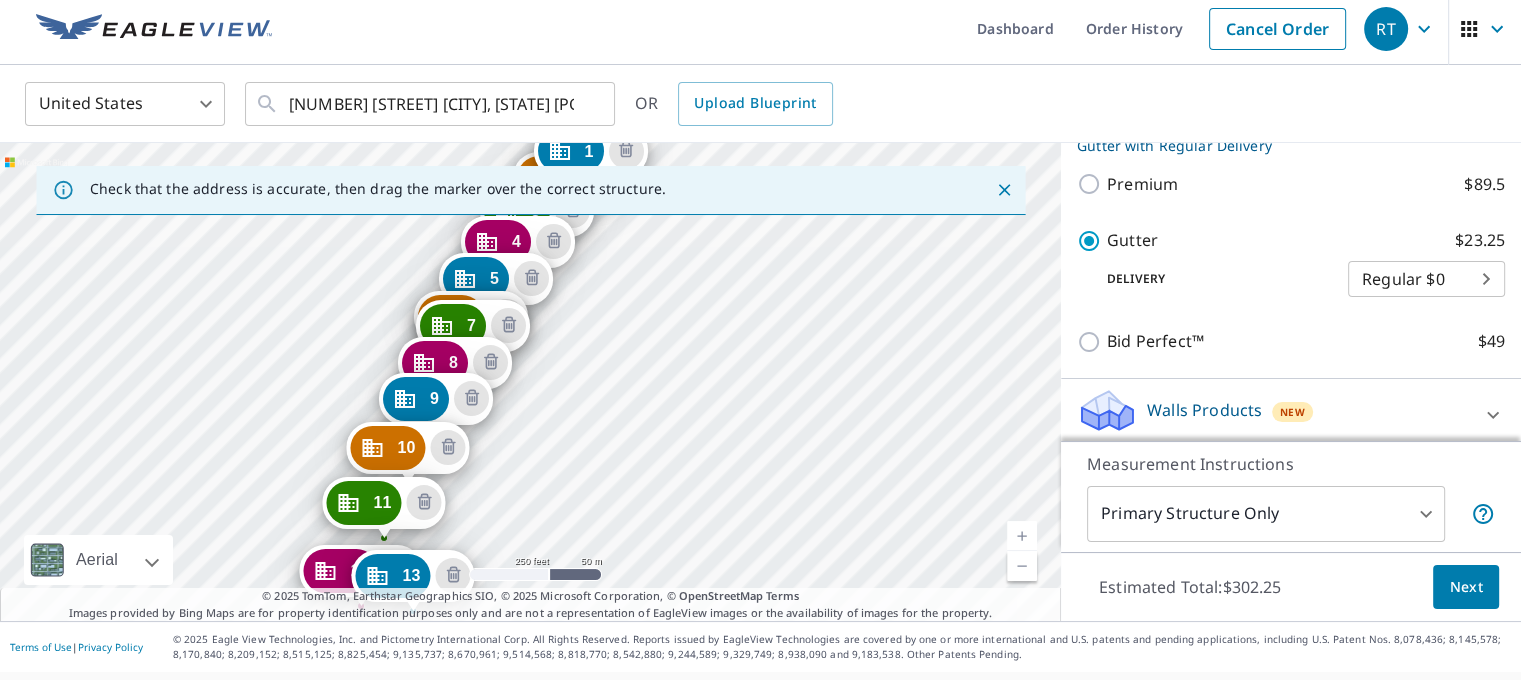 drag, startPoint x: 630, startPoint y: 423, endPoint x: 682, endPoint y: 265, distance: 166.337 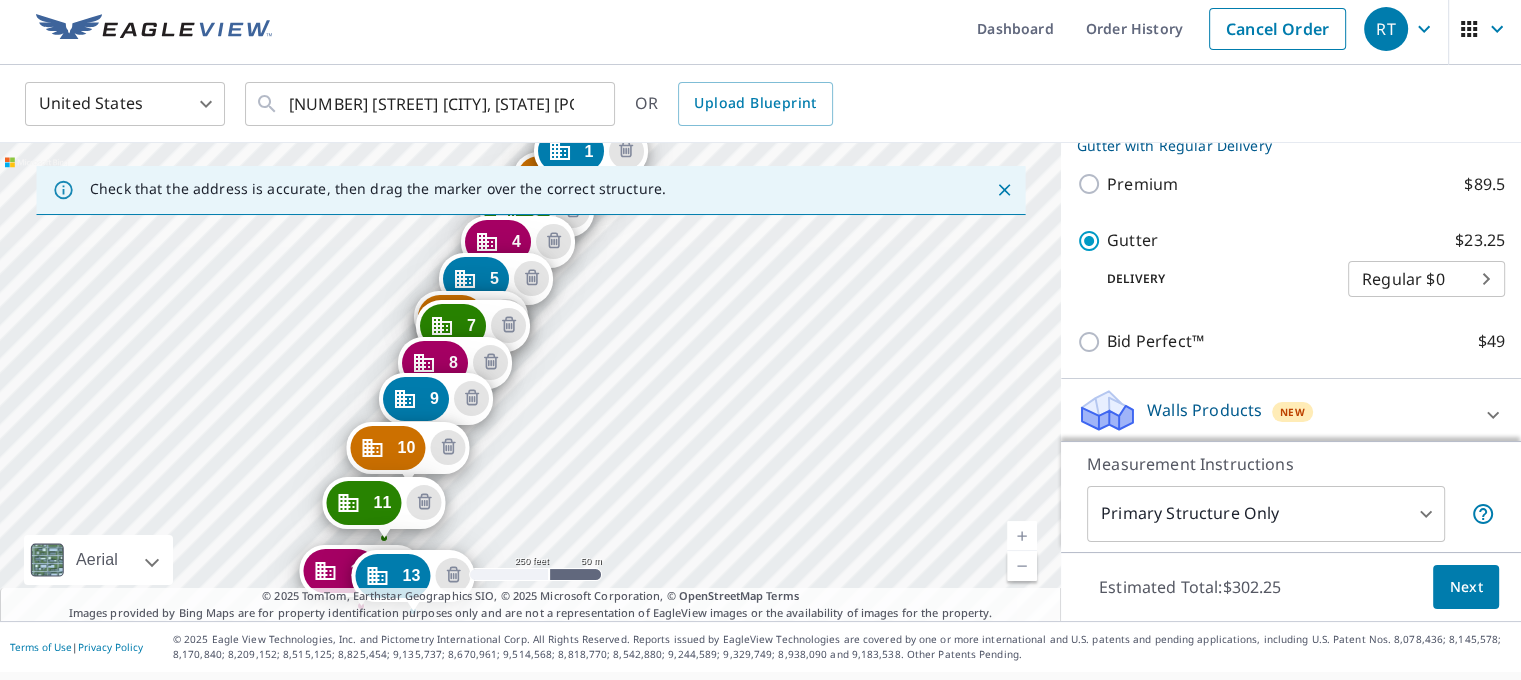 click on "[NUMBER] [STREET] [CITY], [STATE] [POSTAL_CODE] [NUMBER] [STREET] [CITY], [STATE] [POSTAL_CODE] [NUMBER] [STREET] [CITY], [STATE] [POSTAL_CODE] [NUMBER] [STREET] [CITY], [STATE] [POSTAL_CODE] [NUMBER] [STREET] [CITY], [STATE] [POSTAL_CODE] [NUMBER] [STREET] [CITY], [STATE] [POSTAL_CODE] [NUMBER] [STREET] [CITY], [STATE] [POSTAL_CODE] [NUMBER] [STREET] [CITY], [STATE] [POSTAL_CODE] [NUMBER] [STREET] [CITY], [STATE] [POSTAL_CODE] [NUMBER] [STREET] [CITY], [STATE] [POSTAL_CODE] [NUMBER] [STREET] [CITY], [STATE] [POSTAL_CODE] [NUMBER] [STREET] [CITY], [STATE] [POSTAL_CODE]" at bounding box center (530, 382) 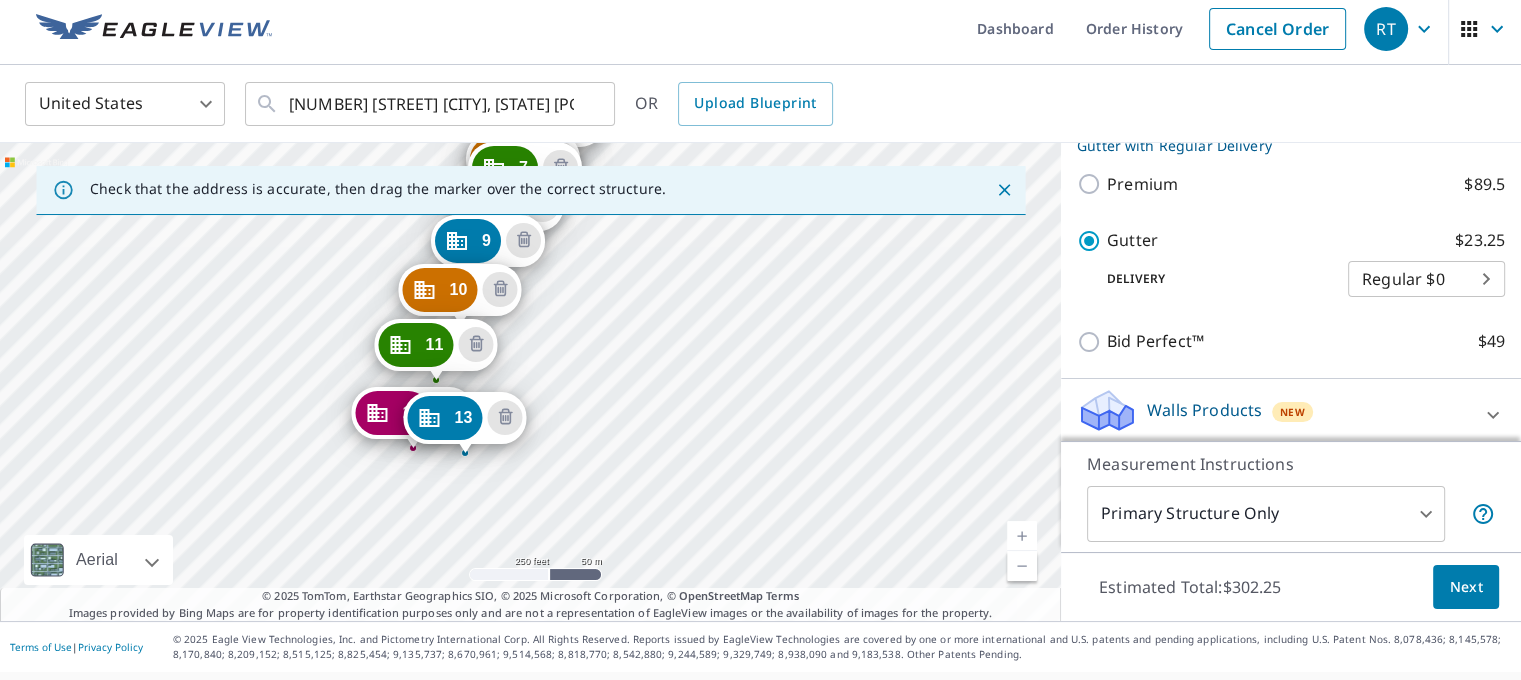 click on "[NUMBER] [STREET] [CITY], [STATE] [POSTAL_CODE] [NUMBER] [STREET] [CITY], [STATE] [POSTAL_CODE] [NUMBER] [STREET] [CITY], [STATE] [POSTAL_CODE] [NUMBER] [STREET] [CITY], [STATE] [POSTAL_CODE] [NUMBER] [STREET] [CITY], [STATE] [POSTAL_CODE] [NUMBER] [STREET] [CITY], [STATE] [POSTAL_CODE] [NUMBER] [STREET] [CITY], [STATE] [POSTAL_CODE] [NUMBER] [STREET] [CITY], [STATE] [POSTAL_CODE] [NUMBER] [STREET] [CITY], [STATE] [POSTAL_CODE] [NUMBER] [STREET] [CITY], [STATE] [POSTAL_CODE] [NUMBER] [STREET] [CITY], [STATE] [POSTAL_CODE] [NUMBER] [STREET] [CITY], [STATE] [POSTAL_CODE]" at bounding box center [530, 382] 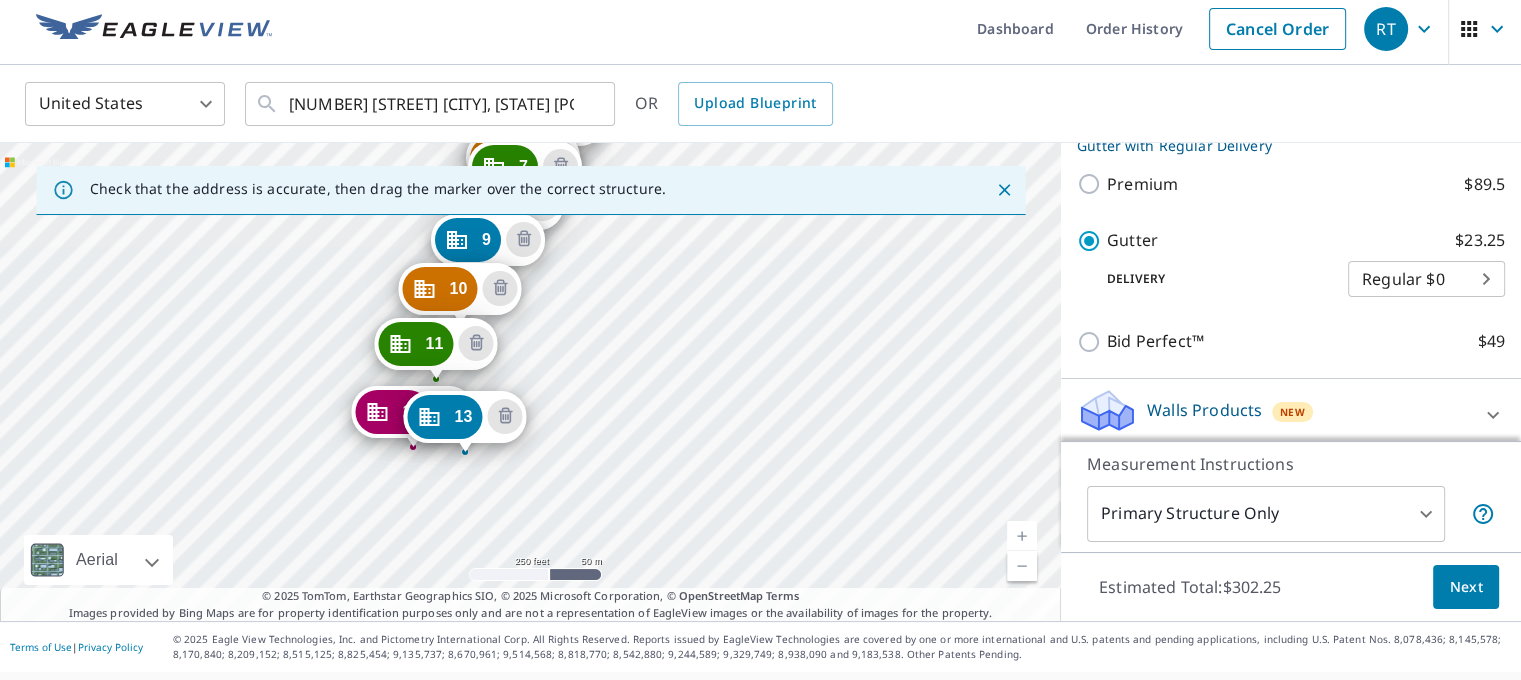 click on "[NUMBER] [STREET] [CITY], [STATE] [POSTAL_CODE] [NUMBER] [STREET] [CITY], [STATE] [POSTAL_CODE] [NUMBER] [STREET] [CITY], [STATE] [POSTAL_CODE] [NUMBER] [STREET] [CITY], [STATE] [POSTAL_CODE] [NUMBER] [STREET] [CITY], [STATE] [POSTAL_CODE] [NUMBER] [STREET] [CITY], [STATE] [POSTAL_CODE] [NUMBER] [STREET] [CITY], [STATE] [POSTAL_CODE] [NUMBER] [STREET] [CITY], [STATE] [POSTAL_CODE] [NUMBER] [STREET] [CITY], [STATE] [POSTAL_CODE] [NUMBER] [STREET] [CITY], [STATE] [POSTAL_CODE] [NUMBER] [STREET] [CITY], [STATE] [POSTAL_CODE] [NUMBER] [STREET] [CITY], [STATE] [POSTAL_CODE]" at bounding box center [530, 382] 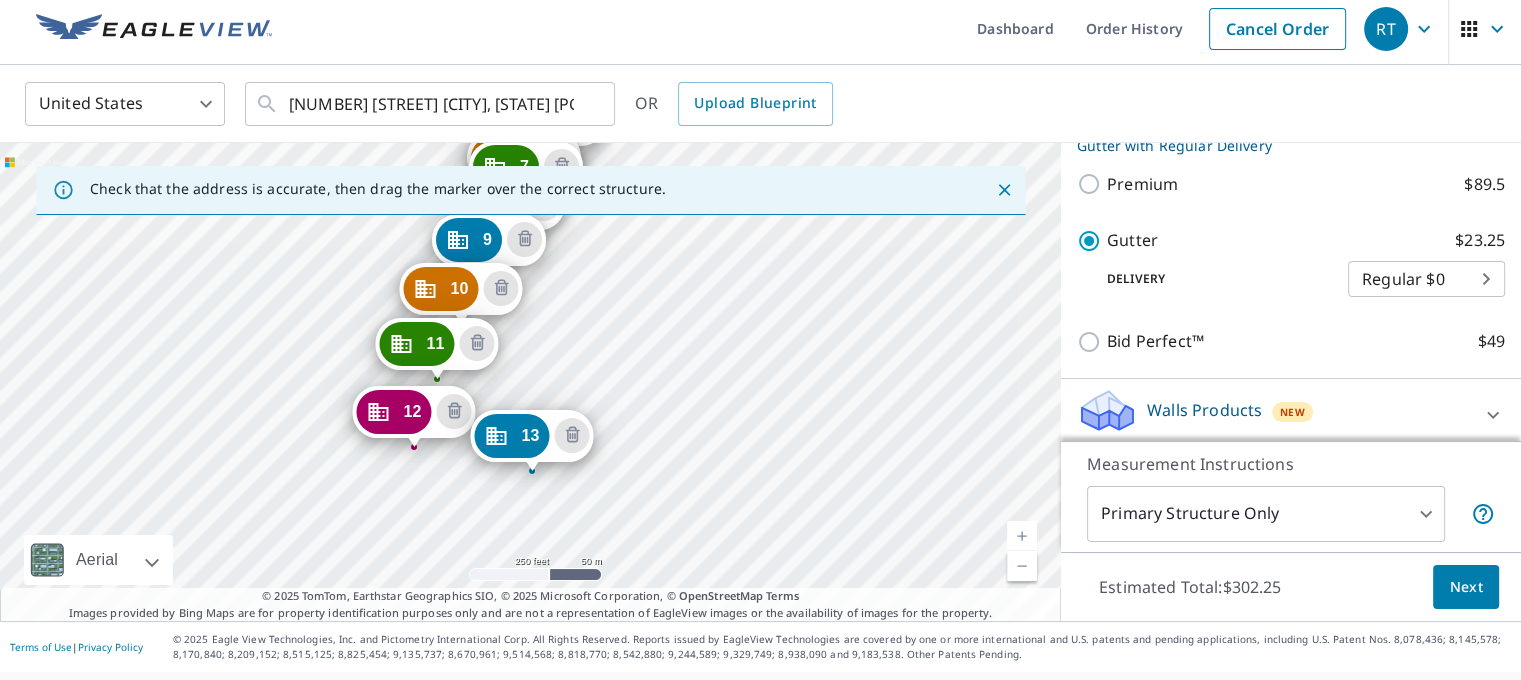 drag, startPoint x: 480, startPoint y: 422, endPoint x: 546, endPoint y: 441, distance: 68.68042 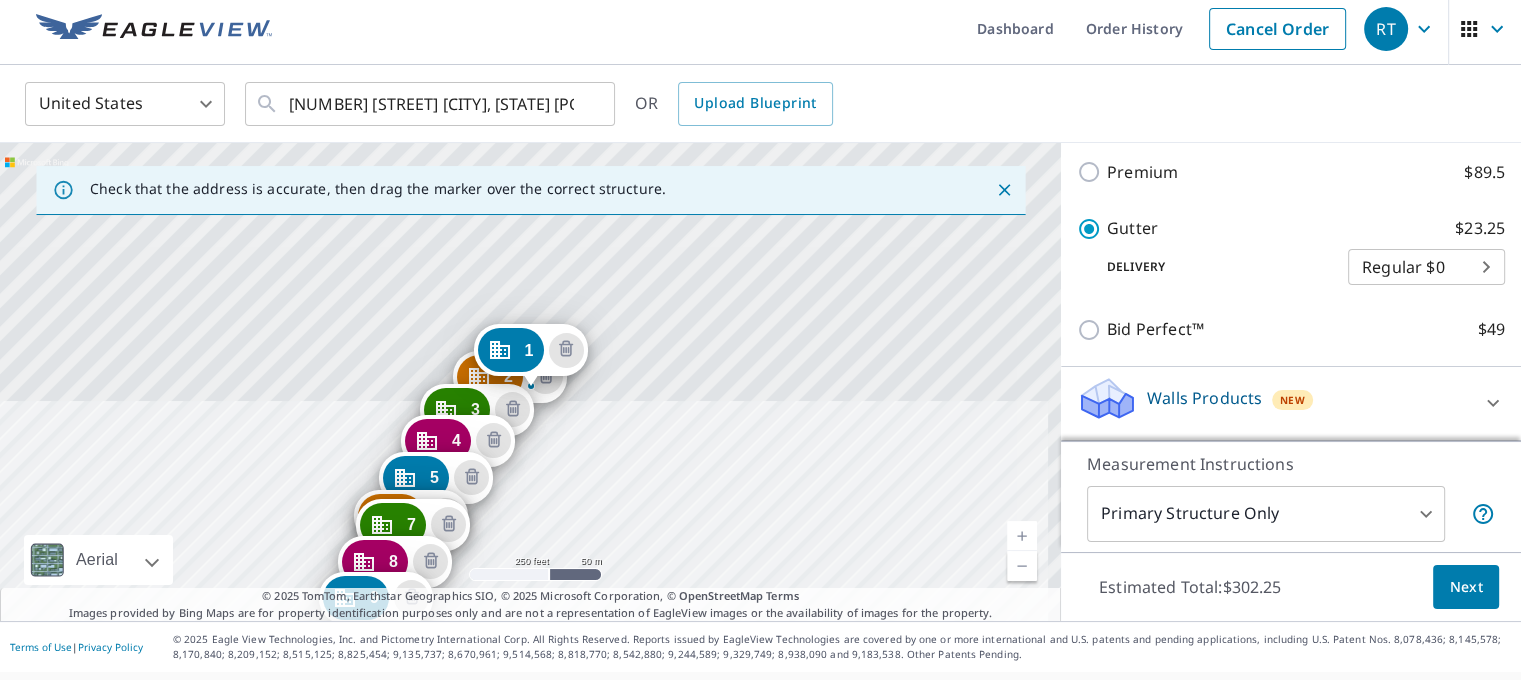 scroll, scrollTop: 1474, scrollLeft: 0, axis: vertical 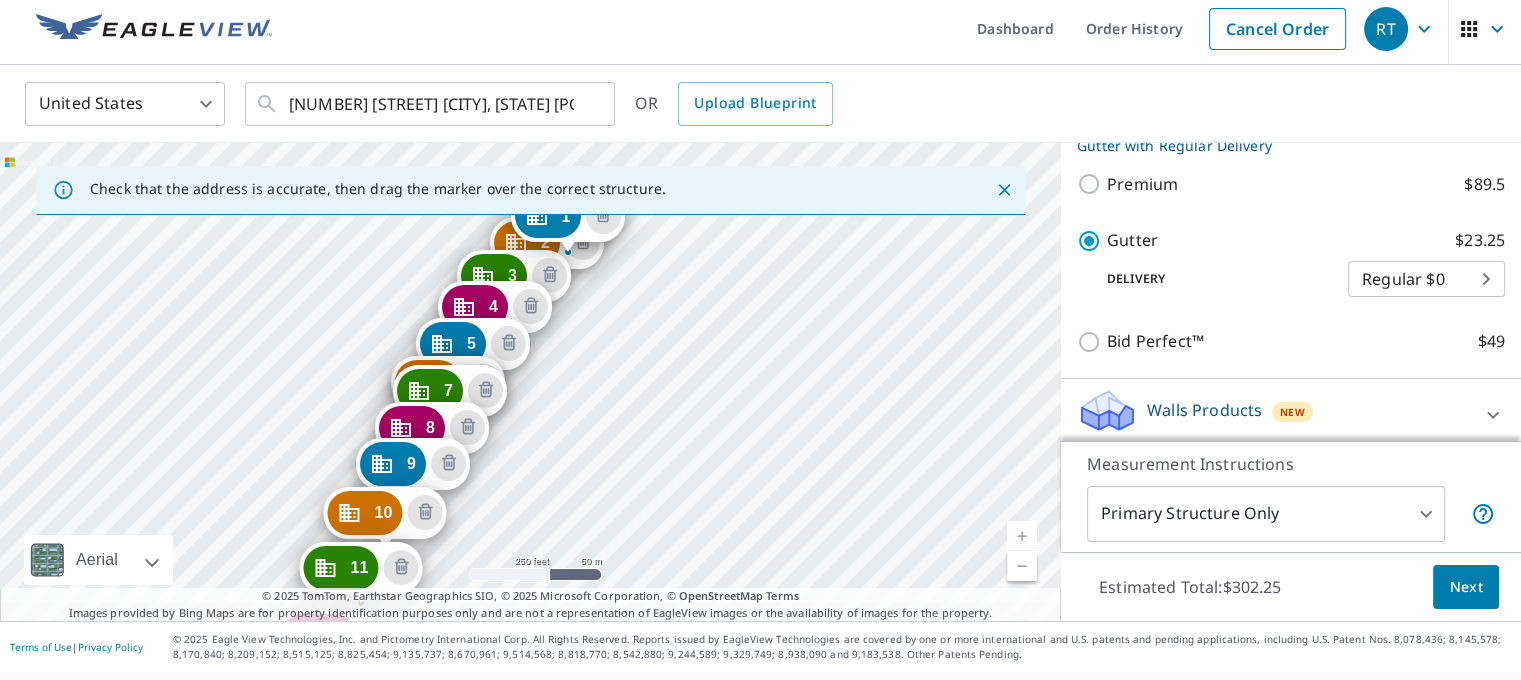 drag, startPoint x: 555, startPoint y: 498, endPoint x: 593, endPoint y: 363, distance: 140.24622 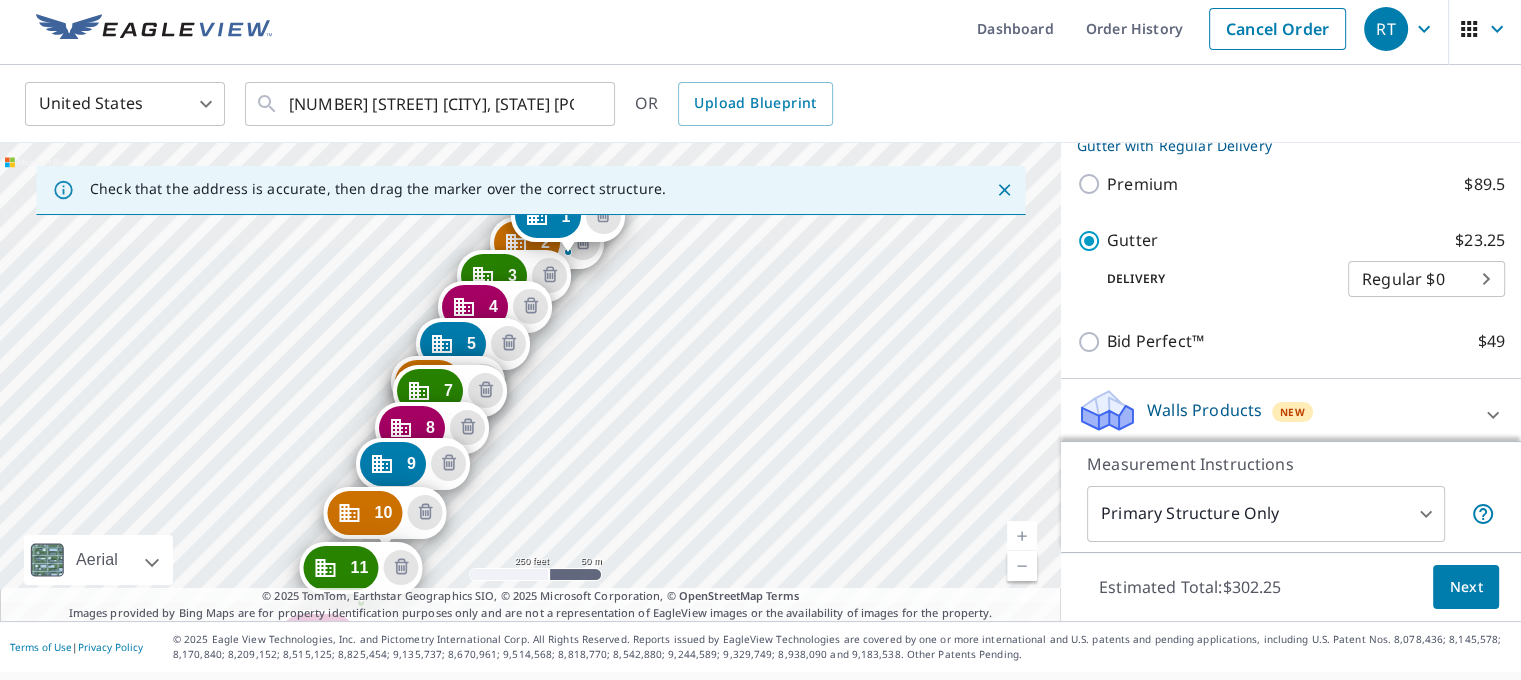 click on "2 [NUMBER] [STREET] [CITY], [STATE] [POSTAL_CODE] 3 [NUMBER] [STREET] [CITY], [STATE] [POSTAL_CODE] 4 [NUMBER] [STREET] [CITY], [STATE] [POSTAL_CODE] 5 [NUMBER] [STREET] [CITY], [STATE] [POSTAL_CODE] 6 [NUMBER] [STREET] [CITY], [STATE] [POSTAL_CODE] 7 [NUMBER] [STREET] [CITY], [STATE] [POSTAL_CODE] 8 [NUMBER] [STREET] [CITY], [STATE] [POSTAL_CODE] 9 [NUMBER] [STREET] [CITY], [STATE] [POSTAL_CODE] 10 [NUMBER] [STREET] [CITY], [STATE] [POSTAL_CODE] 11 [NUMBER] [STREET] [CITY], [STATE] [POSTAL_CODE] 12 [NUMBER] [STREET] [CITY], [STATE] [POSTAL_CODE] 13 [NUMBER] [STREET] [CITY], [STATE] [POSTAL_CODE] 1 [NUMBER] [STREET] [CITY], [STATE] [POSTAL_CODE]" at bounding box center (530, 382) 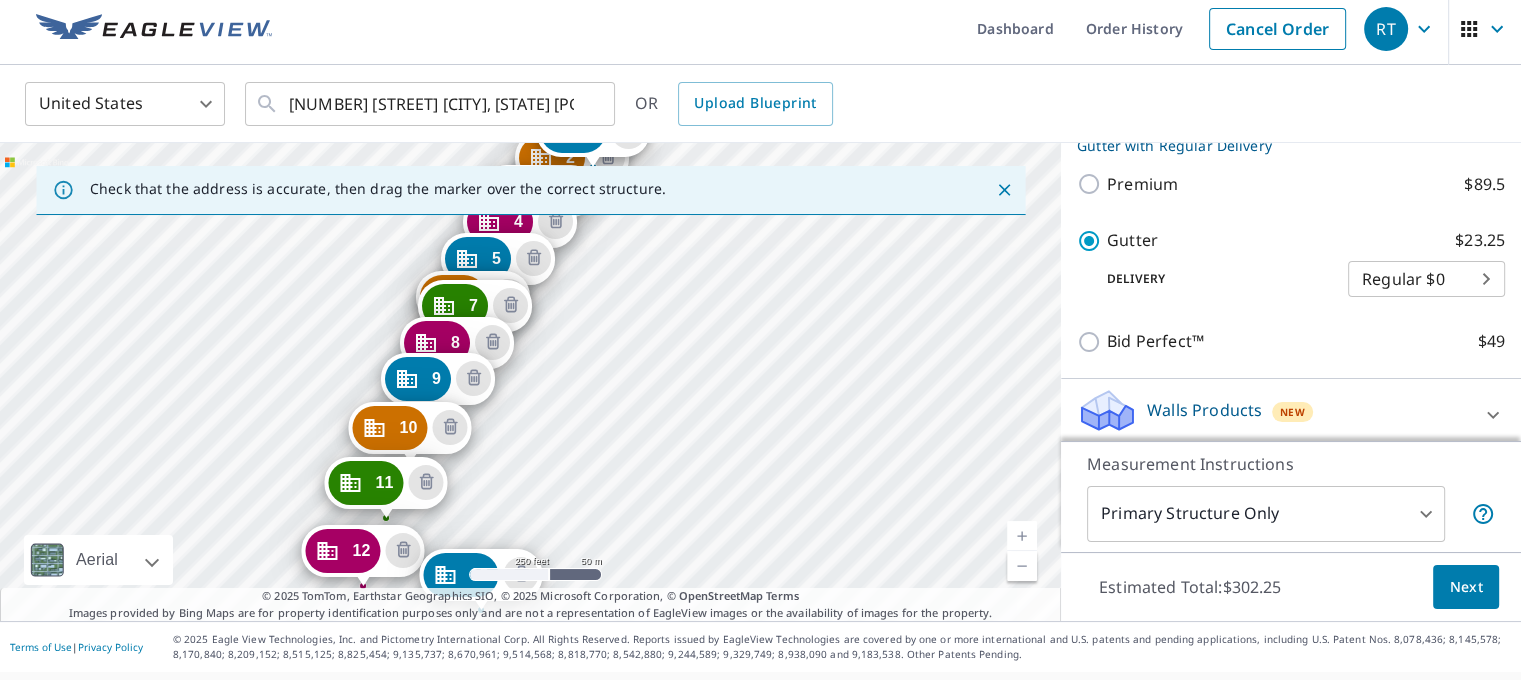 drag, startPoint x: 537, startPoint y: 480, endPoint x: 582, endPoint y: 352, distance: 135.67976 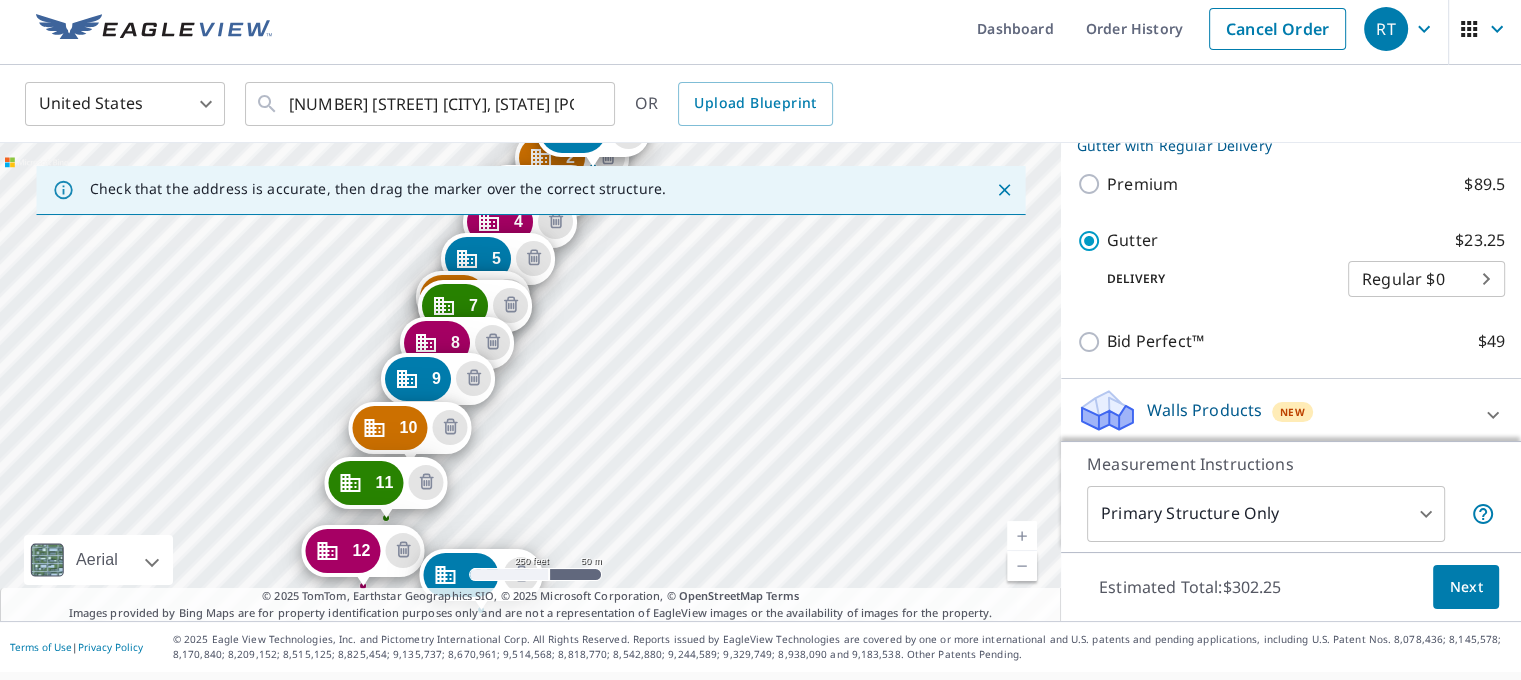 click on "2 [NUMBER] [STREET] [CITY], [STATE] [POSTAL_CODE] 3 [NUMBER] [STREET] [CITY], [STATE] [POSTAL_CODE] 4 [NUMBER] [STREET] [CITY], [STATE] [POSTAL_CODE] 5 [NUMBER] [STREET] [CITY], [STATE] [POSTAL_CODE] 6 [NUMBER] [STREET] [CITY], [STATE] [POSTAL_CODE] 7 [NUMBER] [STREET] [CITY], [STATE] [POSTAL_CODE] 8 [NUMBER] [STREET] [CITY], [STATE] [POSTAL_CODE] 9 [NUMBER] [STREET] [CITY], [STATE] [POSTAL_CODE] 10 [NUMBER] [STREET] [CITY], [STATE] [POSTAL_CODE] 11 [NUMBER] [STREET] [CITY], [STATE] [POSTAL_CODE] 12 [NUMBER] [STREET] [CITY], [STATE] [POSTAL_CODE] 13 [NUMBER] [STREET] [CITY], [STATE] [POSTAL_CODE] 1 [NUMBER] [STREET] [CITY], [STATE] [POSTAL_CODE]" at bounding box center [530, 382] 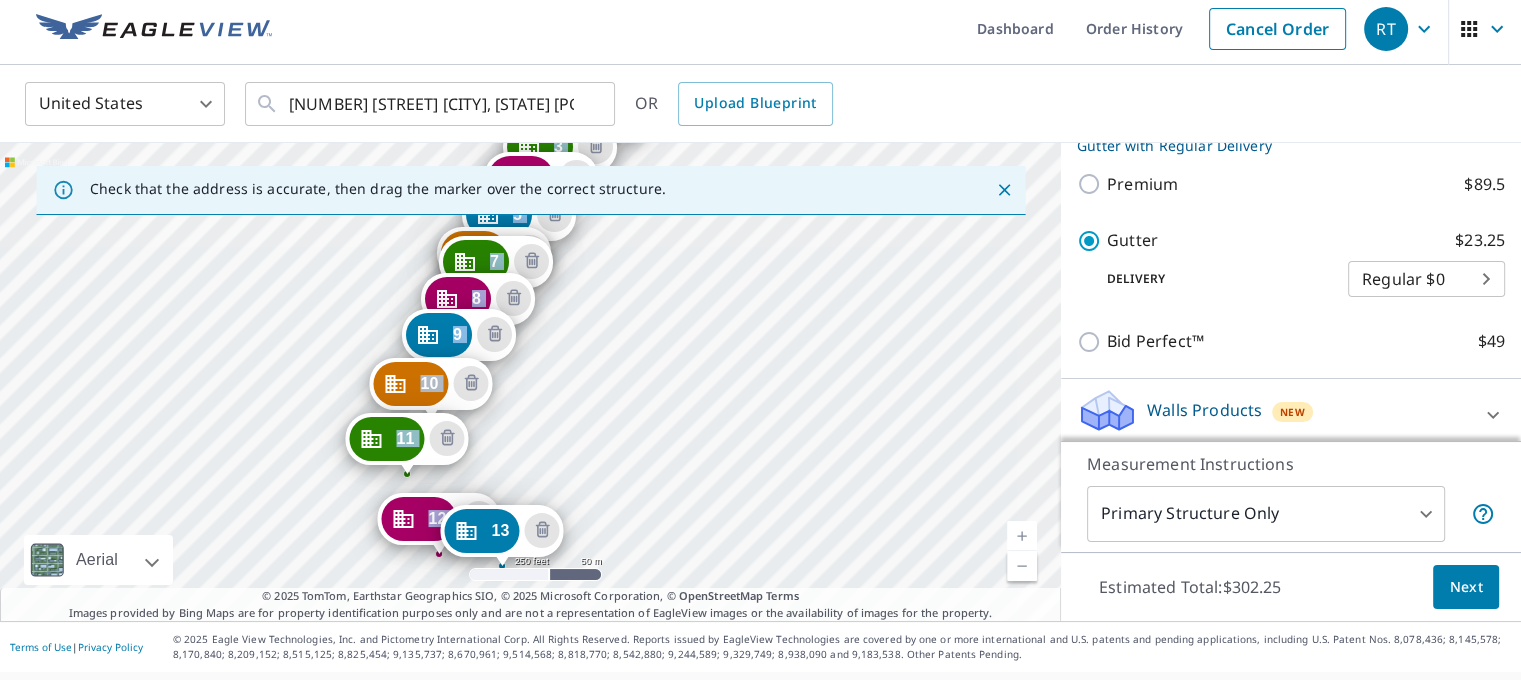 drag, startPoint x: 392, startPoint y: 504, endPoint x: 447, endPoint y: 516, distance: 56.293873 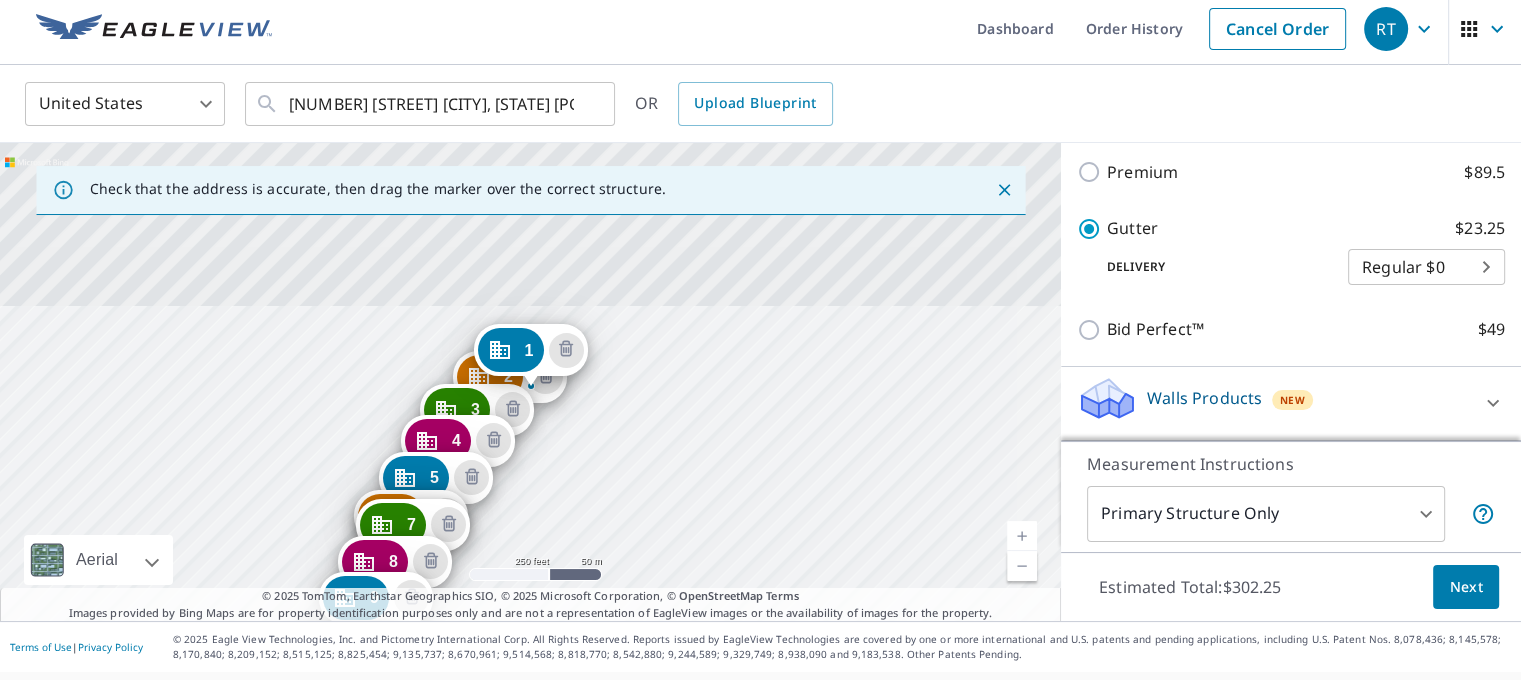 scroll, scrollTop: 1474, scrollLeft: 0, axis: vertical 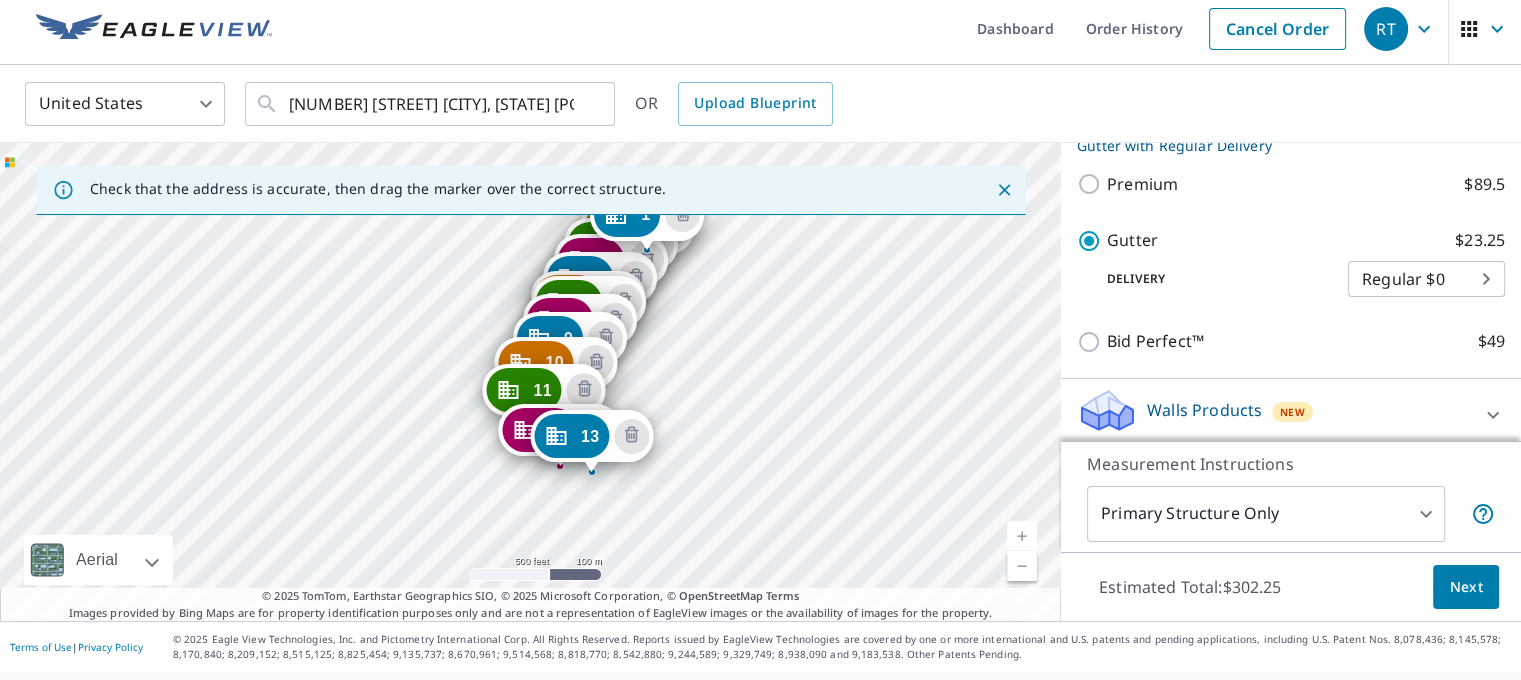 drag, startPoint x: 691, startPoint y: 515, endPoint x: 717, endPoint y: 359, distance: 158.15182 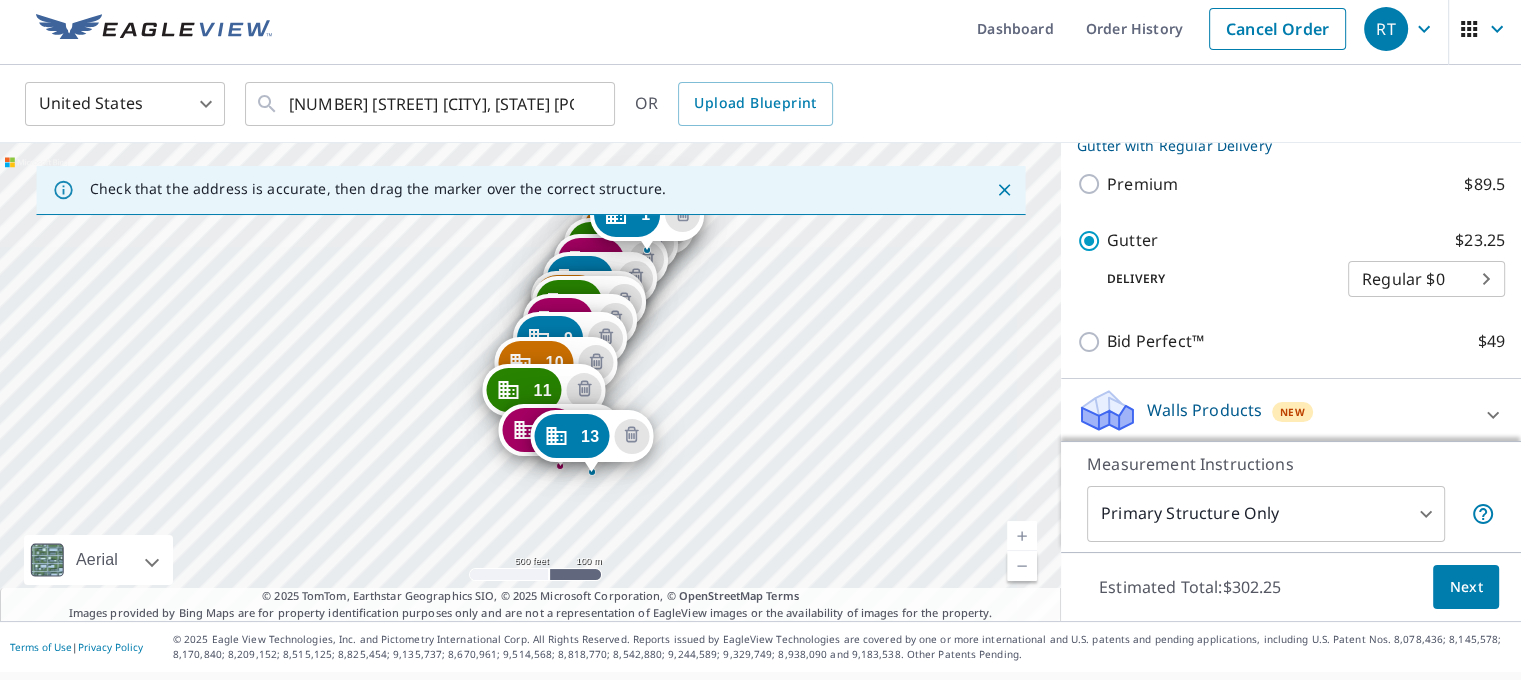 click on "[NUMBER] [STREET] [CITY], [STATE] [POSTAL_CODE] [NUMBER] [STREET] [CITY], [STATE] [POSTAL_CODE] [NUMBER] [STREET] [CITY], [STATE] [POSTAL_CODE] [NUMBER] [STREET] [CITY], [STATE] [POSTAL_CODE] [NUMBER] [STREET] [CITY], [STATE] [POSTAL_CODE] [NUMBER] [STREET] [CITY], [STATE] [POSTAL_CODE] [NUMBER] [STREET] [CITY], [STATE] [POSTAL_CODE] [NUMBER] [STREET] [CITY], [STATE] [POSTAL_CODE] [NUMBER] [STREET] [CITY], [STATE] [POSTAL_CODE] [NUMBER] [STREET] [CITY], [STATE] [POSTAL_CODE] [NUMBER] [STREET] [CITY], [STATE] [POSTAL_CODE] [NUMBER] [STREET] [CITY], [STATE] [POSTAL_CODE] [NUMBER] [STREET] [CITY], [STATE] [POSTAL_CODE]" at bounding box center [530, 382] 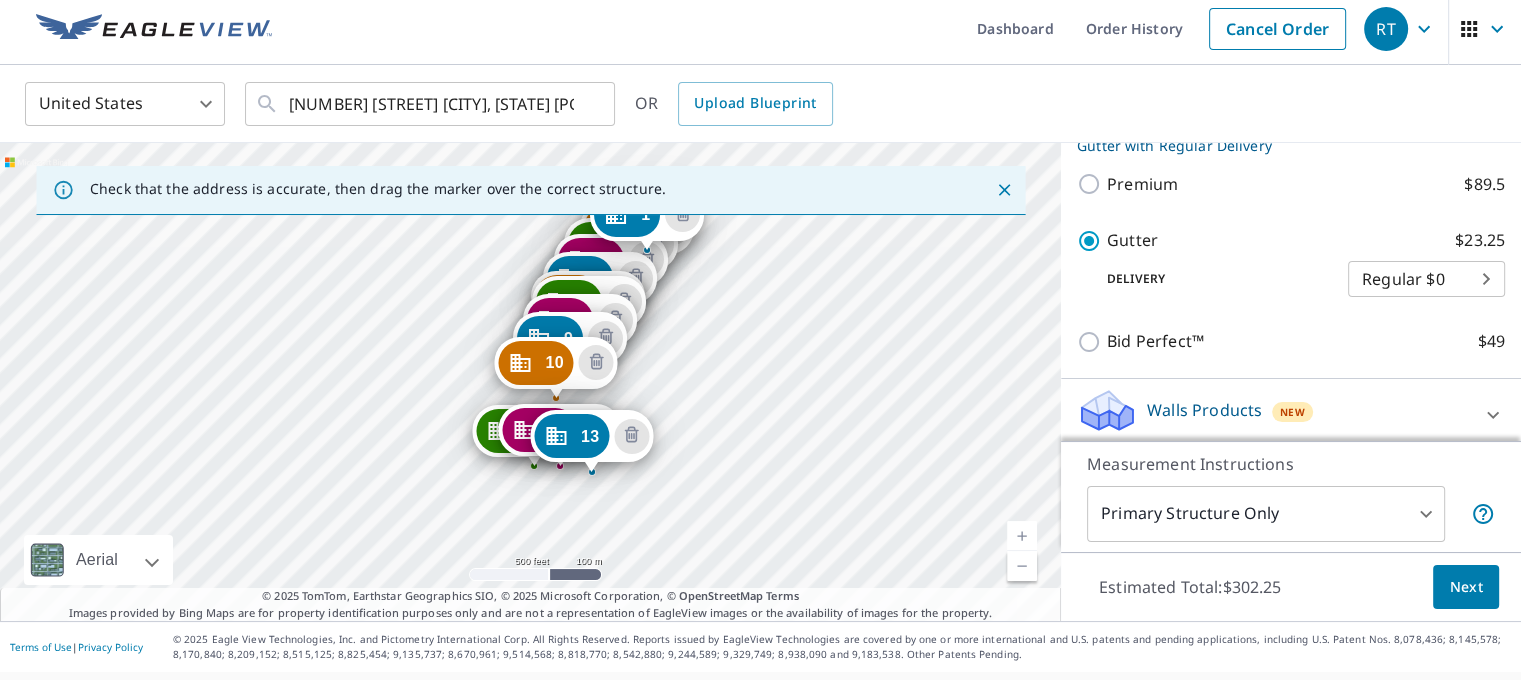 drag, startPoint x: 516, startPoint y: 379, endPoint x: 506, endPoint y: 419, distance: 41.231056 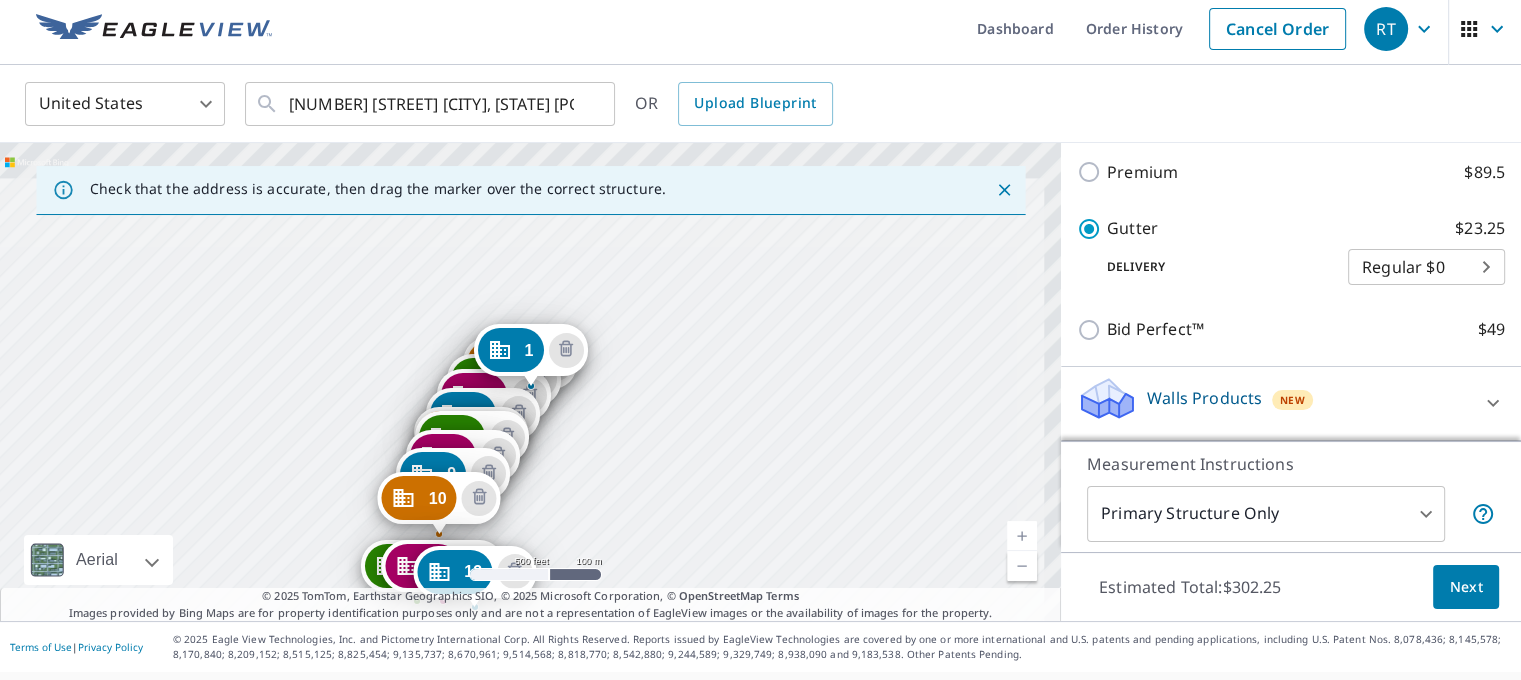 scroll, scrollTop: 1474, scrollLeft: 0, axis: vertical 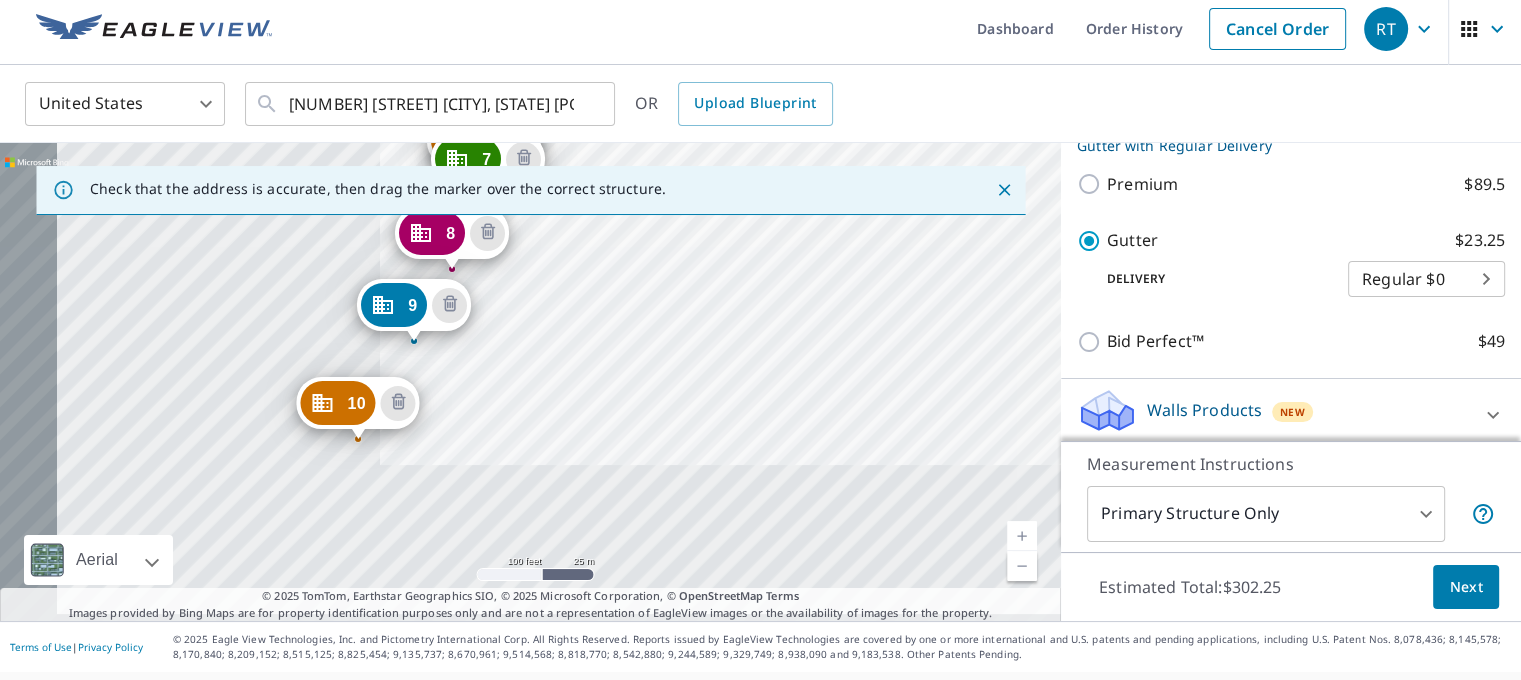 drag, startPoint x: 486, startPoint y: 402, endPoint x: 817, endPoint y: 213, distance: 381.15875 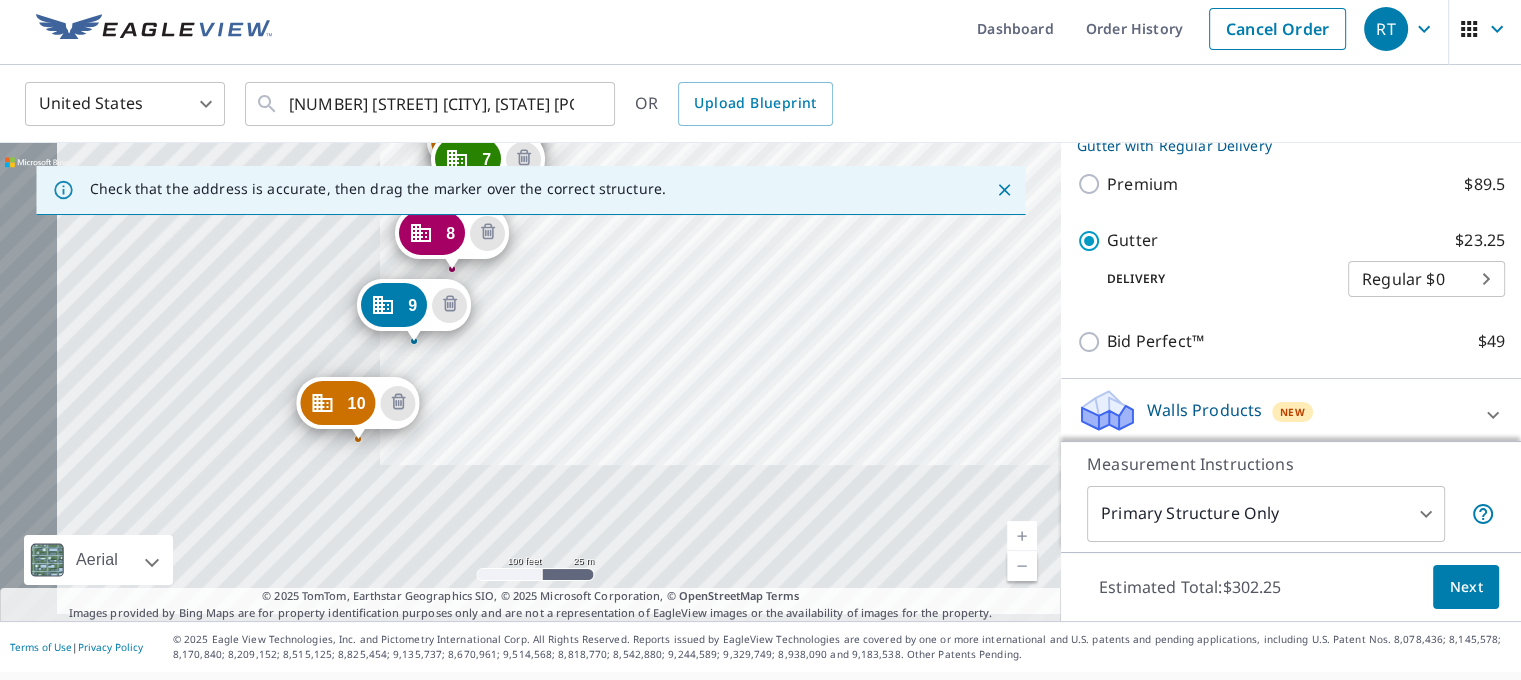 click on "2 [NUMBER] [STREET] [CITY], [STATE] [POSTAL_CODE] 3 [NUMBER] [STREET] [CITY], [STATE] [POSTAL_CODE] 4 [NUMBER] [STREET] [CITY], [STATE] [POSTAL_CODE] 5 [NUMBER] [STREET] [CITY], [STATE] [POSTAL_CODE] 6 [NUMBER] [STREET] [CITY], [STATE] [POSTAL_CODE] 7 [NUMBER] [STREET] [CITY], [STATE] [POSTAL_CODE] 8 [NUMBER] [STREET] [CITY], [STATE] [POSTAL_CODE] 9 [NUMBER] [STREET] [CITY], [STATE] [POSTAL_CODE] 10 [NUMBER] [STREET] [CITY], [STATE] [POSTAL_CODE] 11 [NUMBER] [STREET] [CITY], [STATE] [POSTAL_CODE] 12 [NUMBER] [STREET] [CITY], [STATE] [POSTAL_CODE] 13 [NUMBER] [STREET] [CITY], [STATE] [POSTAL_CODE] 1 [NUMBER] [STREET] [CITY], [STATE] [POSTAL_CODE]" at bounding box center (530, 382) 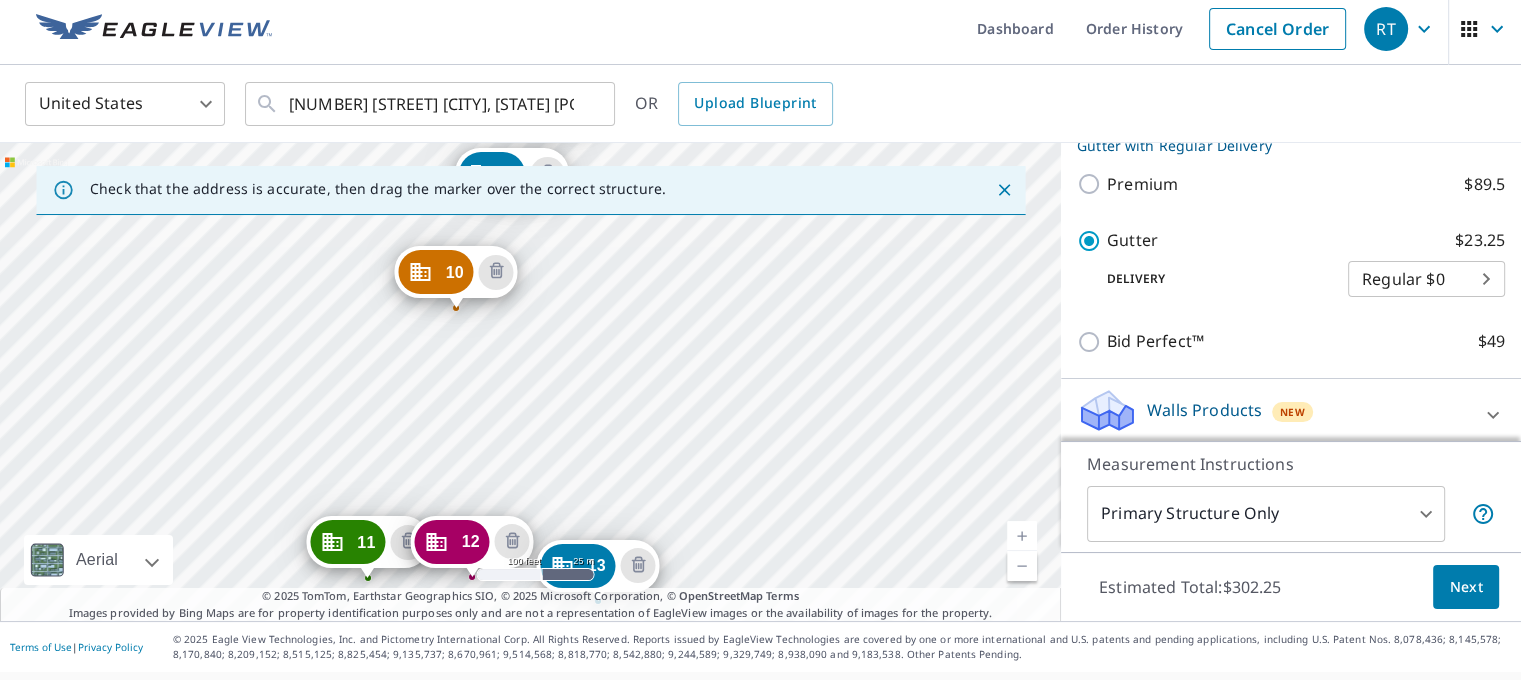 drag, startPoint x: 547, startPoint y: 452, endPoint x: 618, endPoint y: 337, distance: 135.15176 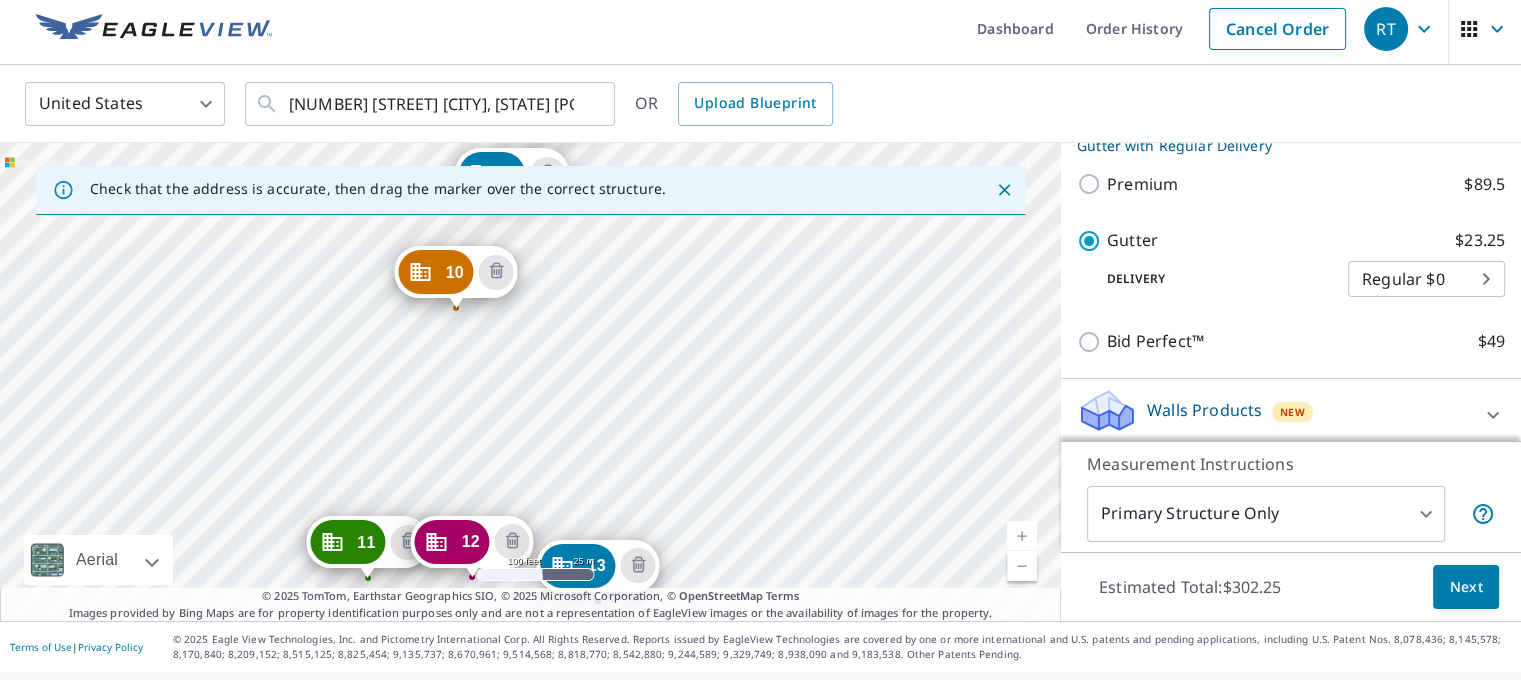 click on "2 [NUMBER] [STREET] [CITY], [STATE] [POSTAL_CODE] 3 [NUMBER] [STREET] [CITY], [STATE] [POSTAL_CODE] 4 [NUMBER] [STREET] [CITY], [STATE] [POSTAL_CODE] 5 [NUMBER] [STREET] [CITY], [STATE] [POSTAL_CODE] 6 [NUMBER] [STREET] [CITY], [STATE] [POSTAL_CODE] 7 [NUMBER] [STREET] [CITY], [STATE] [POSTAL_CODE] 8 [NUMBER] [STREET] [CITY], [STATE] [POSTAL_CODE] 9 [NUMBER] [STREET] [CITY], [STATE] [POSTAL_CODE] 10 [NUMBER] [STREET] [CITY], [STATE] [POSTAL_CODE] 11 [NUMBER] [STREET] [CITY], [STATE] [POSTAL_CODE] 12 [NUMBER] [STREET] [CITY], [STATE] [POSTAL_CODE] 13 [NUMBER] [STREET] [CITY], [STATE] [POSTAL_CODE] 1 [NUMBER] [STREET] [CITY], [STATE] [POSTAL_CODE]" at bounding box center (530, 382) 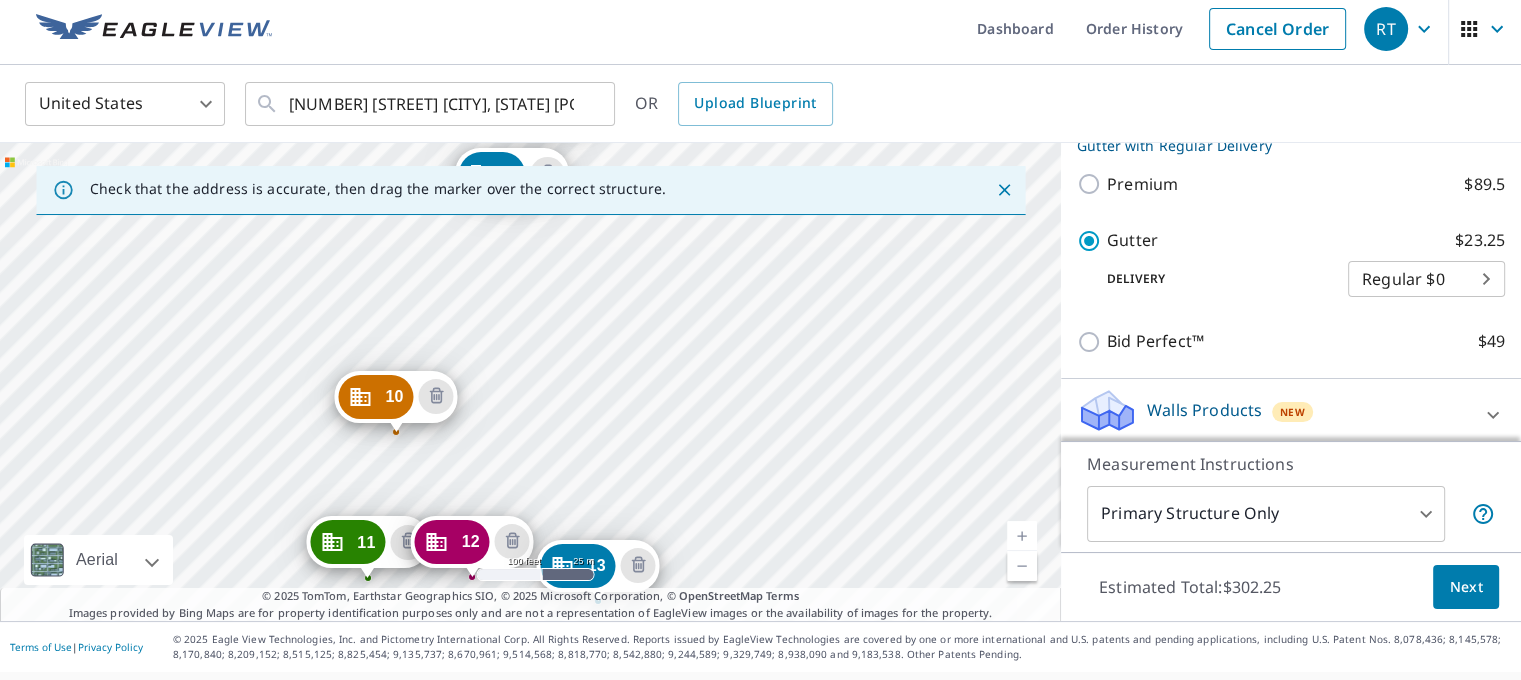 drag, startPoint x: 474, startPoint y: 273, endPoint x: 414, endPoint y: 397, distance: 137.7534 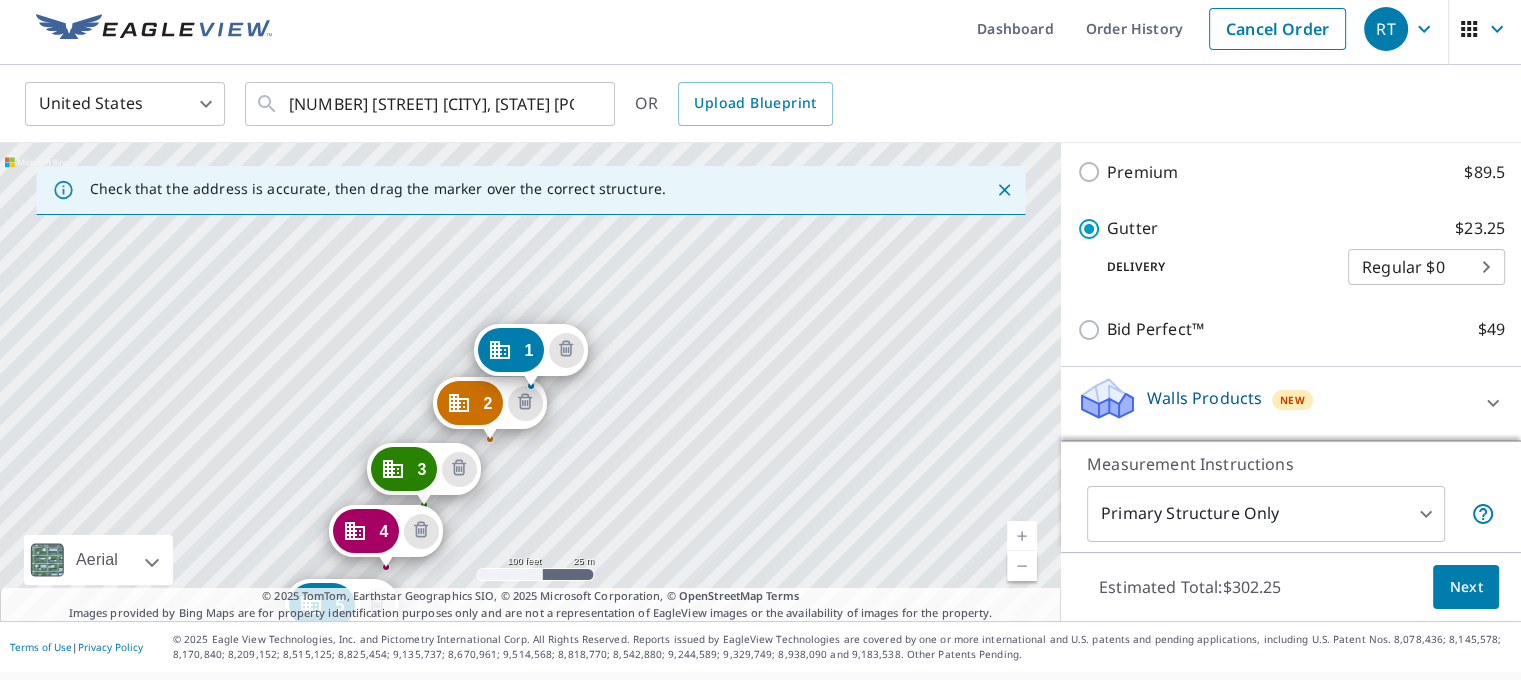 scroll, scrollTop: 1474, scrollLeft: 0, axis: vertical 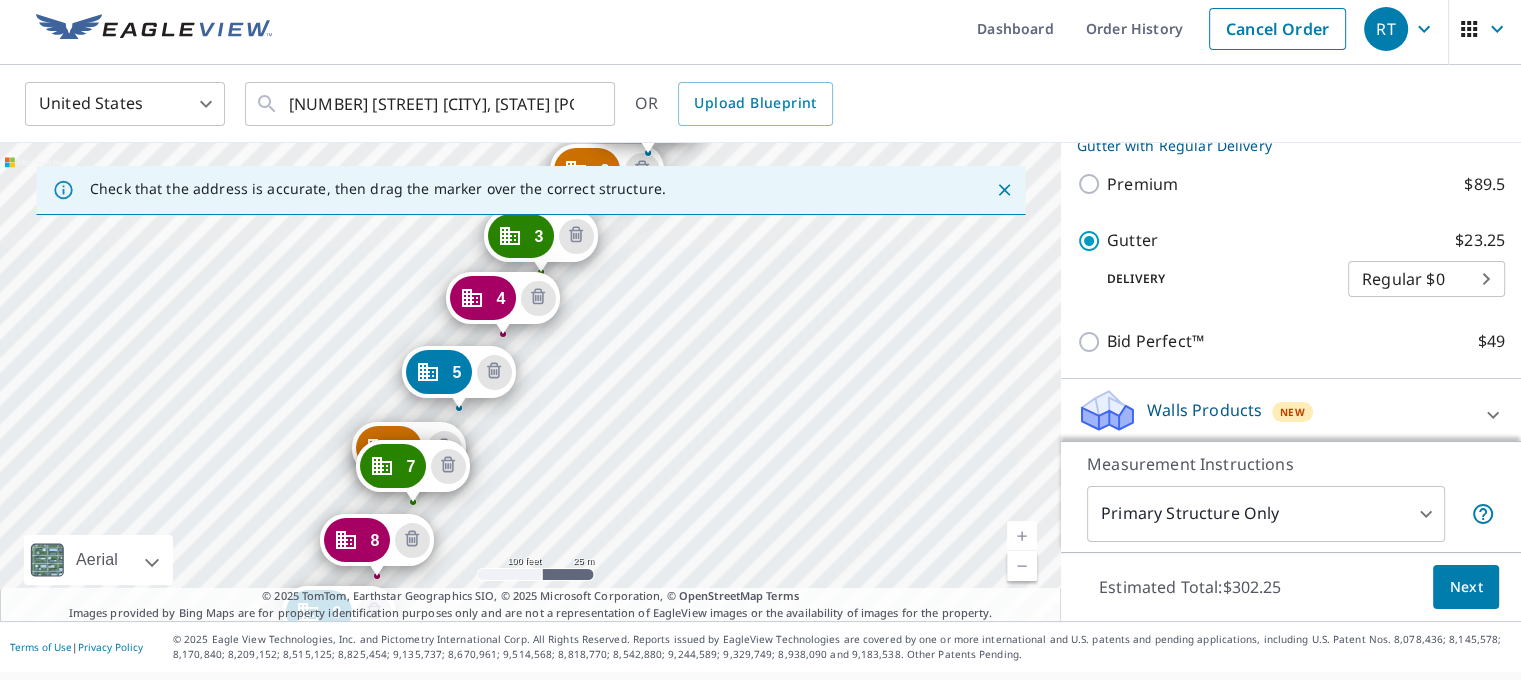 drag, startPoint x: 577, startPoint y: 528, endPoint x: 696, endPoint y: 292, distance: 264.30475 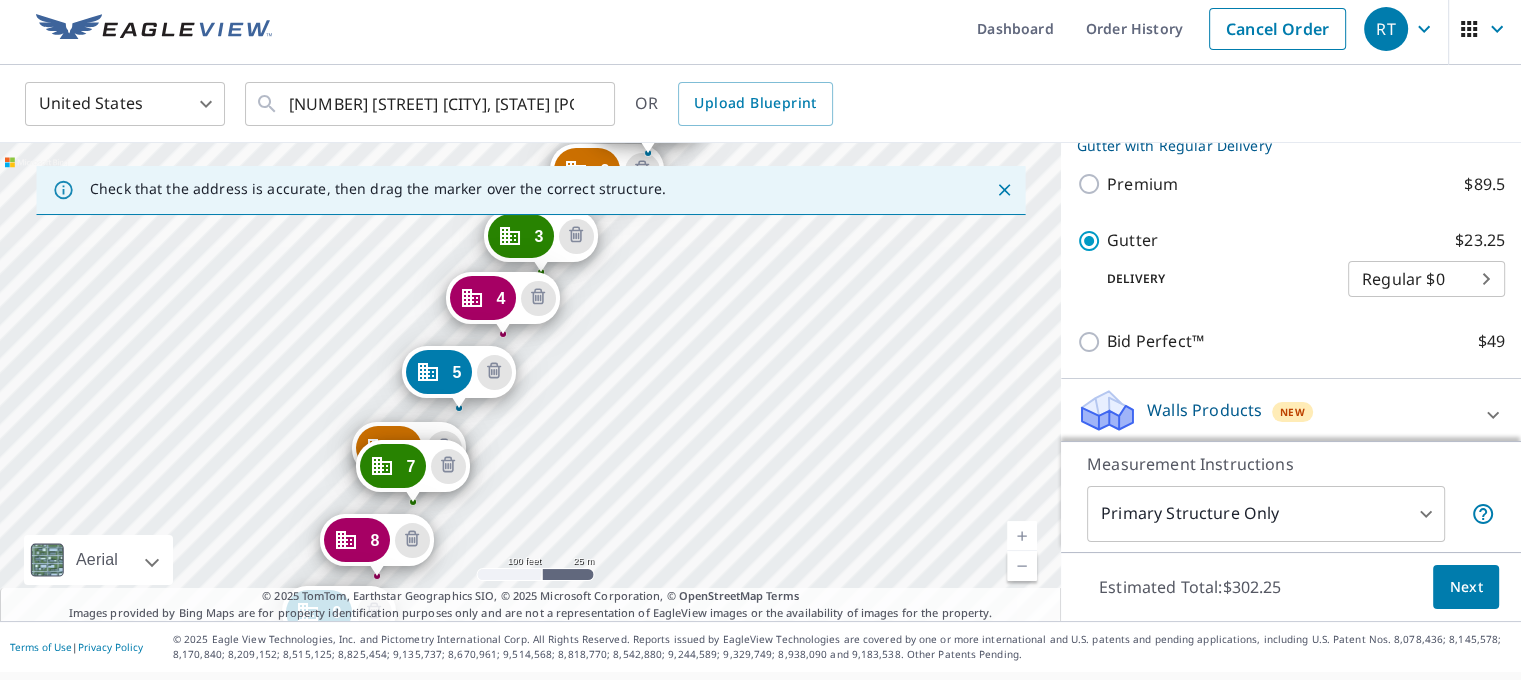 click on "[NUMBER] [STREET] [CITY], [STATE] [POSTAL_CODE] [NUMBER] [STREET] [CITY], [STATE] [POSTAL_CODE] [NUMBER] [STREET] [CITY], [STATE] [POSTAL_CODE] [NUMBER] [STREET] [CITY], [STATE] [POSTAL_CODE] [NUMBER] [STREET] [CITY], [STATE] [POSTAL_CODE] [NUMBER] [STREET] [CITY], [STATE] [POSTAL_CODE] [NUMBER] [STREET] [CITY], [STATE] [POSTAL_CODE] [NUMBER] [STREET] [CITY], [STATE] [POSTAL_CODE] [NUMBER] [STREET] [CITY], [STATE] [POSTAL_CODE] [NUMBER] [STREET] [CITY], [STATE] [POSTAL_CODE] [NUMBER] [STREET] [CITY], [STATE] [POSTAL_CODE] [NUMBER] [STREET] [CITY], [STATE] [POSTAL_CODE] [NUMBER] [STREET] [CITY], [STATE] [POSTAL_CODE] [NUMBER] [STREET] [CITY], [STATE] [POSTAL_CODE]" at bounding box center (530, 382) 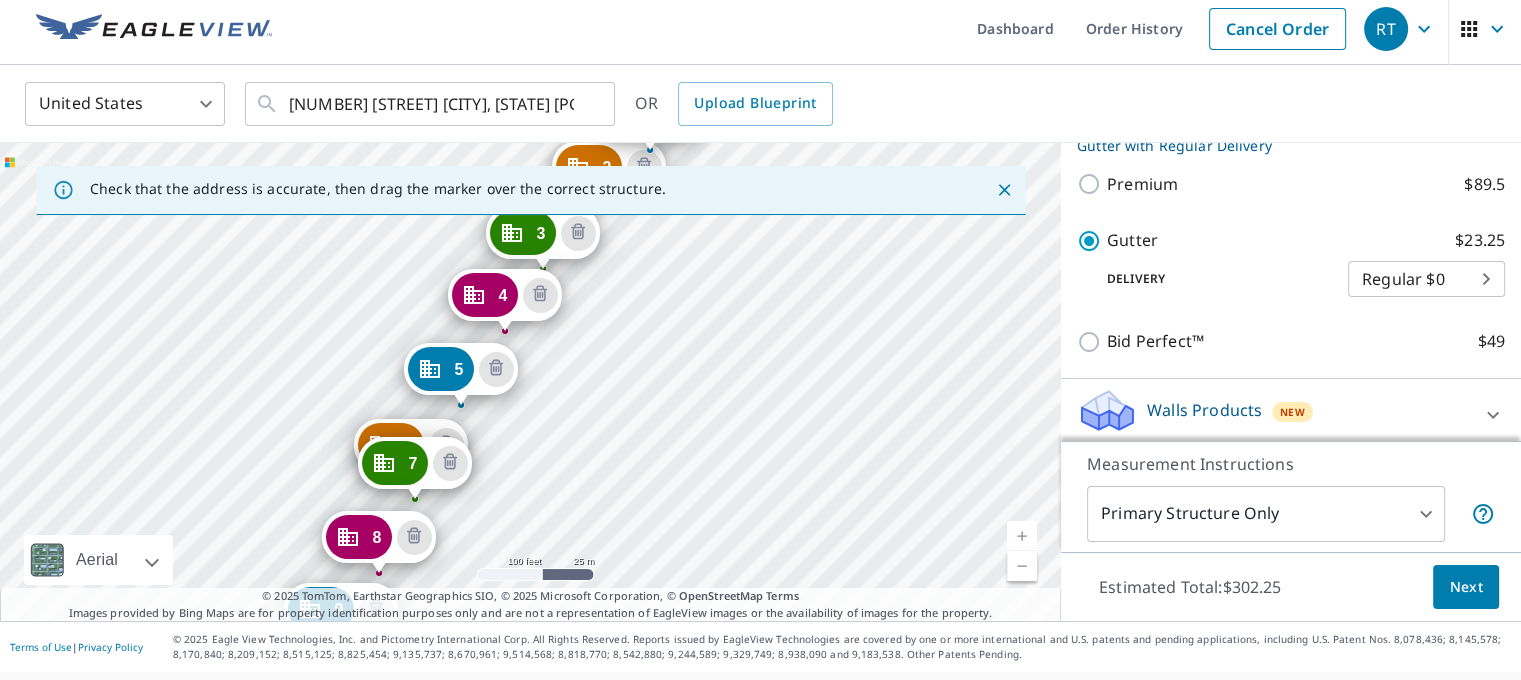 drag, startPoint x: 544, startPoint y: 457, endPoint x: 622, endPoint y: 293, distance: 181.60396 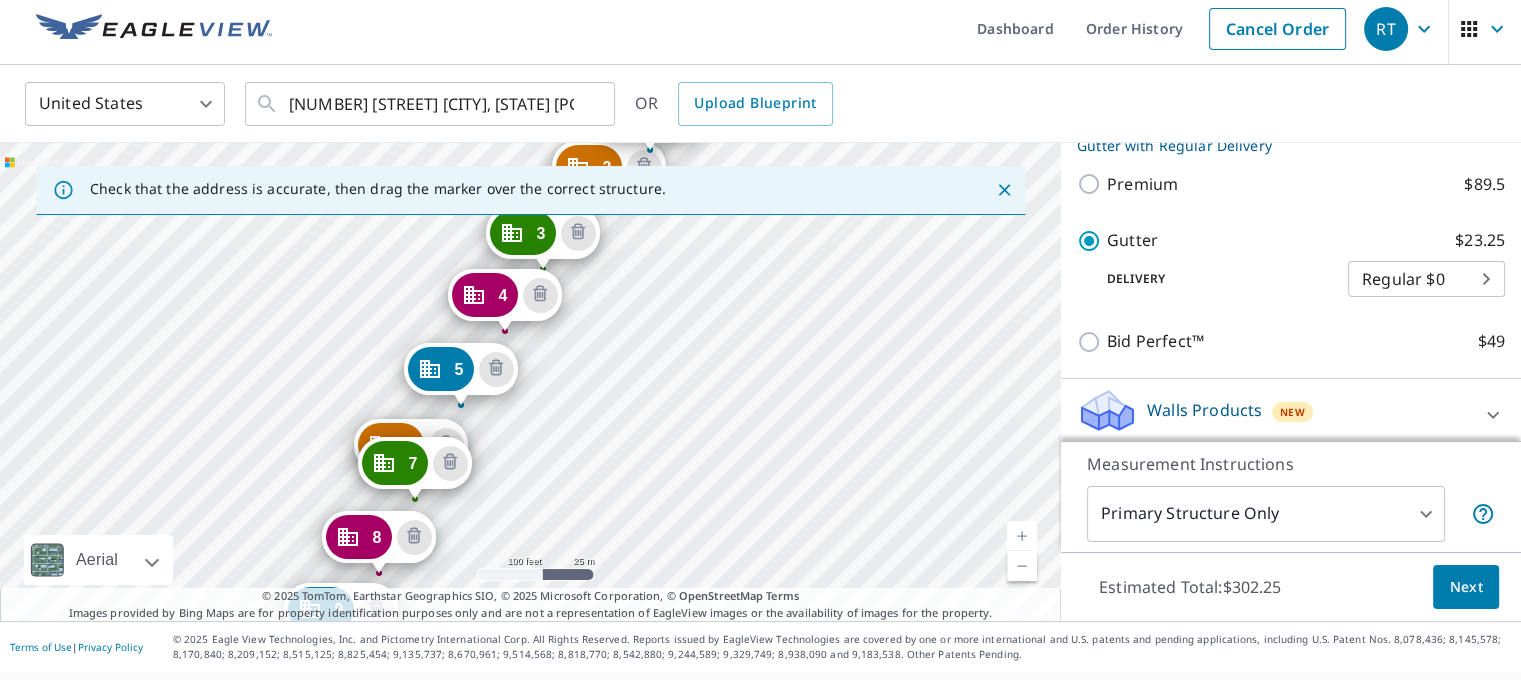 click on "[NUMBER] [STREET] [CITY], [STATE] [POSTAL_CODE] [NUMBER] [STREET] [CITY], [STATE] [POSTAL_CODE] [NUMBER] [STREET] [CITY], [STATE] [POSTAL_CODE] [NUMBER] [STREET] [CITY], [STATE] [POSTAL_CODE] [NUMBER] [STREET] [CITY], [STATE] [POSTAL_CODE] [NUMBER] [STREET] [CITY], [STATE] [POSTAL_CODE] [NUMBER] [STREET] [CITY], [STATE] [POSTAL_CODE] [NUMBER] [STREET] [CITY], [STATE] [POSTAL_CODE] [NUMBER] [STREET] [CITY], [STATE] [POSTAL_CODE] [NUMBER] [STREET] [CITY], [STATE] [POSTAL_CODE] [NUMBER] [STREET] [CITY], [STATE] [POSTAL_CODE] [NUMBER] [STREET] [CITY], [STATE] [POSTAL_CODE] [NUMBER] [STREET] [CITY], [STATE] [POSTAL_CODE] [NUMBER] [STREET] [CITY], [STATE] [POSTAL_CODE]" at bounding box center [530, 382] 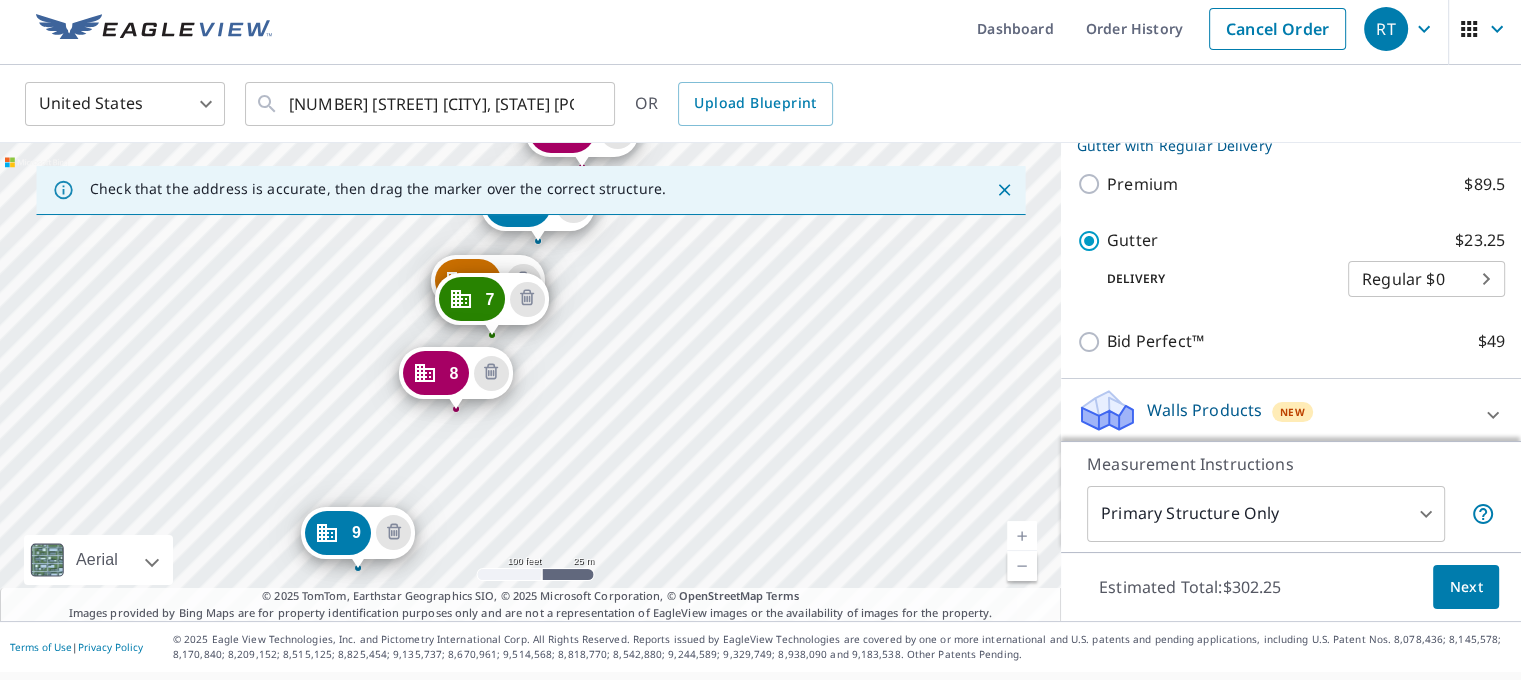 drag, startPoint x: 417, startPoint y: 432, endPoint x: 357, endPoint y: 519, distance: 105.68349 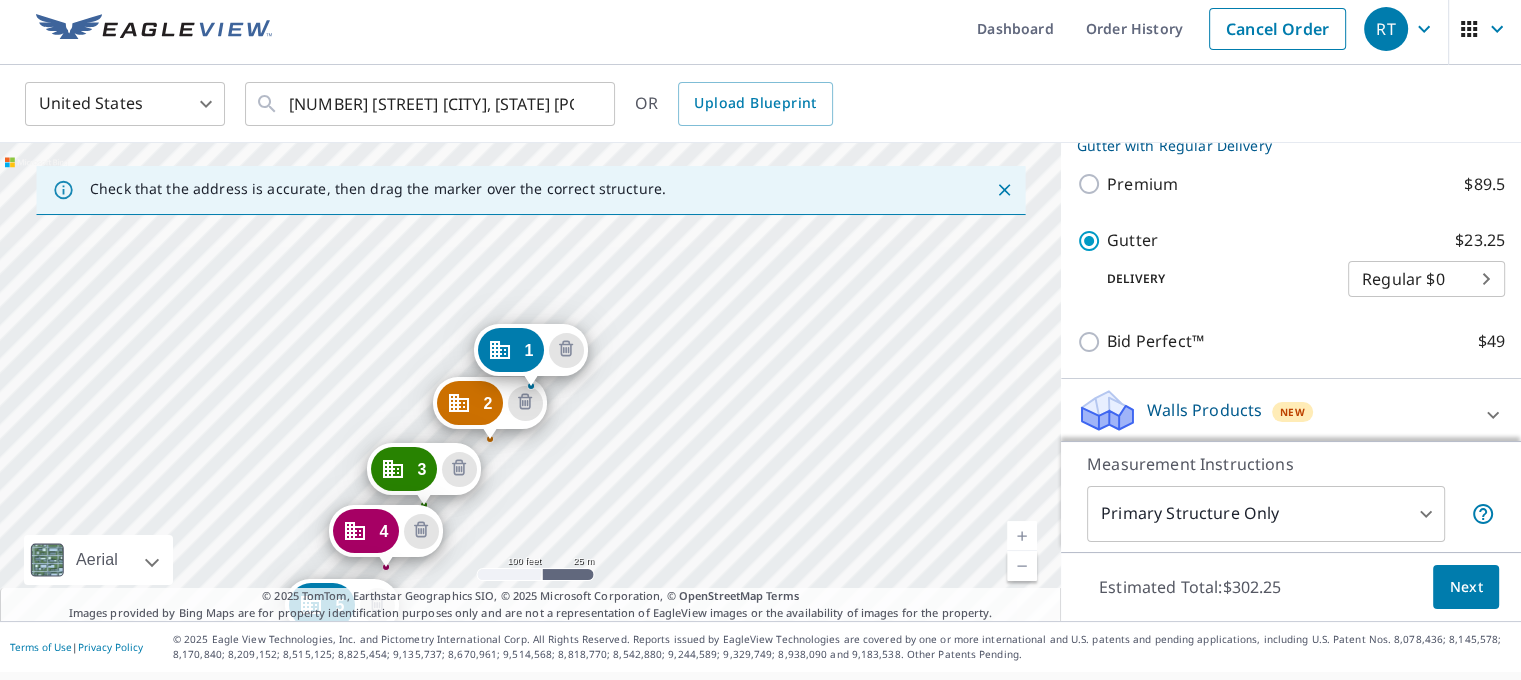 scroll, scrollTop: 1474, scrollLeft: 0, axis: vertical 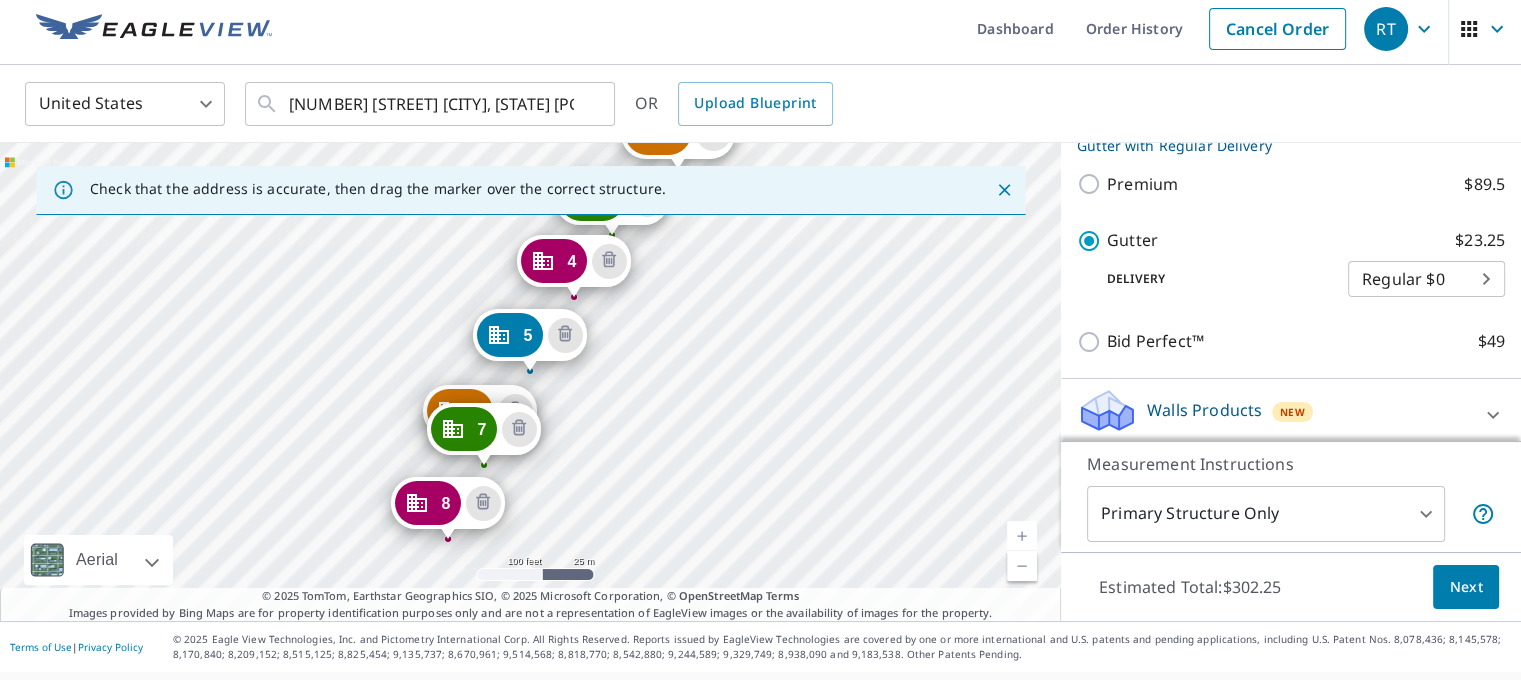 drag, startPoint x: 573, startPoint y: 499, endPoint x: 766, endPoint y: 222, distance: 337.6063 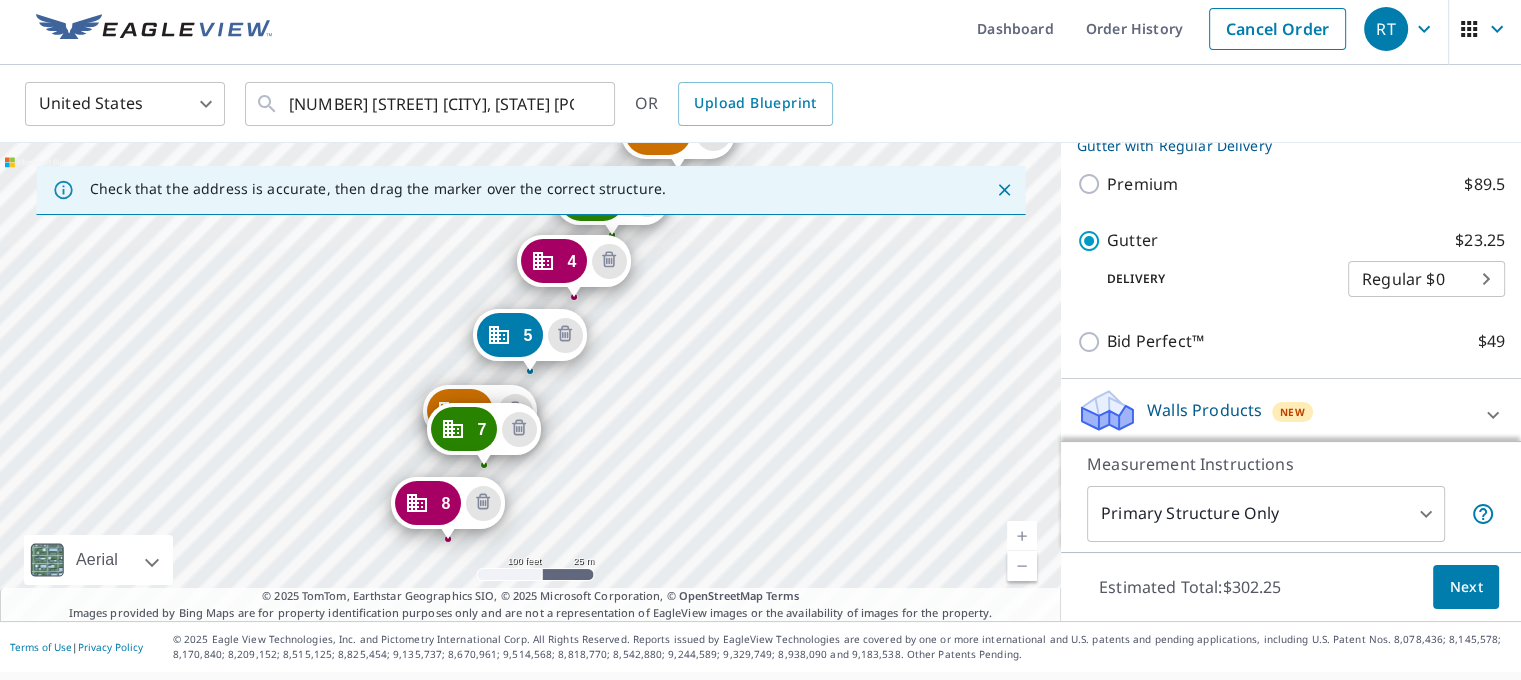click on "2 [NUMBER] [STREET] [CITY], [STATE] [POSTAL_CODE] 3 [NUMBER] [STREET] [CITY], [STATE] [POSTAL_CODE] 4 [NUMBER] [STREET] [CITY], [STATE] [POSTAL_CODE] 5 [NUMBER] [STREET] [CITY], [STATE] [POSTAL_CODE] 6 [NUMBER] [STREET] [CITY], [STATE] [POSTAL_CODE] 7 [NUMBER] [STREET] [CITY], [STATE] [POSTAL_CODE] 8 [NUMBER] [STREET] [CITY], [STATE] [POSTAL_CODE] 9 [NUMBER] [STREET] [CITY], [STATE] [POSTAL_CODE] 10 [NUMBER] [STREET] [CITY], [STATE] [POSTAL_CODE] 11 [NUMBER] [STREET] [CITY], [STATE] [POSTAL_CODE] 12 [NUMBER] [STREET] [CITY], [STATE] [POSTAL_CODE] 13 [NUMBER] [STREET] [CITY], [STATE] [POSTAL_CODE] 1 [NUMBER] [STREET] [CITY], [STATE] [POSTAL_CODE]" at bounding box center [530, 382] 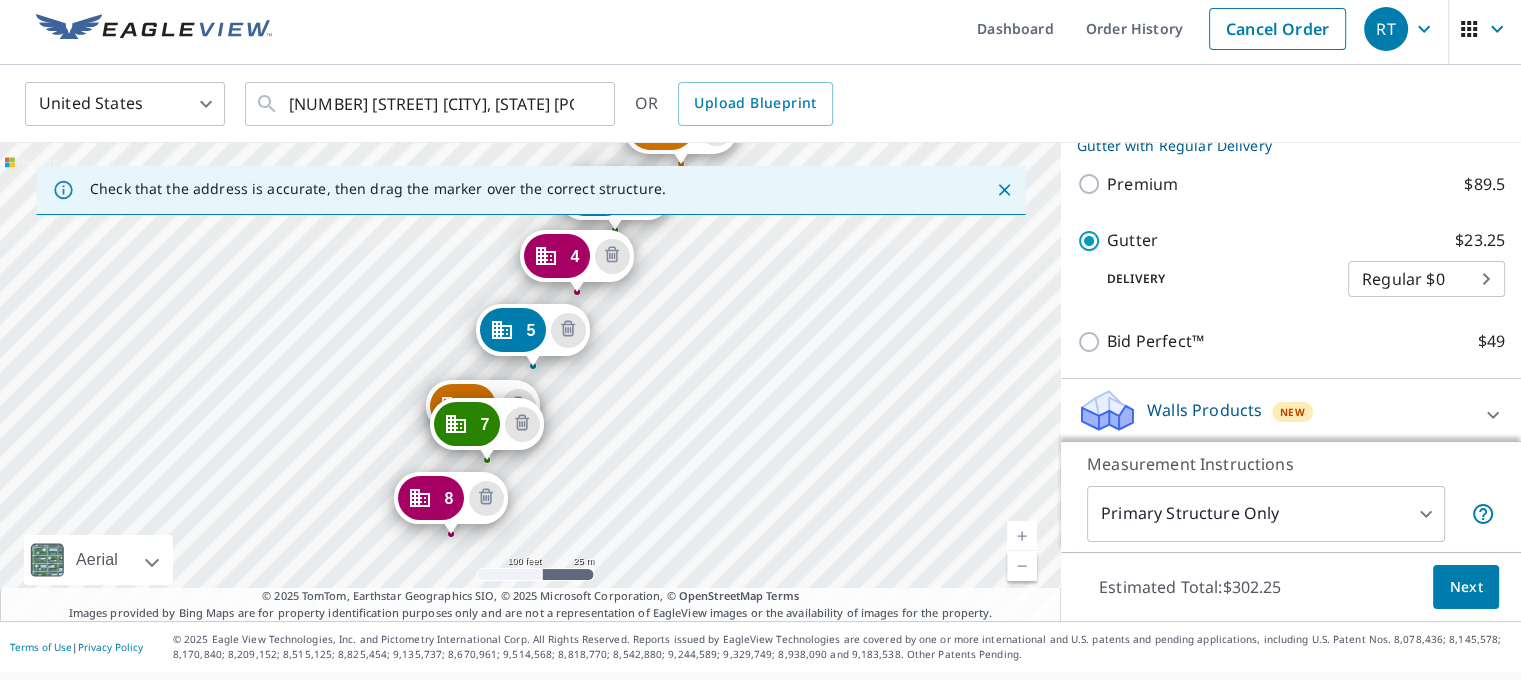 click on "2 [NUMBER] [STREET] [CITY], [STATE] [POSTAL_CODE] 3 [NUMBER] [STREET] [CITY], [STATE] [POSTAL_CODE] 4 [NUMBER] [STREET] [CITY], [STATE] [POSTAL_CODE] 5 [NUMBER] [STREET] [CITY], [STATE] [POSTAL_CODE] 6 [NUMBER] [STREET] [CITY], [STATE] [POSTAL_CODE] 7 [NUMBER] [STREET] [CITY], [STATE] [POSTAL_CODE] 8 [NUMBER] [STREET] [CITY], [STATE] [POSTAL_CODE] 9 [NUMBER] [STREET] [CITY], [STATE] [POSTAL_CODE] 10 [NUMBER] [STREET] [CITY], [STATE] [POSTAL_CODE] 11 [NUMBER] [STREET] [CITY], [STATE] [POSTAL_CODE] 12 [NUMBER] [STREET] [CITY], [STATE] [POSTAL_CODE] 13 [NUMBER] [STREET] [CITY], [STATE] [POSTAL_CODE] 1 [NUMBER] [STREET] [CITY], [STATE] [POSTAL_CODE]" at bounding box center (530, 382) 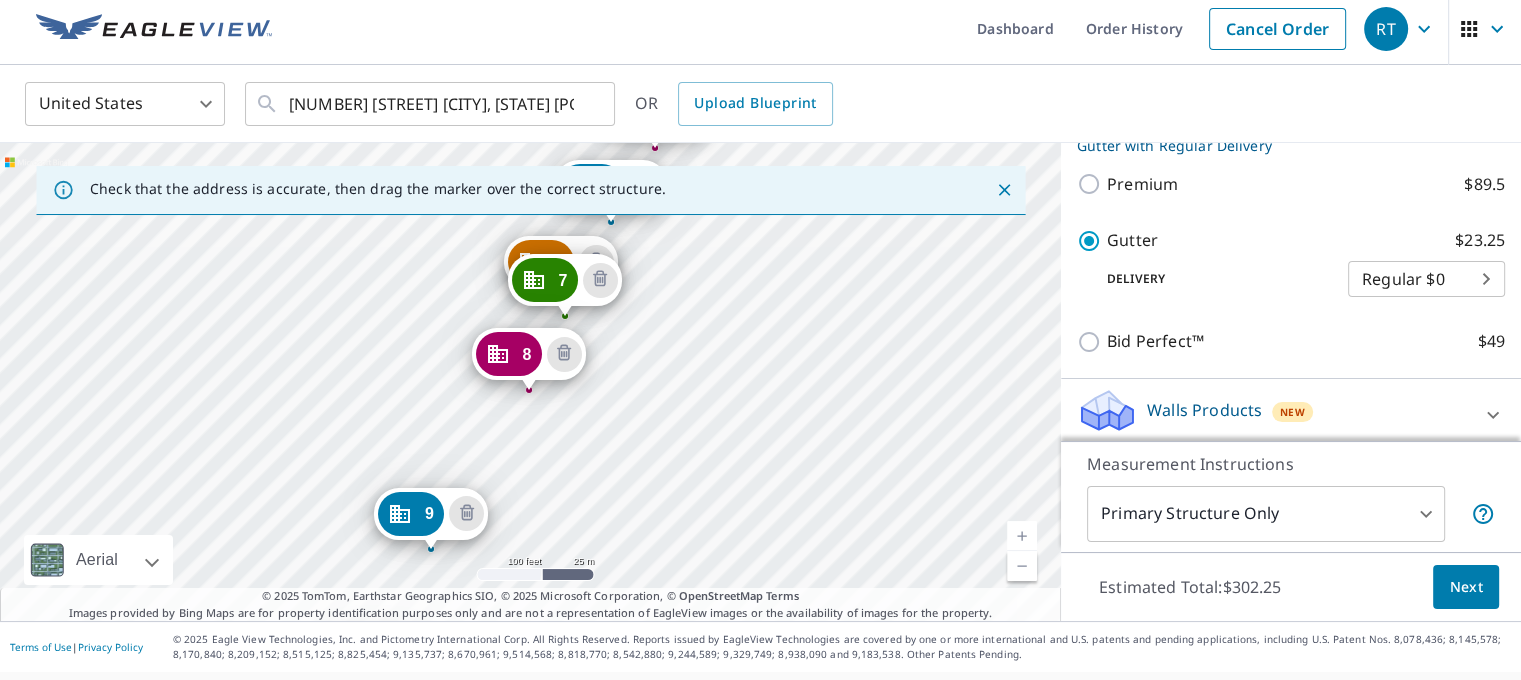 drag, startPoint x: 549, startPoint y: 347, endPoint x: 508, endPoint y: 415, distance: 79.40403 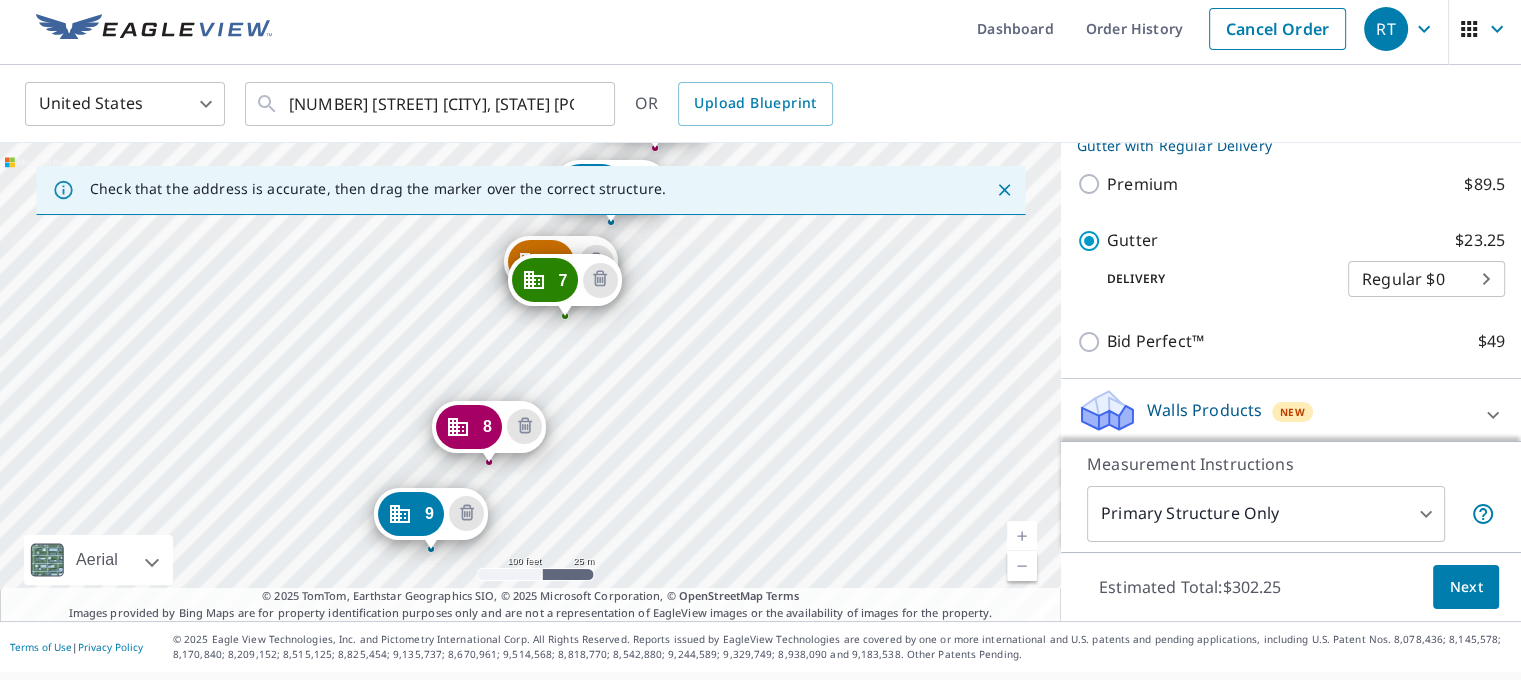 drag, startPoint x: 536, startPoint y: 347, endPoint x: 496, endPoint y: 419, distance: 82.36504 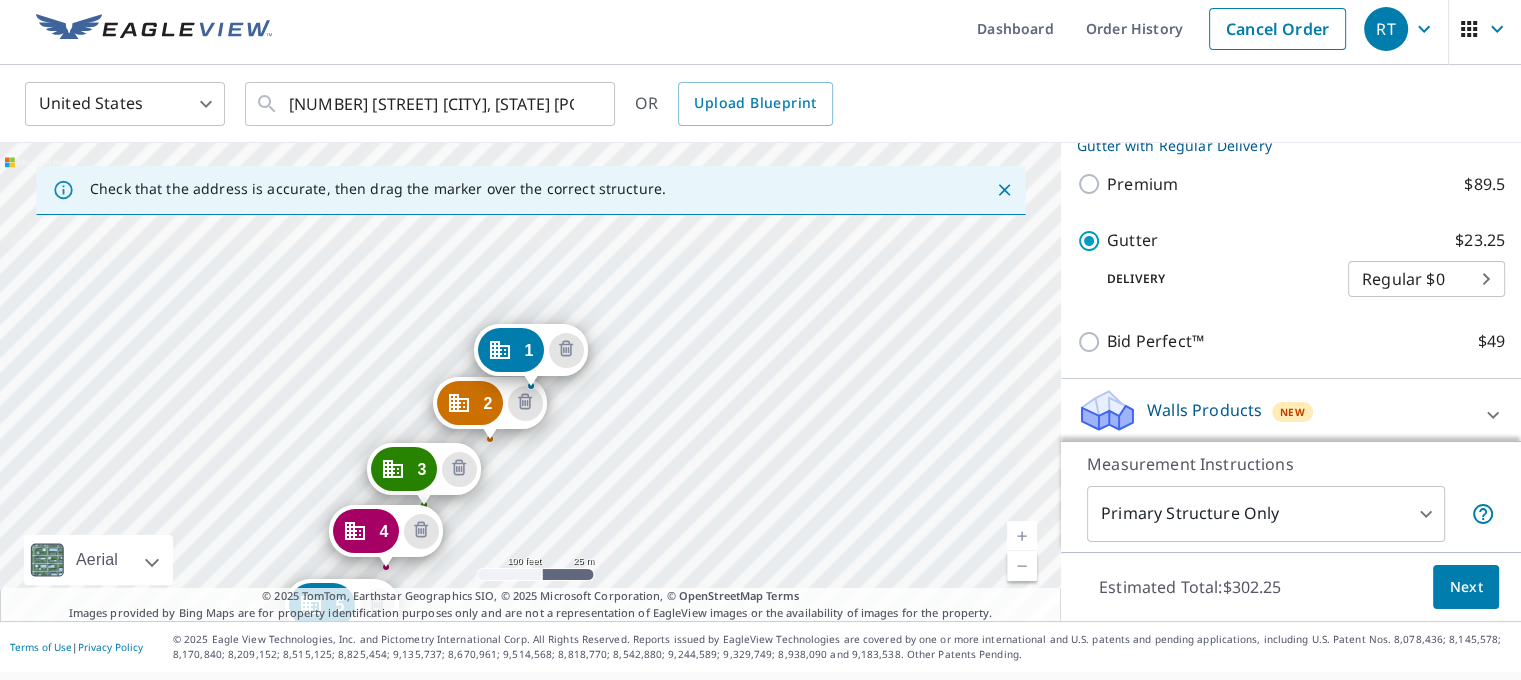 scroll, scrollTop: 1474, scrollLeft: 0, axis: vertical 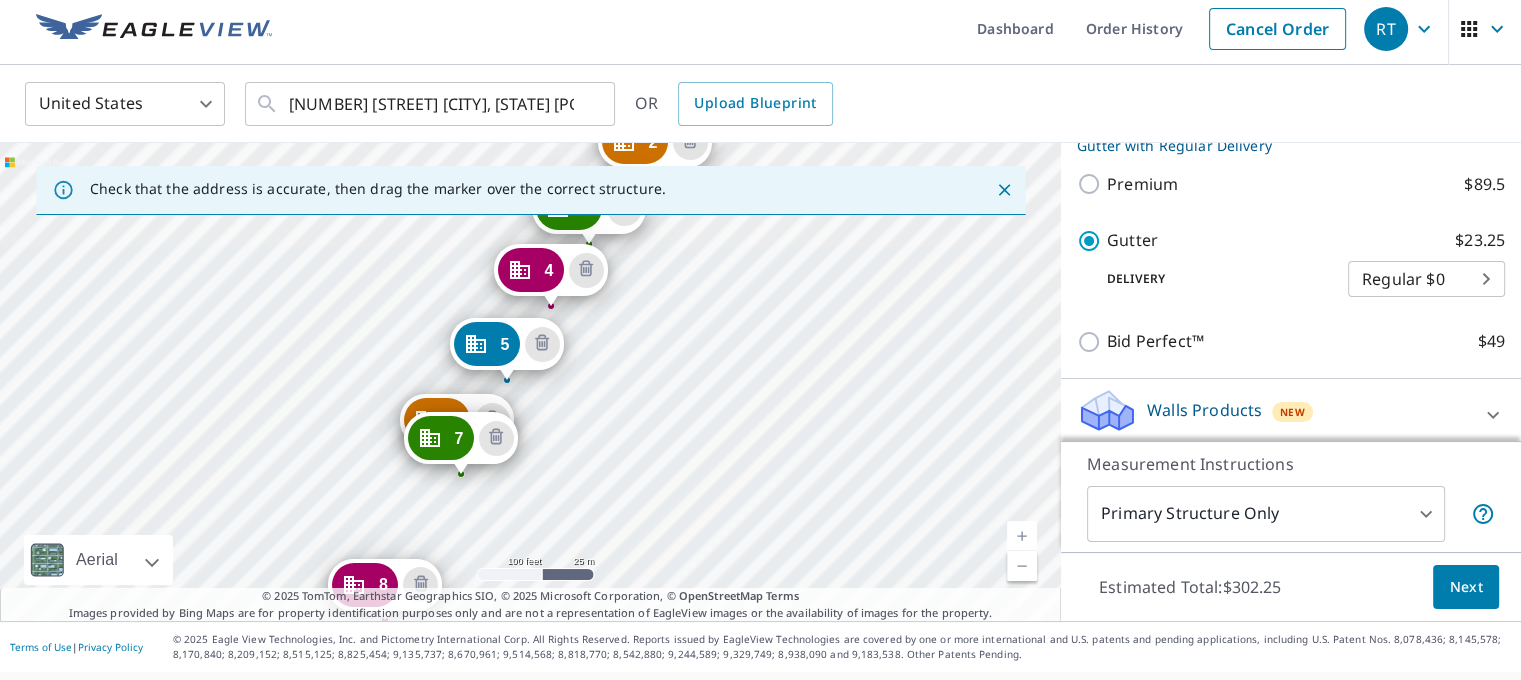drag, startPoint x: 544, startPoint y: 479, endPoint x: 736, endPoint y: 183, distance: 352.81723 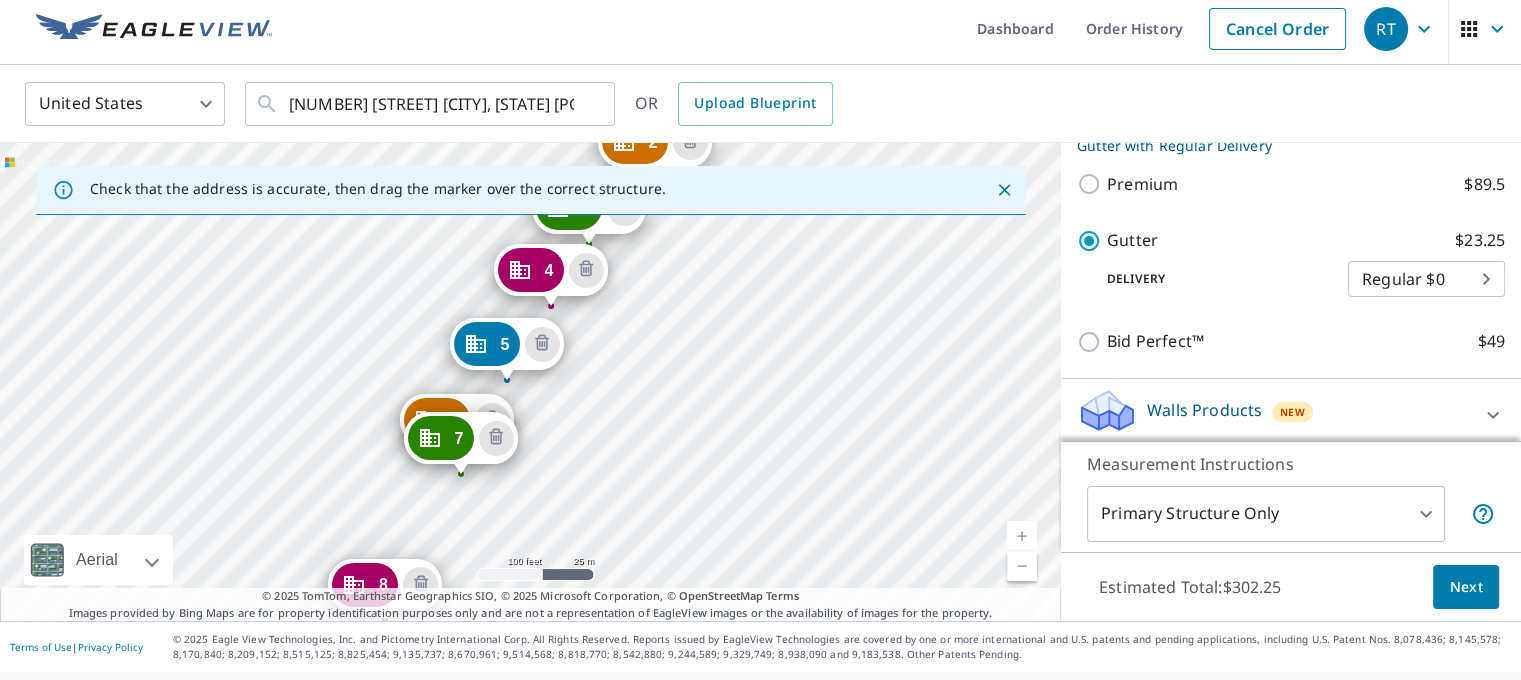 click on "Check that the address is accurate, then drag the marker over the correct structure. [NUMBER] [STREET] [CITY], [STATE] [POSTAL_CODE] [NUMBER] [STREET] [CITY], [STATE] [POSTAL_CODE] [NUMBER] [STREET] [CITY], [STATE] [POSTAL_CODE] [NUMBER] [STREET] [CITY], [STATE] [POSTAL_CODE] [NUMBER] [STREET] [CITY], [STATE] [POSTAL_CODE] [NUMBER] [STREET] [CITY], [STATE] [POSTAL_CODE] [NUMBER] [STREET] [CITY], [STATE] [POSTAL_CODE] [NUMBER] [STREET] [CITY], [STATE] [POSTAL_CODE] [NUMBER] [STREET] [CITY], [STATE] [POSTAL_CODE] [NUMBER] [STREET] [CITY], [STATE] [POSTAL_CODE] [NUMBER] [STREET] [CITY], [STATE] [POSTAL_CODE] [NUMBER] [STREET] [CITY], [STATE] [POSTAL_CODE] [NUMBER] [STREET] [CITY], [STATE] [POSTAL_CODE] [NUMBER] [STREET] [CITY], [STATE] [POSTAL_CODE] Aerial Road A standard road map Aerial A detailed look from above Labels Labels [NUMBER] feet [NUMBER] m © [YEAR] TomTom, © Vexcel Imaging, © [YEAR] Microsoft Corporation,  © OpenStreetMap Terms © [YEAR] TomTom, Earthstar Geographics SIO, © [YEAR] Microsoft Corporation, ©   OpenStreetMap   Terms" at bounding box center (530, 382) 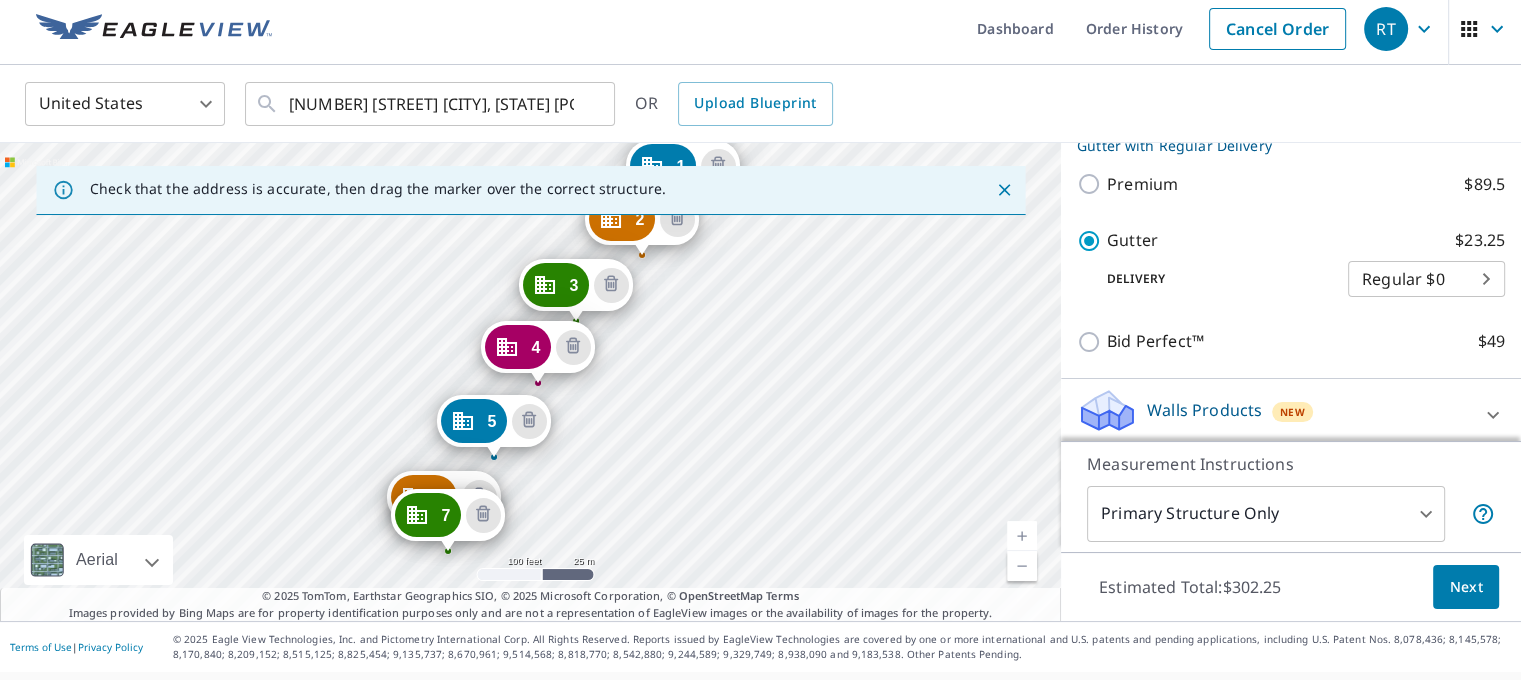 drag, startPoint x: 557, startPoint y: 384, endPoint x: 741, endPoint y: 263, distance: 220.22034 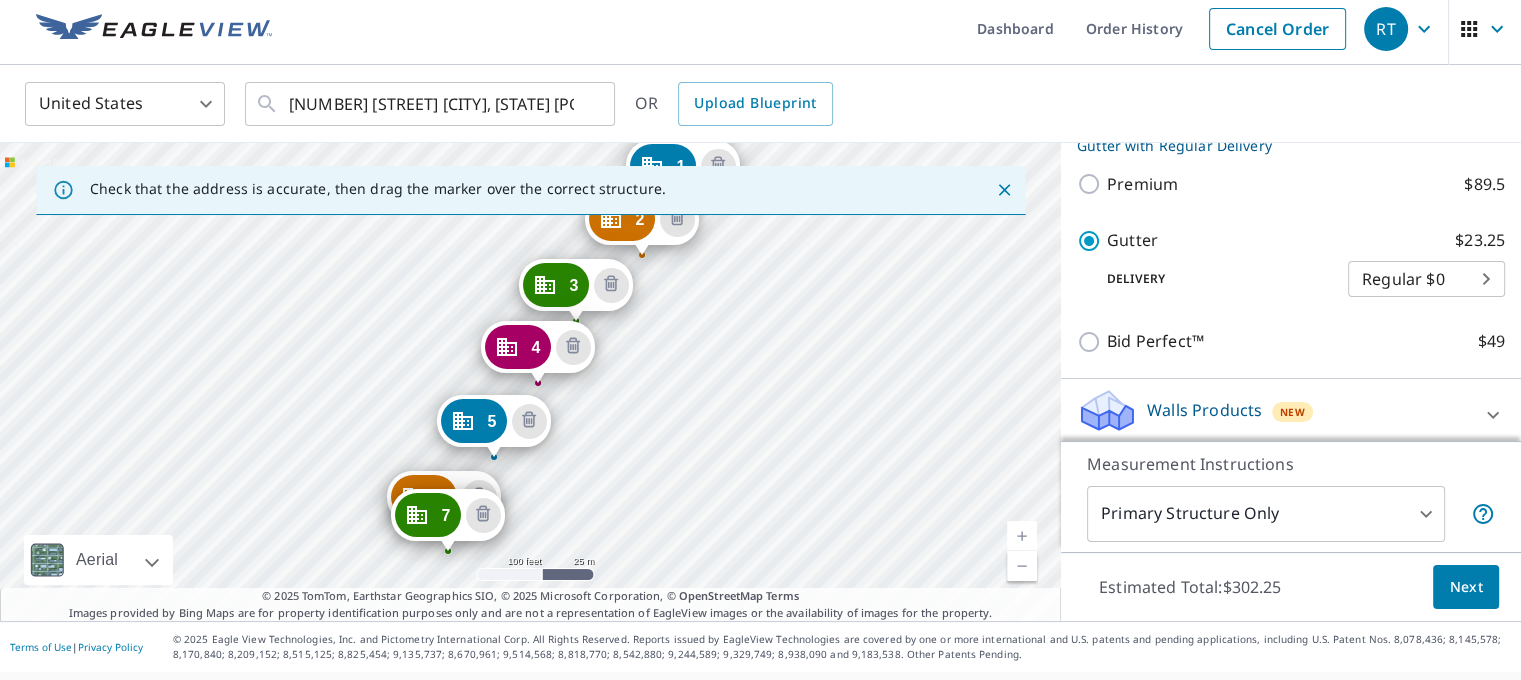 click on "2 [NUMBER] [STREET] [CITY], [STATE] [POSTAL_CODE] 3 [NUMBER] [STREET] [CITY], [STATE] [POSTAL_CODE] 4 [NUMBER] [STREET] [CITY], [STATE] [POSTAL_CODE] 5 [NUMBER] [STREET] [CITY], [STATE] [POSTAL_CODE] 6 [NUMBER] [STREET] [CITY], [STATE] [POSTAL_CODE] 7 [NUMBER] [STREET] [CITY], [STATE] [POSTAL_CODE] 8 [NUMBER] [STREET] [CITY], [STATE] [POSTAL_CODE] 9 [NUMBER] [STREET] [CITY], [STATE] [POSTAL_CODE] 10 [NUMBER] [STREET] [CITY], [STATE] [POSTAL_CODE] 11 [NUMBER] [STREET] [CITY], [STATE] [POSTAL_CODE] 12 [NUMBER] [STREET] [CITY], [STATE] [POSTAL_CODE] 13 [NUMBER] [STREET] [CITY], [STATE] [POSTAL_CODE] 1 [NUMBER] [STREET] [CITY], [STATE] [POSTAL_CODE]" at bounding box center [530, 382] 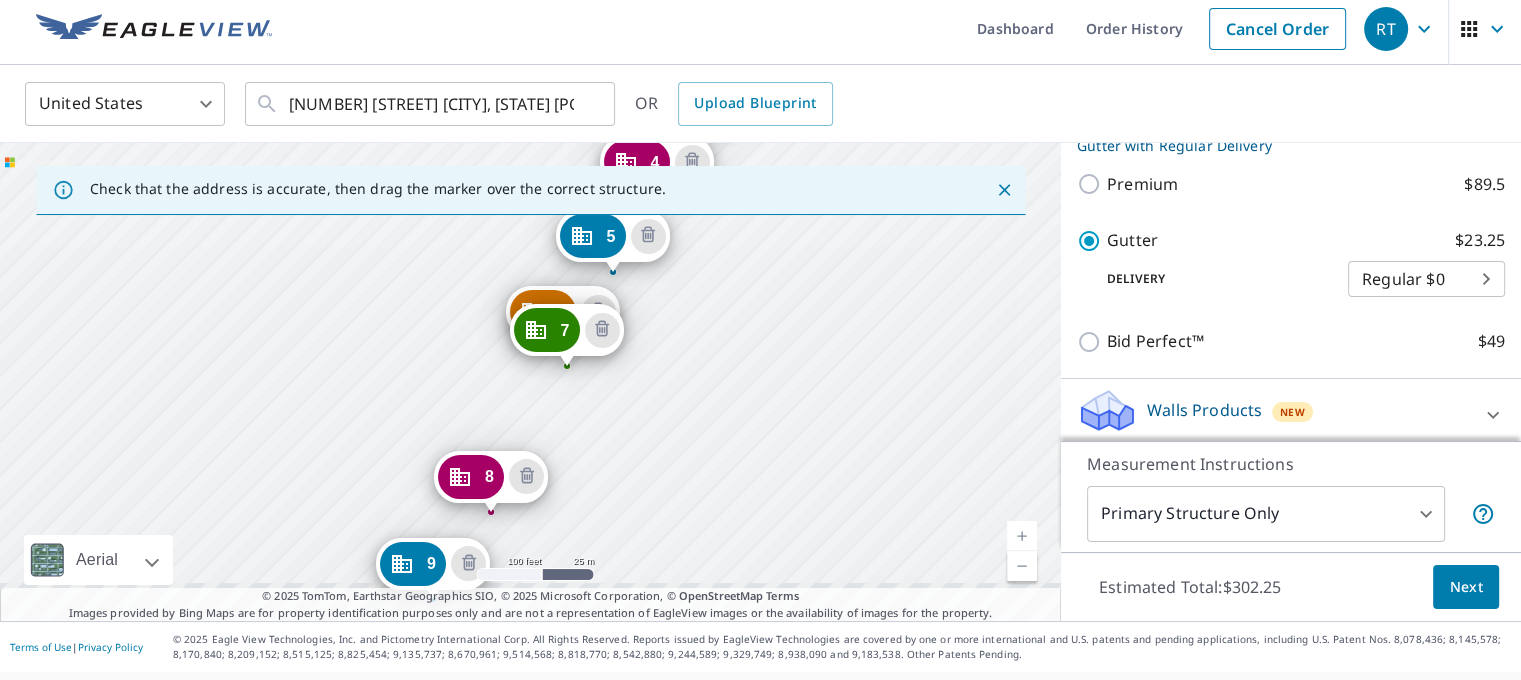 drag, startPoint x: 592, startPoint y: 455, endPoint x: 666, endPoint y: 302, distance: 169.95587 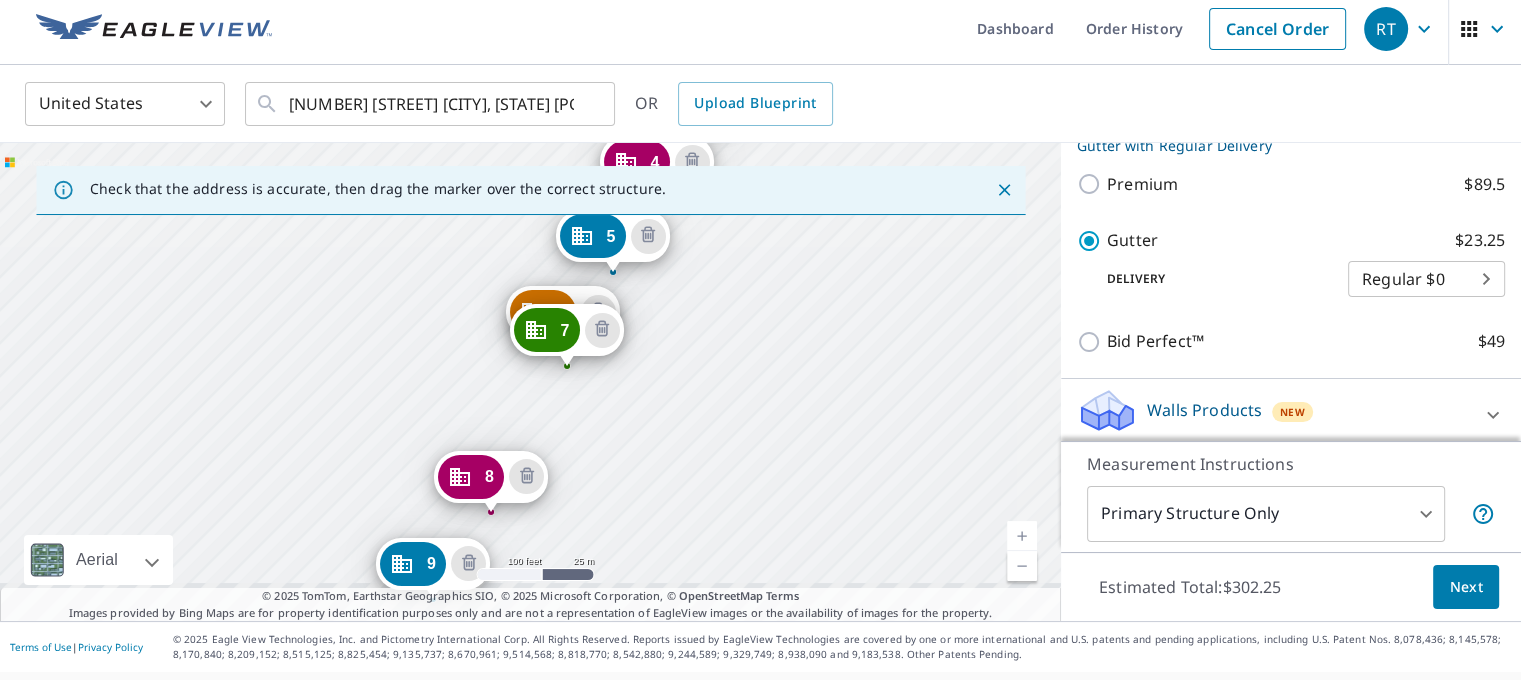 click on "2 [NUMBER] [STREET] [CITY], [STATE] [POSTAL_CODE] 3 [NUMBER] [STREET] [CITY], [STATE] [POSTAL_CODE] 4 [NUMBER] [STREET] [CITY], [STATE] [POSTAL_CODE] 5 [NUMBER] [STREET] [CITY], [STATE] [POSTAL_CODE] 6 [NUMBER] [STREET] [CITY], [STATE] [POSTAL_CODE] 7 [NUMBER] [STREET] [CITY], [STATE] [POSTAL_CODE] 8 [NUMBER] [STREET] [CITY], [STATE] [POSTAL_CODE] 9 [NUMBER] [STREET] [CITY], [STATE] [POSTAL_CODE] 10 [NUMBER] [STREET] [CITY], [STATE] [POSTAL_CODE] 11 [NUMBER] [STREET] [CITY], [STATE] [POSTAL_CODE] 12 [NUMBER] [STREET] [CITY], [STATE] [POSTAL_CODE] 13 [NUMBER] [STREET] [CITY], [STATE] [POSTAL_CODE] 1 [NUMBER] [STREET] [CITY], [STATE] [POSTAL_CODE]" at bounding box center (530, 382) 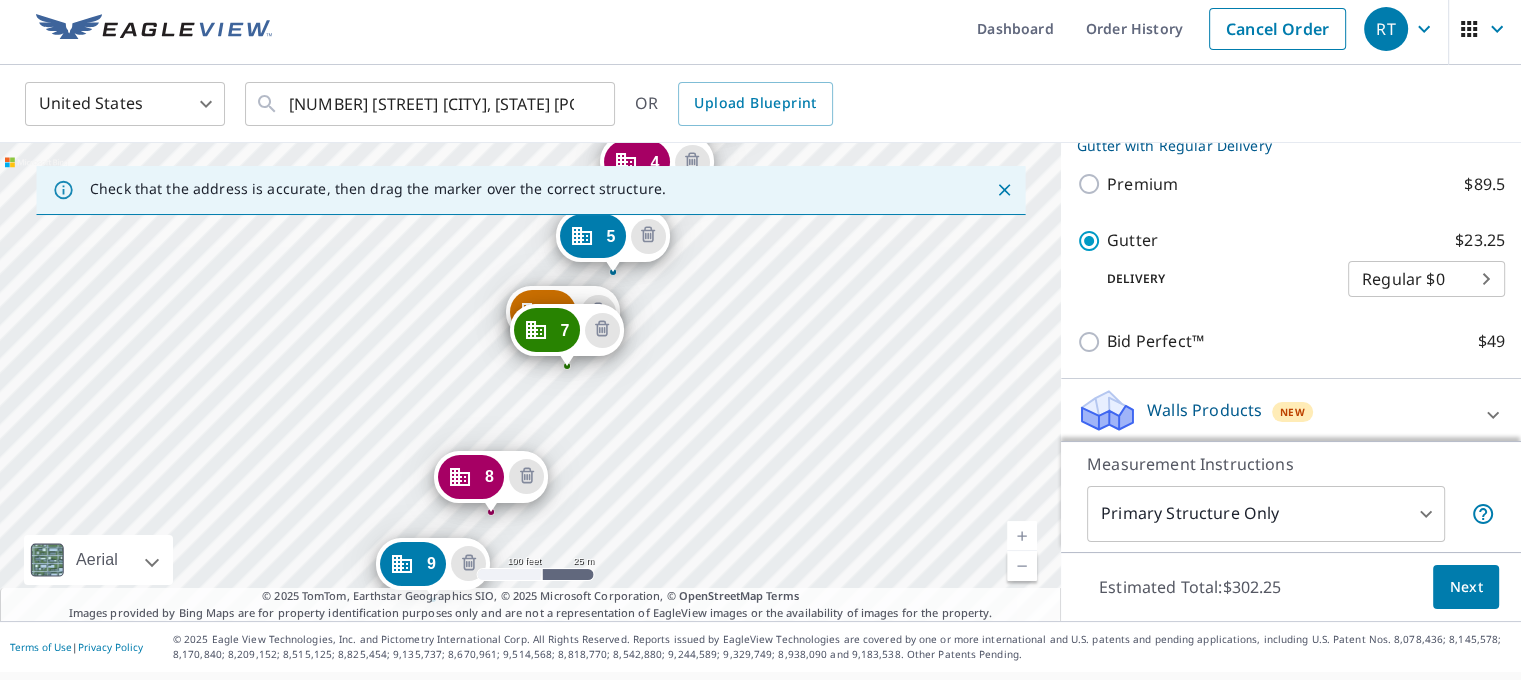 drag, startPoint x: 581, startPoint y: 328, endPoint x: 538, endPoint y: 386, distance: 72.20111 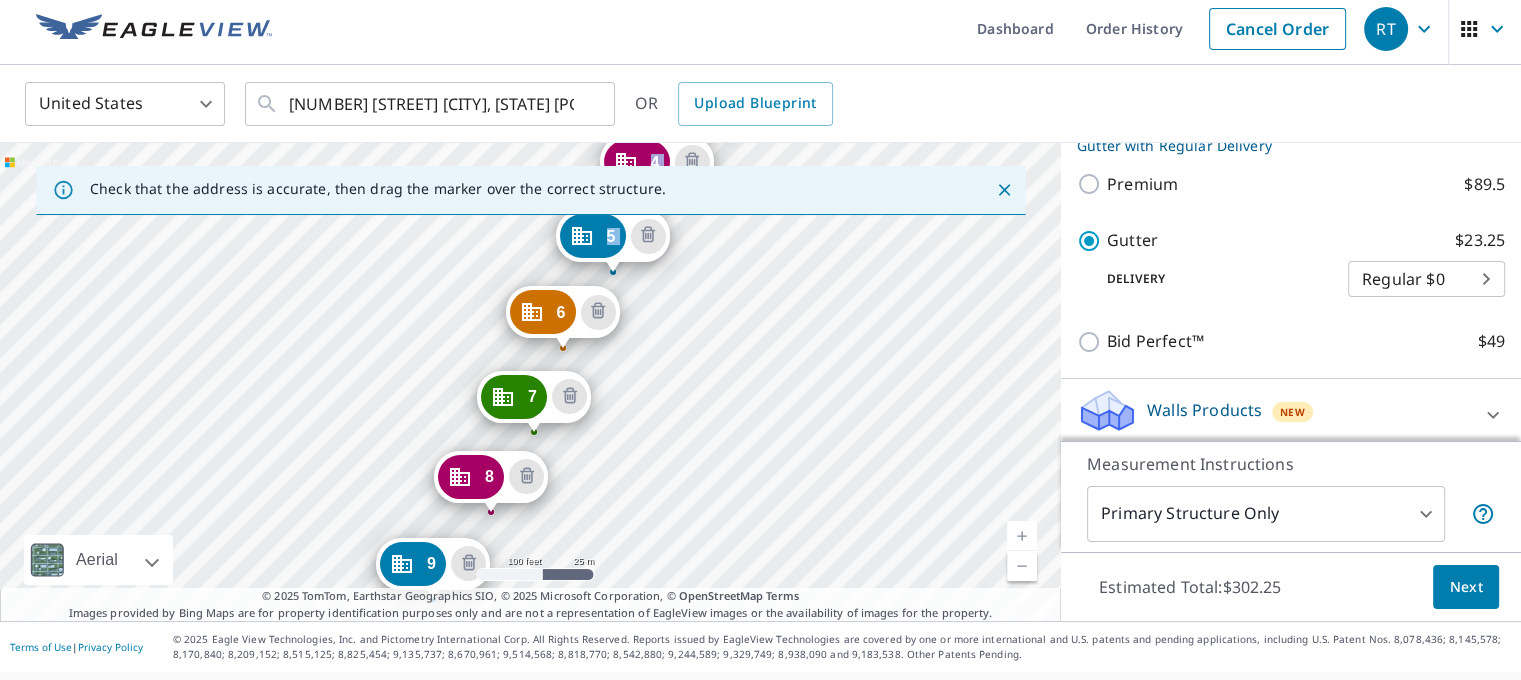 drag, startPoint x: 552, startPoint y: 316, endPoint x: 519, endPoint y: 382, distance: 73.790245 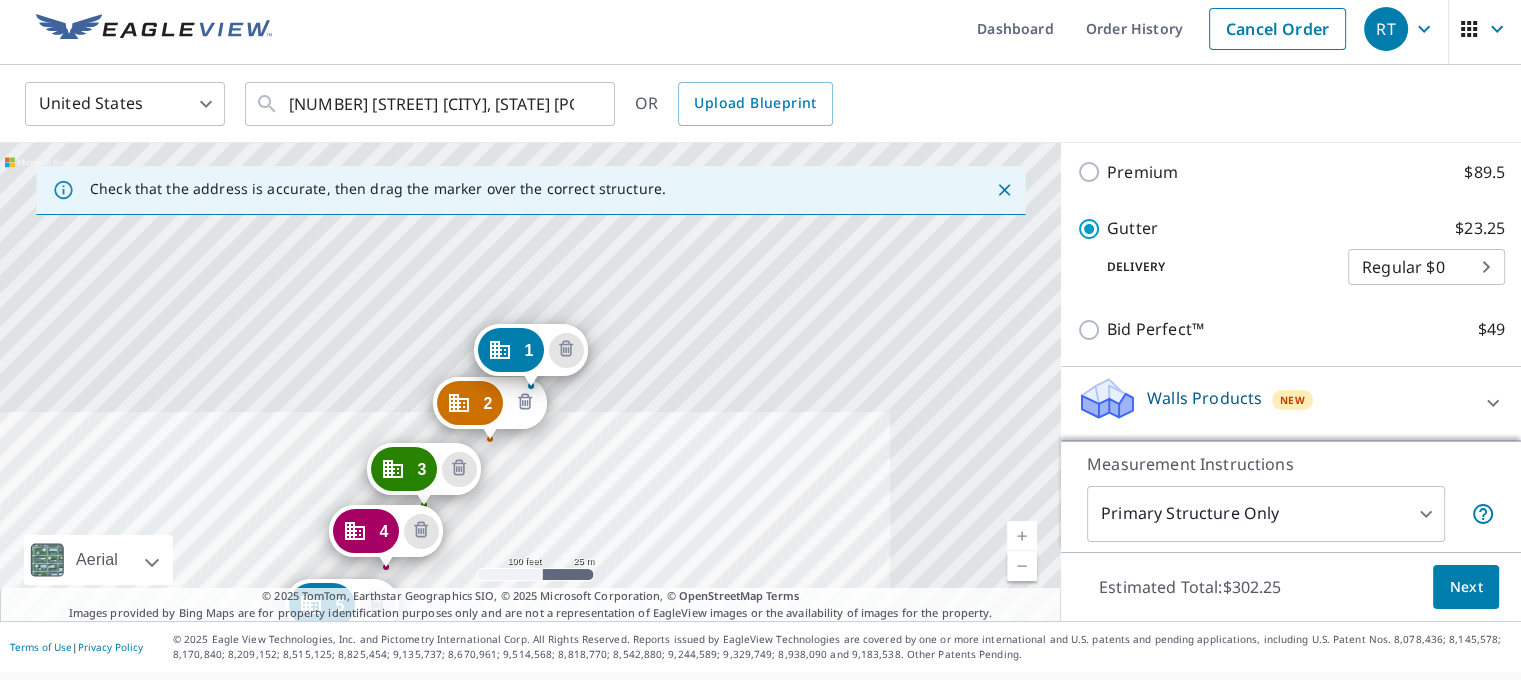 scroll, scrollTop: 1474, scrollLeft: 0, axis: vertical 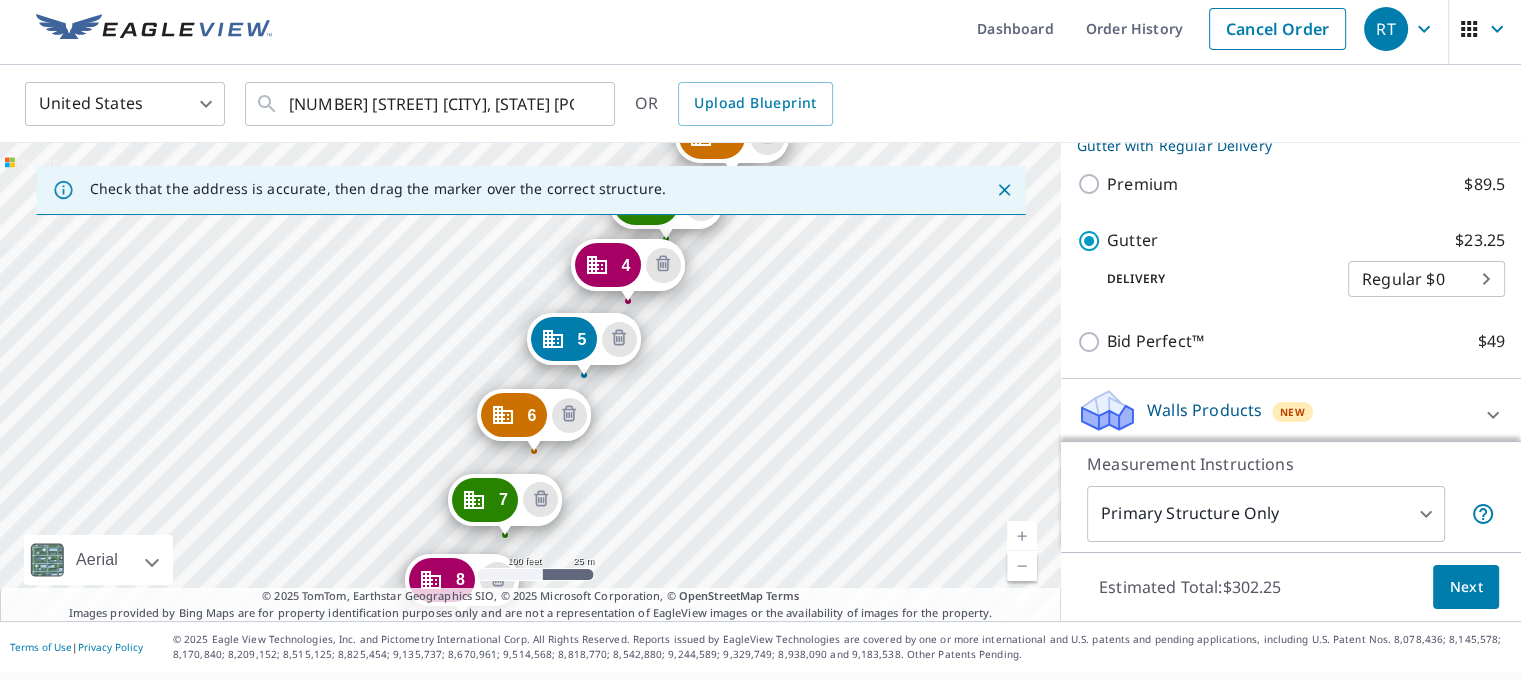 drag, startPoint x: 516, startPoint y: 469, endPoint x: 776, endPoint y: 183, distance: 386.5178 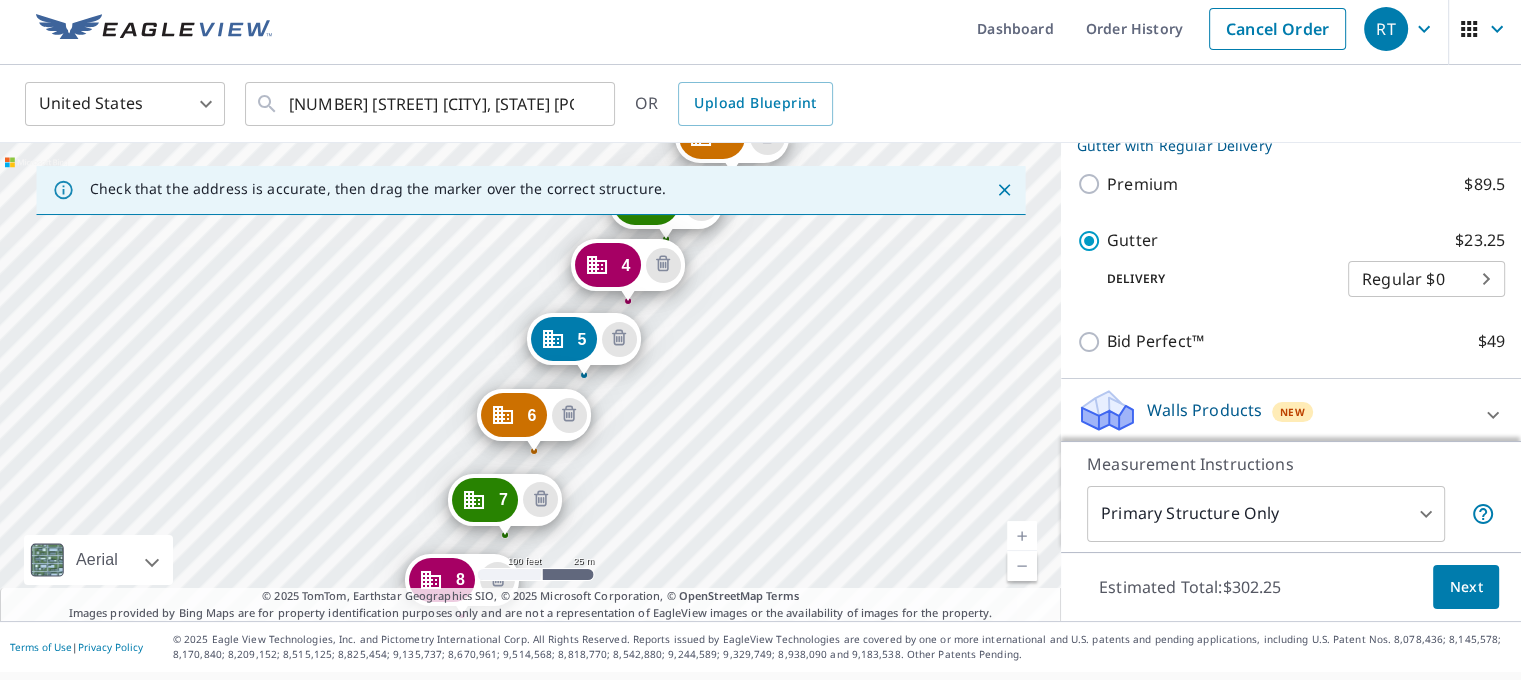 click on "Check that the address is accurate, then drag the marker over the correct structure. [NUMBER] [STREET] [CITY], [STATE] [POSTAL_CODE] [NUMBER] [STREET] [CITY], [STATE] [POSTAL_CODE] [NUMBER] [STREET] [CITY], [STATE] [POSTAL_CODE] [NUMBER] [STREET] [CITY], [STATE] [POSTAL_CODE] [NUMBER] [STREET] [CITY], [STATE] [POSTAL_CODE] [NUMBER] [STREET] [CITY], [STATE] [POSTAL_CODE] [NUMBER] [STREET] [CITY], [STATE] [POSTAL_CODE] [NUMBER] [STREET] [CITY], [STATE] [POSTAL_CODE] [NUMBER] [STREET] [CITY], [STATE] [POSTAL_CODE] [NUMBER] [STREET] [CITY], [STATE] [POSTAL_CODE] [NUMBER] [STREET] [CITY], [STATE] [POSTAL_CODE] [NUMBER] [STREET] [CITY], [STATE] [POSTAL_CODE] Aerial Road A standard road map Aerial A detailed look from above Labels Labels 100 feet 25 m © 2025 TomTom, © Vexcel Imaging, © 2025 Microsoft Corporation,  © OpenStreetMap Terms © 2025 TomTom, Earthstar Geographics SIO, © 2025 Microsoft Corporation, ©   OpenStreetMap   Terms" at bounding box center [530, 382] 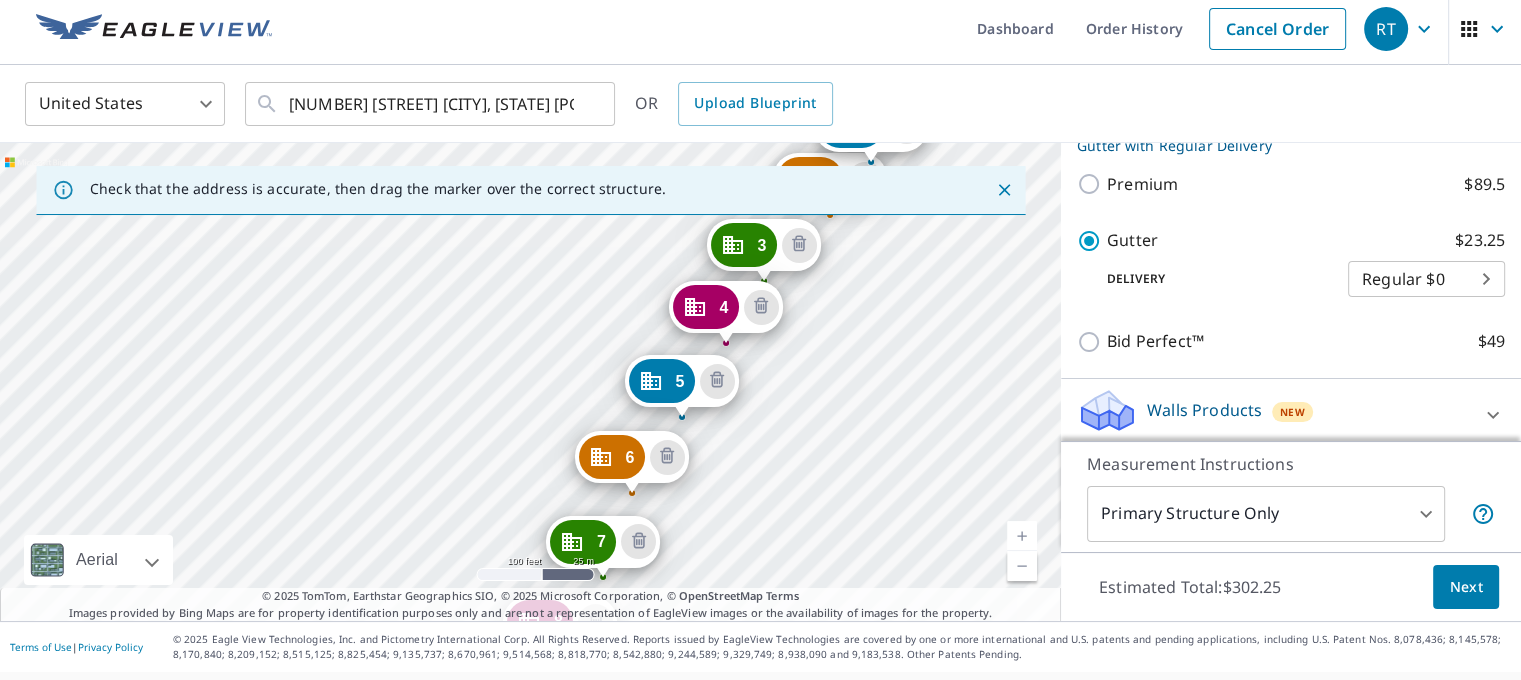 click on "[NUMBER] [STREET] [CITY], [STATE] [POSTAL_CODE] [NUMBER] [STREET] [CITY], [STATE] [POSTAL_CODE] [NUMBER] [STREET] [CITY], [STATE] [POSTAL_CODE] [NUMBER] [STREET] [CITY], [STATE] [POSTAL_CODE] [NUMBER] [STREET] [CITY], [STATE] [POSTAL_CODE] [NUMBER] [STREET] [CITY], [STATE] [POSTAL_CODE] [NUMBER] [STREET] [CITY], [STATE] [POSTAL_CODE] [NUMBER] [STREET] [CITY], [STATE] [POSTAL_CODE] [NUMBER] [STREET] [CITY], [STATE] [POSTAL_CODE] [NUMBER] [STREET] [CITY], [STATE] [POSTAL_CODE] [NUMBER] [STREET] [CITY], [STATE] [POSTAL_CODE] [NUMBER] [STREET] [CITY], [STATE] [POSTAL_CODE] [NUMBER] [STREET] [CITY], [STATE] [POSTAL_CODE]" at bounding box center [530, 382] 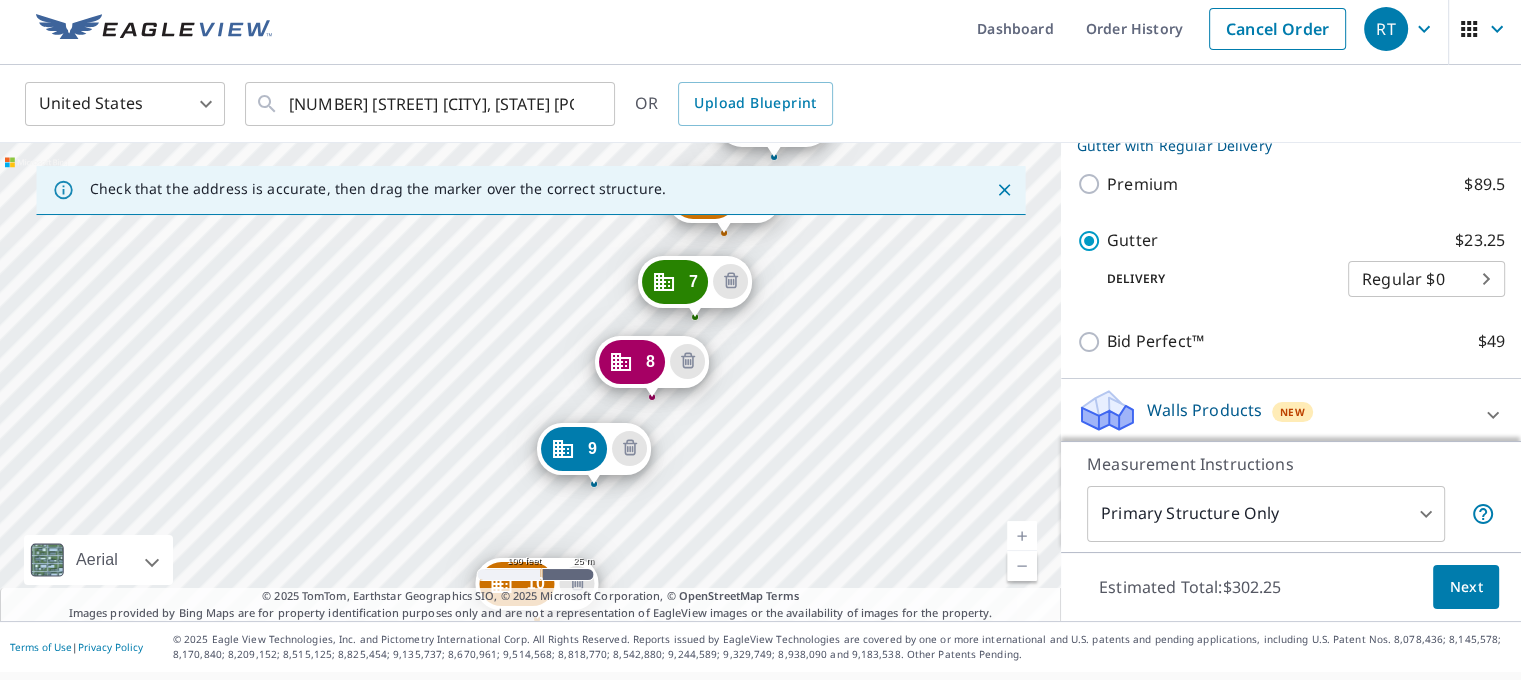drag, startPoint x: 720, startPoint y: 463, endPoint x: 815, endPoint y: 192, distance: 287.16895 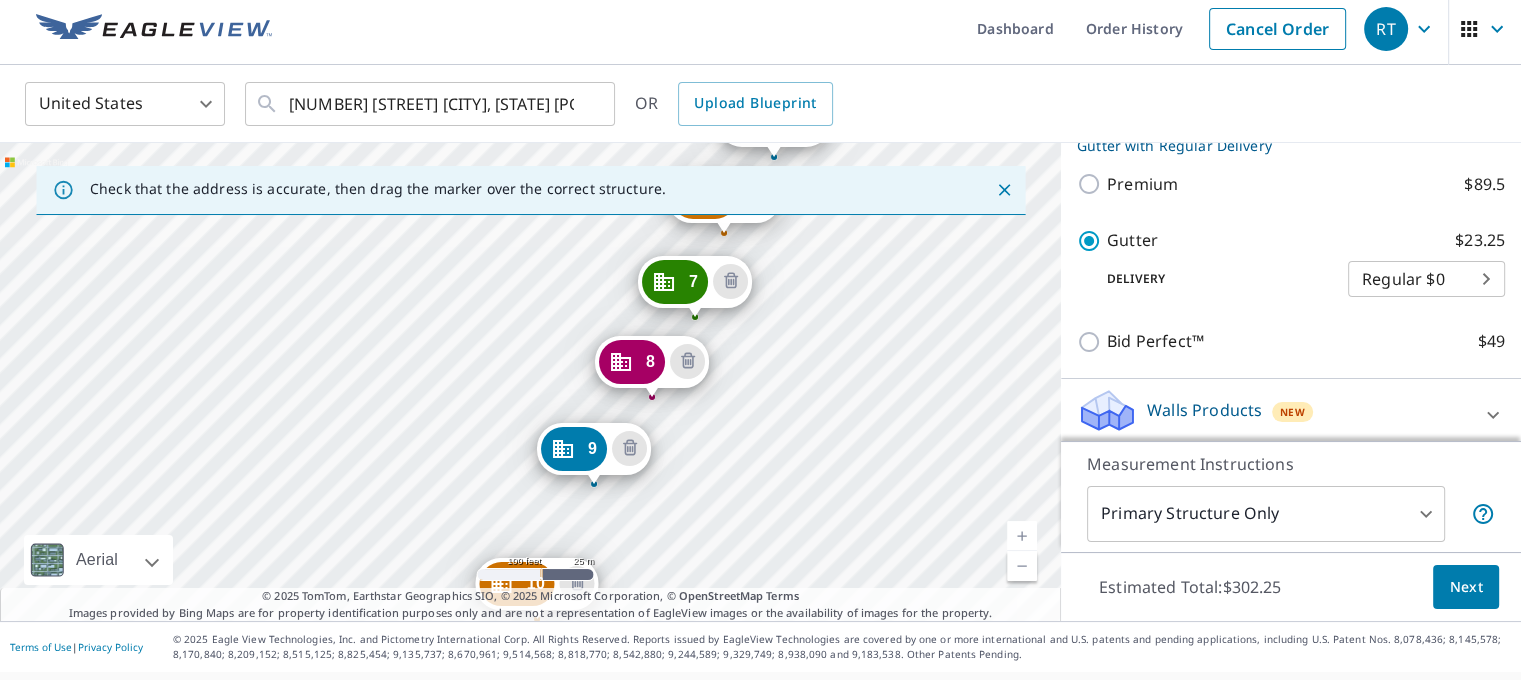click on "Check that the address is accurate, then drag the marker over the correct structure. [NUMBER] [STREET] [CITY], [STATE] [POSTAL_CODE] [NUMBER] [STREET] [CITY], [STATE] [POSTAL_CODE] [NUMBER] [STREET] [CITY], [STATE] [POSTAL_CODE] [NUMBER] [STREET] [CITY], [STATE] [POSTAL_CODE] [NUMBER] [STREET] [CITY], [STATE] [POSTAL_CODE] [NUMBER] [STREET] [CITY], [STATE] [POSTAL_CODE] [NUMBER] [STREET] [CITY], [STATE] [POSTAL_CODE] [NUMBER] [STREET] [CITY], [STATE] [POSTAL_CODE] [NUMBER] [STREET] [CITY], [STATE] [POSTAL_CODE] [NUMBER] [STREET] [CITY], [STATE] [POSTAL_CODE] [NUMBER] [STREET] [CITY], [STATE] [POSTAL_CODE] [NUMBER] [STREET] [CITY], [STATE] [POSTAL_CODE] Aerial Road A standard road map Aerial A detailed look from above Labels Labels 100 feet 25 m © 2025 TomTom, © Vexcel Imaging, © 2025 Microsoft Corporation,  © OpenStreetMap Terms © 2025 TomTom, Earthstar Geographics SIO, © 2025 Microsoft Corporation, ©   OpenStreetMap   Terms" at bounding box center [530, 382] 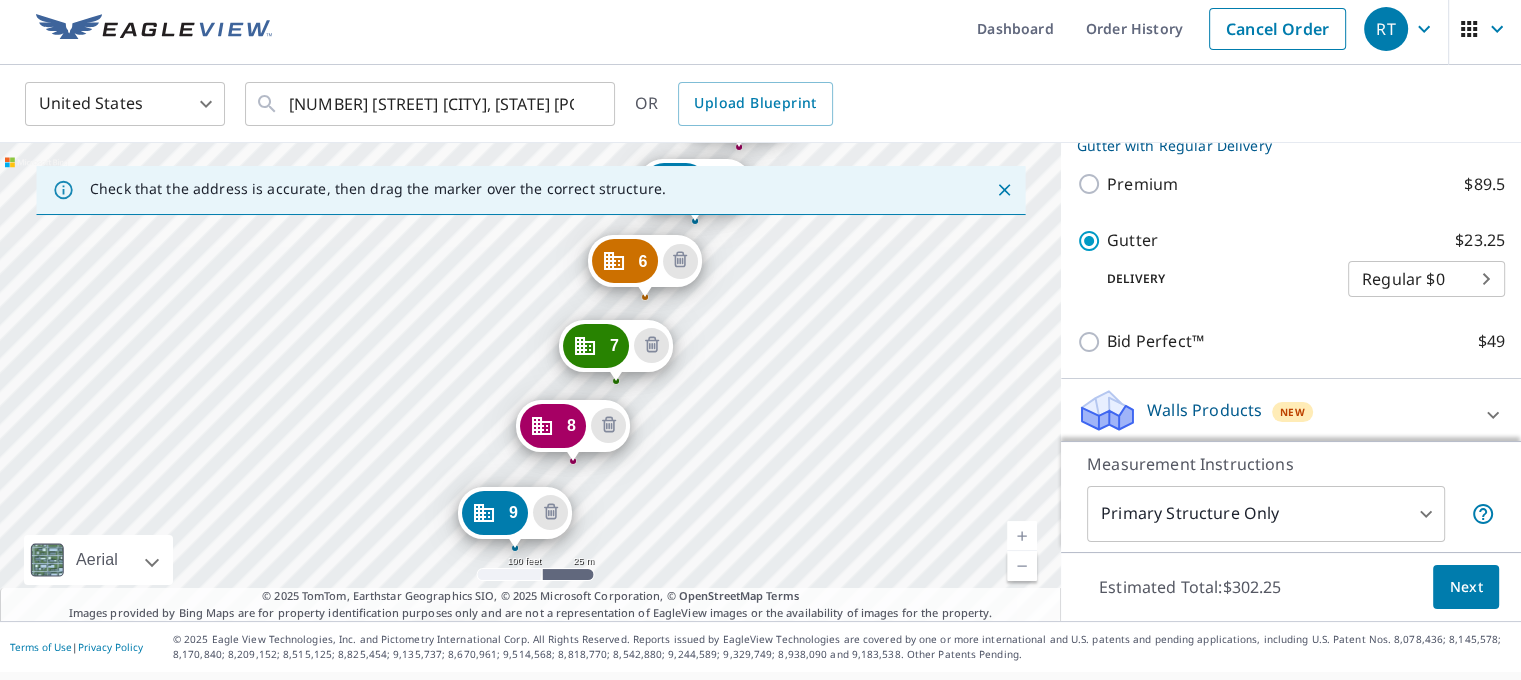 click on "[NUMBER] [STREET] [CITY], [STATE] [POSTAL_CODE] [NUMBER] [STREET] [CITY], [STATE] [POSTAL_CODE] [NUMBER] [STREET] [CITY], [STATE] [POSTAL_CODE] [NUMBER] [STREET] [CITY], [STATE] [POSTAL_CODE] [NUMBER] [STREET] [CITY], [STATE] [POSTAL_CODE] [NUMBER] [STREET] [CITY], [STATE] [POSTAL_CODE] [NUMBER] [STREET] [CITY], [STATE] [POSTAL_CODE] [NUMBER] [STREET] [CITY], [STATE] [POSTAL_CODE] [NUMBER] [STREET] [CITY], [STATE] [POSTAL_CODE] [NUMBER] [STREET] [CITY], [STATE] [POSTAL_CODE] [NUMBER] [STREET] [CITY], [STATE] [POSTAL_CODE] [NUMBER] [STREET] [CITY], [STATE] [POSTAL_CODE] [NUMBER] [STREET] [CITY], [STATE] [POSTAL_CODE]" at bounding box center (530, 382) 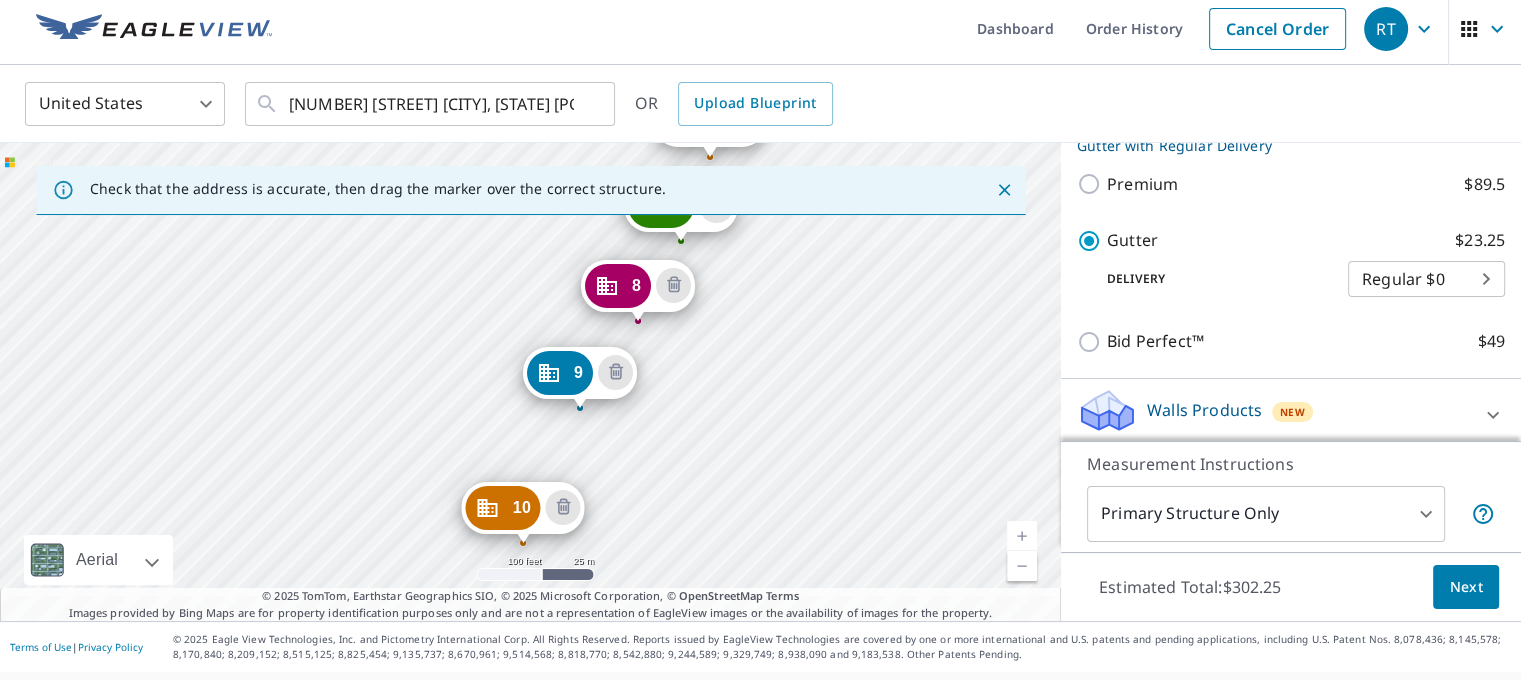 drag, startPoint x: 704, startPoint y: 368, endPoint x: 777, endPoint y: 220, distance: 165.02425 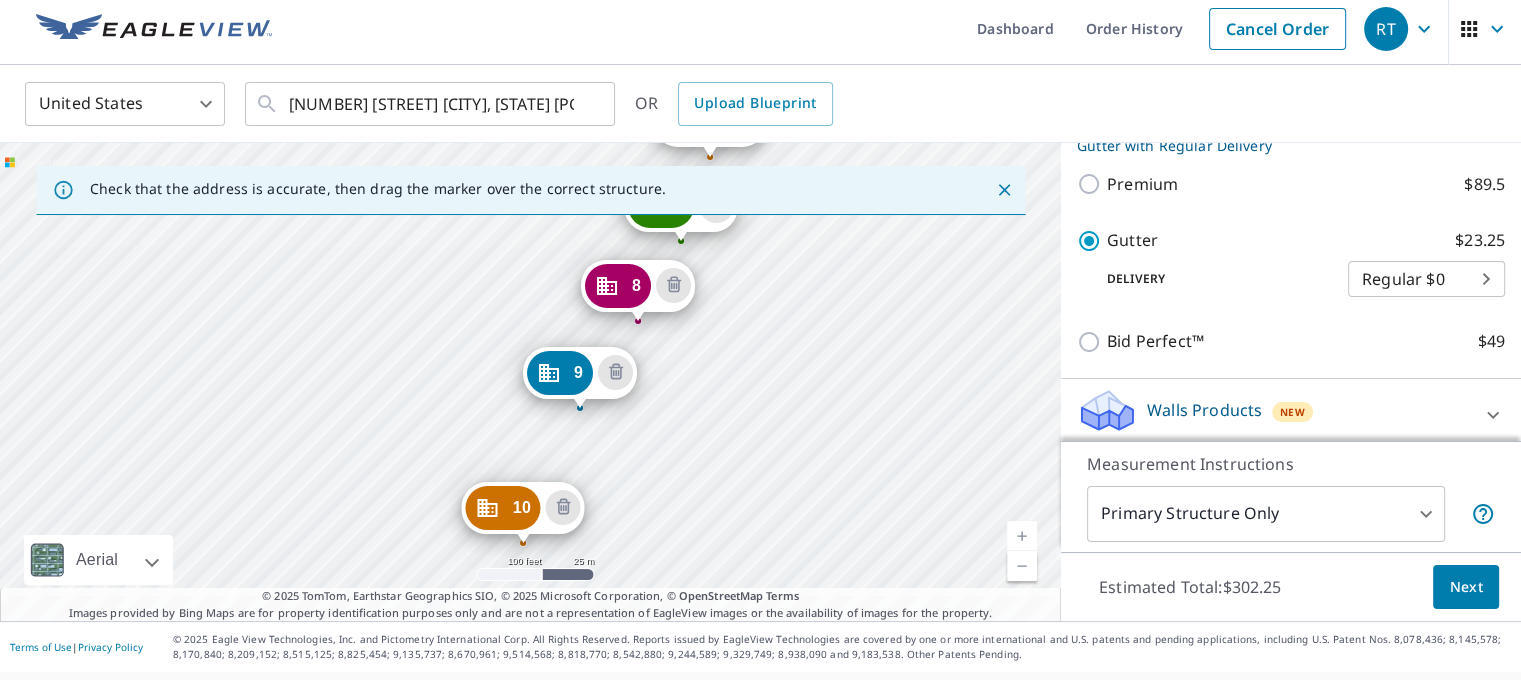 click on "[NUMBER] [STREET] [CITY], [STATE] [POSTAL_CODE] [NUMBER] [STREET] [CITY], [STATE] [POSTAL_CODE] [NUMBER] [STREET] [CITY], [STATE] [POSTAL_CODE] [NUMBER] [STREET] [CITY], [STATE] [POSTAL_CODE] [NUMBER] [STREET] [CITY], [STATE] [POSTAL_CODE] [NUMBER] [STREET] [CITY], [STATE] [POSTAL_CODE] [NUMBER] [STREET] [CITY], [STATE] [POSTAL_CODE] [NUMBER] [STREET] [CITY], [STATE] [POSTAL_CODE] [NUMBER] [STREET] [CITY], [STATE] [POSTAL_CODE] [NUMBER] [STREET] [CITY], [STATE] [POSTAL_CODE] [NUMBER] [STREET] [CITY], [STATE] [POSTAL_CODE] [NUMBER] [STREET] [CITY], [STATE] [POSTAL_CODE] [NUMBER] [STREET] [CITY], [STATE] [POSTAL_CODE]" at bounding box center [530, 382] 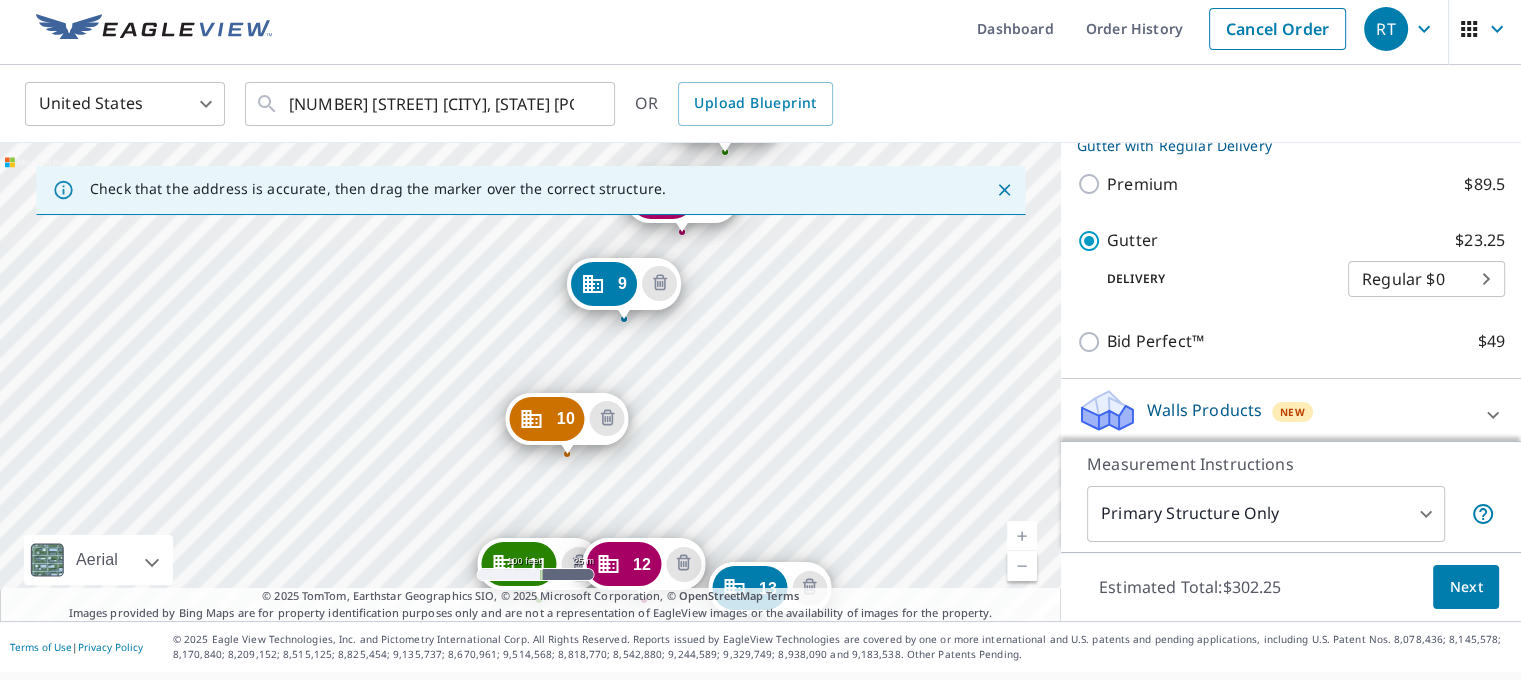 click on "[NUMBER] [STREET] [CITY], [STATE] [POSTAL_CODE] [NUMBER] [STREET] [CITY], [STATE] [POSTAL_CODE] [NUMBER] [STREET] [CITY], [STATE] [POSTAL_CODE] [NUMBER] [STREET] [CITY], [STATE] [POSTAL_CODE] [NUMBER] [STREET] [CITY], [STATE] [POSTAL_CODE] [NUMBER] [STREET] [CITY], [STATE] [POSTAL_CODE] [NUMBER] [STREET] [CITY], [STATE] [POSTAL_CODE] [NUMBER] [STREET] [CITY], [STATE] [POSTAL_CODE] [NUMBER] [STREET] [CITY], [STATE] [POSTAL_CODE] [NUMBER] [STREET] [CITY], [STATE] [POSTAL_CODE] [NUMBER] [STREET] [CITY], [STATE] [POSTAL_CODE] [NUMBER] [STREET] [CITY], [STATE] [POSTAL_CODE] [NUMBER] [STREET] [CITY], [STATE] [POSTAL_CODE]" at bounding box center [530, 382] 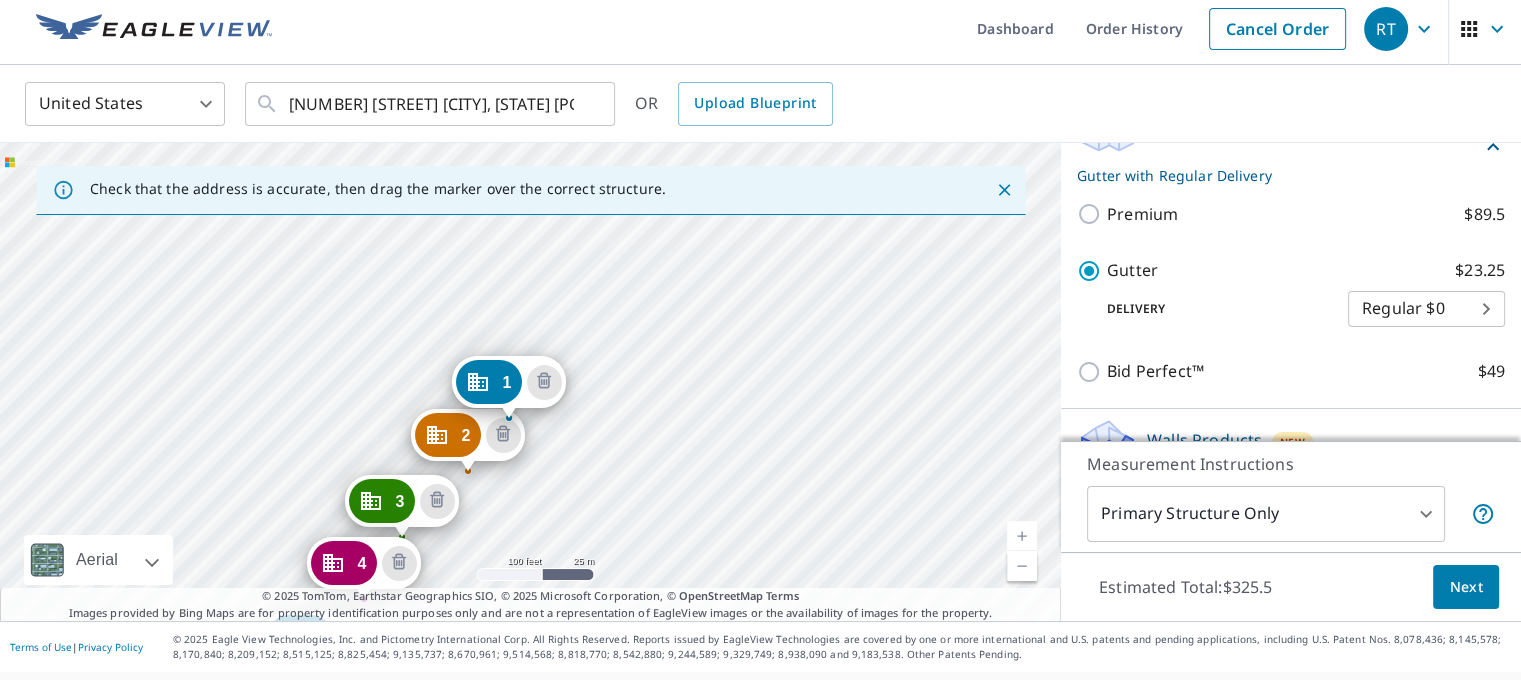 scroll, scrollTop: 1564, scrollLeft: 0, axis: vertical 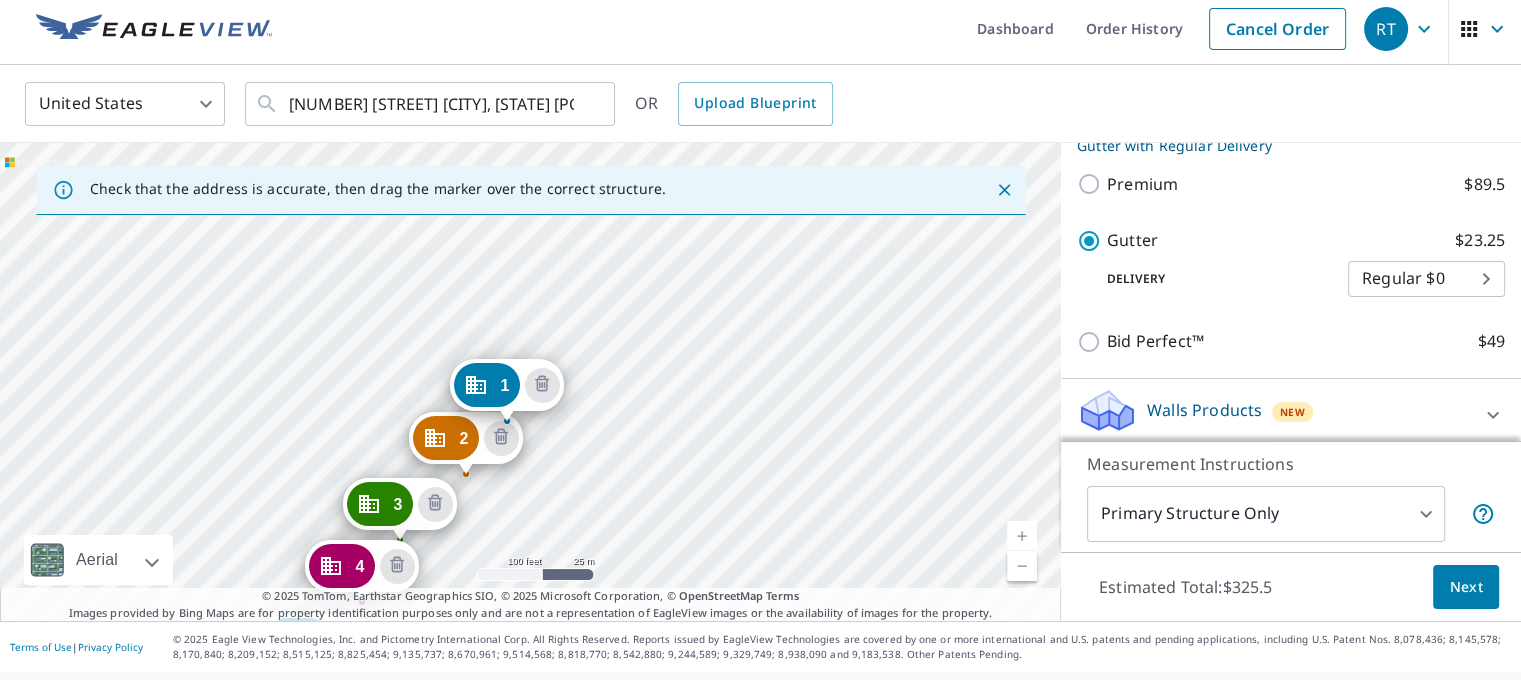 click on "2 [NUMBER] [STREET] [CITY], [STATE] [POSTAL_CODE] 3 [NUMBER] [STREET] [CITY], [STATE] [POSTAL_CODE] 4 [NUMBER] [STREET] [CITY], [STATE] [POSTAL_CODE] 5 [NUMBER] [STREET] [CITY], [STATE] [POSTAL_CODE] 6 [NUMBER] [STREET] [CITY], [STATE] [POSTAL_CODE] 7 [NUMBER] [STREET] [CITY], [STATE] [POSTAL_CODE] 8 [NUMBER] [STREET] [CITY], [STATE] [POSTAL_CODE] 9 [NUMBER] [STREET] [CITY], [STATE] [POSTAL_CODE] 10 [NUMBER] [STREET] [CITY], [STATE] [POSTAL_CODE] 11 [NUMBER] [STREET] [CITY], [STATE] [POSTAL_CODE] 12 [NUMBER] [STREET] [CITY], [STATE] [POSTAL_CODE] 13 [NUMBER] [STREET] [CITY], [STATE] [POSTAL_CODE] 14 [NUMBER] [STREET] [CITY], [STATE] [POSTAL_CODE] 1 [NUMBER] [STREET] [CITY], [STATE] [POSTAL_CODE]" at bounding box center [530, 382] 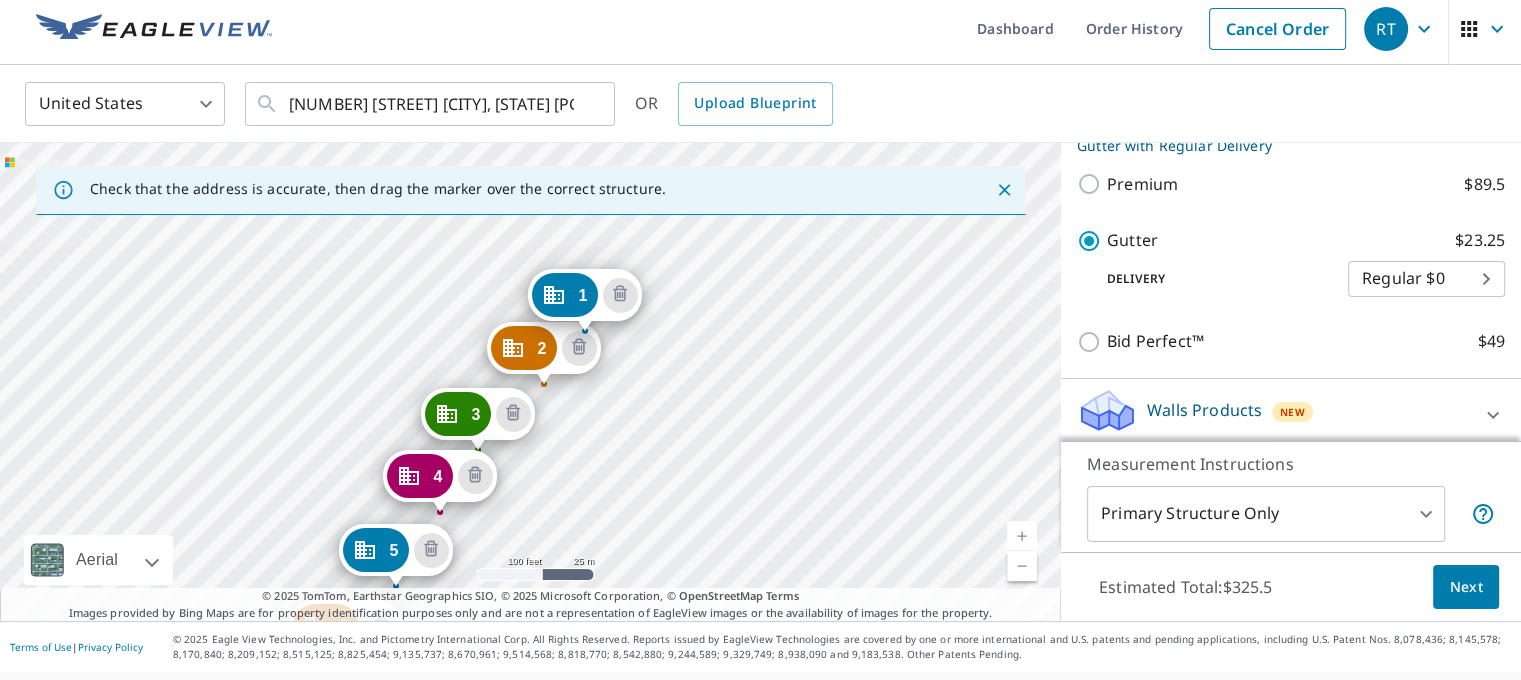 drag, startPoint x: 708, startPoint y: 393, endPoint x: 745, endPoint y: 332, distance: 71.34424 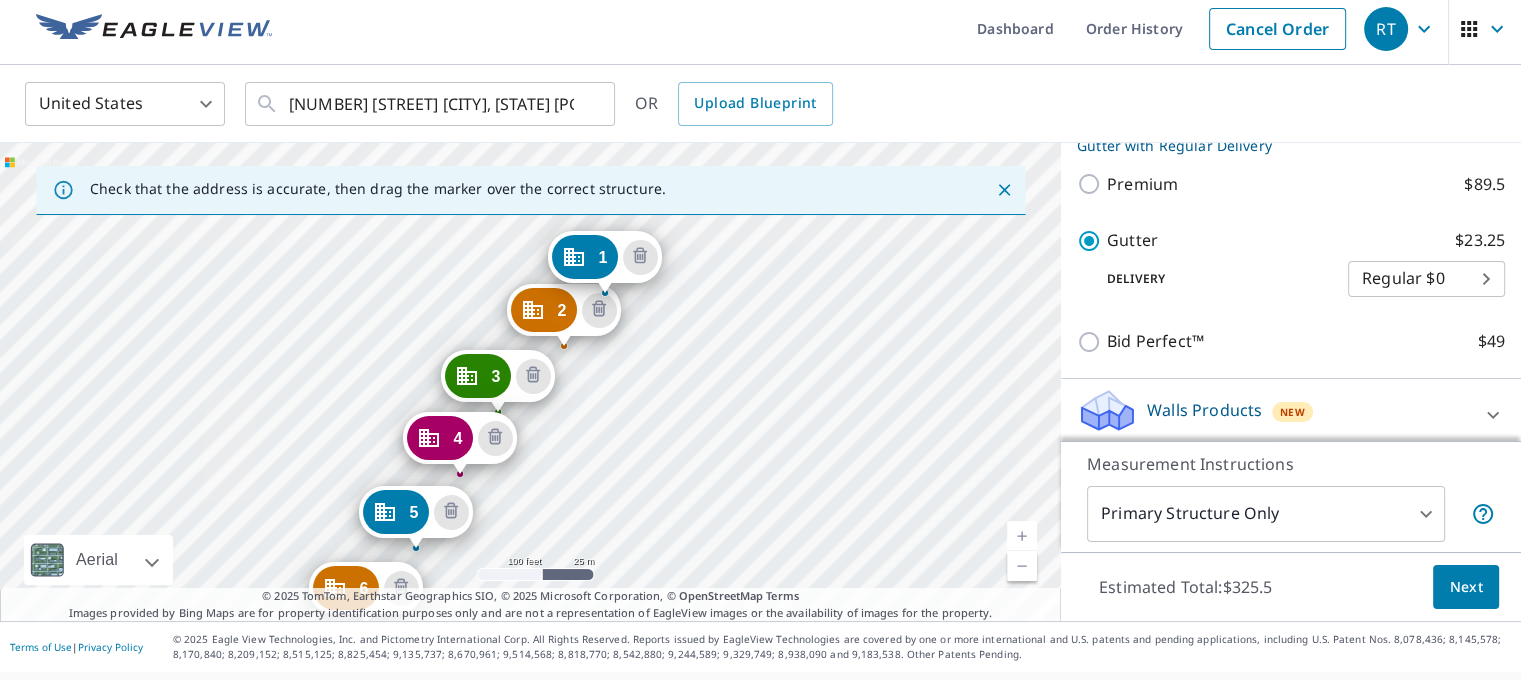 click on "2 [NUMBER] [STREET] [CITY], [STATE] [POSTAL_CODE] 3 [NUMBER] [STREET] [CITY], [STATE] [POSTAL_CODE] 4 [NUMBER] [STREET] [CITY], [STATE] [POSTAL_CODE] 5 [NUMBER] [STREET] [CITY], [STATE] [POSTAL_CODE] 6 [NUMBER] [STREET] [CITY], [STATE] [POSTAL_CODE] 7 [NUMBER] [STREET] [CITY], [STATE] [POSTAL_CODE] 8 [NUMBER] [STREET] [CITY], [STATE] [POSTAL_CODE] 9 [NUMBER] [STREET] [CITY], [STATE] [POSTAL_CODE] 10 [NUMBER] [STREET] [CITY], [STATE] [POSTAL_CODE] 11 [NUMBER] [STREET] [CITY], [STATE] [POSTAL_CODE] 12 [NUMBER] [STREET] [CITY], [STATE] [POSTAL_CODE] 13 [NUMBER] [STREET] [CITY], [STATE] [POSTAL_CODE] 14 [NUMBER] [STREET] [CITY], [STATE] [POSTAL_CODE] 1 [NUMBER] [STREET] [CITY], [STATE] [POSTAL_CODE]" at bounding box center [530, 382] 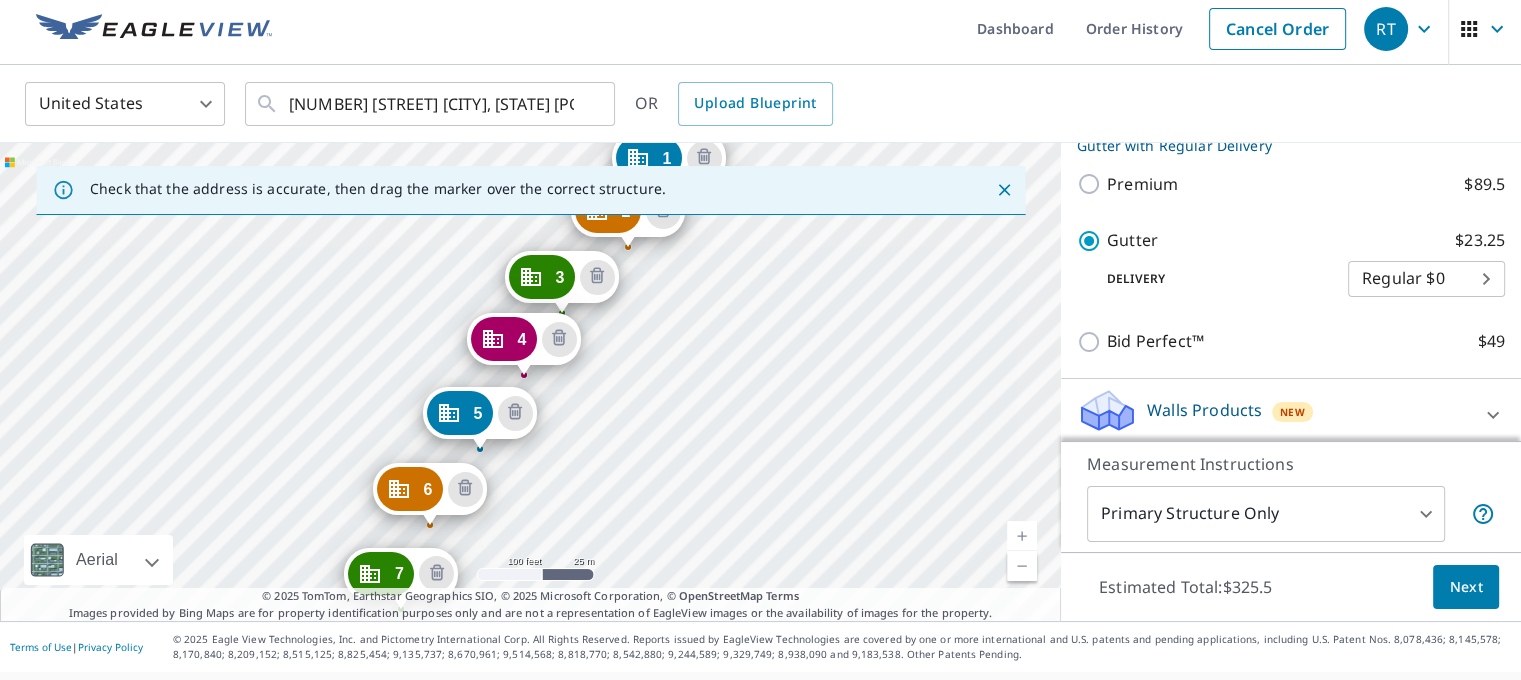 drag, startPoint x: 652, startPoint y: 467, endPoint x: 756, endPoint y: 292, distance: 203.57063 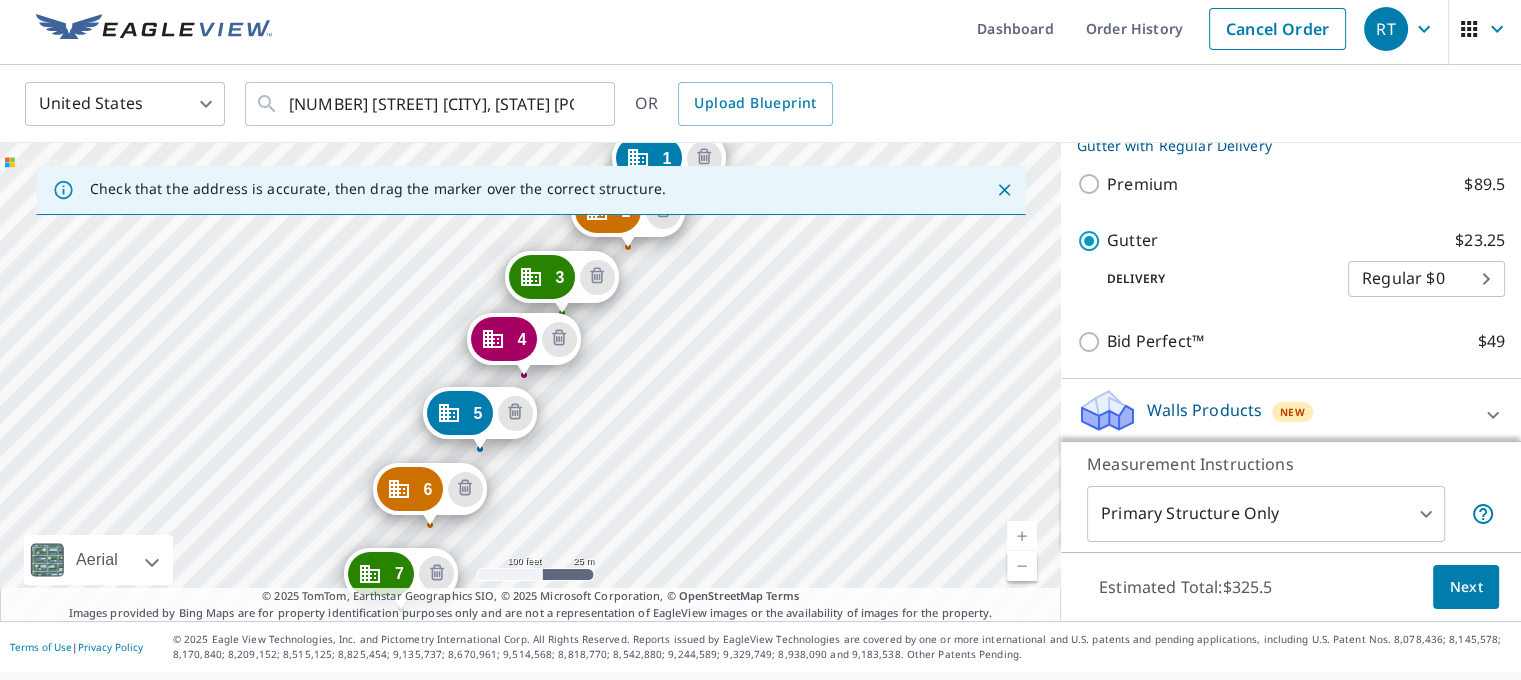 click on "2 [NUMBER] [STREET] [CITY], [STATE] [POSTAL_CODE] 3 [NUMBER] [STREET] [CITY], [STATE] [POSTAL_CODE] 4 [NUMBER] [STREET] [CITY], [STATE] [POSTAL_CODE] 5 [NUMBER] [STREET] [CITY], [STATE] [POSTAL_CODE] 6 [NUMBER] [STREET] [CITY], [STATE] [POSTAL_CODE] 7 [NUMBER] [STREET] [CITY], [STATE] [POSTAL_CODE] 8 [NUMBER] [STREET] [CITY], [STATE] [POSTAL_CODE] 9 [NUMBER] [STREET] [CITY], [STATE] [POSTAL_CODE] 10 [NUMBER] [STREET] [CITY], [STATE] [POSTAL_CODE] 11 [NUMBER] [STREET] [CITY], [STATE] [POSTAL_CODE] 12 [NUMBER] [STREET] [CITY], [STATE] [POSTAL_CODE] 13 [NUMBER] [STREET] [CITY], [STATE] [POSTAL_CODE] 14 [NUMBER] [STREET] [CITY], [STATE] [POSTAL_CODE] 1 [NUMBER] [STREET] [CITY], [STATE] [POSTAL_CODE]" at bounding box center (530, 382) 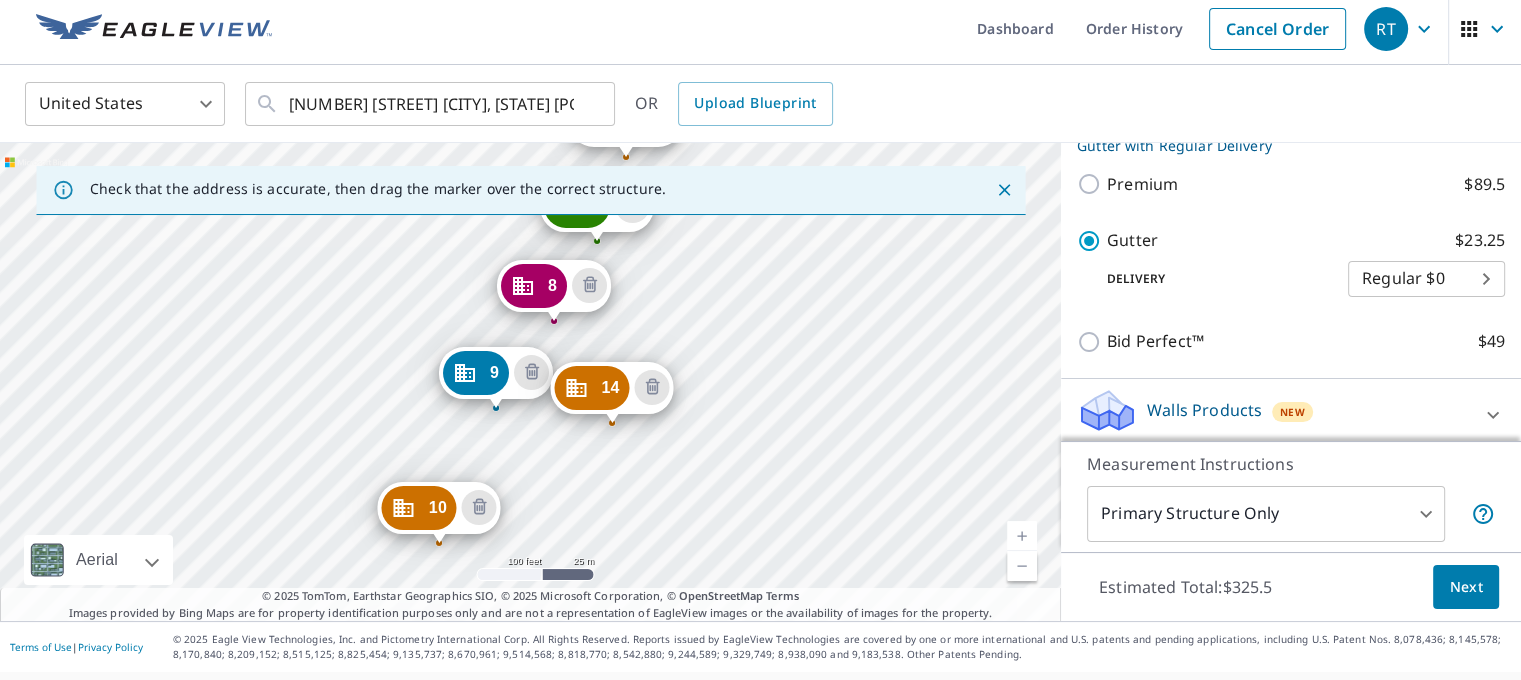 drag, startPoint x: 572, startPoint y: 450, endPoint x: 664, endPoint y: 256, distance: 214.7091 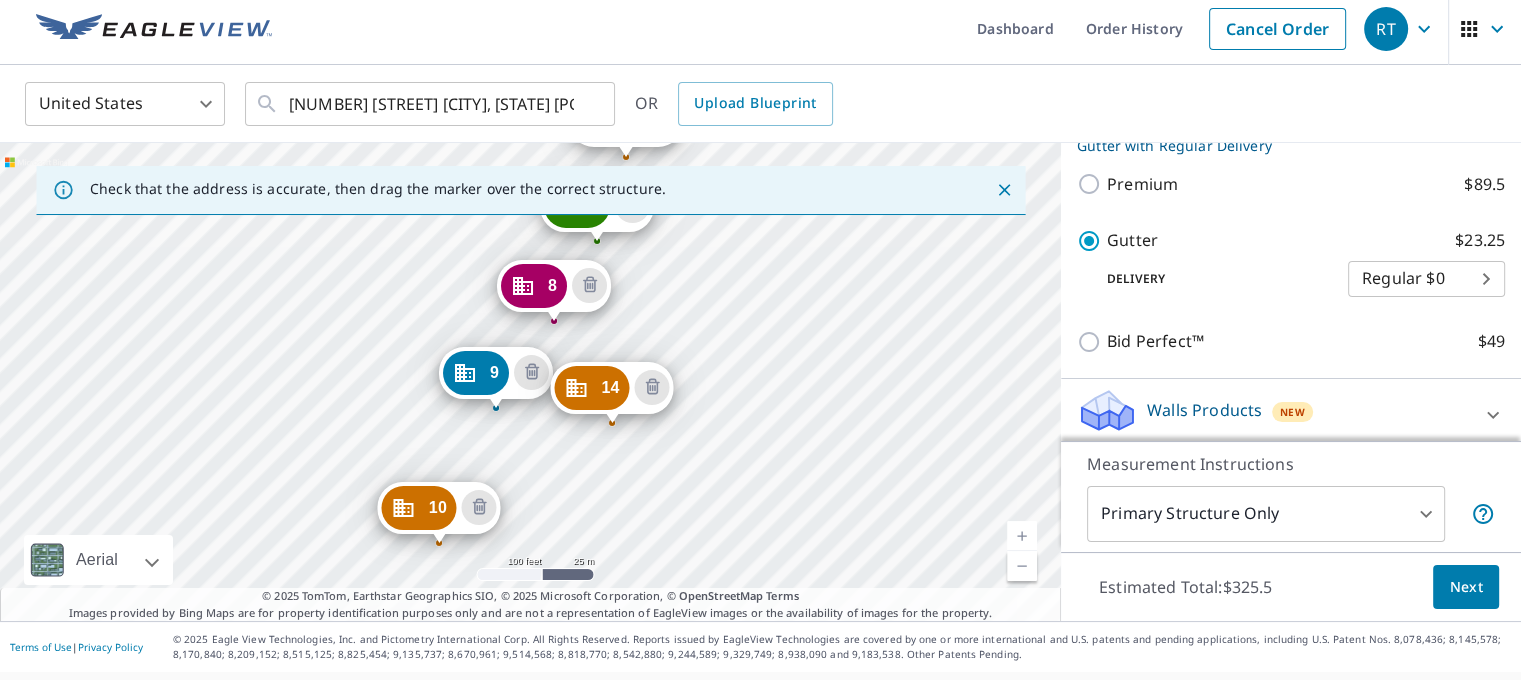 click on "2 [NUMBER] [STREET] [CITY], [STATE] [POSTAL_CODE] 3 [NUMBER] [STREET] [CITY], [STATE] [POSTAL_CODE] 4 [NUMBER] [STREET] [CITY], [STATE] [POSTAL_CODE] 5 [NUMBER] [STREET] [CITY], [STATE] [POSTAL_CODE] 6 [NUMBER] [STREET] [CITY], [STATE] [POSTAL_CODE] 7 [NUMBER] [STREET] [CITY], [STATE] [POSTAL_CODE] 8 [NUMBER] [STREET] [CITY], [STATE] [POSTAL_CODE] 9 [NUMBER] [STREET] [CITY], [STATE] [POSTAL_CODE] 10 [NUMBER] [STREET] [CITY], [STATE] [POSTAL_CODE] 11 [NUMBER] [STREET] [CITY], [STATE] [POSTAL_CODE] 12 [NUMBER] [STREET] [CITY], [STATE] [POSTAL_CODE] 13 [NUMBER] [STREET] [CITY], [STATE] [POSTAL_CODE] 14 [NUMBER] [STREET] [CITY], [STATE] [POSTAL_CODE] 1 [NUMBER] [STREET] [CITY], [STATE] [POSTAL_CODE]" at bounding box center [530, 382] 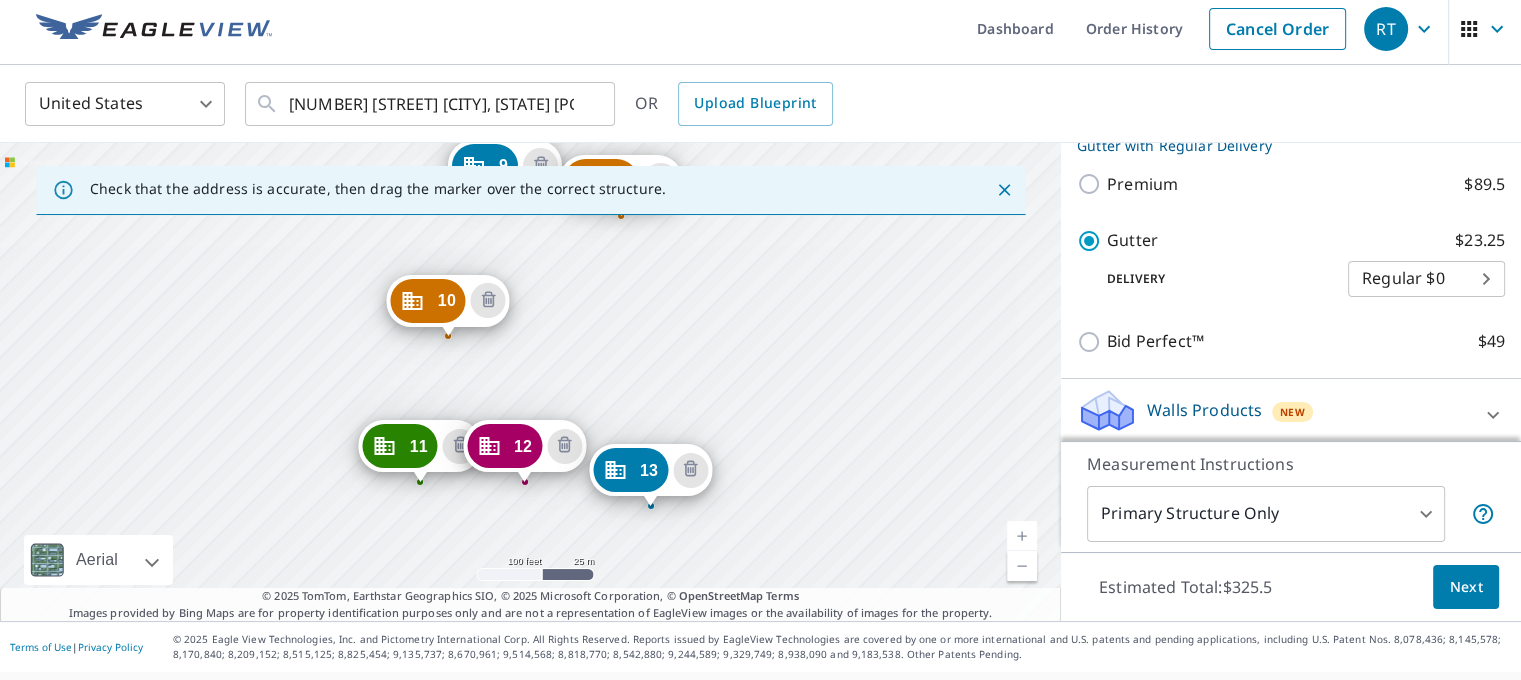 drag, startPoint x: 623, startPoint y: 487, endPoint x: 572, endPoint y: 490, distance: 51.088158 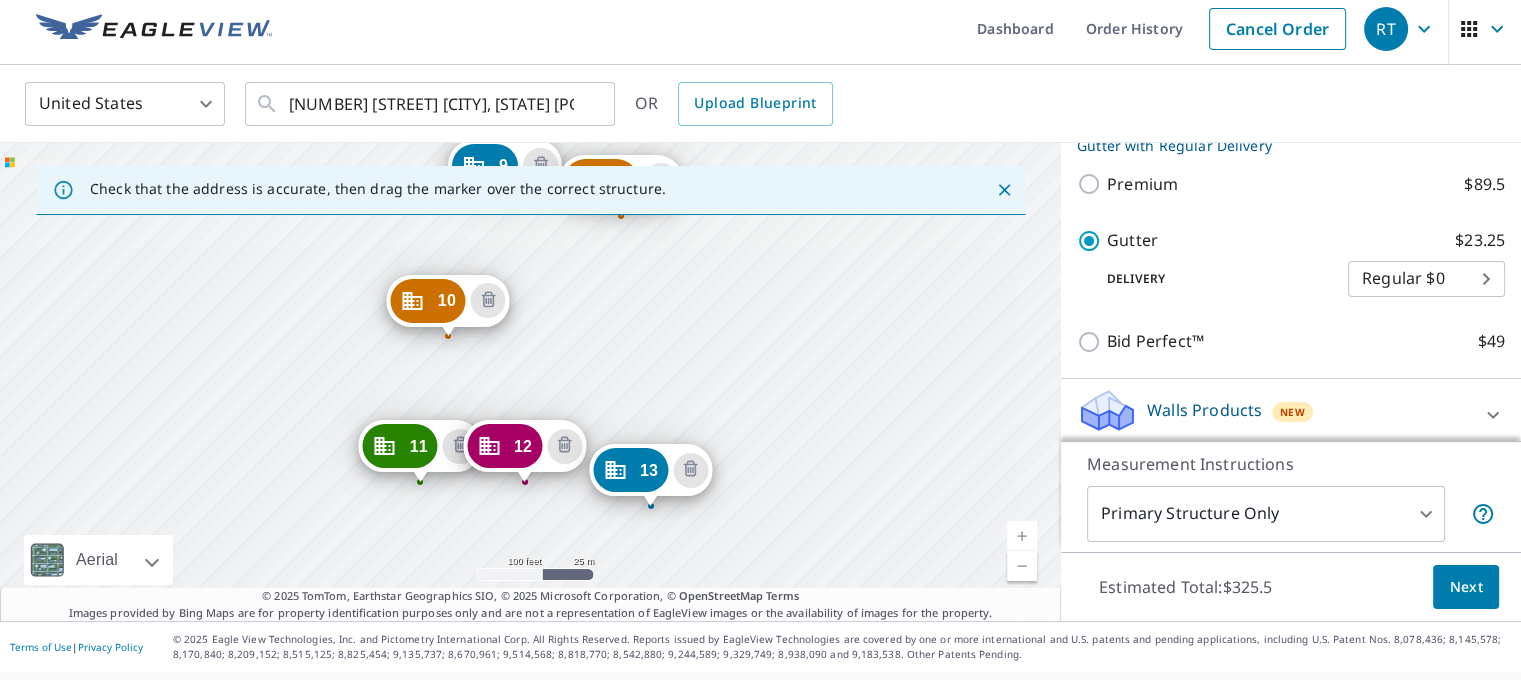 click on "2 [NUMBER] [STREET] [CITY], [STATE] [POSTAL_CODE] 3 [NUMBER] [STREET] [CITY], [STATE] [POSTAL_CODE] 4 [NUMBER] [STREET] [CITY], [STATE] [POSTAL_CODE] 5 [NUMBER] [STREET] [CITY], [STATE] [POSTAL_CODE] 6 [NUMBER] [STREET] [CITY], [STATE] [POSTAL_CODE] 7 [NUMBER] [STREET] [CITY], [STATE] [POSTAL_CODE] 8 [NUMBER] [STREET] [CITY], [STATE] [POSTAL_CODE] 9 [NUMBER] [STREET] [CITY], [STATE] [POSTAL_CODE] 10 [NUMBER] [STREET] [CITY], [STATE] [POSTAL_CODE] 11 [NUMBER] [STREET] [CITY], [STATE] [POSTAL_CODE] 12 [NUMBER] [STREET] [CITY], [STATE] [POSTAL_CODE] 13 [NUMBER] [STREET] [CITY], [STATE] [POSTAL_CODE] 14 [NUMBER] [STREET] [CITY], [STATE] [POSTAL_CODE] 1 [NUMBER] [STREET] [CITY], [STATE] [POSTAL_CODE]" at bounding box center (530, 382) 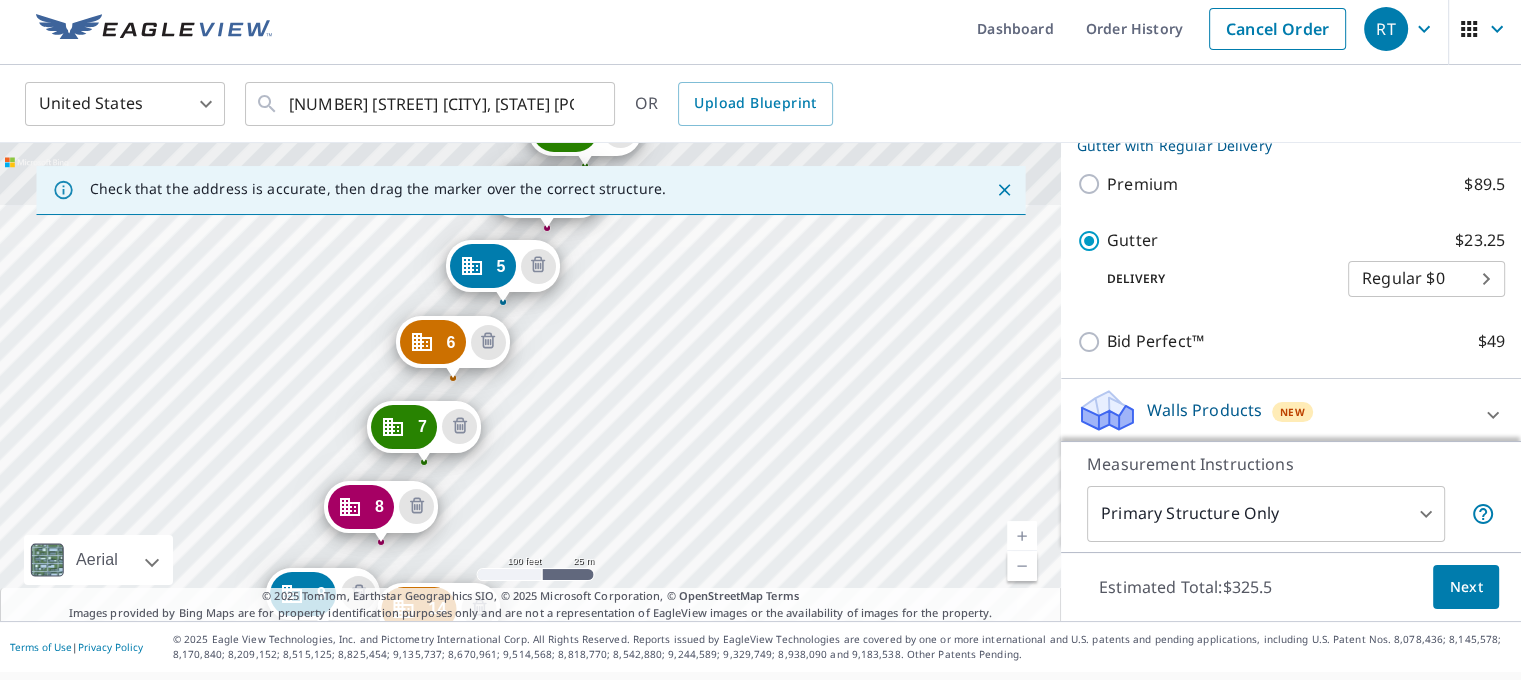 drag, startPoint x: 635, startPoint y: 279, endPoint x: 512, endPoint y: 501, distance: 253.79716 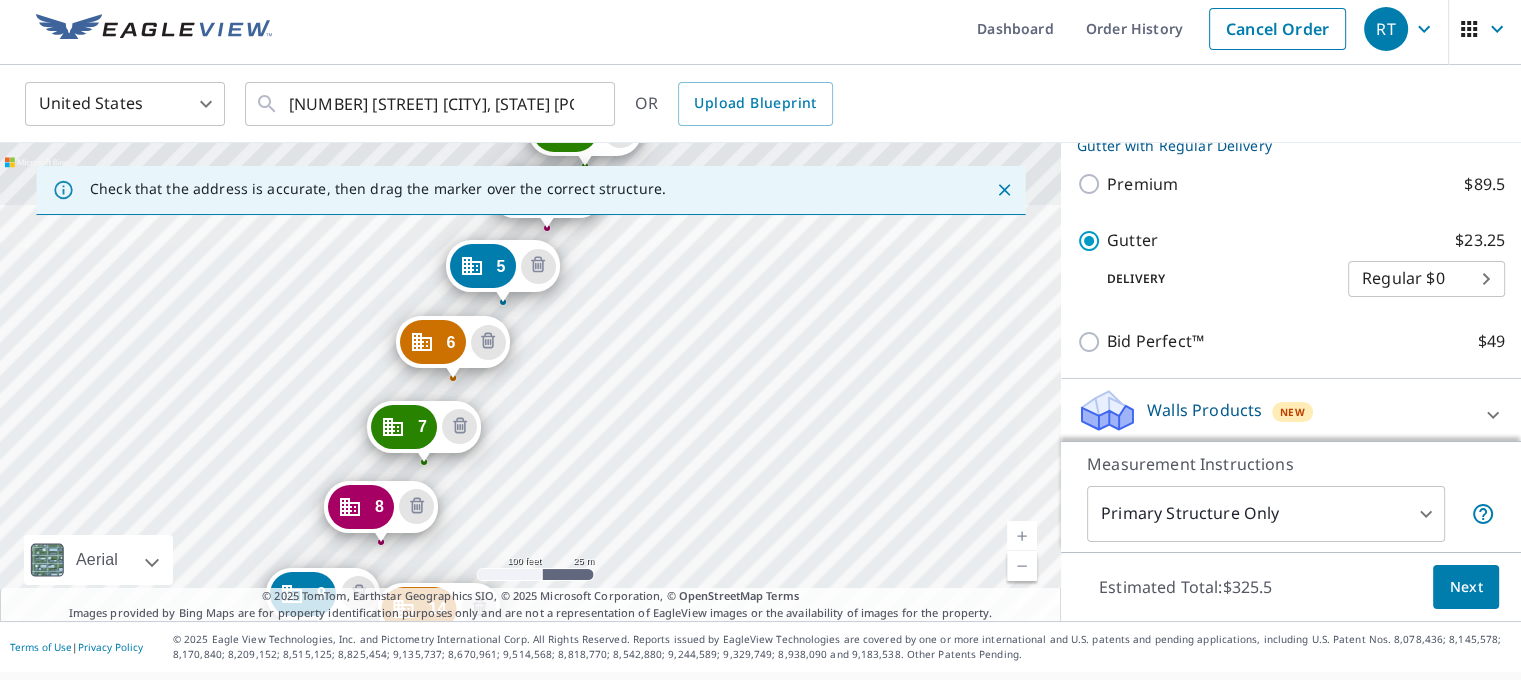 click on "2 [NUMBER] [STREET] [CITY], [STATE] [POSTAL_CODE] 3 [NUMBER] [STREET] [CITY], [STATE] [POSTAL_CODE] 4 [NUMBER] [STREET] [CITY], [STATE] [POSTAL_CODE] 5 [NUMBER] [STREET] [CITY], [STATE] [POSTAL_CODE] 6 [NUMBER] [STREET] [CITY], [STATE] [POSTAL_CODE] 7 [NUMBER] [STREET] [CITY], [STATE] [POSTAL_CODE] 8 [NUMBER] [STREET] [CITY], [STATE] [POSTAL_CODE] 9 [NUMBER] [STREET] [CITY], [STATE] [POSTAL_CODE] 10 [NUMBER] [STREET] [CITY], [STATE] [POSTAL_CODE] 11 [NUMBER] [STREET] [CITY], [STATE] [POSTAL_CODE] 12 [NUMBER] [STREET] [CITY], [STATE] [POSTAL_CODE] 13 [NUMBER] [STREET] [CITY], [STATE] [POSTAL_CODE] 14 [NUMBER] [STREET] [CITY], [STATE] [POSTAL_CODE] 1 [NUMBER] [STREET] [CITY], [STATE] [POSTAL_CODE]" at bounding box center (530, 382) 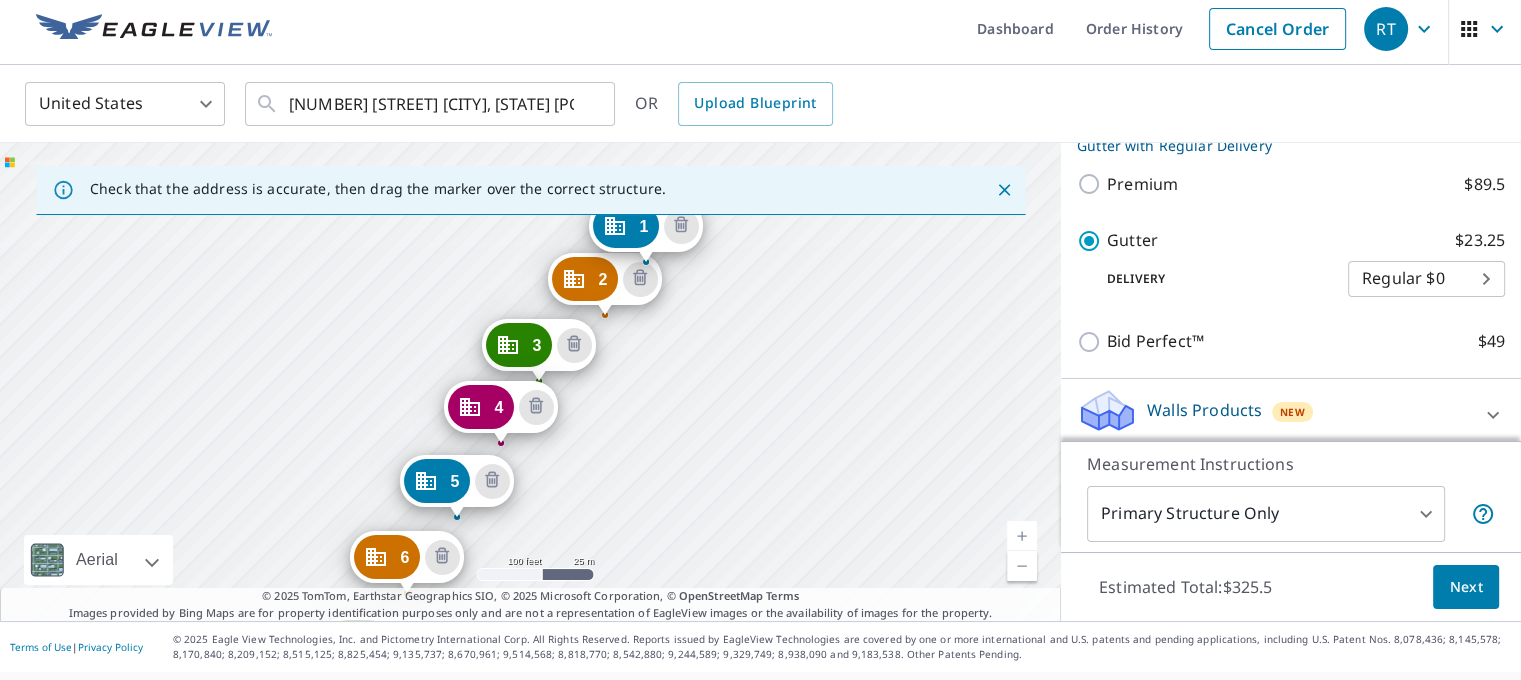 drag, startPoint x: 604, startPoint y: 283, endPoint x: 558, endPoint y: 498, distance: 219.86588 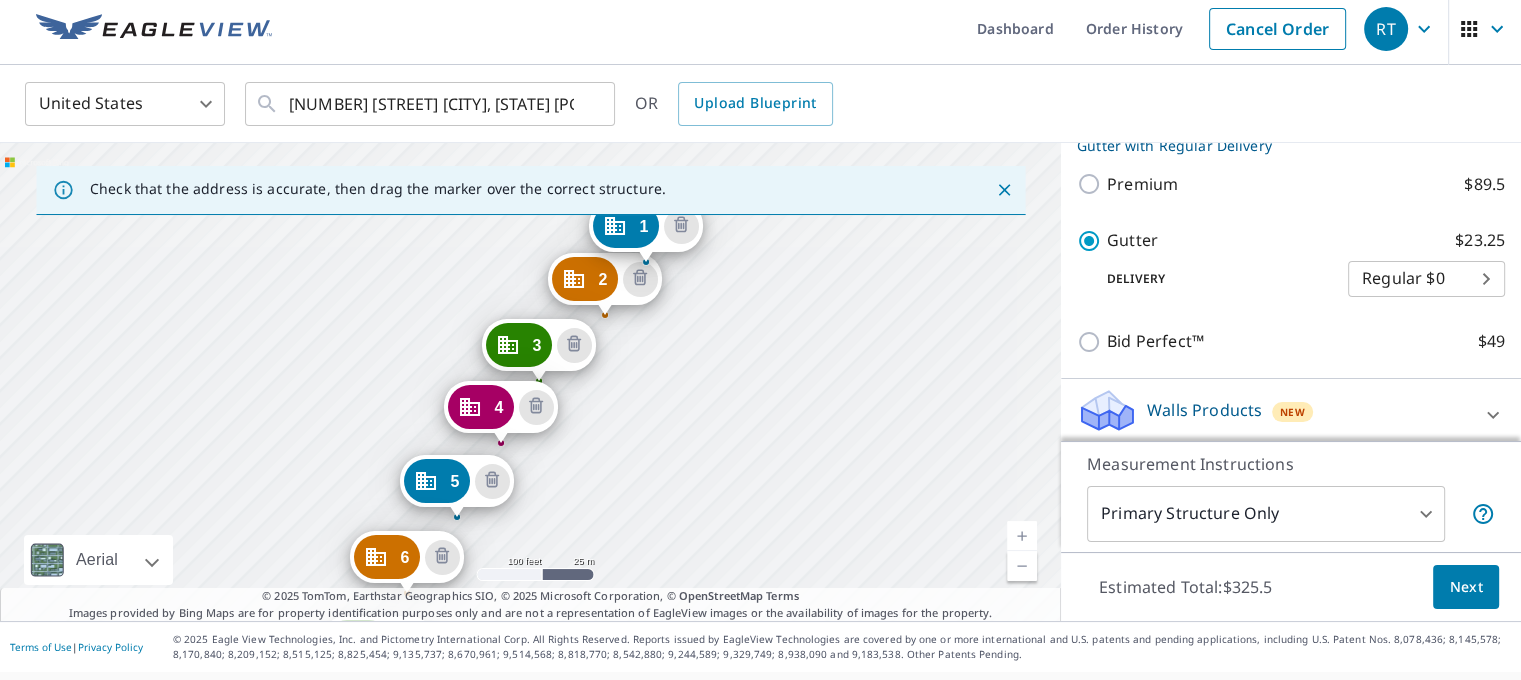 click on "2 [NUMBER] [STREET] [CITY], [STATE] [POSTAL_CODE] 3 [NUMBER] [STREET] [CITY], [STATE] [POSTAL_CODE] 4 [NUMBER] [STREET] [CITY], [STATE] [POSTAL_CODE] 5 [NUMBER] [STREET] [CITY], [STATE] [POSTAL_CODE] 6 [NUMBER] [STREET] [CITY], [STATE] [POSTAL_CODE] 7 [NUMBER] [STREET] [CITY], [STATE] [POSTAL_CODE] 8 [NUMBER] [STREET] [CITY], [STATE] [POSTAL_CODE] 9 [NUMBER] [STREET] [CITY], [STATE] [POSTAL_CODE] 10 [NUMBER] [STREET] [CITY], [STATE] [POSTAL_CODE] 11 [NUMBER] [STREET] [CITY], [STATE] [POSTAL_CODE] 12 [NUMBER] [STREET] [CITY], [STATE] [POSTAL_CODE] 13 [NUMBER] [STREET] [CITY], [STATE] [POSTAL_CODE] 14 [NUMBER] [STREET] [CITY], [STATE] [POSTAL_CODE] 1 [NUMBER] [STREET] [CITY], [STATE] [POSTAL_CODE]" at bounding box center [530, 382] 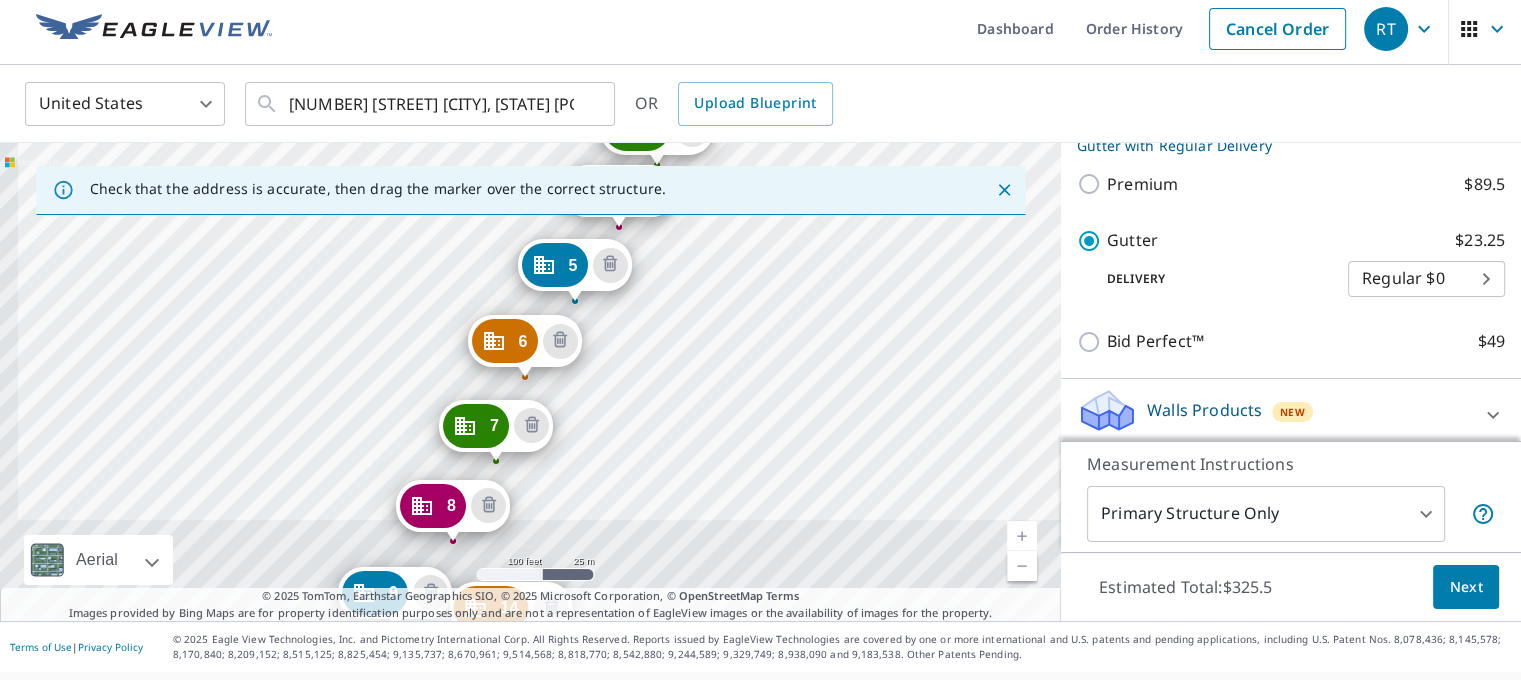 drag, startPoint x: 548, startPoint y: 475, endPoint x: 688, endPoint y: 233, distance: 279.57825 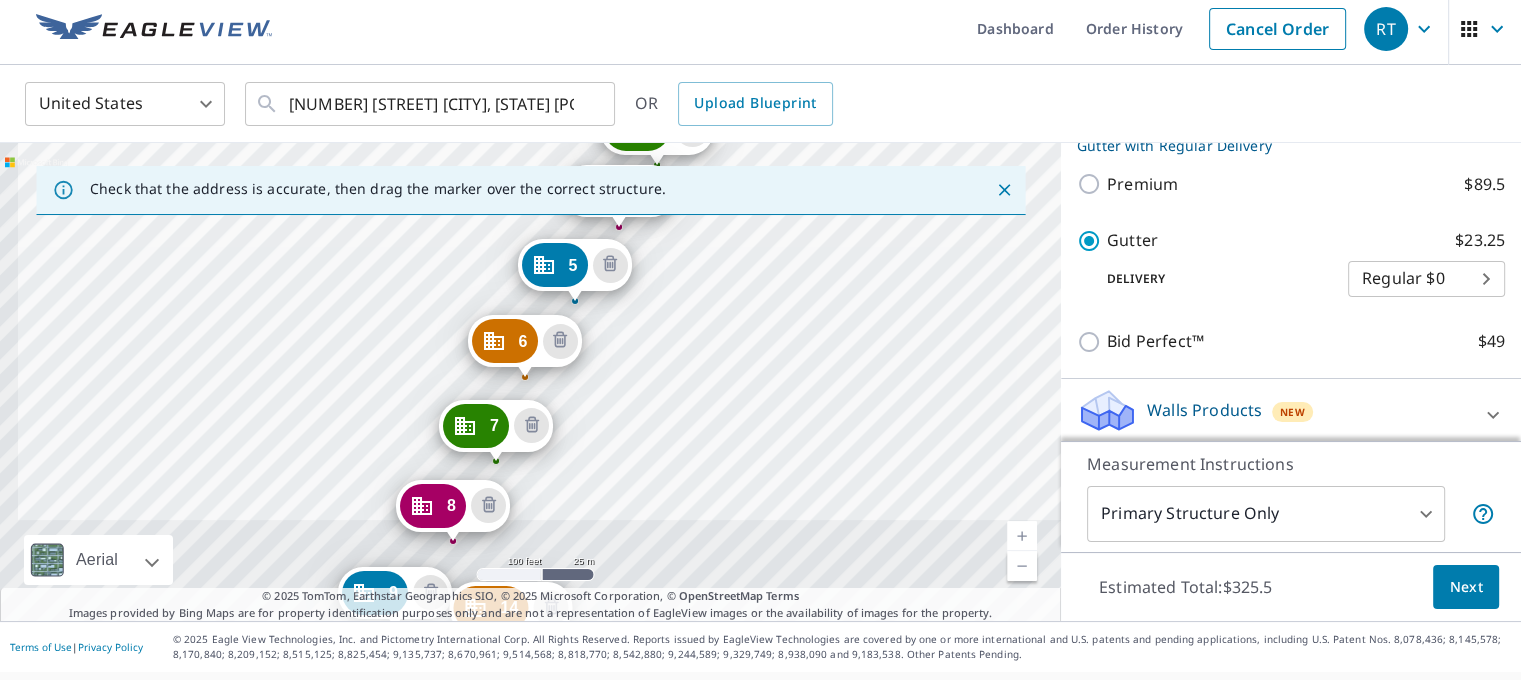 click on "2 [NUMBER] [STREET] [CITY], [STATE] [POSTAL_CODE] 3 [NUMBER] [STREET] [CITY], [STATE] [POSTAL_CODE] 4 [NUMBER] [STREET] [CITY], [STATE] [POSTAL_CODE] 5 [NUMBER] [STREET] [CITY], [STATE] [POSTAL_CODE] 6 [NUMBER] [STREET] [CITY], [STATE] [POSTAL_CODE] 7 [NUMBER] [STREET] [CITY], [STATE] [POSTAL_CODE] 8 [NUMBER] [STREET] [CITY], [STATE] [POSTAL_CODE] 9 [NUMBER] [STREET] [CITY], [STATE] [POSTAL_CODE] 10 [NUMBER] [STREET] [CITY], [STATE] [POSTAL_CODE] 11 [NUMBER] [STREET] [CITY], [STATE] [POSTAL_CODE] 12 [NUMBER] [STREET] [CITY], [STATE] [POSTAL_CODE] 13 [NUMBER] [STREET] [CITY], [STATE] [POSTAL_CODE] 14 [NUMBER] [STREET] [CITY], [STATE] [POSTAL_CODE] 1 [NUMBER] [STREET] [CITY], [STATE] [POSTAL_CODE]" at bounding box center [530, 382] 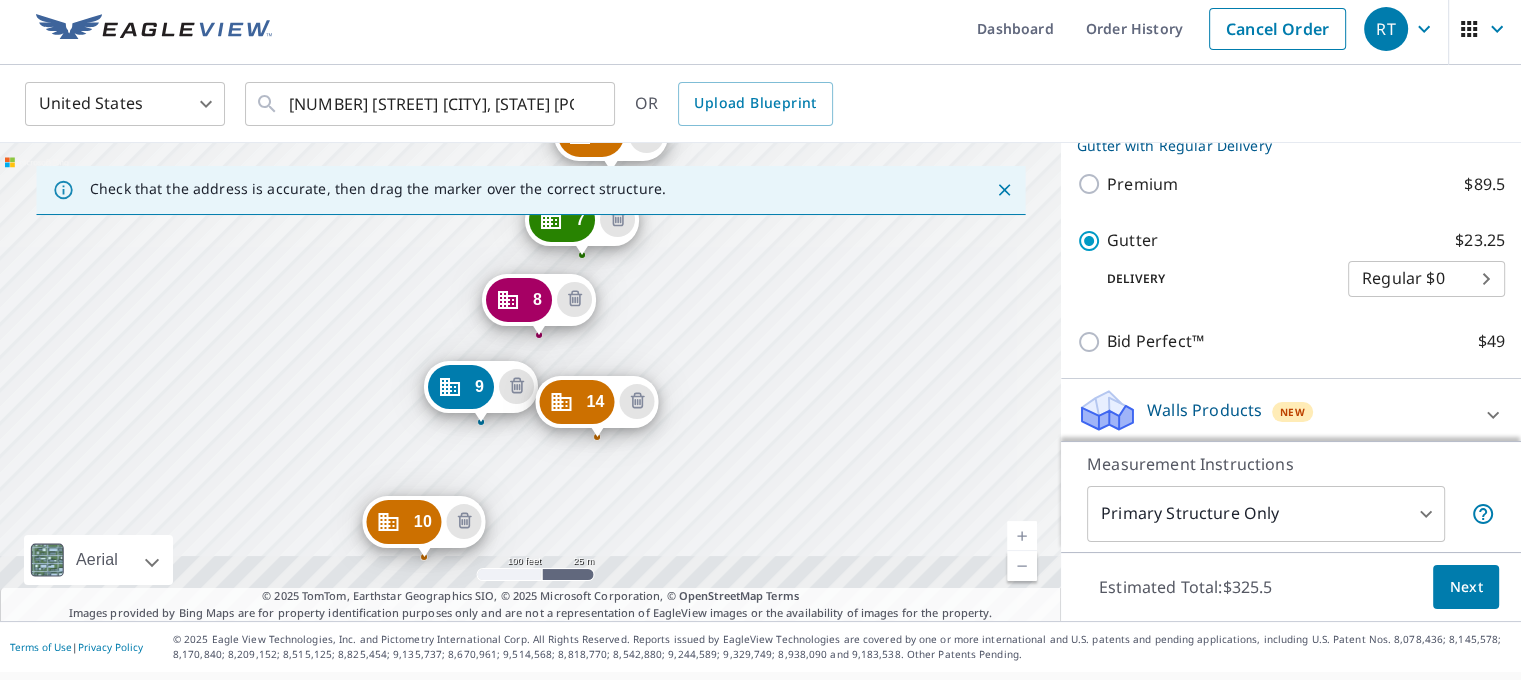 drag, startPoint x: 587, startPoint y: 439, endPoint x: 674, endPoint y: 187, distance: 266.59518 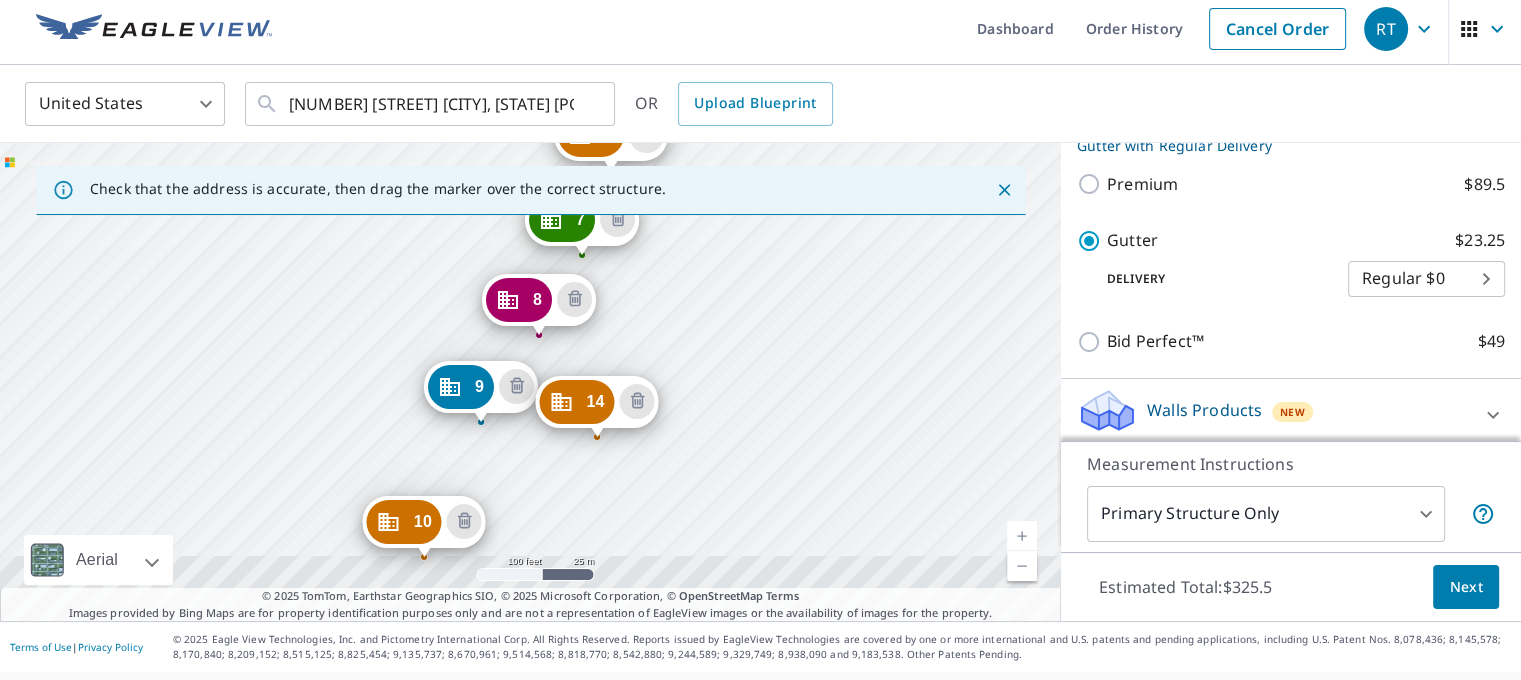 click on "Check that the address is accurate, then drag the marker over the correct structure. 2 [NUMBER] [STREET] [CITY], [STATE] [POSTAL_CODE] 3 [NUMBER] [STREET] [CITY], [STATE] [POSTAL_CODE] 4 [NUMBER] [STREET] [CITY], [STATE] [POSTAL_CODE] 5 [NUMBER] [STREET] [CITY], [STATE] [POSTAL_CODE] 6 [NUMBER] [STREET] [CITY], [STATE] [POSTAL_CODE] 7 [NUMBER] [STREET] [CITY], [STATE] [POSTAL_CODE] 8 [NUMBER] [STREET] [CITY], [STATE] [POSTAL_CODE] 9 [NUMBER] [STREET] [CITY], [STATE] [POSTAL_CODE] 10 [NUMBER] [STREET] [CITY], [STATE] [POSTAL_CODE] 11 [NUMBER] [STREET] [CITY], [STATE] [POSTAL_CODE] 12 [NUMBER] [STREET] [CITY], [STATE] [POSTAL_CODE] 13 [NUMBER] [STREET] [CITY], [STATE] [POSTAL_CODE] 14 [NUMBER] [STREET] [CITY], [STATE] [POSTAL_CODE] 1 [NUMBER] [STREET] [CITY], [STATE] [POSTAL_CODE] Aerial Road A standard road map Aerial A detailed look from above Labels Labels 100 feet 25 m © 2025 TomTom, © Vexcel Imaging, © 2025 Microsoft Corporation,  © OpenStreetMap Terms © 2025 TomTom, Earthstar Geographics SIO, © 2025 Microsoft Corporation, ©   OpenStreetMap   Terms" at bounding box center (530, 382) 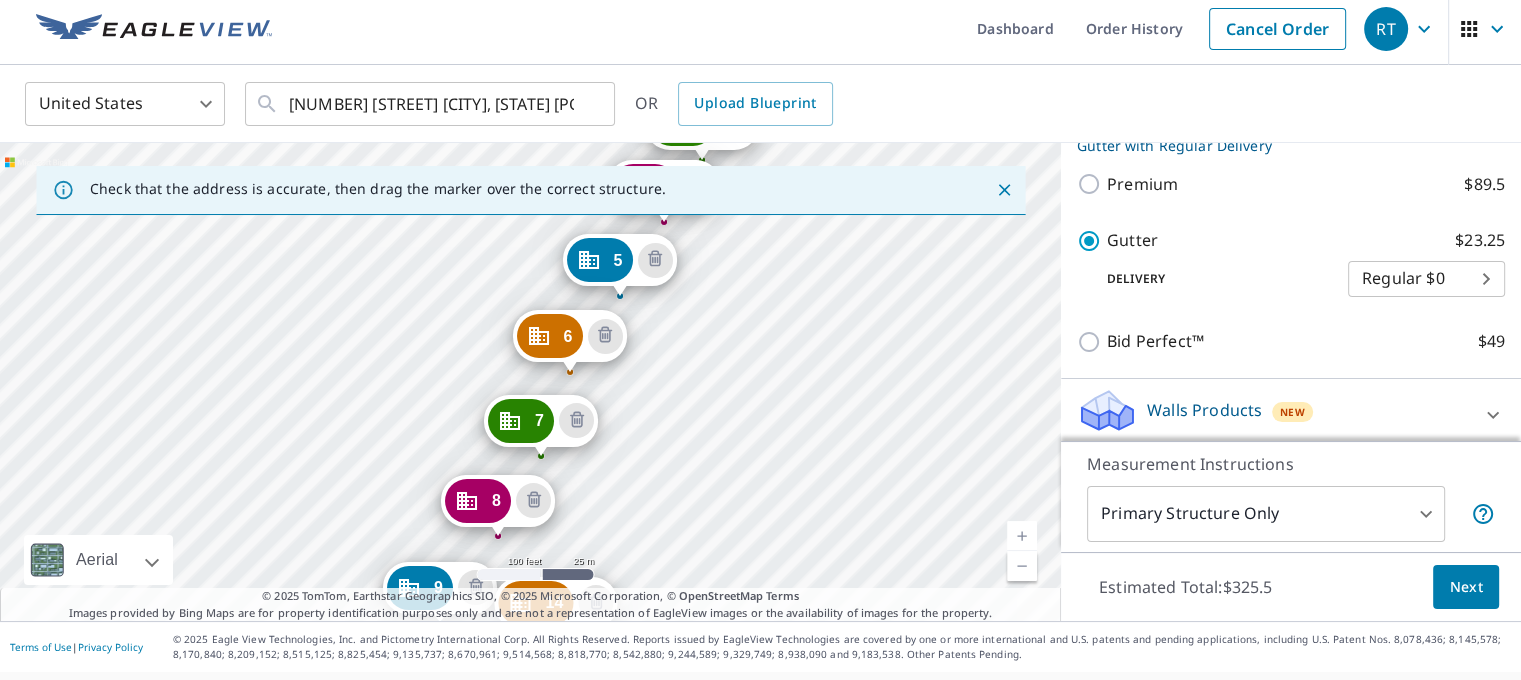 click on "2 [NUMBER] [STREET] [CITY], [STATE] [POSTAL_CODE] 3 [NUMBER] [STREET] [CITY], [STATE] [POSTAL_CODE] 4 [NUMBER] [STREET] [CITY], [STATE] [POSTAL_CODE] 5 [NUMBER] [STREET] [CITY], [STATE] [POSTAL_CODE] 6 [NUMBER] [STREET] [CITY], [STATE] [POSTAL_CODE] 7 [NUMBER] [STREET] [CITY], [STATE] [POSTAL_CODE] 8 [NUMBER] [STREET] [CITY], [STATE] [POSTAL_CODE] 9 [NUMBER] [STREET] [CITY], [STATE] [POSTAL_CODE] 10 [NUMBER] [STREET] [CITY], [STATE] [POSTAL_CODE] 11 [NUMBER] [STREET] [CITY], [STATE] [POSTAL_CODE] 12 [NUMBER] [STREET] [CITY], [STATE] [POSTAL_CODE] 13 [NUMBER] [STREET] [CITY], [STATE] [POSTAL_CODE] 14 [NUMBER] [STREET] [CITY], [STATE] [POSTAL_CODE] 1 [NUMBER] [STREET] [CITY], [STATE] [POSTAL_CODE]" at bounding box center (530, 382) 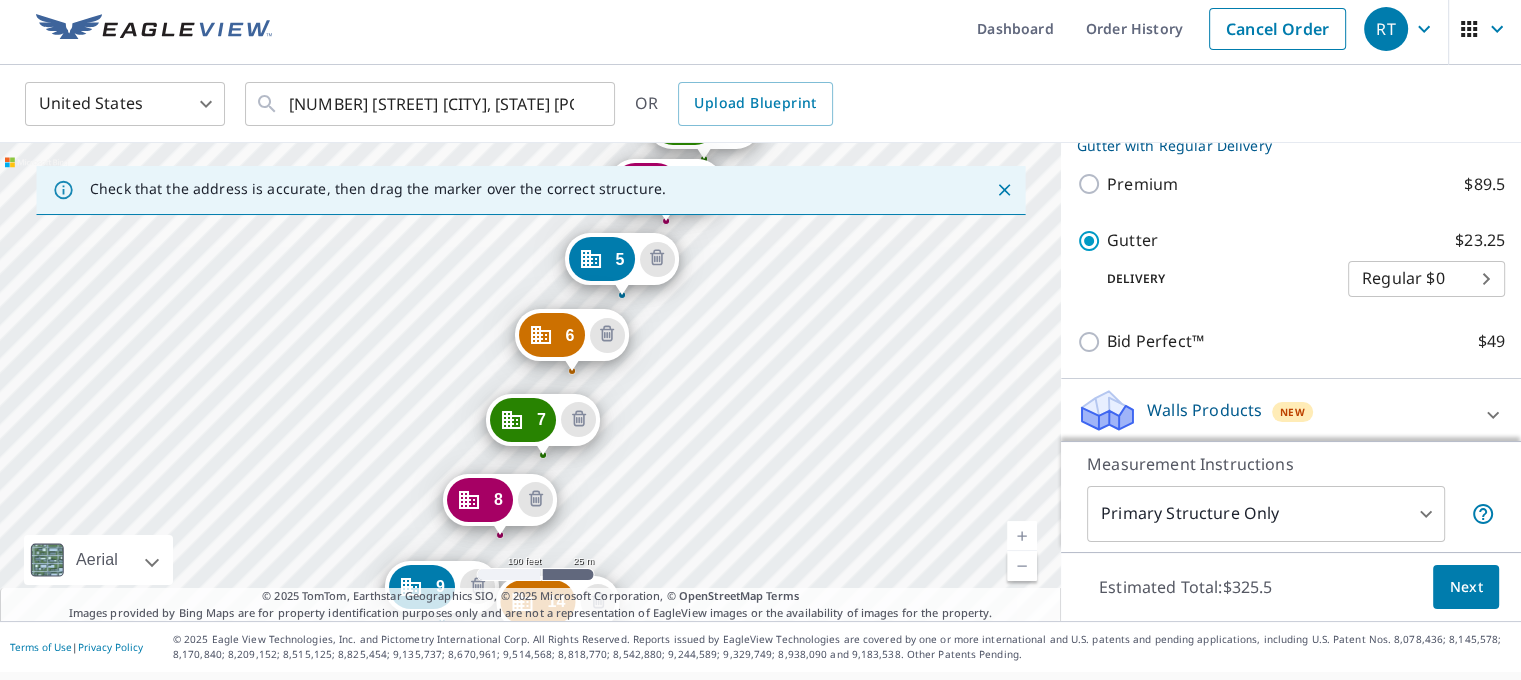 drag, startPoint x: 612, startPoint y: 510, endPoint x: 681, endPoint y: 340, distance: 183.46935 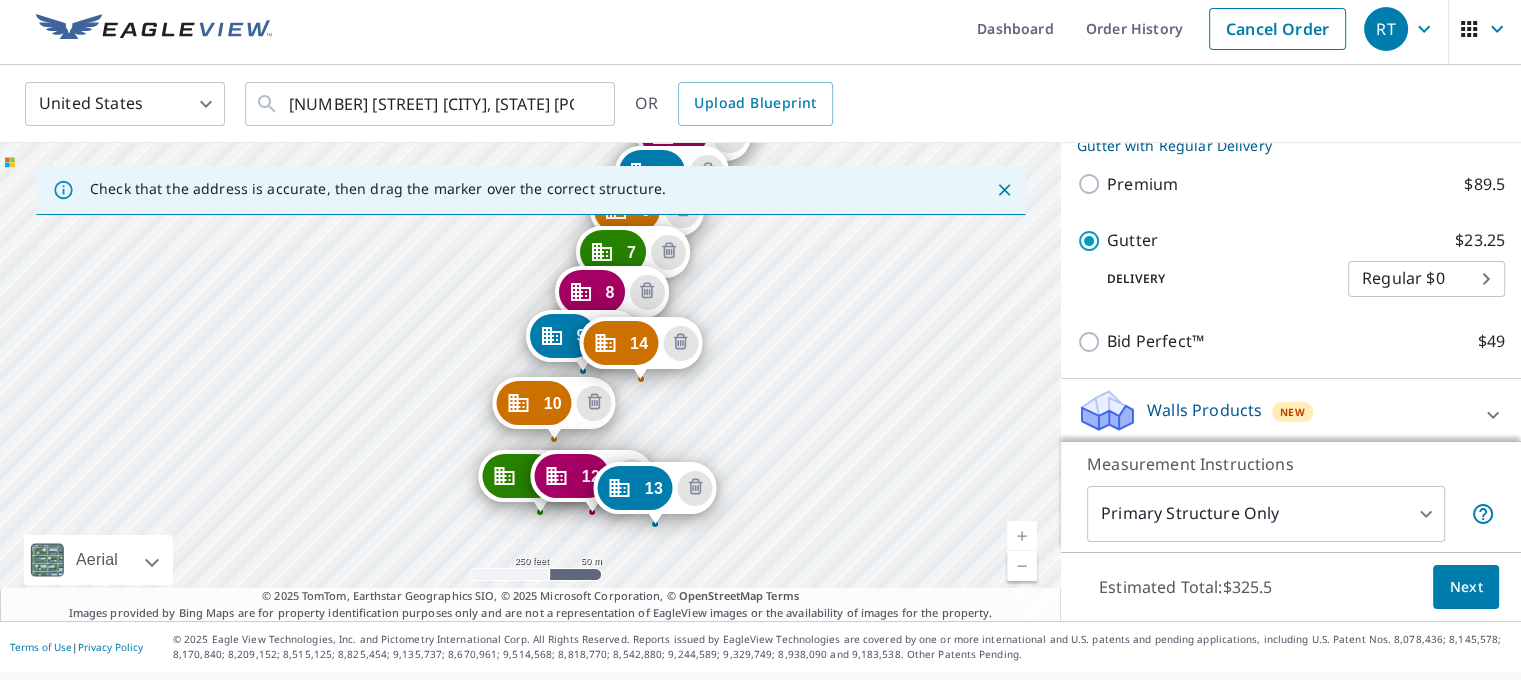 drag, startPoint x: 645, startPoint y: 479, endPoint x: 654, endPoint y: 399, distance: 80.50466 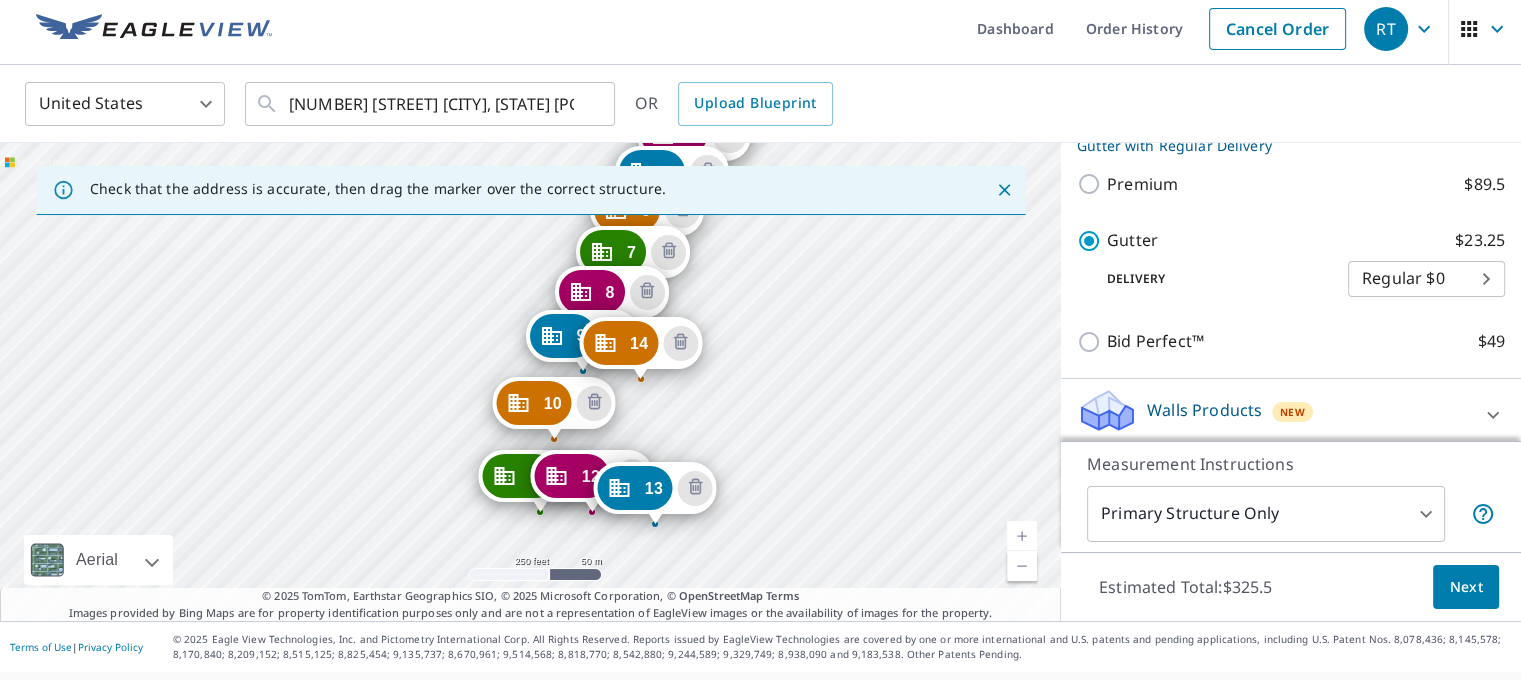click on "2 [NUMBER] [STREET] [CITY], [STATE] [POSTAL_CODE] 3 [NUMBER] [STREET] [CITY], [STATE] [POSTAL_CODE] 4 [NUMBER] [STREET] [CITY], [STATE] [POSTAL_CODE] 5 [NUMBER] [STREET] [CITY], [STATE] [POSTAL_CODE] 6 [NUMBER] [STREET] [CITY], [STATE] [POSTAL_CODE] 7 [NUMBER] [STREET] [CITY], [STATE] [POSTAL_CODE] 8 [NUMBER] [STREET] [CITY], [STATE] [POSTAL_CODE] 9 [NUMBER] [STREET] [CITY], [STATE] [POSTAL_CODE] 10 [NUMBER] [STREET] [CITY], [STATE] [POSTAL_CODE] 11 [NUMBER] [STREET] [CITY], [STATE] [POSTAL_CODE] 12 [NUMBER] [STREET] [CITY], [STATE] [POSTAL_CODE] 13 [NUMBER] [STREET] [CITY], [STATE] [POSTAL_CODE] 14 [NUMBER] [STREET] [CITY], [STATE] [POSTAL_CODE] 1 [NUMBER] [STREET] [CITY], [STATE] [POSTAL_CODE]" at bounding box center (530, 382) 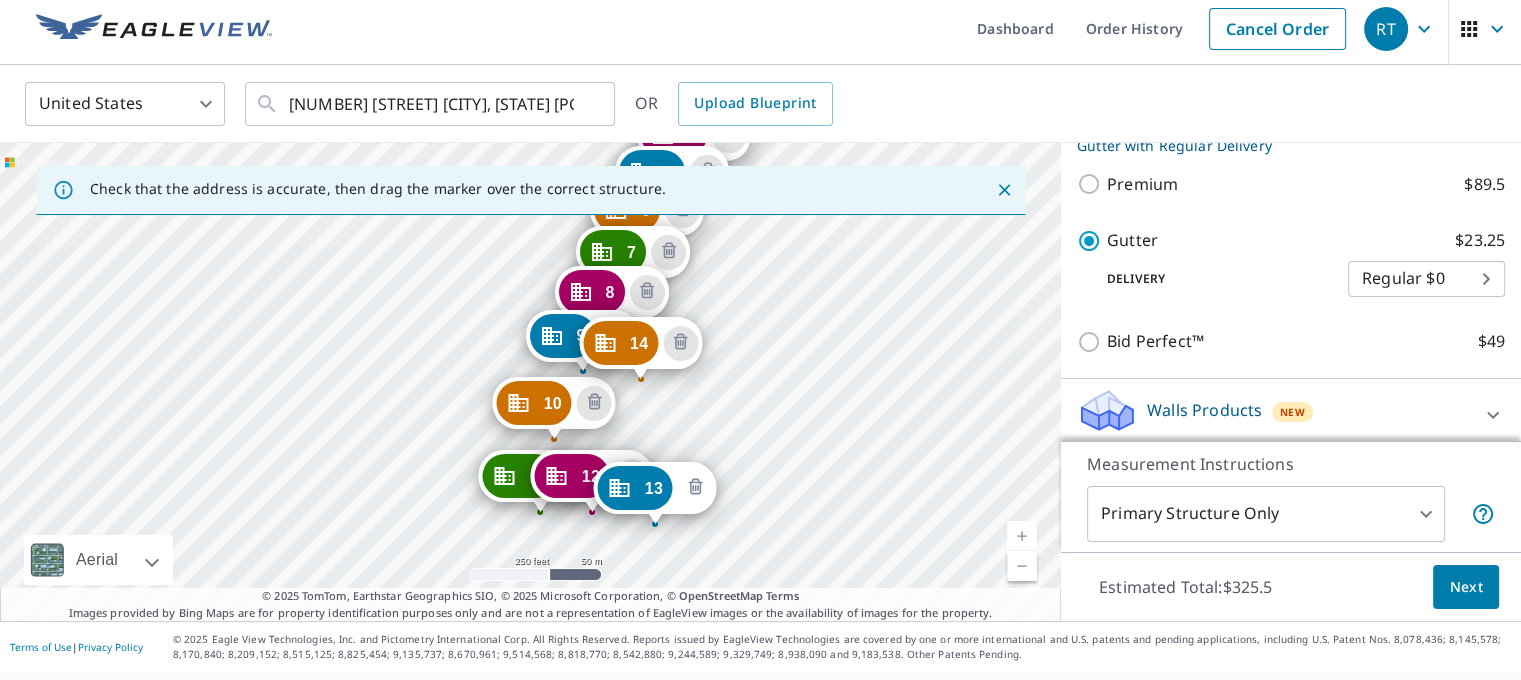 click 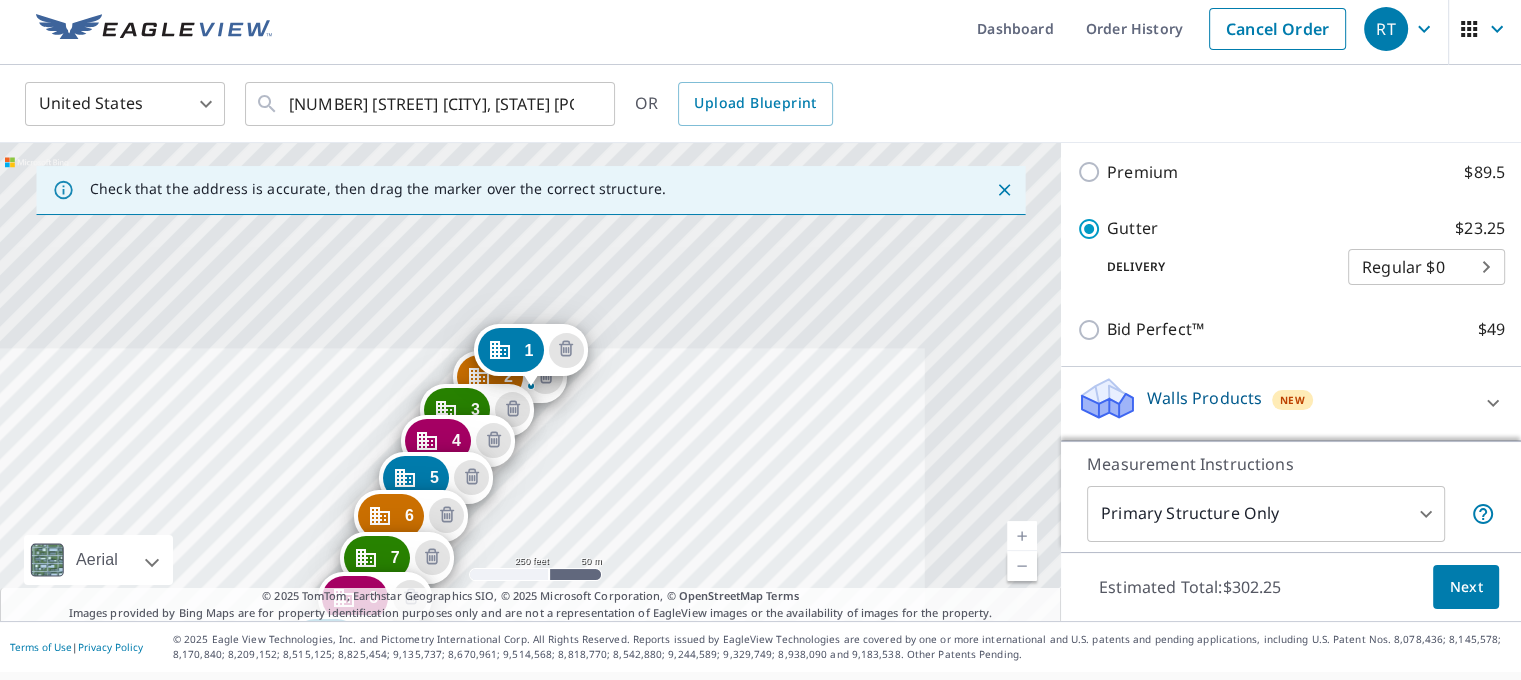 scroll, scrollTop: 1474, scrollLeft: 0, axis: vertical 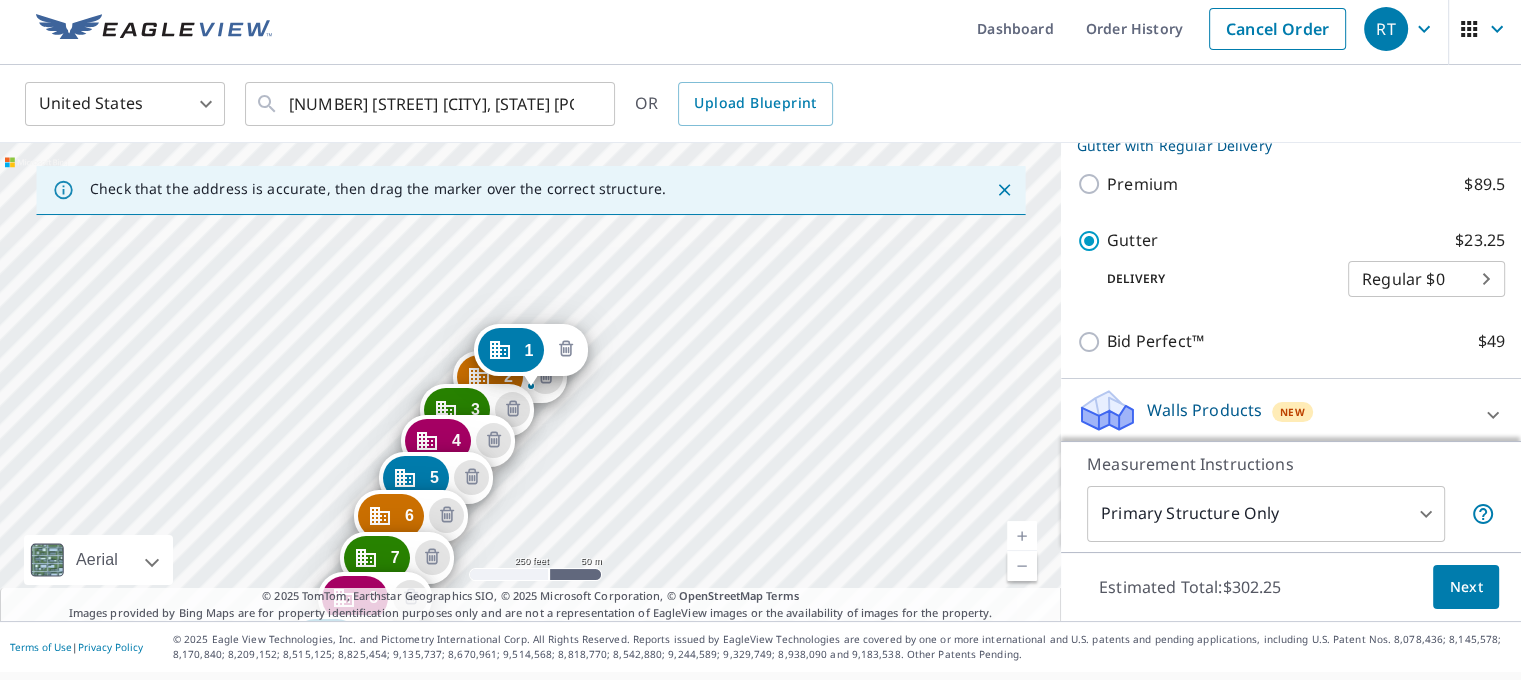 click 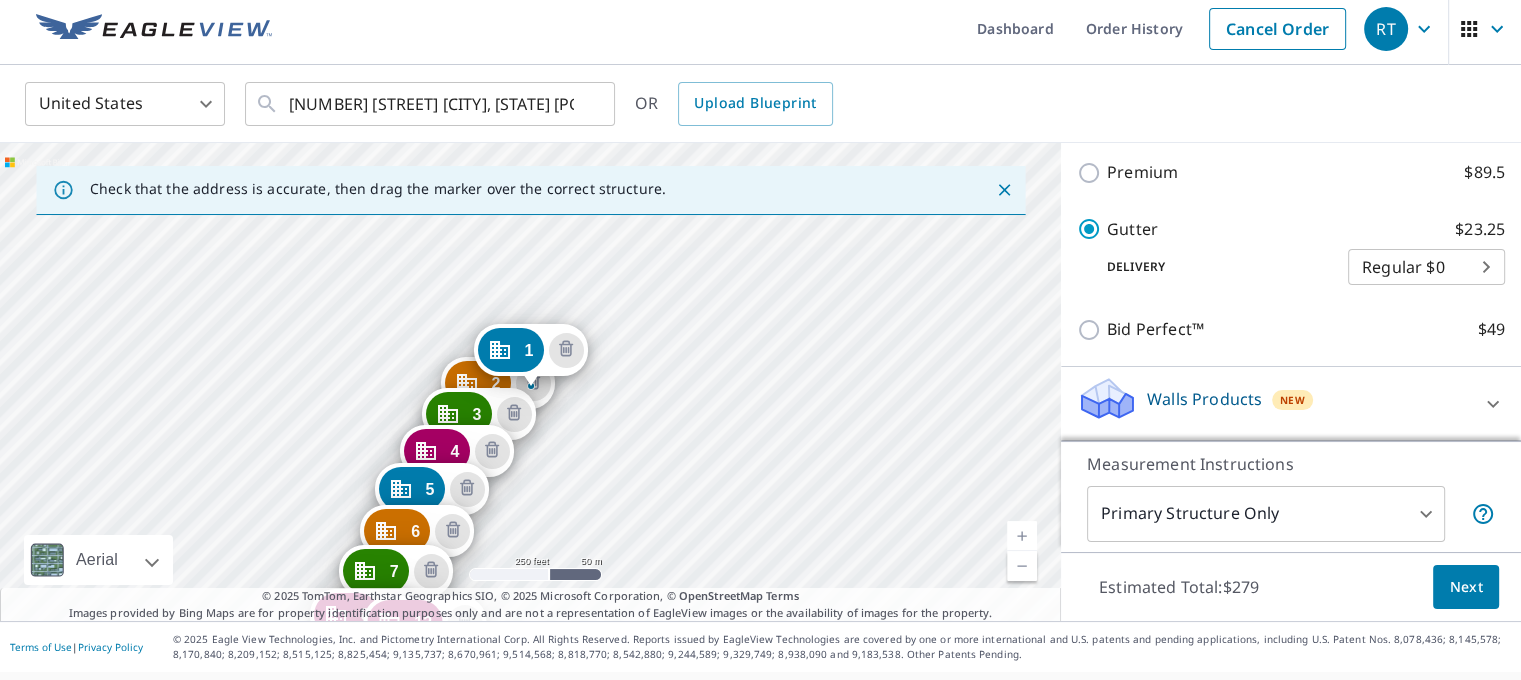 scroll, scrollTop: 1384, scrollLeft: 0, axis: vertical 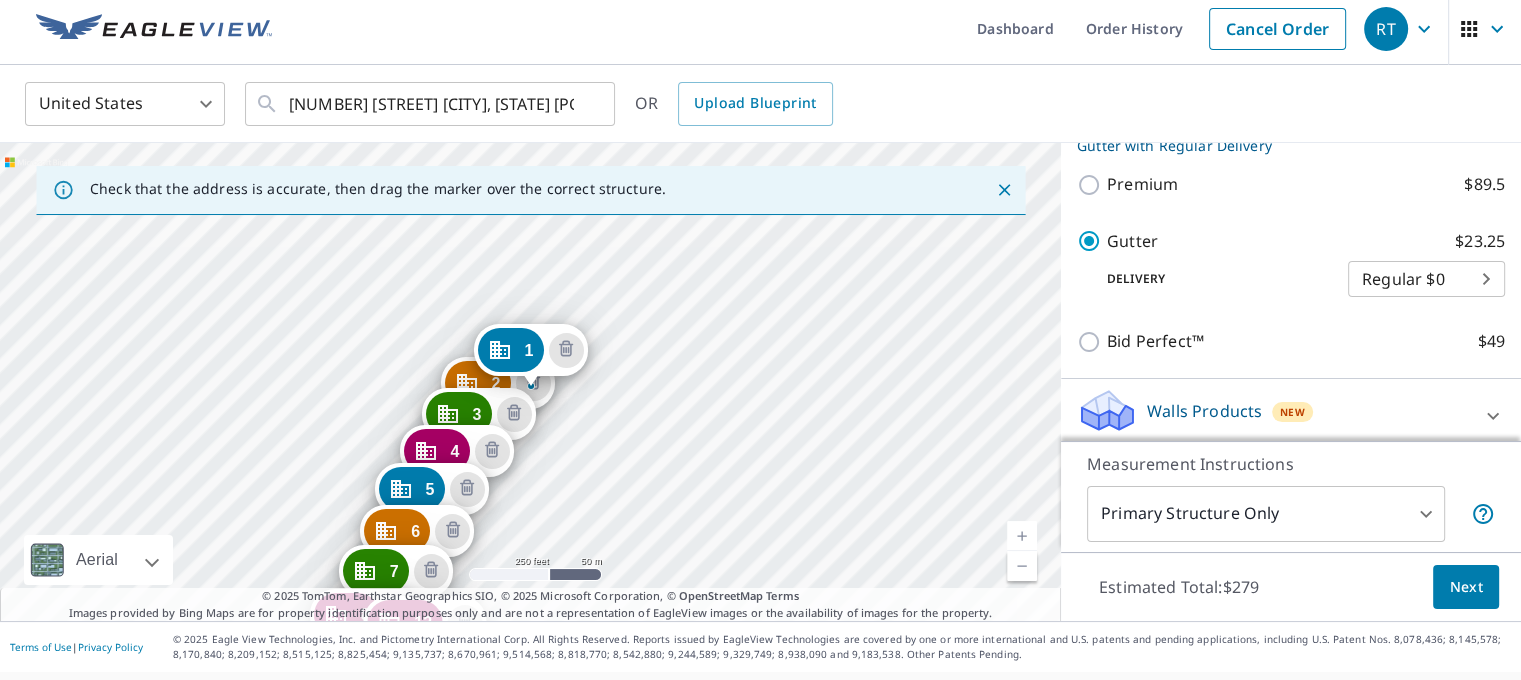 click on "[NUMBER] [STREET] [CITY], [STATE] [POSTAL_CODE]" at bounding box center [478, 419] 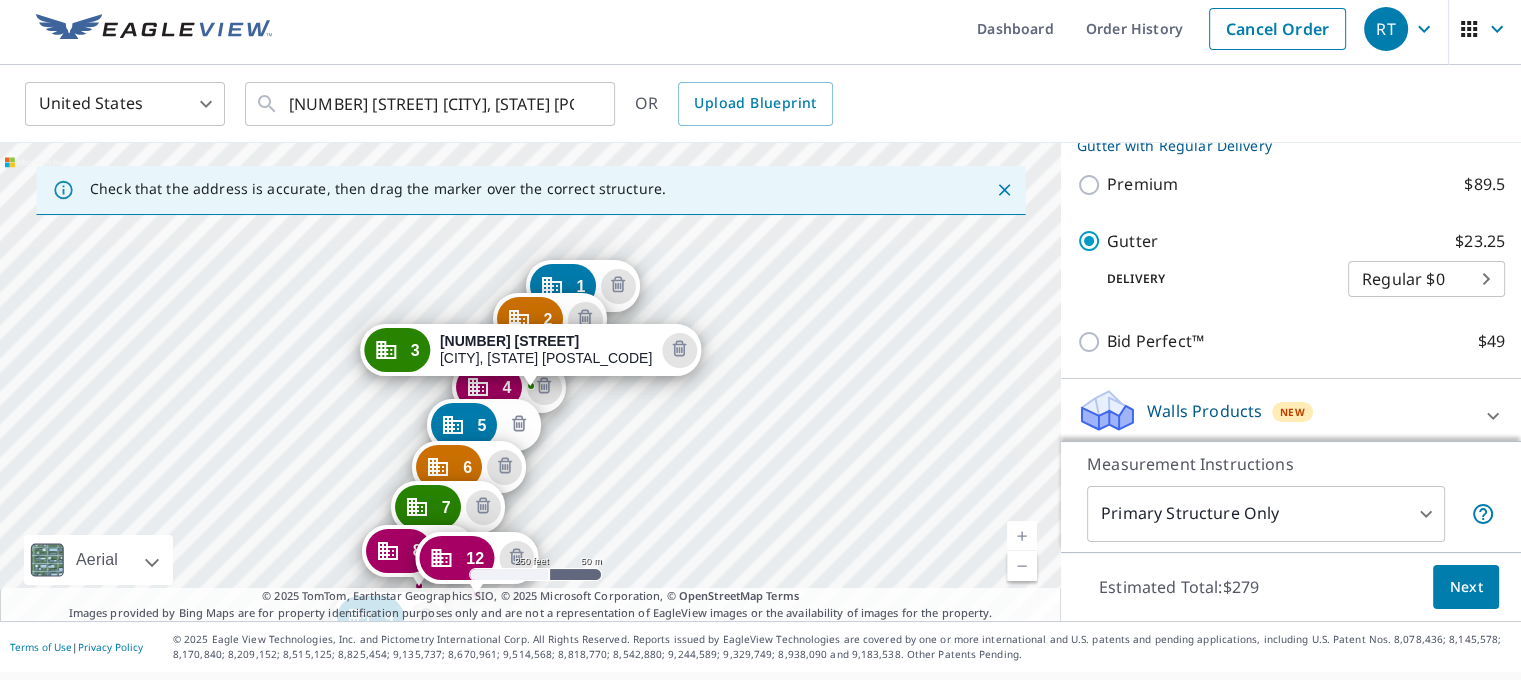 click 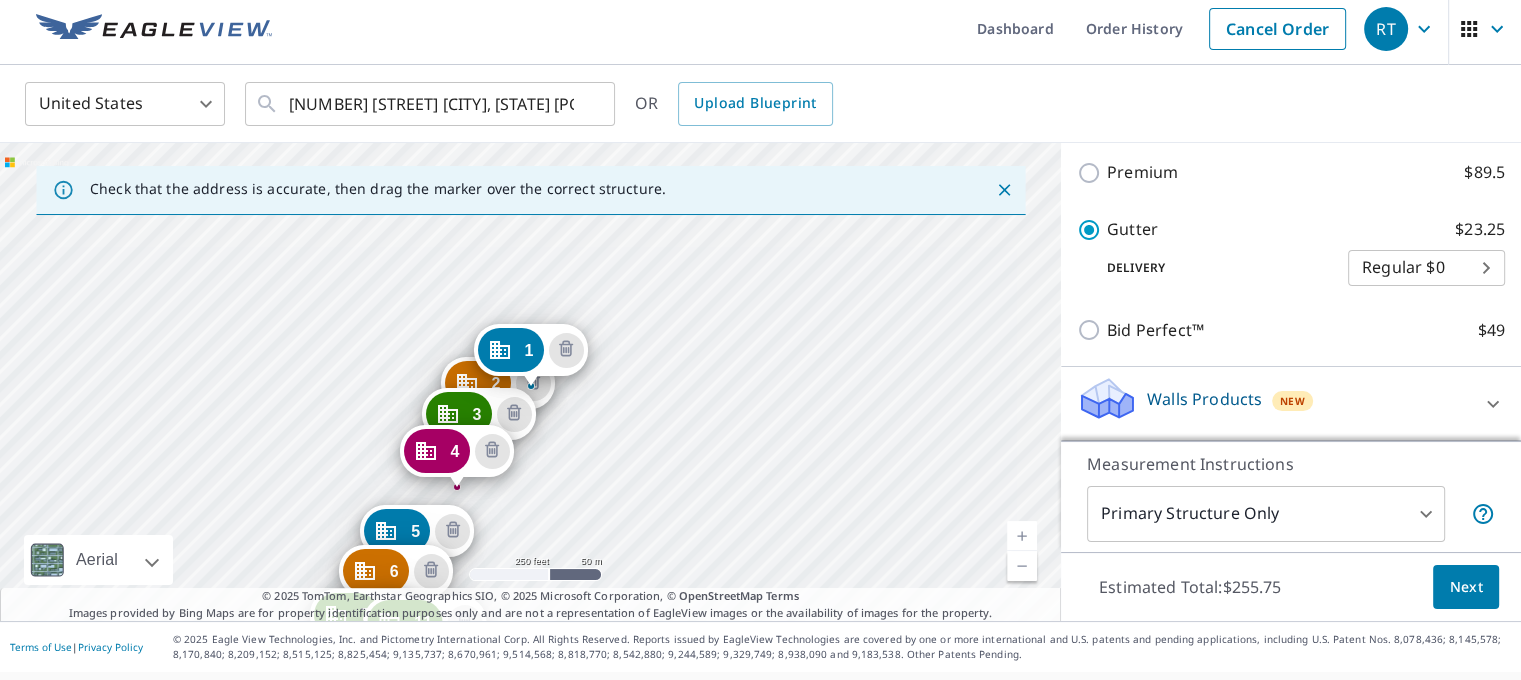 scroll, scrollTop: 1294, scrollLeft: 0, axis: vertical 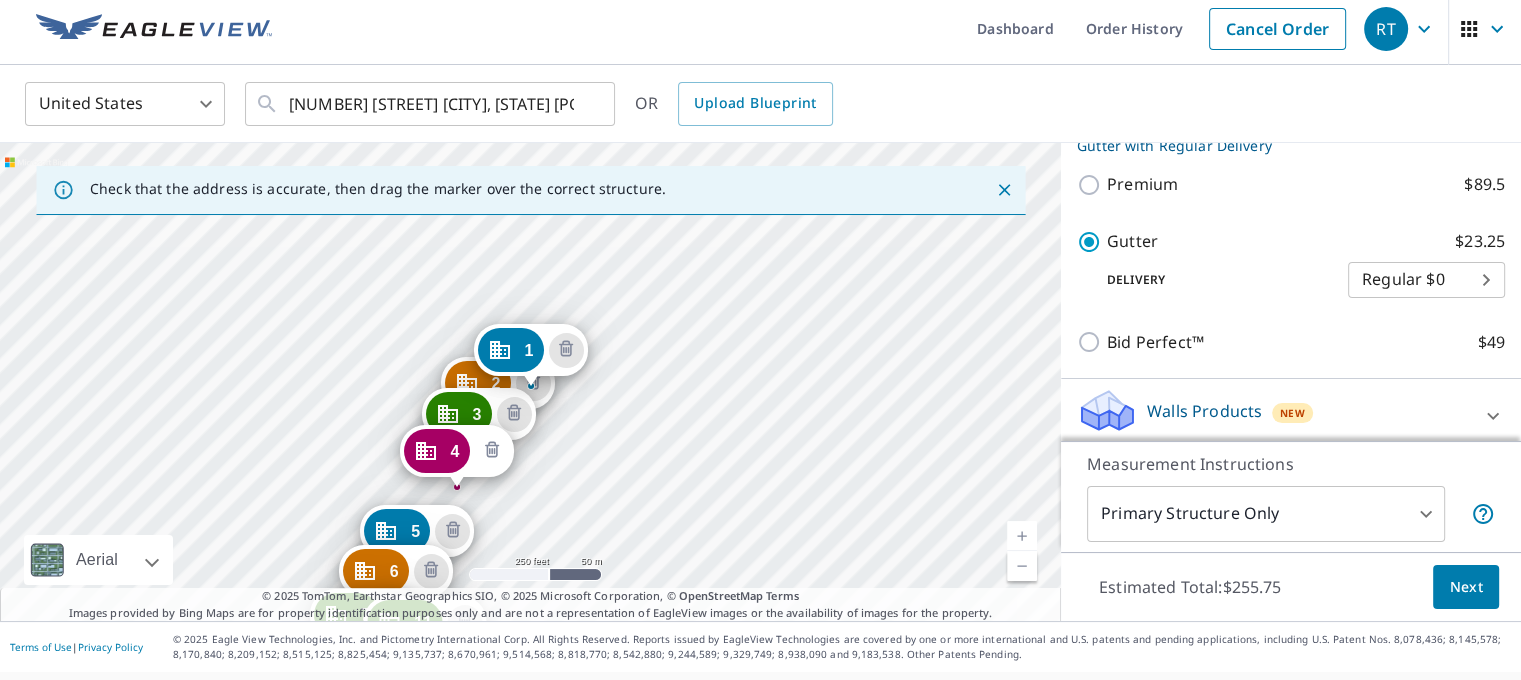 click 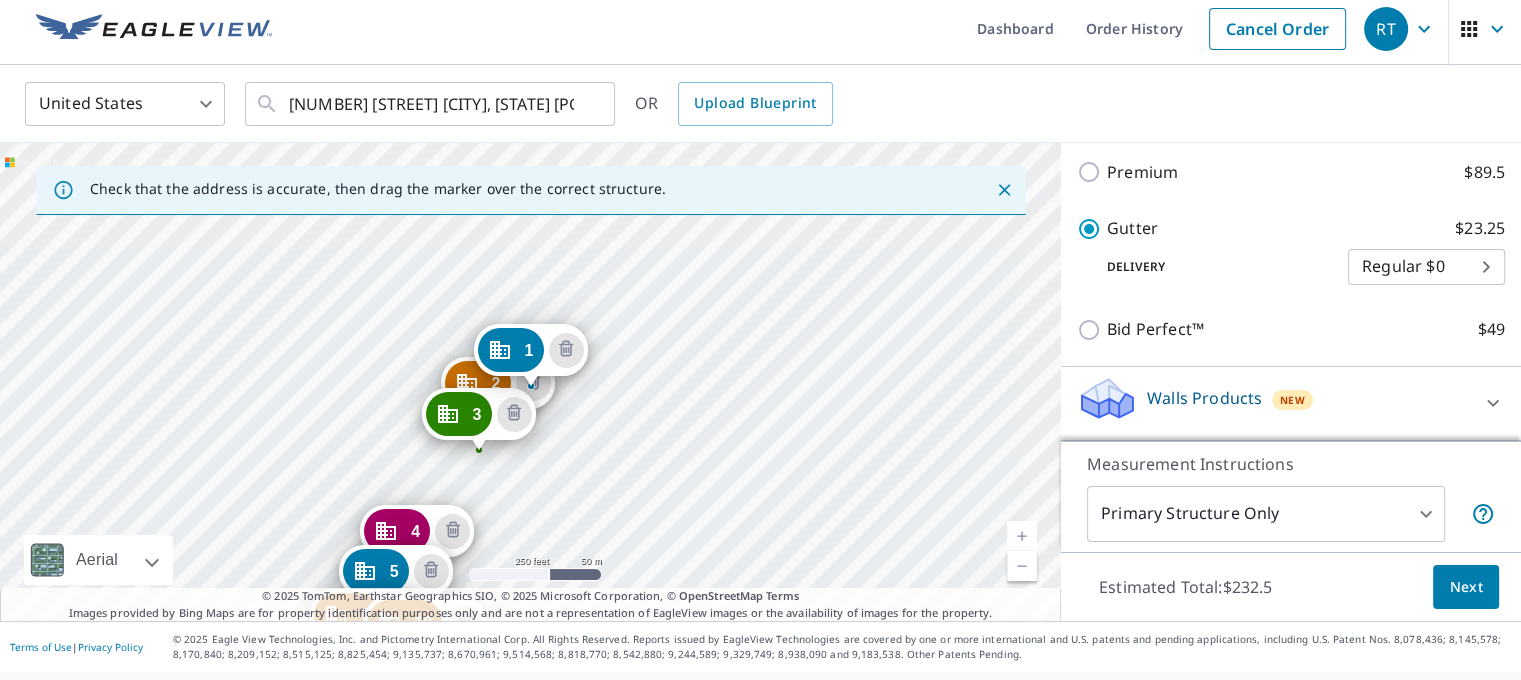 scroll, scrollTop: 1204, scrollLeft: 0, axis: vertical 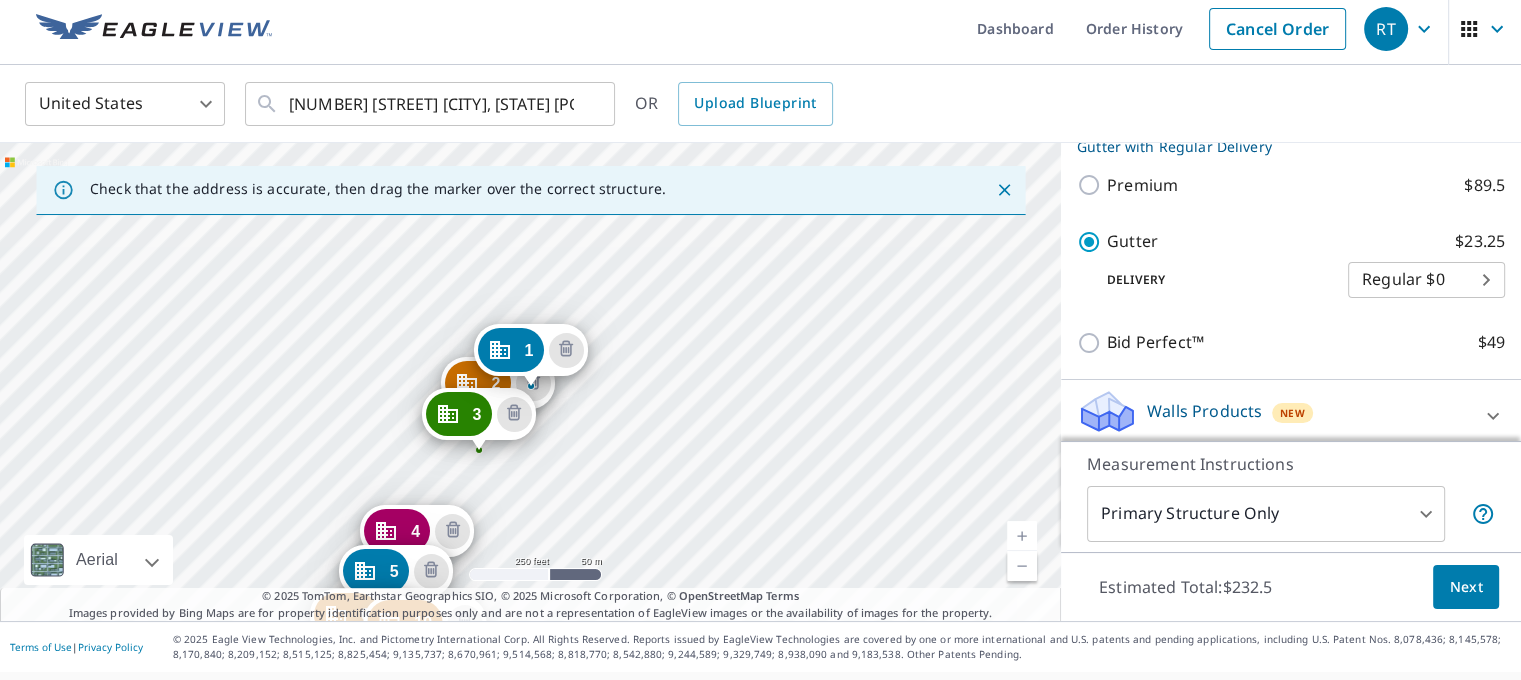click 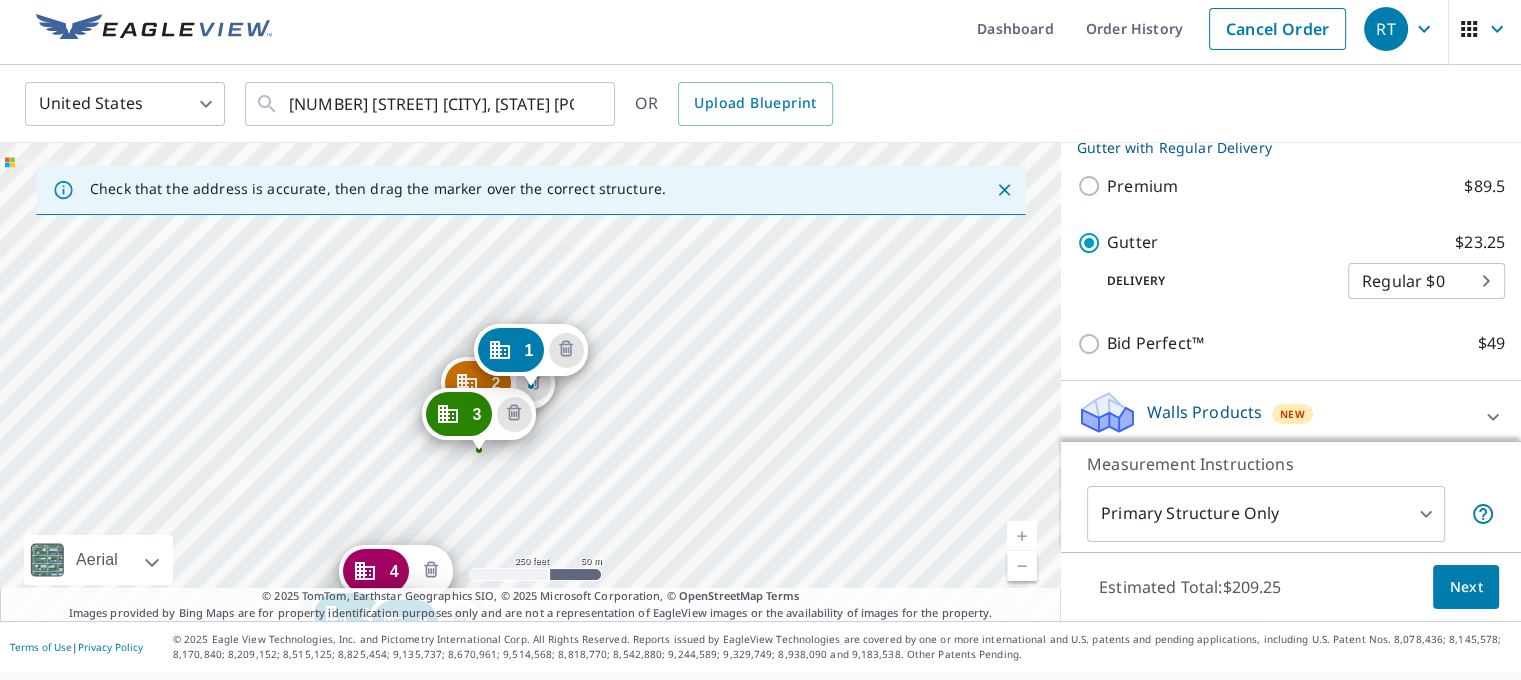 click 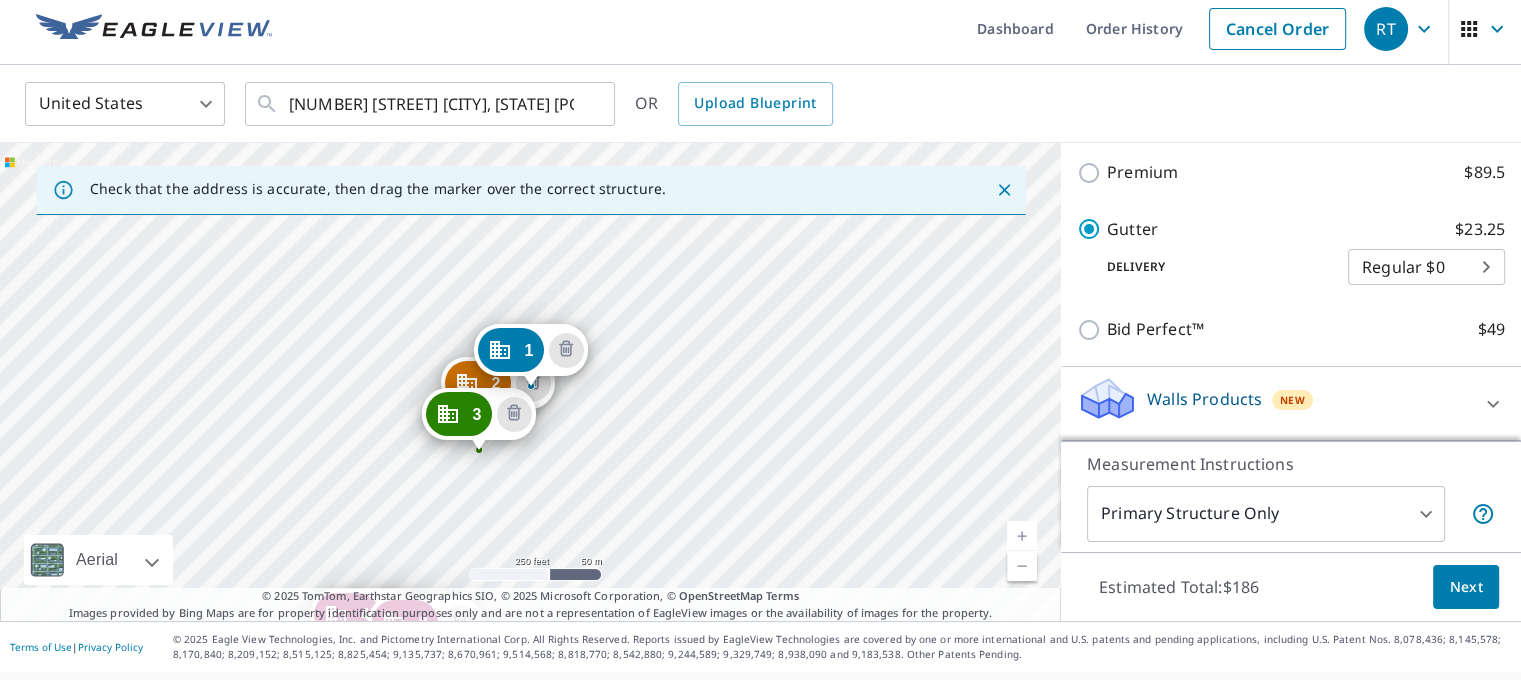scroll, scrollTop: 1024, scrollLeft: 0, axis: vertical 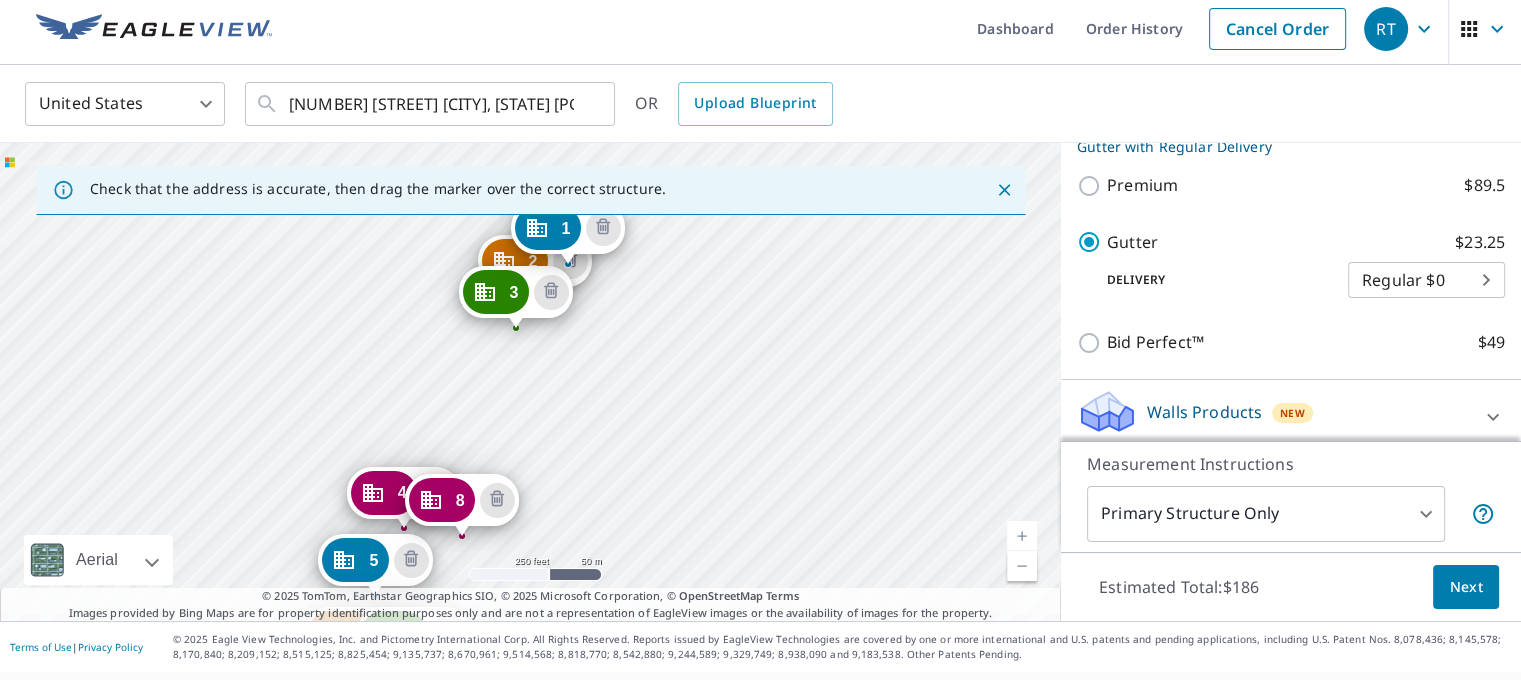 drag, startPoint x: 484, startPoint y: 389, endPoint x: 533, endPoint y: 272, distance: 126.84637 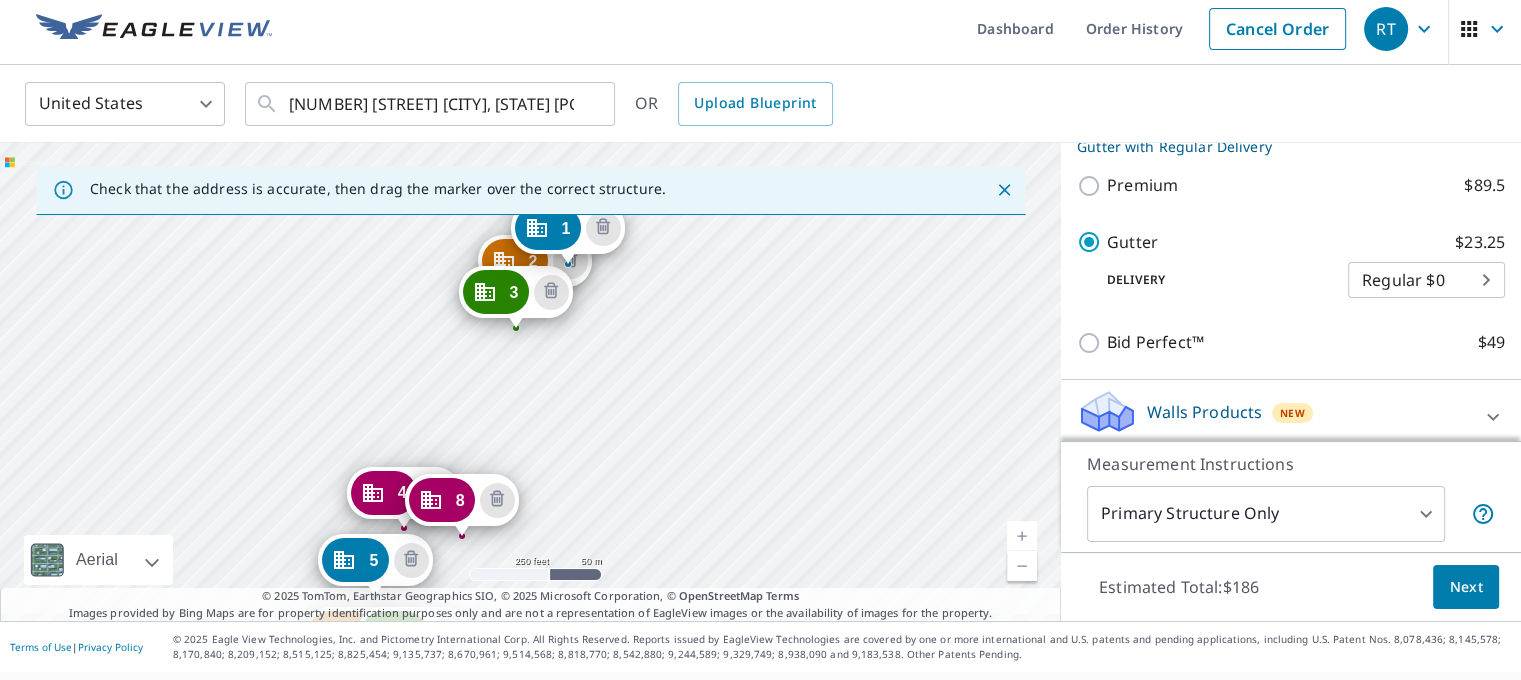 click on "[NUMBER] [STREET] [CITY], [STATE] [POSTAL_CODE] [NUMBER] [STREET] [CITY], [STATE] [POSTAL_CODE] [NUMBER] [STREET] [CITY], [STATE] [POSTAL_CODE] [NUMBER] [STREET] [CITY], [STATE] [POSTAL_CODE]-[NUMBER] [NUMBER] [STREET] [CITY], [STATE] [POSTAL_CODE]" at bounding box center (530, 382) 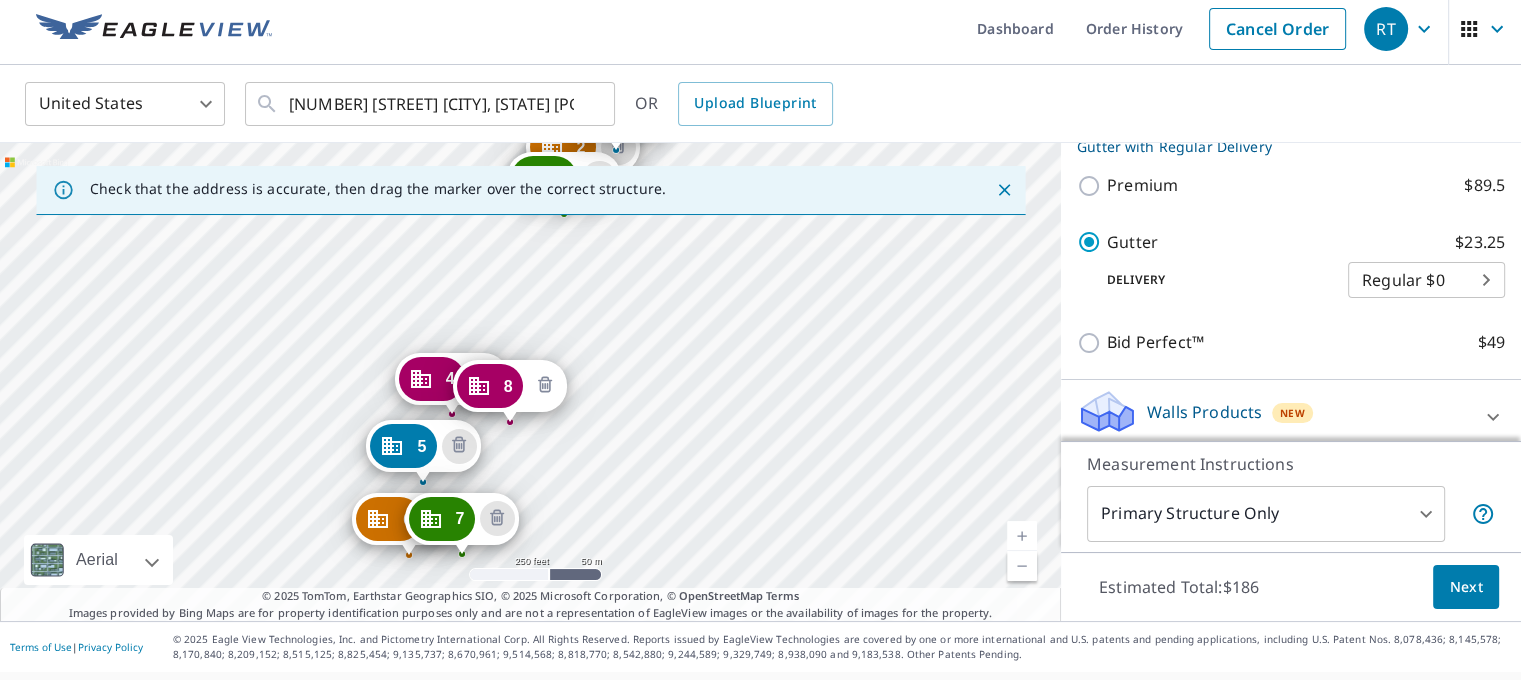 click 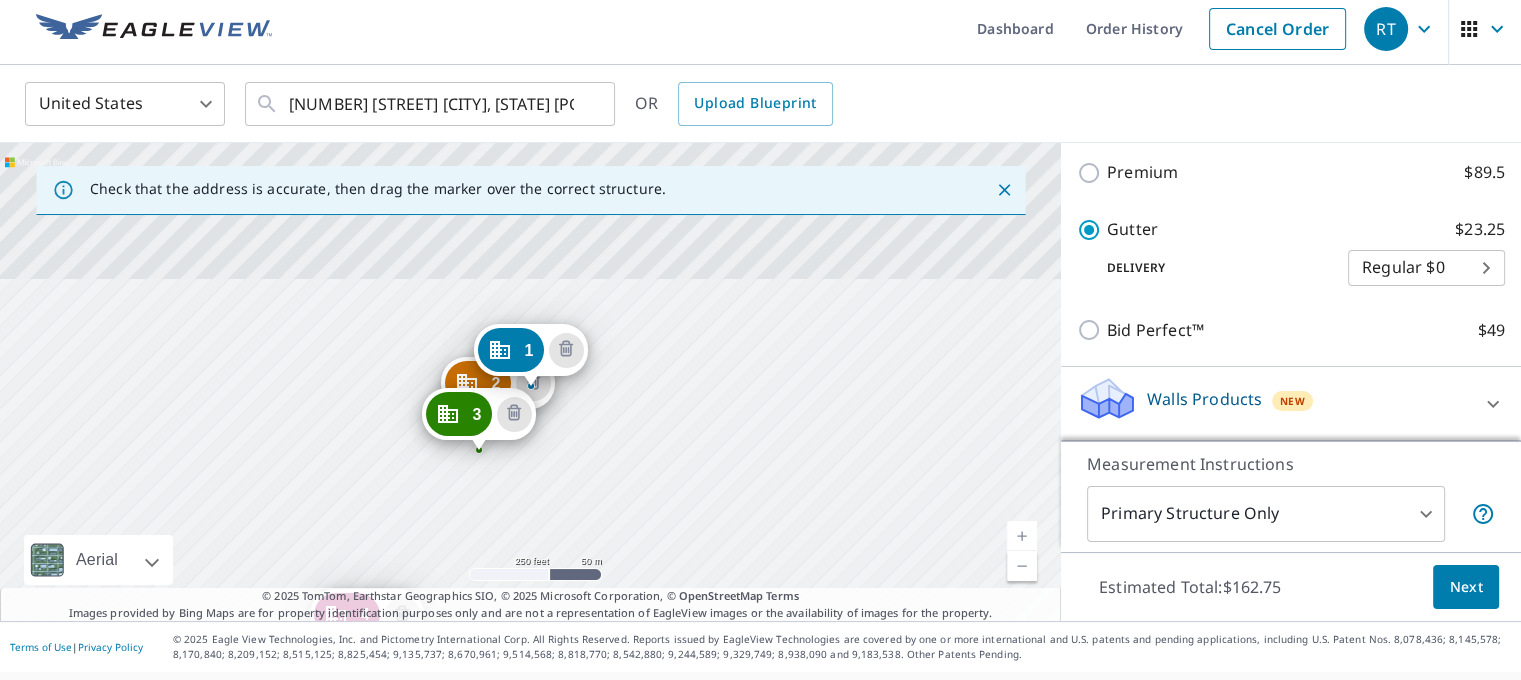 scroll, scrollTop: 933, scrollLeft: 0, axis: vertical 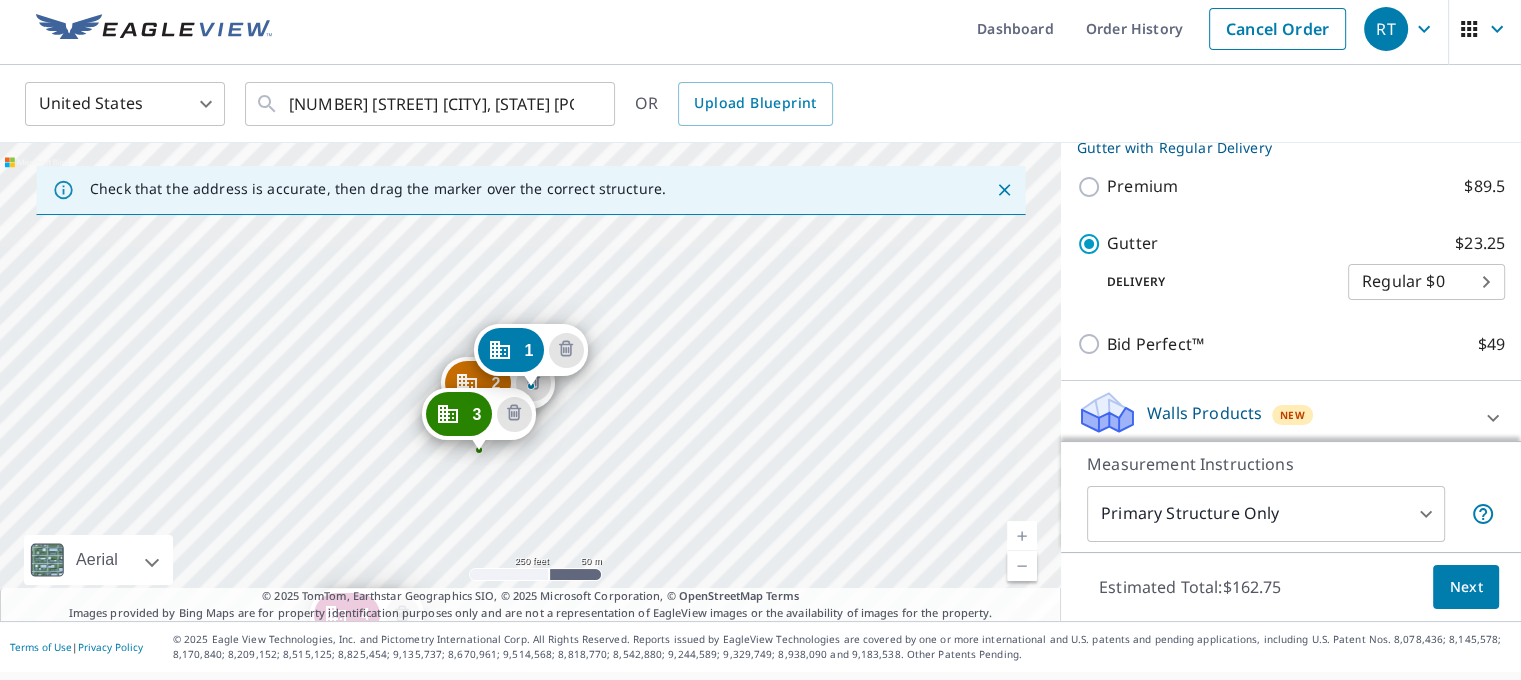drag, startPoint x: 418, startPoint y: 508, endPoint x: 518, endPoint y: 259, distance: 268.33002 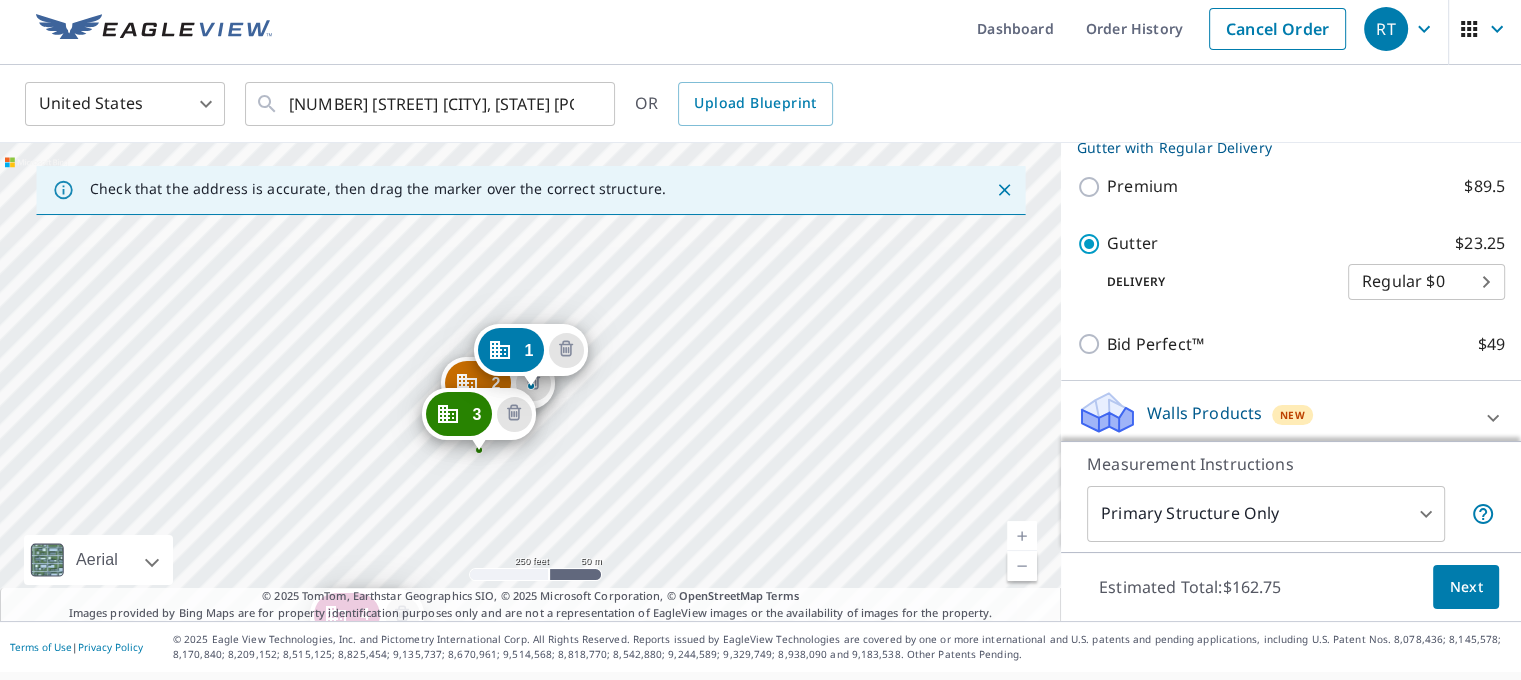 click on "[NUMBER] [STREET] [CITY], [STATE] [POSTAL_CODE] [NUMBER] [STREET] [CITY], [STATE] [POSTAL_CODE] [NUMBER] [STREET] [CITY], [STATE] [POSTAL_CODE] [NUMBER] [STREET] [CITY], [STATE] [POSTAL_CODE] [NUMBER] [STREET] [CITY], [STATE] [POSTAL_CODE] [NUMBER] [STREET] [CITY], [STATE] [POSTAL_CODE] [NUMBER] [STREET] [CITY], [STATE] [POSTAL_CODE]" at bounding box center [530, 382] 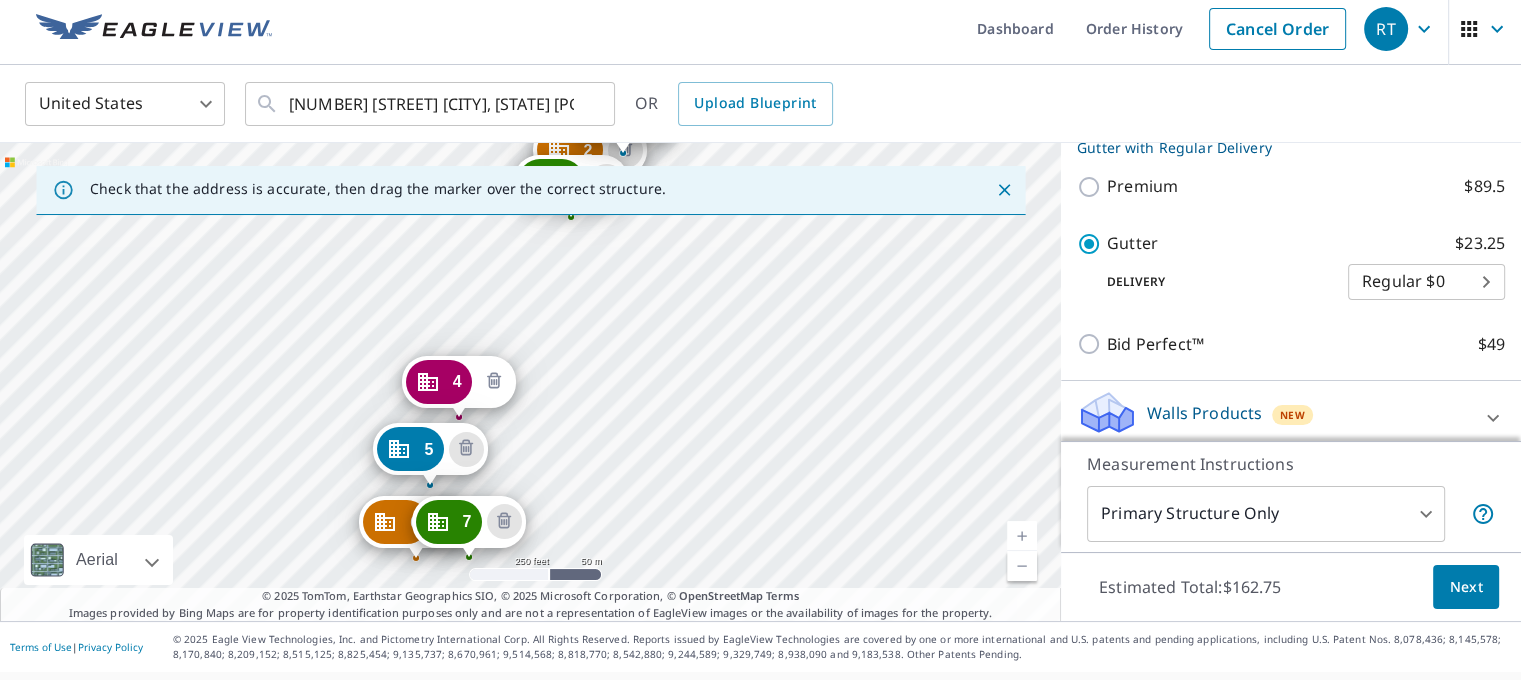 click 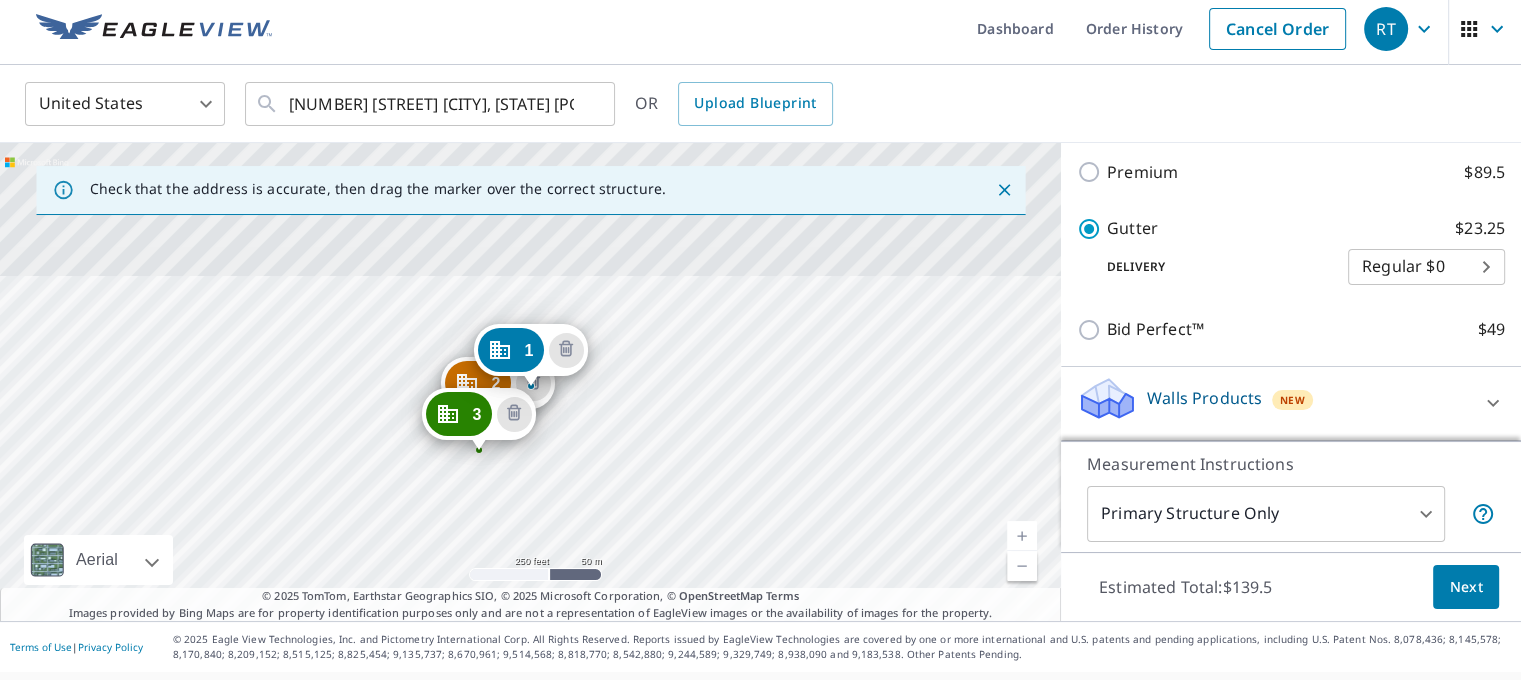 scroll, scrollTop: 843, scrollLeft: 0, axis: vertical 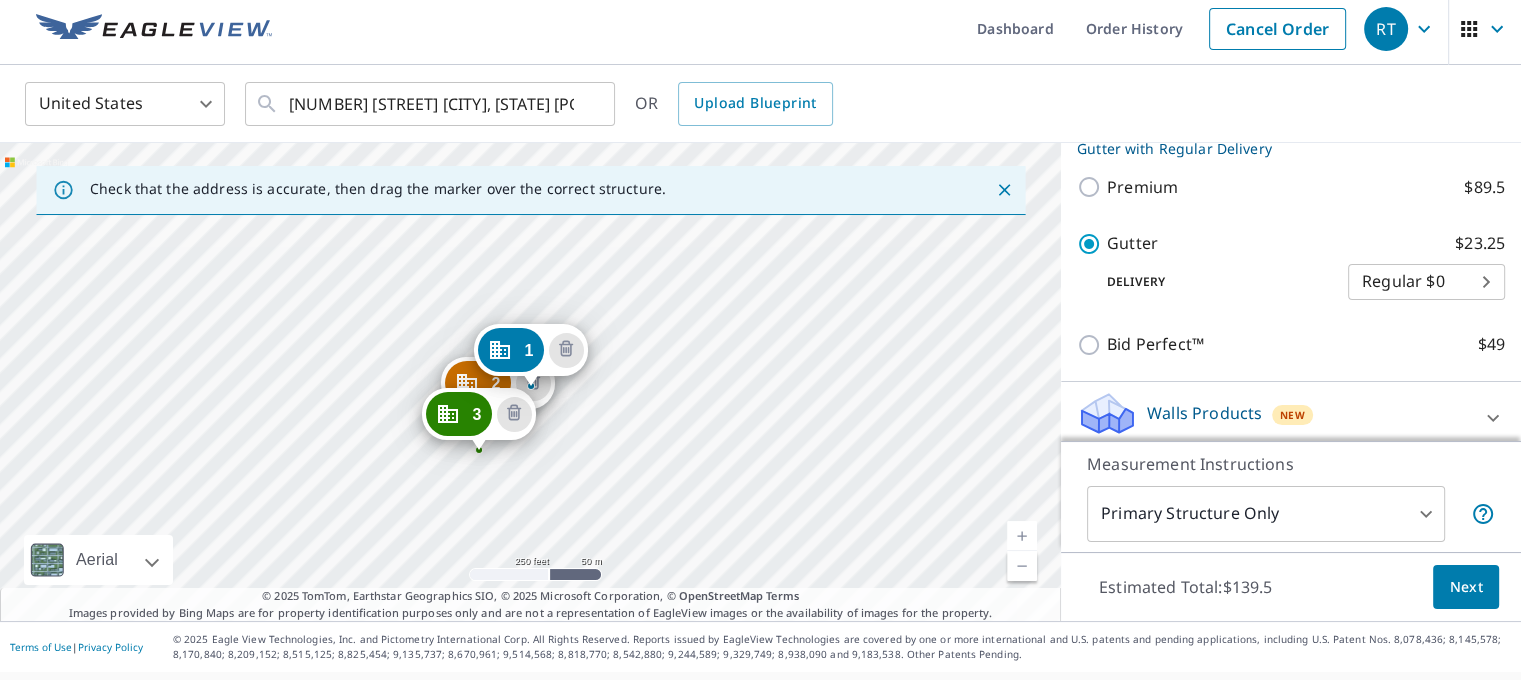 drag, startPoint x: 451, startPoint y: 481, endPoint x: 510, endPoint y: 278, distance: 211.4001 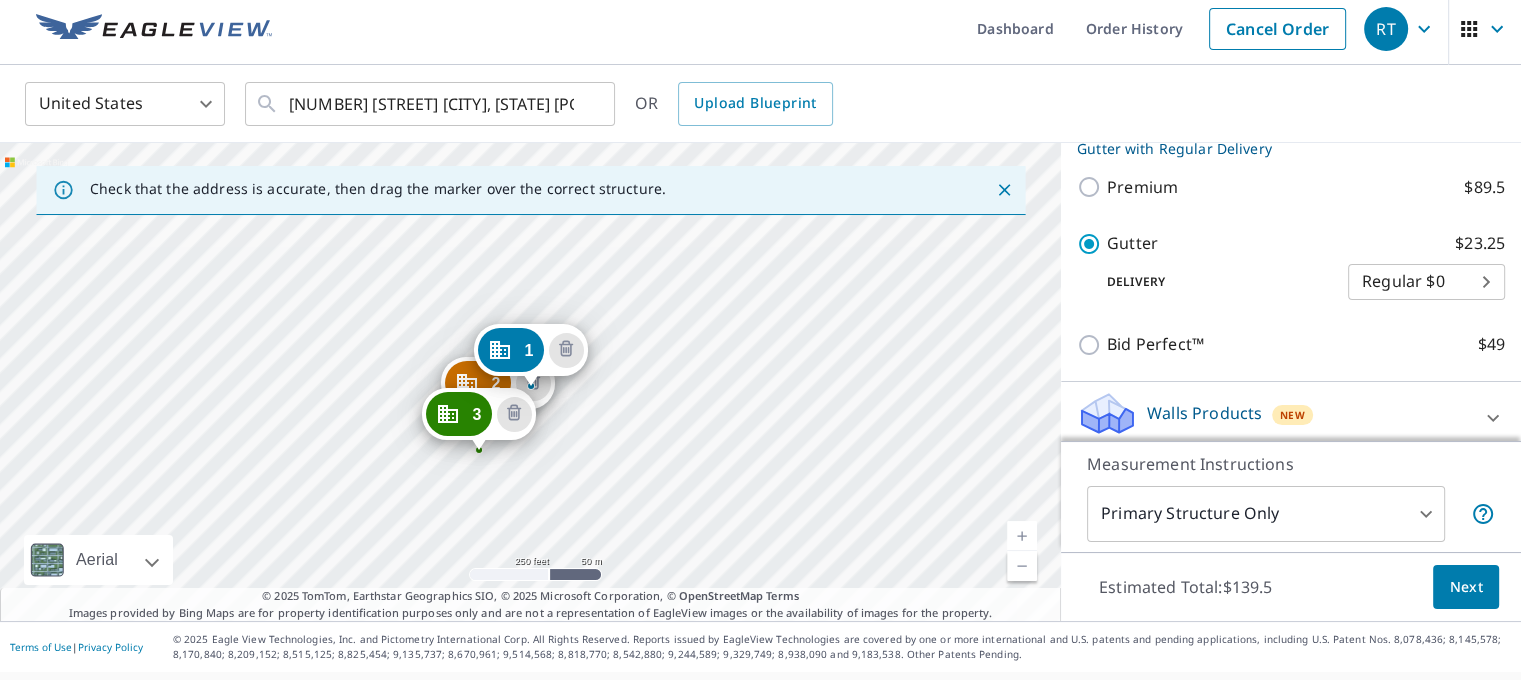 click on "2 [NUMBER] [STREET] [CITY], [STATE] [POSTAL_CODE] 3 [NUMBER] [STREET] [CITY], [STATE] [POSTAL_CODE] 4 [NUMBER] [STREET] [CITY], [STATE] [POSTAL_CODE] 5 [NUMBER] [STREET] [CITY], [STATE] [POSTAL_CODE] 6 [NUMBER] [STREET] [CITY], [STATE] [POSTAL_CODE] 1 [NUMBER] [STREET] [CITY], [STATE] [POSTAL_CODE]" at bounding box center (530, 382) 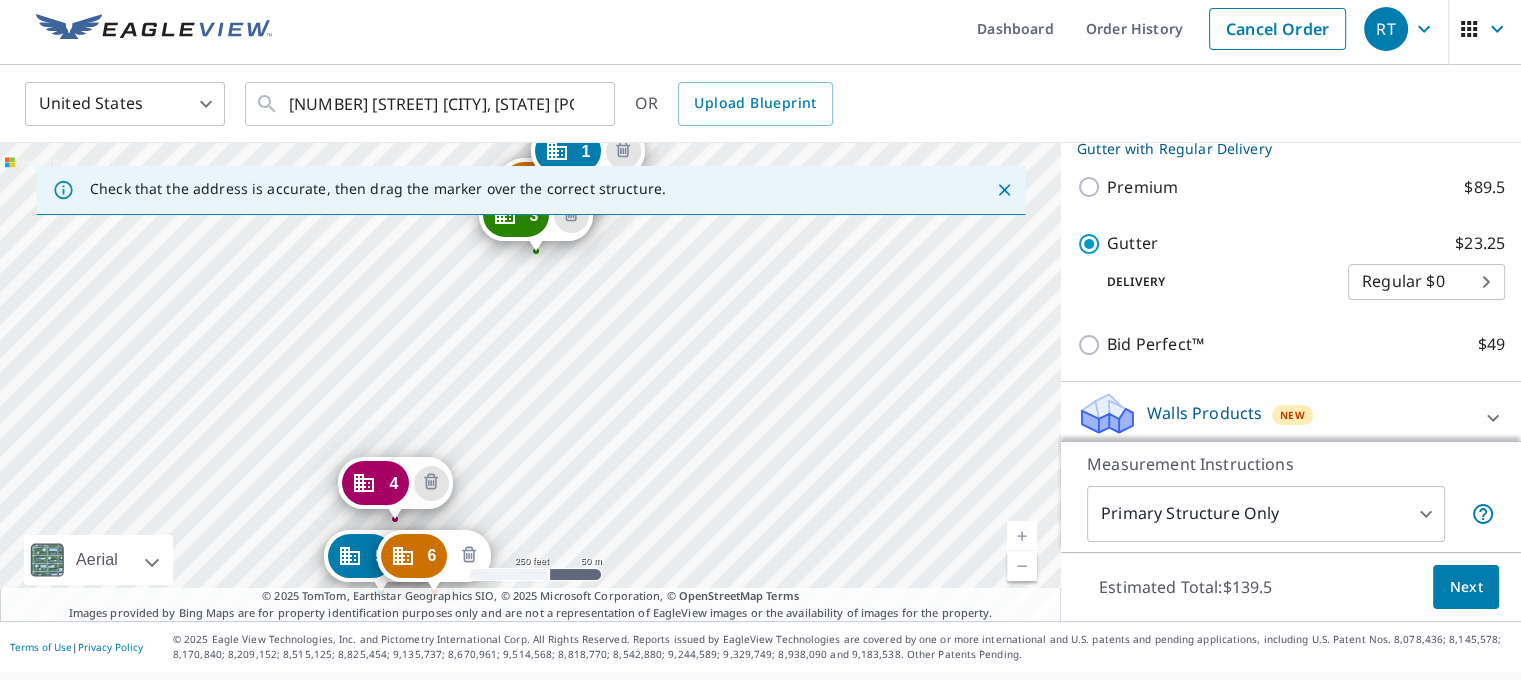 click 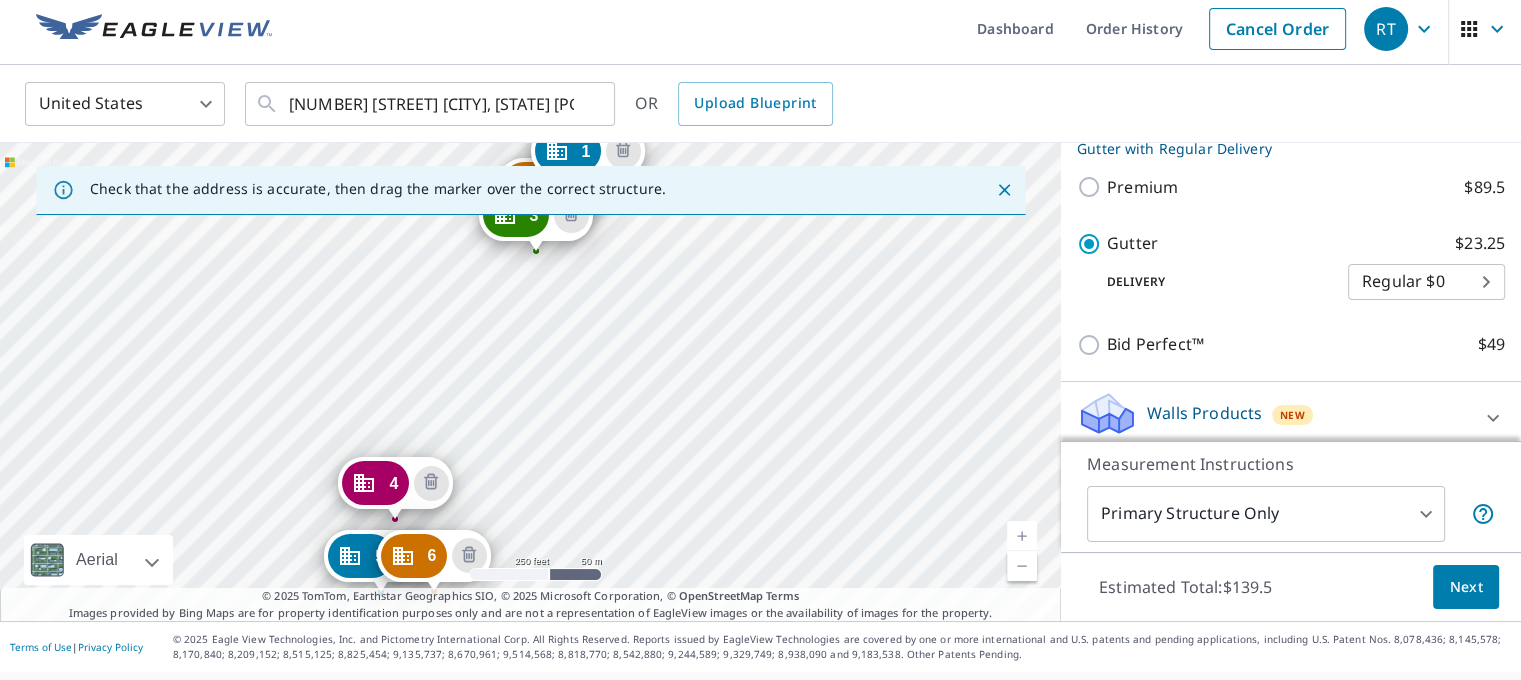 scroll, scrollTop: 753, scrollLeft: 0, axis: vertical 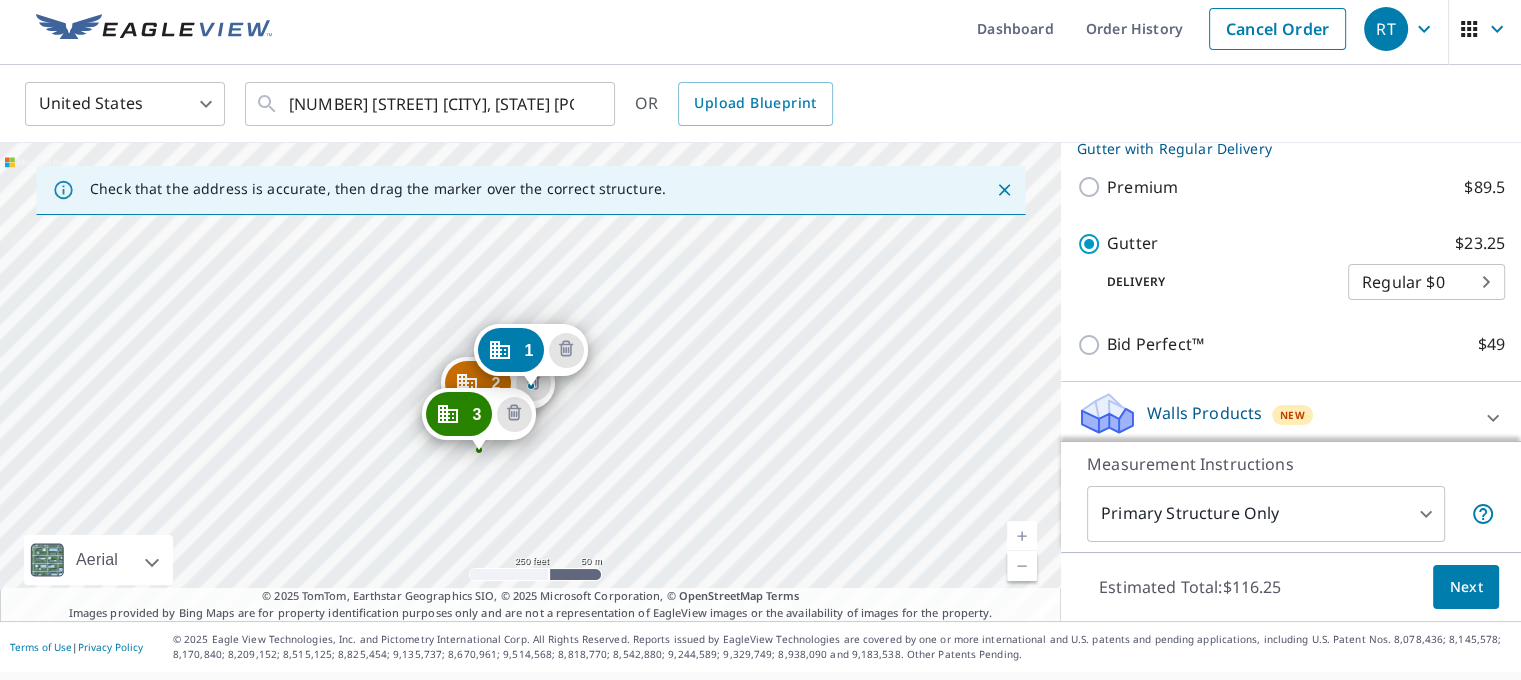 click on "[NUMBER] [STREET] [CITY], [STATE] [POSTAL_CODE] [NUMBER] [STREET] [CITY], [STATE] [POSTAL_CODE] [NUMBER] [STREET] [CITY], [STATE] [POSTAL_CODE] [NUMBER] [STREET] [CITY], [STATE] [POSTAL_CODE] [NUMBER] [STREET] [CITY], [STATE] [POSTAL_CODE]" at bounding box center [530, 382] 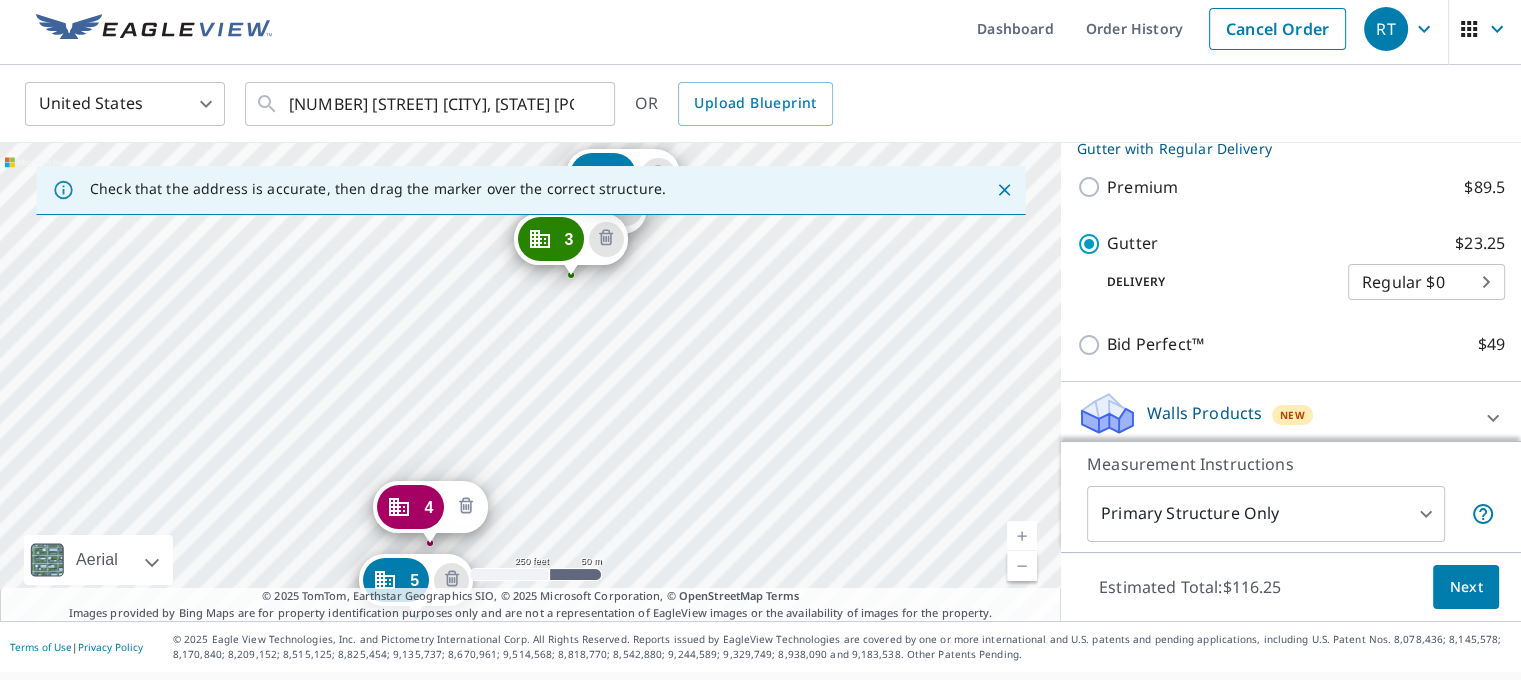 click 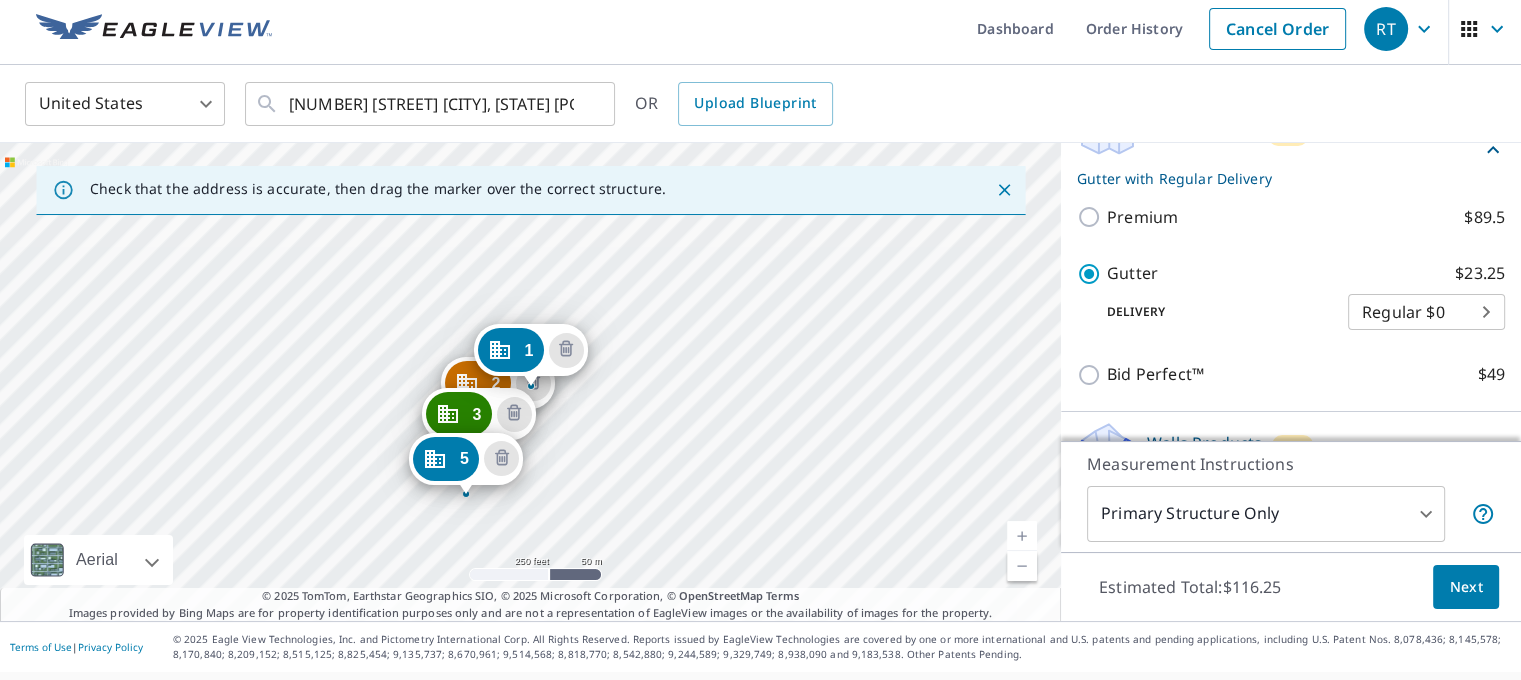 scroll, scrollTop: 753, scrollLeft: 0, axis: vertical 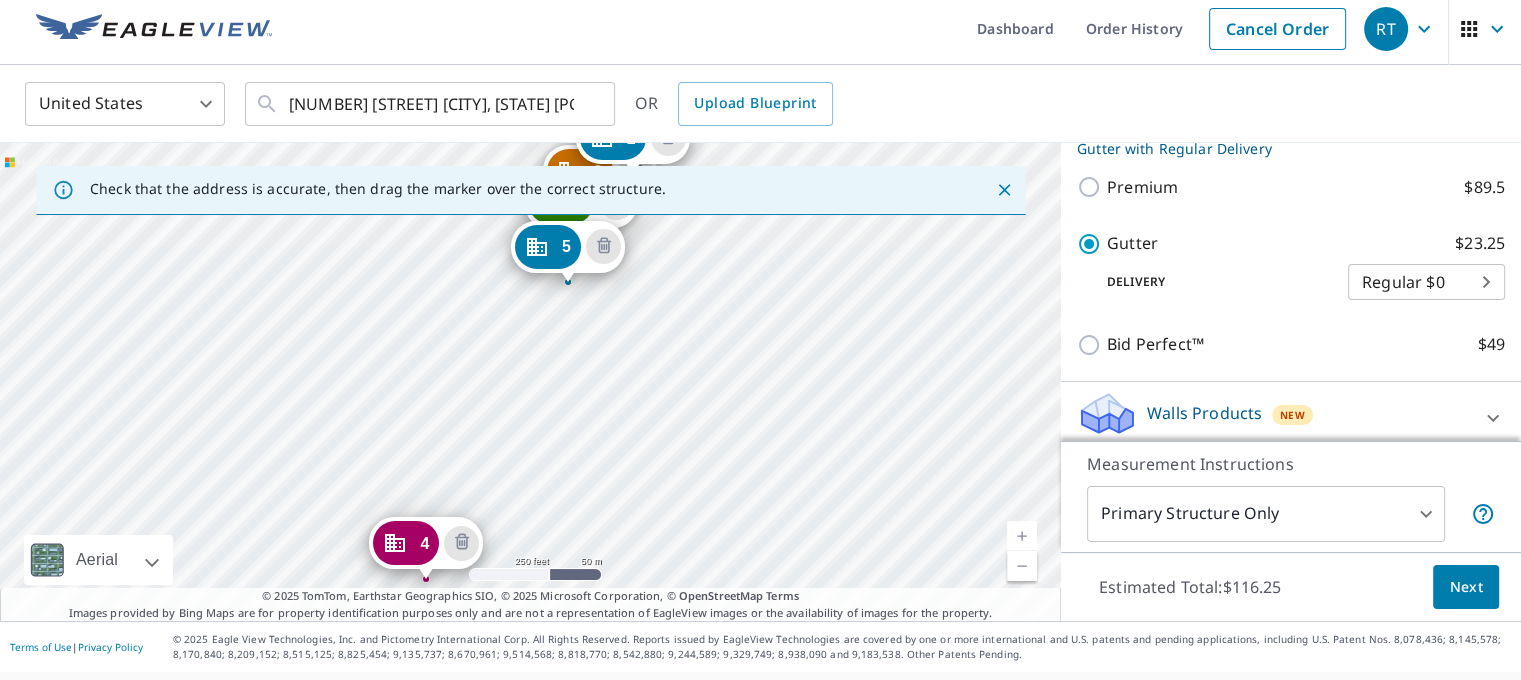drag, startPoint x: 440, startPoint y: 515, endPoint x: 568, endPoint y: 255, distance: 289.79993 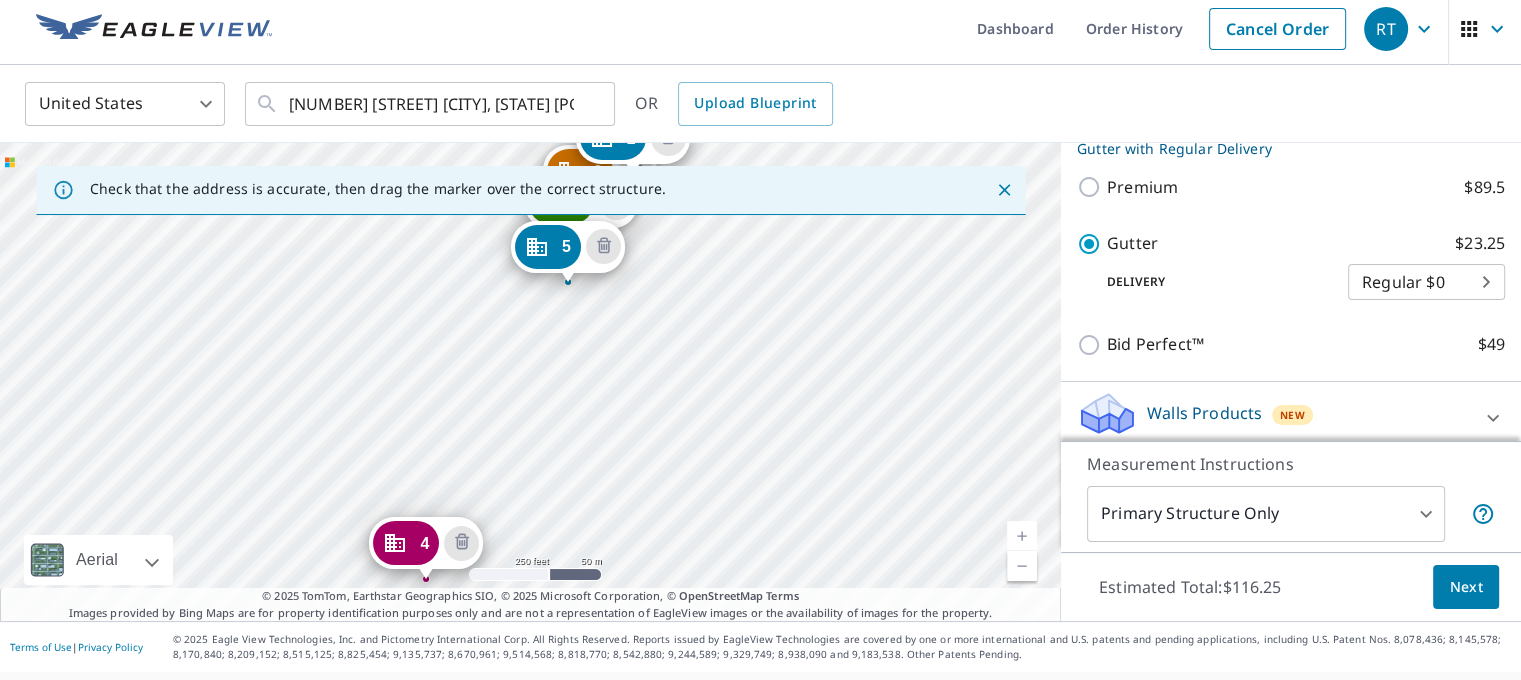 click on "[NUMBER] [STREET] [CITY], [STATE] [POSTAL_CODE] [NUMBER] [STREET] [CITY], [STATE] [POSTAL_CODE] [NUMBER] [STREET] [CITY], [STATE] [POSTAL_CODE] [NUMBER] [STREET] [CITY], [STATE] [POSTAL_CODE] [NUMBER] [STREET] [CITY], [STATE] [POSTAL_CODE] [NUMBER] [STREET] [CITY], [STATE] [POSTAL_CODE]" at bounding box center (530, 382) 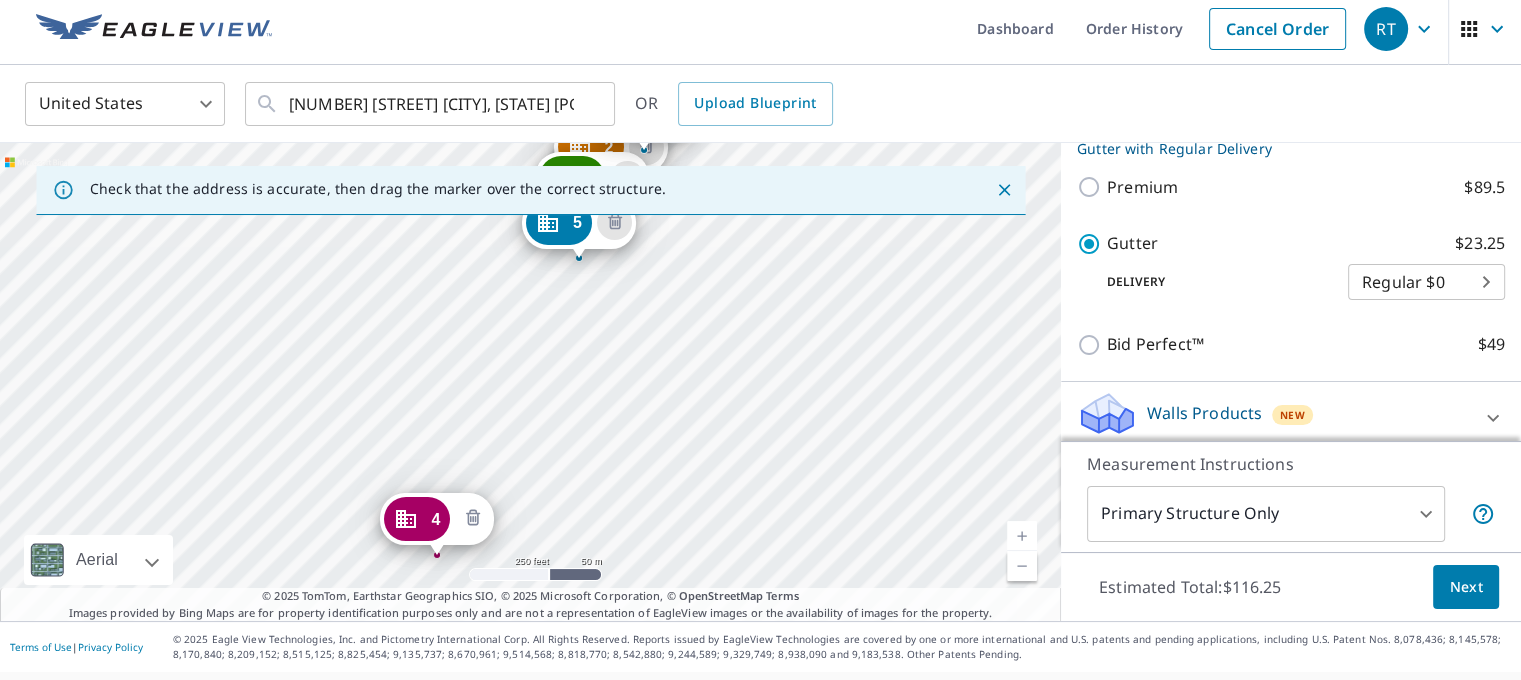 click 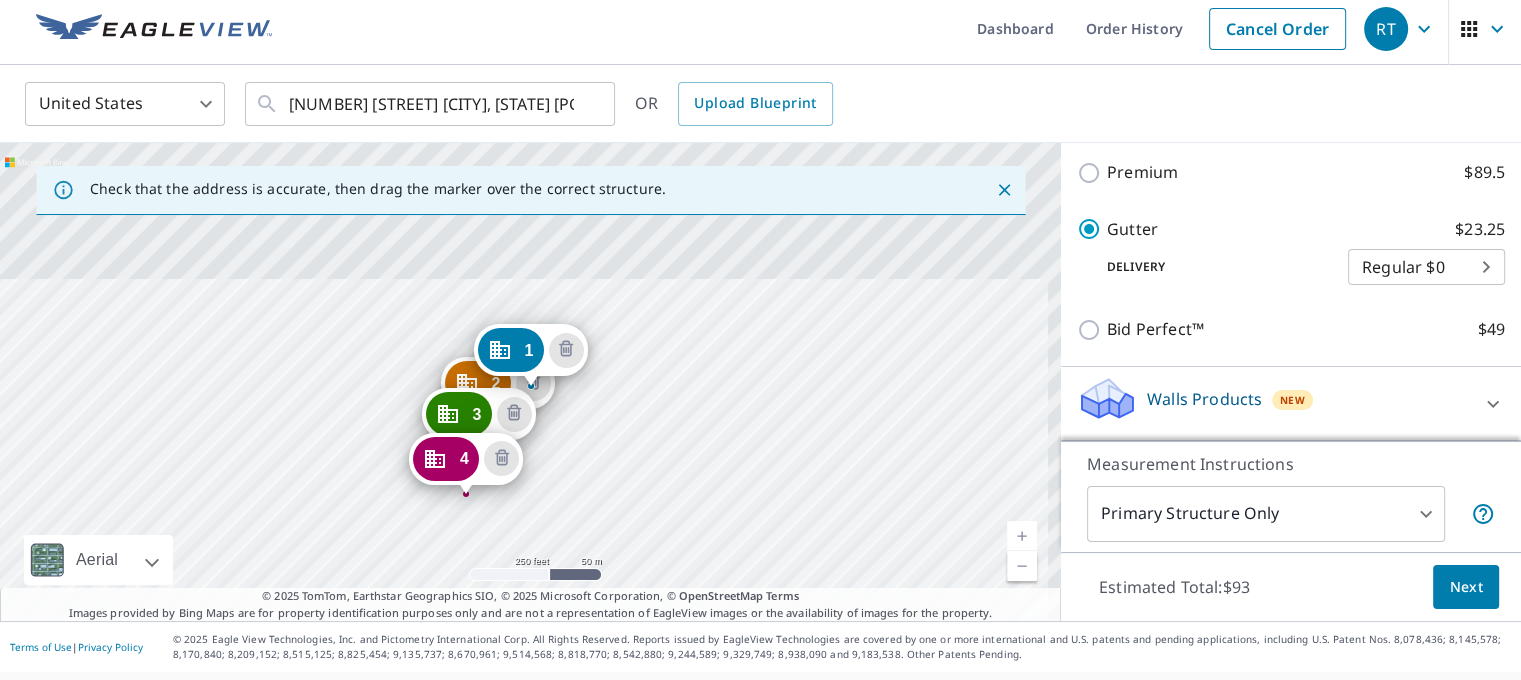 scroll, scrollTop: 663, scrollLeft: 0, axis: vertical 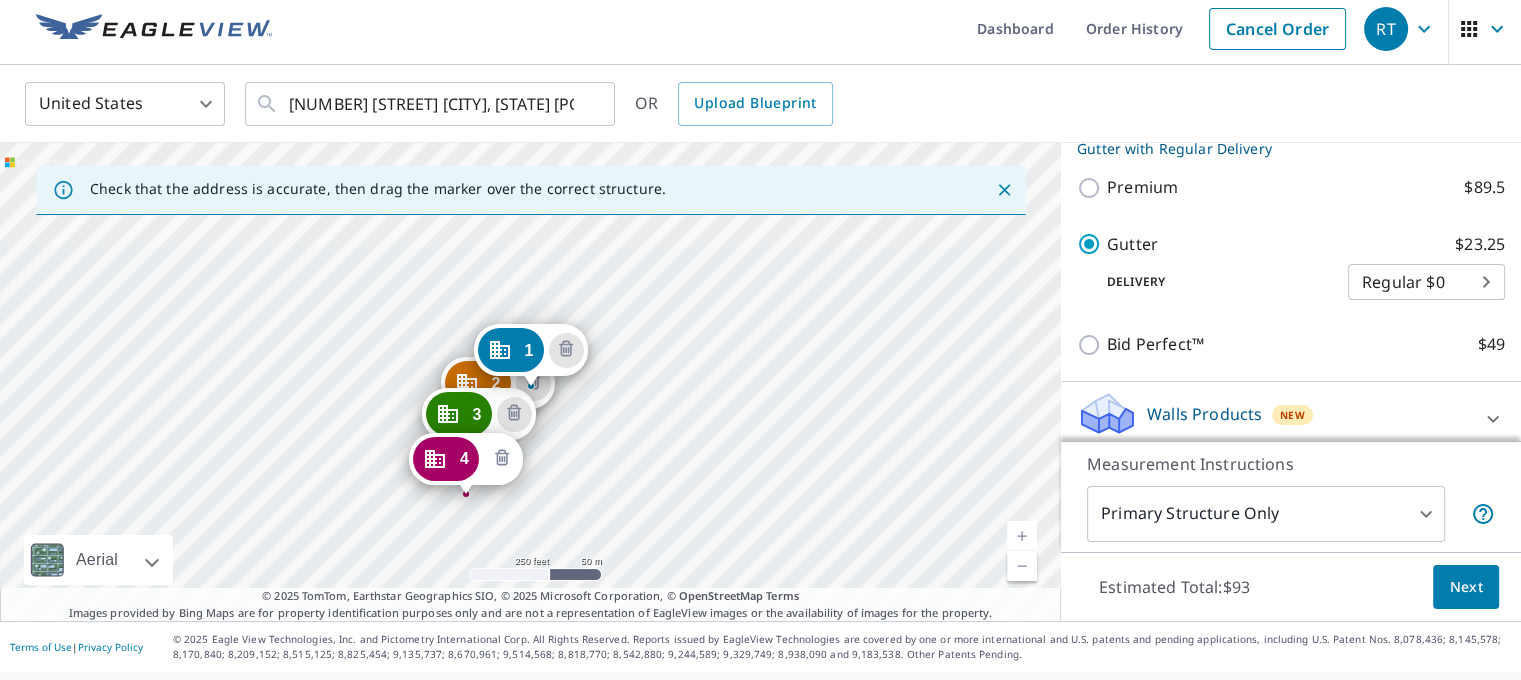 click 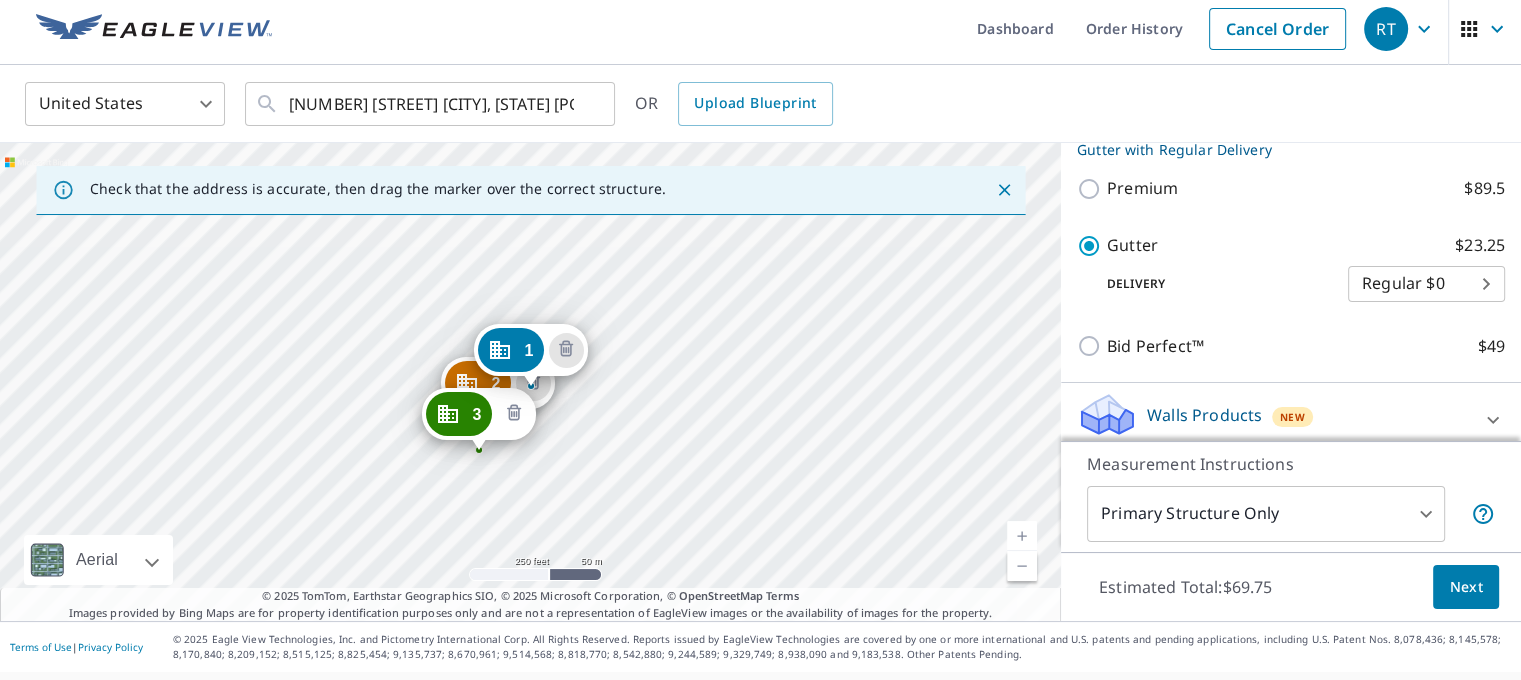 click 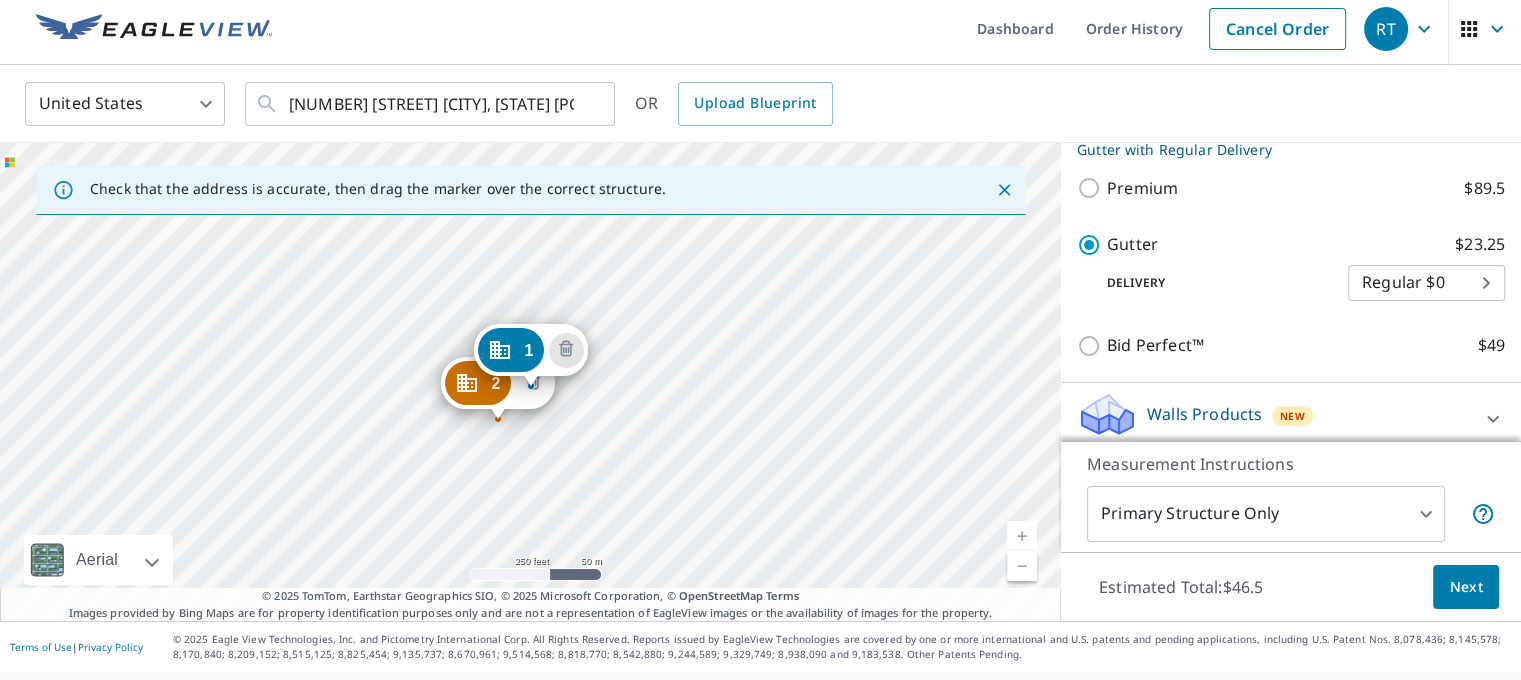 click 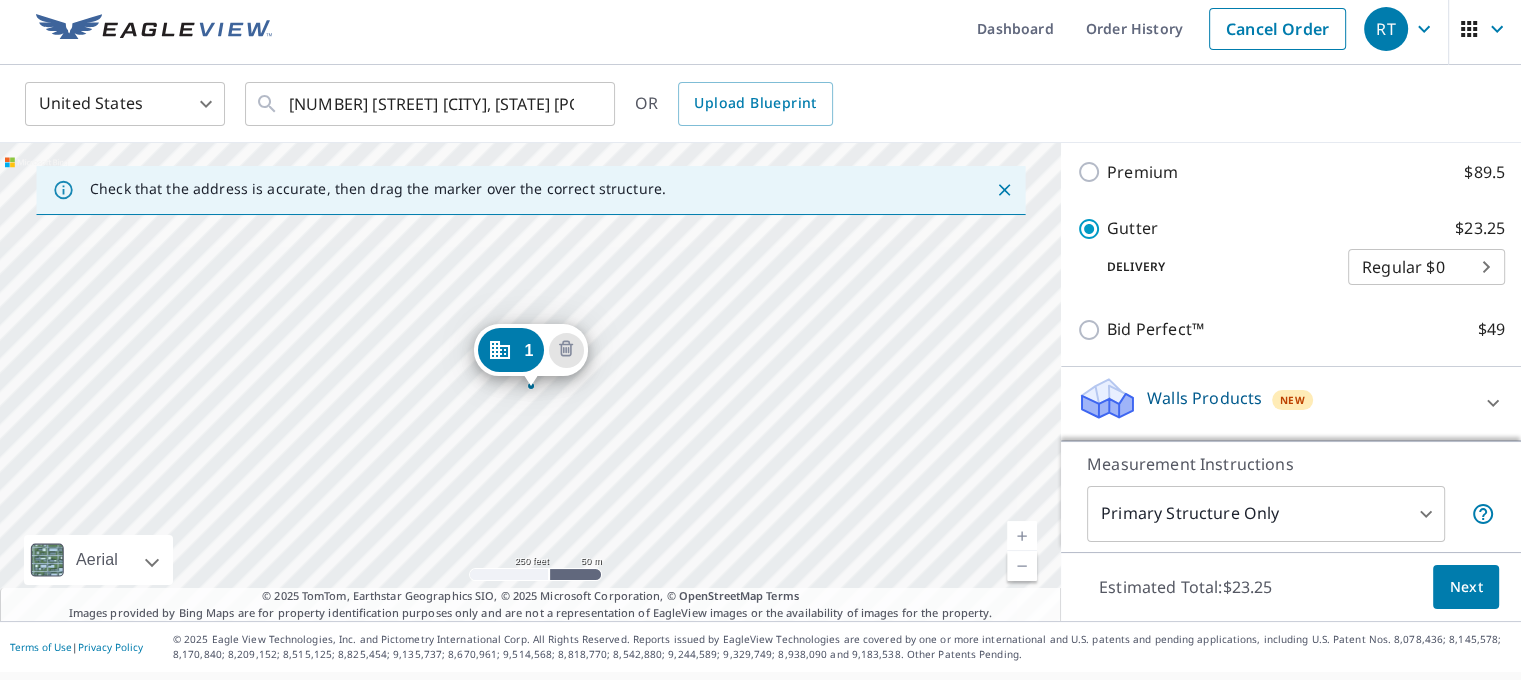 scroll, scrollTop: 392, scrollLeft: 0, axis: vertical 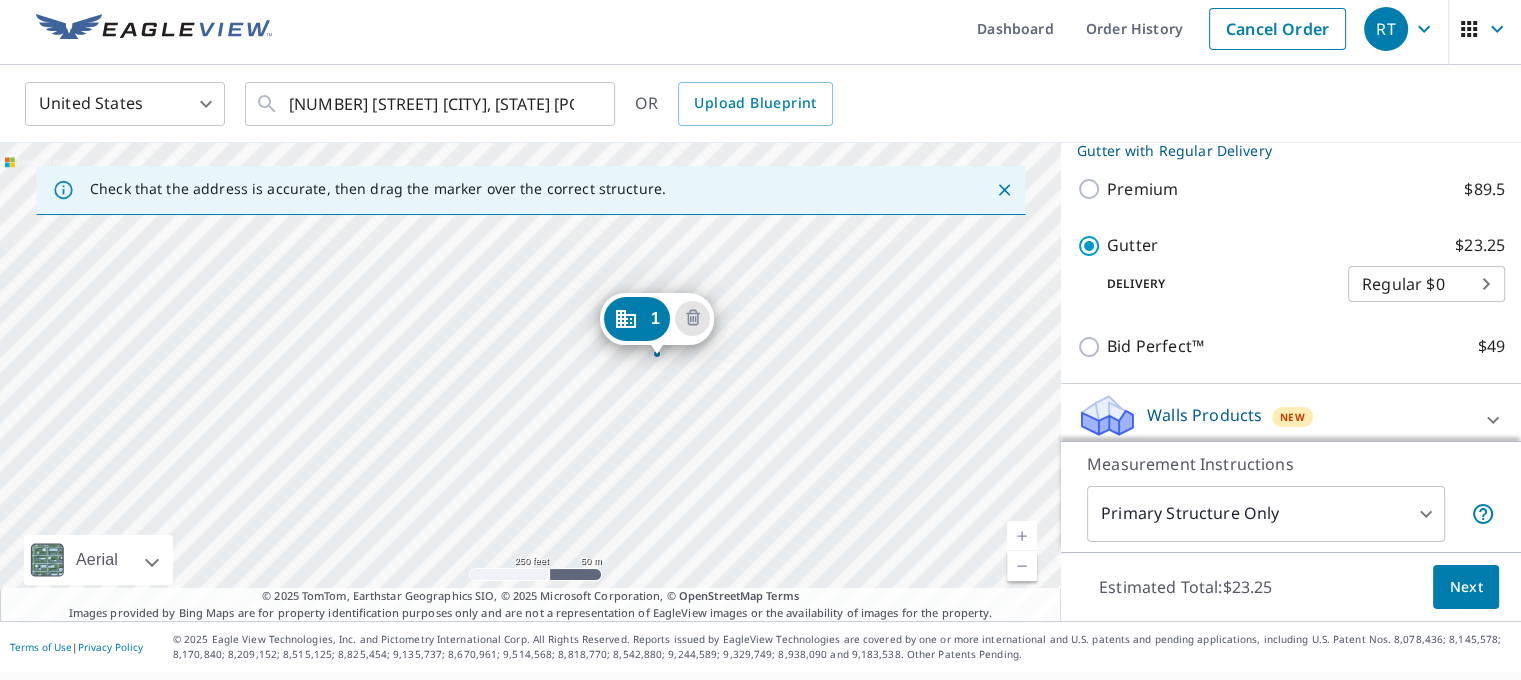 drag, startPoint x: 532, startPoint y: 351, endPoint x: 668, endPoint y: 320, distance: 139.48836 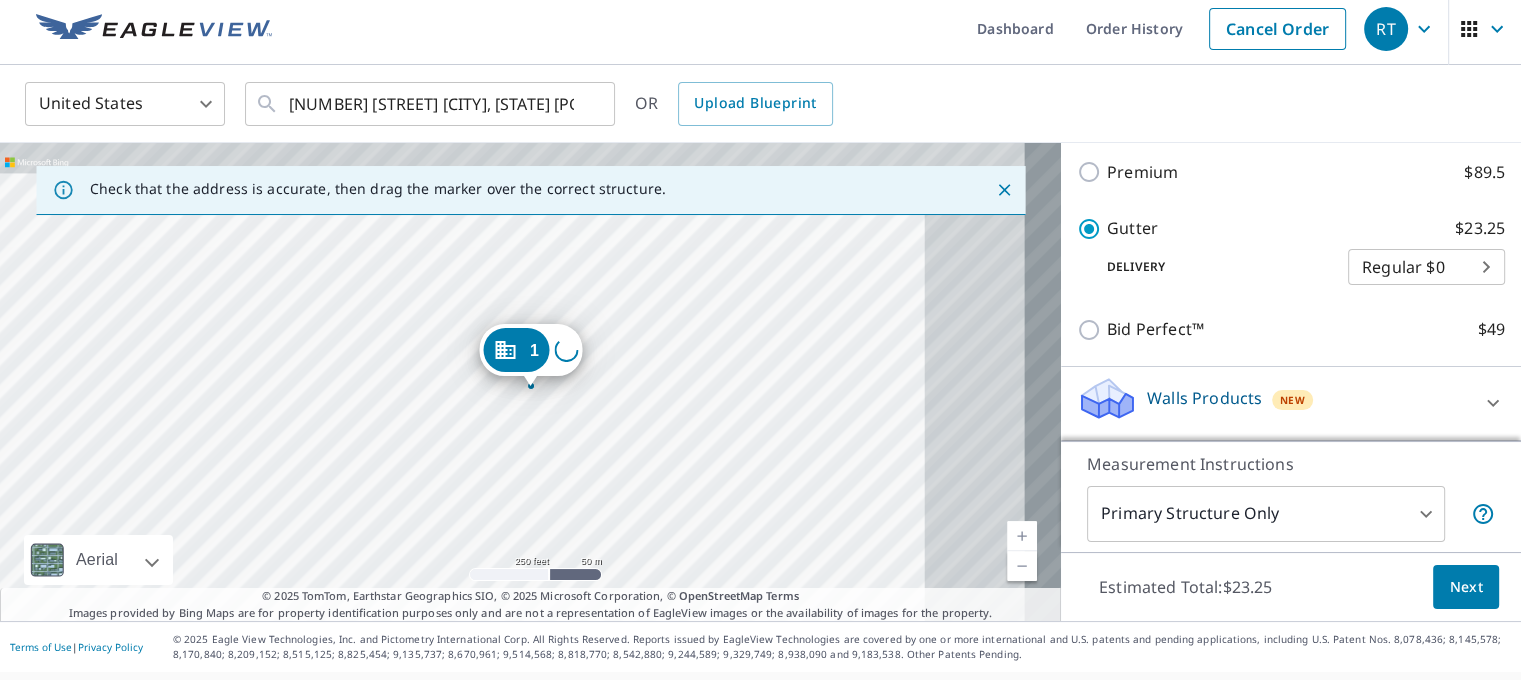 scroll, scrollTop: 392, scrollLeft: 0, axis: vertical 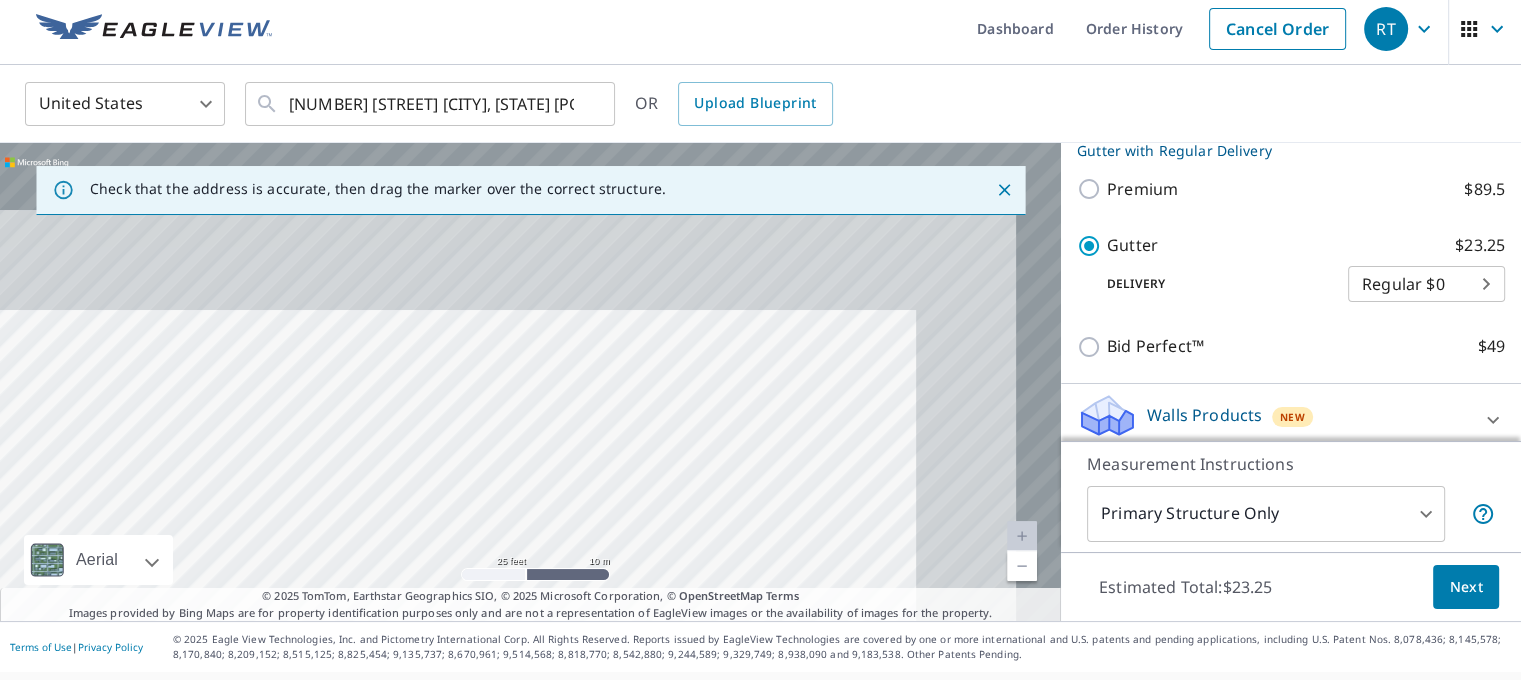 drag, startPoint x: 684, startPoint y: 304, endPoint x: 434, endPoint y: 598, distance: 385.92227 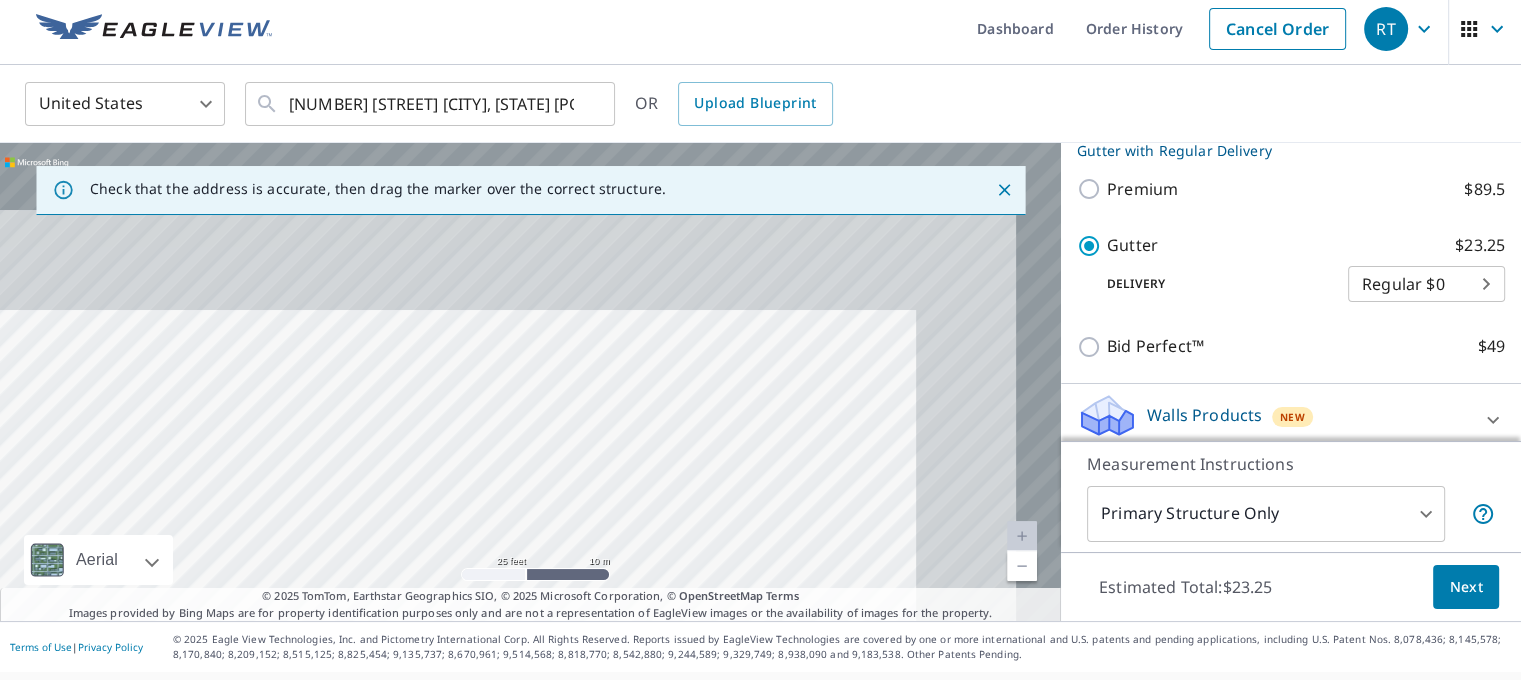 click on "Check that the address is accurate, then drag the marker over the correct structure. [NUMBER] [STREET] [CITY], [STATE] [POSTAL_CODE] Aerial Road A standard road map Aerial A detailed look from above Labels Labels [NUMBER] feet [NUMBER] m © [YEAR] TomTom, © Vexcel Imaging, © [YEAR] Microsoft Corporation,  © OpenStreetMap Terms © [YEAR] TomTom, Earthstar Geographics SIO, © [YEAR] Microsoft Corporation, ©   OpenStreetMap   Terms Images provided by Bing Maps are for property identification purposes only and are not a representation of EagleView images or the availability of images for the property." at bounding box center (530, 382) 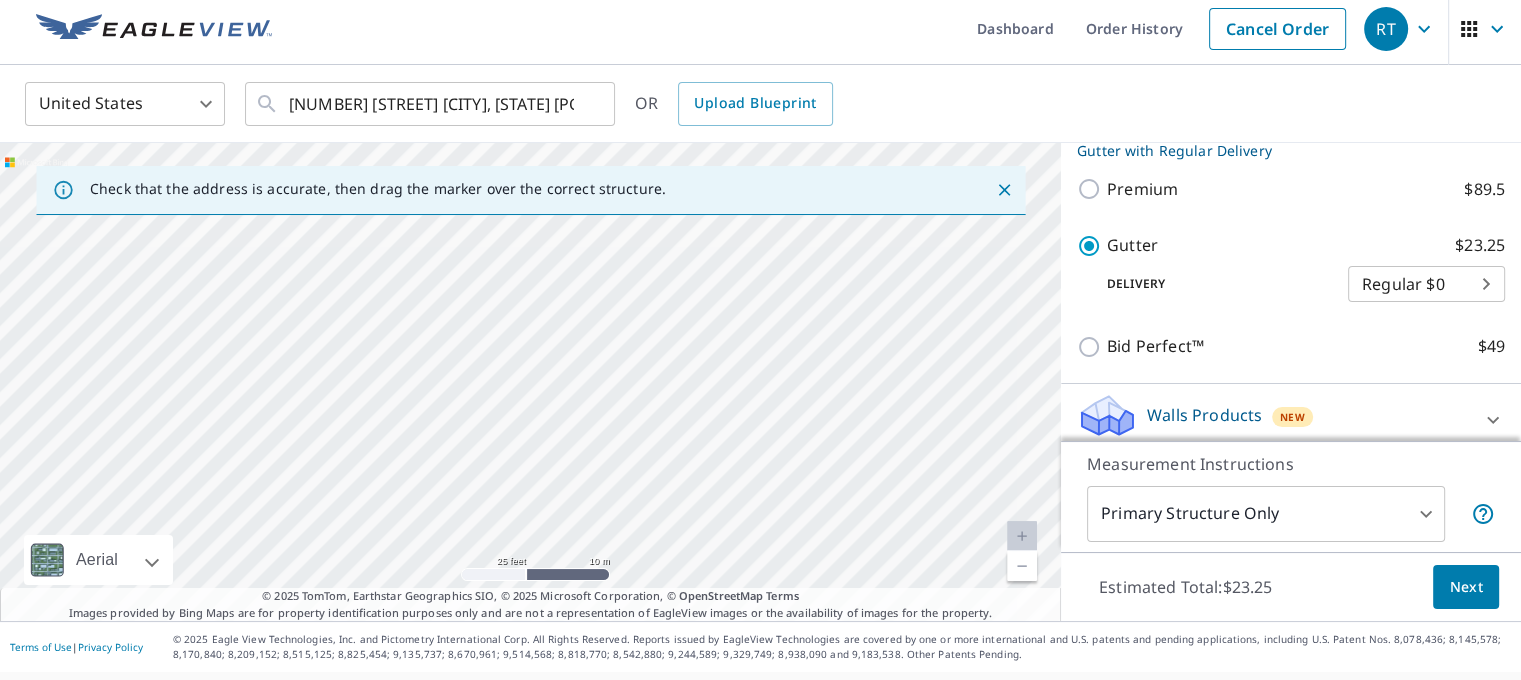 drag, startPoint x: 513, startPoint y: 354, endPoint x: 480, endPoint y: 407, distance: 62.433964 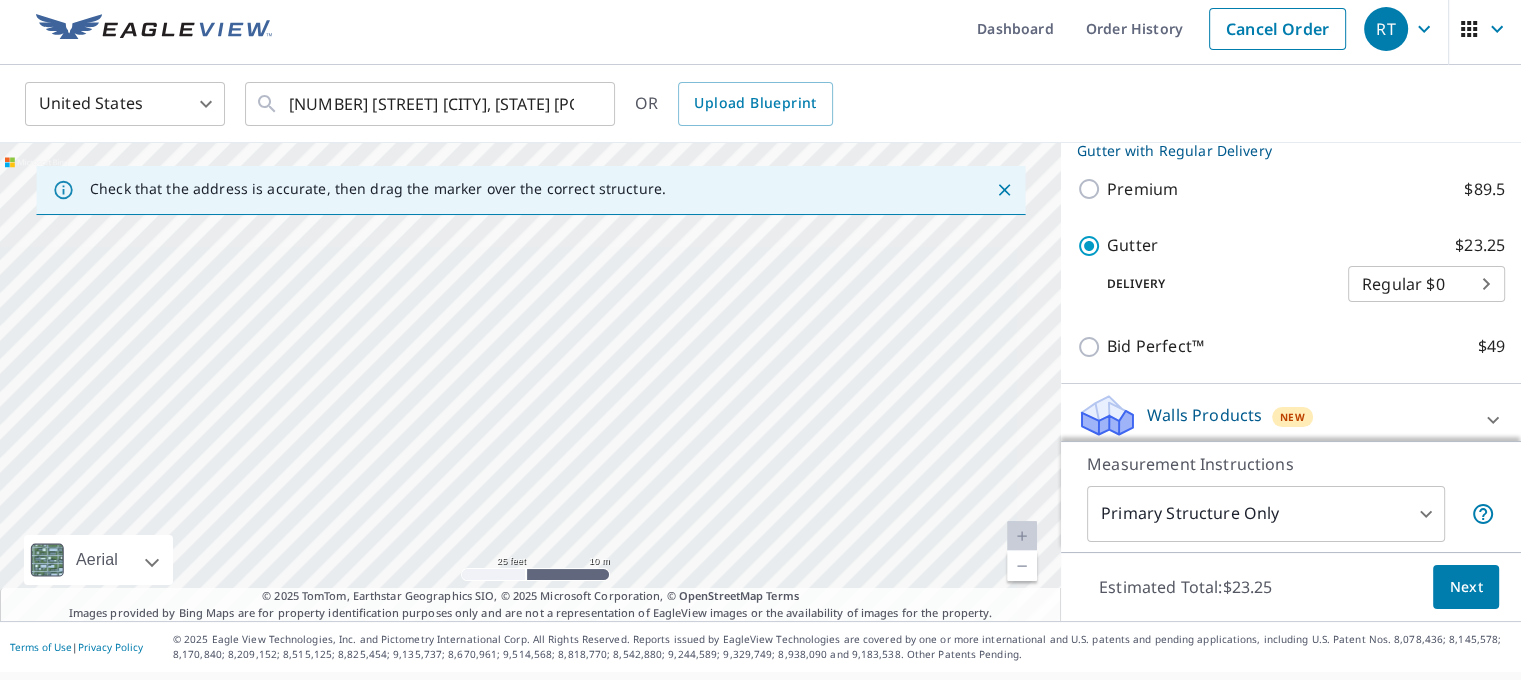 click on "1 [NUMBER] [STREET] [CITY], [STATE] [POSTAL_CODE]" at bounding box center (530, 382) 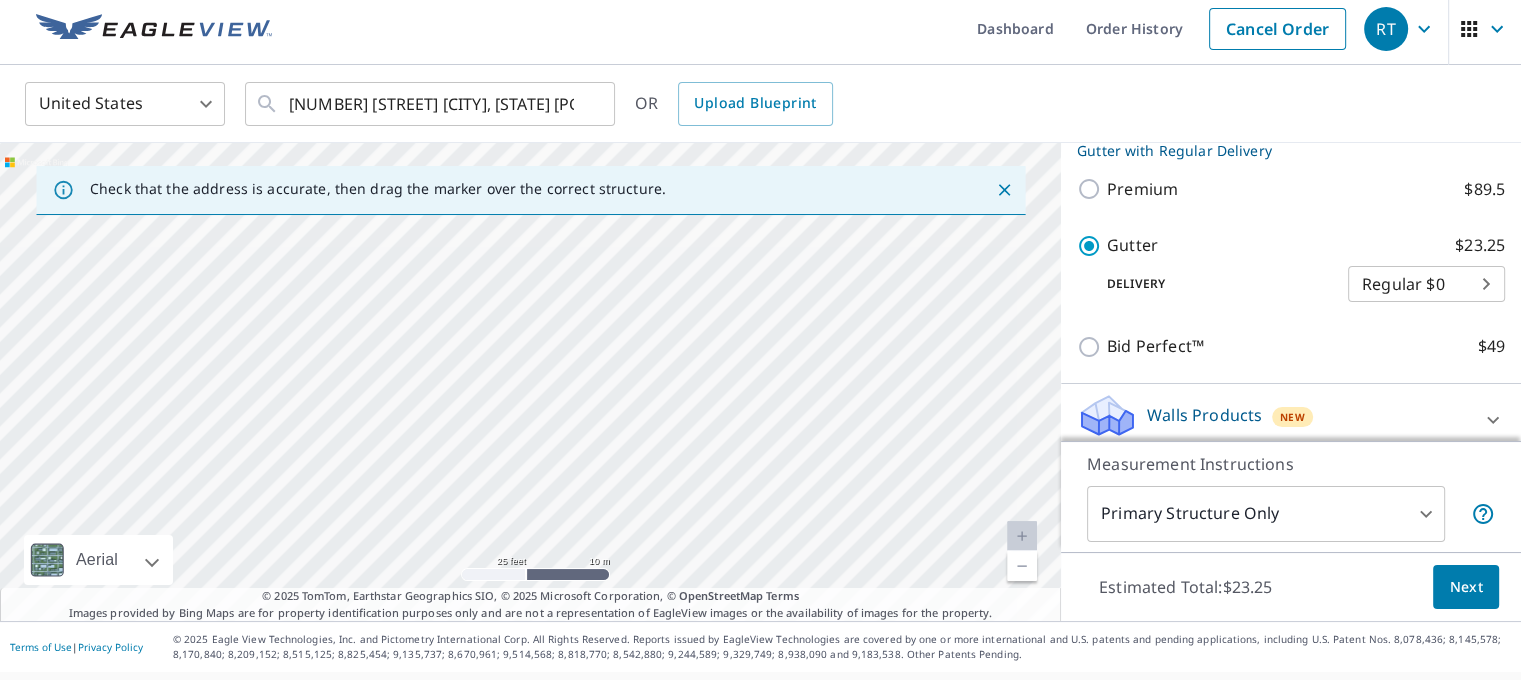 drag, startPoint x: 546, startPoint y: 304, endPoint x: 422, endPoint y: 460, distance: 199.2787 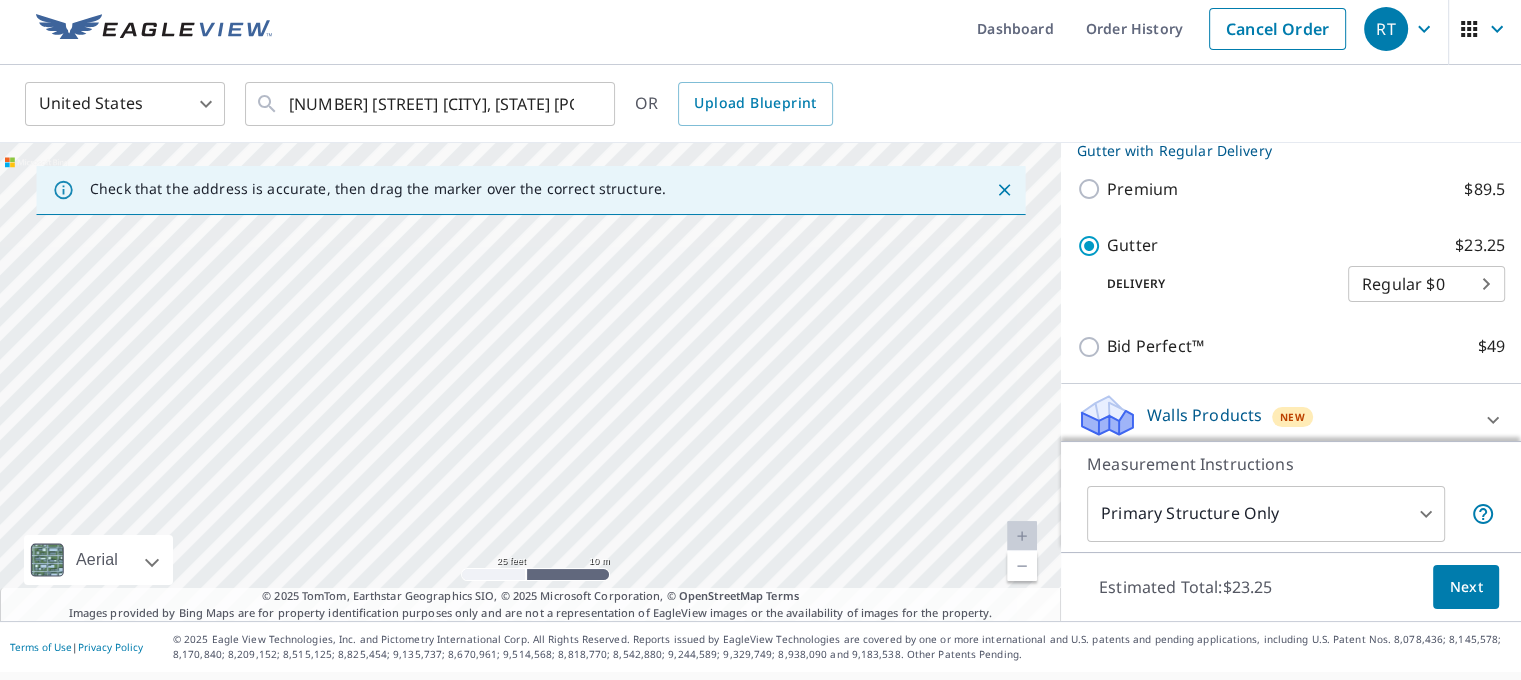 drag, startPoint x: 436, startPoint y: 351, endPoint x: 376, endPoint y: 484, distance: 145.9075 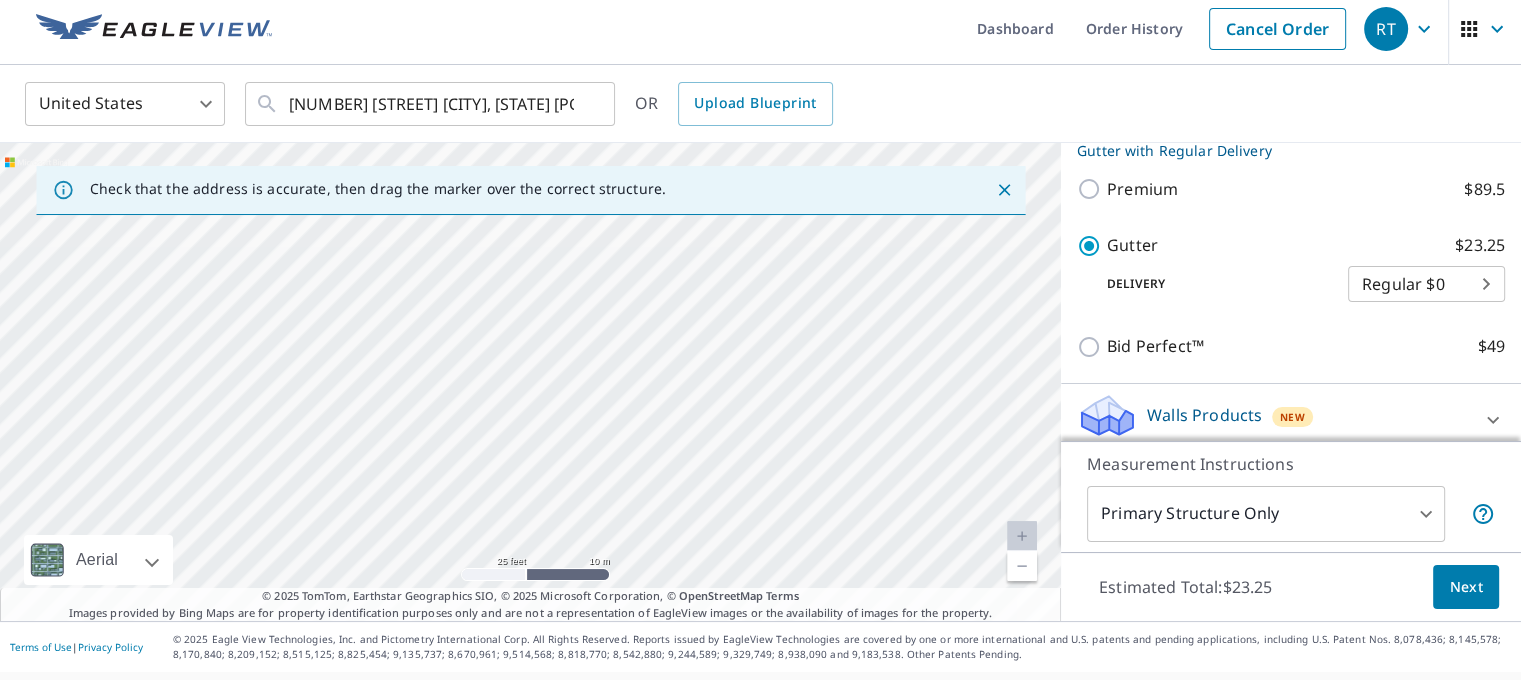 drag, startPoint x: 457, startPoint y: 373, endPoint x: 428, endPoint y: 463, distance: 94.55686 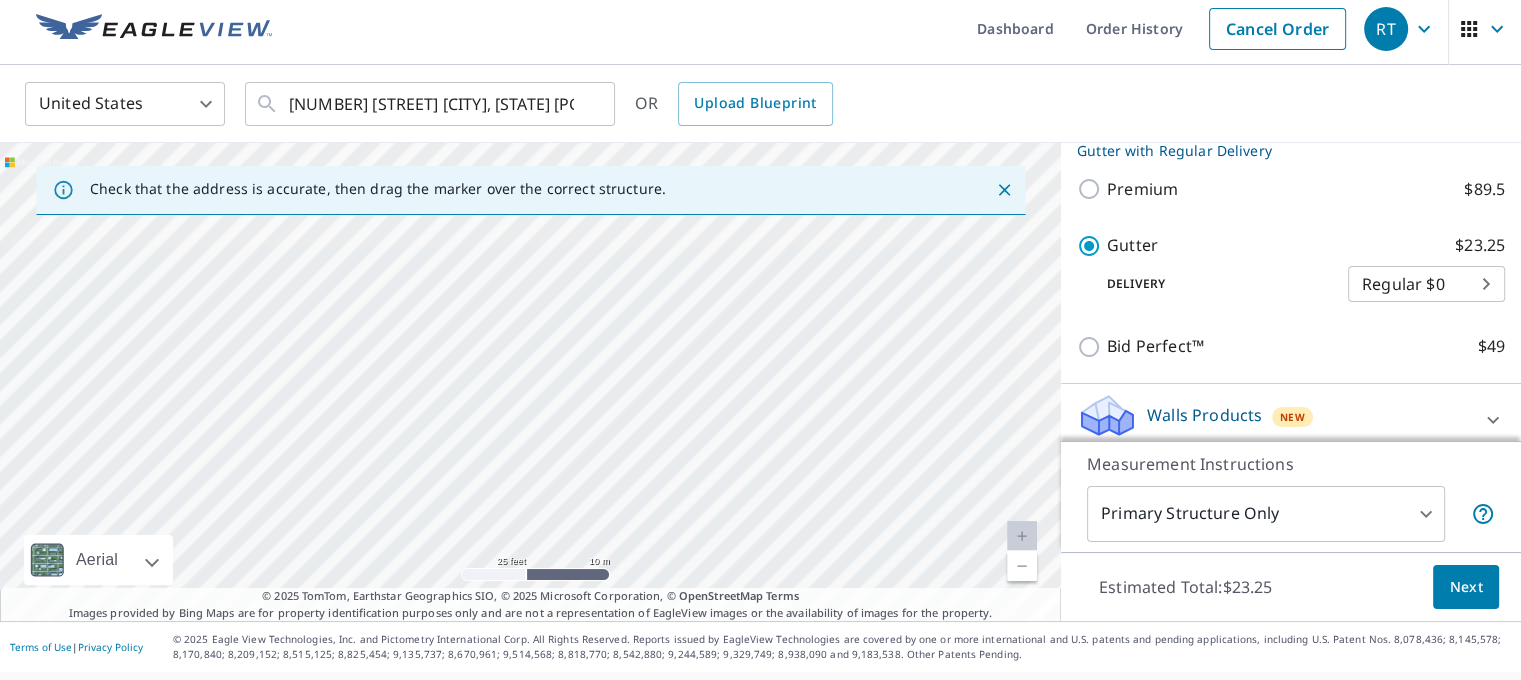click on "1 [NUMBER] [STREET] [CITY], [STATE] [POSTAL_CODE]" at bounding box center (530, 382) 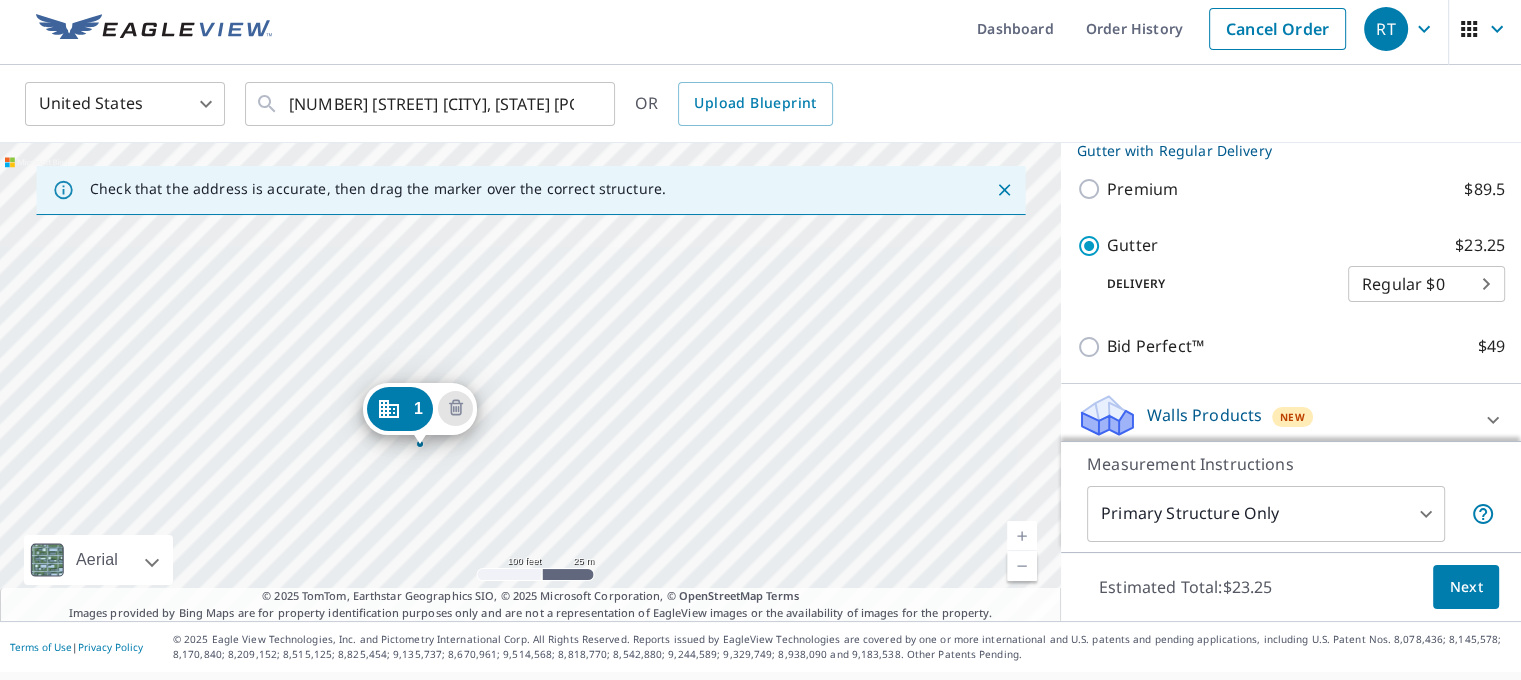 drag, startPoint x: 650, startPoint y: 395, endPoint x: 412, endPoint y: 398, distance: 238.0189 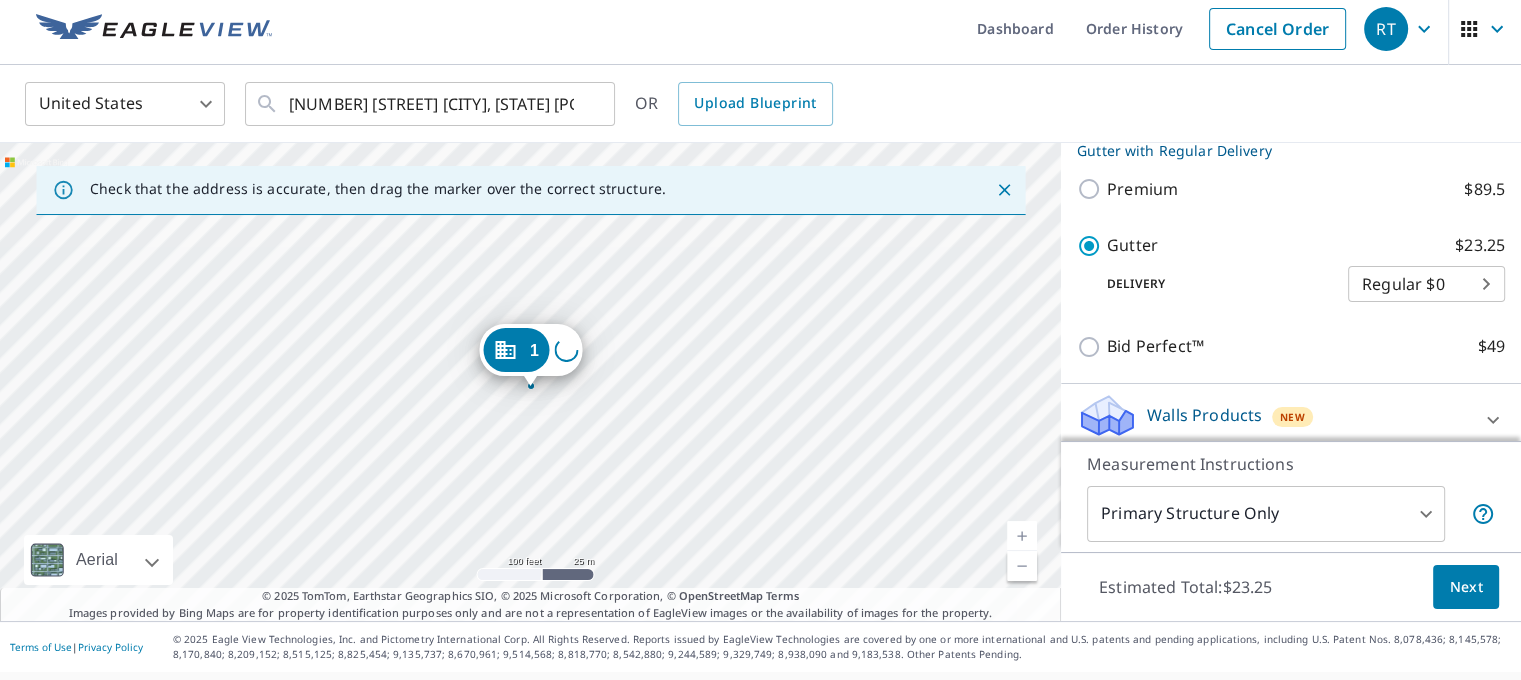 scroll, scrollTop: 392, scrollLeft: 0, axis: vertical 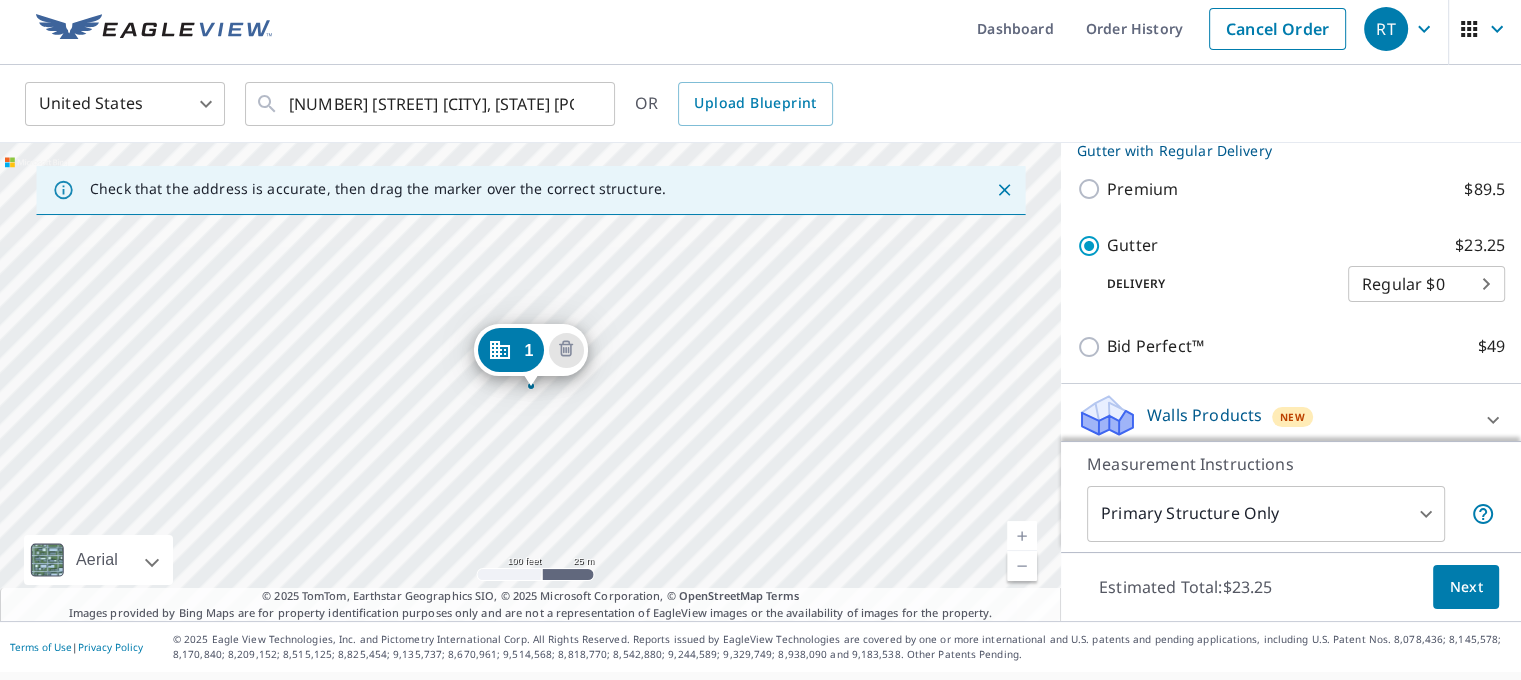 click on "[NUMBER] [STREET] [CITY], [STATE] [POSTAL_CODE]" at bounding box center [530, 382] 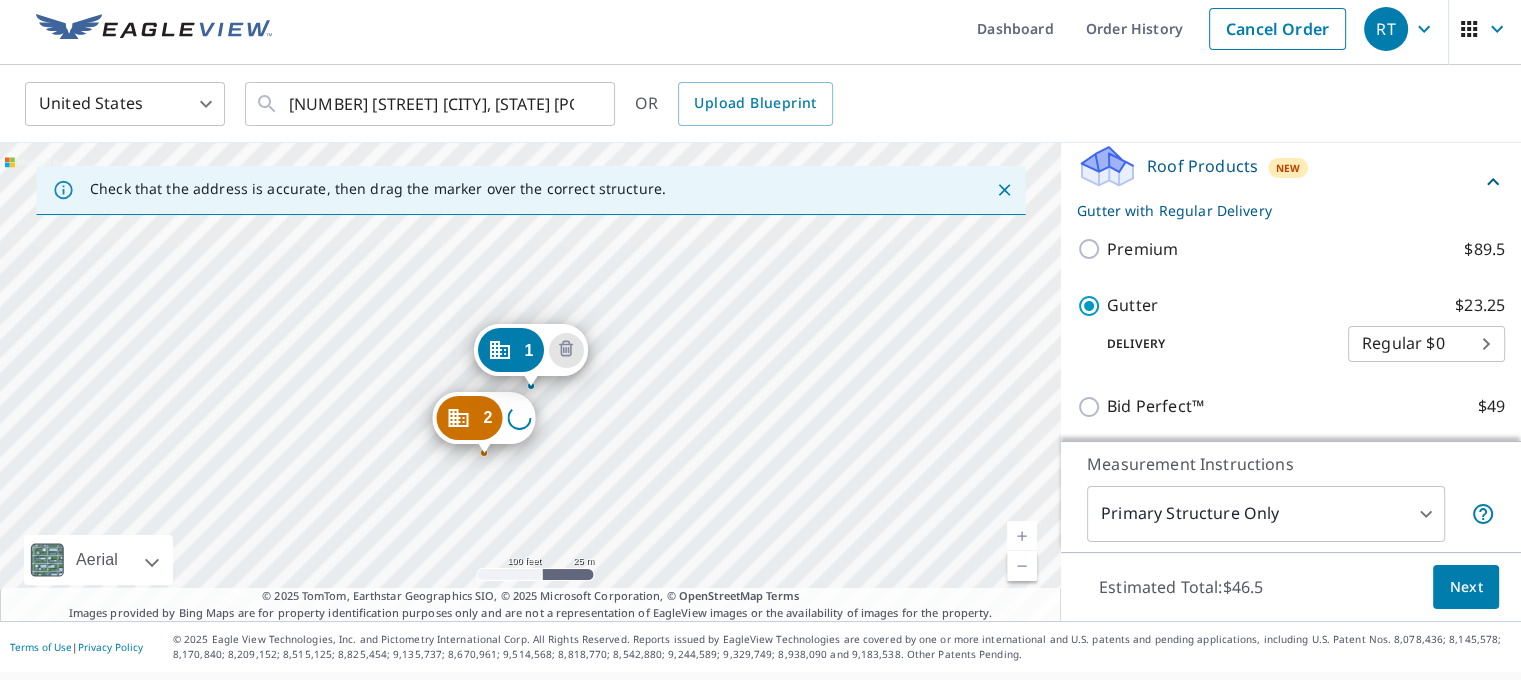 scroll, scrollTop: 483, scrollLeft: 0, axis: vertical 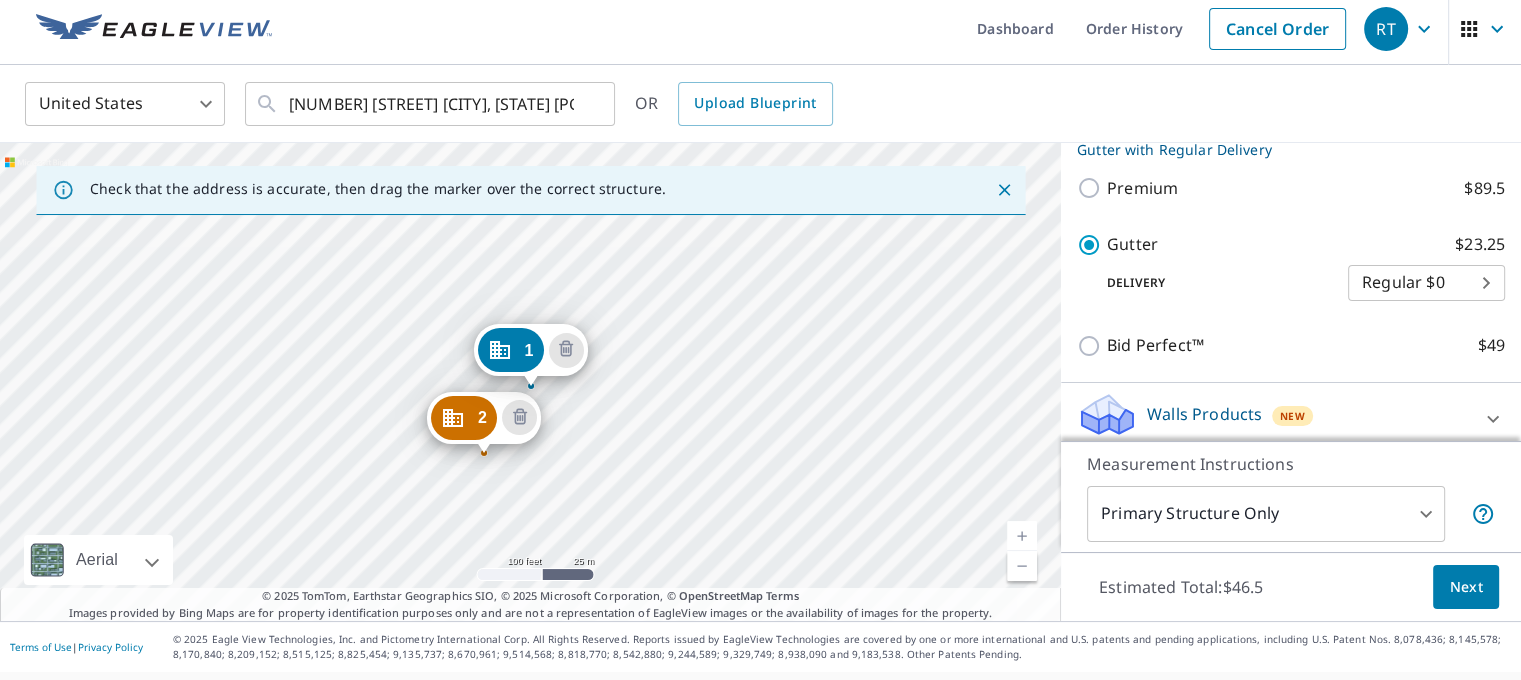 click on "[NUMBER] [STREET] [CITY], [STATE] [POSTAL_CODE] [NUMBER] [STREET] [CITY], [STATE] [POSTAL_CODE]" at bounding box center (530, 382) 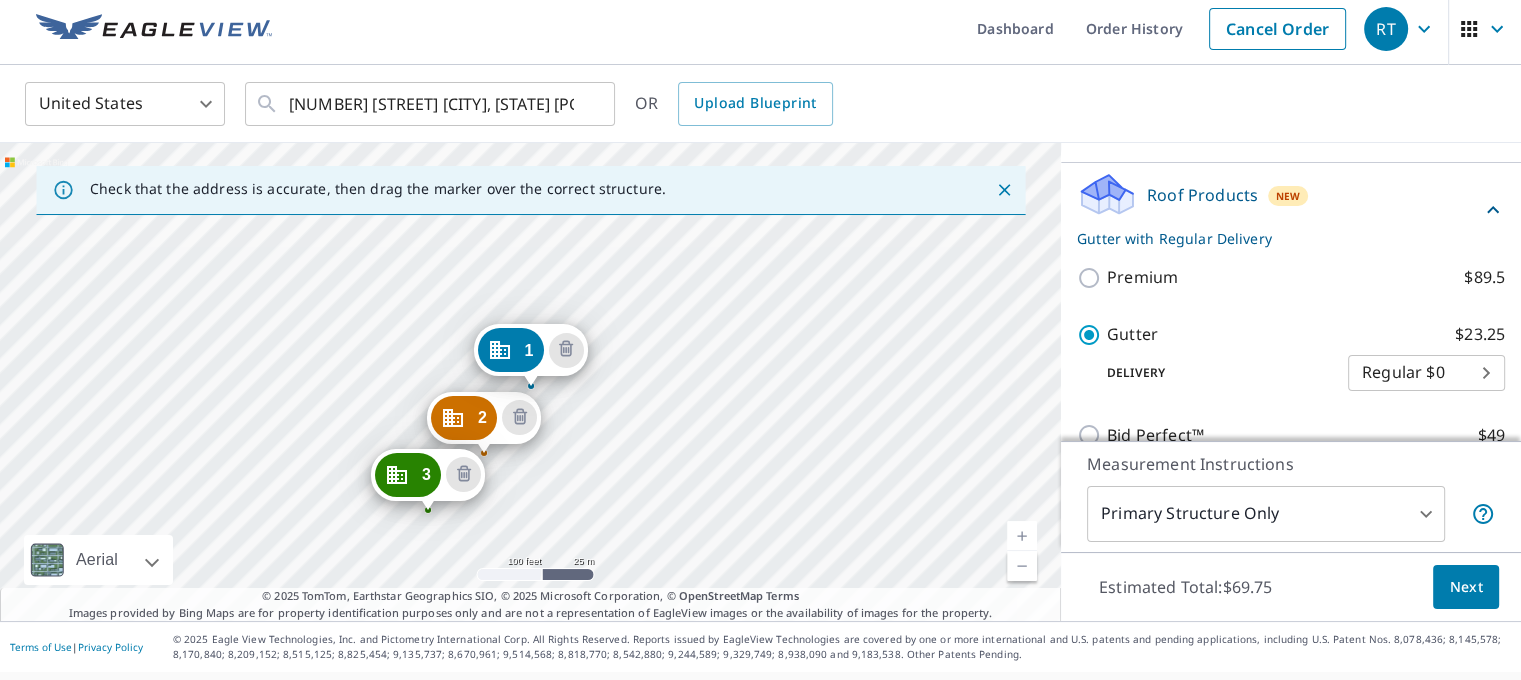 scroll, scrollTop: 572, scrollLeft: 0, axis: vertical 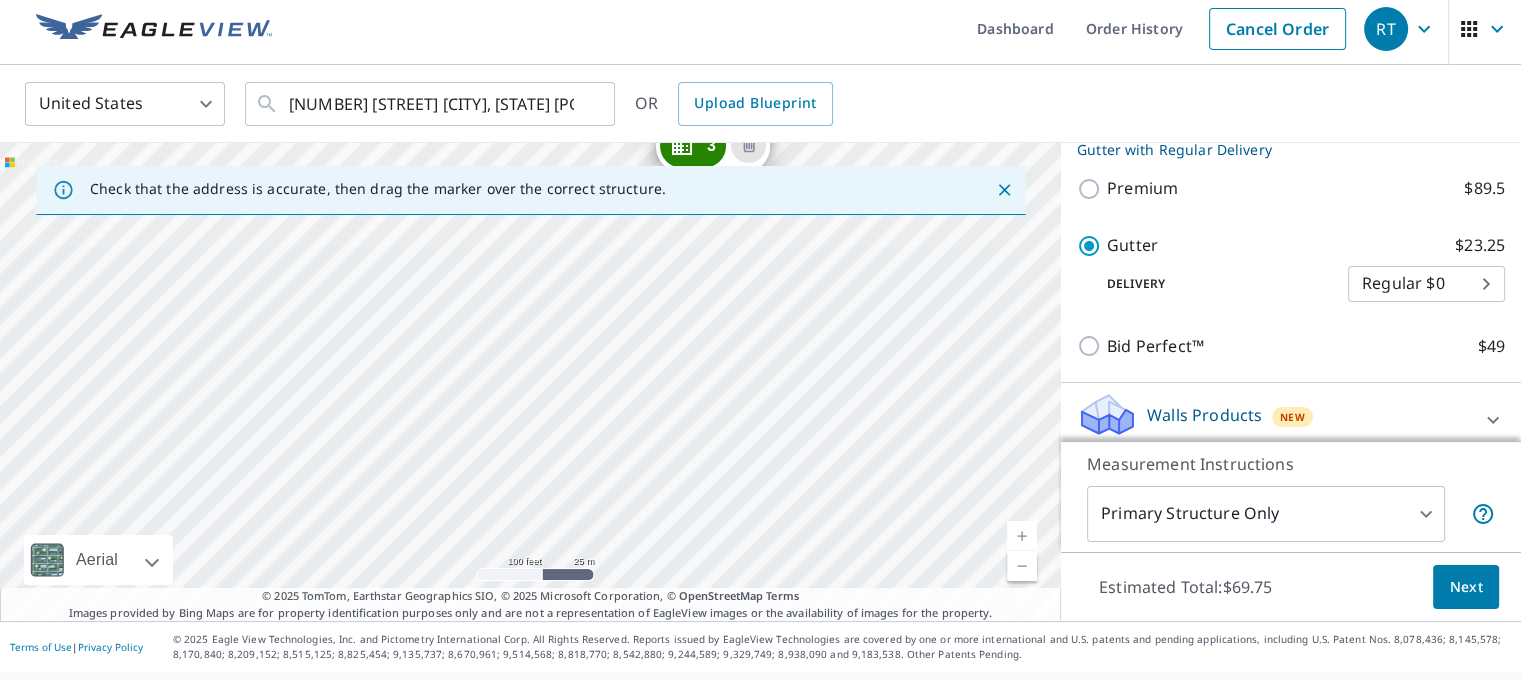 drag, startPoint x: 516, startPoint y: 479, endPoint x: 770, endPoint y: 191, distance: 384.00522 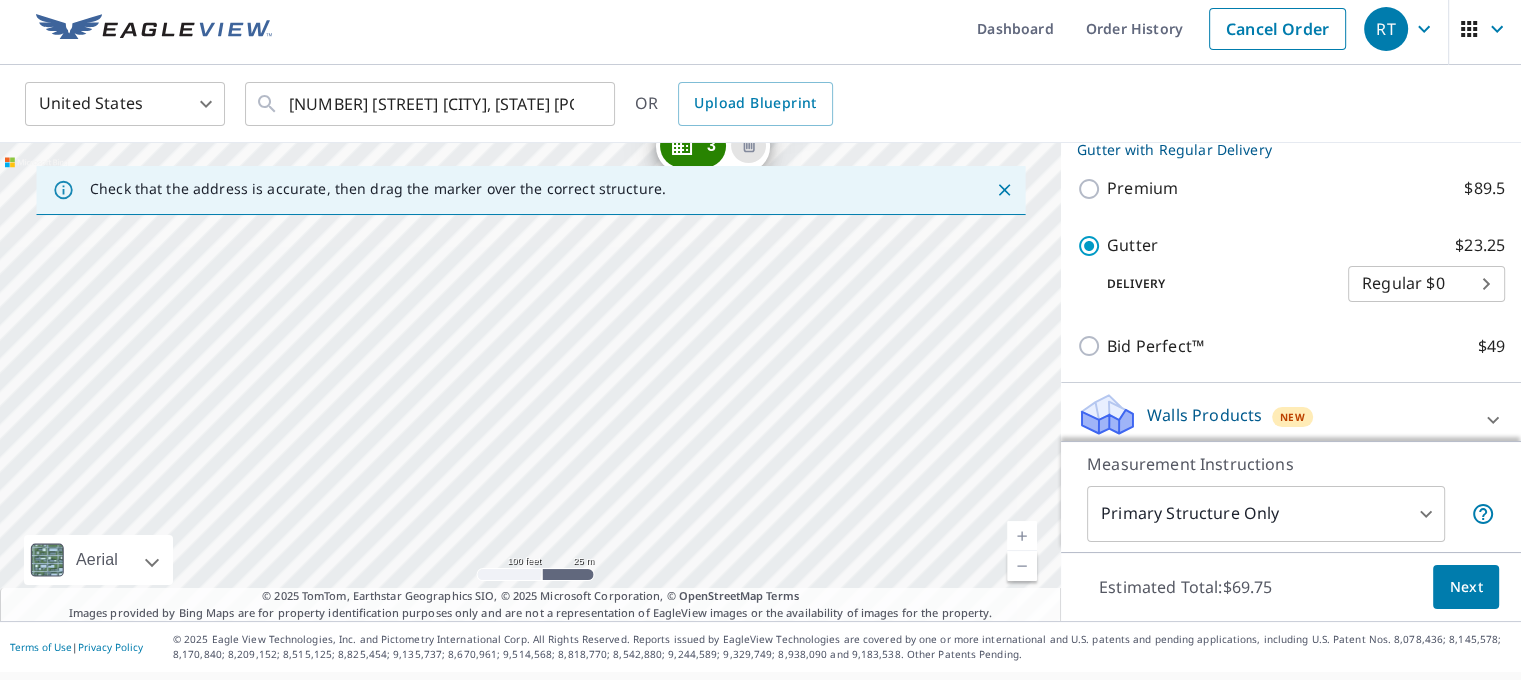 click on "Check that the address is accurate, then drag the marker over the correct structure. [NUMBER] [STREET] [CITY], [STATE] [POSTAL_CODE] [NUMBER] [STREET] [CITY], [STATE] [POSTAL_CODE] [NUMBER] [STREET] [CITY], [STATE] [POSTAL_CODE] Aerial Road A standard road map Aerial A detailed look from above Labels Labels [NUMBER] feet [NUMBER] m © [YEAR] TomTom, © Vexcel Imaging, © [YEAR] Microsoft Corporation,  © OpenStreetMap Terms © [YEAR] TomTom, Earthstar Geographics SIO, © [YEAR] Microsoft Corporation, ©   OpenStreetMap   Terms Images provided by Bing Maps are for property identification purposes only and are not a representation of EagleView images or the availability of images for the property." at bounding box center [530, 382] 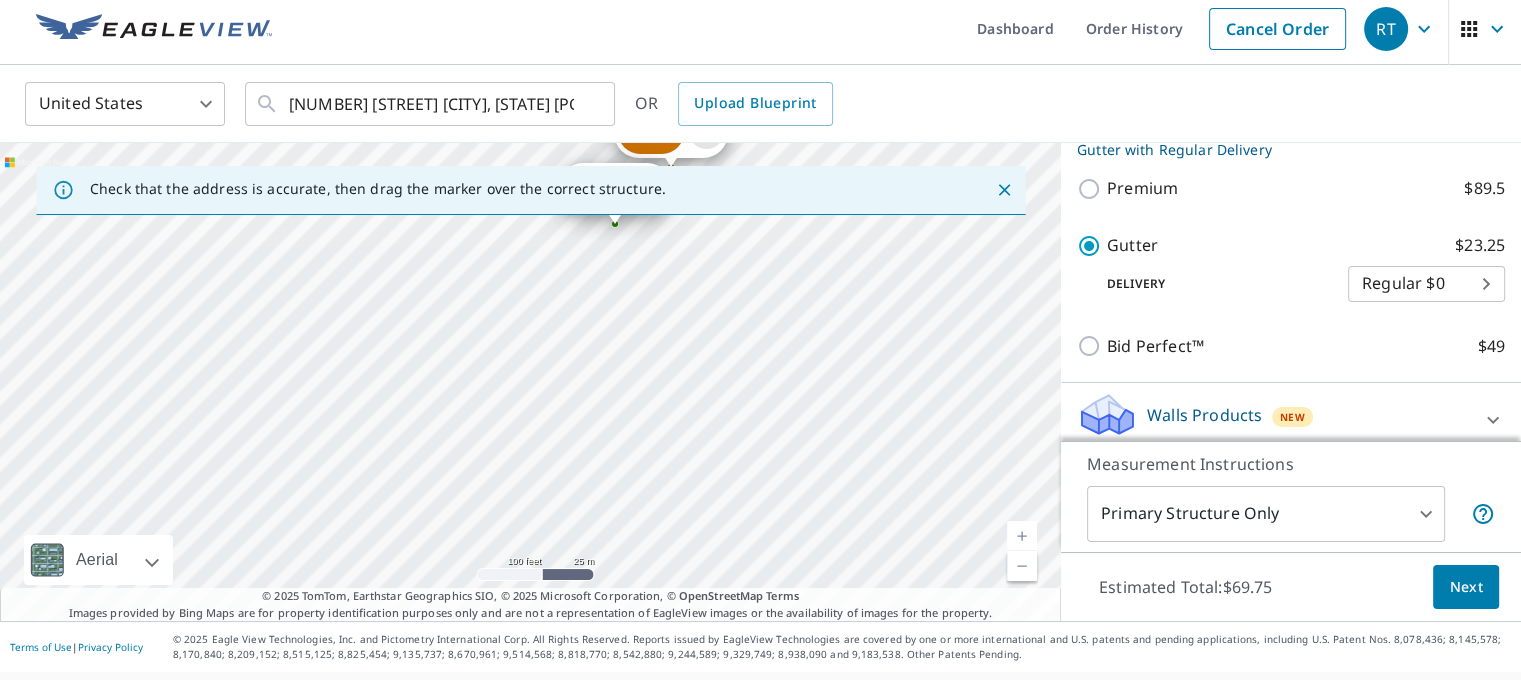 click on "[NUMBER] [STREET] [CITY], [STATE] [POSTAL_CODE] [NUMBER] [STREET] [CITY], [STATE] [POSTAL_CODE] [NUMBER] [STREET] [CITY], [STATE] [POSTAL_CODE]" at bounding box center (530, 382) 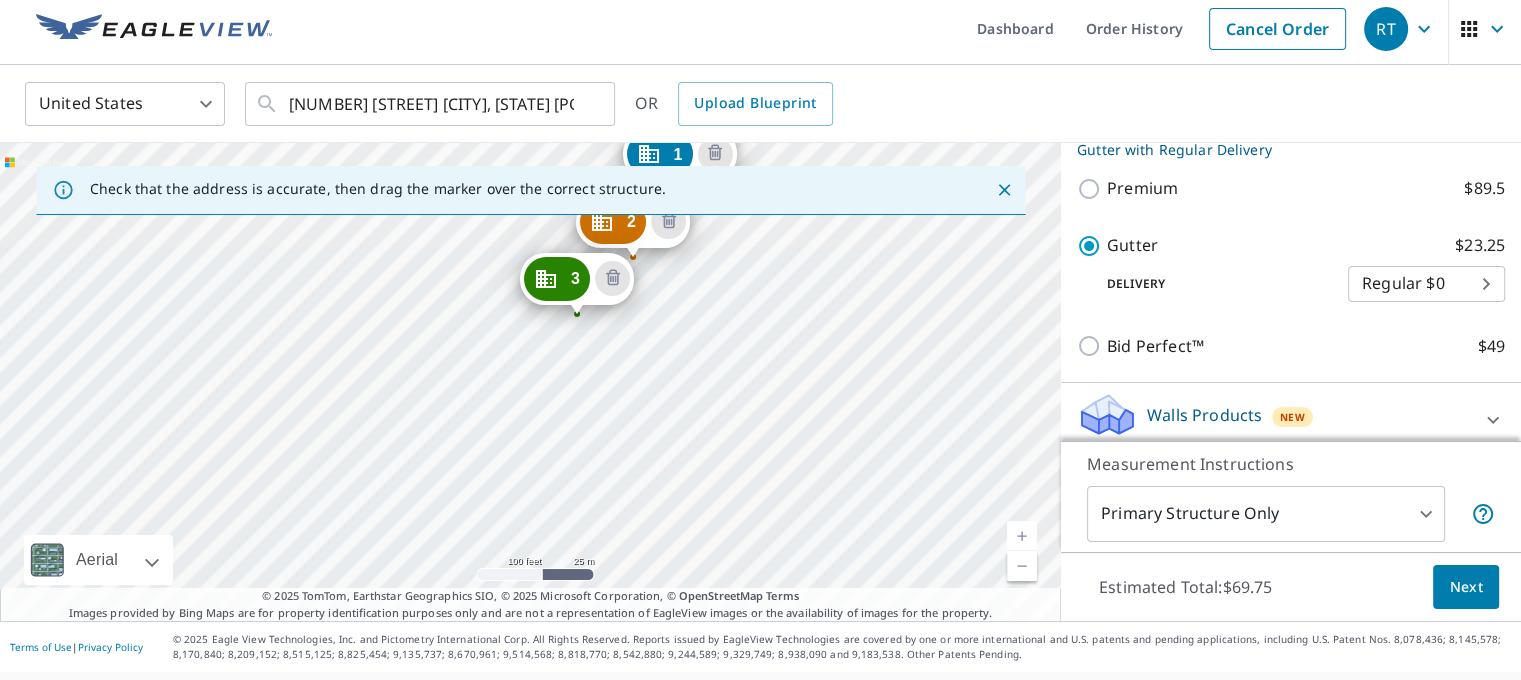 drag, startPoint x: 645, startPoint y: 263, endPoint x: 607, endPoint y: 353, distance: 97.6934 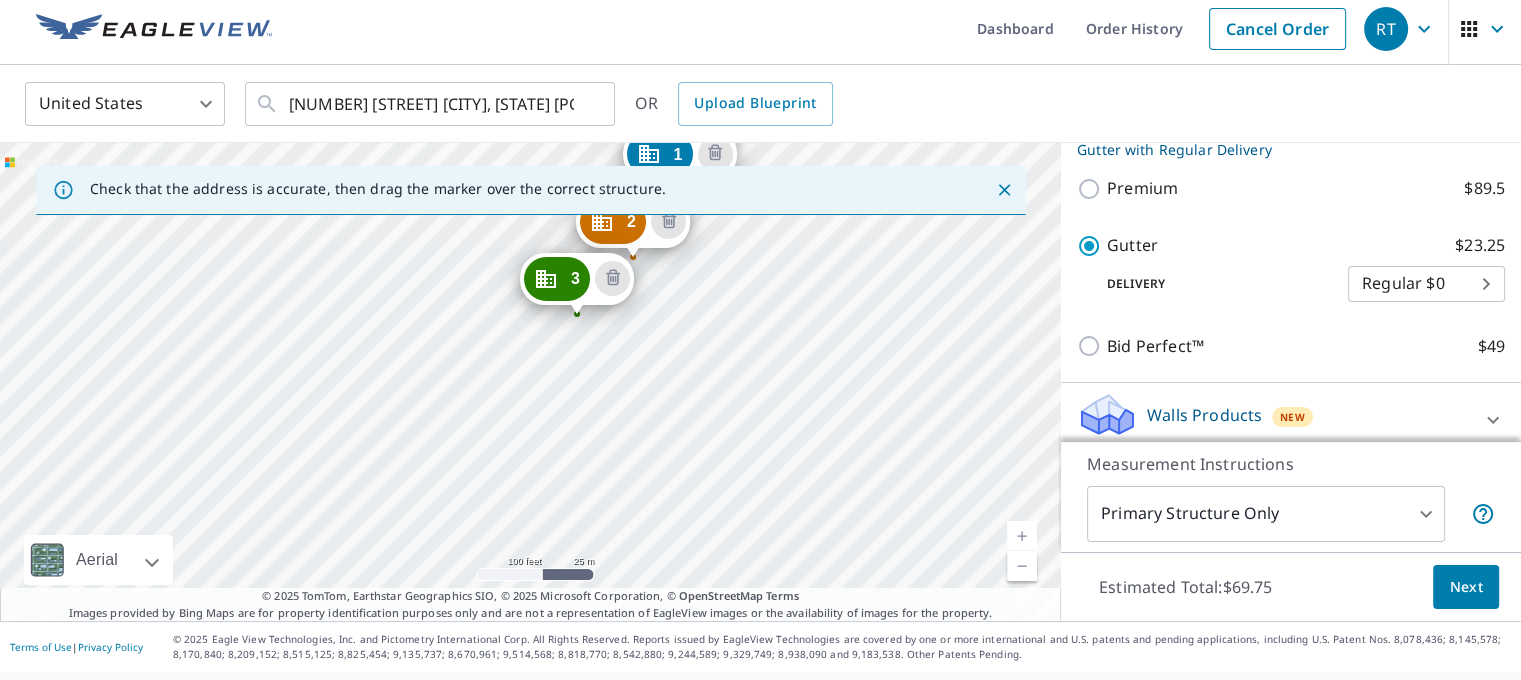 click on "[NUMBER] [STREET] [CITY], [STATE] [POSTAL_CODE] [NUMBER] [STREET] [CITY], [STATE] [POSTAL_CODE] [NUMBER] [STREET] [CITY], [STATE] [POSTAL_CODE]" at bounding box center [530, 382] 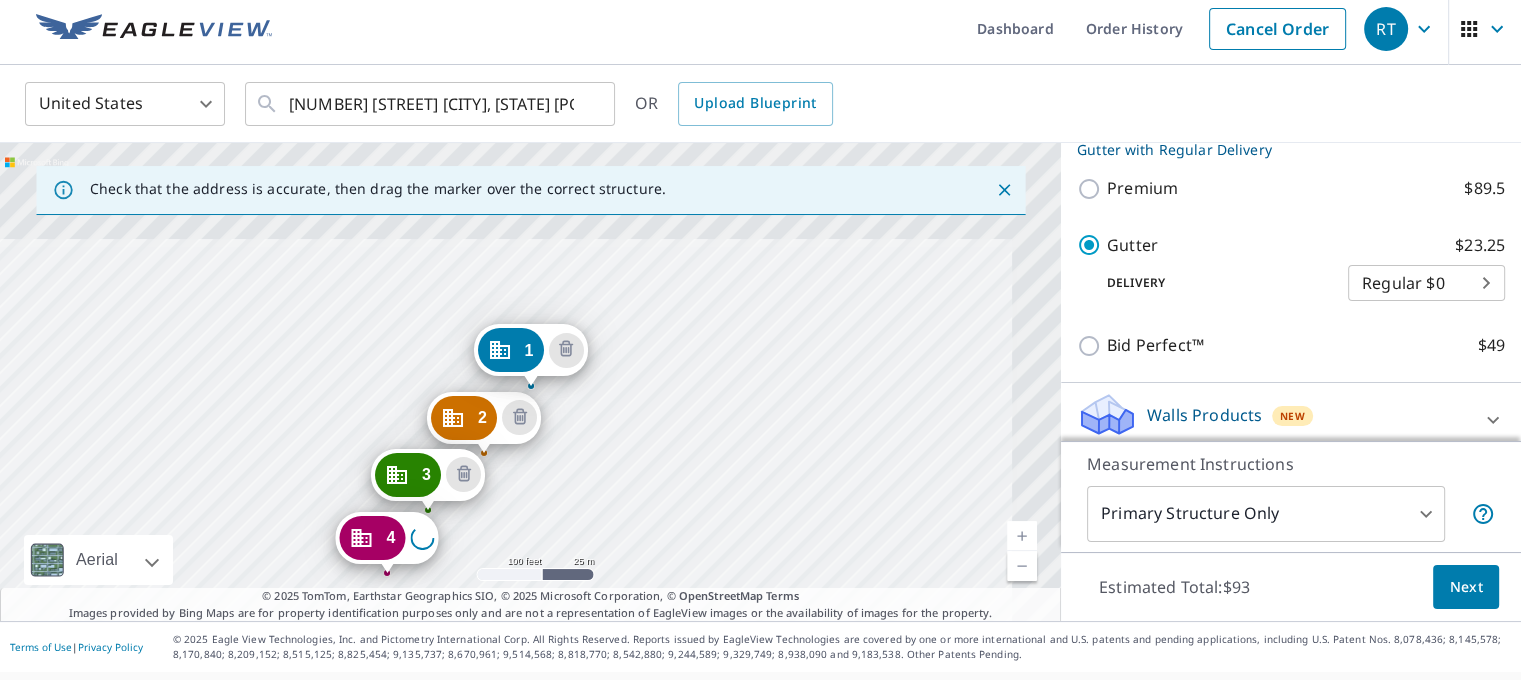 scroll, scrollTop: 663, scrollLeft: 0, axis: vertical 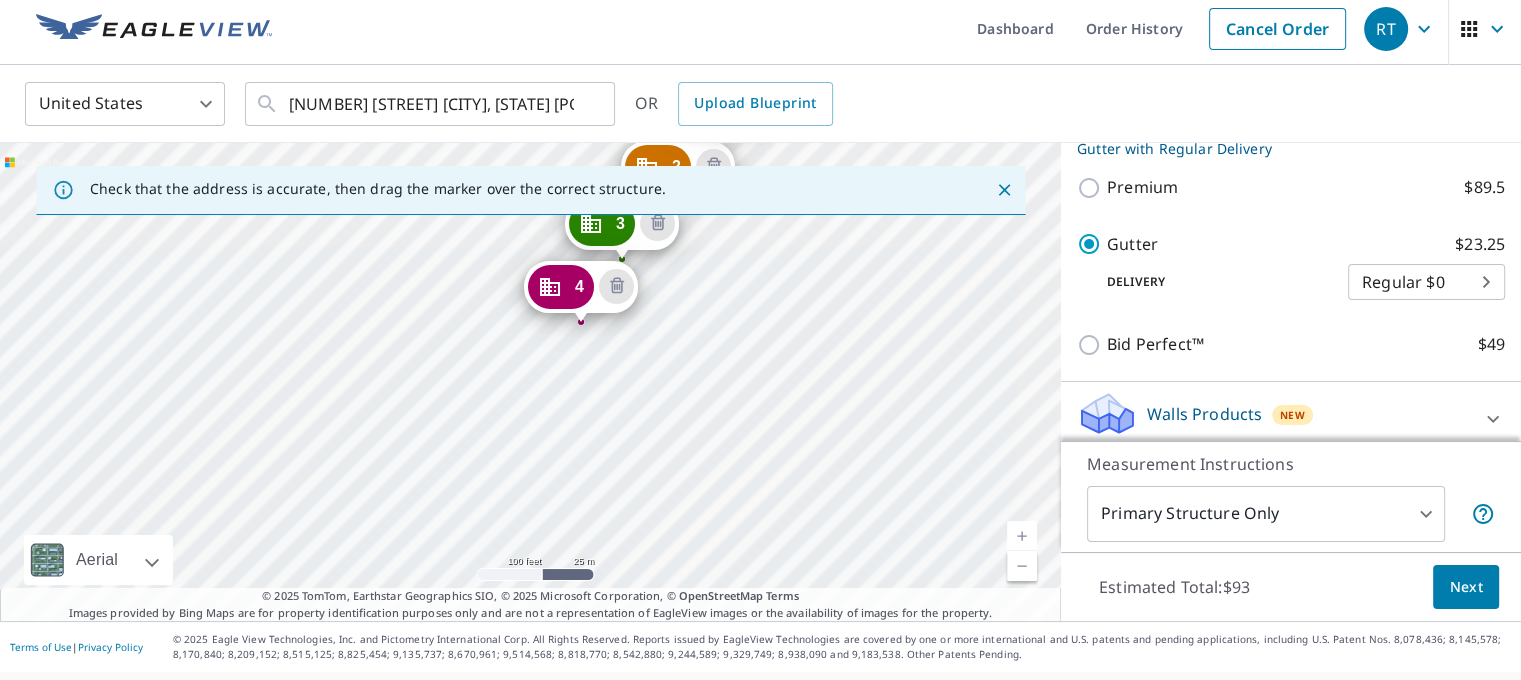 drag, startPoint x: 513, startPoint y: 494, endPoint x: 718, endPoint y: 245, distance: 322.5306 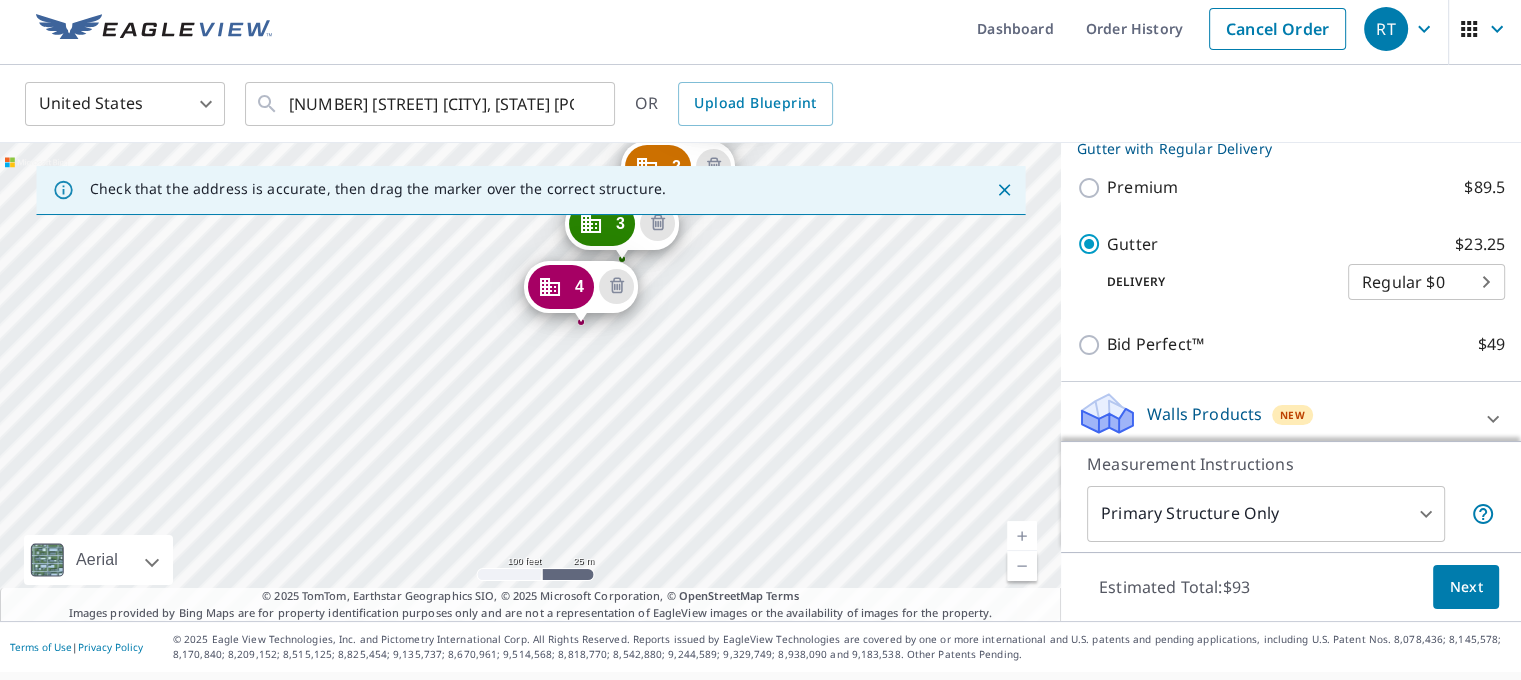 click on "[NUMBER] [STREET] [CITY], [STATE] [POSTAL_CODE] [NUMBER] [STREET] [CITY], [STATE] [POSTAL_CODE] [NUMBER] [STREET] [CITY], [STATE] [POSTAL_CODE] [NUMBER] [STREET] [CITY], [STATE] [POSTAL_CODE]" at bounding box center [530, 382] 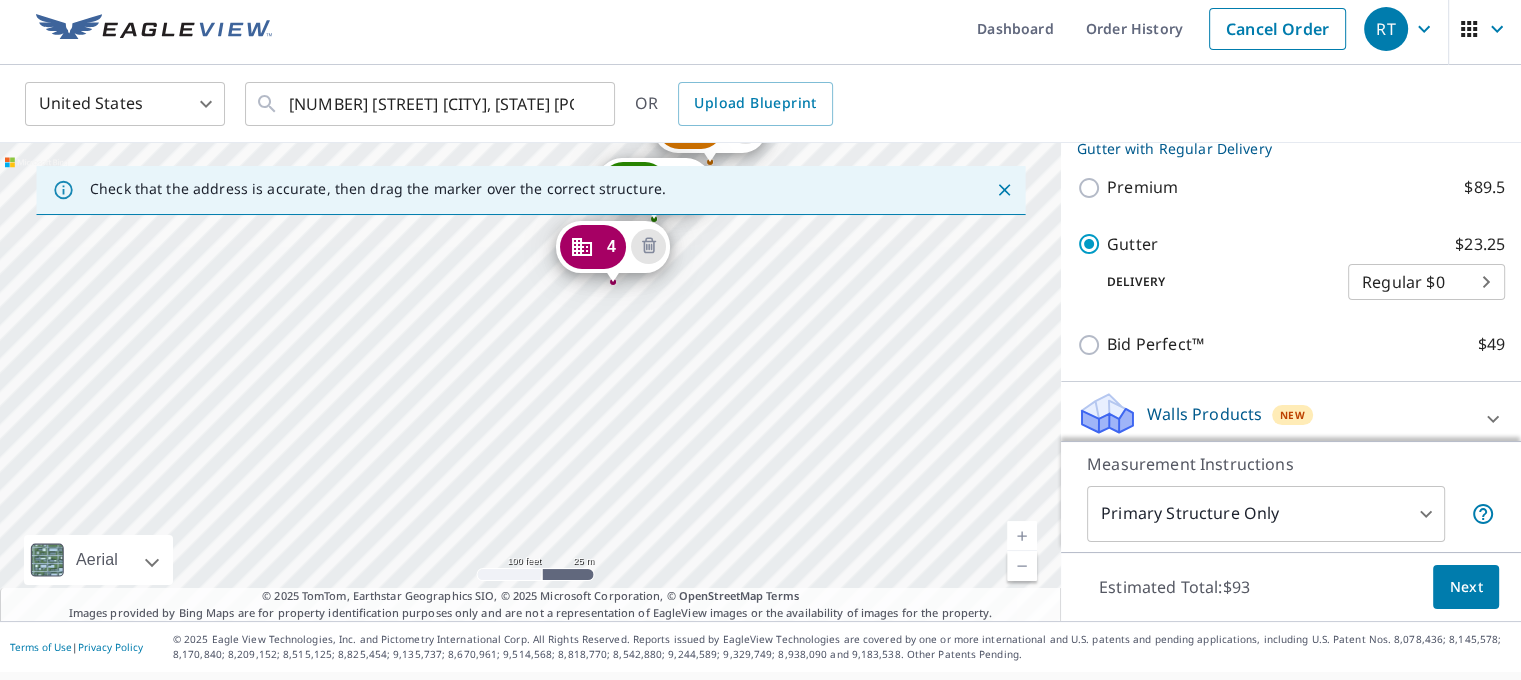 click on "[NUMBER] [STREET] [CITY], [STATE] [POSTAL_CODE] [NUMBER] [STREET] [CITY], [STATE] [POSTAL_CODE] [NUMBER] [STREET] [CITY], [STATE] [POSTAL_CODE] [NUMBER] [STREET] [CITY], [STATE] [POSTAL_CODE]" at bounding box center [530, 382] 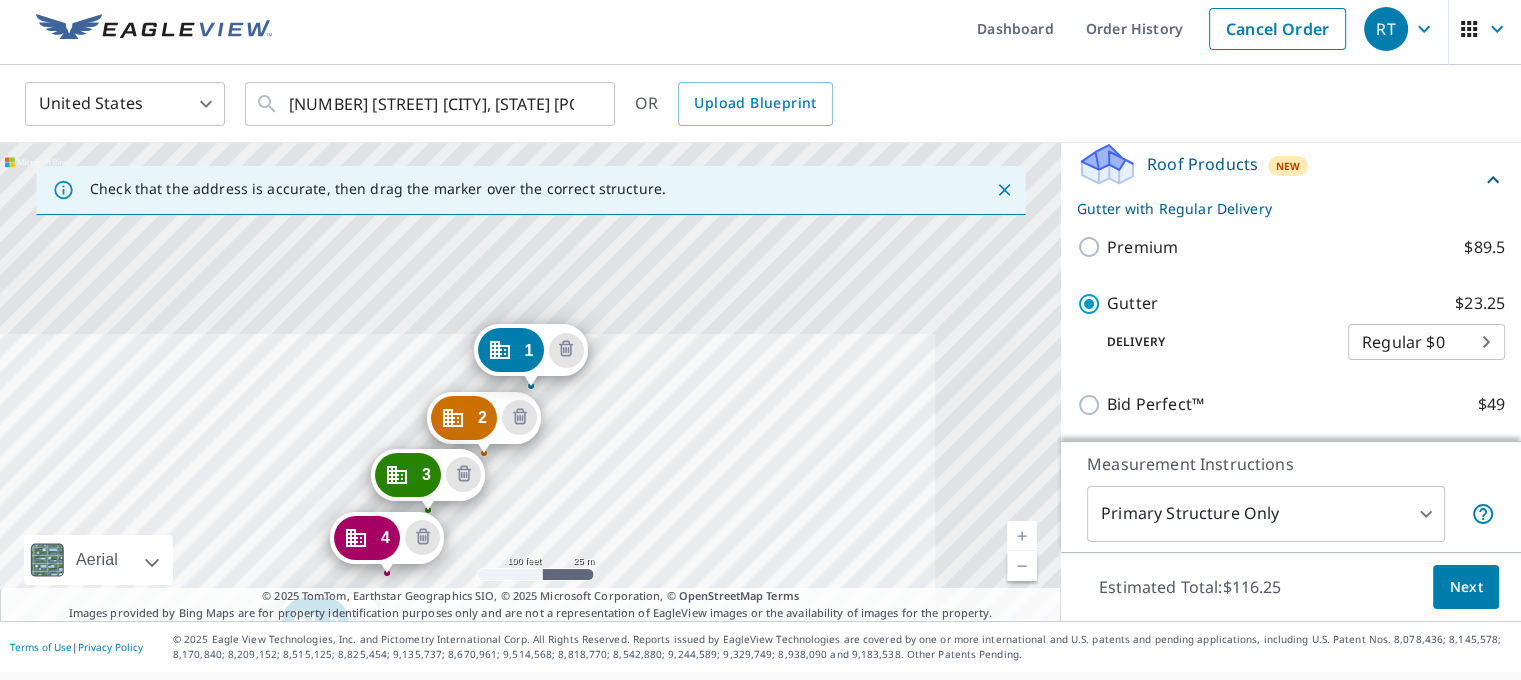 scroll, scrollTop: 753, scrollLeft: 0, axis: vertical 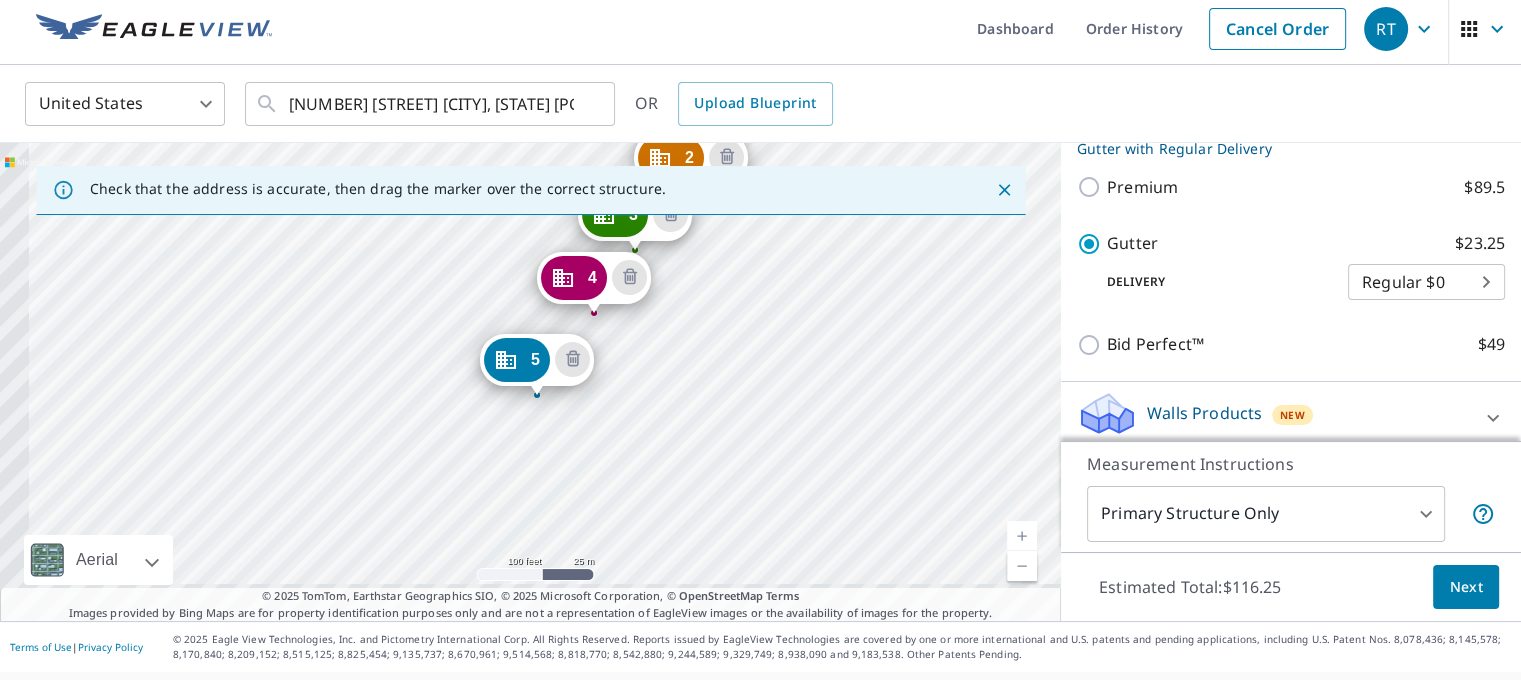 drag, startPoint x: 497, startPoint y: 518, endPoint x: 744, endPoint y: 207, distance: 397.15237 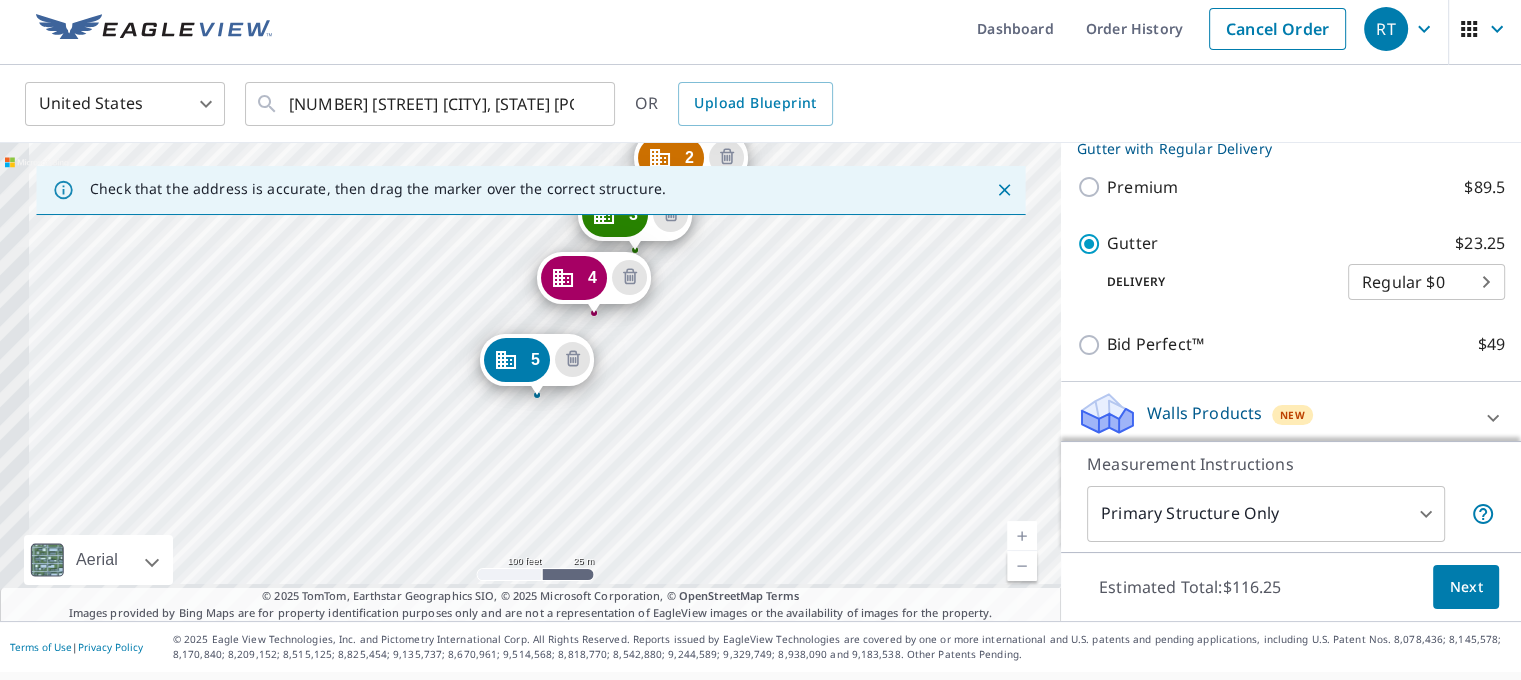 click on "[NUMBER] [STREET] [CITY], [STATE] [POSTAL_CODE] [NUMBER] [STREET] [CITY], [STATE] [POSTAL_CODE] [NUMBER] [STREET] [CITY], [STATE] [POSTAL_CODE] [NUMBER] [STREET] [CITY], [STATE] [POSTAL_CODE] [NUMBER] [STREET] [CITY], [STATE] [POSTAL_CODE]" at bounding box center (530, 382) 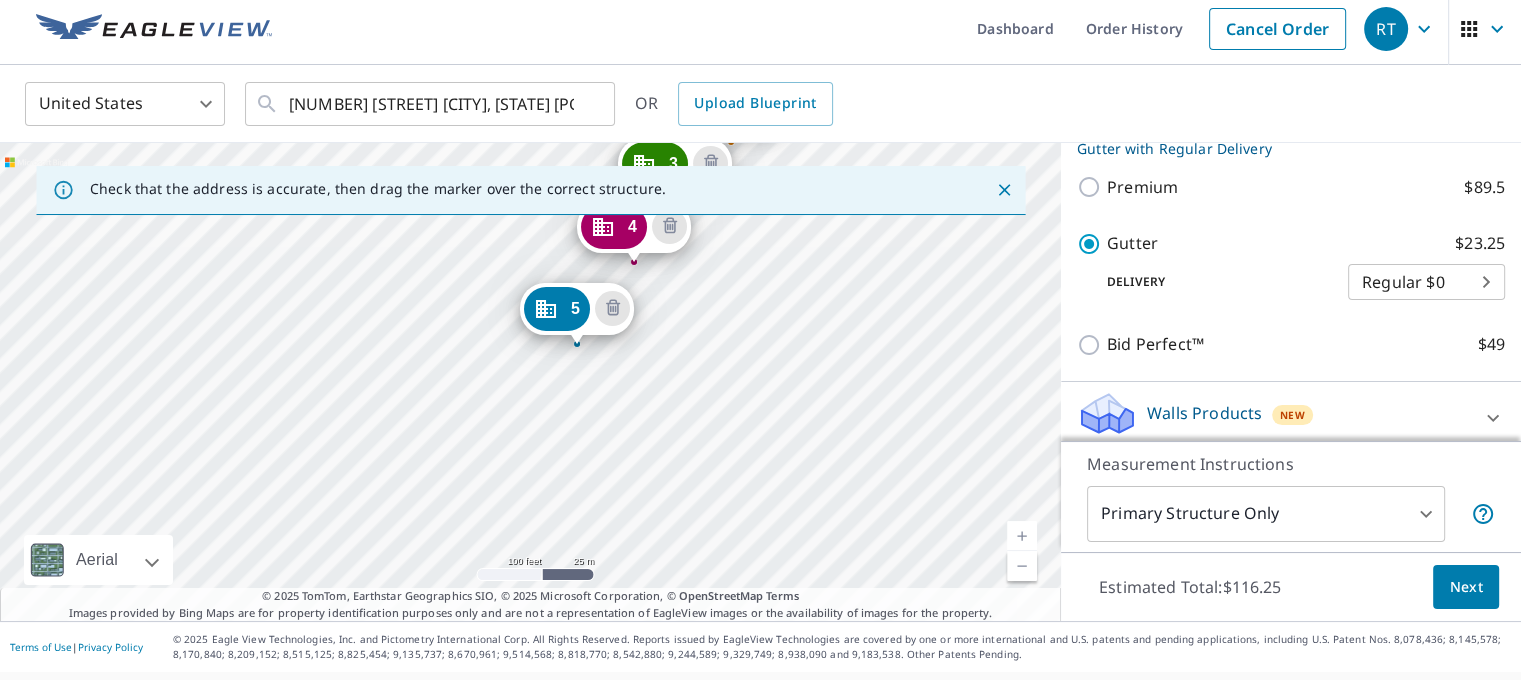 click on "[NUMBER] [STREET] [CITY], [STATE] [POSTAL_CODE] [NUMBER] [STREET] [CITY], [STATE] [POSTAL_CODE] [NUMBER] [STREET] [CITY], [STATE] [POSTAL_CODE] [NUMBER] [STREET] [CITY], [STATE] [POSTAL_CODE] [NUMBER] [STREET] [CITY], [STATE] [POSTAL_CODE]" at bounding box center [530, 382] 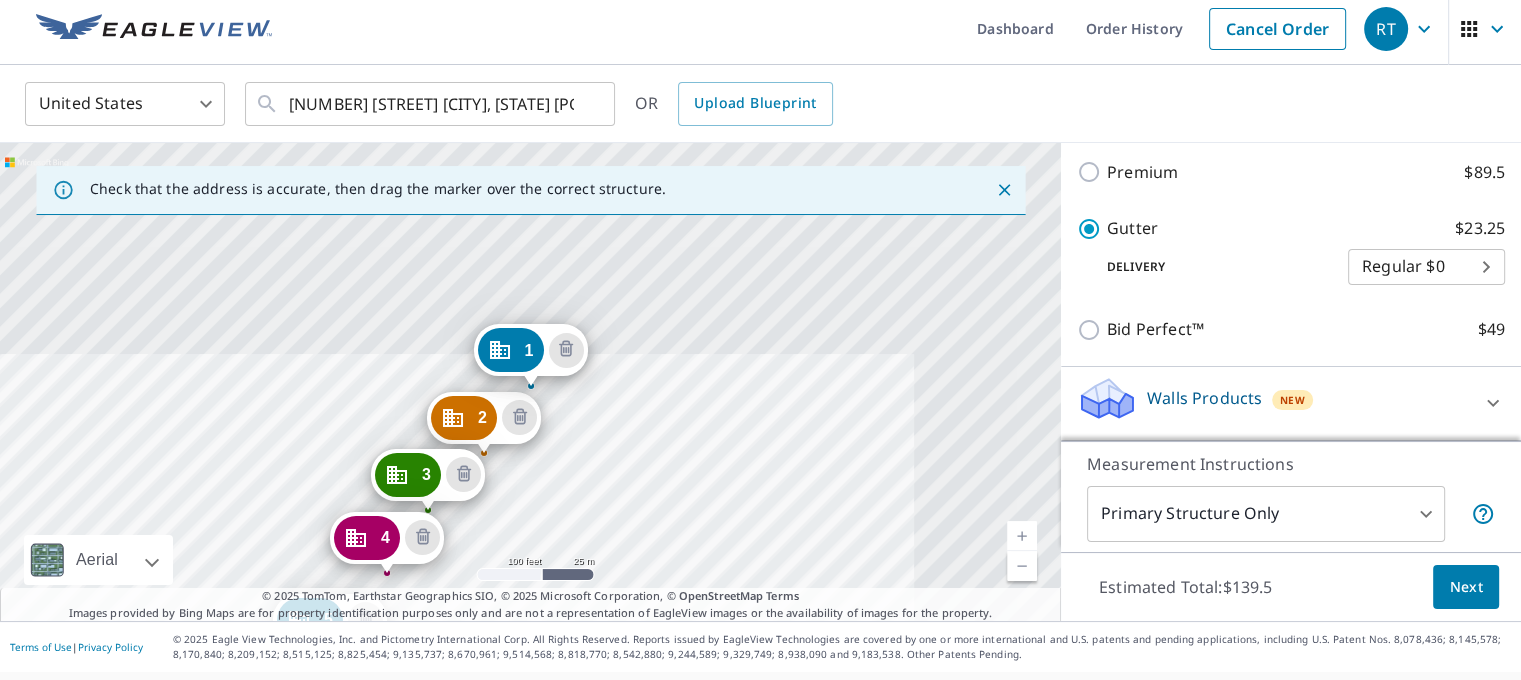 scroll, scrollTop: 843, scrollLeft: 0, axis: vertical 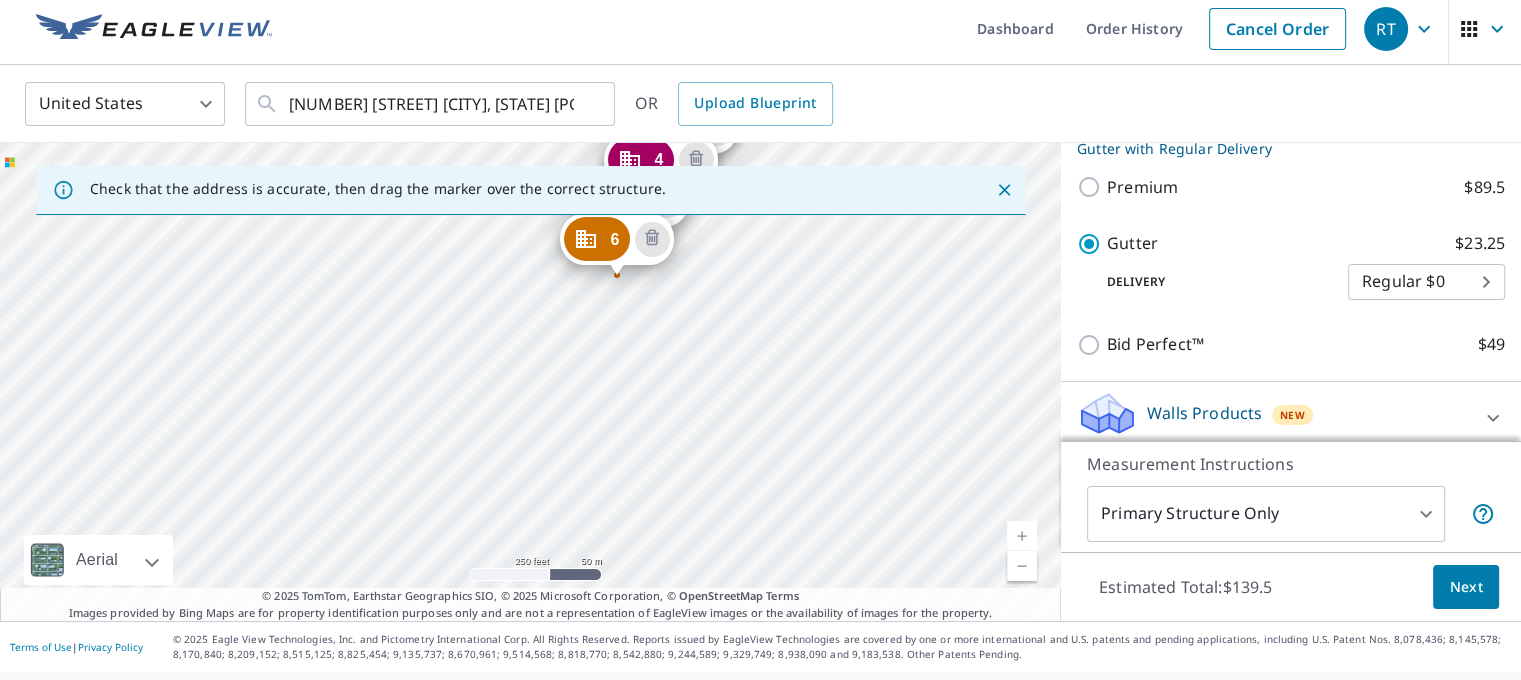 drag, startPoint x: 569, startPoint y: 533, endPoint x: 755, endPoint y: 218, distance: 365.81552 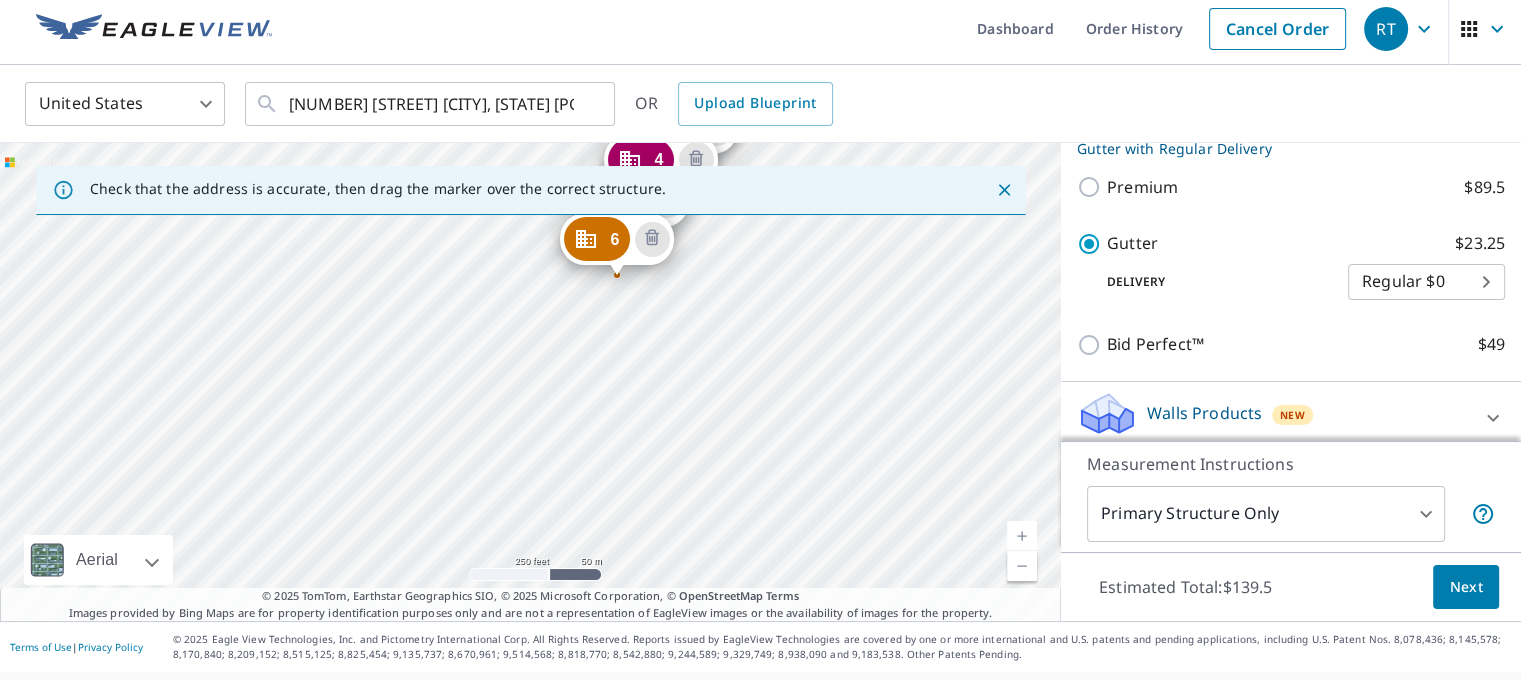 click on "2 [NUMBER] [STREET] [CITY], [STATE] [POSTAL_CODE] 3 [NUMBER] [STREET] [CITY], [STATE] [POSTAL_CODE] 4 [NUMBER] [STREET] [CITY], [STATE] [POSTAL_CODE] 5 [NUMBER] [STREET] [CITY], [STATE] [POSTAL_CODE] 6 [NUMBER] [STREET] [CITY], [STATE] [POSTAL_CODE] 1 [NUMBER] [STREET] [CITY], [STATE] [POSTAL_CODE]" at bounding box center (530, 382) 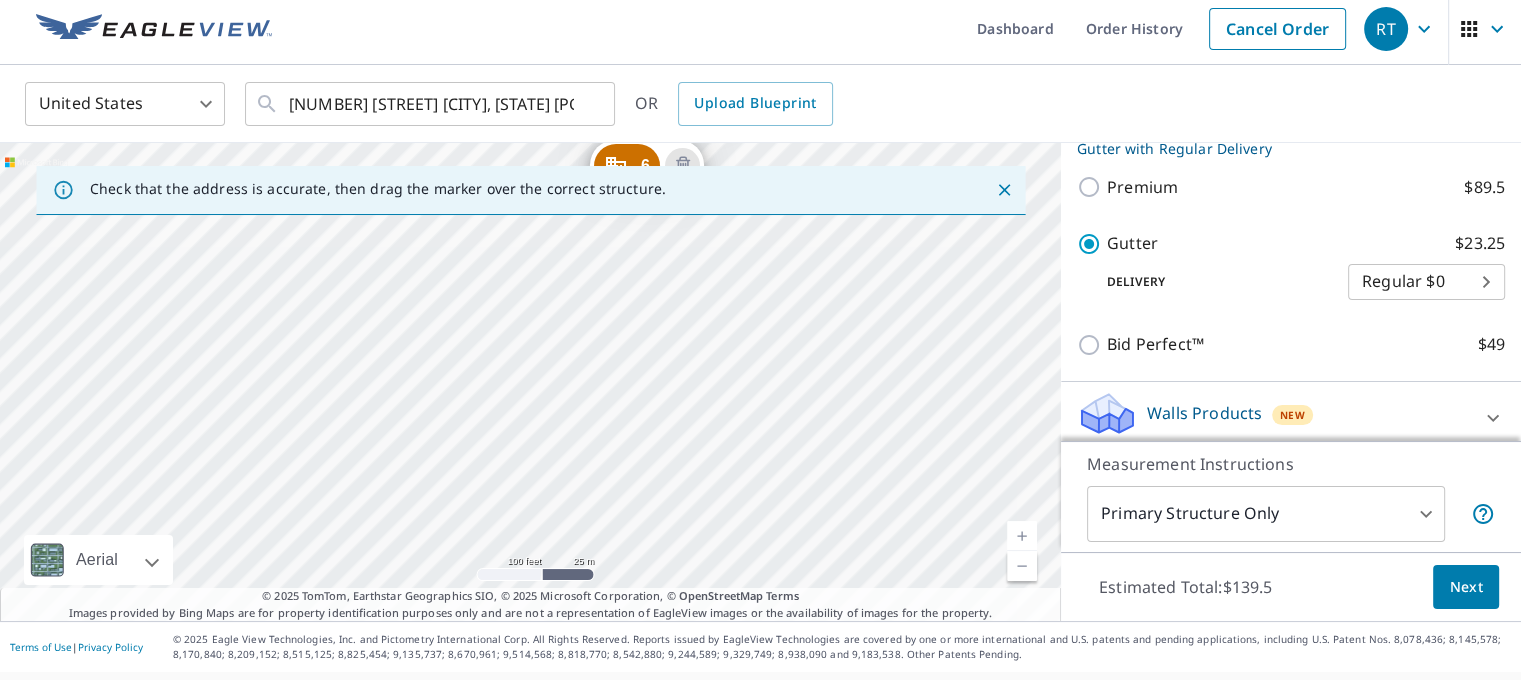 click on "2 [NUMBER] [STREET] [CITY], [STATE] [POSTAL_CODE] 3 [NUMBER] [STREET] [CITY], [STATE] [POSTAL_CODE] 4 [NUMBER] [STREET] [CITY], [STATE] [POSTAL_CODE] 5 [NUMBER] [STREET] [CITY], [STATE] [POSTAL_CODE] 6 [NUMBER] [STREET] [CITY], [STATE] [POSTAL_CODE] 1 [NUMBER] [STREET] [CITY], [STATE] [POSTAL_CODE]" at bounding box center [530, 382] 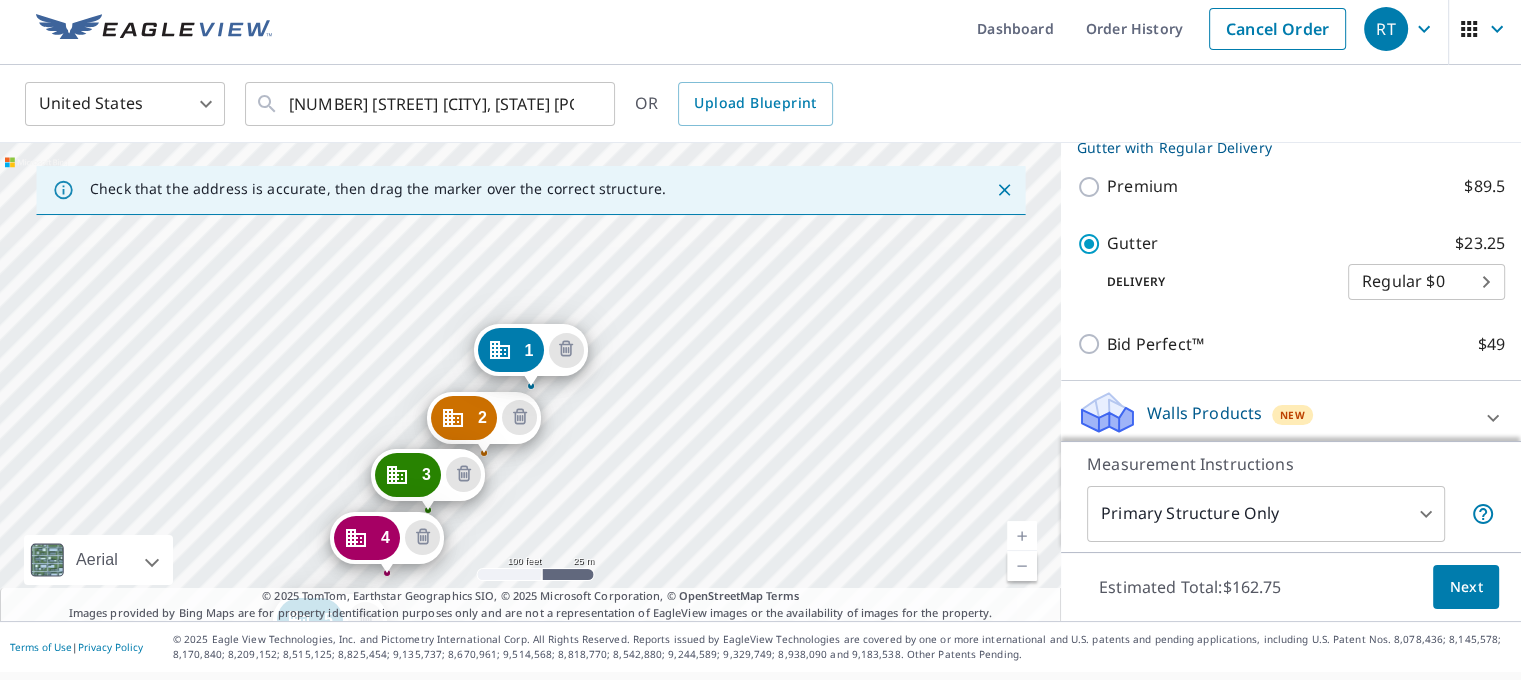 scroll, scrollTop: 933, scrollLeft: 0, axis: vertical 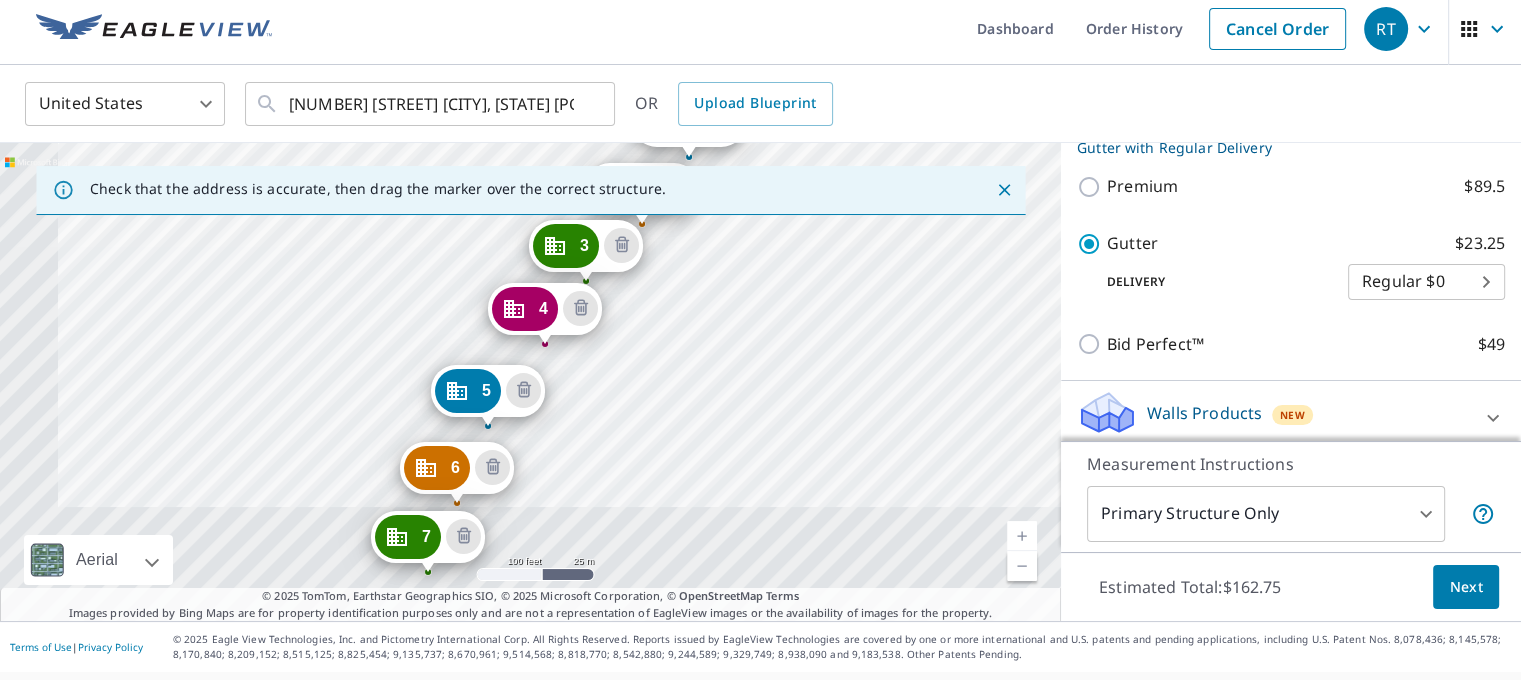 drag, startPoint x: 513, startPoint y: 513, endPoint x: 680, endPoint y: 269, distance: 295.6772 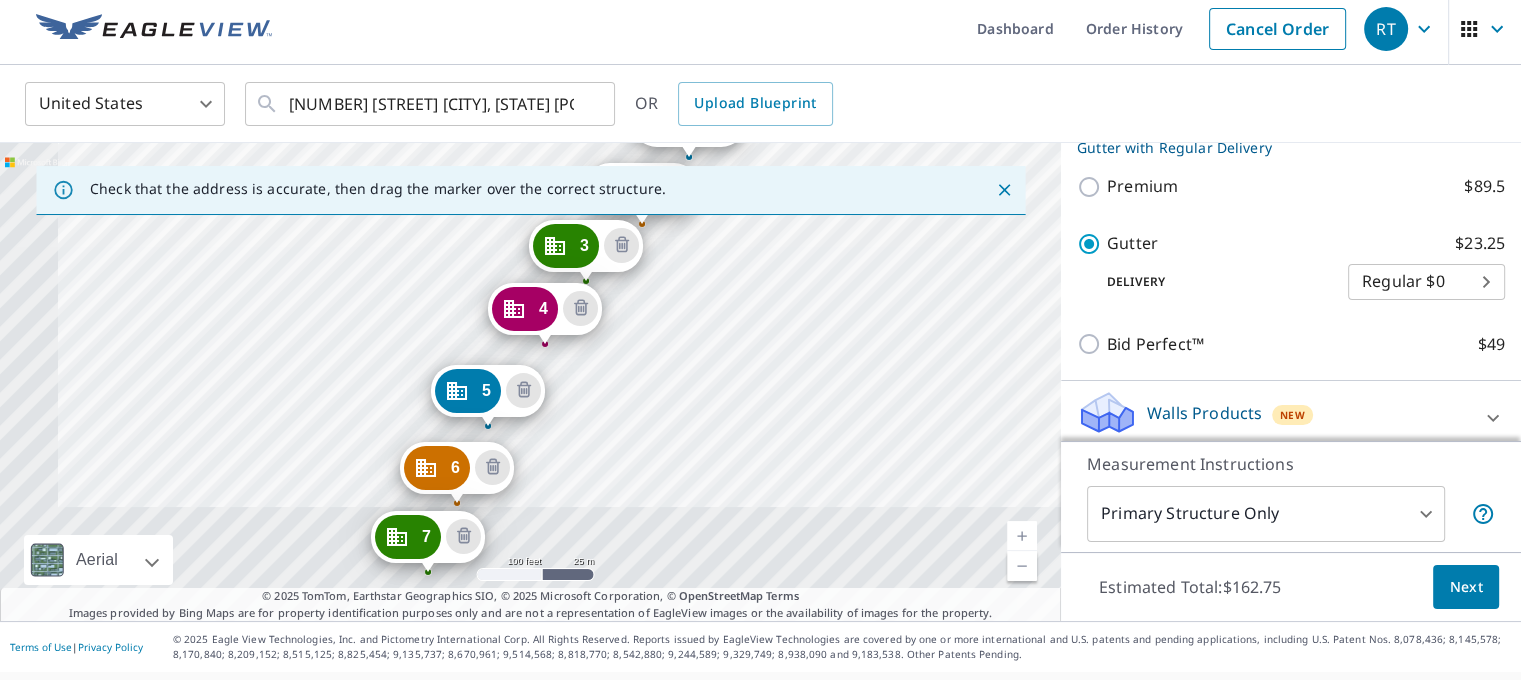 click on "2 [NUMBER] [STREET] [CITY], [STATE] [POSTAL_CODE] 3 [NUMBER] [STREET] [CITY], [STATE] [POSTAL_CODE] 4 [NUMBER] [STREET] [CITY], [STATE] [POSTAL_CODE] 5 [NUMBER] [STREET] [CITY], [STATE] [POSTAL_CODE] 6 [NUMBER] [STREET] [CITY], [STATE] [POSTAL_CODE] 7 [NUMBER] [STREET] [CITY], [STATE] [POSTAL_CODE] 1 [NUMBER] [STREET] [CITY], [STATE] [POSTAL_CODE]" at bounding box center [530, 382] 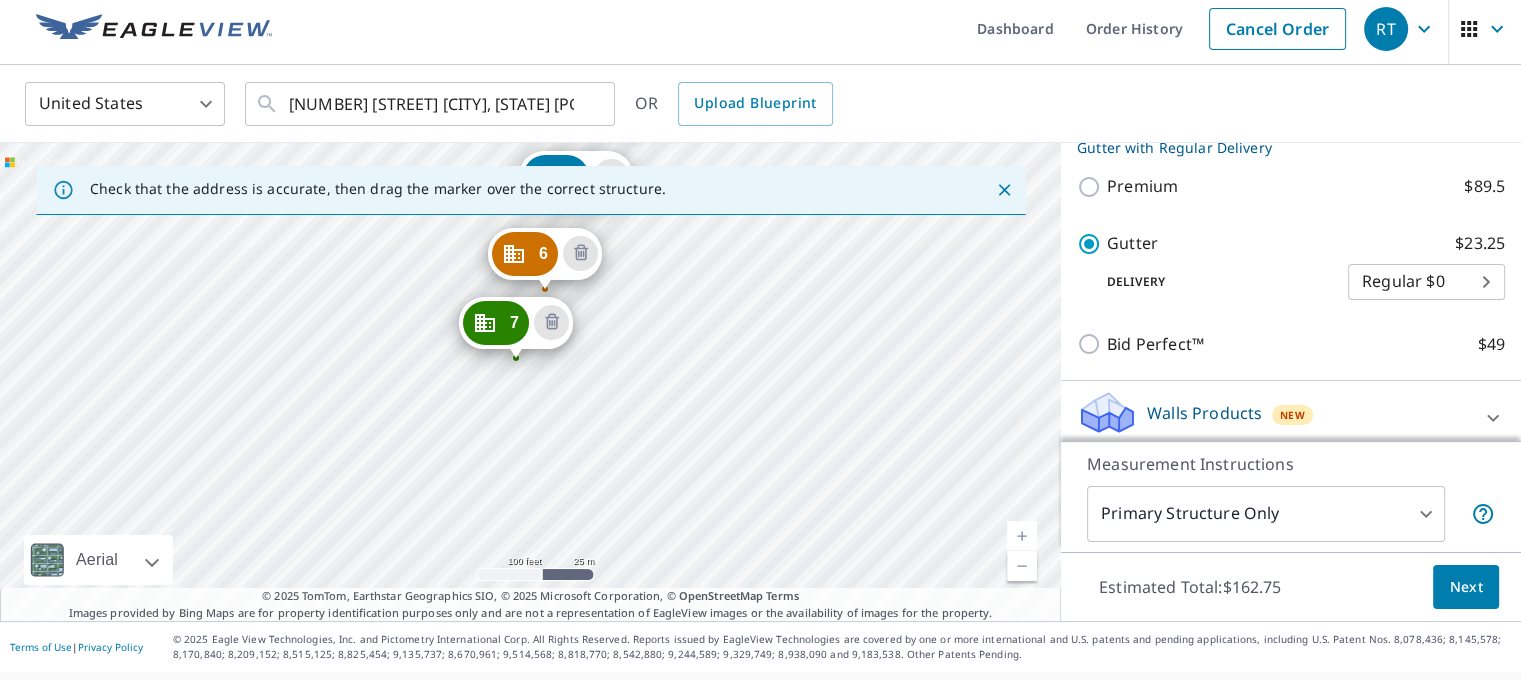 drag, startPoint x: 612, startPoint y: 316, endPoint x: 626, endPoint y: 287, distance: 32.202484 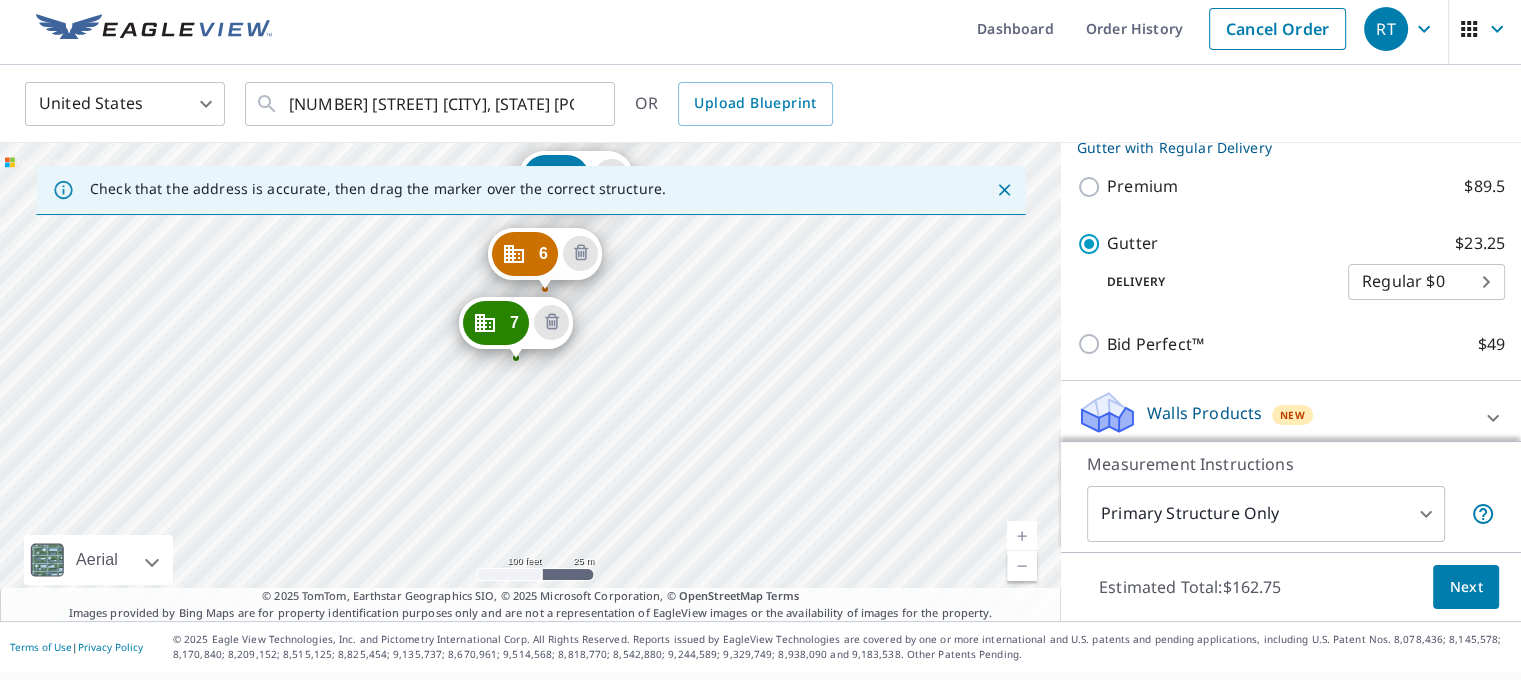 click on "2 [NUMBER] [STREET] [CITY], [STATE] [POSTAL_CODE] 3 [NUMBER] [STREET] [CITY], [STATE] [POSTAL_CODE] 4 [NUMBER] [STREET] [CITY], [STATE] [POSTAL_CODE] 5 [NUMBER] [STREET] [CITY], [STATE] [POSTAL_CODE] 6 [NUMBER] [STREET] [CITY], [STATE] [POSTAL_CODE] 7 [NUMBER] [STREET] [CITY], [STATE] [POSTAL_CODE] 1 [NUMBER] [STREET] [CITY], [STATE] [POSTAL_CODE]" at bounding box center [530, 382] 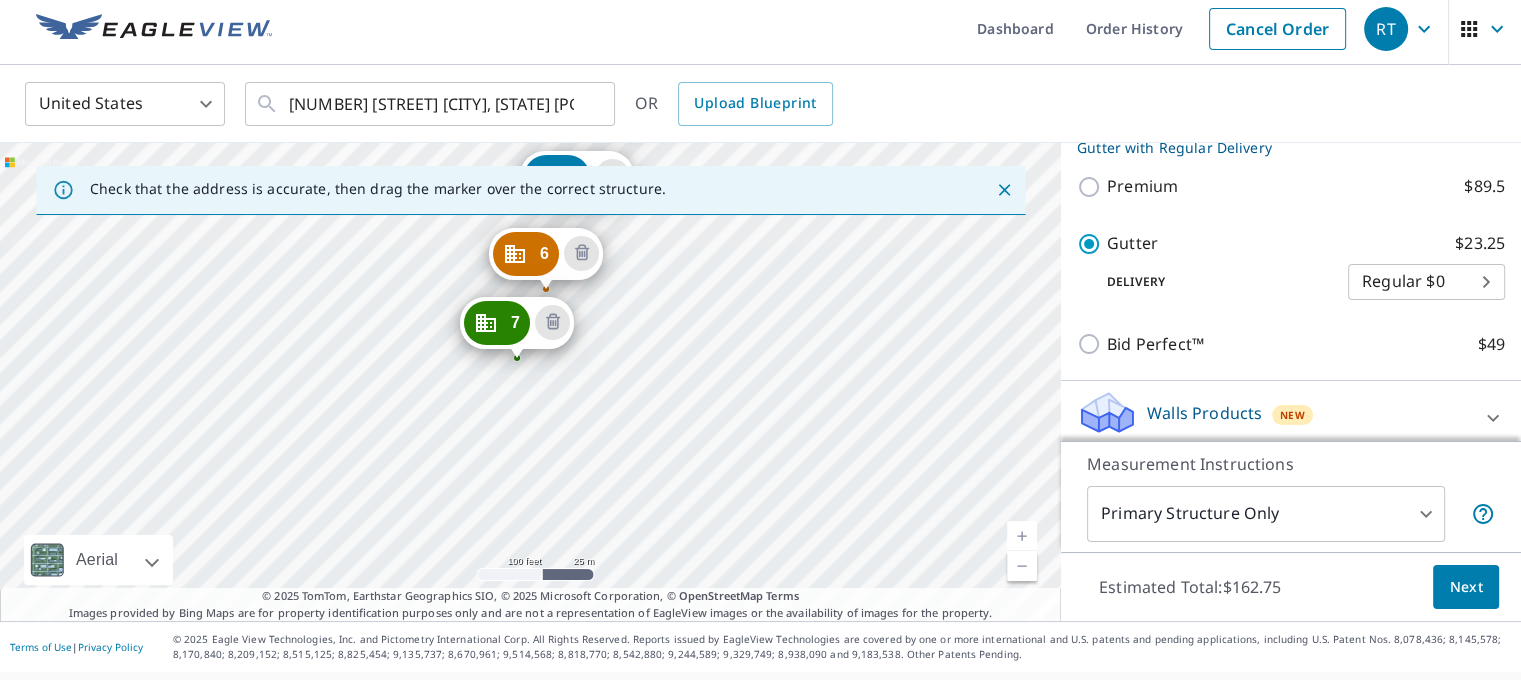 click on "2 [NUMBER] [STREET] [CITY], [STATE] [POSTAL_CODE] 3 [NUMBER] [STREET] [CITY], [STATE] [POSTAL_CODE] 4 [NUMBER] [STREET] [CITY], [STATE] [POSTAL_CODE] 5 [NUMBER] [STREET] [CITY], [STATE] [POSTAL_CODE] 6 [NUMBER] [STREET] [CITY], [STATE] [POSTAL_CODE] 7 [NUMBER] [STREET] [CITY], [STATE] [POSTAL_CODE] 1 [NUMBER] [STREET] [CITY], [STATE] [POSTAL_CODE]" at bounding box center [530, 382] 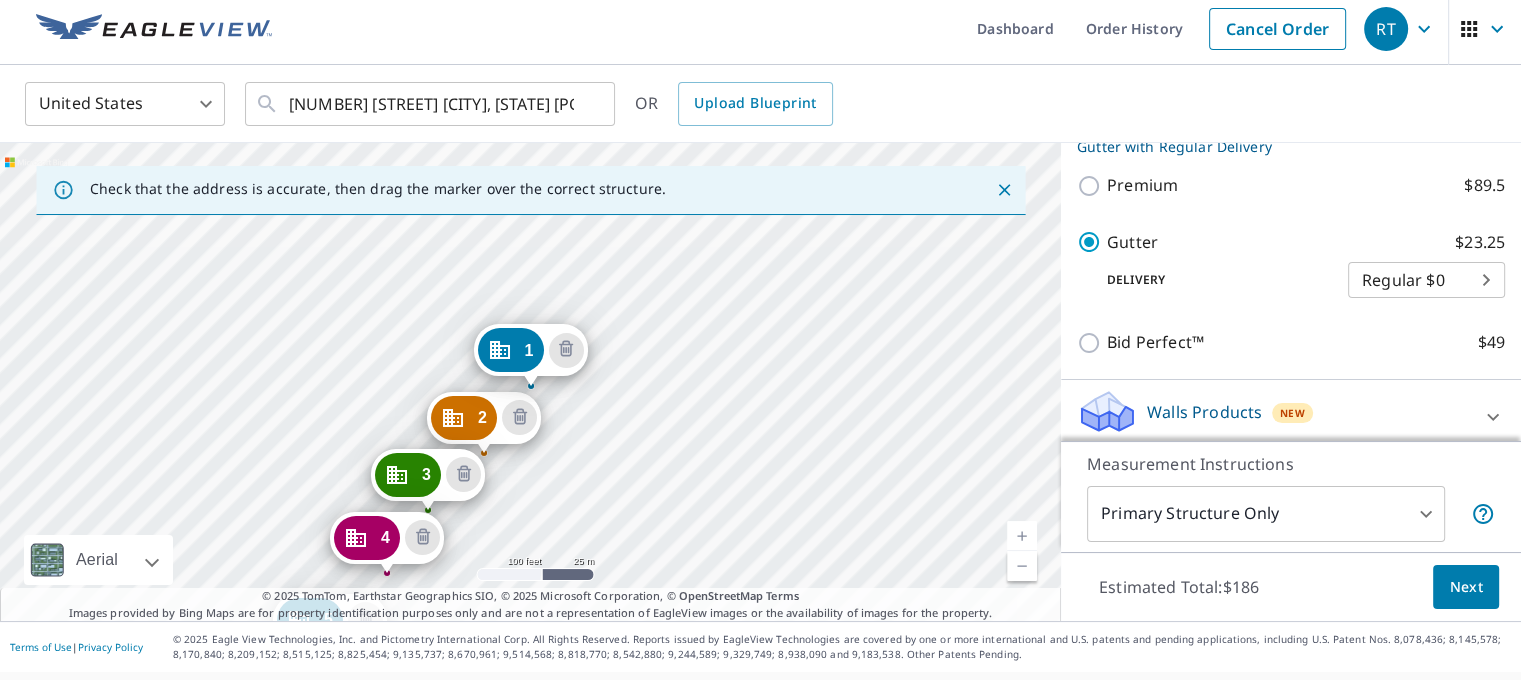 scroll, scrollTop: 1024, scrollLeft: 0, axis: vertical 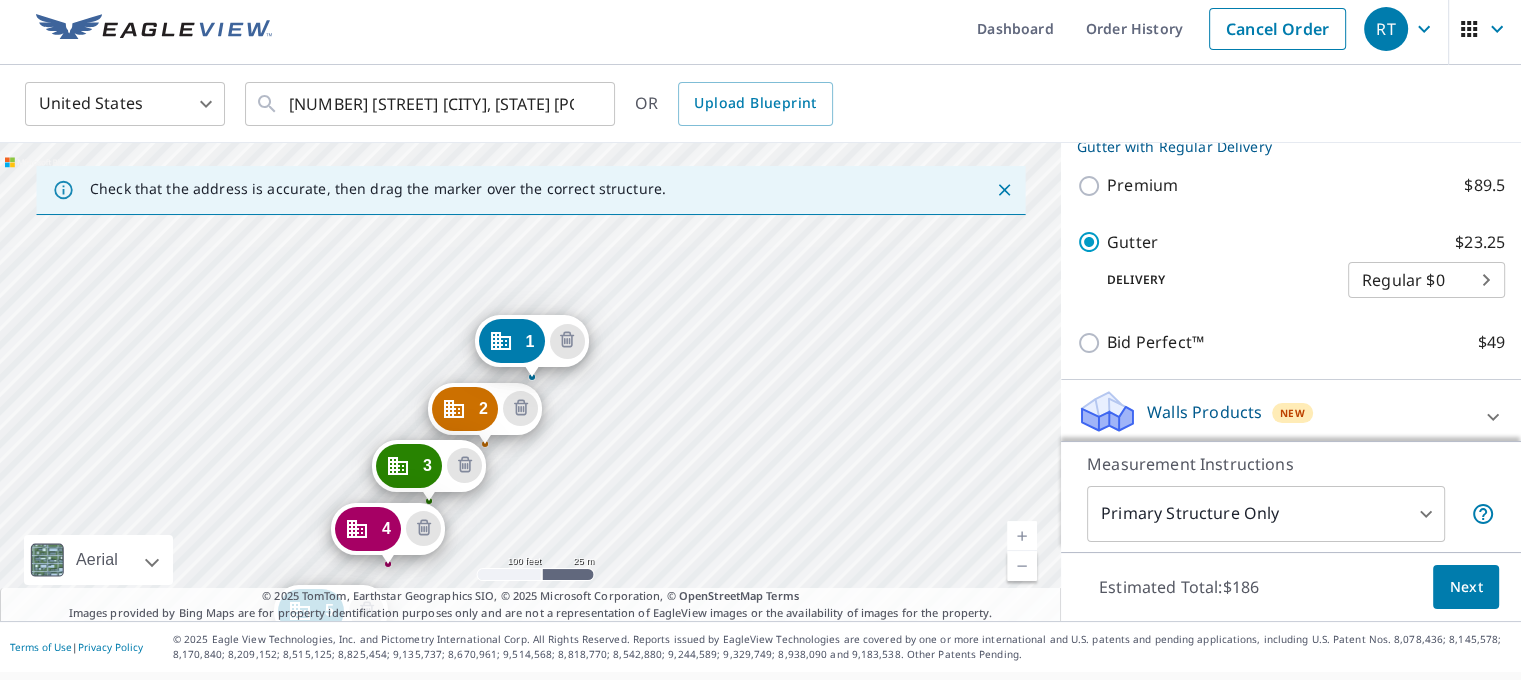 drag, startPoint x: 516, startPoint y: 518, endPoint x: 731, endPoint y: 186, distance: 395.53635 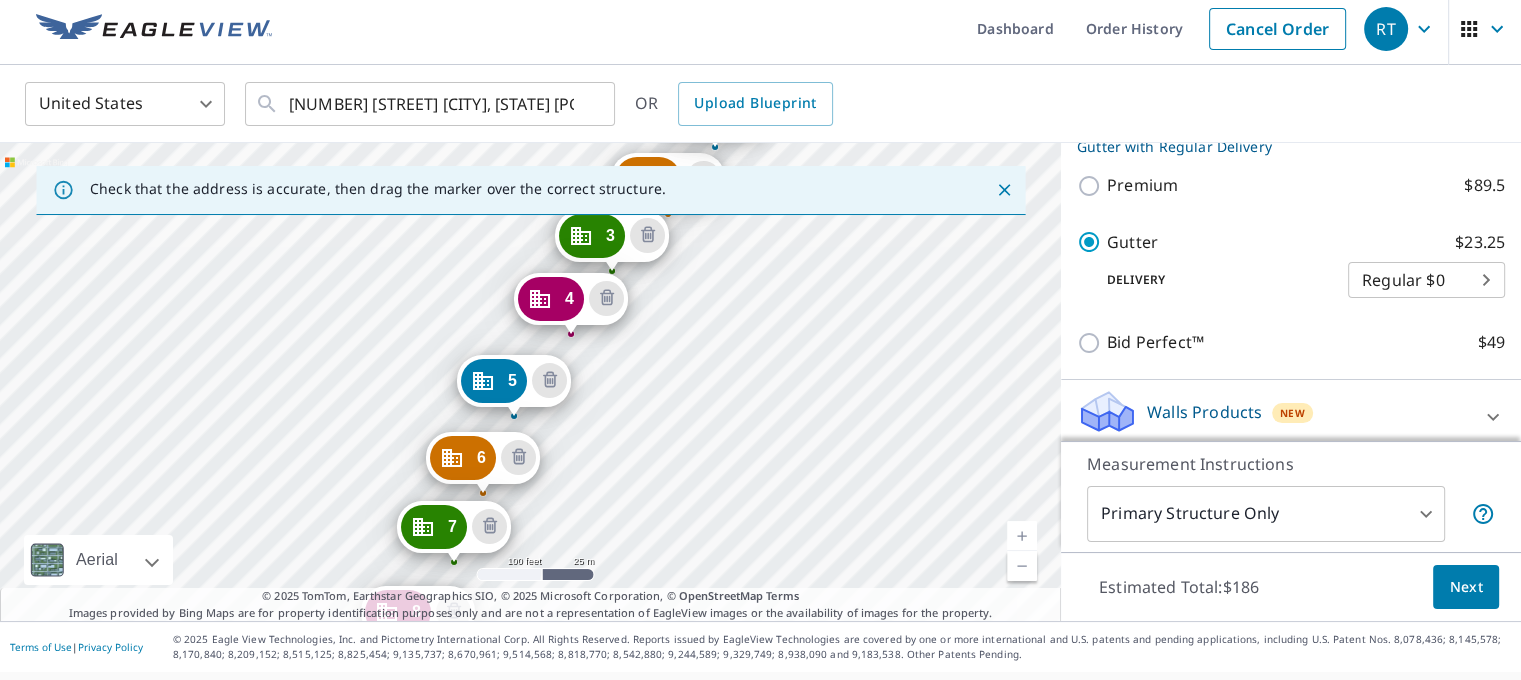 click on "2 [NUMBER] [STREET] [CITY], [STATE] [POSTAL_CODE] 3 [NUMBER] [STREET] [CITY], [STATE] [POSTAL_CODE] 4 [NUMBER] [STREET] [CITY], [STATE] [POSTAL_CODE] 5 [NUMBER] [STREET] [CITY], [STATE] [POSTAL_CODE] 6 [NUMBER] [STREET] [CITY], [STATE] [POSTAL_CODE] 7 [NUMBER] [STREET] [CITY], [STATE] [POSTAL_CODE] 8 [NUMBER] [STREET] [CITY], [STATE] [POSTAL_CODE] 1 [NUMBER] [STREET] [CITY], [STATE] [POSTAL_CODE]" at bounding box center (530, 382) 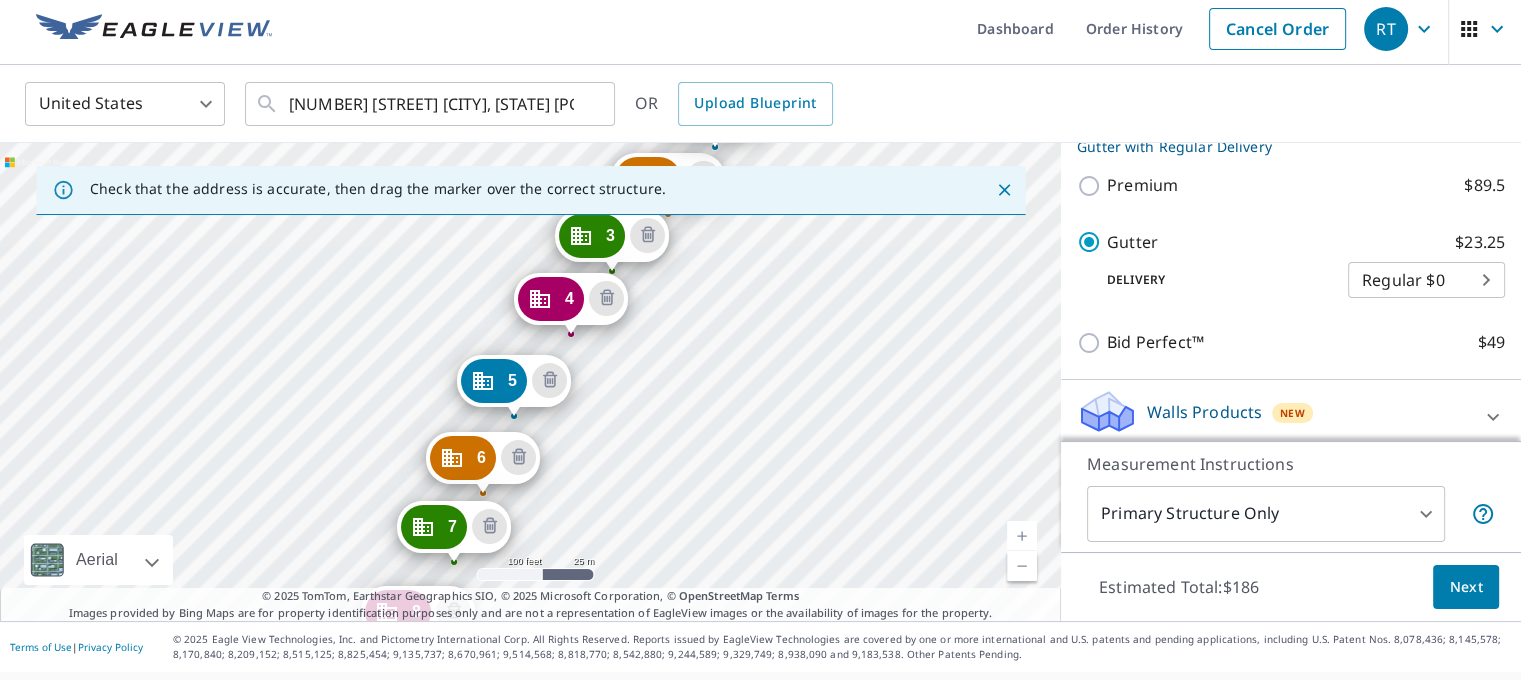 click on "2 [NUMBER] [STREET] [CITY], [STATE] [POSTAL_CODE] 3 [NUMBER] [STREET] [CITY], [STATE] [POSTAL_CODE] 4 [NUMBER] [STREET] [CITY], [STATE] [POSTAL_CODE] 5 [NUMBER] [STREET] [CITY], [STATE] [POSTAL_CODE] 6 [NUMBER] [STREET] [CITY], [STATE] [POSTAL_CODE] 7 [NUMBER] [STREET] [CITY], [STATE] [POSTAL_CODE] 8 [NUMBER] [STREET] [CITY], [STATE] [POSTAL_CODE] 1 [NUMBER] [STREET] [CITY], [STATE] [POSTAL_CODE]" at bounding box center [530, 382] 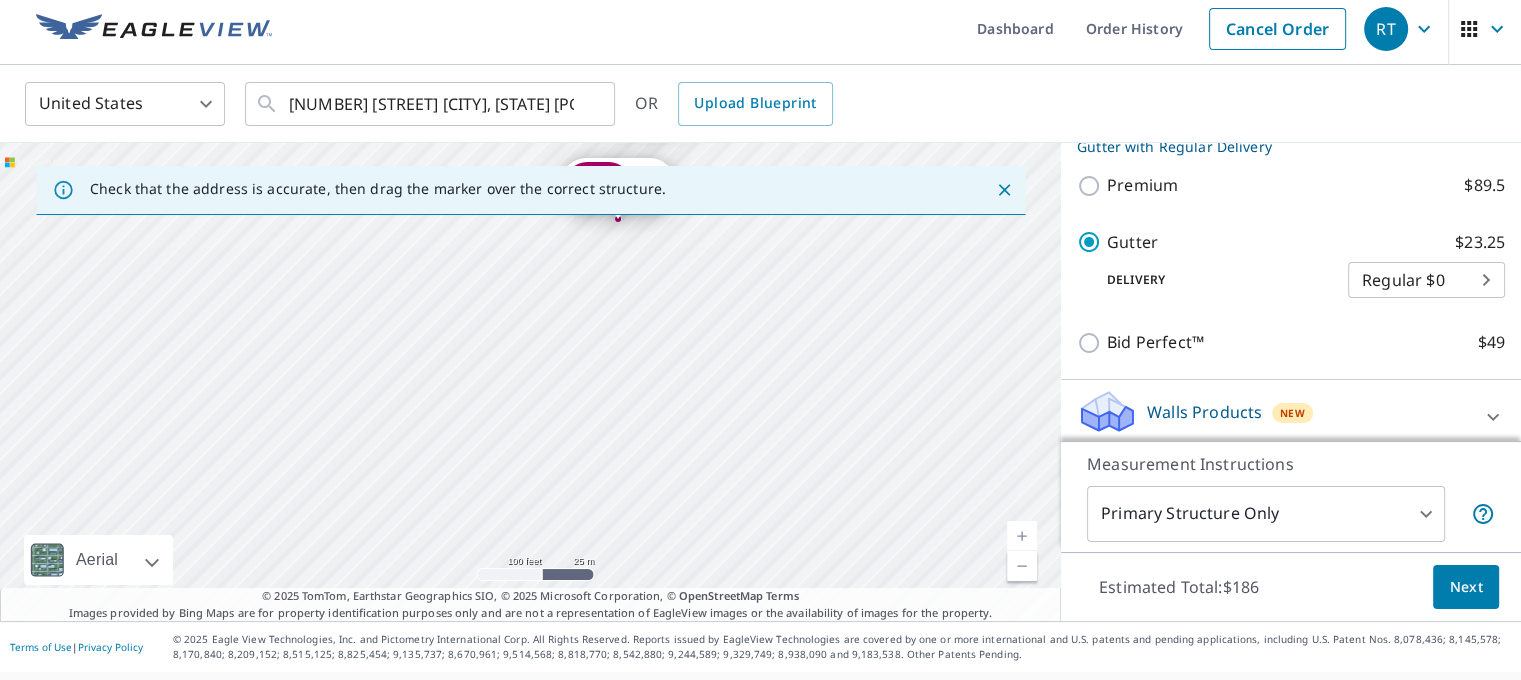 drag, startPoint x: 664, startPoint y: 360, endPoint x: 718, endPoint y: 251, distance: 121.64292 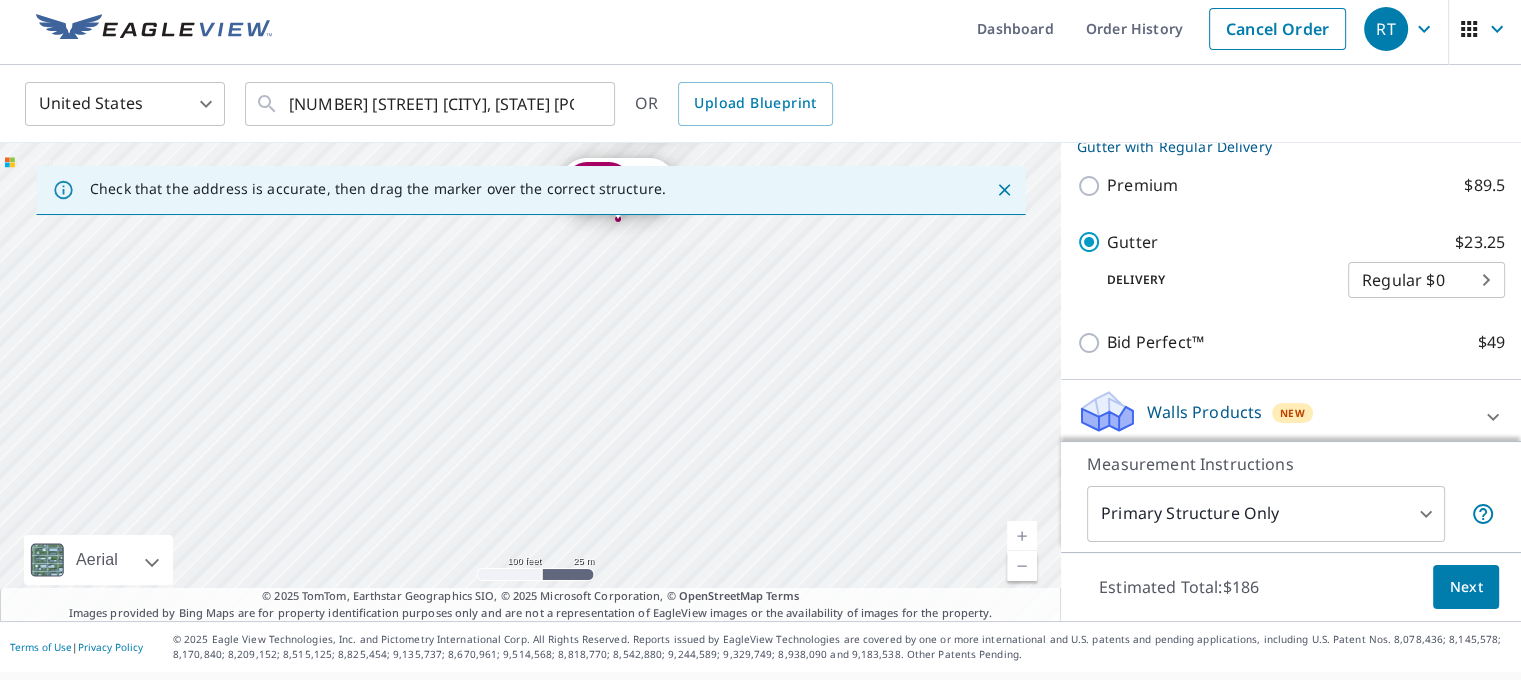 click on "2 [NUMBER] [STREET] [CITY], [STATE] [POSTAL_CODE] 3 [NUMBER] [STREET] [CITY], [STATE] [POSTAL_CODE] 4 [NUMBER] [STREET] [CITY], [STATE] [POSTAL_CODE] 5 [NUMBER] [STREET] [CITY], [STATE] [POSTAL_CODE] 6 [NUMBER] [STREET] [CITY], [STATE] [POSTAL_CODE] 7 [NUMBER] [STREET] [CITY], [STATE] [POSTAL_CODE] 8 [NUMBER] [STREET] [CITY], [STATE] [POSTAL_CODE] 1 [NUMBER] [STREET] [CITY], [STATE] [POSTAL_CODE]" at bounding box center (530, 382) 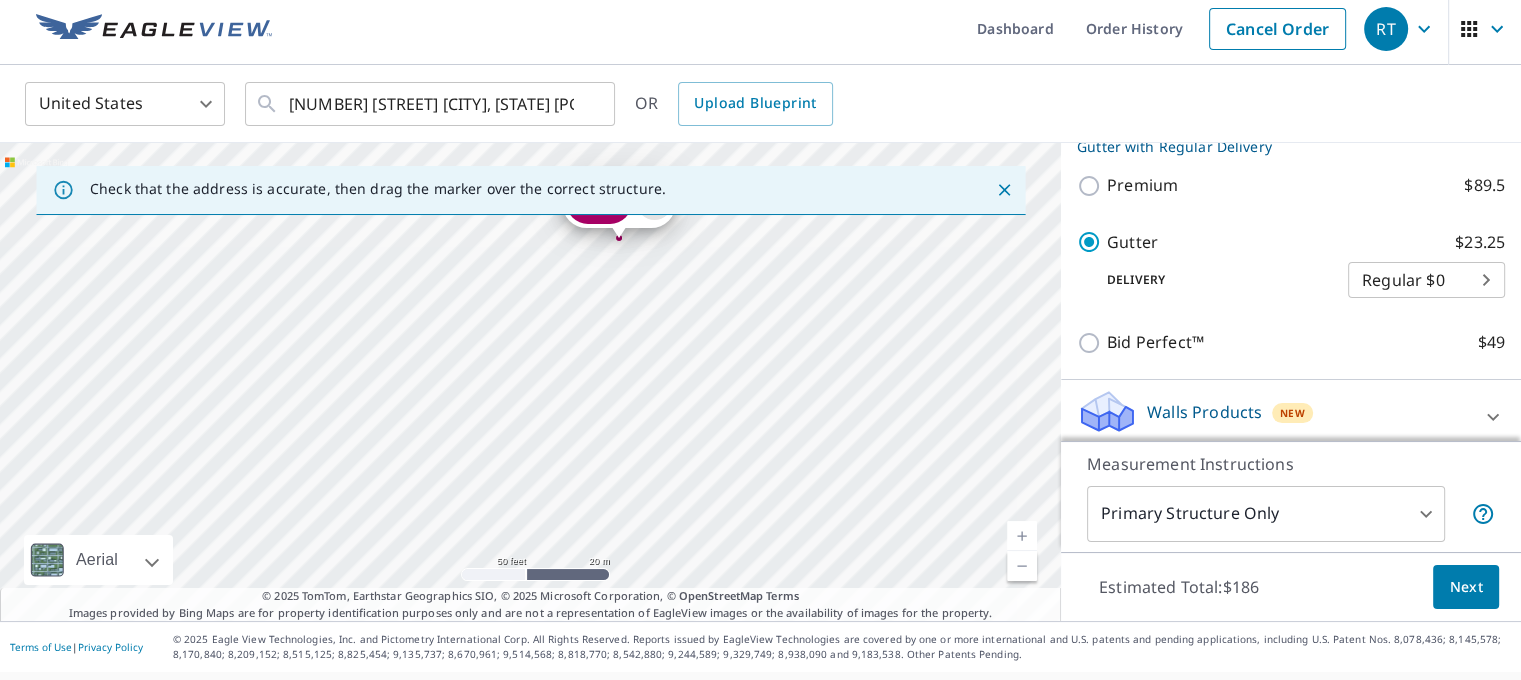 drag, startPoint x: 638, startPoint y: 324, endPoint x: 689, endPoint y: 482, distance: 166.0271 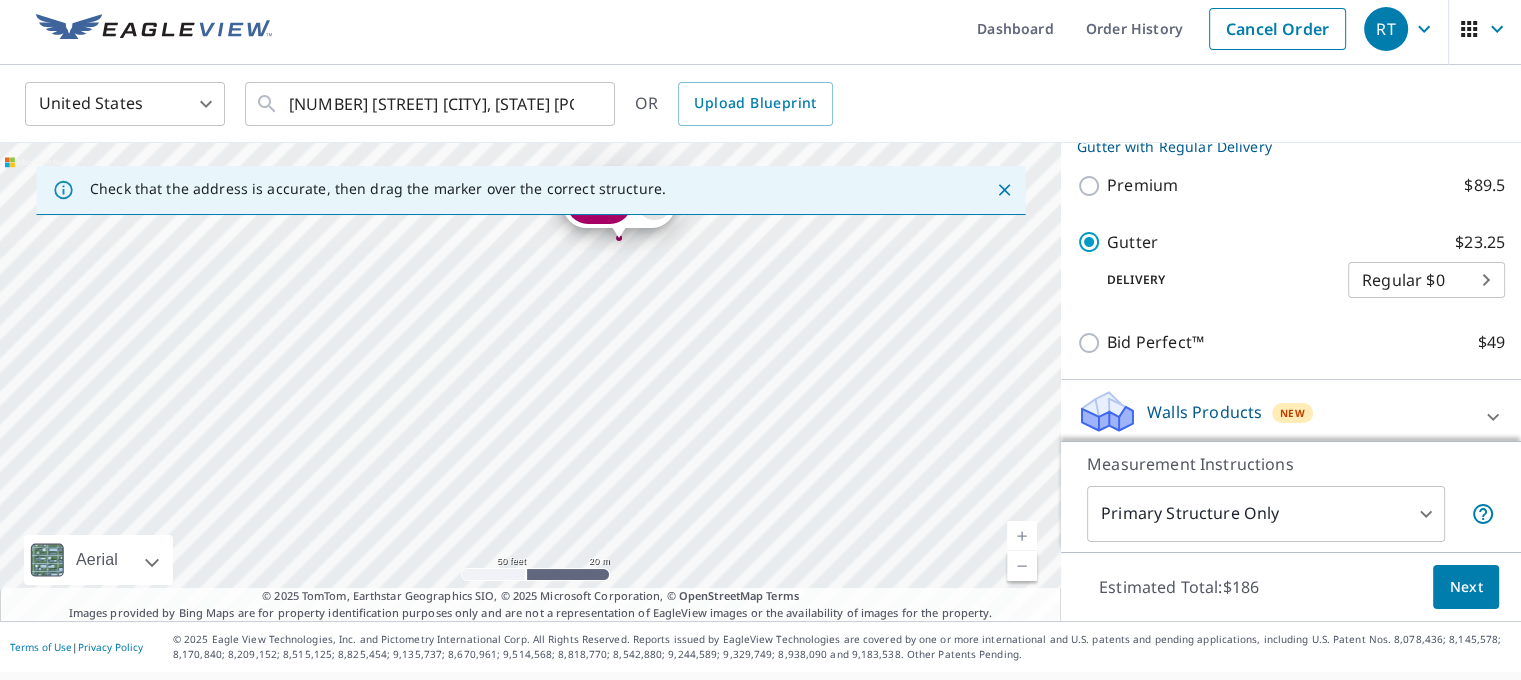 click on "2 [NUMBER] [STREET] [CITY], [STATE] [POSTAL_CODE] 3 [NUMBER] [STREET] [CITY], [STATE] [POSTAL_CODE] 4 [NUMBER] [STREET] [CITY], [STATE] [POSTAL_CODE] 5 [NUMBER] [STREET] [CITY], [STATE] [POSTAL_CODE] 6 [NUMBER] [STREET] [CITY], [STATE] [POSTAL_CODE] 7 [NUMBER] [STREET] [CITY], [STATE] [POSTAL_CODE] 8 [NUMBER] [STREET] [CITY], [STATE] [POSTAL_CODE] 1 [NUMBER] [STREET] [CITY], [STATE] [POSTAL_CODE]" at bounding box center [530, 382] 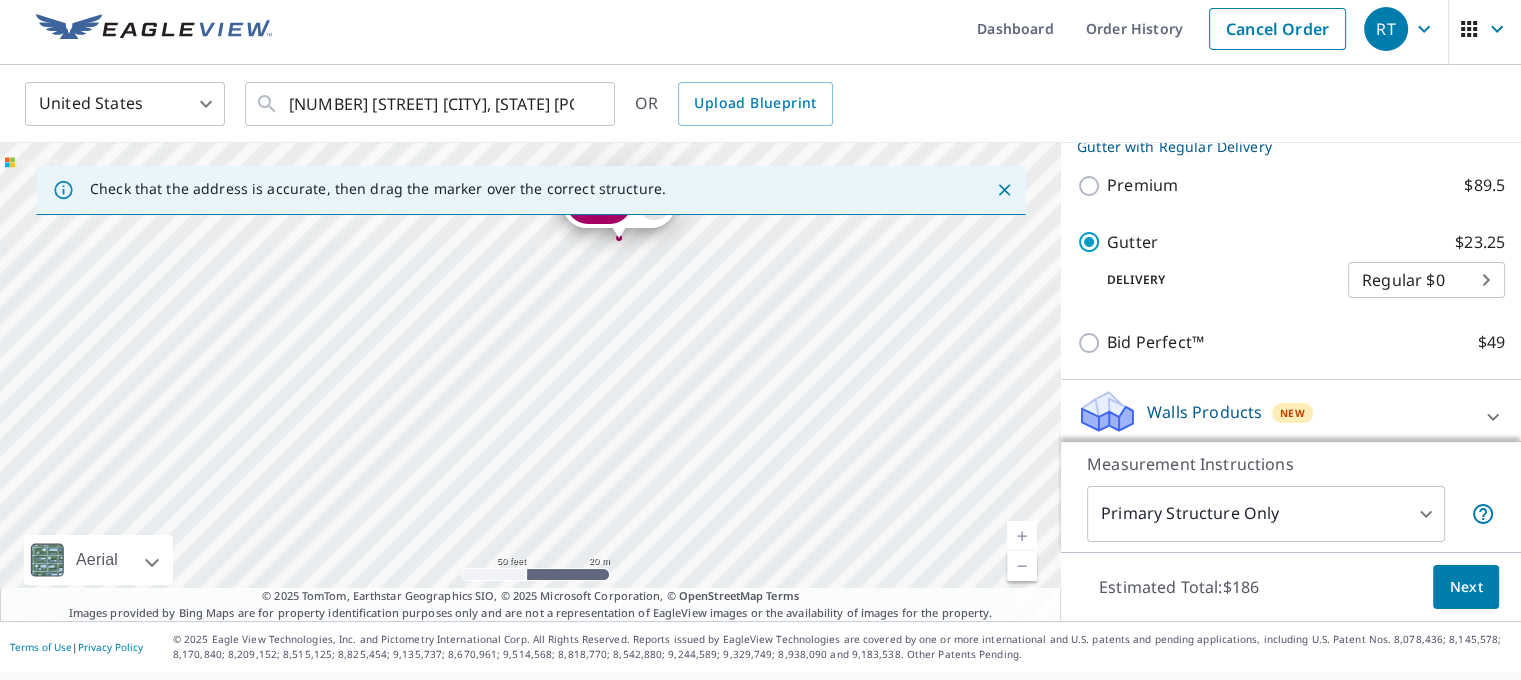 click on "2 [NUMBER] [STREET] [CITY], [STATE] [POSTAL_CODE] 3 [NUMBER] [STREET] [CITY], [STATE] [POSTAL_CODE] 4 [NUMBER] [STREET] [CITY], [STATE] [POSTAL_CODE] 5 [NUMBER] [STREET] [CITY], [STATE] [POSTAL_CODE] 6 [NUMBER] [STREET] [CITY], [STATE] [POSTAL_CODE] 7 [NUMBER] [STREET] [CITY], [STATE] [POSTAL_CODE] 8 [NUMBER] [STREET] [CITY], [STATE] [POSTAL_CODE] 1 [NUMBER] [STREET] [CITY], [STATE] [POSTAL_CODE]" at bounding box center (530, 382) 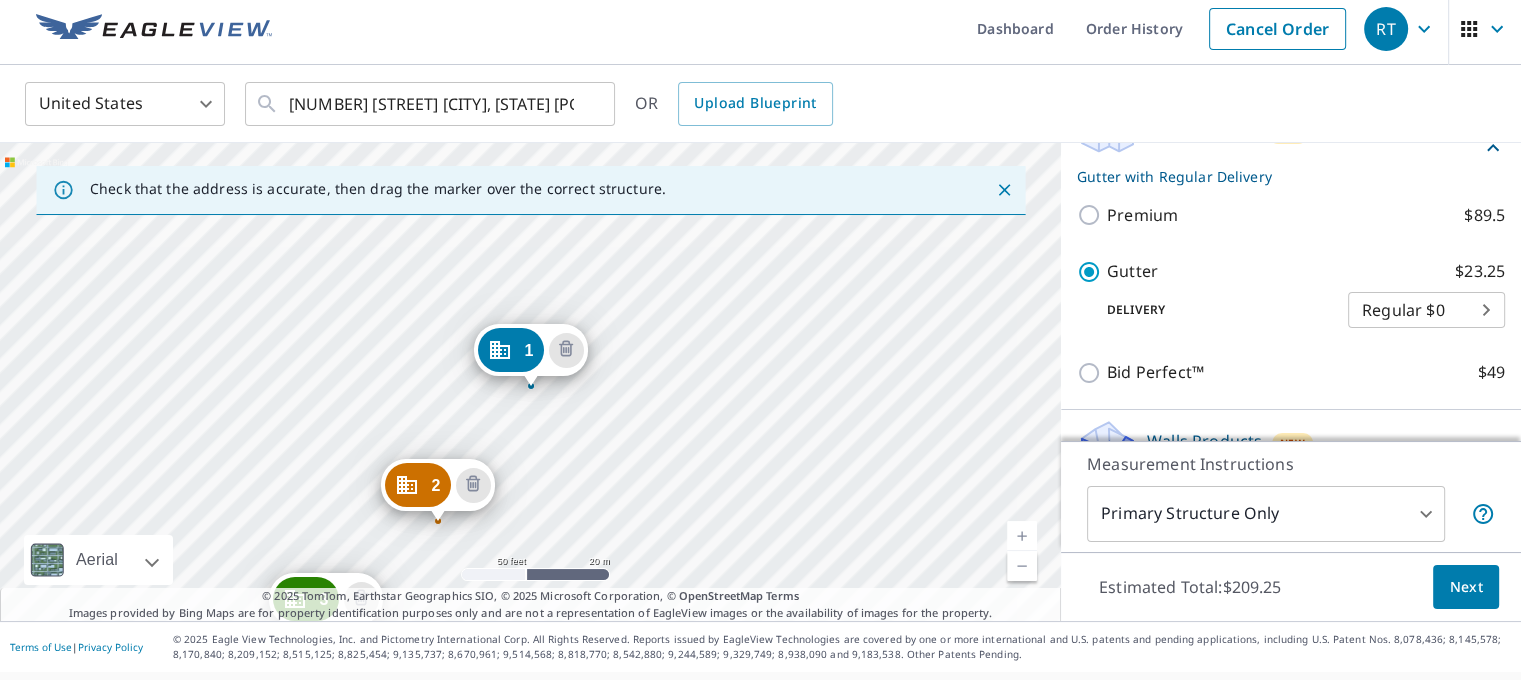 scroll, scrollTop: 1113, scrollLeft: 0, axis: vertical 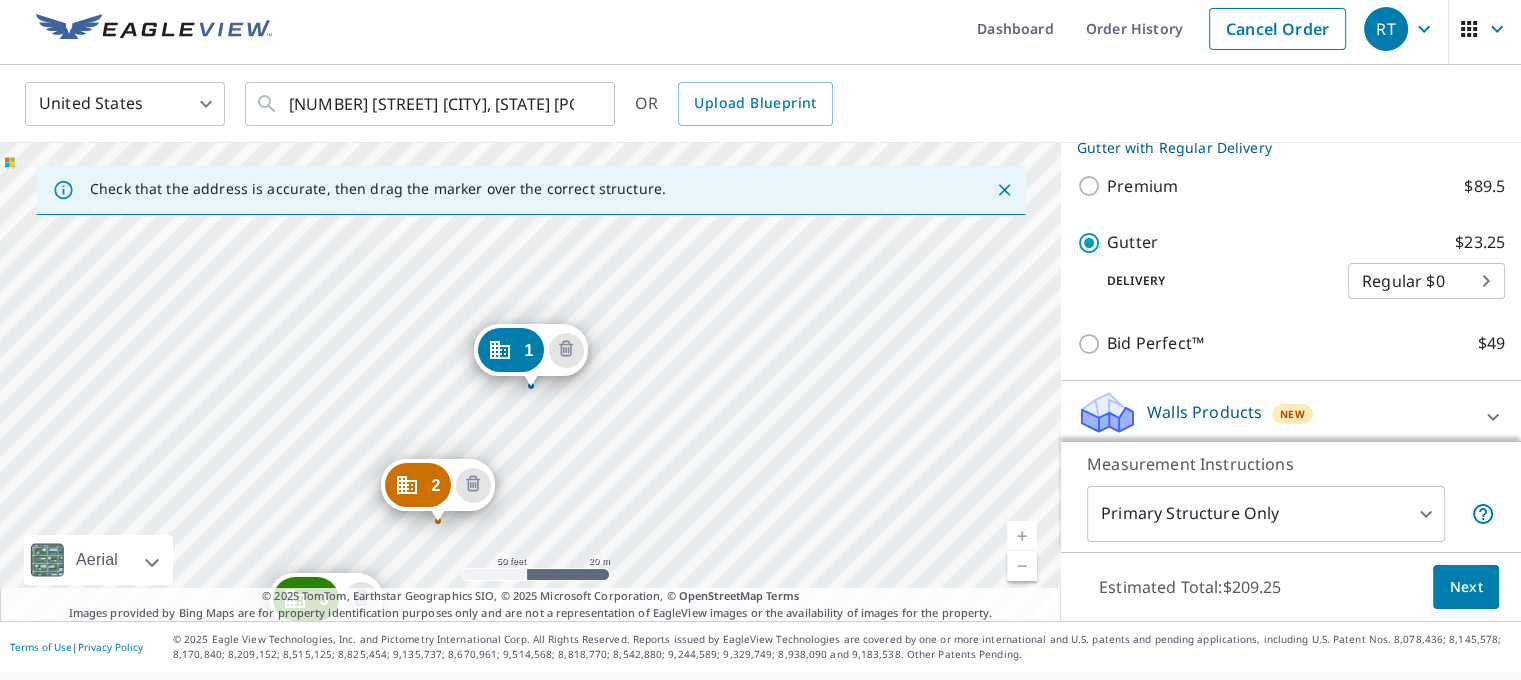drag, startPoint x: 526, startPoint y: 528, endPoint x: 822, endPoint y: 132, distance: 494.40063 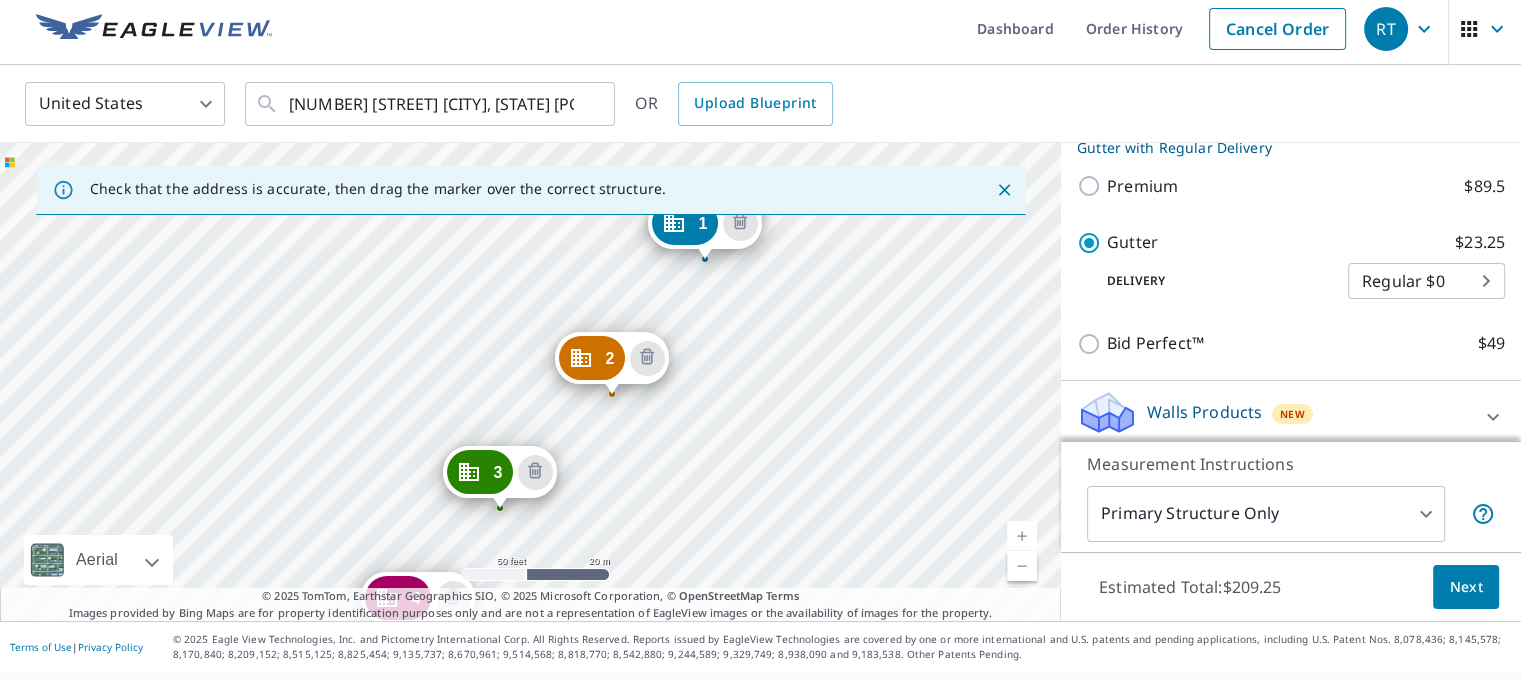 click on "[NUMBER] [STREET] [CITY], [STATE] [POSTAL_CODE] [NUMBER] [STREET] [CITY], [STATE] [POSTAL_CODE] [NUMBER] [STREET] [CITY], [STATE] [POSTAL_CODE] [NUMBER] [STREET] [CITY], [STATE] [POSTAL_CODE] [NUMBER] [STREET] [CITY], [STATE] [POSTAL_CODE] [NUMBER] [STREET] [CITY], [STATE] [POSTAL_CODE] [NUMBER] [STREET] [CITY], [STATE] [POSTAL_CODE] [NUMBER] [STREET] [CITY], [STATE] [POSTAL_CODE]" at bounding box center [530, 382] 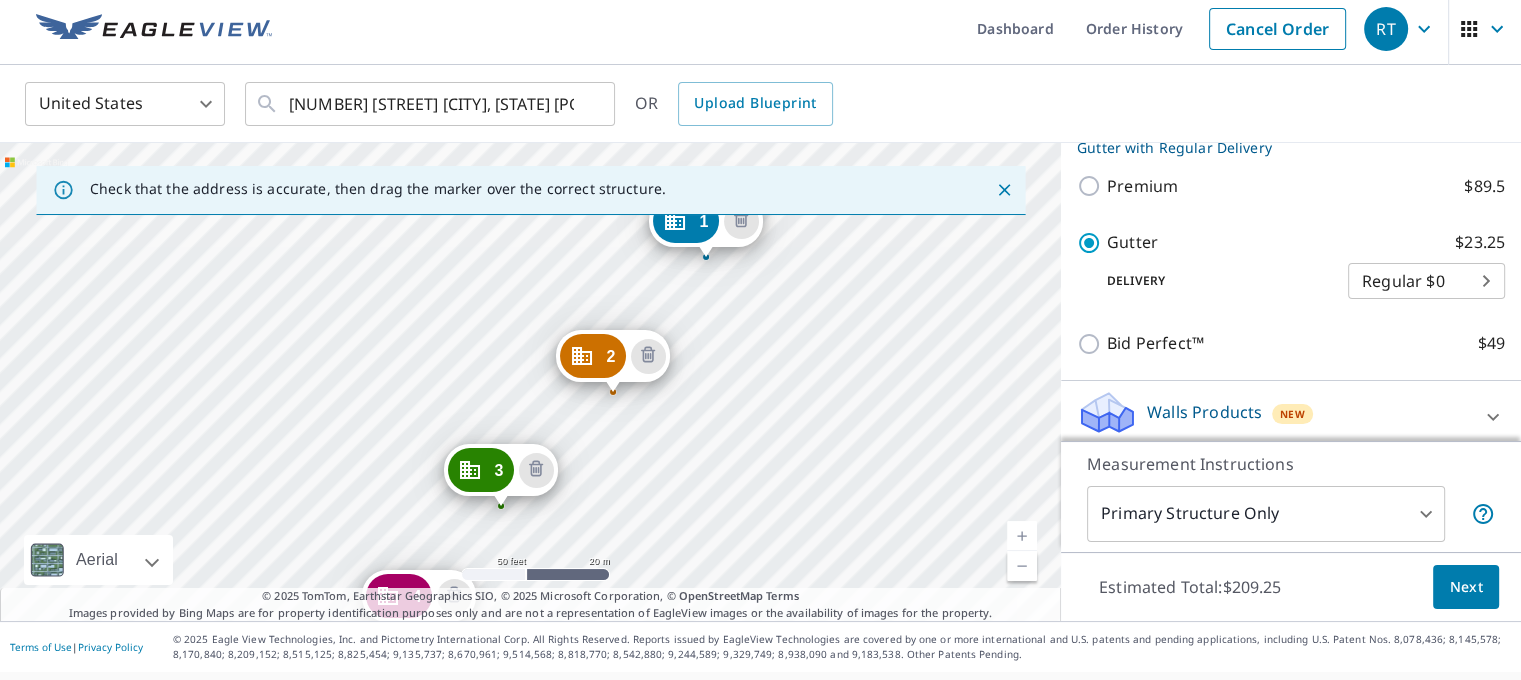 drag, startPoint x: 676, startPoint y: 497, endPoint x: 823, endPoint y: 115, distance: 409.30795 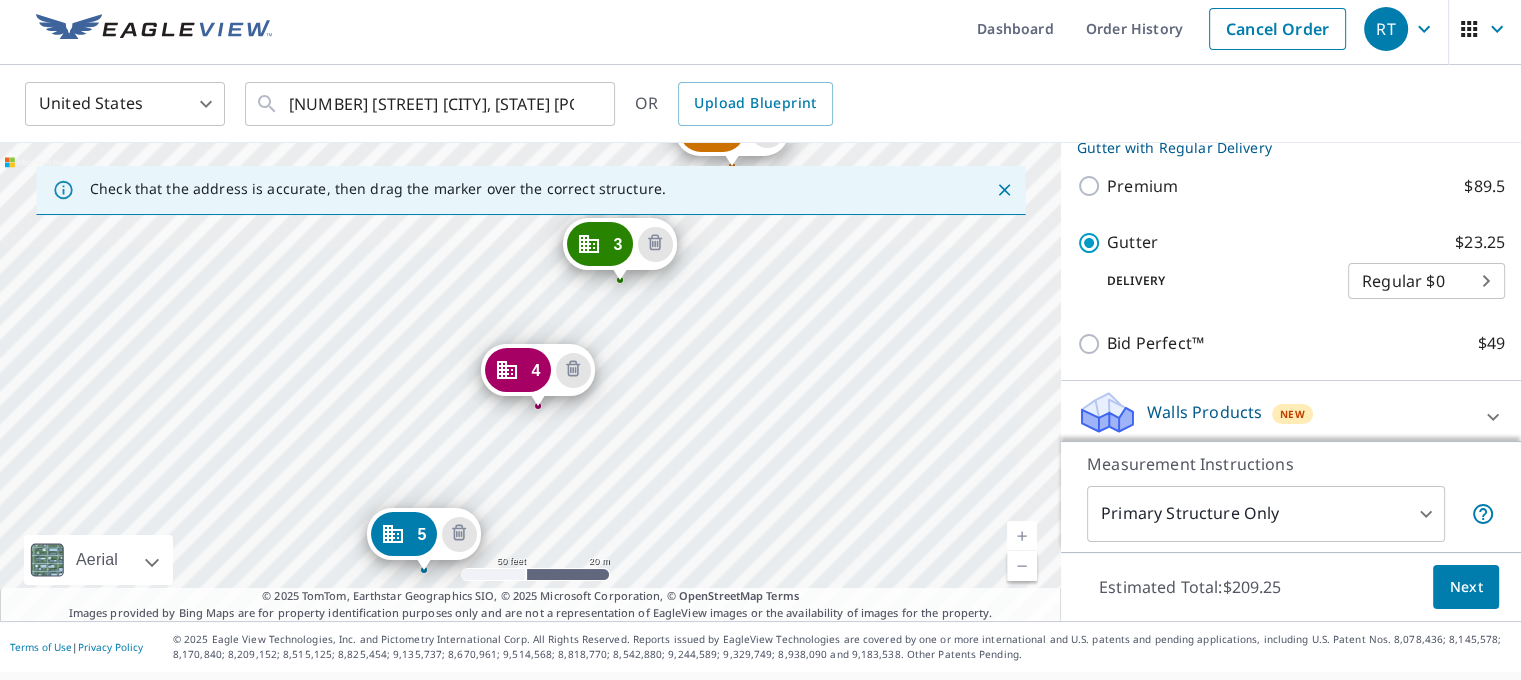 click on "[NUMBER] [STREET] [CITY], [STATE] [POSTAL_CODE] [NUMBER] [STREET] [CITY], [STATE] [POSTAL_CODE] [NUMBER] [STREET] [CITY], [STATE] [POSTAL_CODE] [NUMBER] [STREET] [CITY], [STATE] [POSTAL_CODE] [NUMBER] [STREET] [CITY], [STATE] [POSTAL_CODE] [NUMBER] [STREET] [CITY], [STATE] [POSTAL_CODE] [NUMBER] [STREET] [CITY], [STATE] [POSTAL_CODE] [NUMBER] [STREET] [CITY], [STATE] [POSTAL_CODE]" at bounding box center (530, 382) 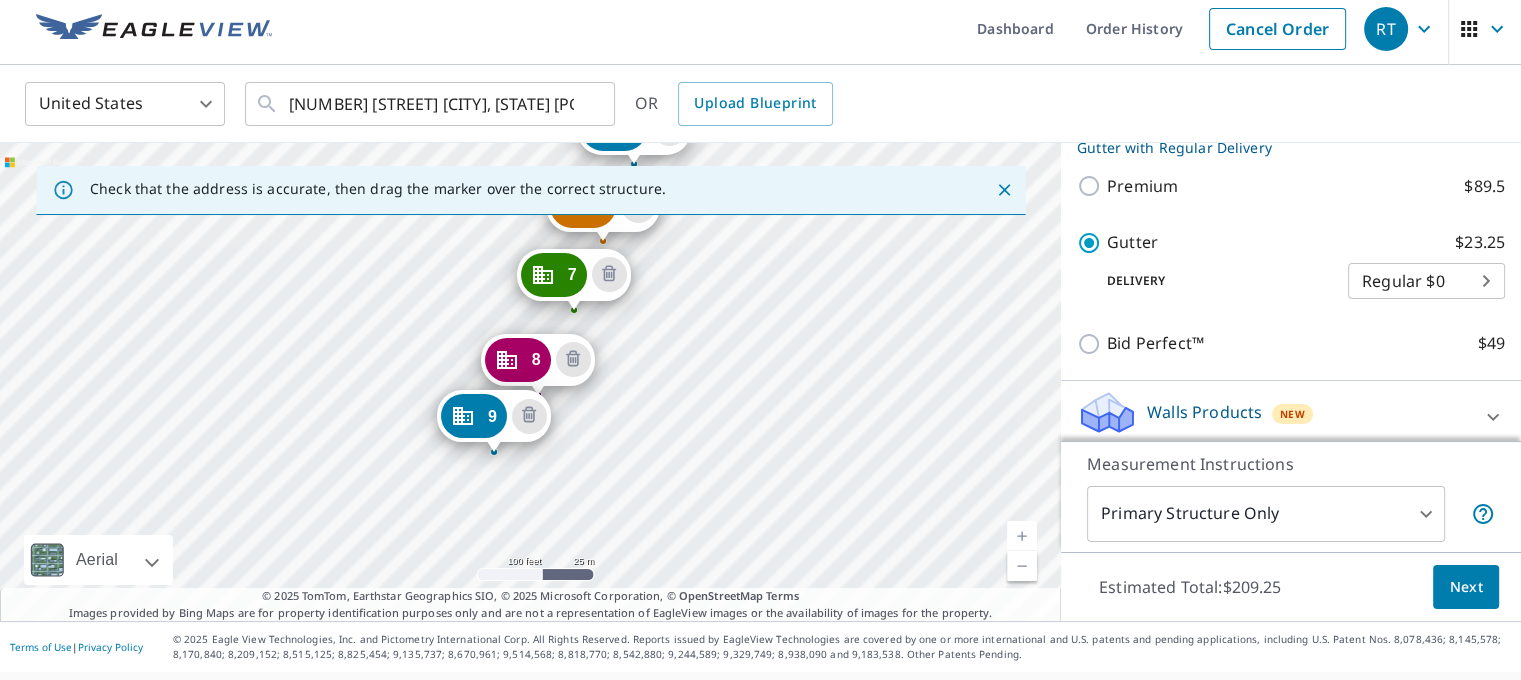 drag, startPoint x: 876, startPoint y: 527, endPoint x: 904, endPoint y: 232, distance: 296.32584 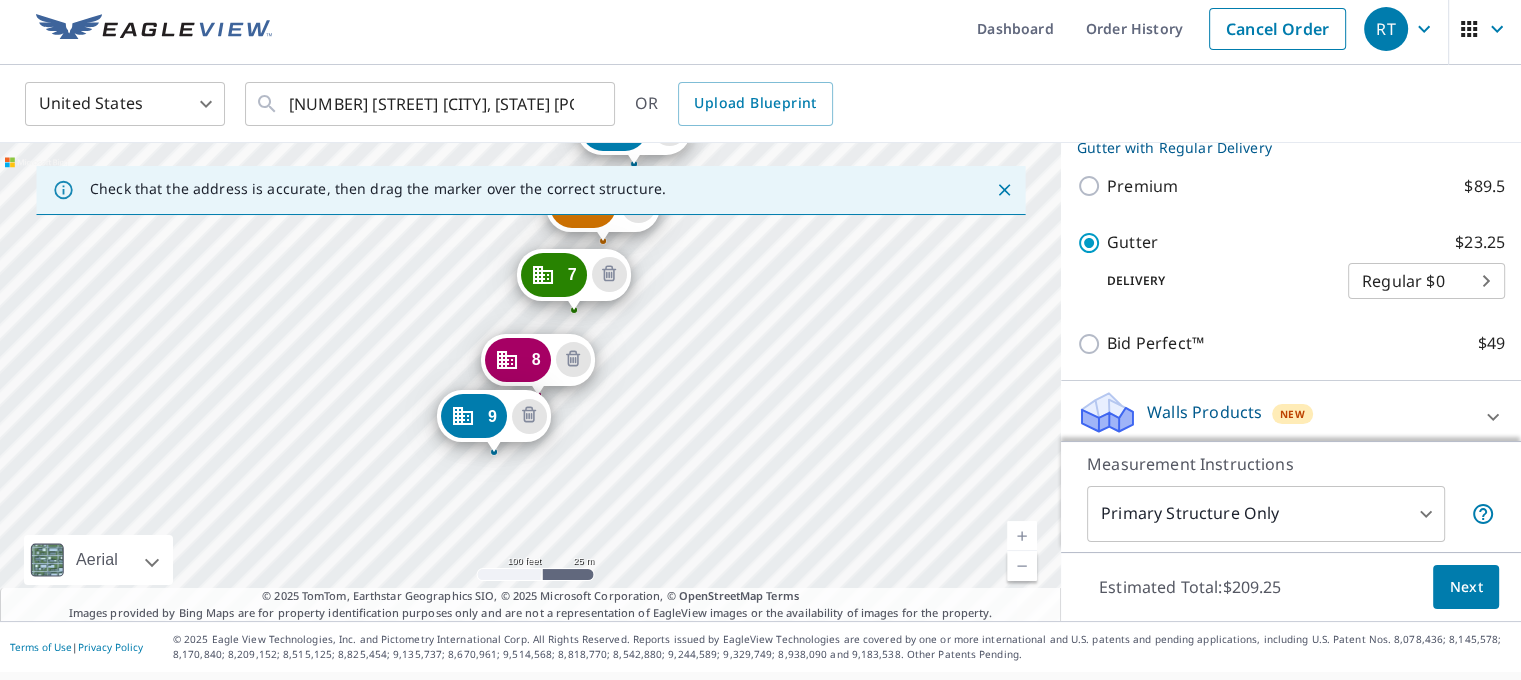 click on "[NUMBER] [STREET] [CITY], [STATE] [POSTAL_CODE] [NUMBER] [STREET] [CITY], [STATE] [POSTAL_CODE] [NUMBER] [STREET] [CITY], [STATE] [POSTAL_CODE] [NUMBER] [STREET] [CITY], [STATE] [POSTAL_CODE] [NUMBER] [STREET] [CITY], [STATE] [POSTAL_CODE] [NUMBER] [STREET] [CITY], [STATE] [POSTAL_CODE] [NUMBER] [STREET] [CITY], [STATE] [POSTAL_CODE] [NUMBER] [STREET] [CITY], [STATE] [POSTAL_CODE]" at bounding box center [530, 382] 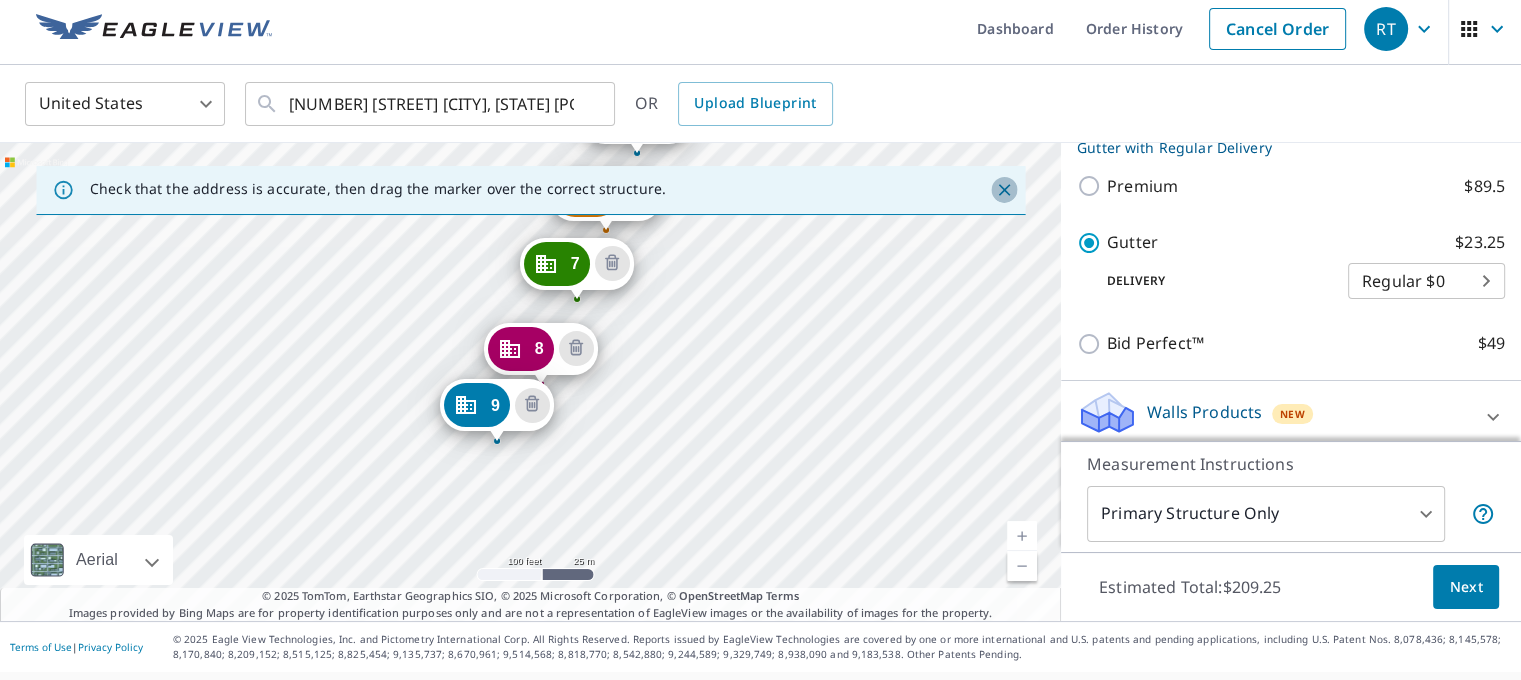 click 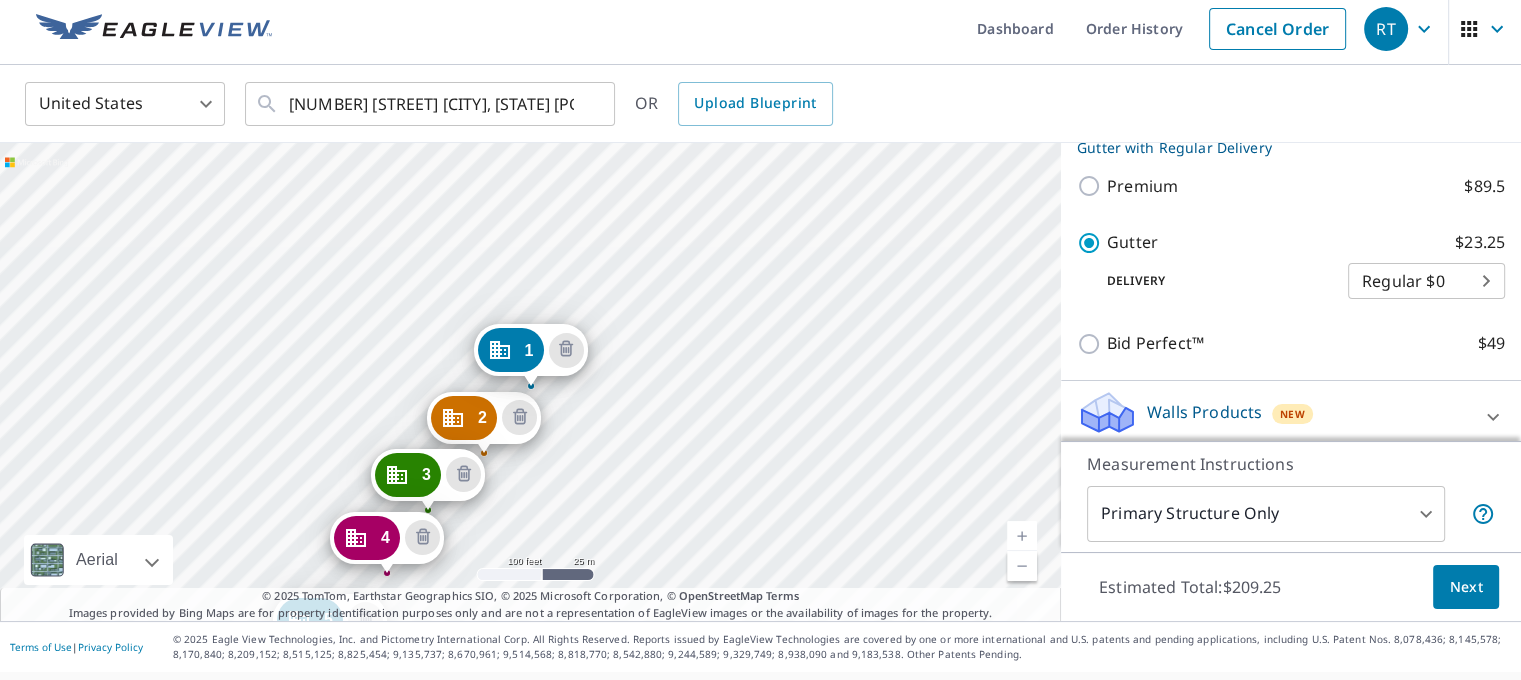 drag, startPoint x: 710, startPoint y: 489, endPoint x: 821, endPoint y: 180, distance: 328.33215 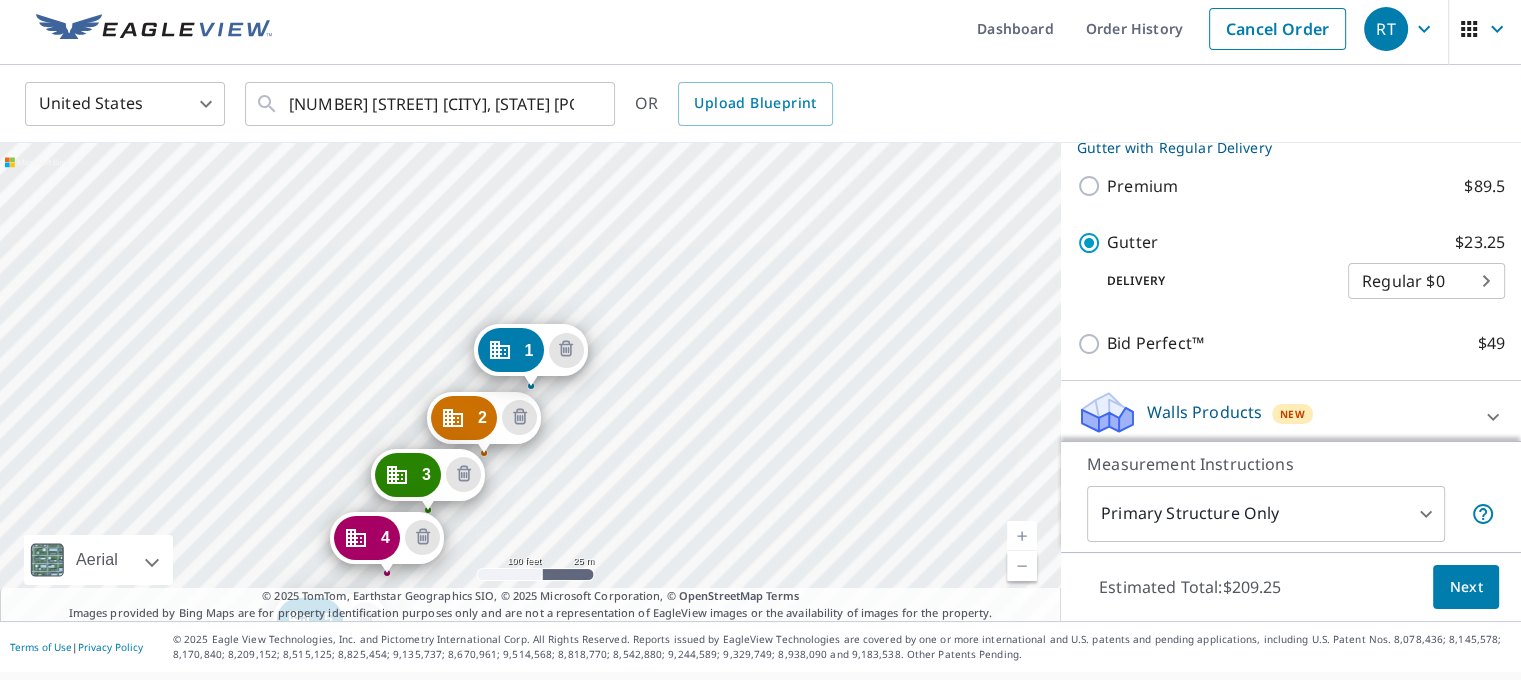 click on "[NUMBER] [STREET] [CITY], [STATE] [POSTAL_CODE] [NUMBER] [STREET] [CITY], [STATE] [POSTAL_CODE] [NUMBER] [STREET] [CITY], [STATE] [POSTAL_CODE] [NUMBER] [STREET] [CITY], [STATE] [POSTAL_CODE] [NUMBER] [STREET] [CITY], [STATE] [POSTAL_CODE] [NUMBER] [STREET] [CITY], [STATE] [POSTAL_CODE] [NUMBER] [STREET] [CITY], [STATE] [POSTAL_CODE] [NUMBER] [STREET] [CITY], [STATE] [POSTAL_CODE]" at bounding box center [530, 382] 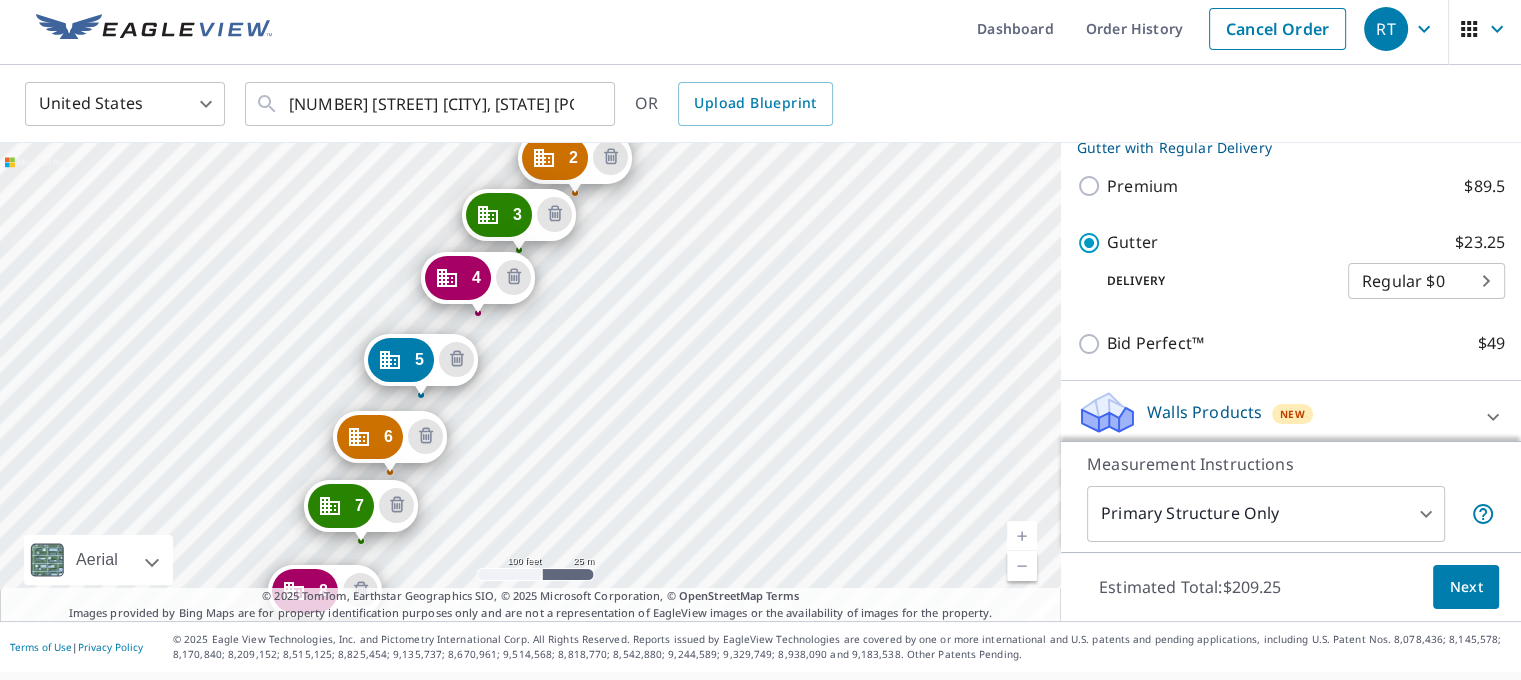 drag, startPoint x: 744, startPoint y: 288, endPoint x: 805, endPoint y: 193, distance: 112.898186 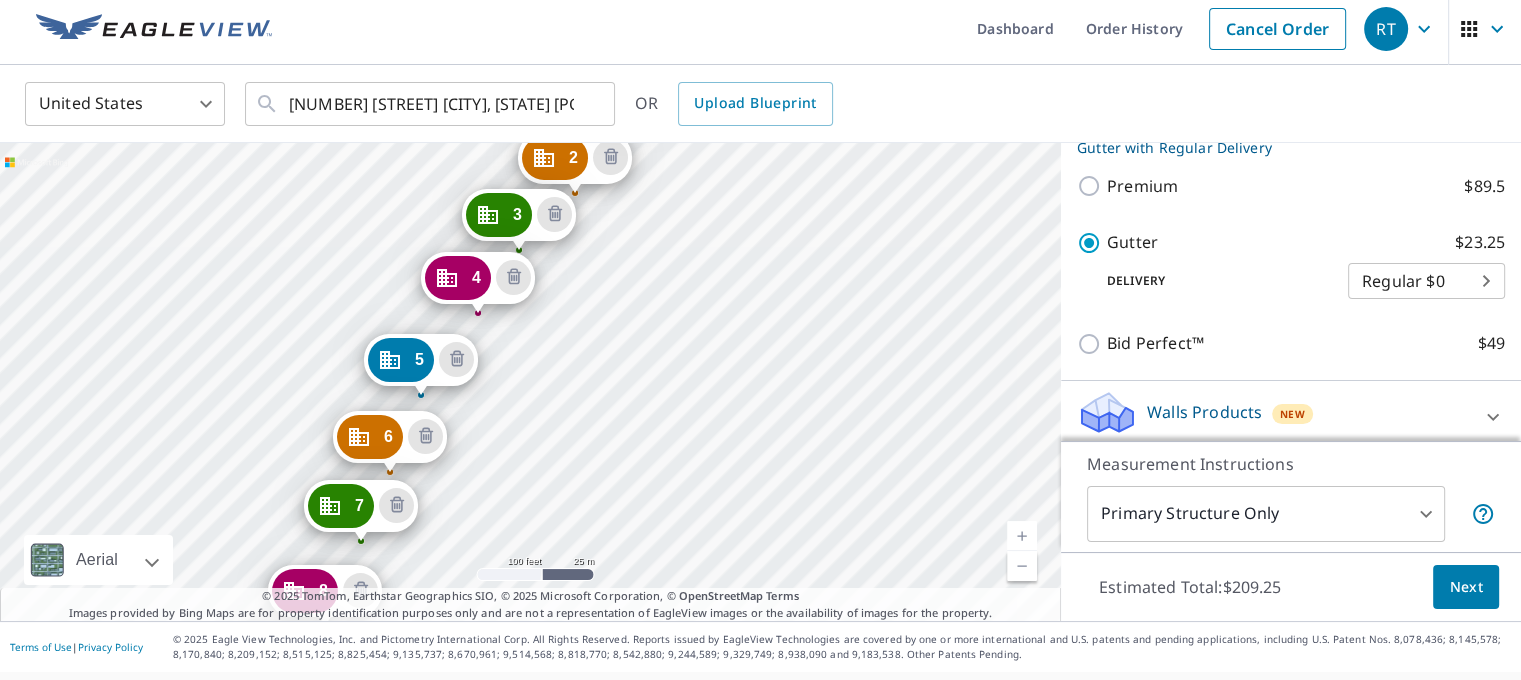 click on "[NUMBER] [STREET] [CITY], [STATE] [POSTAL_CODE] [NUMBER] [STREET] [CITY], [STATE] [POSTAL_CODE] [NUMBER] [STREET] [CITY], [STATE] [POSTAL_CODE] [NUMBER] [STREET] [CITY], [STATE] [POSTAL_CODE] [NUMBER] [STREET] [CITY], [STATE] [POSTAL_CODE] [NUMBER] [STREET] [CITY], [STATE] [POSTAL_CODE] [NUMBER] [STREET] [CITY], [STATE] [POSTAL_CODE] [NUMBER] [STREET] [CITY], [STATE] [POSTAL_CODE]" at bounding box center (530, 382) 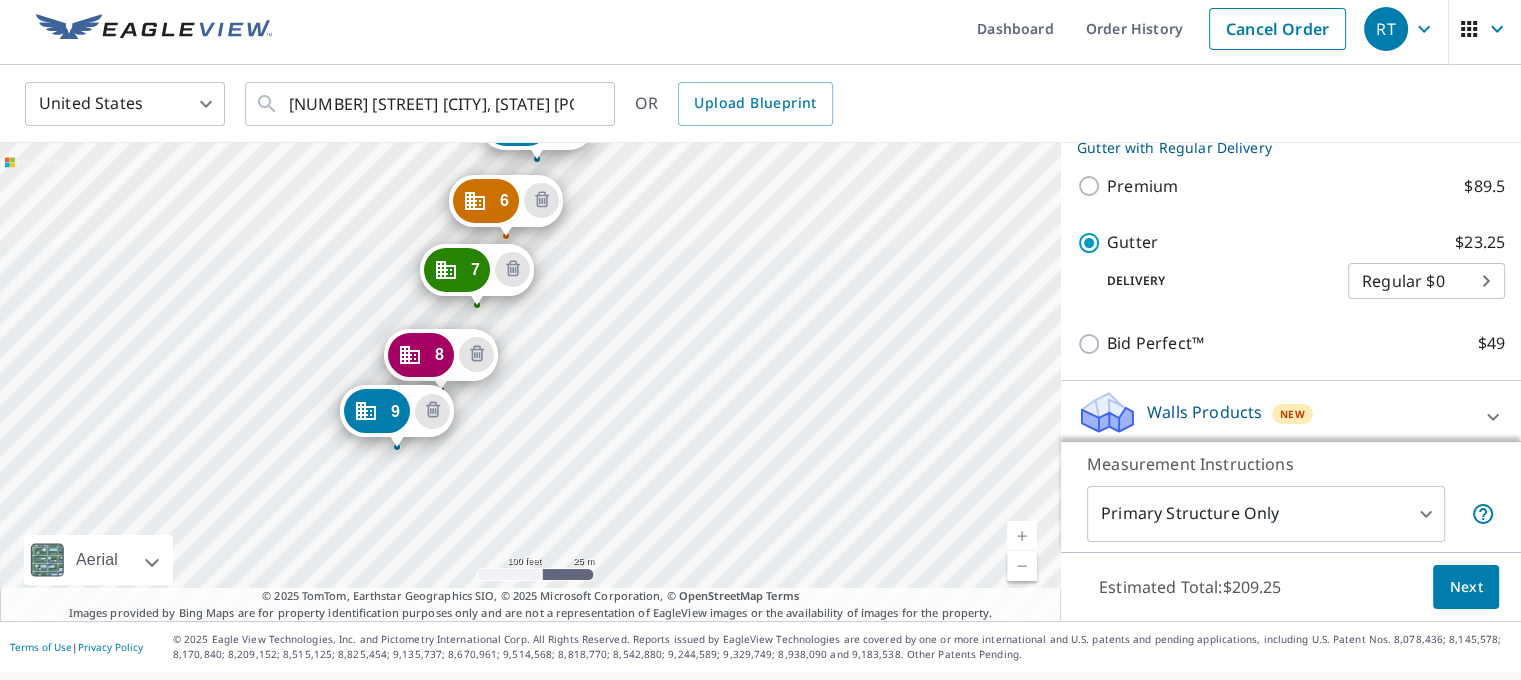 click on "[NUMBER] [STREET] [CITY], [STATE] [POSTAL_CODE] [NUMBER] [STREET] [CITY], [STATE] [POSTAL_CODE] [NUMBER] [STREET] [CITY], [STATE] [POSTAL_CODE] [NUMBER] [STREET] [CITY], [STATE] [POSTAL_CODE] [NUMBER] [STREET] [CITY], [STATE] [POSTAL_CODE] [NUMBER] [STREET] [CITY], [STATE] [POSTAL_CODE] [NUMBER] [STREET] [CITY], [STATE] [POSTAL_CODE] [NUMBER] [STREET] [CITY], [STATE] [POSTAL_CODE]" at bounding box center [530, 382] 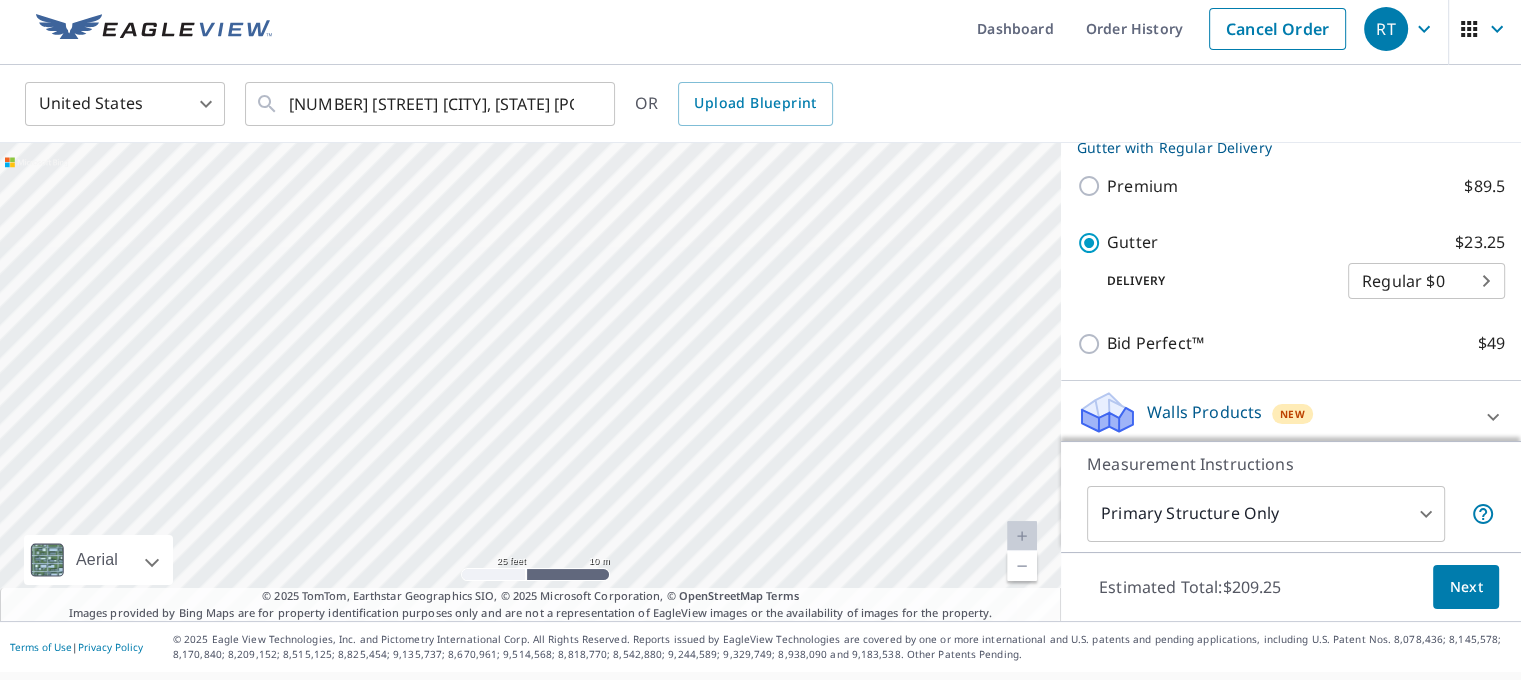 drag, startPoint x: 632, startPoint y: 232, endPoint x: 812, endPoint y: 172, distance: 189.73666 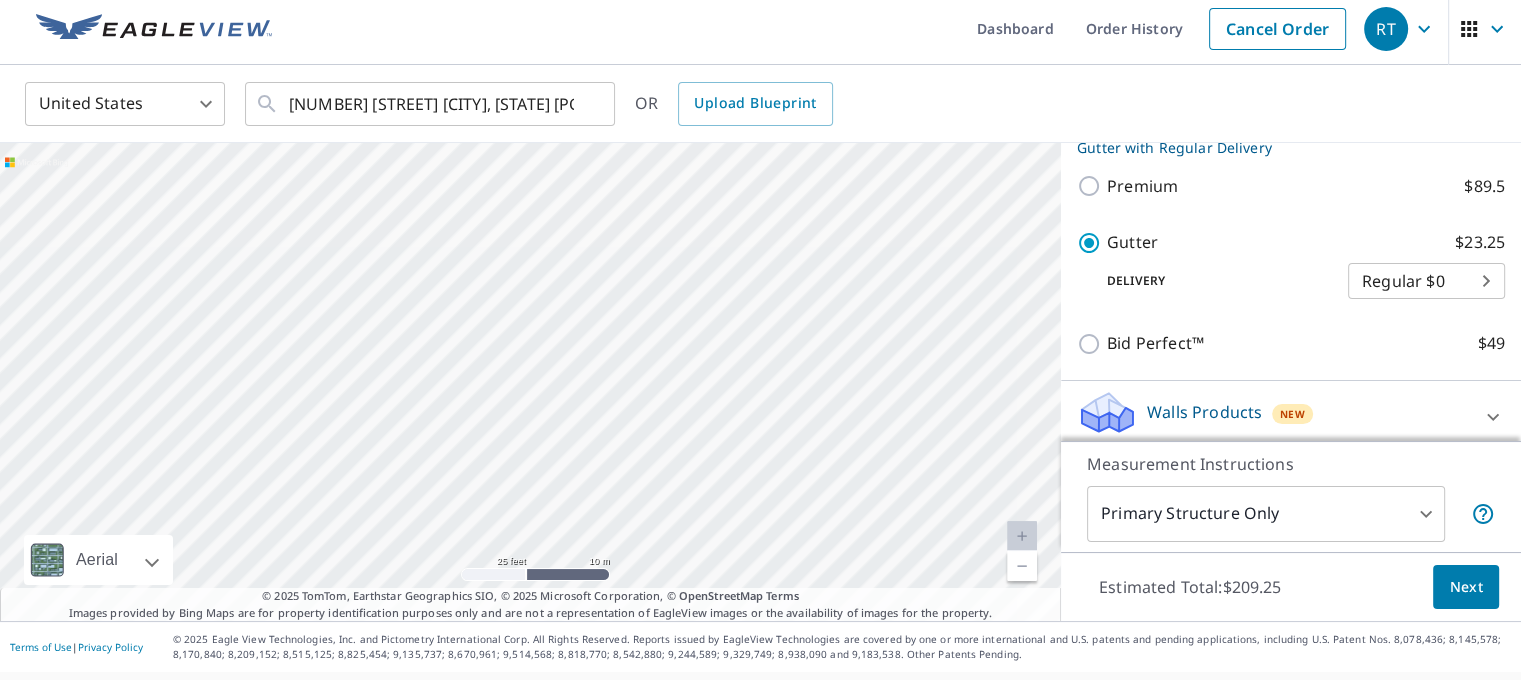 click on "[NUMBER] [STREET] [CITY], [STATE] [POSTAL_CODE] [NUMBER] [STREET] [CITY], [STATE] [POSTAL_CODE] [NUMBER] [STREET] [CITY], [STATE] [POSTAL_CODE] [NUMBER] [STREET] [CITY], [STATE] [POSTAL_CODE] [NUMBER] [STREET] [CITY], [STATE] [POSTAL_CODE] [NUMBER] [STREET] [CITY], [STATE] [POSTAL_CODE] [NUMBER] [STREET] [CITY], [STATE] [POSTAL_CODE] [NUMBER] [STREET] [CITY], [STATE] [POSTAL_CODE]" at bounding box center (530, 382) 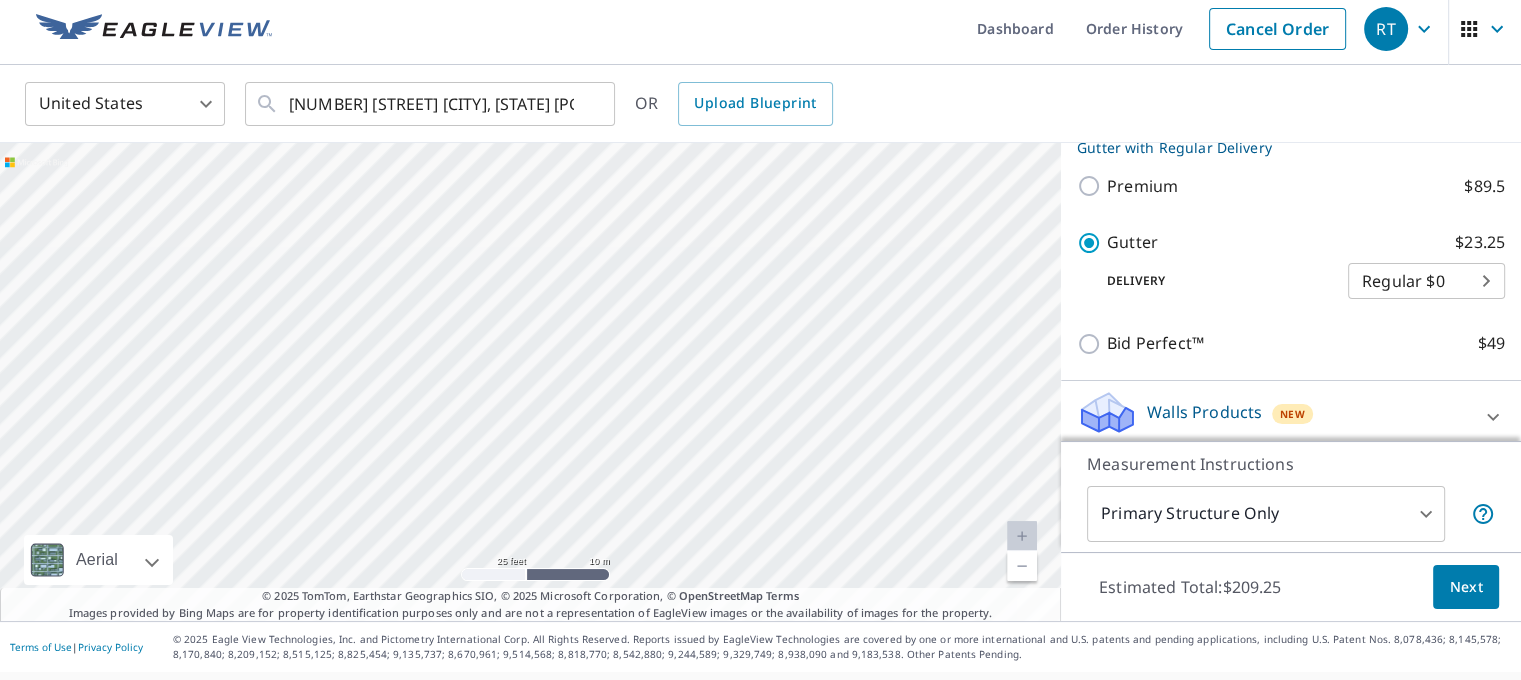 click on "[NUMBER] [STREET] [CITY], [STATE] [POSTAL_CODE] [NUMBER] [STREET] [CITY], [STATE] [POSTAL_CODE] [NUMBER] [STREET] [CITY], [STATE] [POSTAL_CODE] [NUMBER] [STREET] [CITY], [STATE] [POSTAL_CODE] [NUMBER] [STREET] [CITY], [STATE] [POSTAL_CODE] [NUMBER] [STREET] [CITY], [STATE] [POSTAL_CODE] [NUMBER] [STREET] [CITY], [STATE] [POSTAL_CODE] [NUMBER] [STREET] [CITY], [STATE] [POSTAL_CODE]" at bounding box center (530, 382) 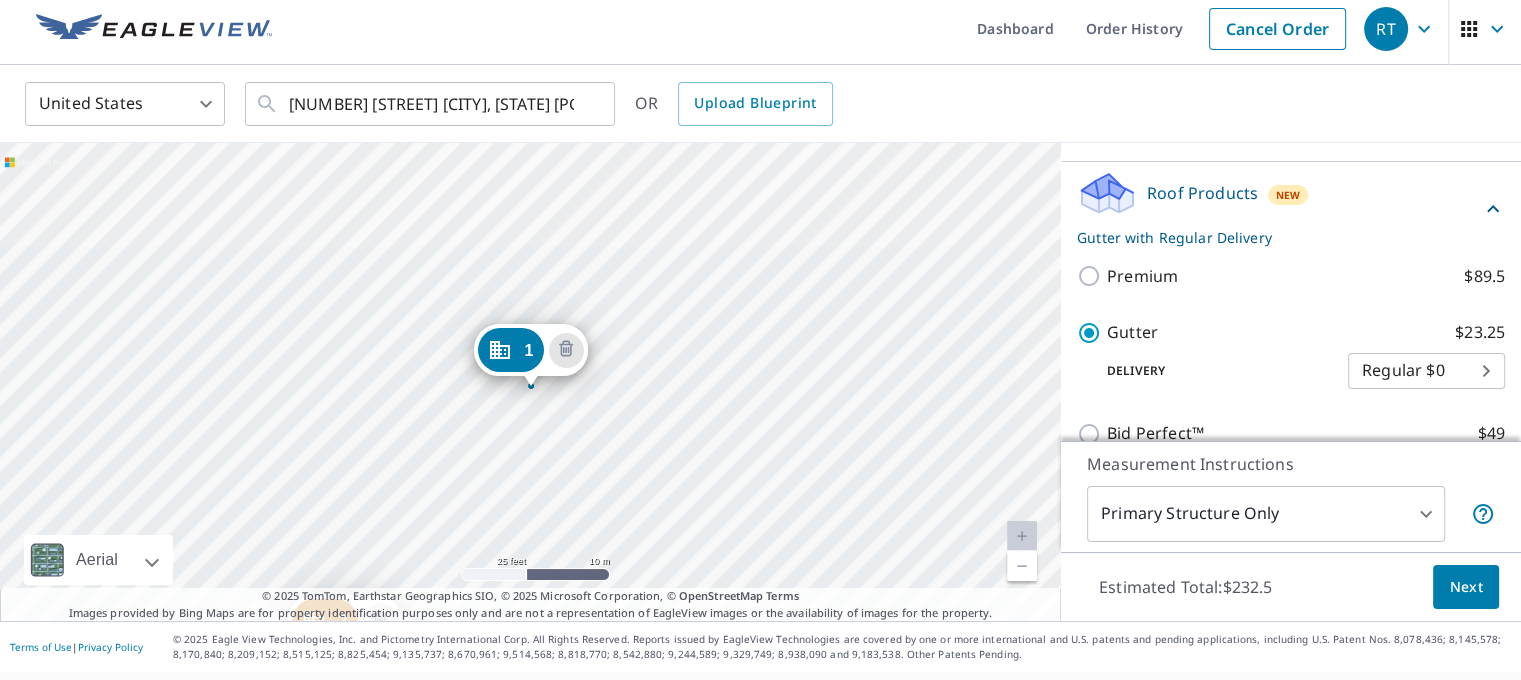 scroll, scrollTop: 1204, scrollLeft: 0, axis: vertical 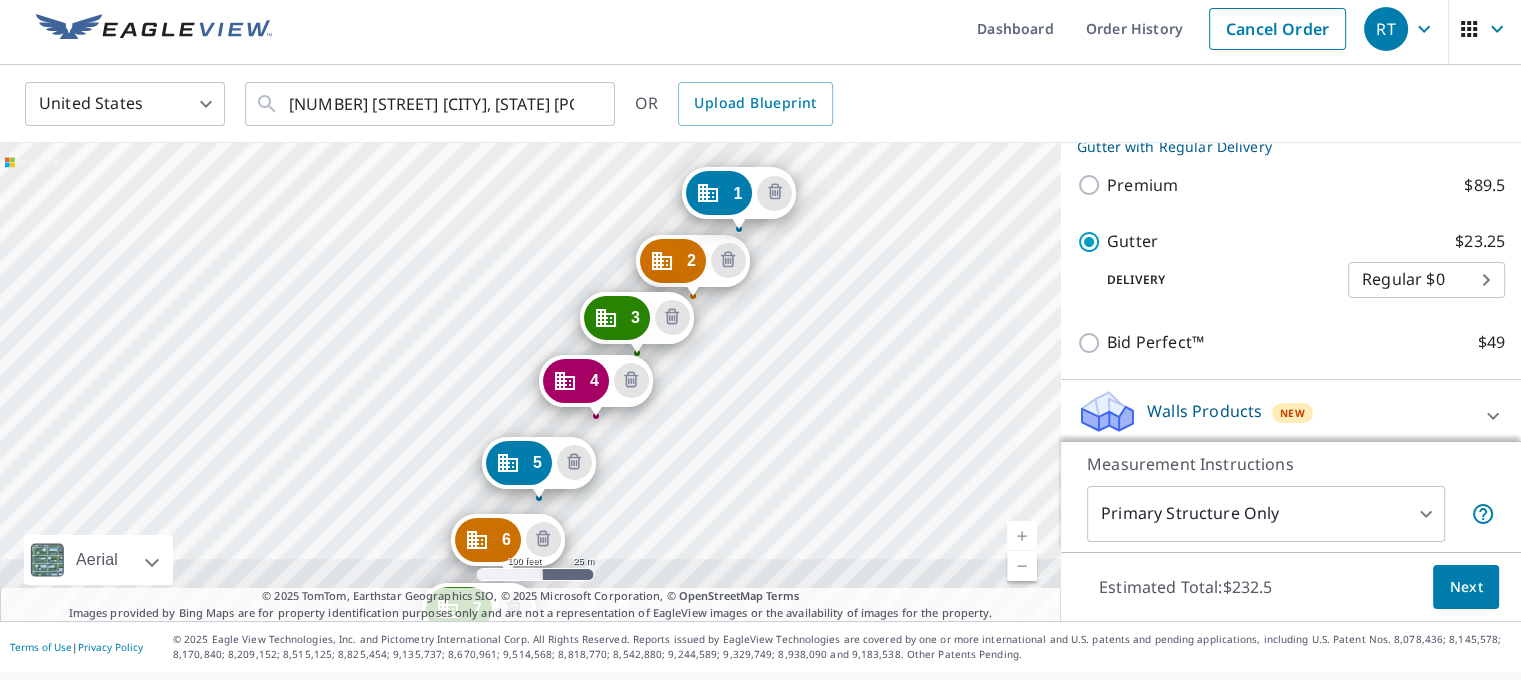 drag, startPoint x: 775, startPoint y: 538, endPoint x: 862, endPoint y: 183, distance: 365.50513 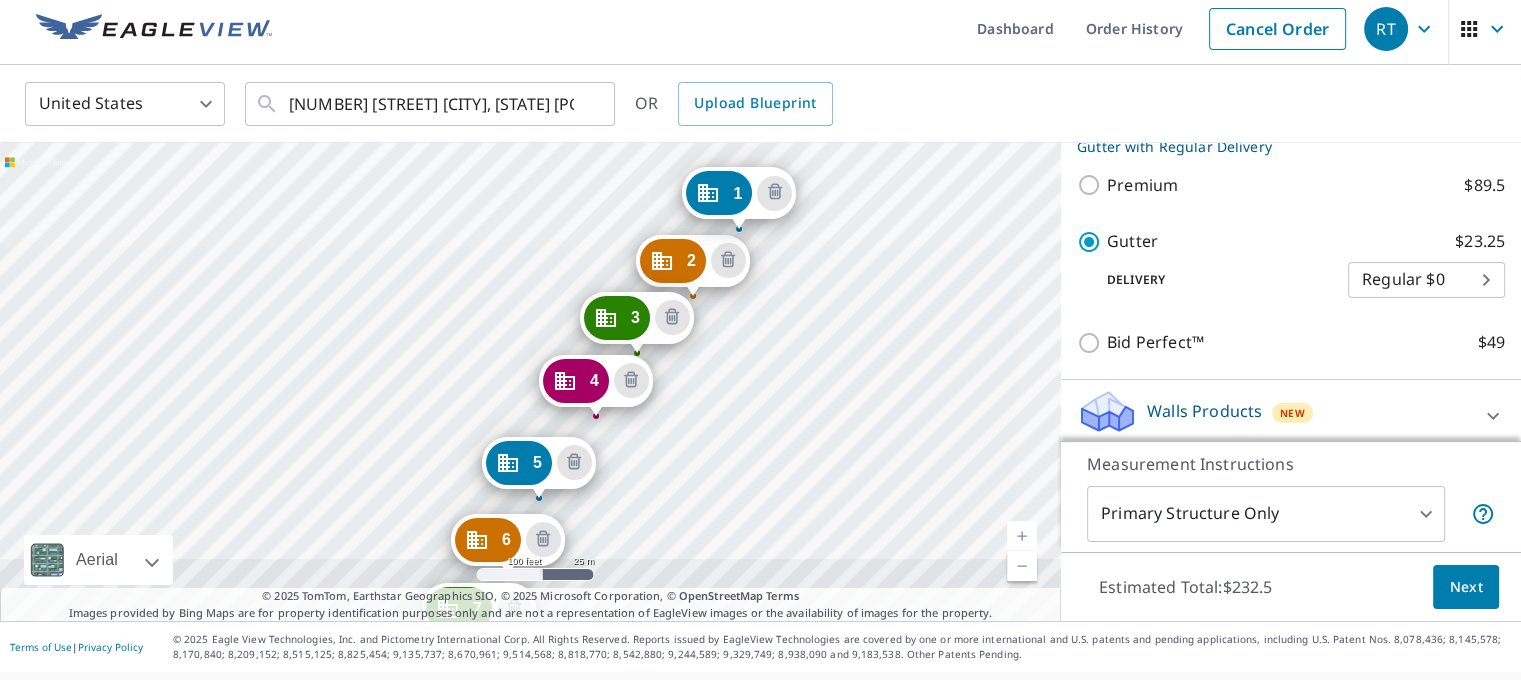 click on "2 [NUMBER] [STREET] [CITY], [STATE] [POSTAL_CODE] 3 [NUMBER] [STREET] [CITY], [STATE] [POSTAL_CODE] 4 [NUMBER] [STREET] [CITY], [STATE] [POSTAL_CODE] 5 [NUMBER] [STREET] [CITY], [STATE] [POSTAL_CODE] 6 [NUMBER] [STREET] [CITY], [STATE] [POSTAL_CODE] 7 [NUMBER] [STREET] [CITY], [STATE] [POSTAL_CODE] 8 [NUMBER] [STREET] [CITY], [STATE] [POSTAL_CODE] 9 [NUMBER] [STREET] [CITY], [STATE] [POSTAL_CODE] 10 [NUMBER] [STREET] [CITY], [STATE] [POSTAL_CODE] 1 [NUMBER] [STREET] [CITY], [STATE] [POSTAL_CODE]" at bounding box center [530, 382] 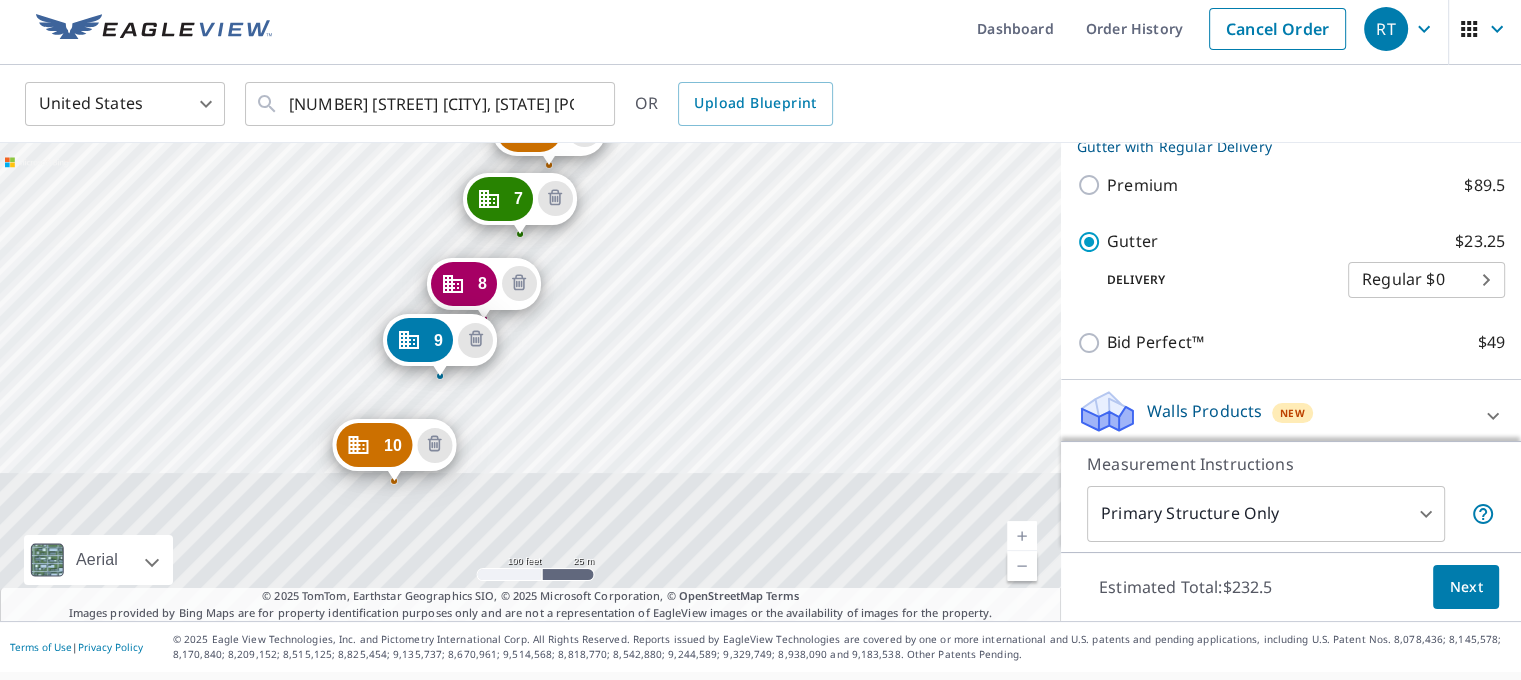 drag, startPoint x: 832, startPoint y: 371, endPoint x: 840, endPoint y: 210, distance: 161.19864 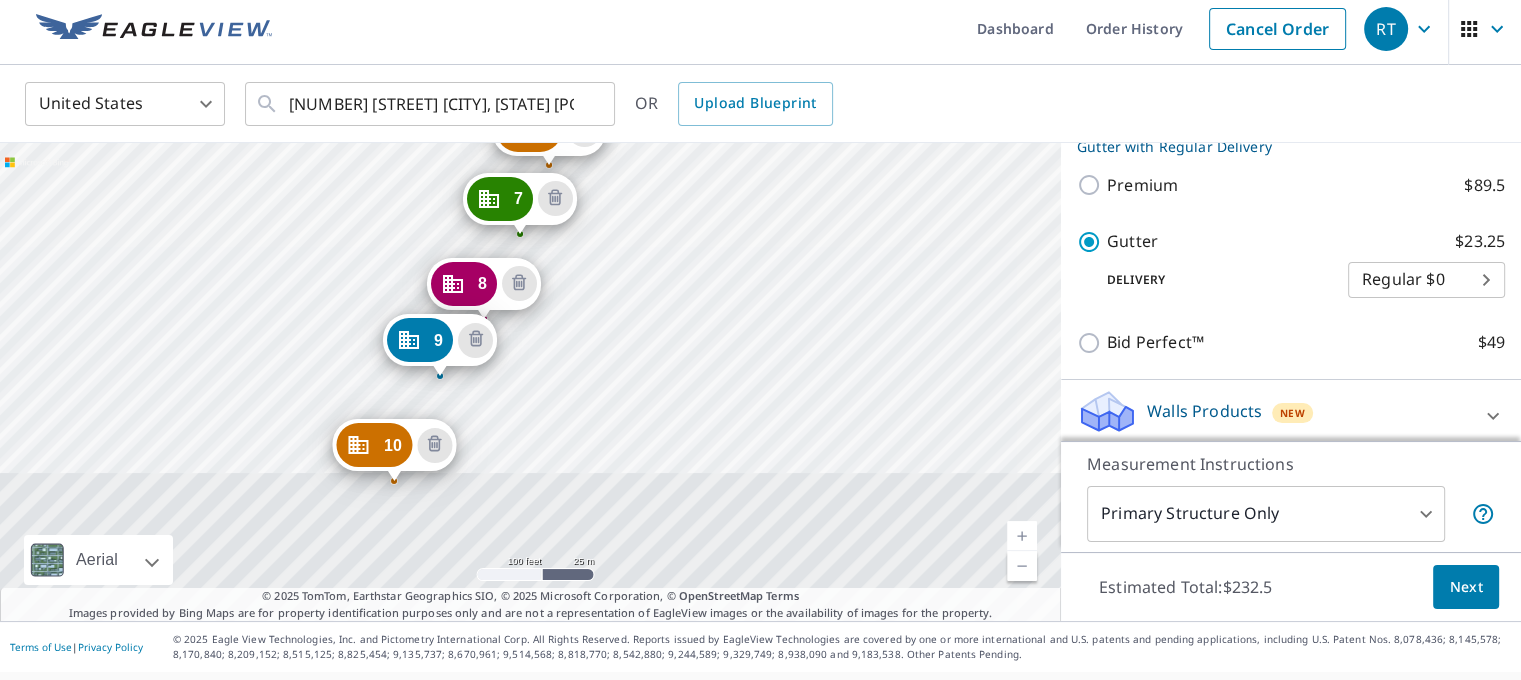 click on "2 [NUMBER] [STREET] [CITY], [STATE] [POSTAL_CODE] 3 [NUMBER] [STREET] [CITY], [STATE] [POSTAL_CODE] 4 [NUMBER] [STREET] [CITY], [STATE] [POSTAL_CODE] 5 [NUMBER] [STREET] [CITY], [STATE] [POSTAL_CODE] 6 [NUMBER] [STREET] [CITY], [STATE] [POSTAL_CODE] 7 [NUMBER] [STREET] [CITY], [STATE] [POSTAL_CODE] 8 [NUMBER] [STREET] [CITY], [STATE] [POSTAL_CODE] 9 [NUMBER] [STREET] [CITY], [STATE] [POSTAL_CODE] 10 [NUMBER] [STREET] [CITY], [STATE] [POSTAL_CODE] 1 [NUMBER] [STREET] [CITY], [STATE] [POSTAL_CODE]" at bounding box center [530, 382] 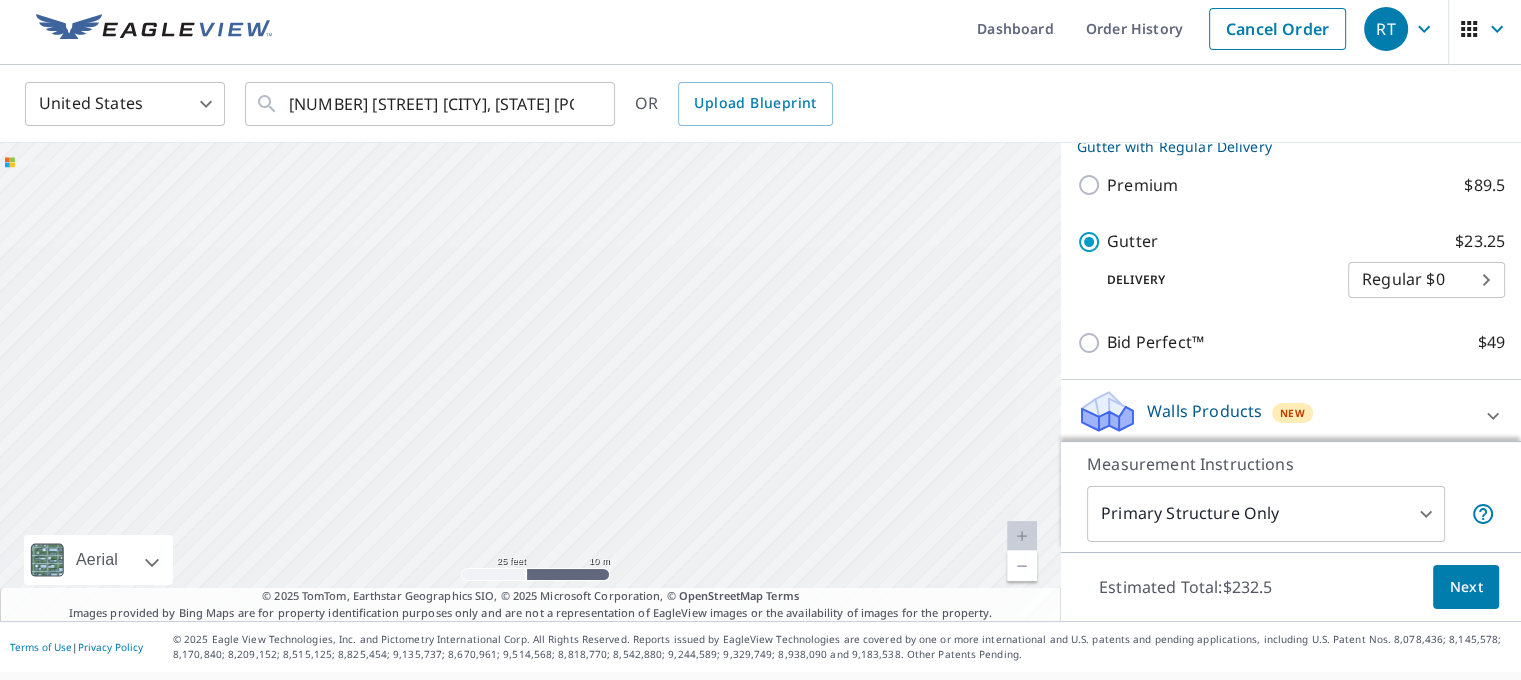 drag, startPoint x: 487, startPoint y: 443, endPoint x: 751, endPoint y: 274, distance: 313.45972 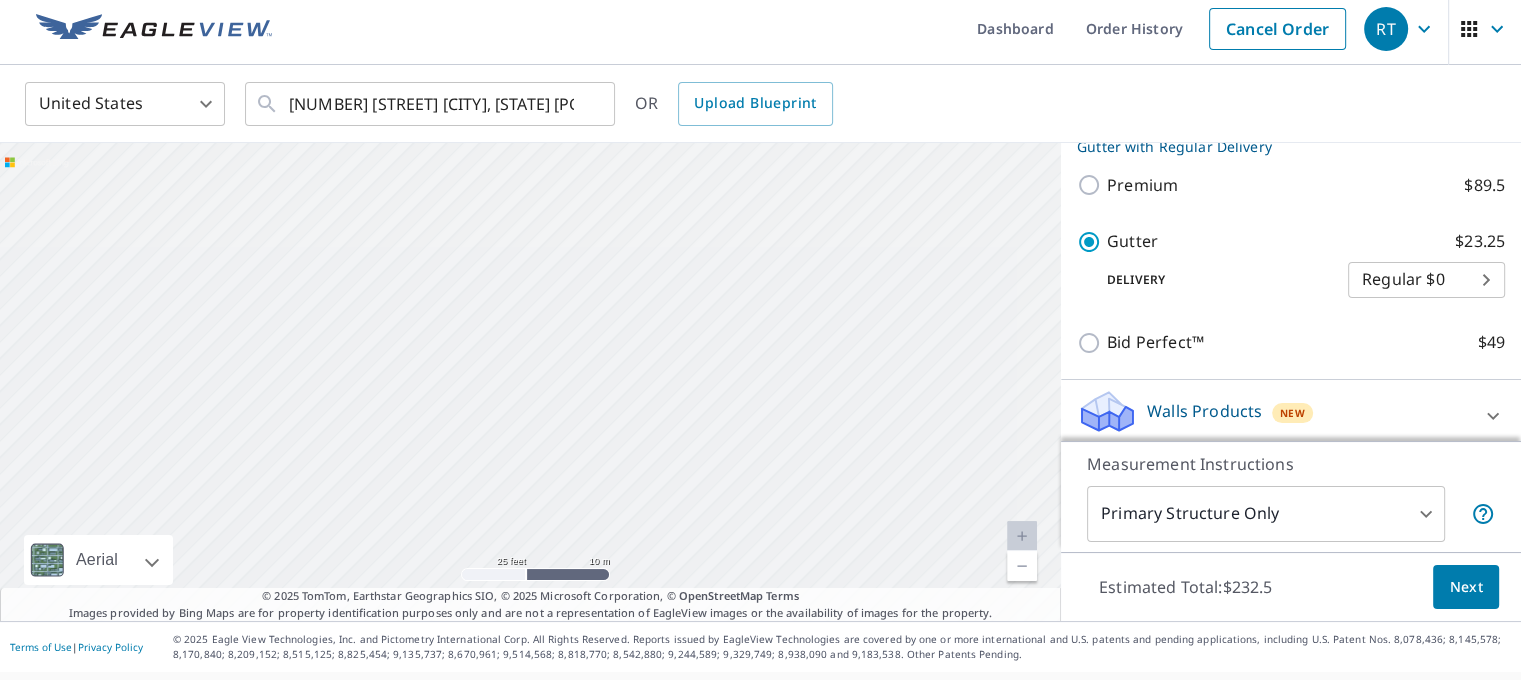 click on "2 [NUMBER] [STREET] [CITY], [STATE] [POSTAL_CODE] 3 [NUMBER] [STREET] [CITY], [STATE] [POSTAL_CODE] 4 [NUMBER] [STREET] [CITY], [STATE] [POSTAL_CODE] 5 [NUMBER] [STREET] [CITY], [STATE] [POSTAL_CODE] 6 [NUMBER] [STREET] [CITY], [STATE] [POSTAL_CODE] 7 [NUMBER] [STREET] [CITY], [STATE] [POSTAL_CODE] 8 [NUMBER] [STREET] [CITY], [STATE] [POSTAL_CODE] 9 [NUMBER] [STREET] [CITY], [STATE] [POSTAL_CODE] 10 [NUMBER] [STREET] [CITY], [STATE] [POSTAL_CODE] 1 [NUMBER] [STREET] [CITY], [STATE] [POSTAL_CODE]" at bounding box center (530, 382) 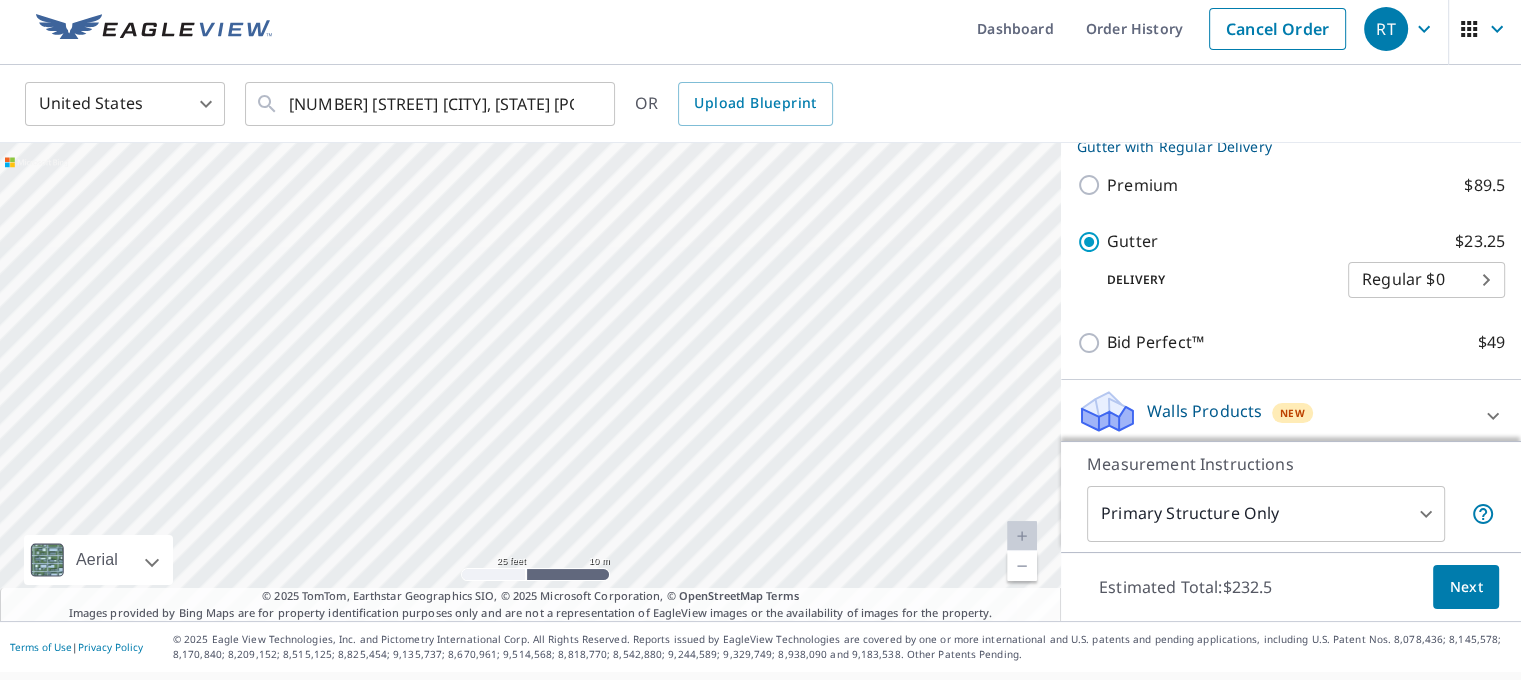 click on "2 [NUMBER] [STREET] [CITY], [STATE] [POSTAL_CODE] 3 [NUMBER] [STREET] [CITY], [STATE] [POSTAL_CODE] 4 [NUMBER] [STREET] [CITY], [STATE] [POSTAL_CODE] 5 [NUMBER] [STREET] [CITY], [STATE] [POSTAL_CODE] 6 [NUMBER] [STREET] [CITY], [STATE] [POSTAL_CODE] 7 [NUMBER] [STREET] [CITY], [STATE] [POSTAL_CODE] 8 [NUMBER] [STREET] [CITY], [STATE] [POSTAL_CODE] 9 [NUMBER] [STREET] [CITY], [STATE] [POSTAL_CODE] 10 [NUMBER] [STREET] [CITY], [STATE] [POSTAL_CODE] 1 [NUMBER] [STREET] [CITY], [STATE] [POSTAL_CODE]" at bounding box center (530, 382) 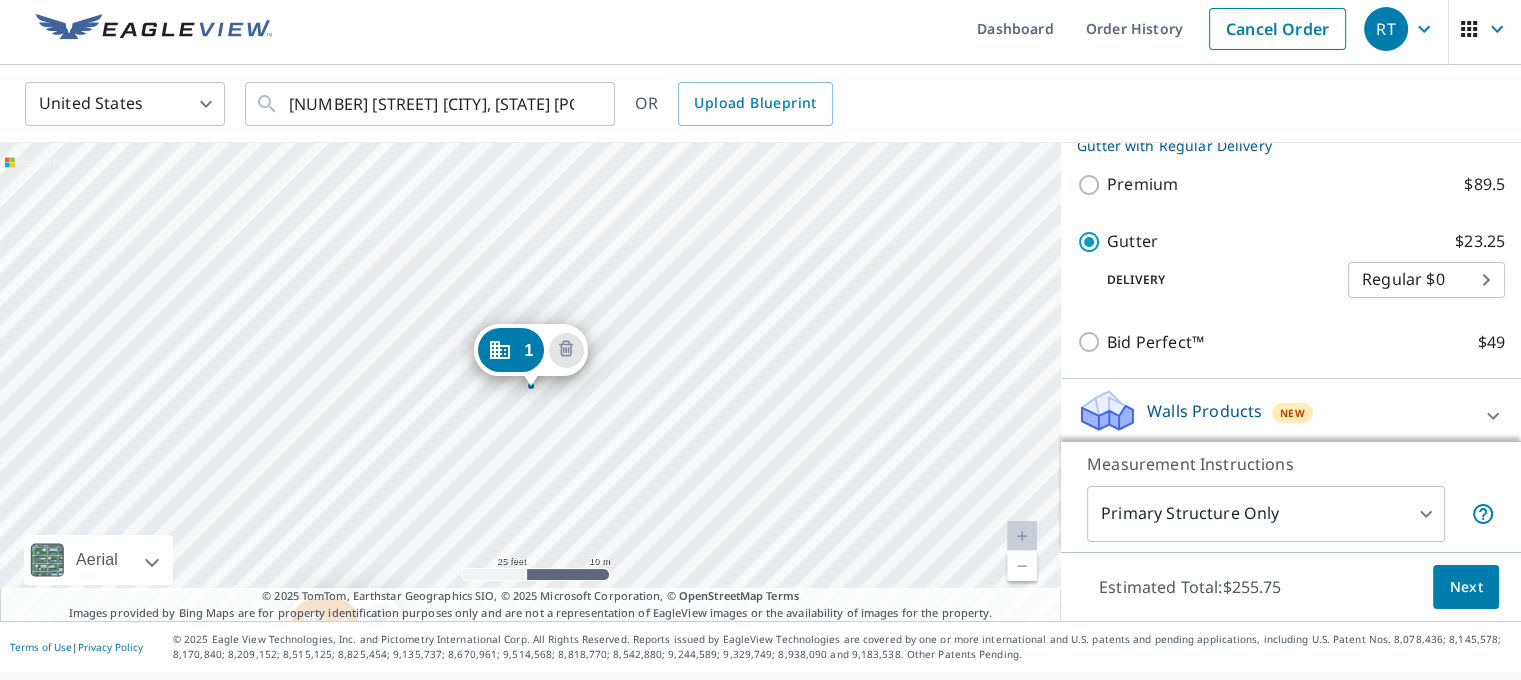 scroll, scrollTop: 1294, scrollLeft: 0, axis: vertical 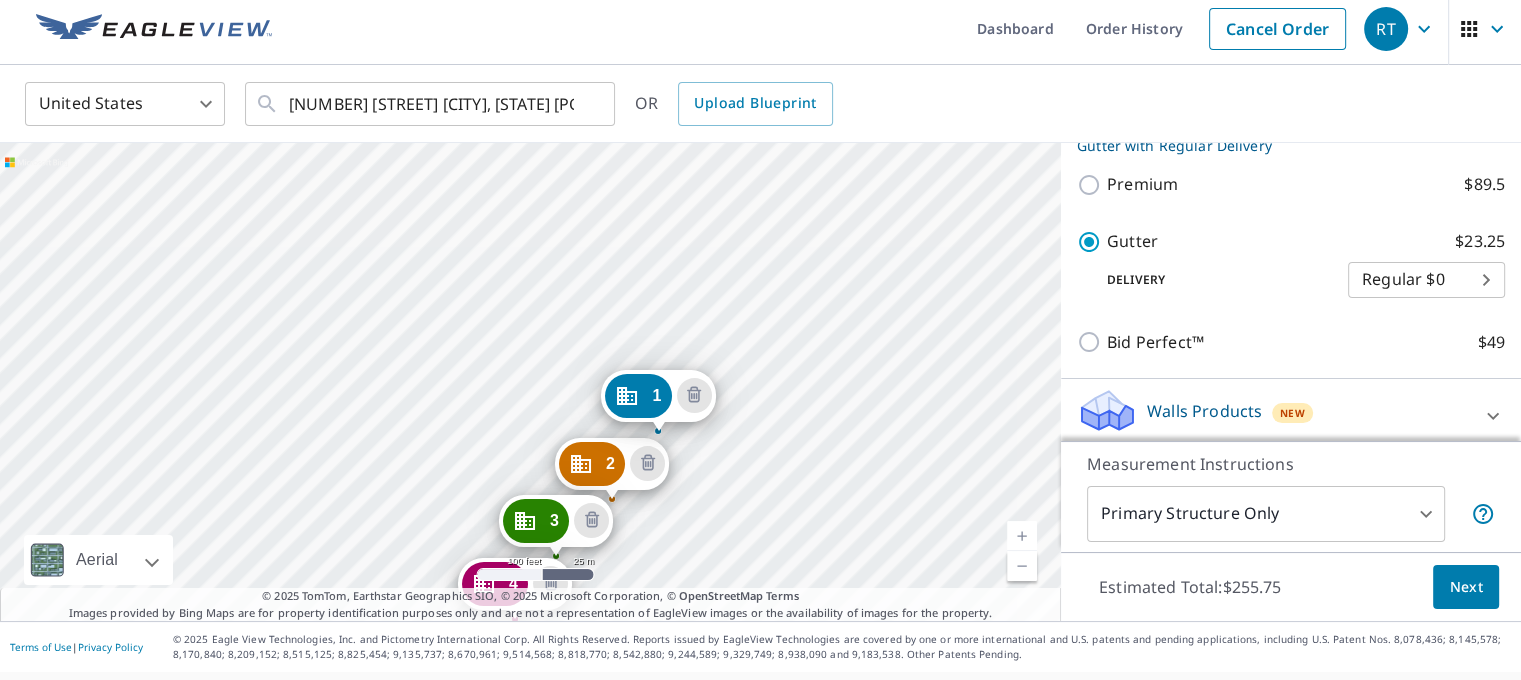 click on "[NUMBER] [STREET] [CITY], [STATE] [POSTAL_CODE] [NUMBER] [STREET] [CITY], [STATE] [POSTAL_CODE] [NUMBER] [STREET] [CITY], [STATE] [POSTAL_CODE] [NUMBER] [STREET] [CITY], [STATE] [POSTAL_CODE] [NUMBER] [STREET] [CITY], [STATE] [POSTAL_CODE] [NUMBER] [STREET] [CITY], [STATE] [POSTAL_CODE] [NUMBER] [STREET] [CITY], [STATE] [POSTAL_CODE] [NUMBER] [STREET] [CITY], [STATE] [POSTAL_CODE] [NUMBER] [STREET] [CITY], [STATE] [POSTAL_CODE] [NUMBER] [STREET] [CITY], [STATE] [POSTAL_CODE] [NUMBER] [STREET] [CITY], [STATE] [POSTAL_CODE]" at bounding box center [530, 382] 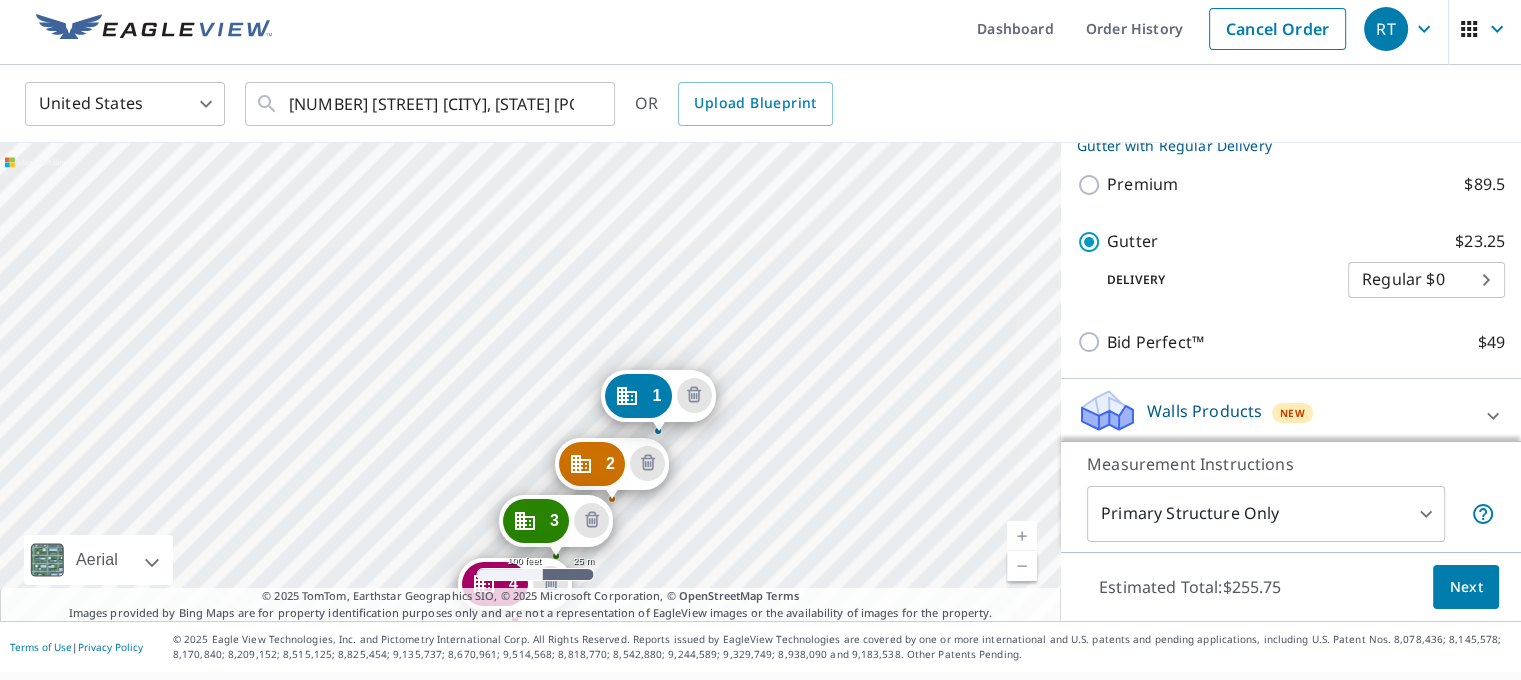 click on "[NUMBER] [STREET] [CITY], [STATE] [POSTAL_CODE] [NUMBER] [STREET] [CITY], [STATE] [POSTAL_CODE] [NUMBER] [STREET] [CITY], [STATE] [POSTAL_CODE] [NUMBER] [STREET] [CITY], [STATE] [POSTAL_CODE] [NUMBER] [STREET] [CITY], [STATE] [POSTAL_CODE] [NUMBER] [STREET] [CITY], [STATE] [POSTAL_CODE] [NUMBER] [STREET] [CITY], [STATE] [POSTAL_CODE] [NUMBER] [STREET] [CITY], [STATE] [POSTAL_CODE] [NUMBER] [STREET] [CITY], [STATE] [POSTAL_CODE] [NUMBER] [STREET] [CITY], [STATE] [POSTAL_CODE] [NUMBER] [STREET] [CITY], [STATE] [POSTAL_CODE]" at bounding box center [530, 382] 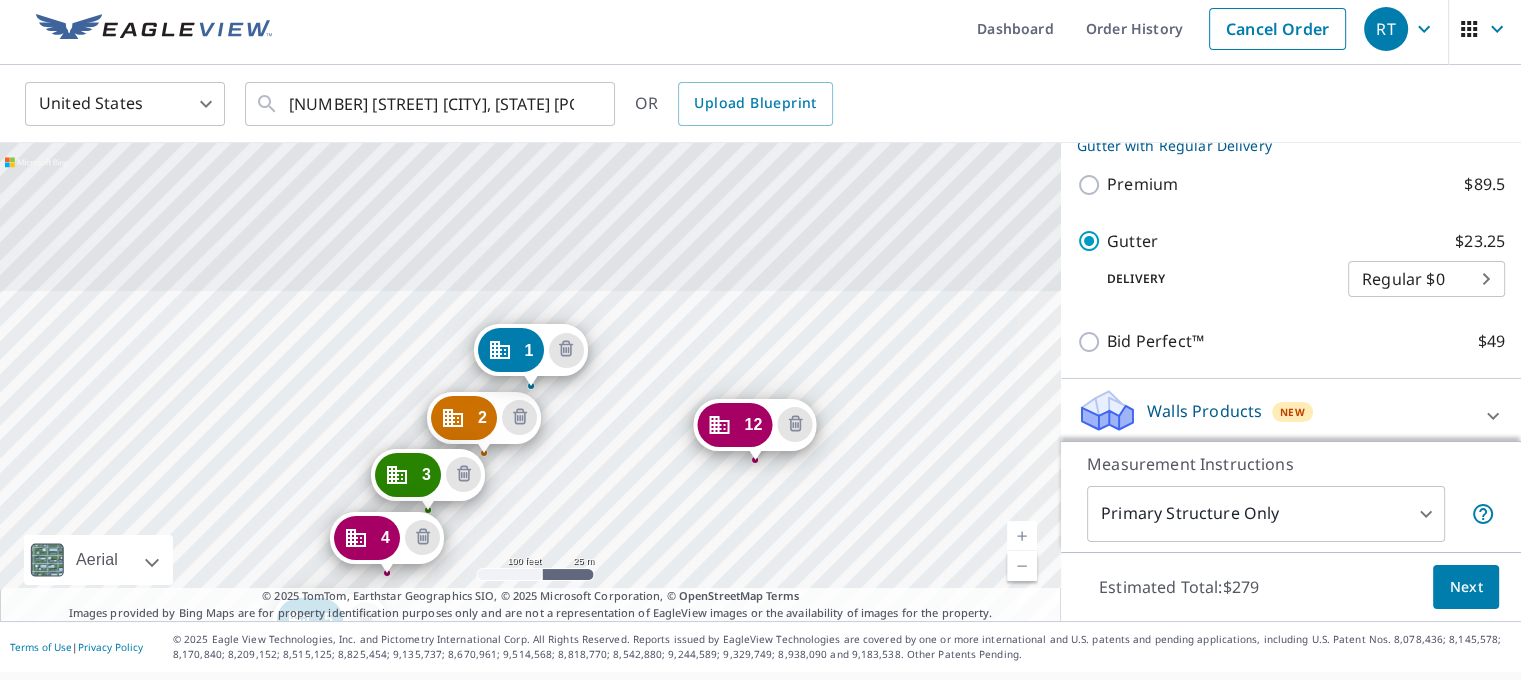 scroll, scrollTop: 1384, scrollLeft: 0, axis: vertical 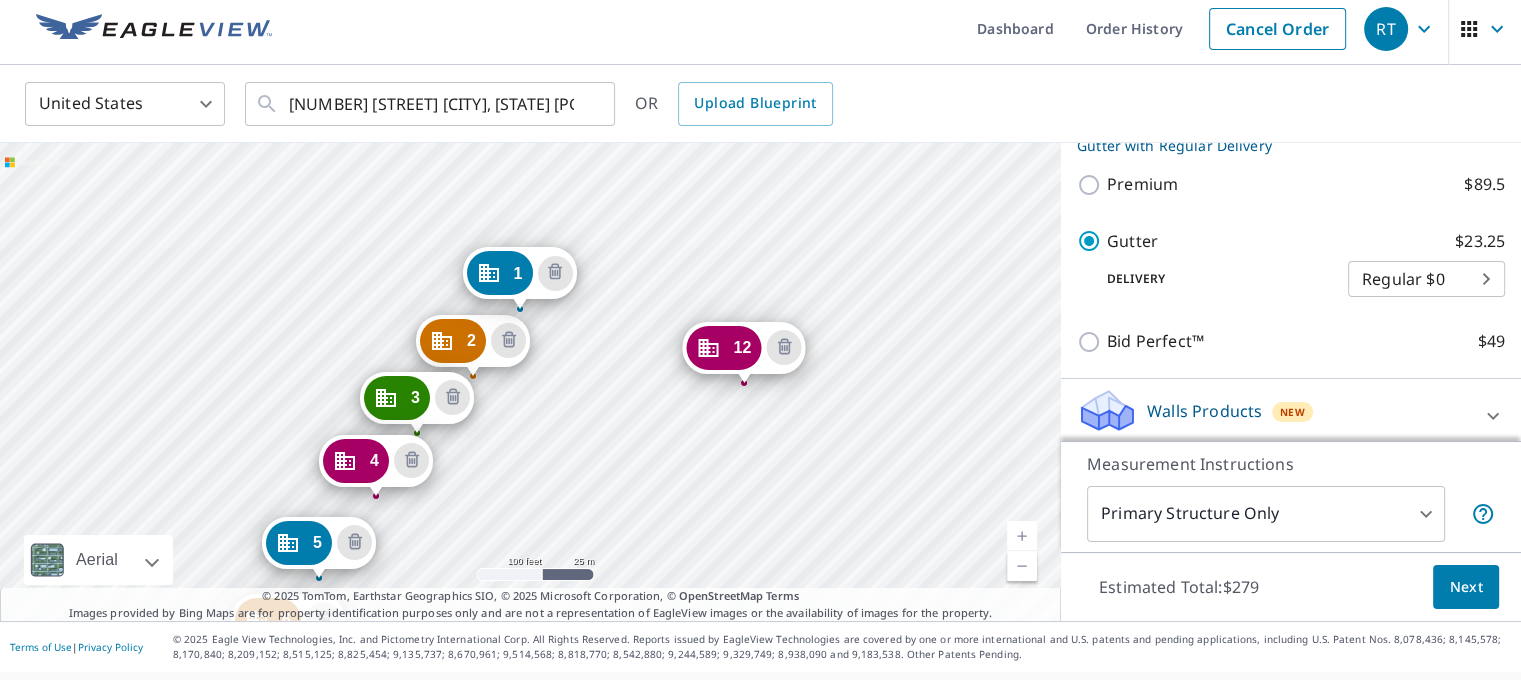 click on "[NUMBER] [STREET] [CITY], [STATE] [POSTAL_CODE] [NUMBER] [STREET] [CITY], [STATE] [POSTAL_CODE] [NUMBER] [STREET] [CITY], [STATE] [POSTAL_CODE] [NUMBER] [STREET] [CITY], [STATE] [POSTAL_CODE] [NUMBER] [STREET] [CITY], [STATE] [POSTAL_CODE] [NUMBER] [STREET] [CITY], [STATE] [POSTAL_CODE] [NUMBER] [STREET] [CITY], [STATE] [POSTAL_CODE] [NUMBER] [STREET] [CITY], [STATE] [POSTAL_CODE] [NUMBER] [STREET] [CITY], [STATE] [POSTAL_CODE] [NUMBER] [STREET] [CITY], [STATE] [POSTAL_CODE] [NUMBER] [STREET] [CITY], [STATE] [POSTAL_CODE] [NUMBER] [STREET] [CITY], [STATE] [POSTAL_CODE]" at bounding box center [530, 382] 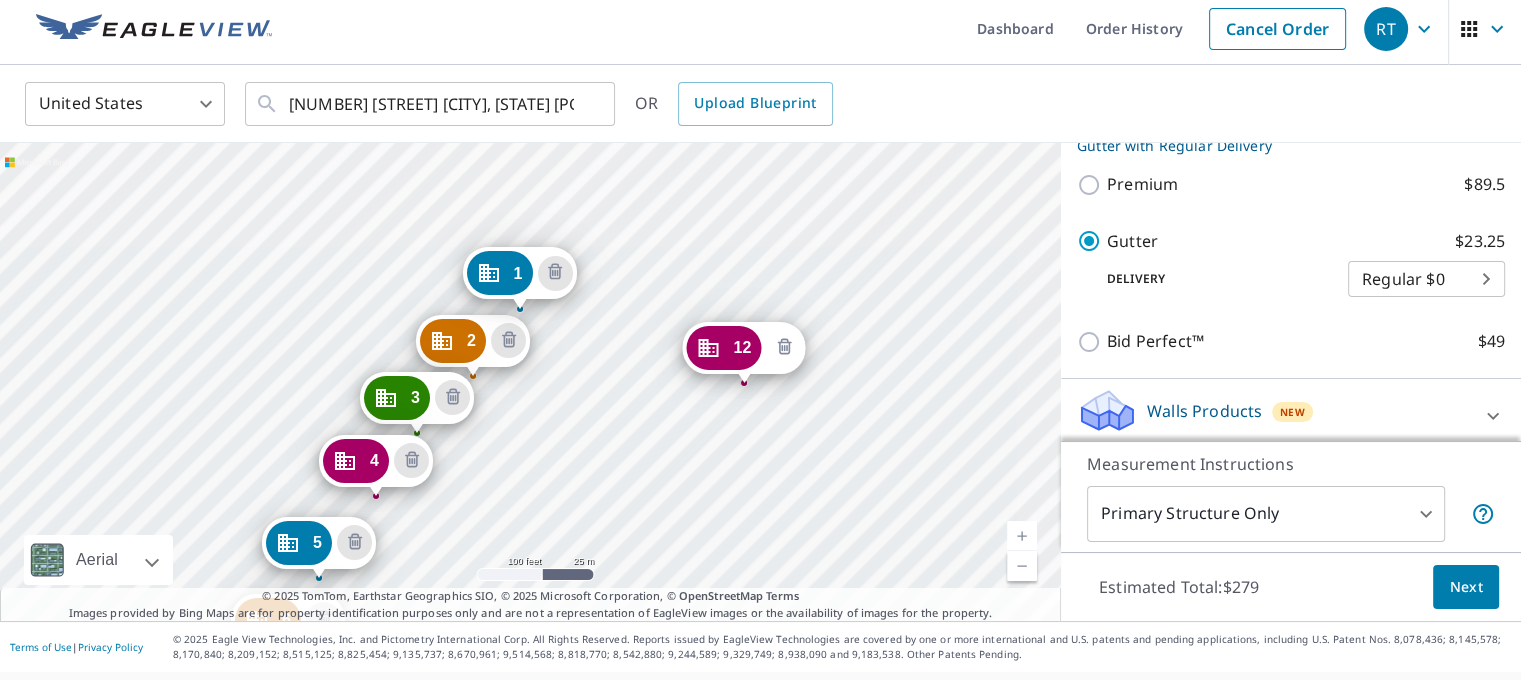 click 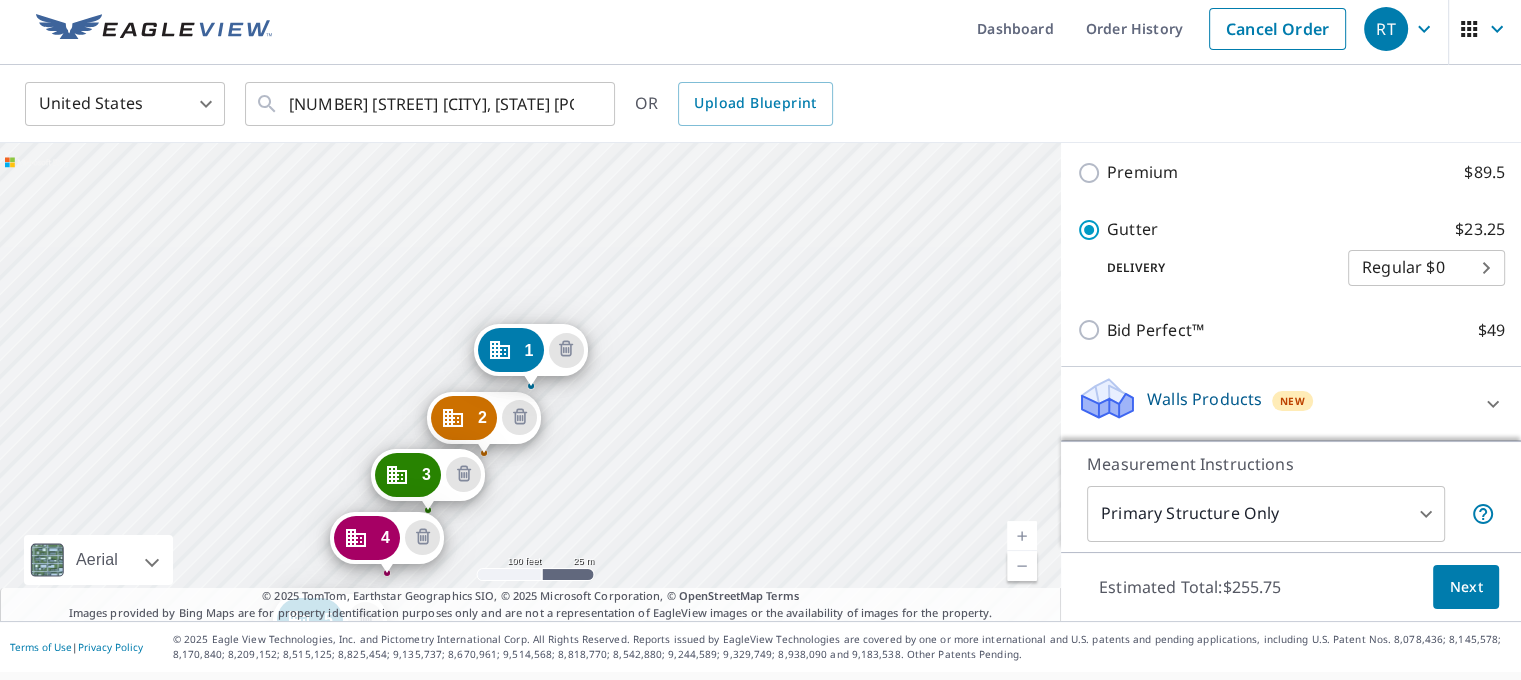 scroll, scrollTop: 1294, scrollLeft: 0, axis: vertical 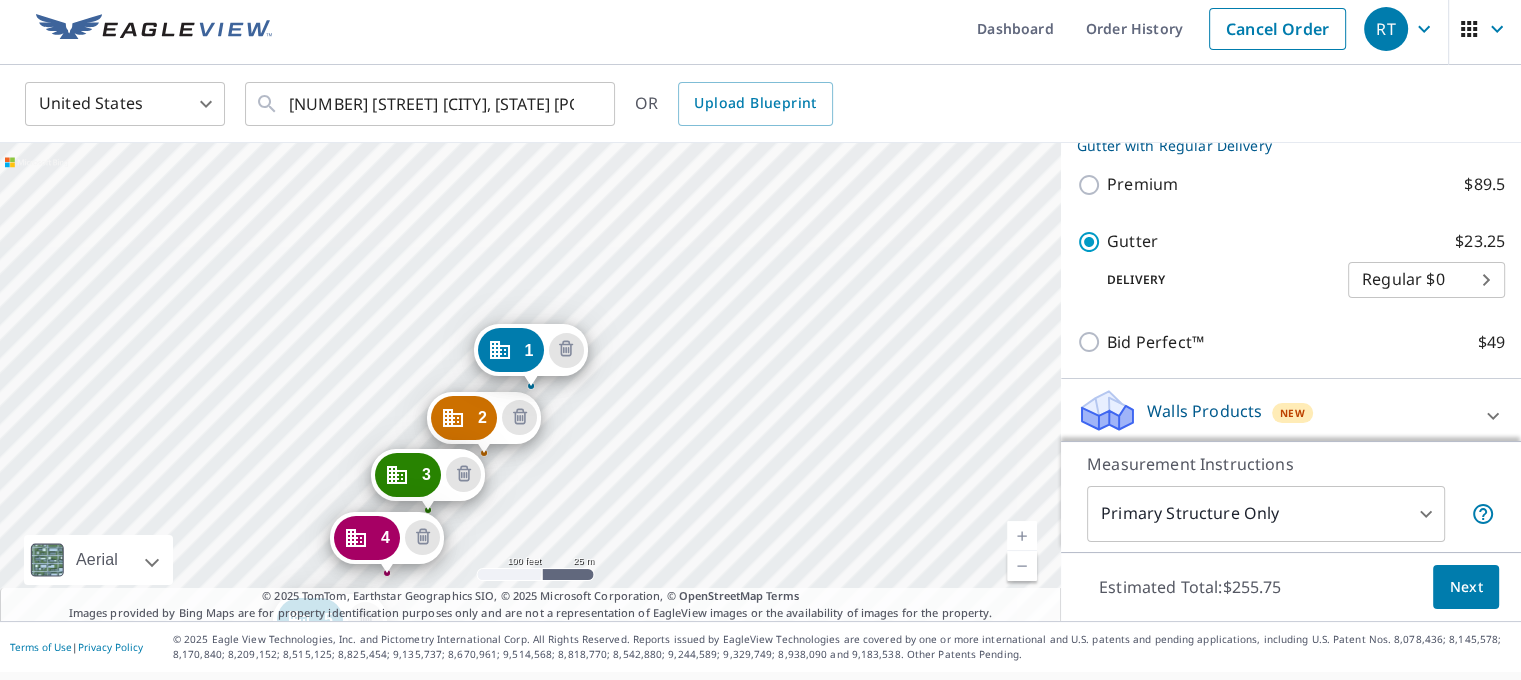 drag, startPoint x: 629, startPoint y: 508, endPoint x: 785, endPoint y: 196, distance: 348.8266 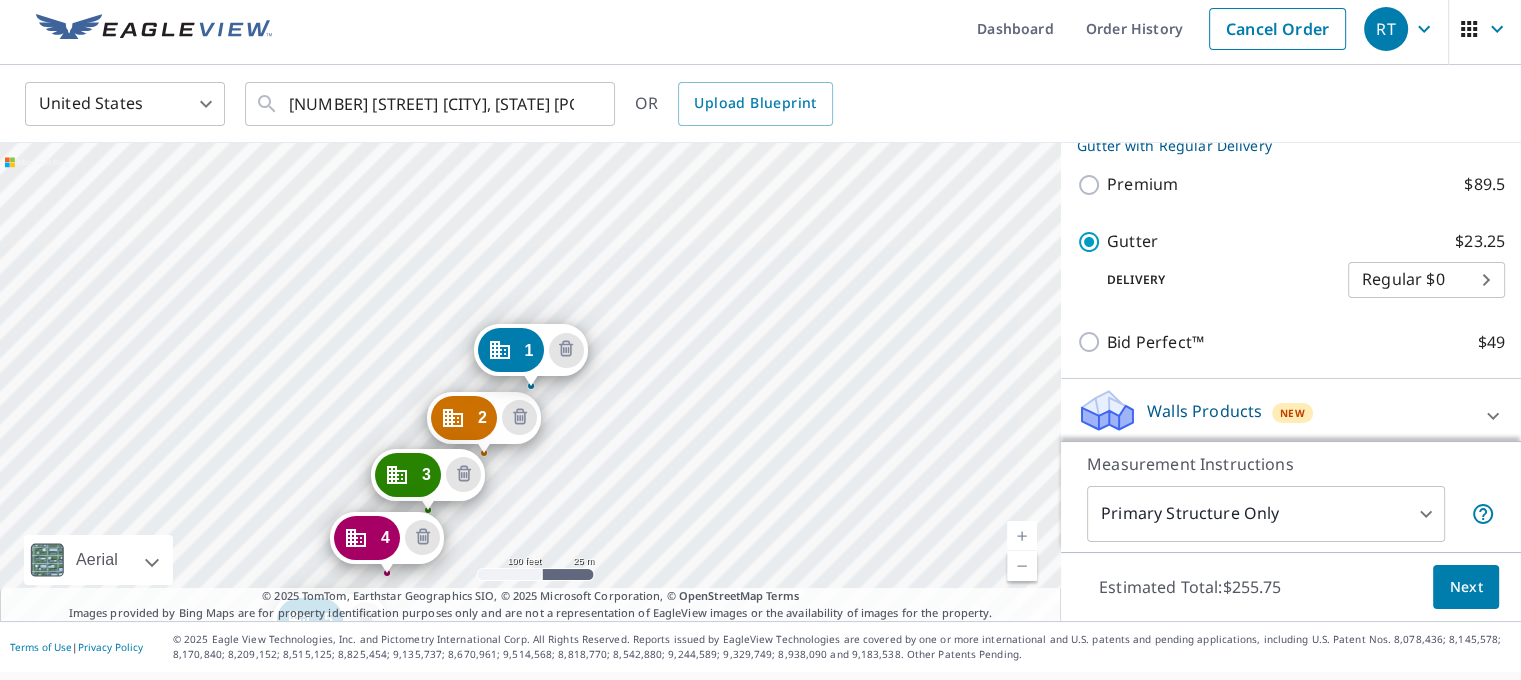 click on "[NUMBER] [STREET] [CITY], [STATE] [POSTAL_CODE] [NUMBER] [STREET] [CITY], [STATE] [POSTAL_CODE] [NUMBER] [STREET] [CITY], [STATE] [POSTAL_CODE] [NUMBER] [STREET] [CITY], [STATE] [POSTAL_CODE] [NUMBER] [STREET] [CITY], [STATE] [POSTAL_CODE] [NUMBER] [STREET] [CITY], [STATE] [POSTAL_CODE] [NUMBER] [STREET] [CITY], [STATE] [POSTAL_CODE] [NUMBER] [STREET] [CITY], [STATE] [POSTAL_CODE] [NUMBER] [STREET] [CITY], [STATE] [POSTAL_CODE] [NUMBER] [STREET] [CITY], [STATE] [POSTAL_CODE] [NUMBER] [STREET] [CITY], [STATE] [POSTAL_CODE]" at bounding box center (530, 382) 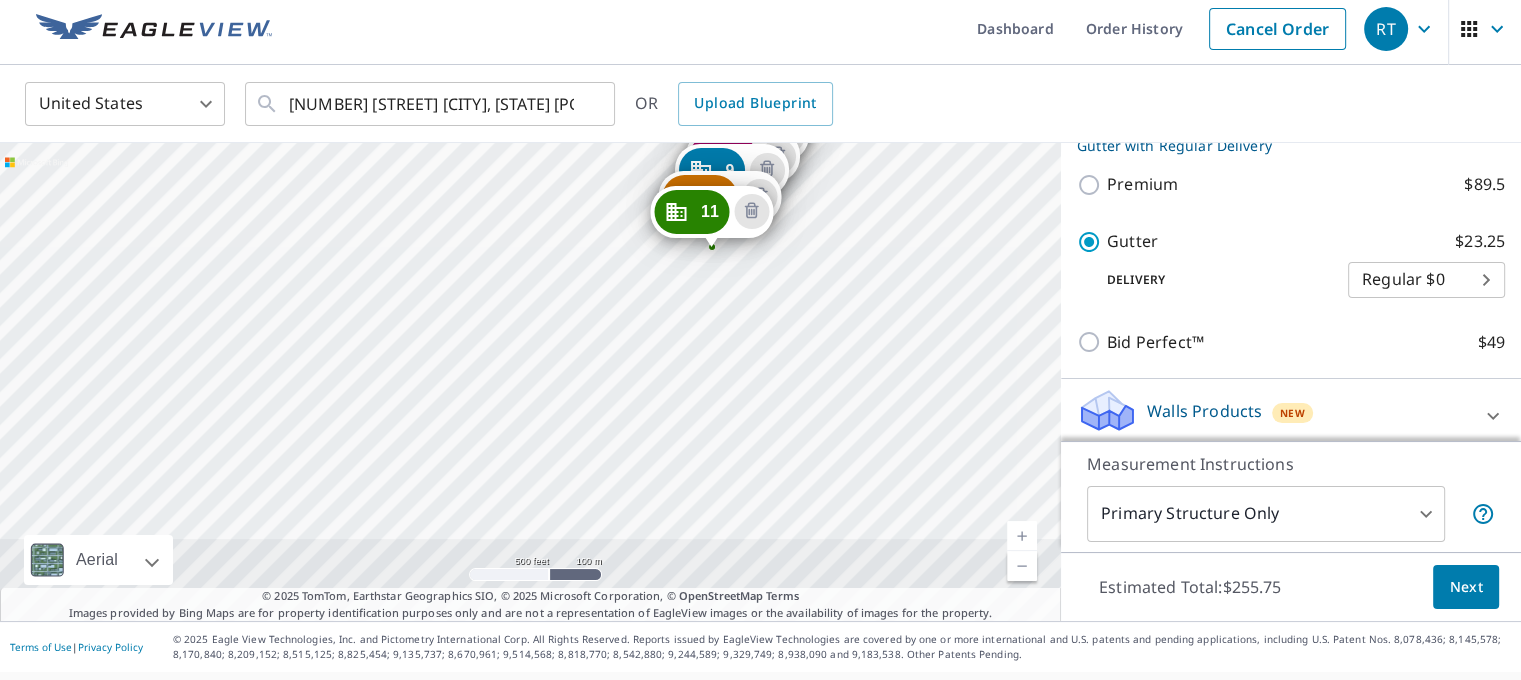 drag, startPoint x: 680, startPoint y: 494, endPoint x: 783, endPoint y: 292, distance: 226.74435 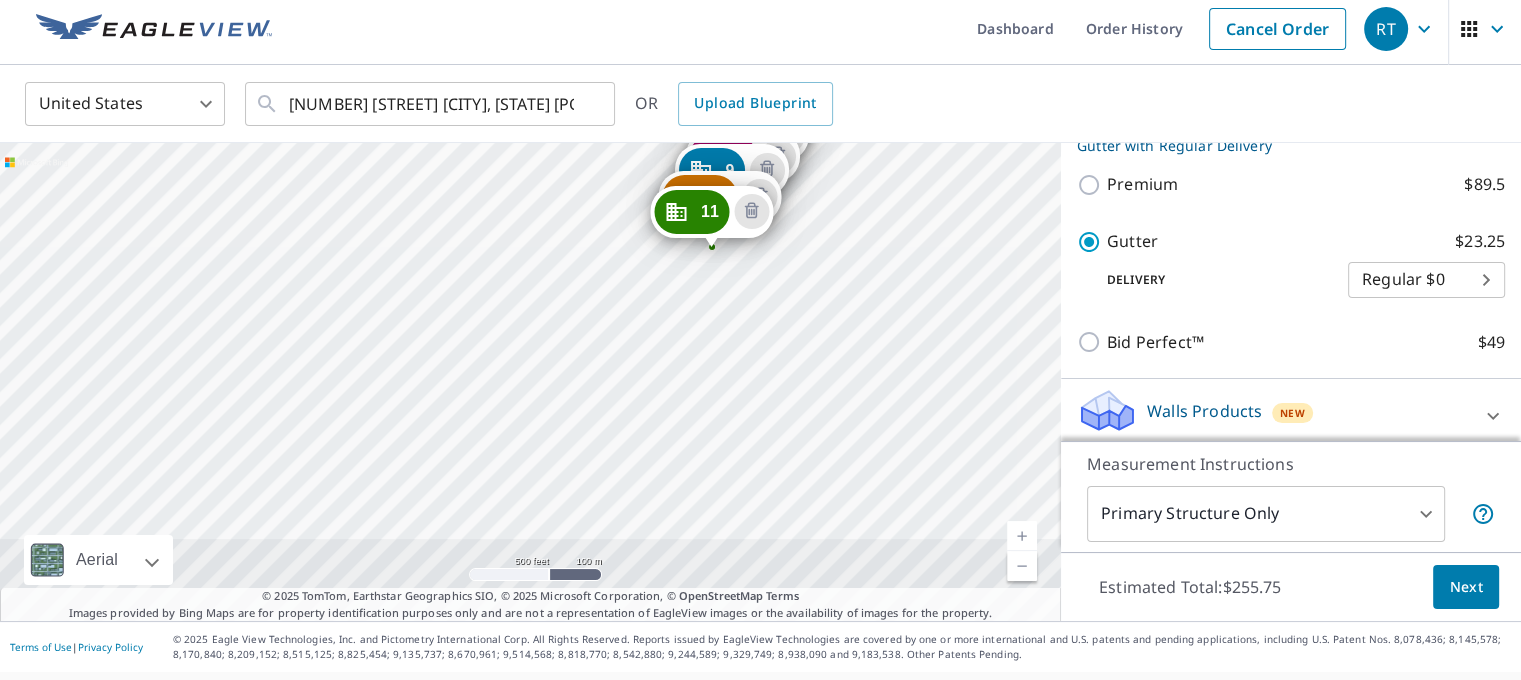 click on "[NUMBER] [STREET] [CITY], [STATE] [POSTAL_CODE] [NUMBER] [STREET] [CITY], [STATE] [POSTAL_CODE] [NUMBER] [STREET] [CITY], [STATE] [POSTAL_CODE] [NUMBER] [STREET] [CITY], [STATE] [POSTAL_CODE] [NUMBER] [STREET] [CITY], [STATE] [POSTAL_CODE] [NUMBER] [STREET] [CITY], [STATE] [POSTAL_CODE] [NUMBER] [STREET] [CITY], [STATE] [POSTAL_CODE] [NUMBER] [STREET] [CITY], [STATE] [POSTAL_CODE] [NUMBER] [STREET] [CITY], [STATE] [POSTAL_CODE] [NUMBER] [STREET] [CITY], [STATE] [POSTAL_CODE] [NUMBER] [STREET] [CITY], [STATE] [POSTAL_CODE]" at bounding box center [530, 382] 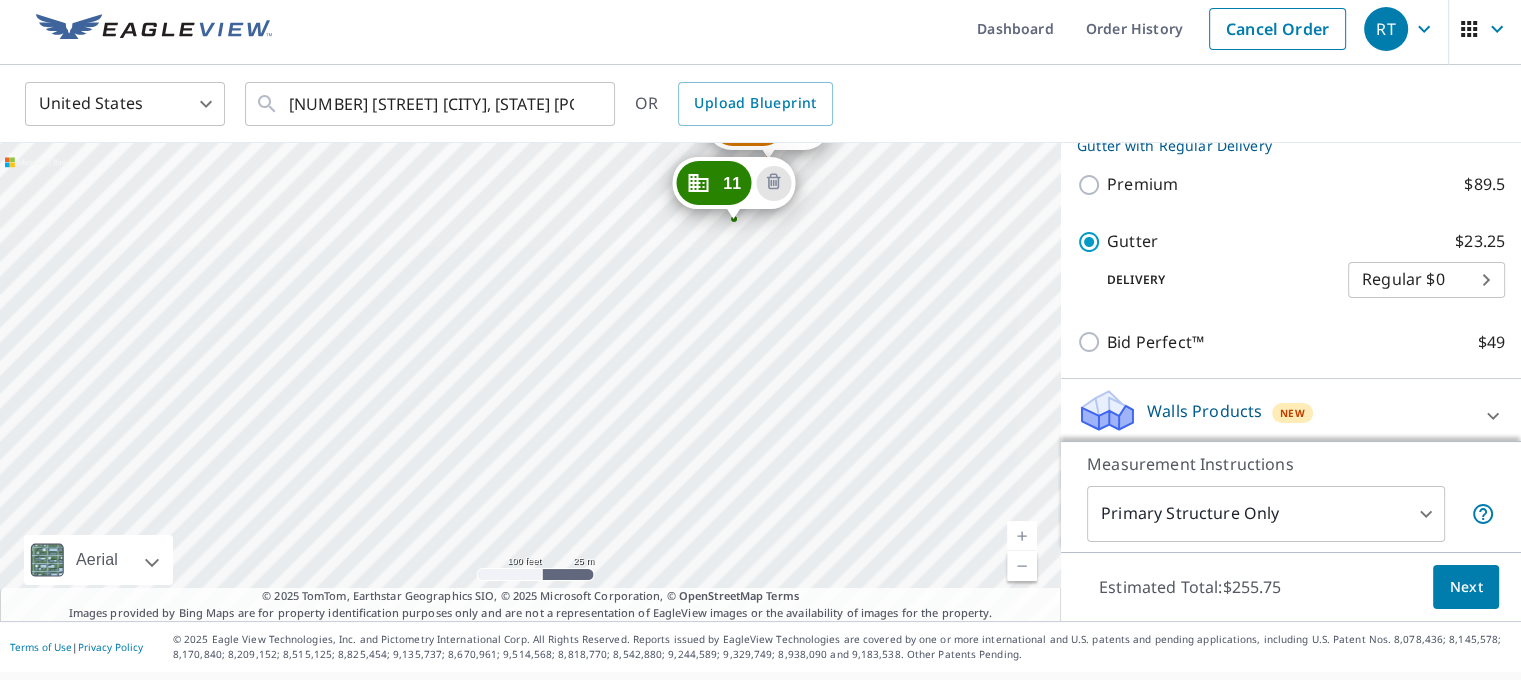 drag, startPoint x: 856, startPoint y: 316, endPoint x: 696, endPoint y: 463, distance: 217.27632 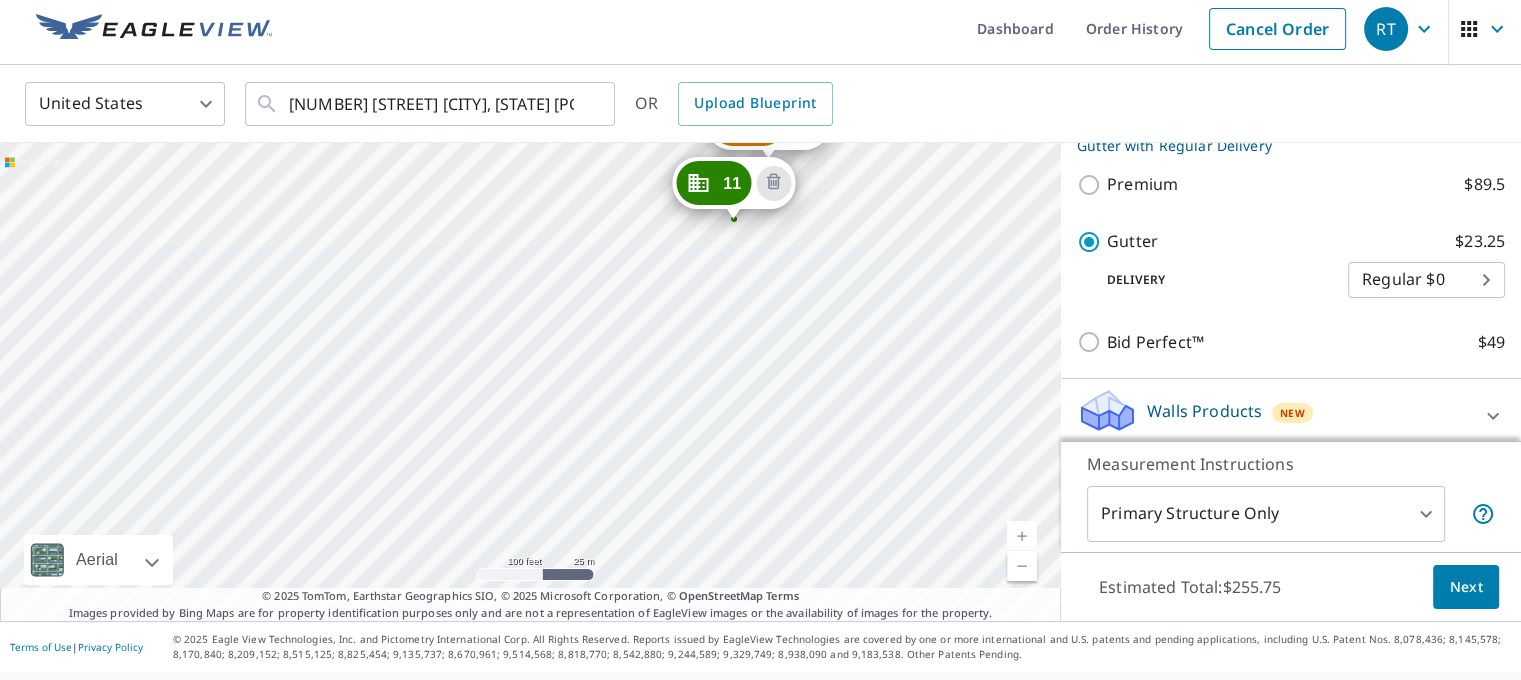 click on "[NUMBER] [STREET] [CITY], [STATE] [POSTAL_CODE] [NUMBER] [STREET] [CITY], [STATE] [POSTAL_CODE] [NUMBER] [STREET] [CITY], [STATE] [POSTAL_CODE] [NUMBER] [STREET] [CITY], [STATE] [POSTAL_CODE] [NUMBER] [STREET] [CITY], [STATE] [POSTAL_CODE] [NUMBER] [STREET] [CITY], [STATE] [POSTAL_CODE] [NUMBER] [STREET] [CITY], [STATE] [POSTAL_CODE] [NUMBER] [STREET] [CITY], [STATE] [POSTAL_CODE] [NUMBER] [STREET] [CITY], [STATE] [POSTAL_CODE] [NUMBER] [STREET] [CITY], [STATE] [POSTAL_CODE] [NUMBER] [STREET] [CITY], [STATE] [POSTAL_CODE]" at bounding box center (530, 382) 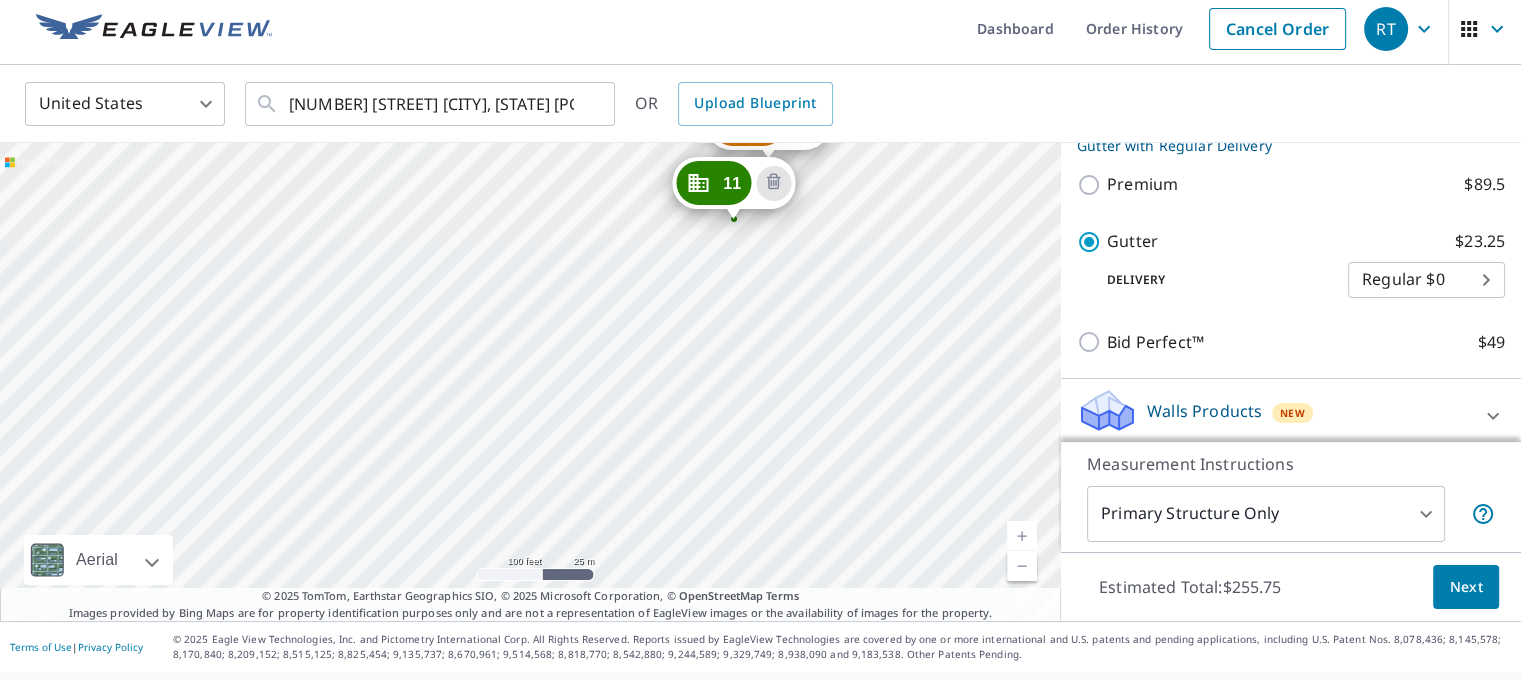 click on "[NUMBER] [STREET] [CITY], [STATE] [POSTAL_CODE] [NUMBER] [STREET] [CITY], [STATE] [POSTAL_CODE] [NUMBER] [STREET] [CITY], [STATE] [POSTAL_CODE] [NUMBER] [STREET] [CITY], [STATE] [POSTAL_CODE] [NUMBER] [STREET] [CITY], [STATE] [POSTAL_CODE] [NUMBER] [STREET] [CITY], [STATE] [POSTAL_CODE] [NUMBER] [STREET] [CITY], [STATE] [POSTAL_CODE] [NUMBER] [STREET] [CITY], [STATE] [POSTAL_CODE] [NUMBER] [STREET] [CITY], [STATE] [POSTAL_CODE] [NUMBER] [STREET] [CITY], [STATE] [POSTAL_CODE] [NUMBER] [STREET] [CITY], [STATE] [POSTAL_CODE]" at bounding box center (530, 382) 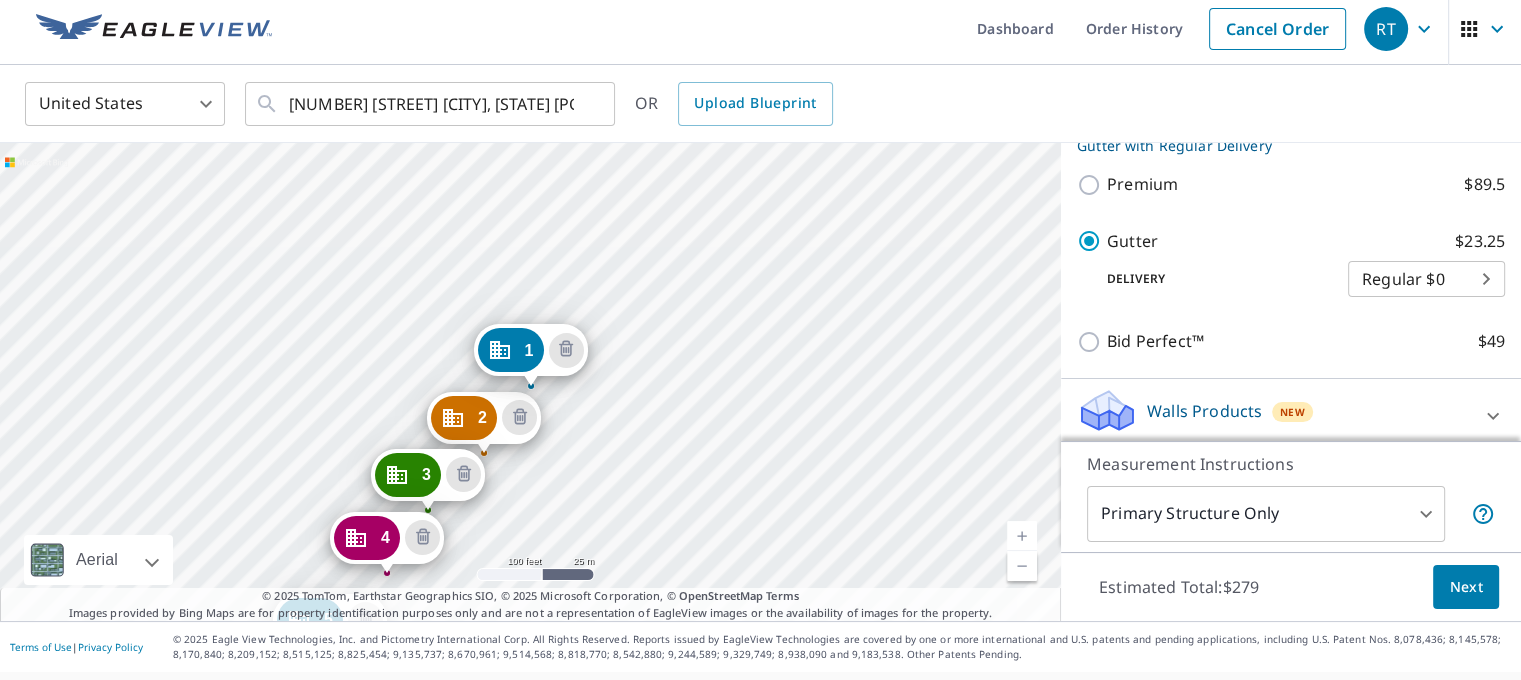 scroll, scrollTop: 1384, scrollLeft: 0, axis: vertical 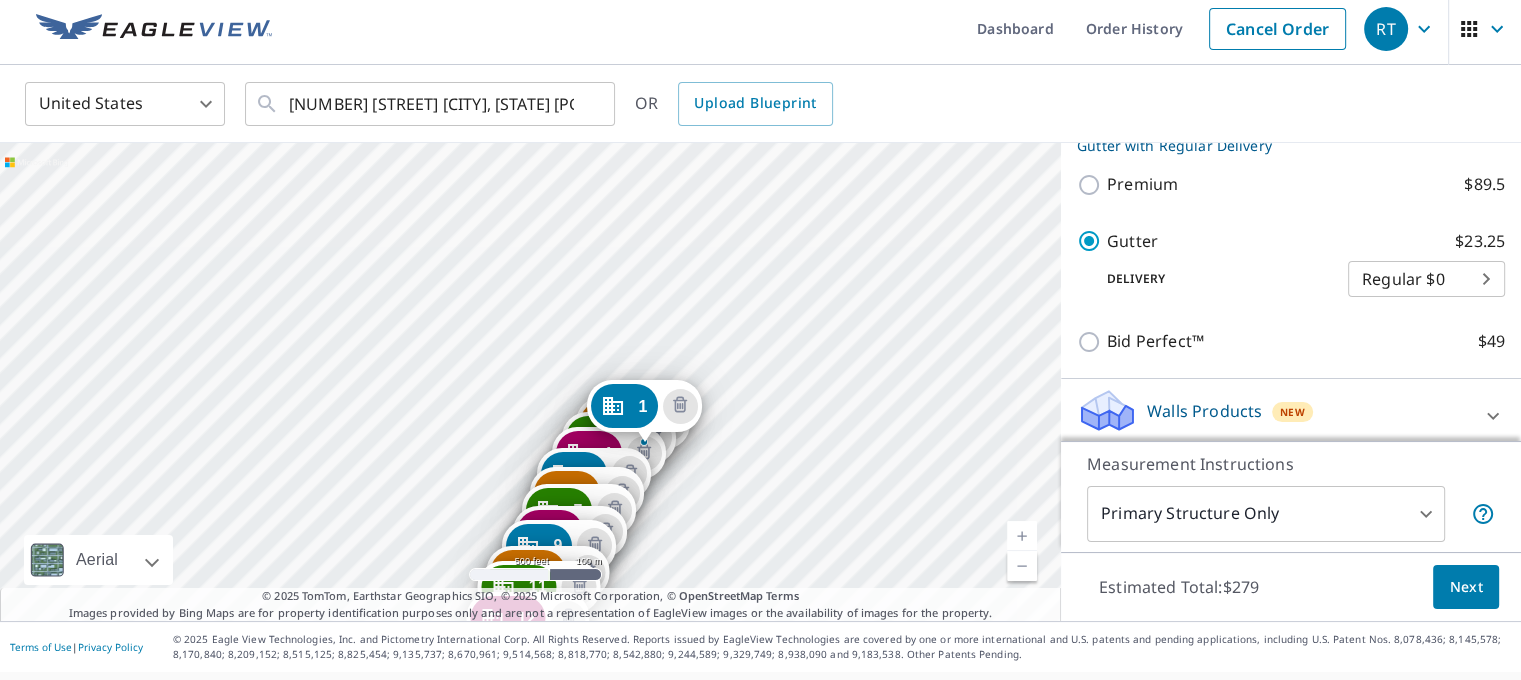 click on "2 [NUMBER] [STREET] [CITY], [STATE] [POSTAL_CODE] 3 [NUMBER] [STREET] [CITY], [STATE] [POSTAL_CODE] 4 [NUMBER] [STREET] [CITY], [STATE] [POSTAL_CODE] 5 [NUMBER] [STREET] [CITY], [STATE] [POSTAL_CODE] 6 [NUMBER] [STREET] [CITY], [STATE] [POSTAL_CODE] 7 [NUMBER] [STREET] [CITY], [STATE] [POSTAL_CODE] 8 [NUMBER] [STREET] [CITY], [STATE] [POSTAL_CODE] 9 [NUMBER] [STREET] [CITY], [STATE] [POSTAL_CODE] 10 [NUMBER] [STREET] [CITY], [STATE] [POSTAL_CODE] 11 [NUMBER] [STREET] [CITY], [STATE] [POSTAL_CODE] 12 [NUMBER] [STREET] [CITY], [STATE] [POSTAL_CODE] 1 [NUMBER] [STREET] [CITY], [STATE] [POSTAL_CODE]" at bounding box center (530, 382) 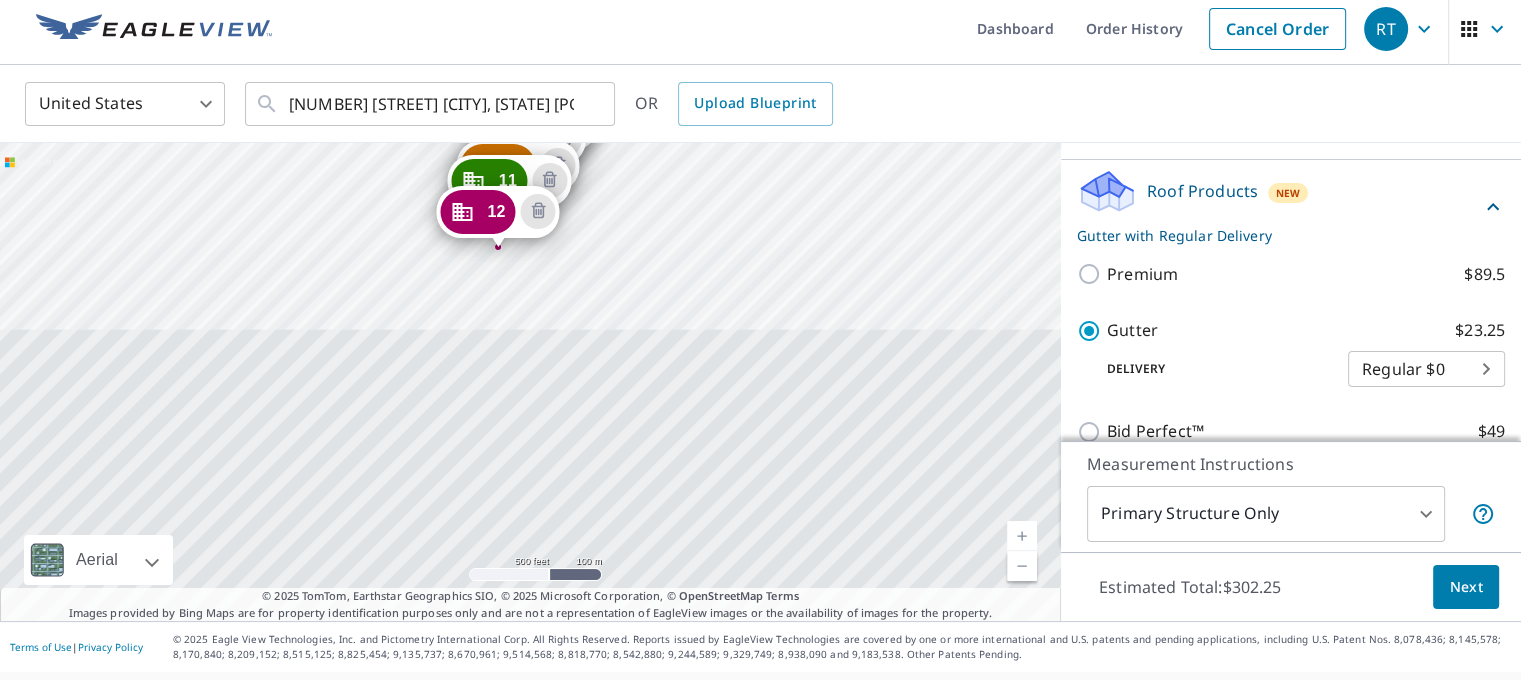 drag, startPoint x: 744, startPoint y: 452, endPoint x: 805, endPoint y: 223, distance: 236.98523 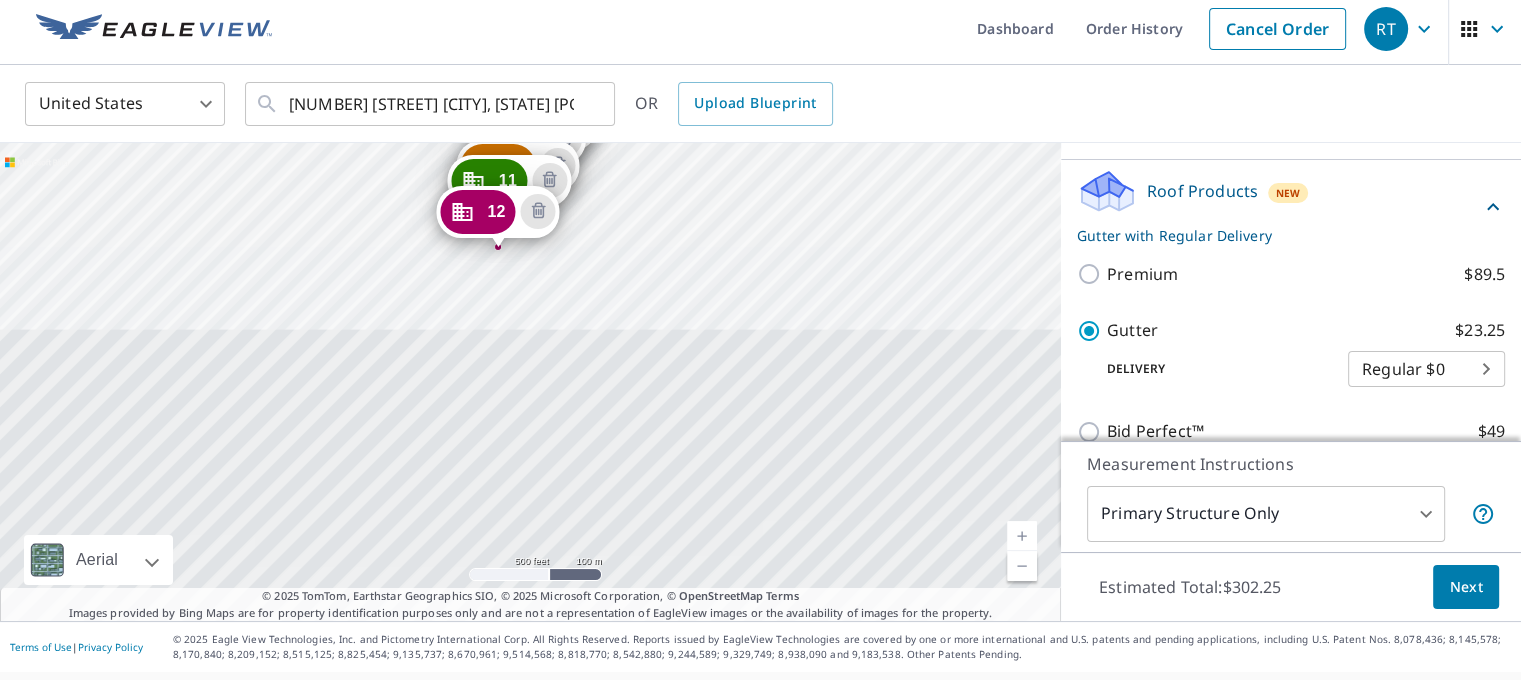 click on "[NUMBER] [STREET] [CITY], [STATE] [POSTAL_CODE] [NUMBER] [STREET] [CITY], [STATE] [POSTAL_CODE] [NUMBER] [STREET] [CITY], [STATE] [POSTAL_CODE] [NUMBER] [STREET] [CITY], [STATE] [POSTAL_CODE] [NUMBER] [STREET] [CITY], [STATE] [POSTAL_CODE] [NUMBER] [STREET] [CITY], [STATE] [POSTAL_CODE] [NUMBER] [STREET] [CITY], [STATE] [POSTAL_CODE] [NUMBER] [STREET] [CITY], [STATE] [POSTAL_CODE] [NUMBER] [STREET] [CITY], [STATE] [POSTAL_CODE] [NUMBER] [STREET] [CITY], [STATE] [POSTAL_CODE] [NUMBER] [STREET] [CITY], [STATE] [POSTAL_CODE] [NUMBER] [STREET] [CITY], [STATE] [POSTAL_CODE] Loading address [NUMBER] [STREET] [CITY], [STATE] [POSTAL_CODE]" at bounding box center (530, 382) 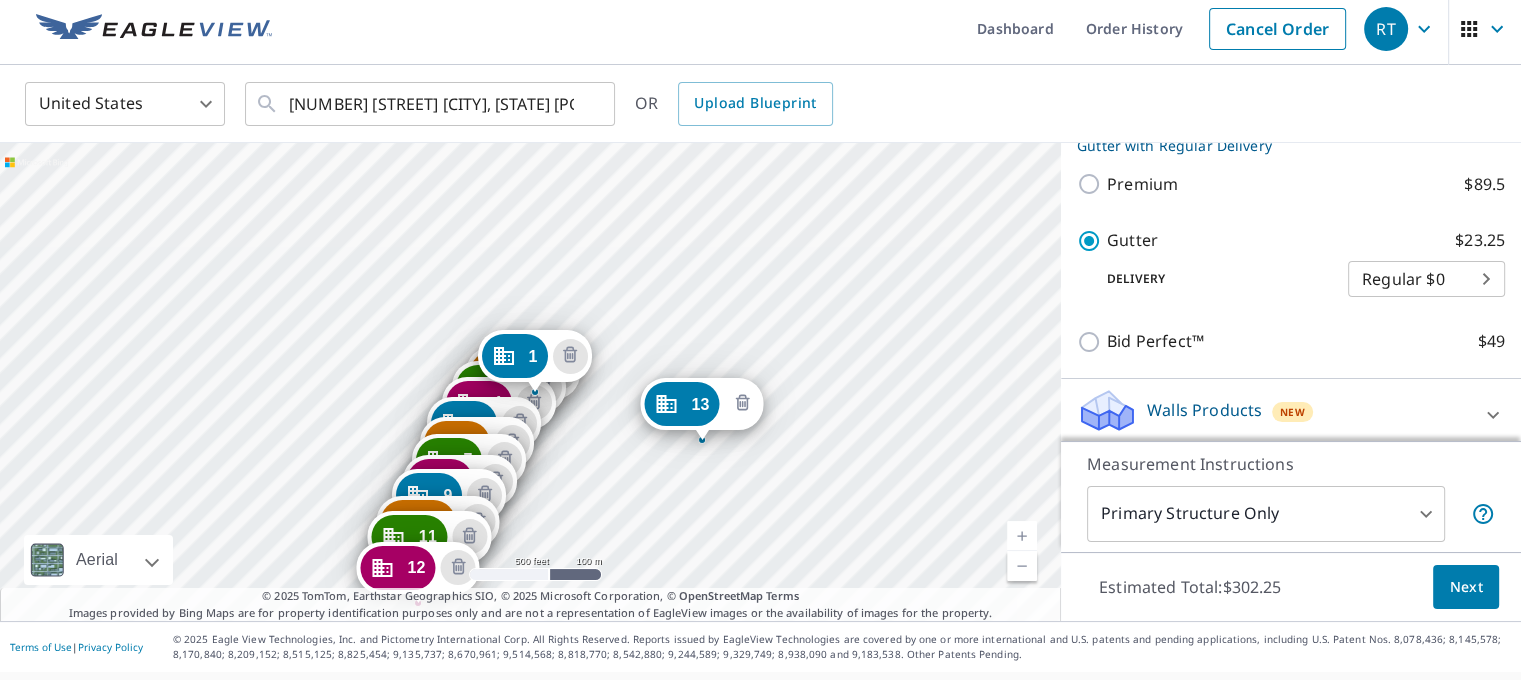 click 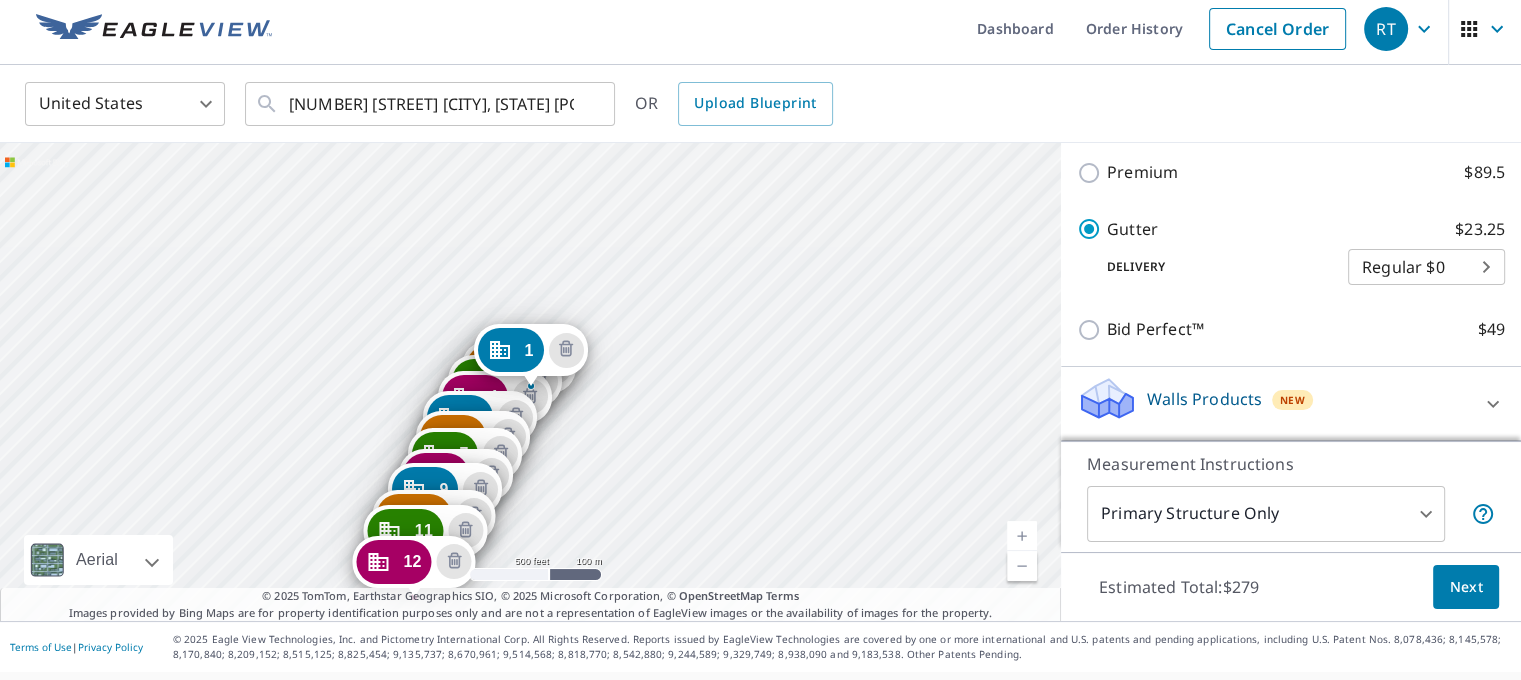 scroll, scrollTop: 1384, scrollLeft: 0, axis: vertical 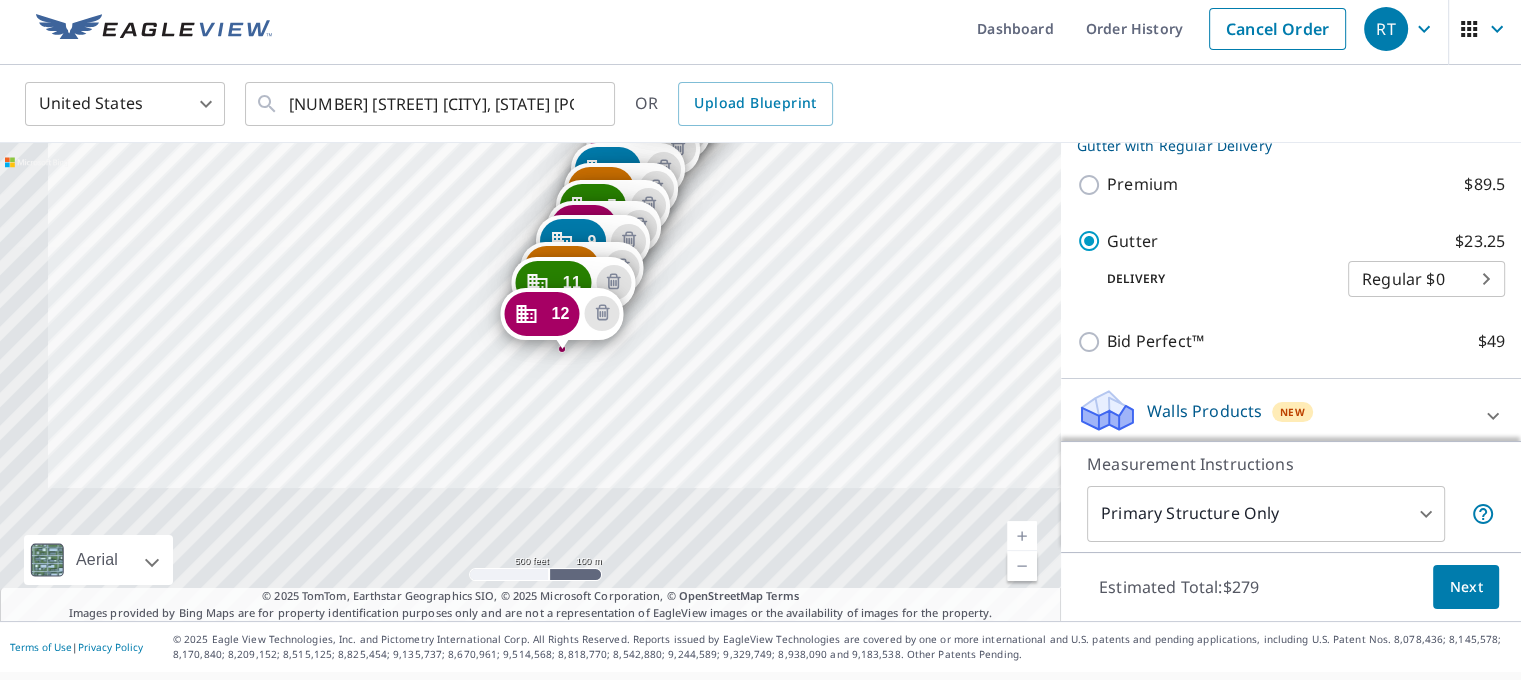 drag, startPoint x: 590, startPoint y: 511, endPoint x: 738, endPoint y: 263, distance: 288.80444 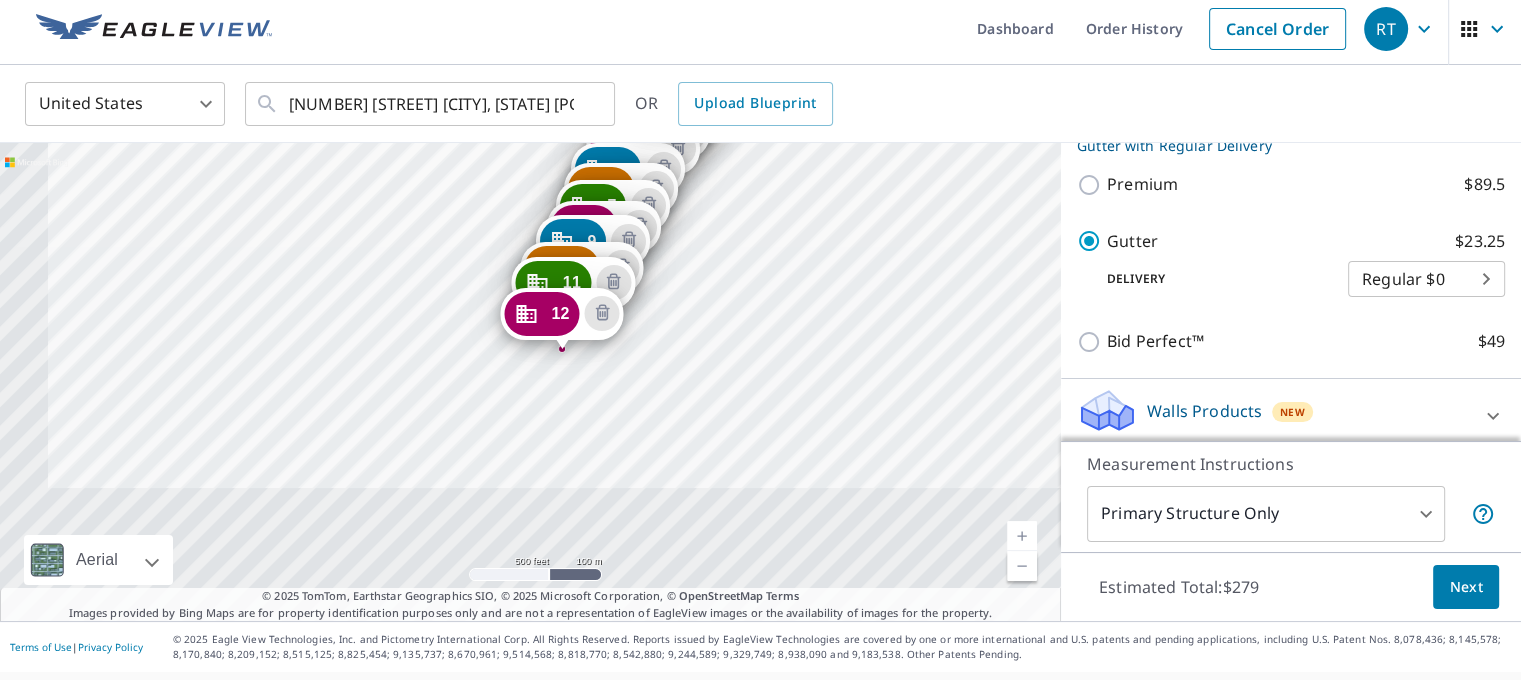 click on "2 [NUMBER] [STREET] [CITY], [STATE] [POSTAL_CODE] 3 [NUMBER] [STREET] [CITY], [STATE] [POSTAL_CODE] 4 [NUMBER] [STREET] [CITY], [STATE] [POSTAL_CODE] 5 [NUMBER] [STREET] [CITY], [STATE] [POSTAL_CODE] 6 [NUMBER] [STREET] [CITY], [STATE] [POSTAL_CODE] 7 [NUMBER] [STREET] [CITY], [STATE] [POSTAL_CODE] 8 [NUMBER] [STREET] [CITY], [STATE] [POSTAL_CODE] 9 [NUMBER] [STREET] [CITY], [STATE] [POSTAL_CODE] 10 [NUMBER] [STREET] [CITY], [STATE] [POSTAL_CODE] 11 [NUMBER] [STREET] [CITY], [STATE] [POSTAL_CODE] 12 [NUMBER] [STREET] [CITY], [STATE] [POSTAL_CODE] 1 [NUMBER] [STREET] [CITY], [STATE] [POSTAL_CODE]" at bounding box center (530, 382) 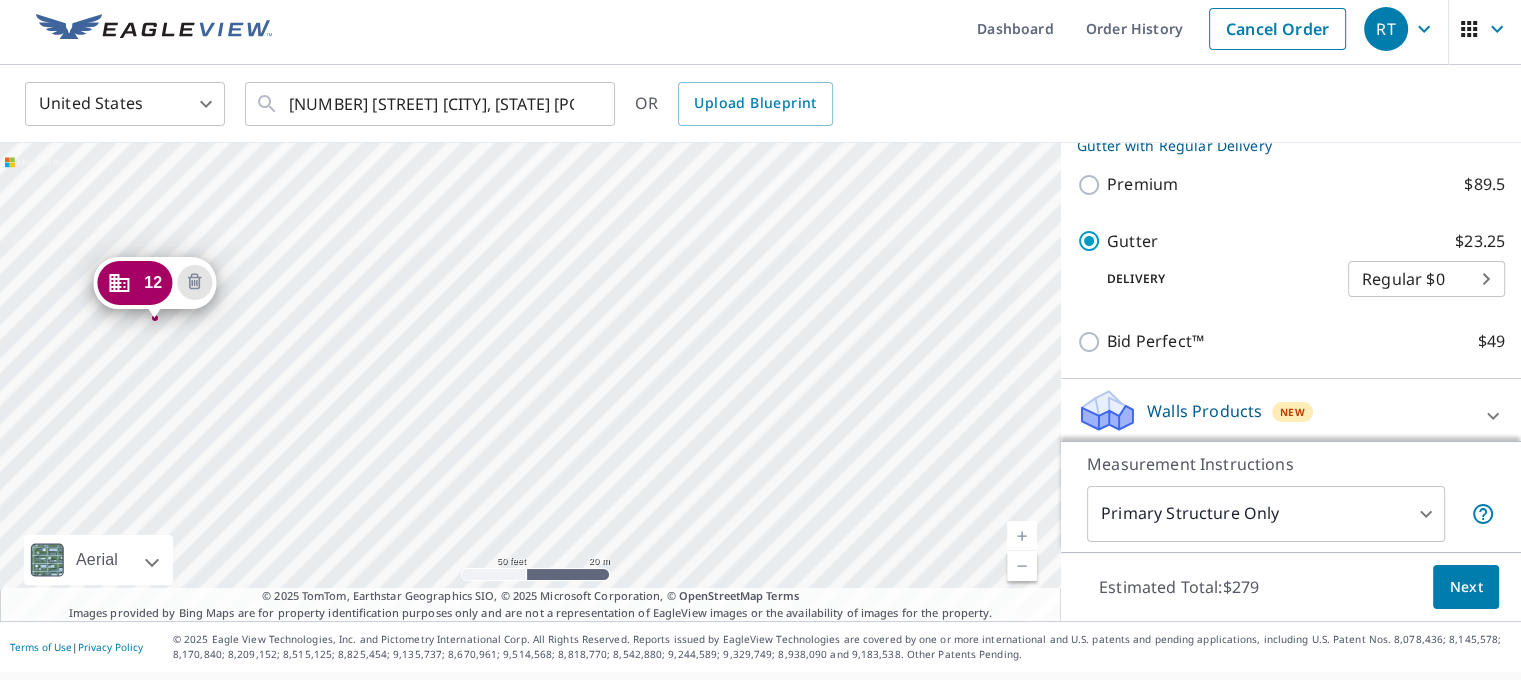 click on "2 [NUMBER] [STREET] [CITY], [STATE] [POSTAL_CODE] 3 [NUMBER] [STREET] [CITY], [STATE] [POSTAL_CODE] 4 [NUMBER] [STREET] [CITY], [STATE] [POSTAL_CODE] 5 [NUMBER] [STREET] [CITY], [STATE] [POSTAL_CODE] 6 [NUMBER] [STREET] [CITY], [STATE] [POSTAL_CODE] 7 [NUMBER] [STREET] [CITY], [STATE] [POSTAL_CODE] 8 [NUMBER] [STREET] [CITY], [STATE] [POSTAL_CODE] 9 [NUMBER] [STREET] [CITY], [STATE] [POSTAL_CODE] 10 [NUMBER] [STREET] [CITY], [STATE] [POSTAL_CODE] 11 [NUMBER] [STREET] [CITY], [STATE] [POSTAL_CODE] 12 [NUMBER] [STREET] [CITY], [STATE] [POSTAL_CODE] 1 [NUMBER] [STREET] [CITY], [STATE] [POSTAL_CODE]" at bounding box center (530, 382) 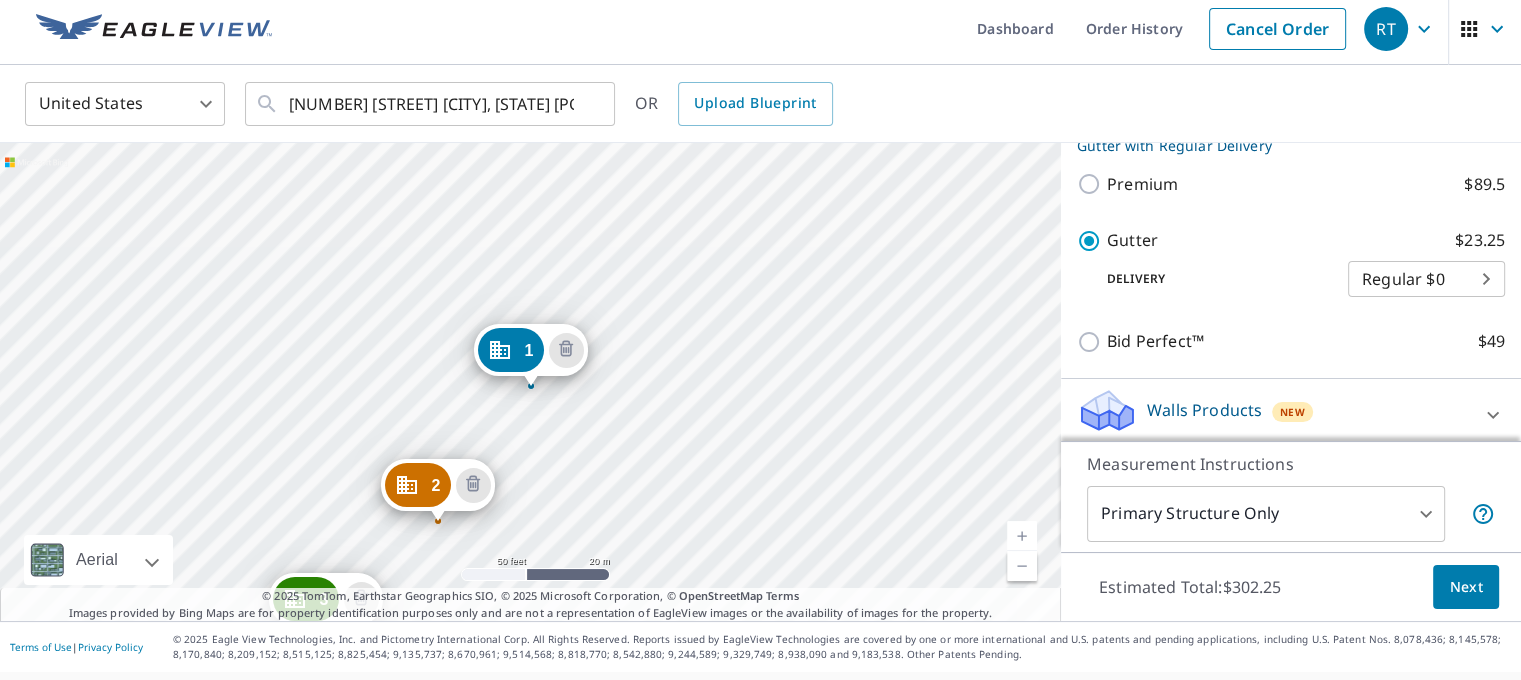 scroll, scrollTop: 1474, scrollLeft: 0, axis: vertical 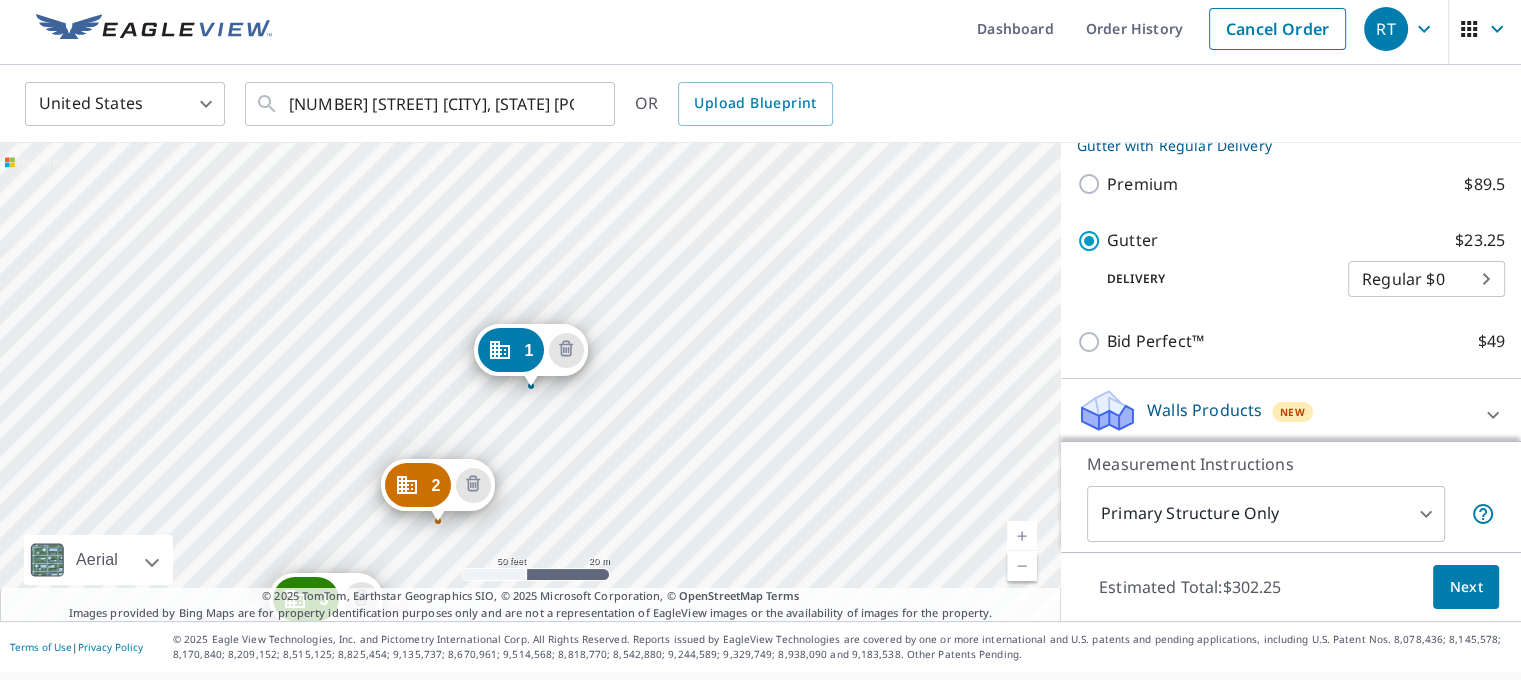 click at bounding box center (1022, 566) 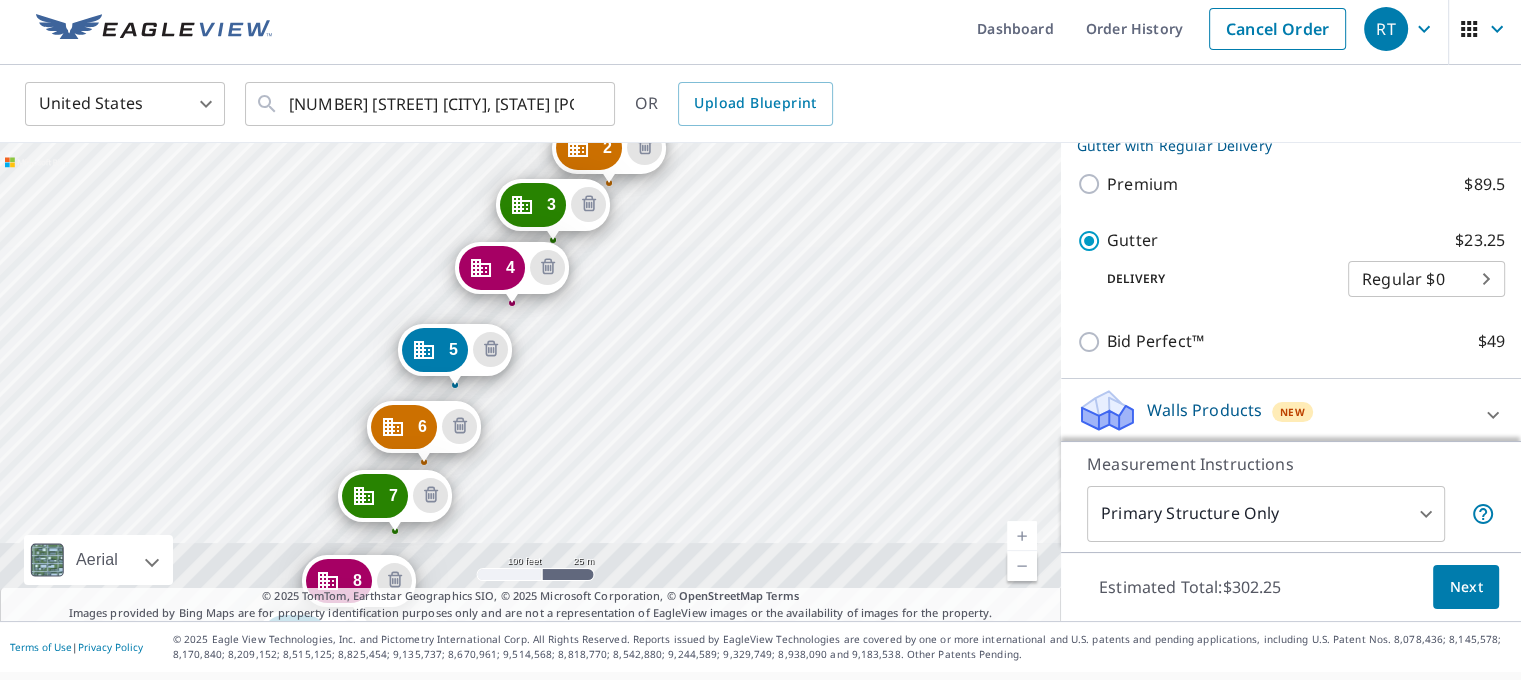 drag, startPoint x: 654, startPoint y: 514, endPoint x: 800, endPoint y: 191, distance: 354.4644 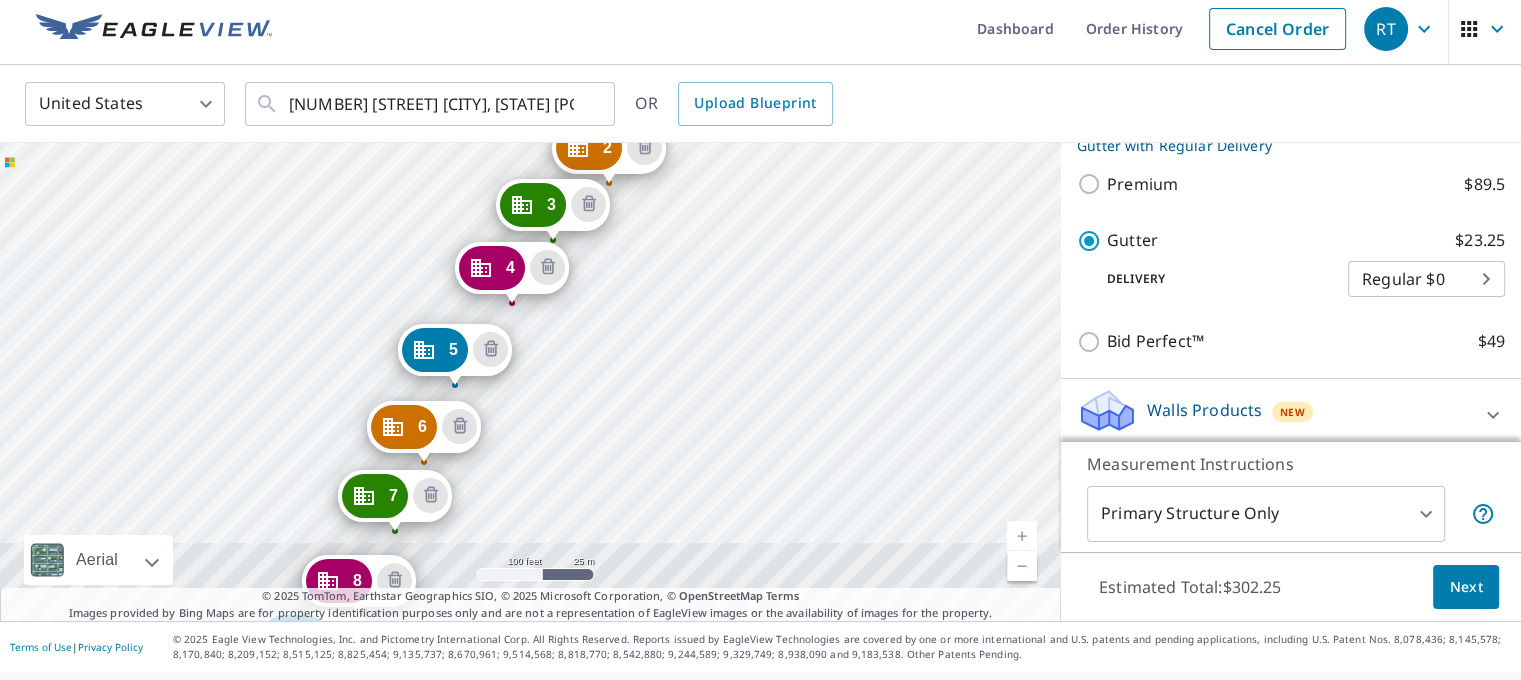 click on "[NUMBER] [STREET] [CITY], [STATE] [POSTAL_CODE] [NUMBER] [STREET] [CITY], [STATE] [POSTAL_CODE] [NUMBER] [STREET] [CITY], [STATE] [POSTAL_CODE] [NUMBER] [STREET] [CITY], [STATE] [POSTAL_CODE] [NUMBER] [STREET] [CITY], [STATE] [POSTAL_CODE] [NUMBER] [STREET] [CITY], [STATE] [POSTAL_CODE] [NUMBER] [STREET] [CITY], [STATE] [POSTAL_CODE] [NUMBER] [STREET] [CITY], [STATE] [POSTAL_CODE] [NUMBER] [STREET] [CITY], [STATE] [POSTAL_CODE] [NUMBER] [STREET] [CITY], [STATE] [POSTAL_CODE] [NUMBER] [STREET] [CITY], [STATE] [POSTAL_CODE] [NUMBER] [STREET] [CITY], [STATE] [POSTAL_CODE] [NUMBER] [STREET] [CITY], [STATE] [POSTAL_CODE]" at bounding box center (530, 382) 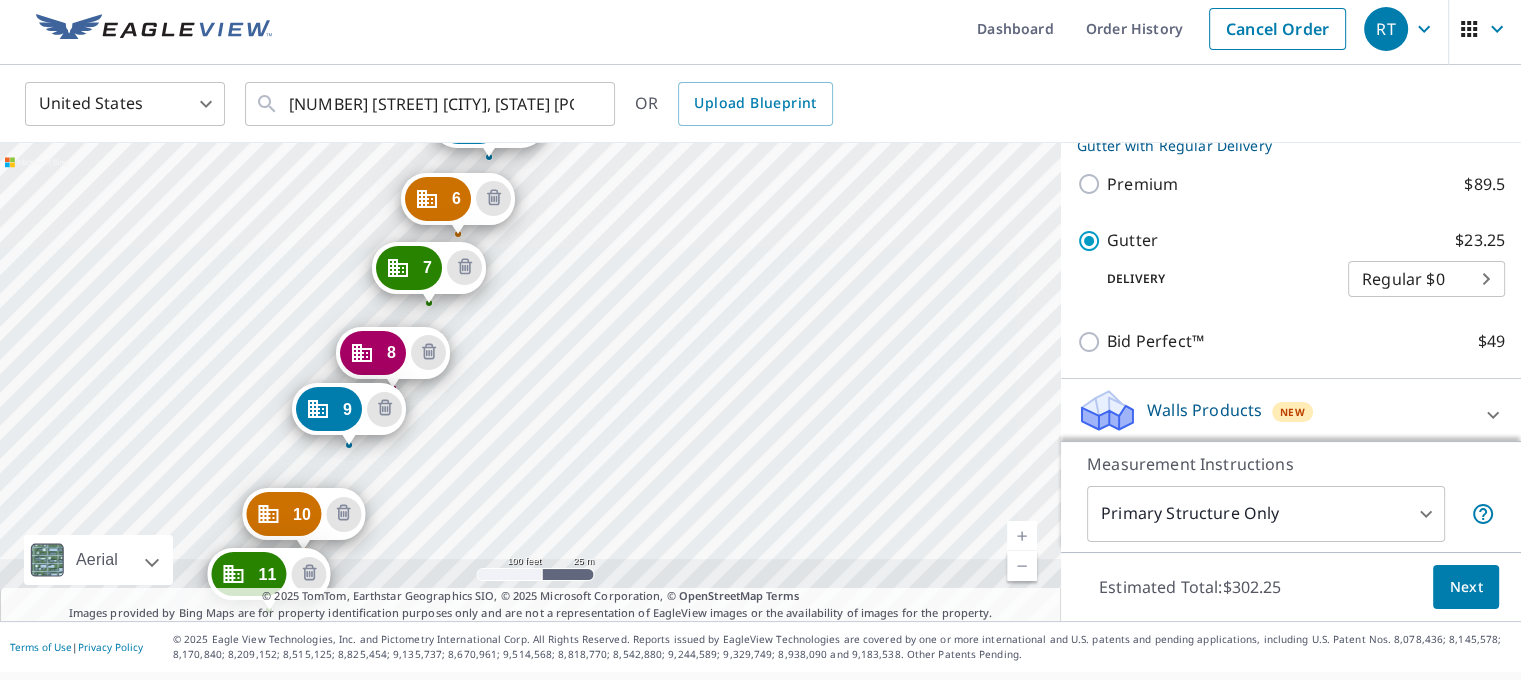 drag, startPoint x: 730, startPoint y: 503, endPoint x: 762, endPoint y: 141, distance: 363.41162 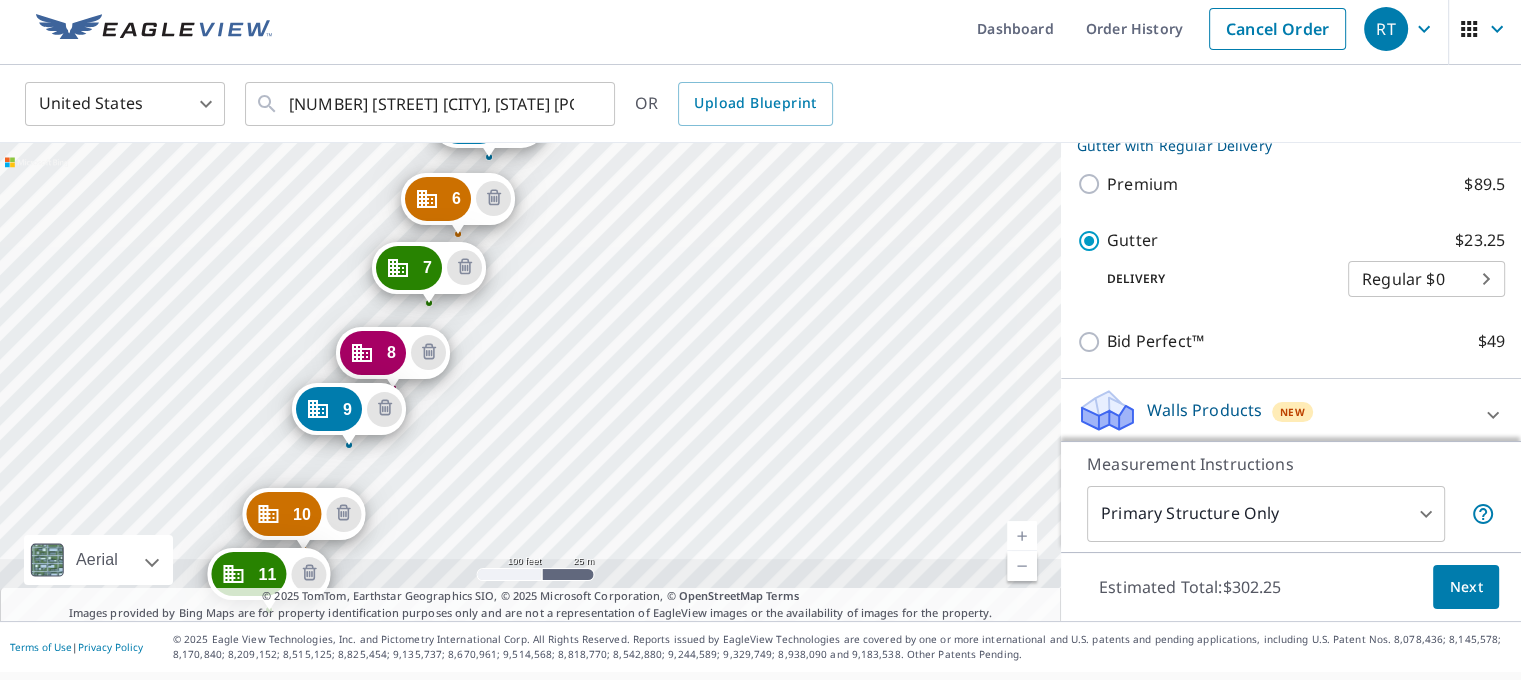 click on "[NUMBER] [STREET] [CITY], [STATE] [POSTAL_CODE] [NUMBER] [STREET] [CITY], [STATE] [POSTAL_CODE] [NUMBER] [STREET] [CITY], [STATE] [POSTAL_CODE] [NUMBER] [STREET] [CITY], [STATE] [POSTAL_CODE] [NUMBER] [STREET] [CITY], [STATE] [POSTAL_CODE] [NUMBER] [STREET] [CITY], [STATE] [POSTAL_CODE] [NUMBER] [STREET] [CITY], [STATE] [POSTAL_CODE] [NUMBER] [STREET] [CITY], [STATE] [POSTAL_CODE] [NUMBER] [STREET] [CITY], [STATE] [POSTAL_CODE] [NUMBER] [STREET] [CITY], [STATE] [POSTAL_CODE] [NUMBER] [STREET] [CITY], [STATE] [POSTAL_CODE] [NUMBER] [STREET] [CITY], [STATE] [POSTAL_CODE] [NUMBER] [STREET] [CITY], [STATE] [POSTAL_CODE]" at bounding box center (530, 382) 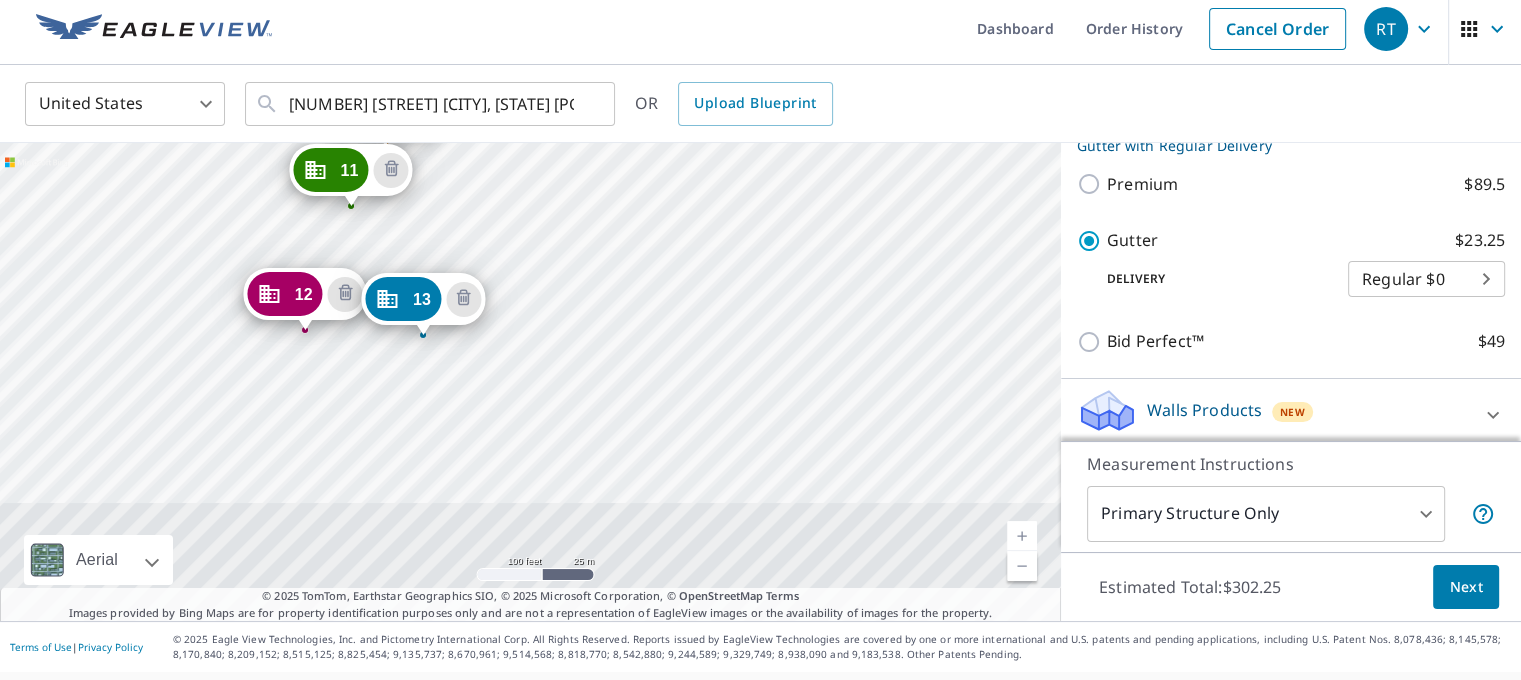 drag, startPoint x: 516, startPoint y: 481, endPoint x: 581, endPoint y: 248, distance: 241.89667 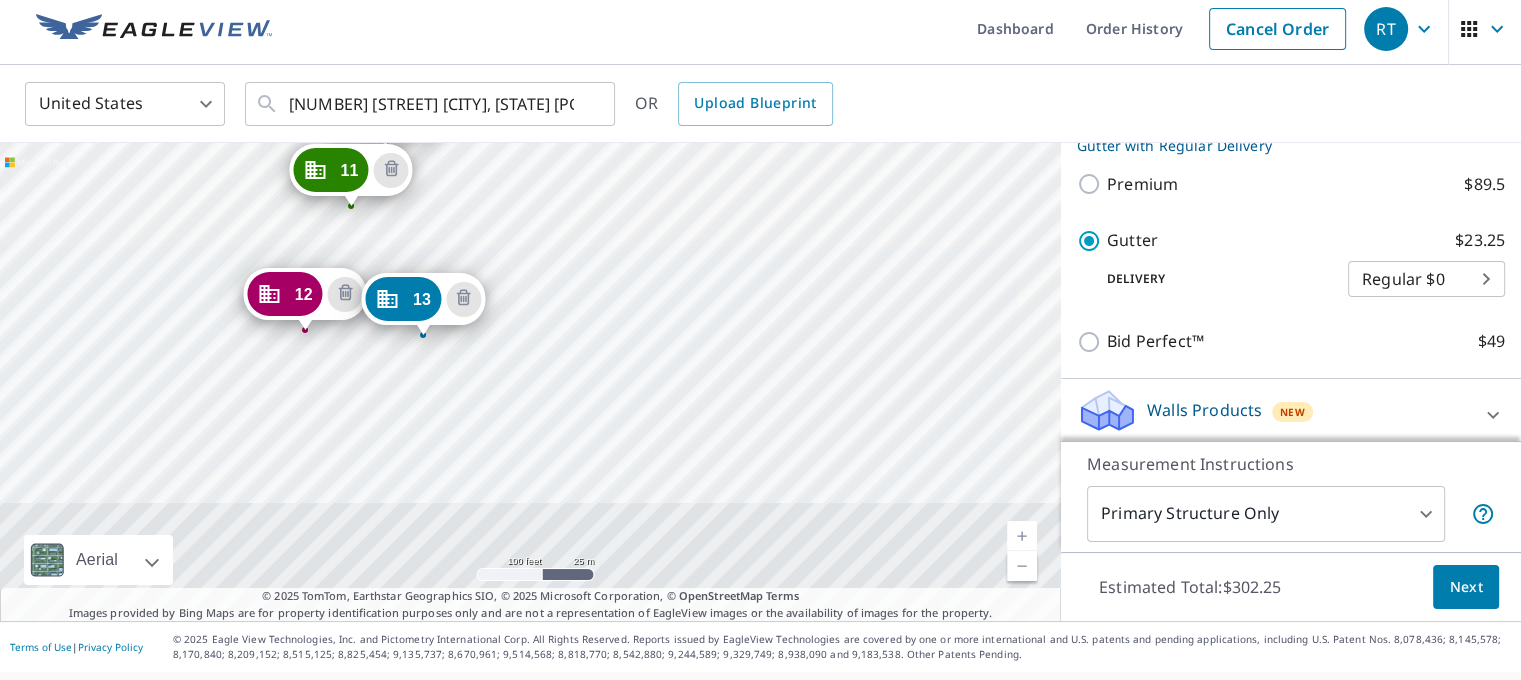 click on "[NUMBER] [STREET] [CITY], [STATE] [POSTAL_CODE] [NUMBER] [STREET] [CITY], [STATE] [POSTAL_CODE] [NUMBER] [STREET] [CITY], [STATE] [POSTAL_CODE] [NUMBER] [STREET] [CITY], [STATE] [POSTAL_CODE] [NUMBER] [STREET] [CITY], [STATE] [POSTAL_CODE] [NUMBER] [STREET] [CITY], [STATE] [POSTAL_CODE] [NUMBER] [STREET] [CITY], [STATE] [POSTAL_CODE] [NUMBER] [STREET] [CITY], [STATE] [POSTAL_CODE] [NUMBER] [STREET] [CITY], [STATE] [POSTAL_CODE] [NUMBER] [STREET] [CITY], [STATE] [POSTAL_CODE] [NUMBER] [STREET] [CITY], [STATE] [POSTAL_CODE] [NUMBER] [STREET] [CITY], [STATE] [POSTAL_CODE] [NUMBER] [STREET] [CITY], [STATE] [POSTAL_CODE]" at bounding box center [530, 382] 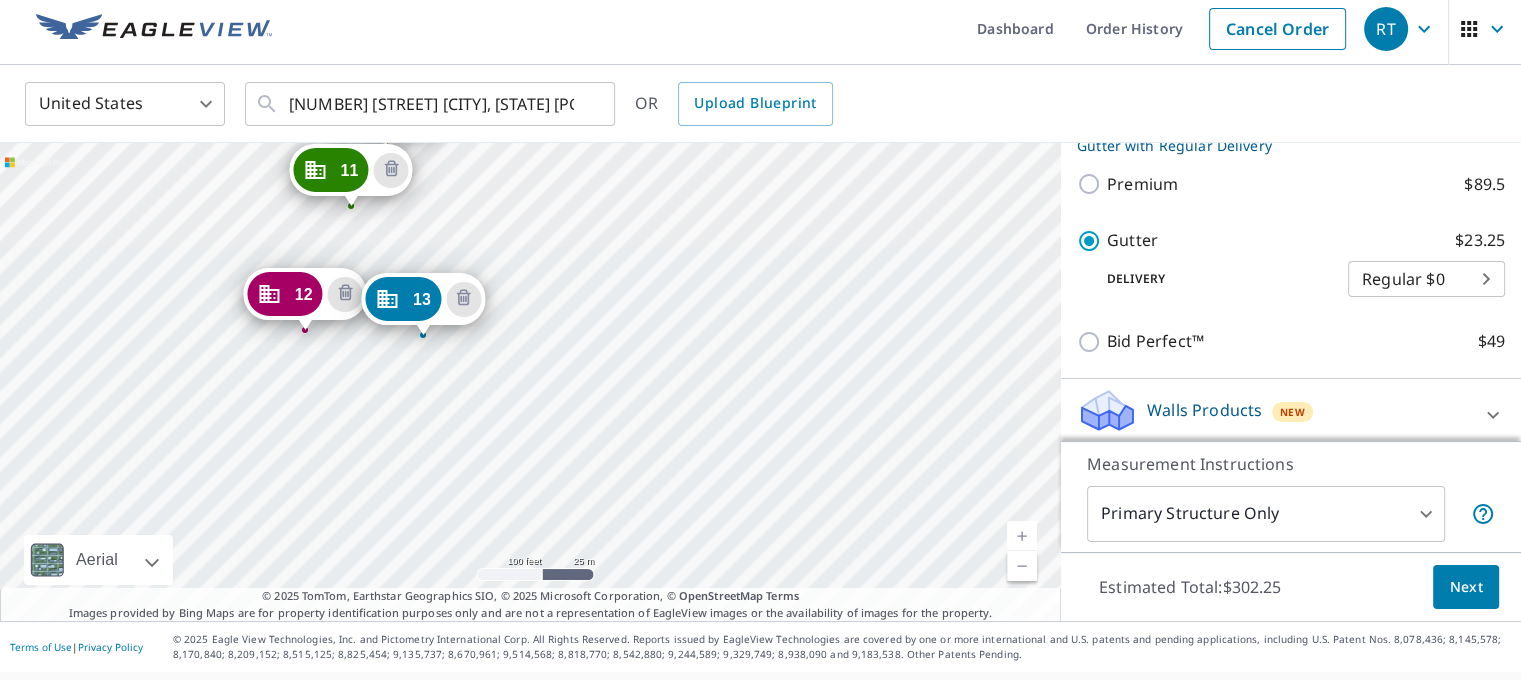 click on "[NUMBER] [STREET] [CITY], [STATE] [POSTAL_CODE] [NUMBER] [STREET] [CITY], [STATE] [POSTAL_CODE] [NUMBER] [STREET] [CITY], [STATE] [POSTAL_CODE] [NUMBER] [STREET] [CITY], [STATE] [POSTAL_CODE] [NUMBER] [STREET] [CITY], [STATE] [POSTAL_CODE] [NUMBER] [STREET] [CITY], [STATE] [POSTAL_CODE] [NUMBER] [STREET] [CITY], [STATE] [POSTAL_CODE] [NUMBER] [STREET] [CITY], [STATE] [POSTAL_CODE] [NUMBER] [STREET] [CITY], [STATE] [POSTAL_CODE] [NUMBER] [STREET] [CITY], [STATE] [POSTAL_CODE] [NUMBER] [STREET] [CITY], [STATE] [POSTAL_CODE] [NUMBER] [STREET] [CITY], [STATE] [POSTAL_CODE] [NUMBER] [STREET] [CITY], [STATE] [POSTAL_CODE]" at bounding box center (530, 382) 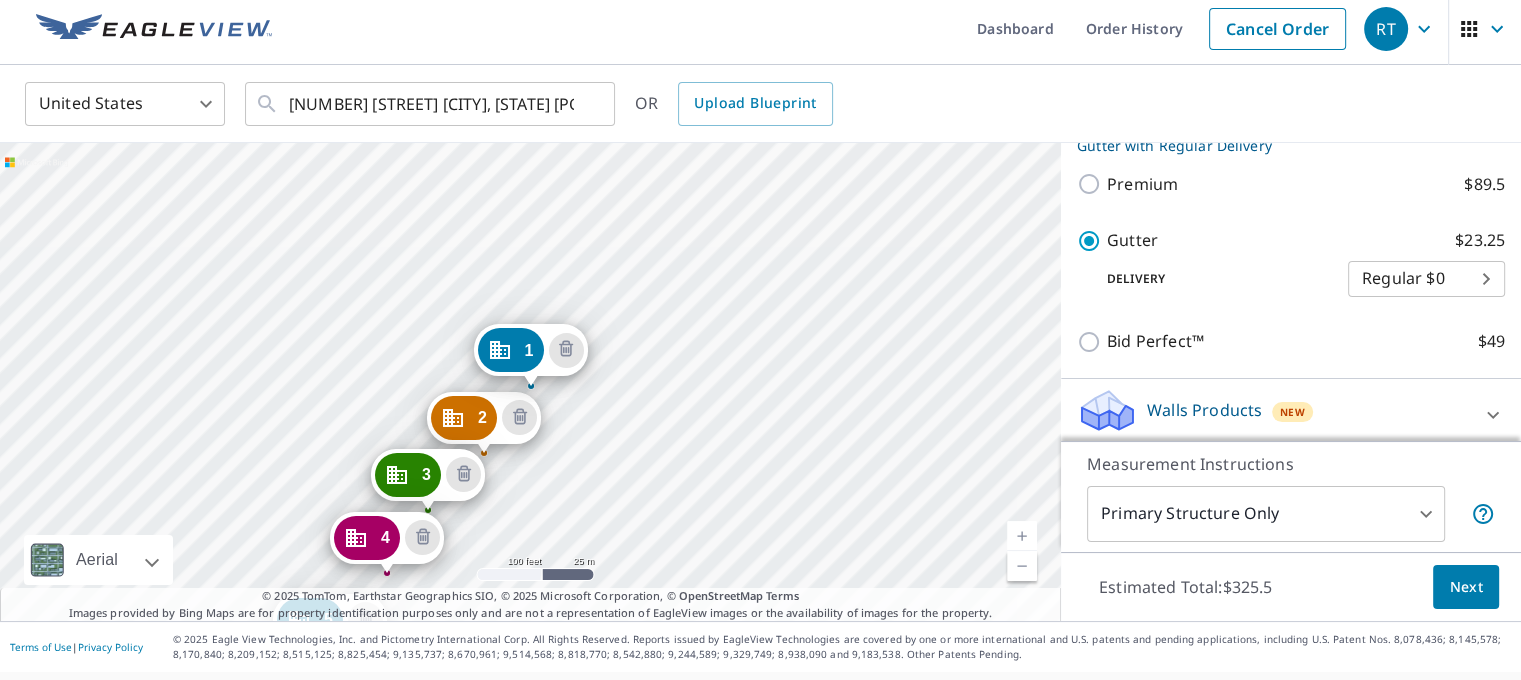 scroll, scrollTop: 1564, scrollLeft: 0, axis: vertical 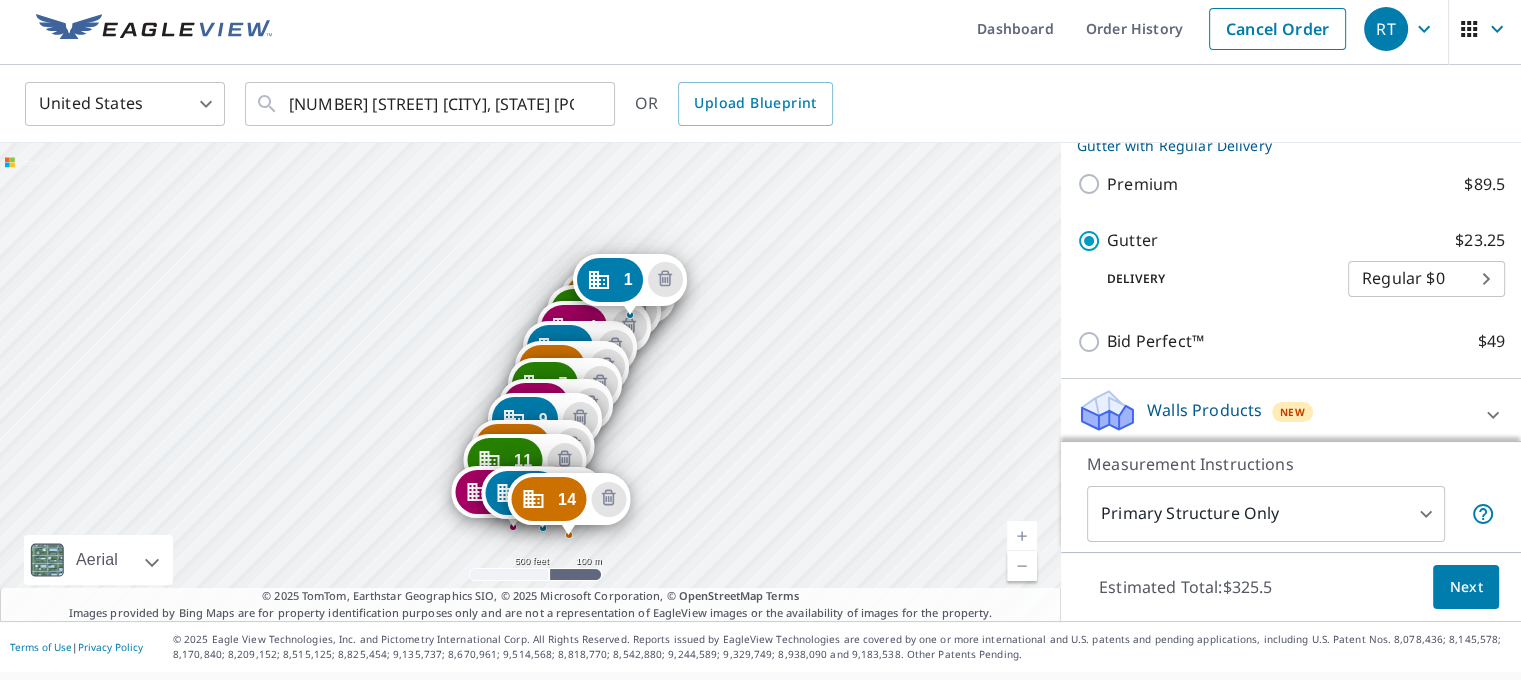 drag, startPoint x: 688, startPoint y: 539, endPoint x: 715, endPoint y: 367, distance: 174.1063 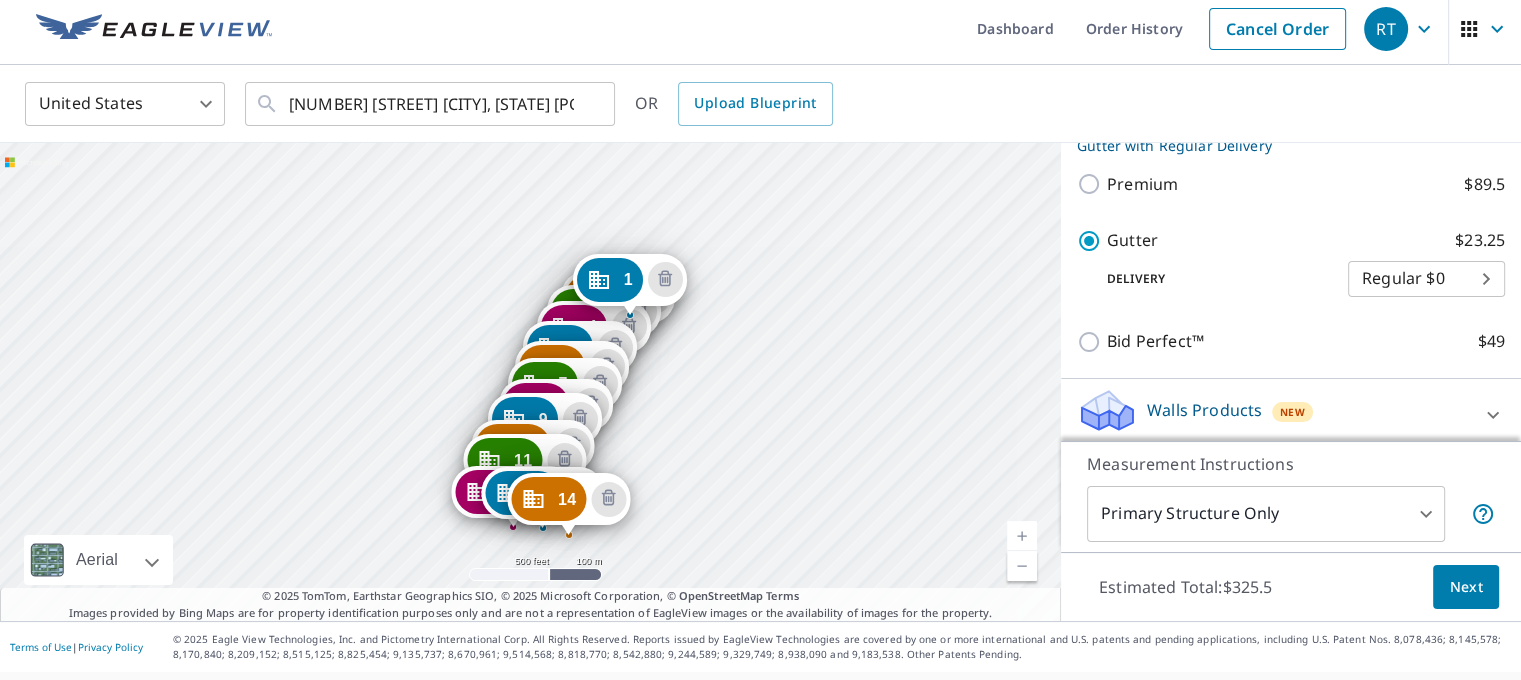 click on "2 [NUMBER] [STREET] [CITY], [STATE] [POSTAL_CODE] 3 [NUMBER] [STREET] [CITY], [STATE] [POSTAL_CODE] 4 [NUMBER] [STREET] [CITY], [STATE] [POSTAL_CODE] 5 [NUMBER] [STREET] [CITY], [STATE] [POSTAL_CODE] 6 [NUMBER] [STREET] [CITY], [STATE] [POSTAL_CODE] 7 [NUMBER] [STREET] [CITY], [STATE] [POSTAL_CODE] 8 [NUMBER] [STREET] [CITY], [STATE] [POSTAL_CODE] 9 [NUMBER] [STREET] [CITY], [STATE] [POSTAL_CODE] 10 [NUMBER] [STREET] [CITY], [STATE] [POSTAL_CODE] 11 [NUMBER] [STREET] [CITY], [STATE] [POSTAL_CODE] 12 [NUMBER] [STREET] [CITY], [STATE] [POSTAL_CODE] 13 [NUMBER] [STREET] [CITY], [STATE] [POSTAL_CODE] 1 [NUMBER] [STREET] [CITY], [STATE] [POSTAL_CODE]" at bounding box center (530, 382) 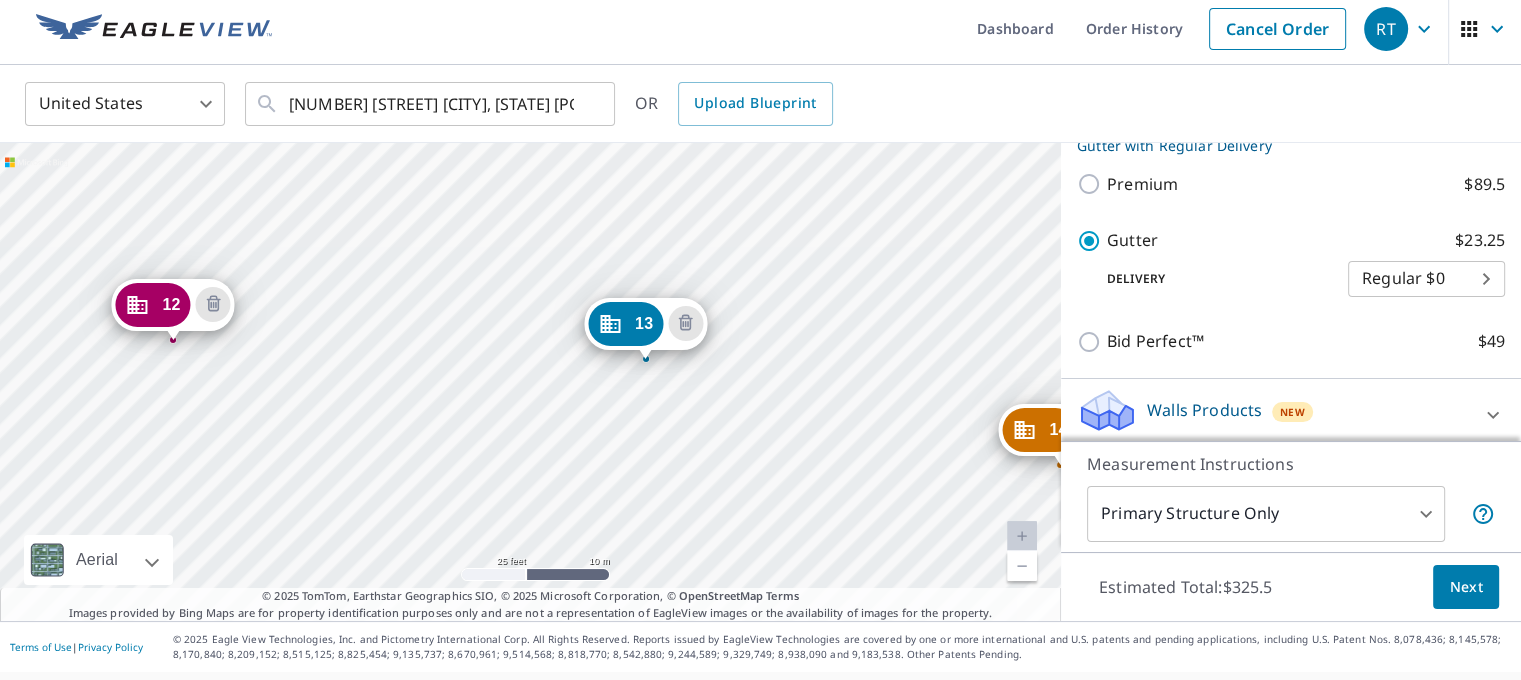 drag, startPoint x: 652, startPoint y: 331, endPoint x: 471, endPoint y: 499, distance: 246.95142 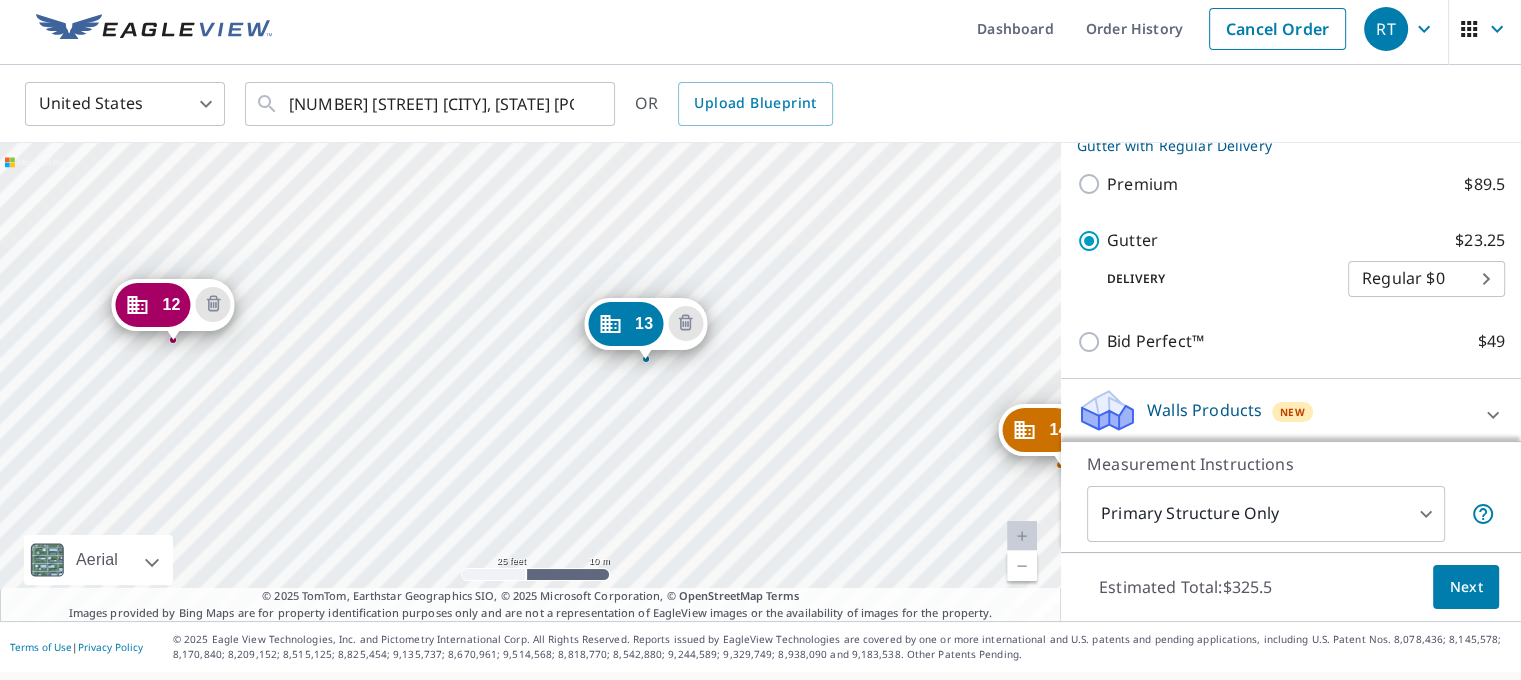click on "2 [NUMBER] [STREET] [CITY], [STATE] [POSTAL_CODE] 3 [NUMBER] [STREET] [CITY], [STATE] [POSTAL_CODE] 4 [NUMBER] [STREET] [CITY], [STATE] [POSTAL_CODE] 5 [NUMBER] [STREET] [CITY], [STATE] [POSTAL_CODE] 6 [NUMBER] [STREET] [CITY], [STATE] [POSTAL_CODE] 7 [NUMBER] [STREET] [CITY], [STATE] [POSTAL_CODE] 8 [NUMBER] [STREET] [CITY], [STATE] [POSTAL_CODE] 9 [NUMBER] [STREET] [CITY], [STATE] [POSTAL_CODE] 10 [NUMBER] [STREET] [CITY], [STATE] [POSTAL_CODE] 11 [NUMBER] [STREET] [CITY], [STATE] [POSTAL_CODE] 12 [NUMBER] [STREET] [CITY], [STATE] [POSTAL_CODE] 13 [NUMBER] [STREET] [CITY], [STATE] [POSTAL_CODE] 1 [NUMBER] [STREET] [CITY], [STATE] [POSTAL_CODE]" at bounding box center [530, 382] 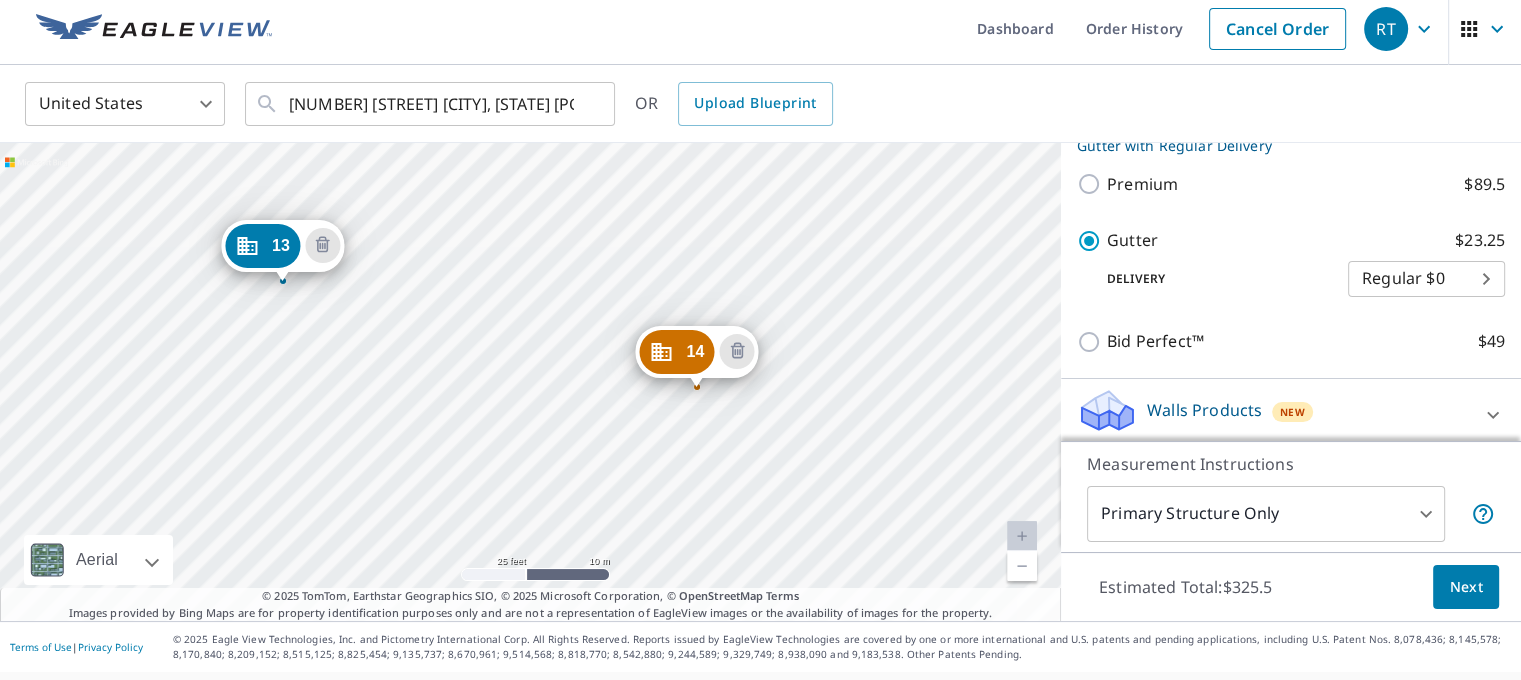 drag, startPoint x: 559, startPoint y: 467, endPoint x: 241, endPoint y: 407, distance: 323.61087 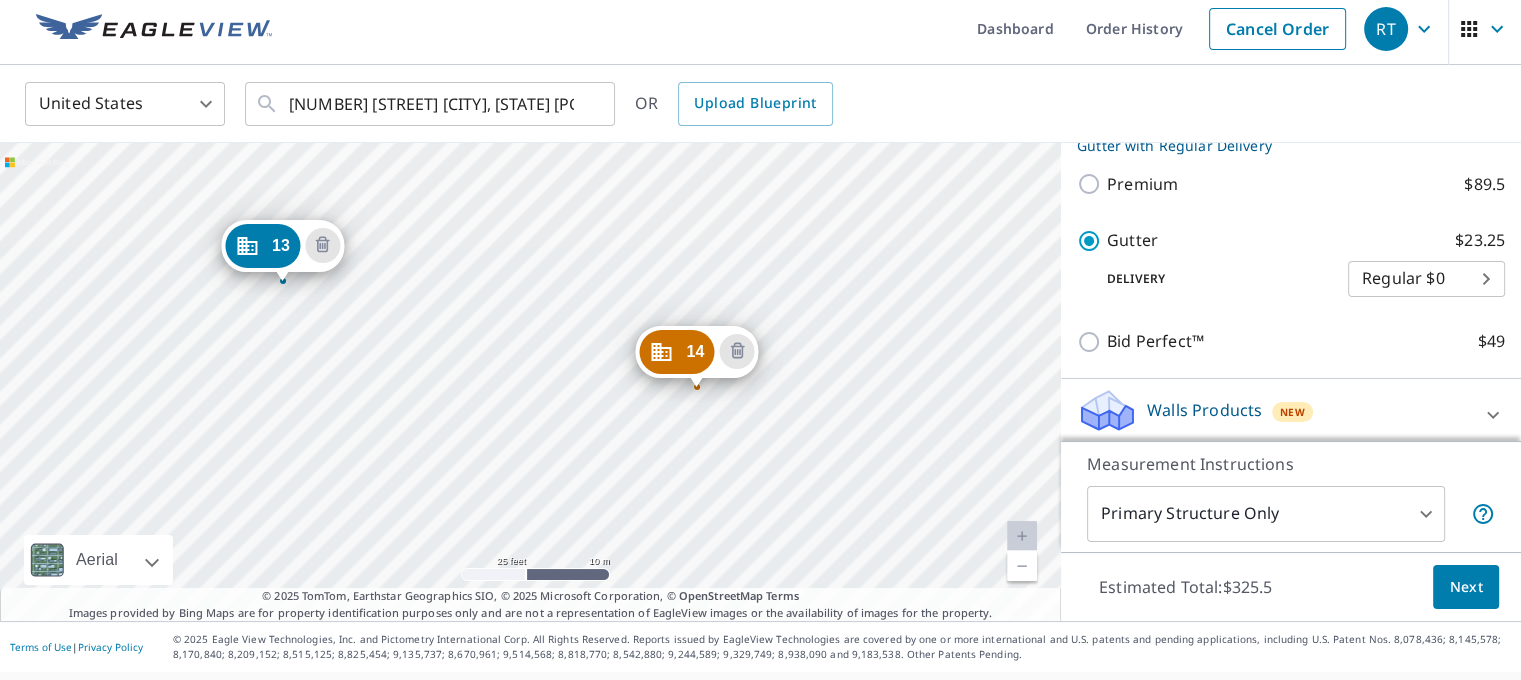 click on "2 [NUMBER] [STREET] [CITY], [STATE] [POSTAL_CODE] 3 [NUMBER] [STREET] [CITY], [STATE] [POSTAL_CODE] 4 [NUMBER] [STREET] [CITY], [STATE] [POSTAL_CODE] 5 [NUMBER] [STREET] [CITY], [STATE] [POSTAL_CODE] 6 [NUMBER] [STREET] [CITY], [STATE] [POSTAL_CODE] 7 [NUMBER] [STREET] [CITY], [STATE] [POSTAL_CODE] 8 [NUMBER] [STREET] [CITY], [STATE] [POSTAL_CODE] 9 [NUMBER] [STREET] [CITY], [STATE] [POSTAL_CODE] 10 [NUMBER] [STREET] [CITY], [STATE] [POSTAL_CODE] 11 [NUMBER] [STREET] [CITY], [STATE] [POSTAL_CODE] 12 [NUMBER] [STREET] [CITY], [STATE] [POSTAL_CODE] 13 [NUMBER] [STREET] [CITY], [STATE] [POSTAL_CODE] 1 [NUMBER] [STREET] [CITY], [STATE] [POSTAL_CODE]" at bounding box center (530, 382) 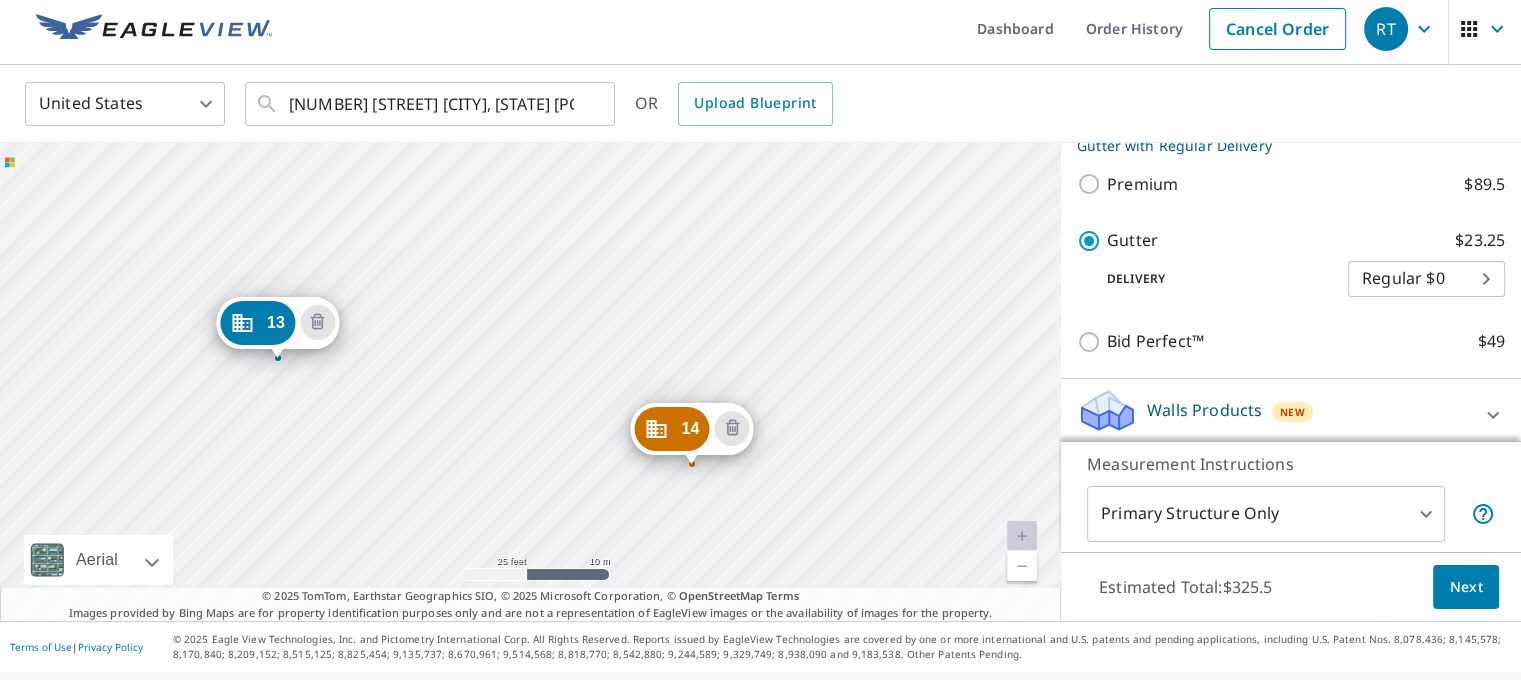 drag, startPoint x: 573, startPoint y: 215, endPoint x: 679, endPoint y: 460, distance: 266.94757 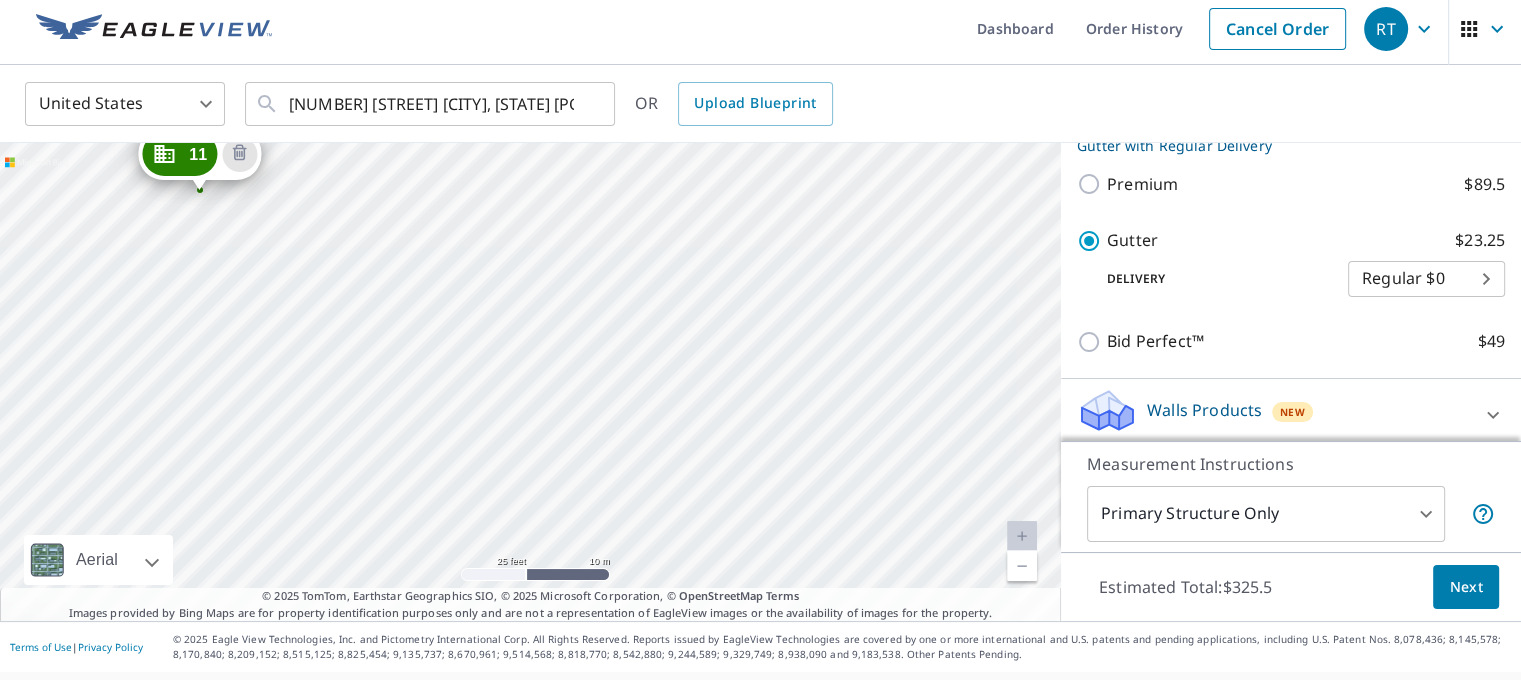 drag, startPoint x: 560, startPoint y: 328, endPoint x: 649, endPoint y: 424, distance: 130.90837 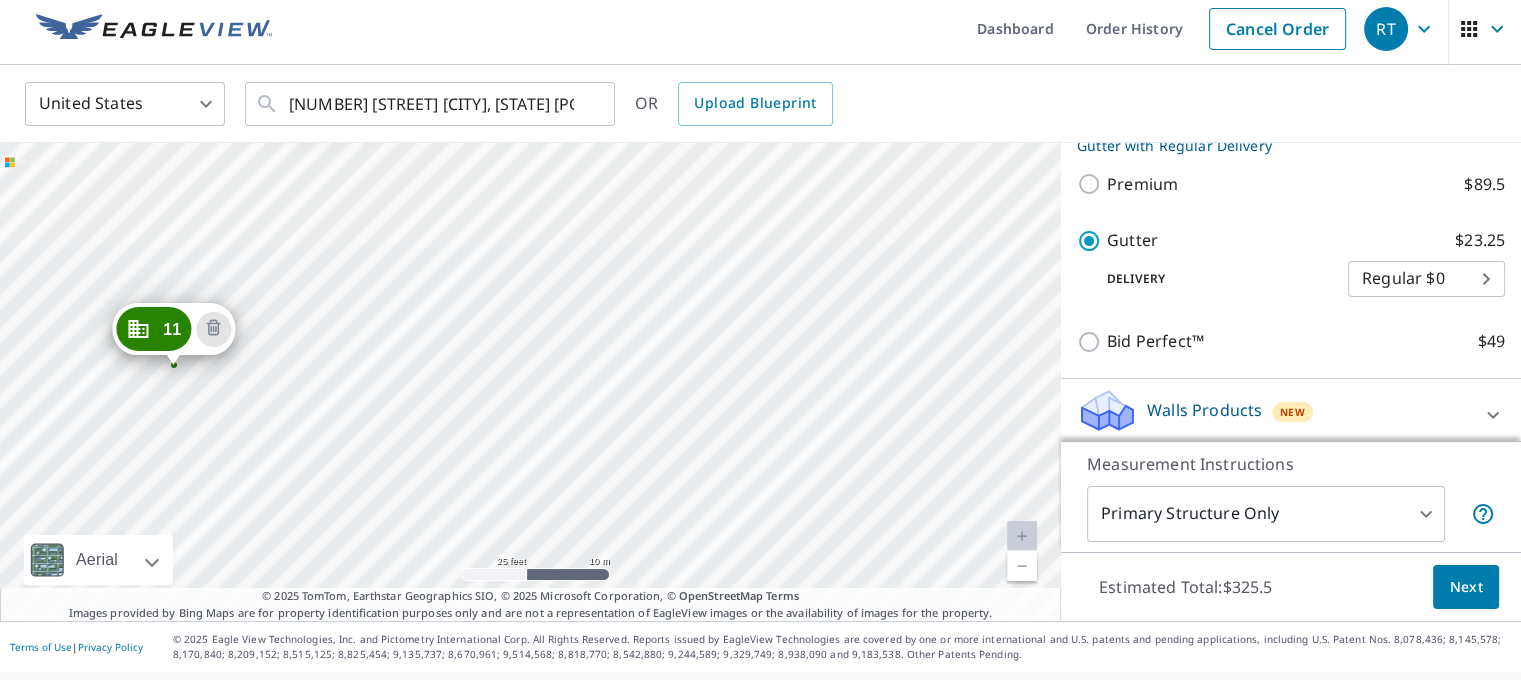 drag, startPoint x: 528, startPoint y: 241, endPoint x: 479, endPoint y: 364, distance: 132.40091 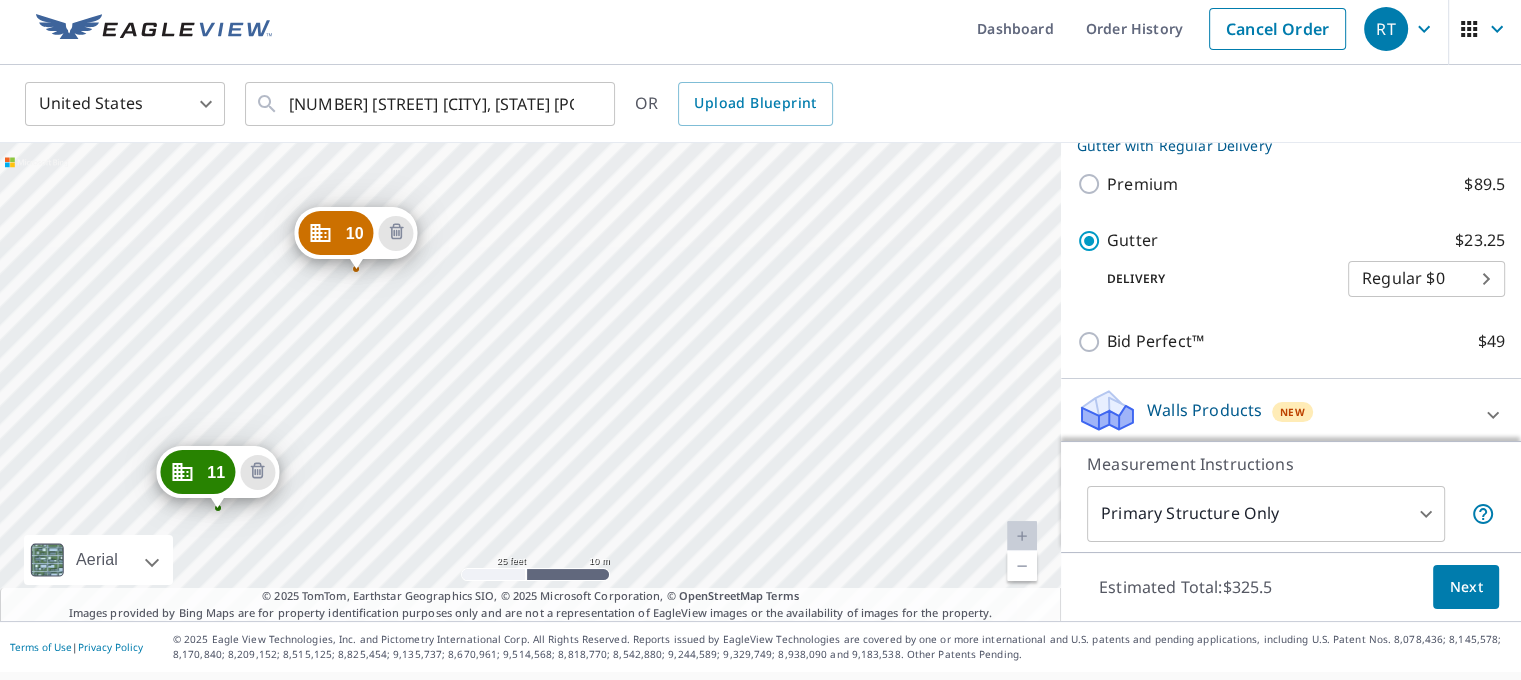 drag, startPoint x: 574, startPoint y: 202, endPoint x: 621, endPoint y: 338, distance: 143.89232 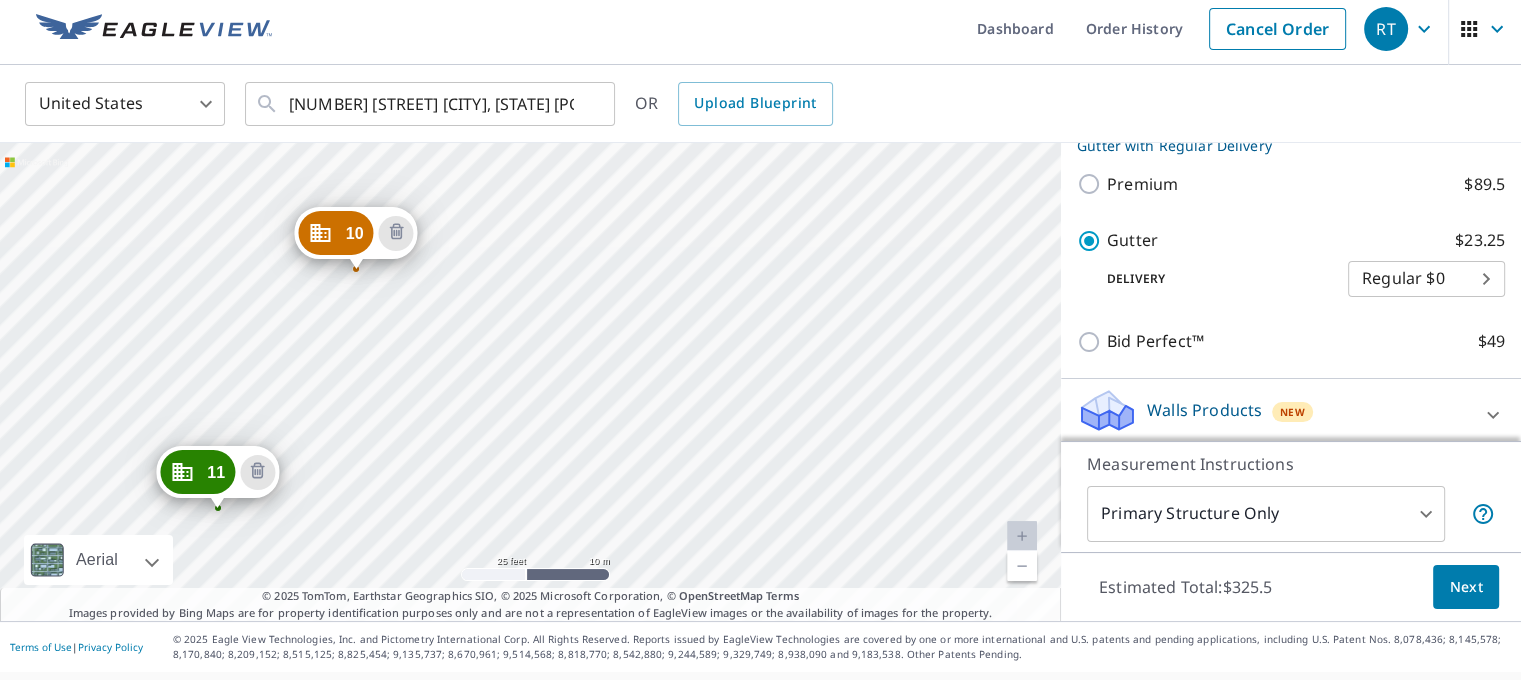 click on "2 [NUMBER] [STREET] [CITY], [STATE] [POSTAL_CODE] 3 [NUMBER] [STREET] [CITY], [STATE] [POSTAL_CODE] 4 [NUMBER] [STREET] [CITY], [STATE] [POSTAL_CODE] 5 [NUMBER] [STREET] [CITY], [STATE] [POSTAL_CODE] 6 [NUMBER] [STREET] [CITY], [STATE] [POSTAL_CODE] 7 [NUMBER] [STREET] [CITY], [STATE] [POSTAL_CODE] 8 [NUMBER] [STREET] [CITY], [STATE] [POSTAL_CODE] 9 [NUMBER] [STREET] [CITY], [STATE] [POSTAL_CODE] 10 [NUMBER] [STREET] [CITY], [STATE] [POSTAL_CODE] 11 [NUMBER] [STREET] [CITY], [STATE] [POSTAL_CODE] 12 [NUMBER] [STREET] [CITY], [STATE] [POSTAL_CODE] 13 [NUMBER] [STREET] [CITY], [STATE] [POSTAL_CODE] 1 [NUMBER] [STREET] [CITY], [STATE] [POSTAL_CODE]" at bounding box center (530, 382) 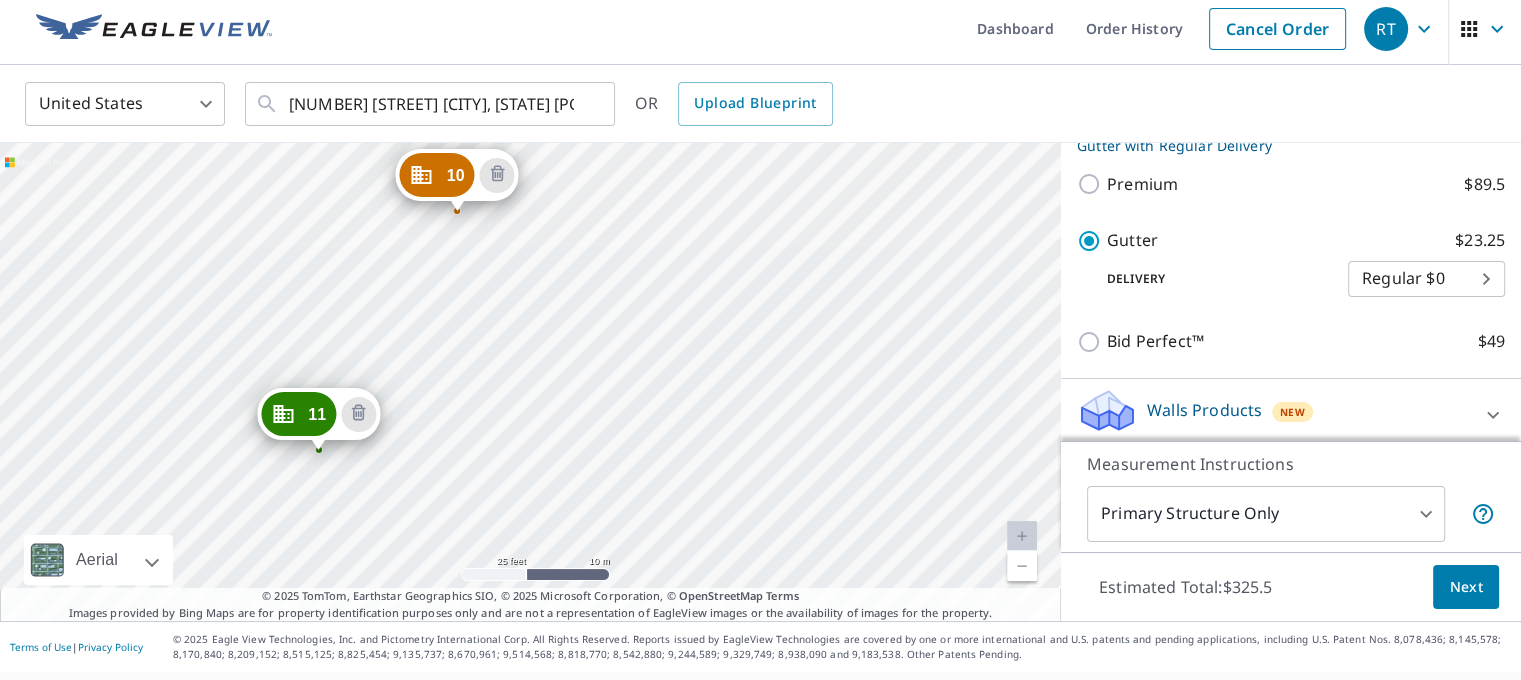 drag, startPoint x: 650, startPoint y: 373, endPoint x: 725, endPoint y: 249, distance: 144.91722 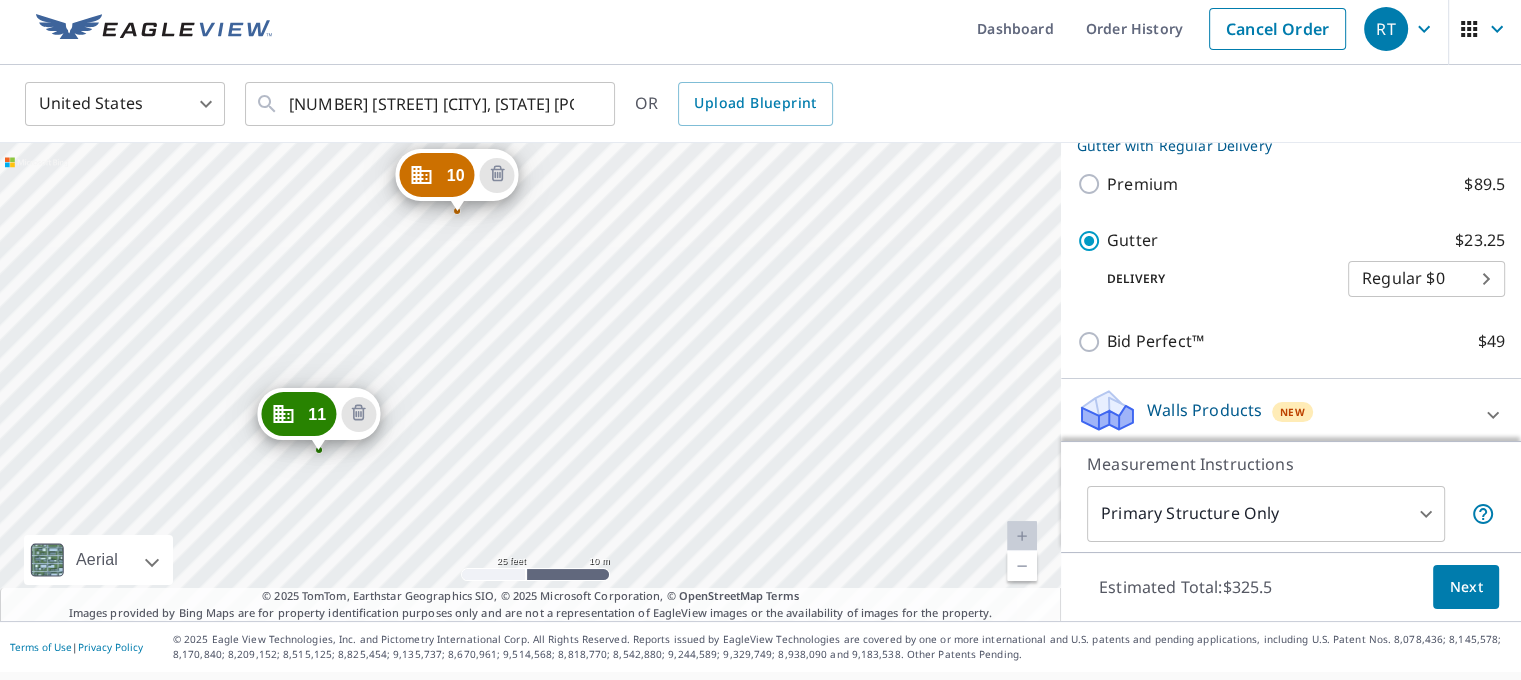 click on "2 [NUMBER] [STREET] [CITY], [STATE] [POSTAL_CODE] 3 [NUMBER] [STREET] [CITY], [STATE] [POSTAL_CODE] 4 [NUMBER] [STREET] [CITY], [STATE] [POSTAL_CODE] 5 [NUMBER] [STREET] [CITY], [STATE] [POSTAL_CODE] 6 [NUMBER] [STREET] [CITY], [STATE] [POSTAL_CODE] 7 [NUMBER] [STREET] [CITY], [STATE] [POSTAL_CODE] 8 [NUMBER] [STREET] [CITY], [STATE] [POSTAL_CODE] 9 [NUMBER] [STREET] [CITY], [STATE] [POSTAL_CODE] 10 [NUMBER] [STREET] [CITY], [STATE] [POSTAL_CODE] 11 [NUMBER] [STREET] [CITY], [STATE] [POSTAL_CODE] 12 [NUMBER] [STREET] [CITY], [STATE] [POSTAL_CODE] 13 [NUMBER] [STREET] [CITY], [STATE] [POSTAL_CODE] 1 [NUMBER] [STREET] [CITY], [STATE] [POSTAL_CODE]" at bounding box center (530, 382) 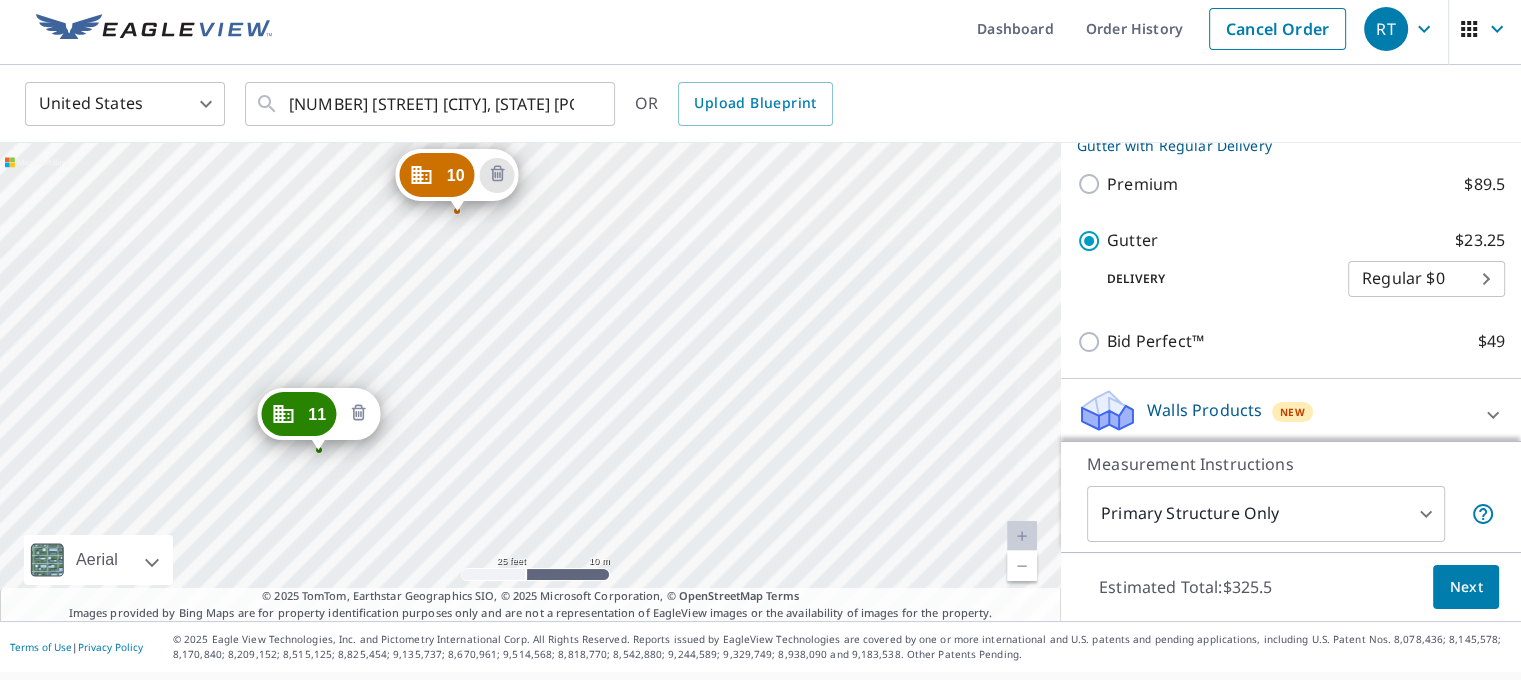 click 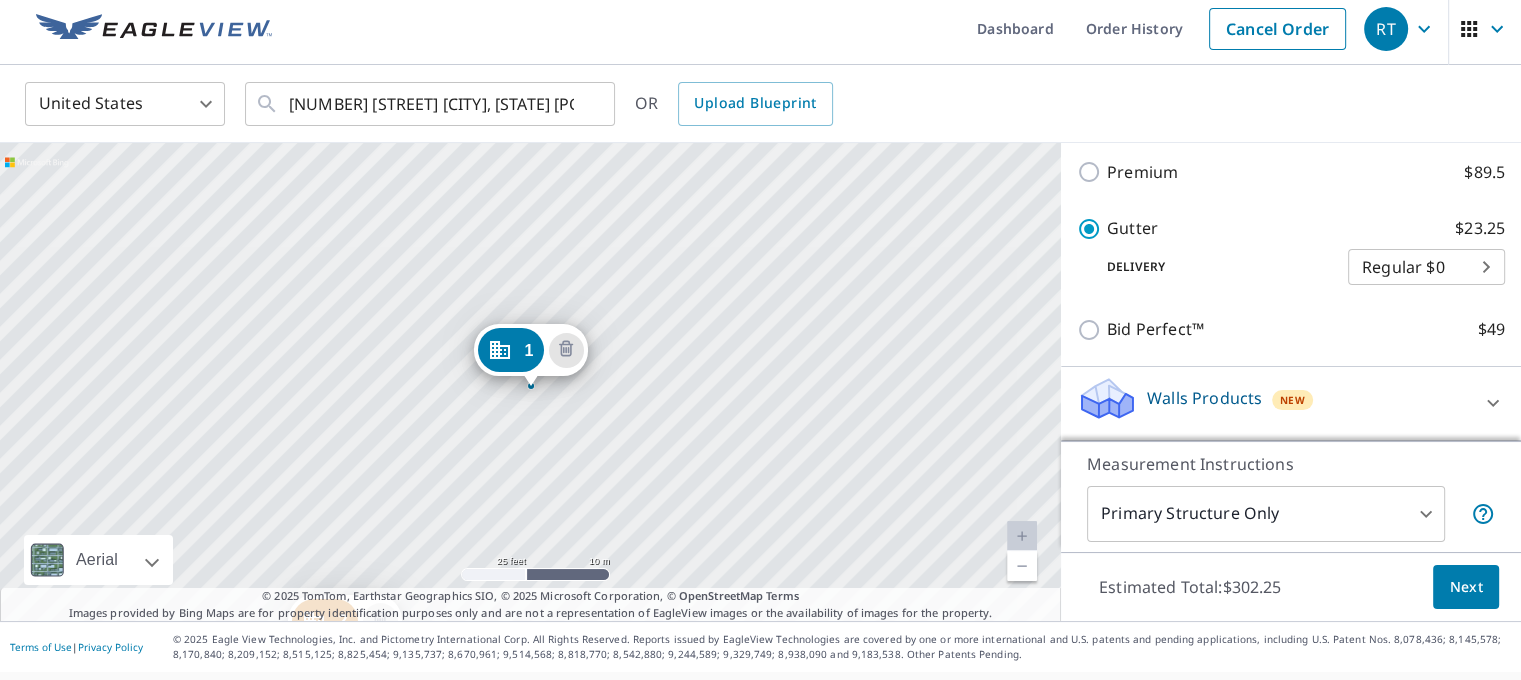 scroll, scrollTop: 1474, scrollLeft: 0, axis: vertical 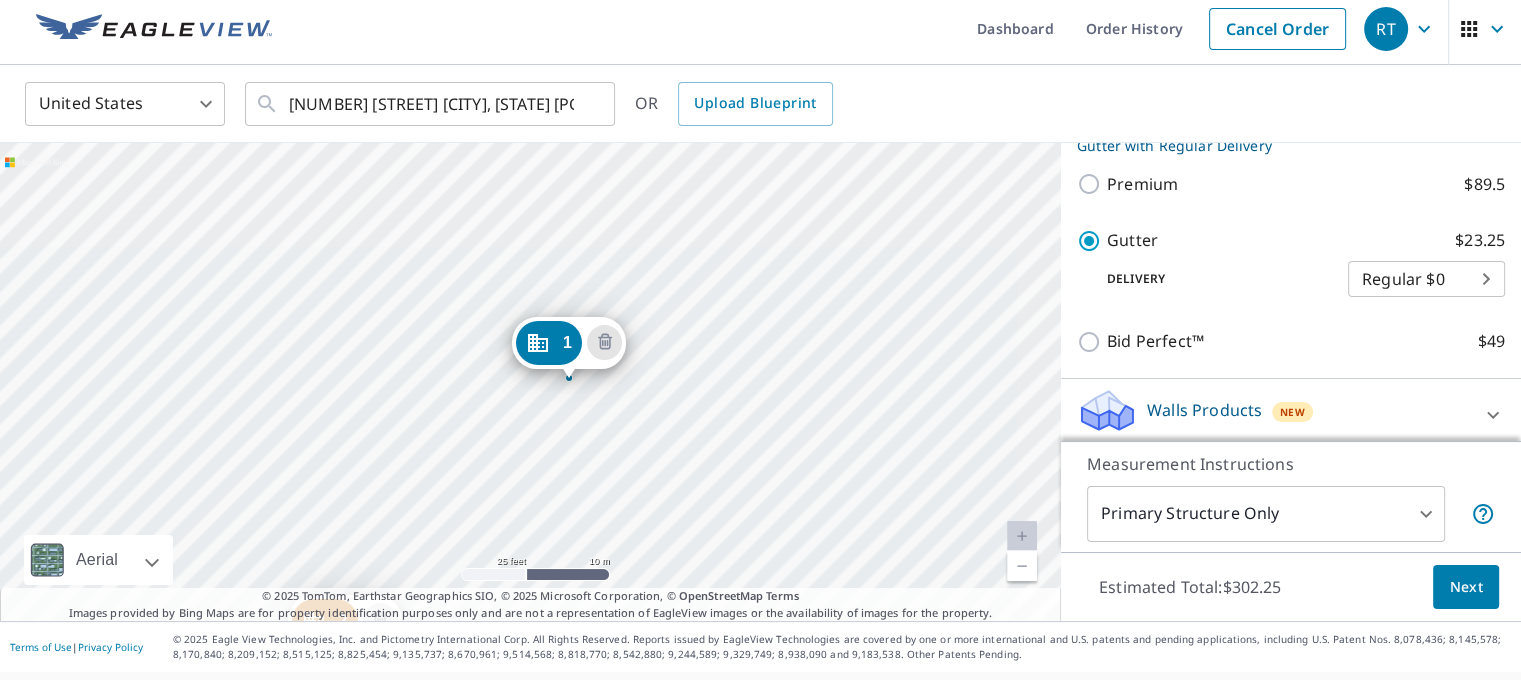 drag, startPoint x: 538, startPoint y: 353, endPoint x: 576, endPoint y: 345, distance: 38.832977 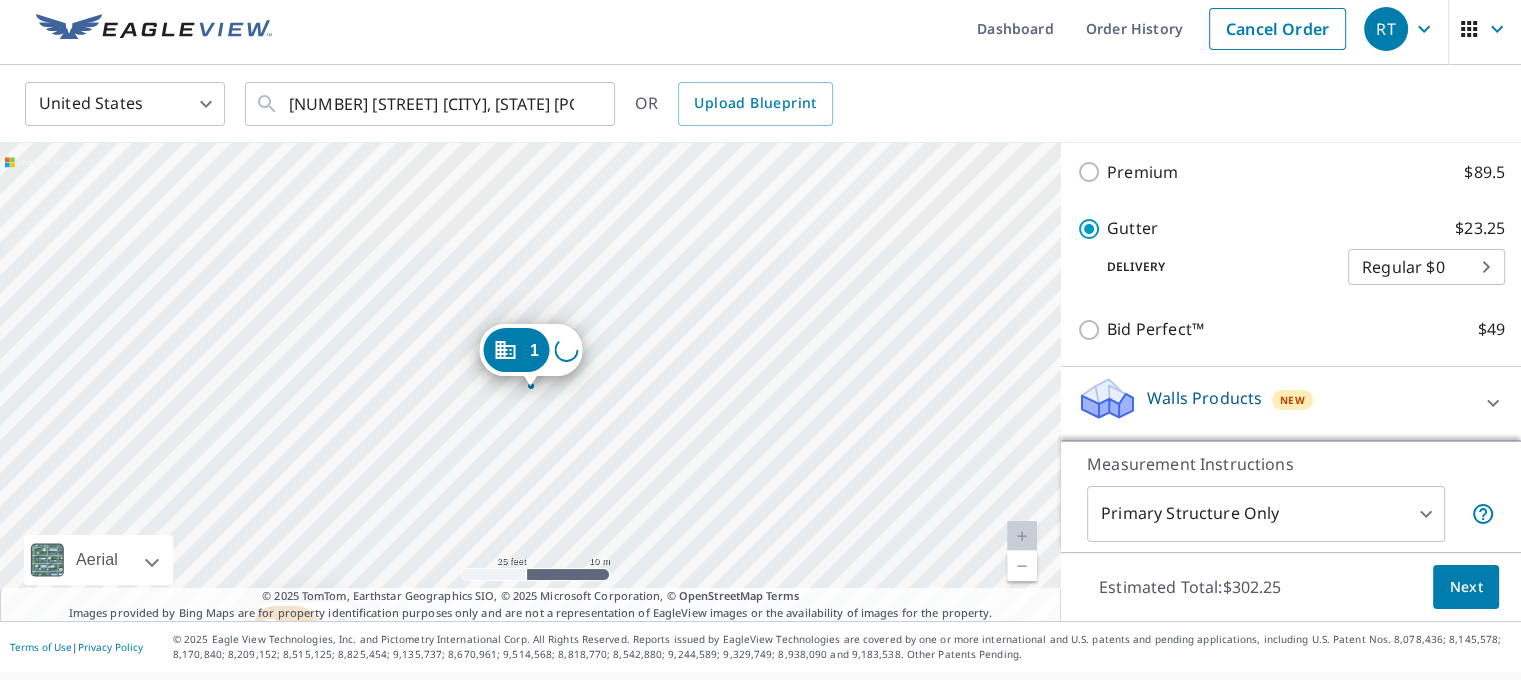 scroll, scrollTop: 1474, scrollLeft: 0, axis: vertical 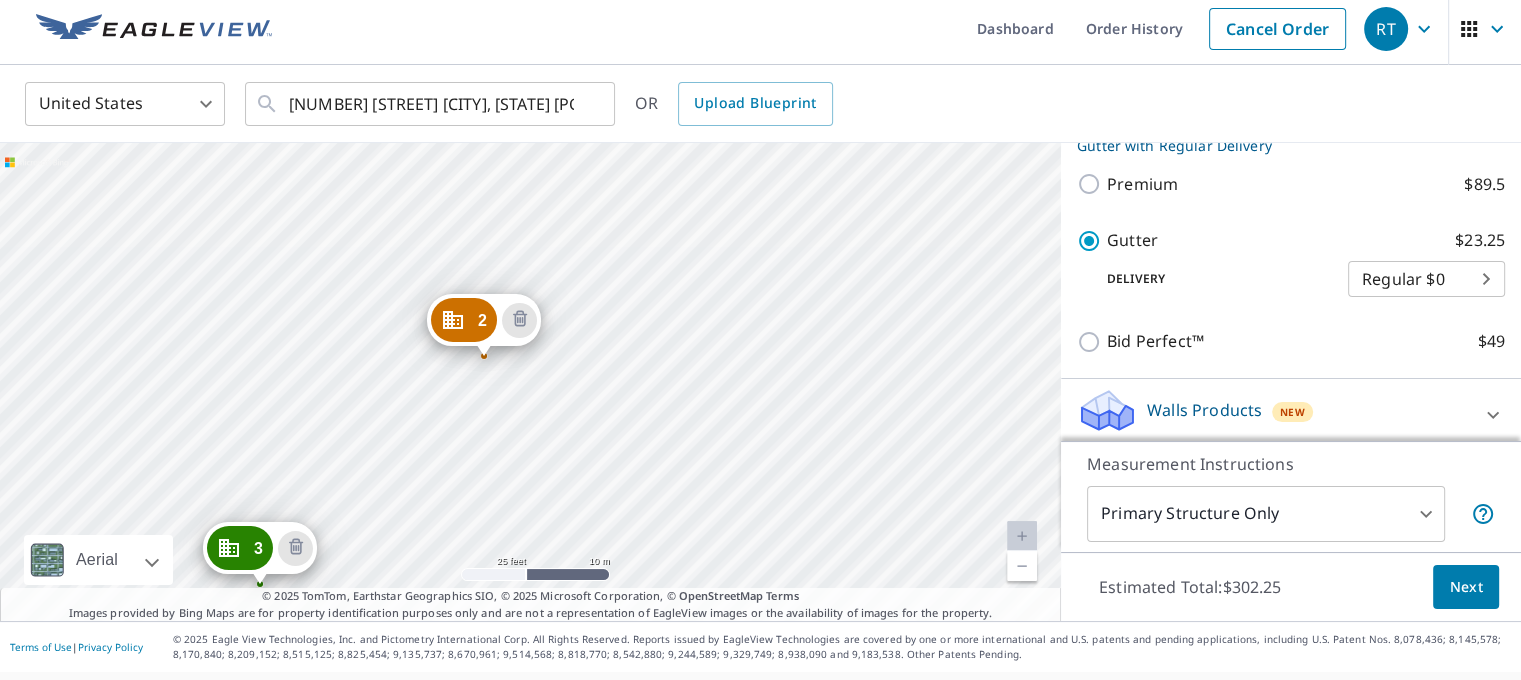 drag, startPoint x: 501, startPoint y: 519, endPoint x: 679, endPoint y: 209, distance: 357.46887 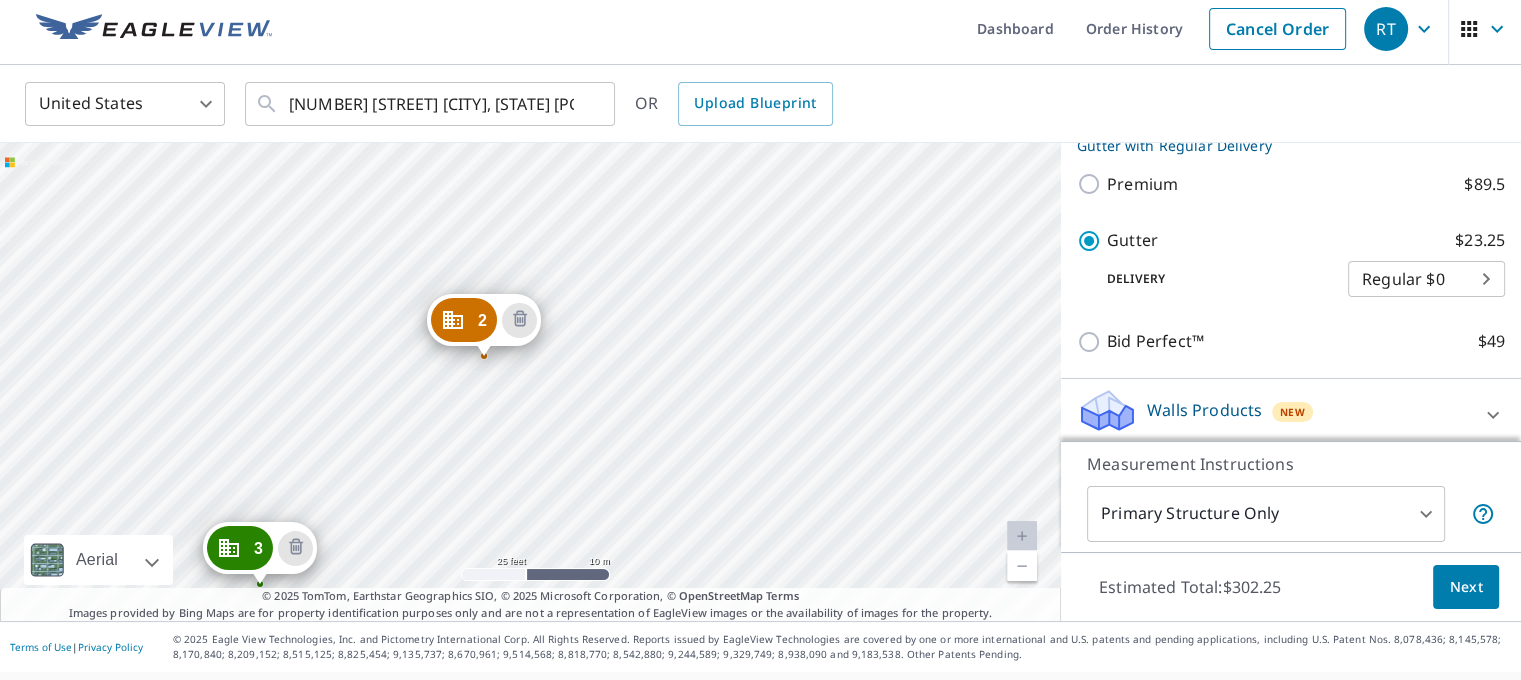 click on "[NUMBER] [STREET] [CITY], [STATE] [POSTAL_CODE] [NUMBER] [STREET] [CITY], [STATE] [POSTAL_CODE] [NUMBER] [STREET] [CITY], [STATE] [POSTAL_CODE] [NUMBER] [STREET] [CITY], [STATE] [POSTAL_CODE] [NUMBER] [STREET] [CITY], [STATE] [POSTAL_CODE] [NUMBER] [STREET] [CITY], [STATE] [POSTAL_CODE] [NUMBER] [STREET] [CITY], [STATE] [POSTAL_CODE] [NUMBER] [STREET] [CITY], [STATE] [POSTAL_CODE] [NUMBER] [STREET] [CITY], [STATE] [POSTAL_CODE] [NUMBER] [STREET] [CITY], [STATE] [POSTAL_CODE] [NUMBER] [STREET] [CITY], [STATE] [POSTAL_CODE] [NUMBER] [STREET] [CITY], [STATE] [POSTAL_CODE] [NUMBER] [STREET] [CITY], [STATE] [POSTAL_CODE] [NUMBER] [STREET] [CITY], [STATE] [POSTAL_CODE]" at bounding box center [530, 382] 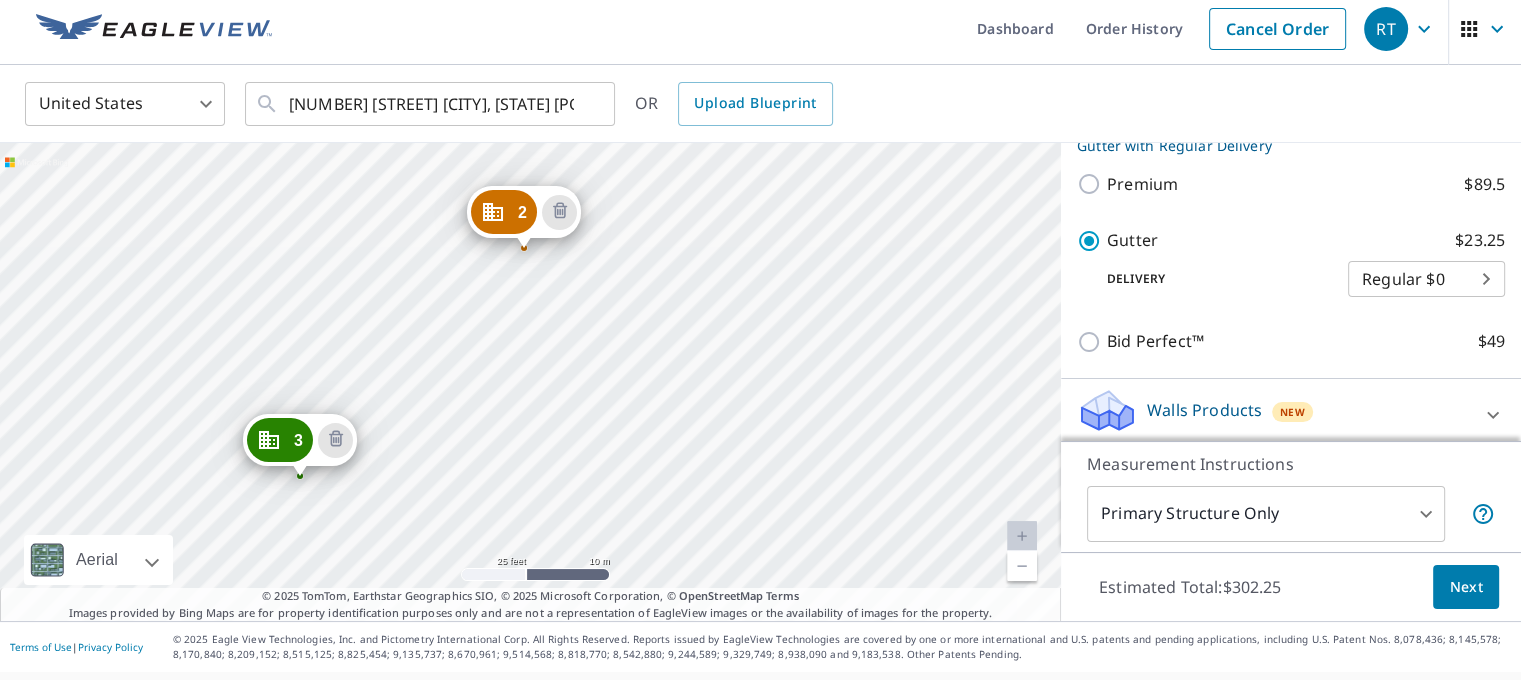 drag, startPoint x: 621, startPoint y: 456, endPoint x: 652, endPoint y: 395, distance: 68.42514 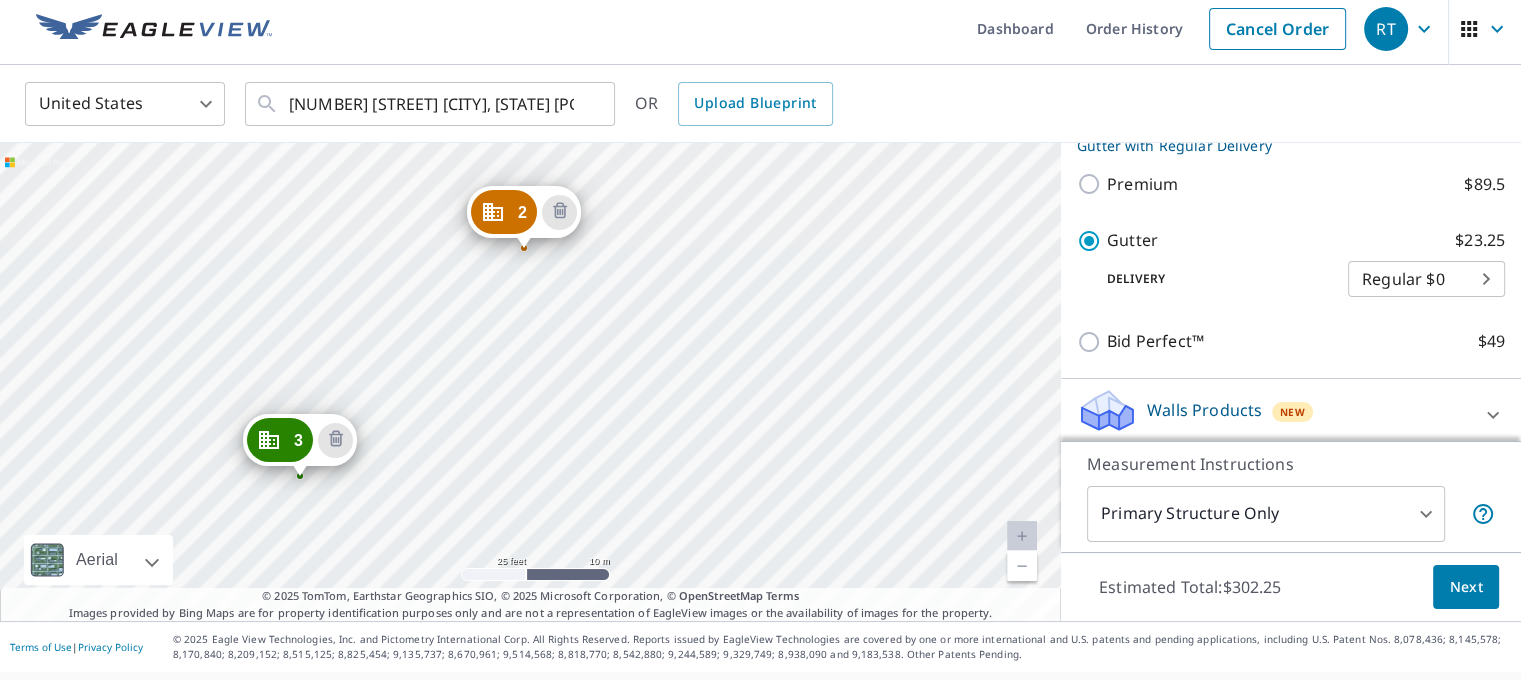 click on "[NUMBER] [STREET] [CITY], [STATE] [POSTAL_CODE] [NUMBER] [STREET] [CITY], [STATE] [POSTAL_CODE] [NUMBER] [STREET] [CITY], [STATE] [POSTAL_CODE] [NUMBER] [STREET] [CITY], [STATE] [POSTAL_CODE] [NUMBER] [STREET] [CITY], [STATE] [POSTAL_CODE] [NUMBER] [STREET] [CITY], [STATE] [POSTAL_CODE] [NUMBER] [STREET] [CITY], [STATE] [POSTAL_CODE] [NUMBER] [STREET] [CITY], [STATE] [POSTAL_CODE] [NUMBER] [STREET] [CITY], [STATE] [POSTAL_CODE] [NUMBER] [STREET] [CITY], [STATE] [POSTAL_CODE] [NUMBER] [STREET] [CITY], [STATE] [POSTAL_CODE] [NUMBER] [STREET] [CITY], [STATE] [POSTAL_CODE] [NUMBER] [STREET] [CITY], [STATE] [POSTAL_CODE] [NUMBER] [STREET] [CITY], [STATE] [POSTAL_CODE]" at bounding box center (530, 382) 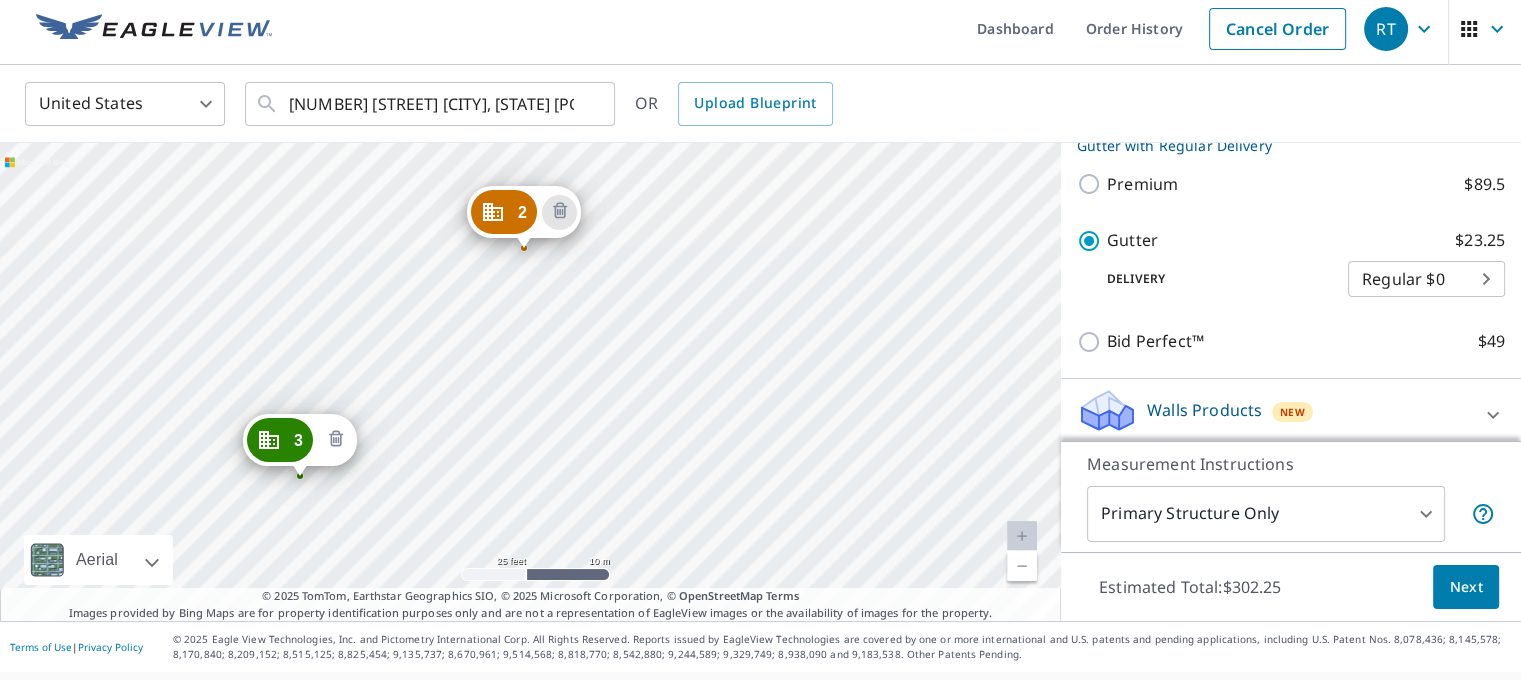 click 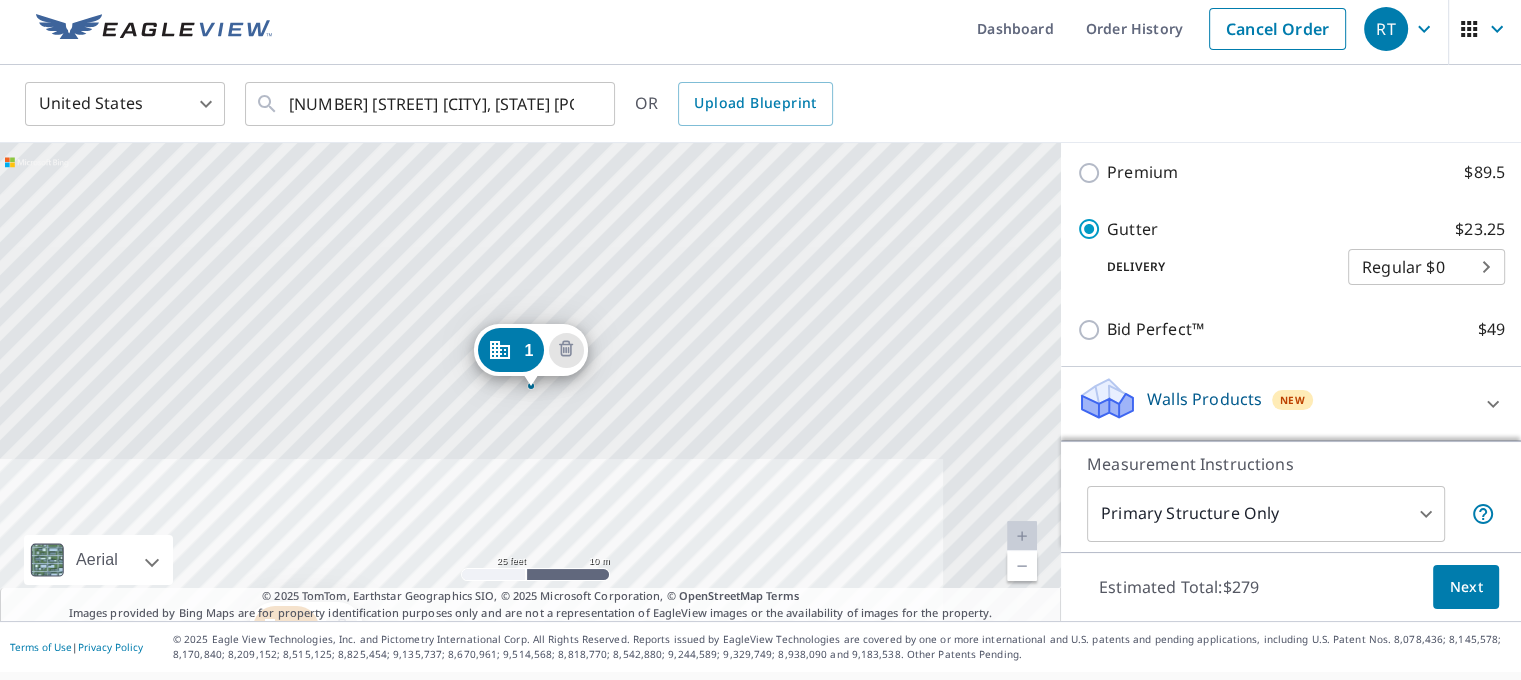 scroll, scrollTop: 1384, scrollLeft: 0, axis: vertical 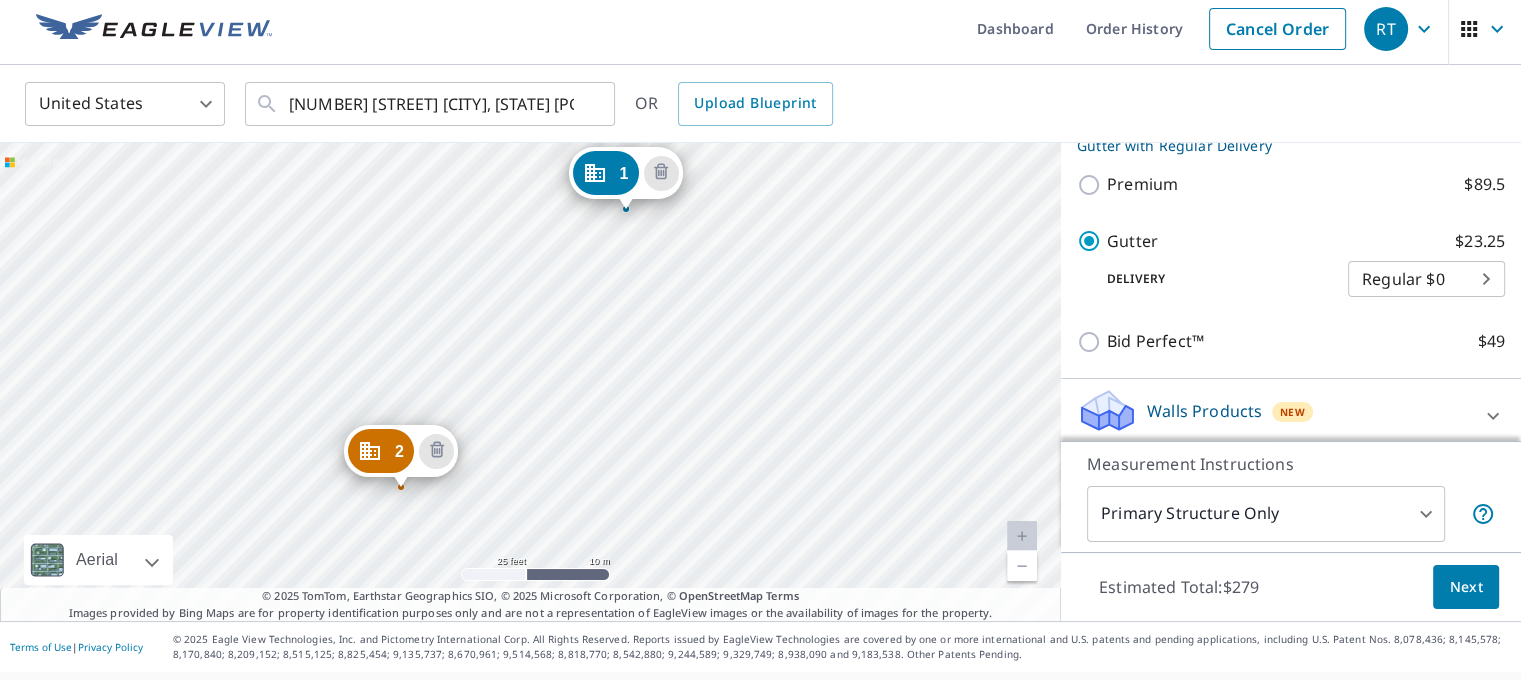 drag, startPoint x: 520, startPoint y: 515, endPoint x: 627, endPoint y: 305, distance: 235.68835 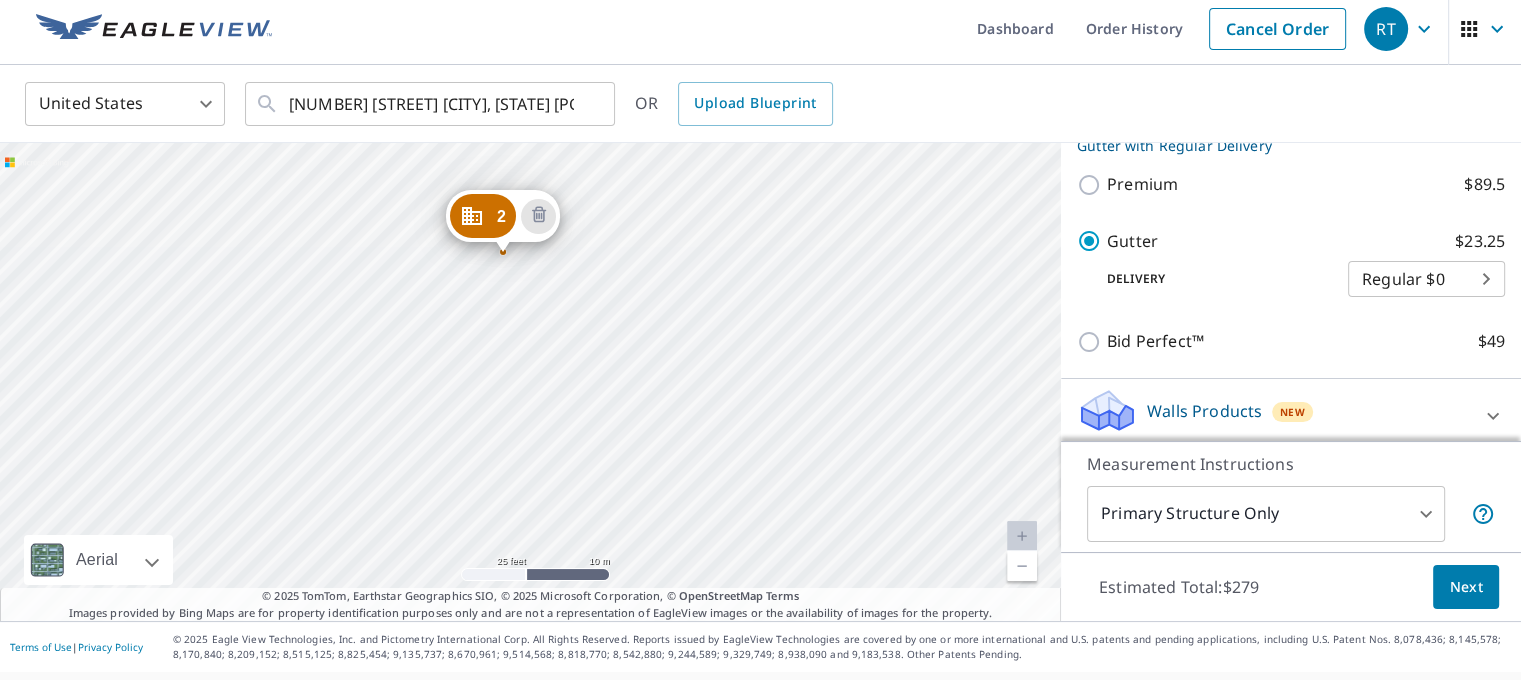 drag, startPoint x: 568, startPoint y: 521, endPoint x: 675, endPoint y: 278, distance: 265.5146 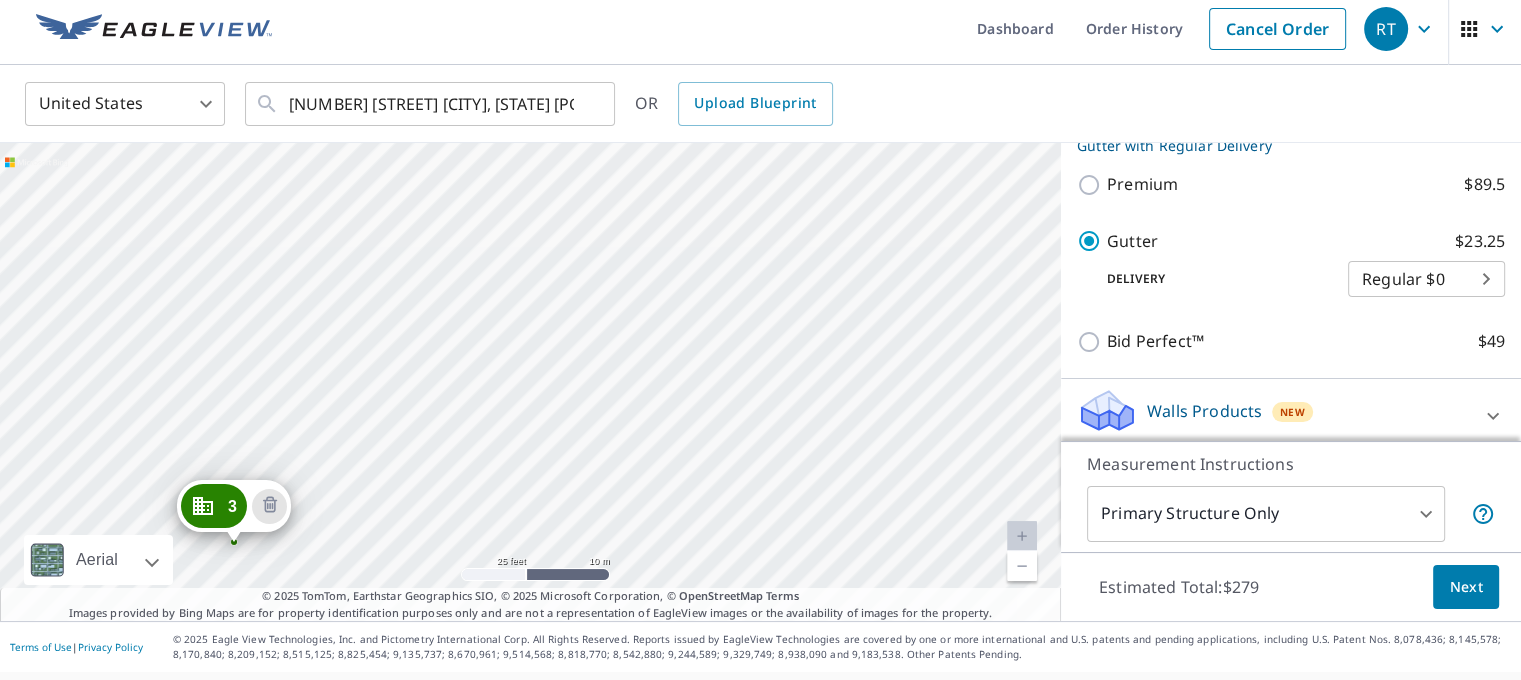 drag, startPoint x: 546, startPoint y: 486, endPoint x: 652, endPoint y: 328, distance: 190.26297 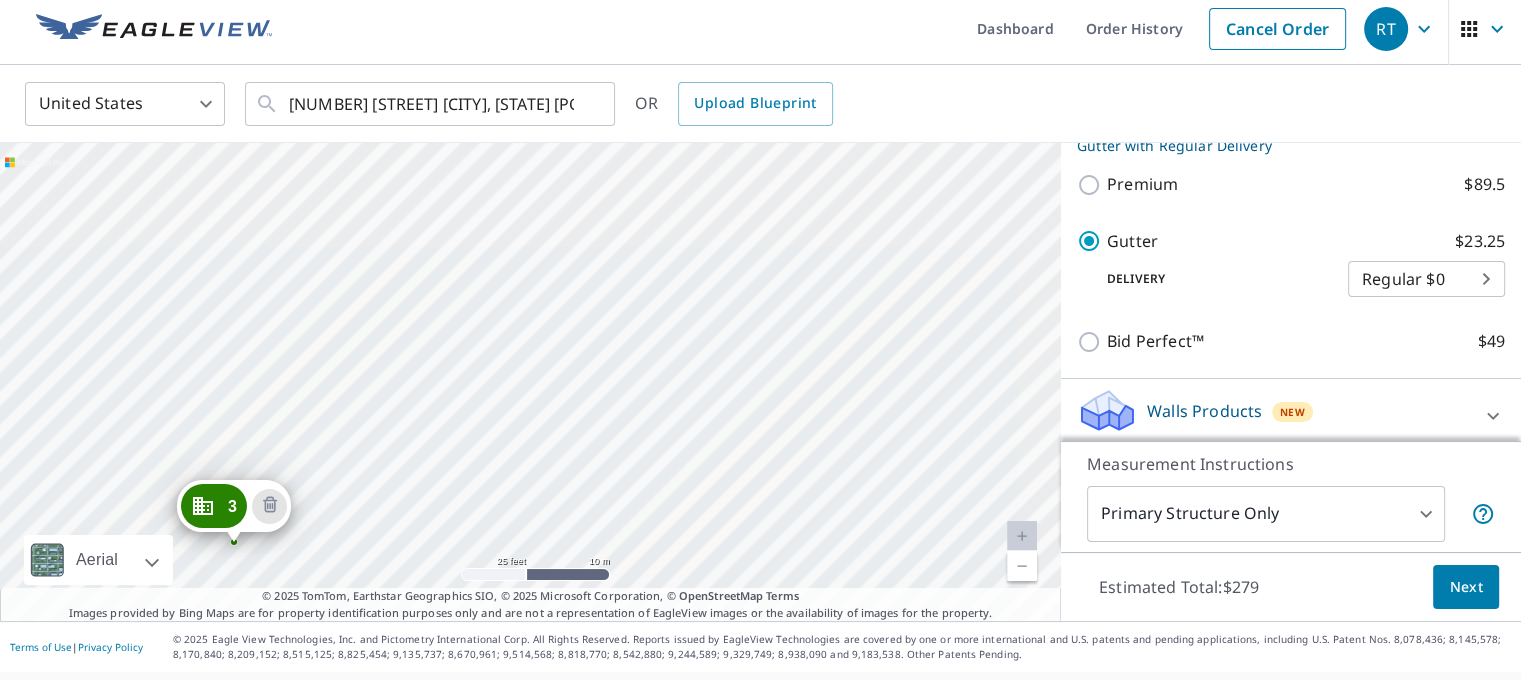 click on "2 [NUMBER] [STREET] [CITY], [STATE] [POSTAL_CODE] 3 [NUMBER] [STREET] [CITY], [STATE] [POSTAL_CODE] 4 [NUMBER] [STREET] [CITY], [STATE] [POSTAL_CODE] 5 [NUMBER] [STREET] [CITY], [STATE] [POSTAL_CODE] 6 [NUMBER] [STREET] [CITY], [STATE] [POSTAL_CODE] 7 [NUMBER] [STREET] [CITY], [STATE] [POSTAL_CODE] 8 [NUMBER] [STREET] [CITY], [STATE] [POSTAL_CODE] 9 [NUMBER] [STREET] [CITY], [STATE] [POSTAL_CODE] 10 [NUMBER] [STREET] [CITY], [STATE] [POSTAL_CODE] 11 [NUMBER] [STREET] [CITY], [STATE] [POSTAL_CODE] 12 [NUMBER] [STREET] [CITY], [STATE] [POSTAL_CODE] 13 [NUMBER] [STREET] [CITY], [STATE] [POSTAL_CODE] 1 [NUMBER] [STREET] [CITY], [STATE] [POSTAL_CODE]" at bounding box center (530, 382) 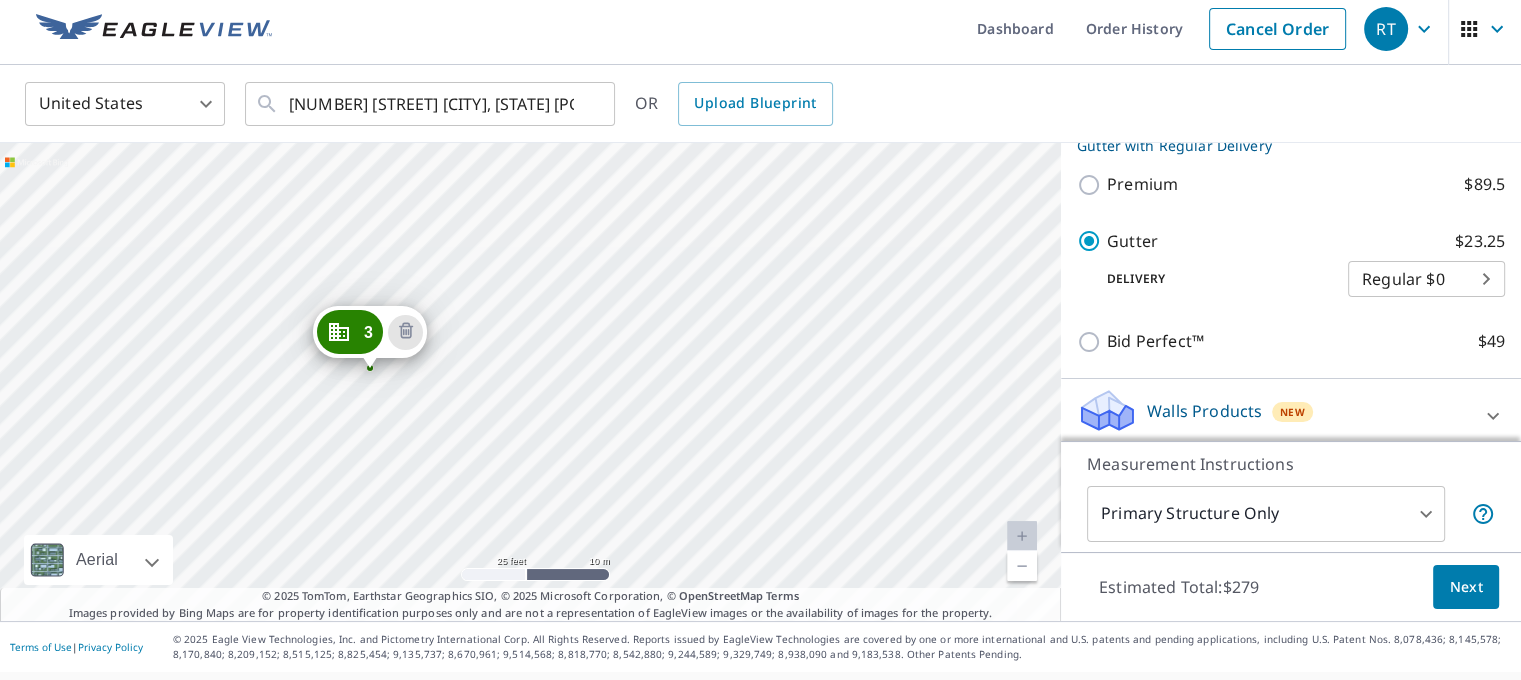 drag, startPoint x: 504, startPoint y: 484, endPoint x: 640, endPoint y: 310, distance: 220.84384 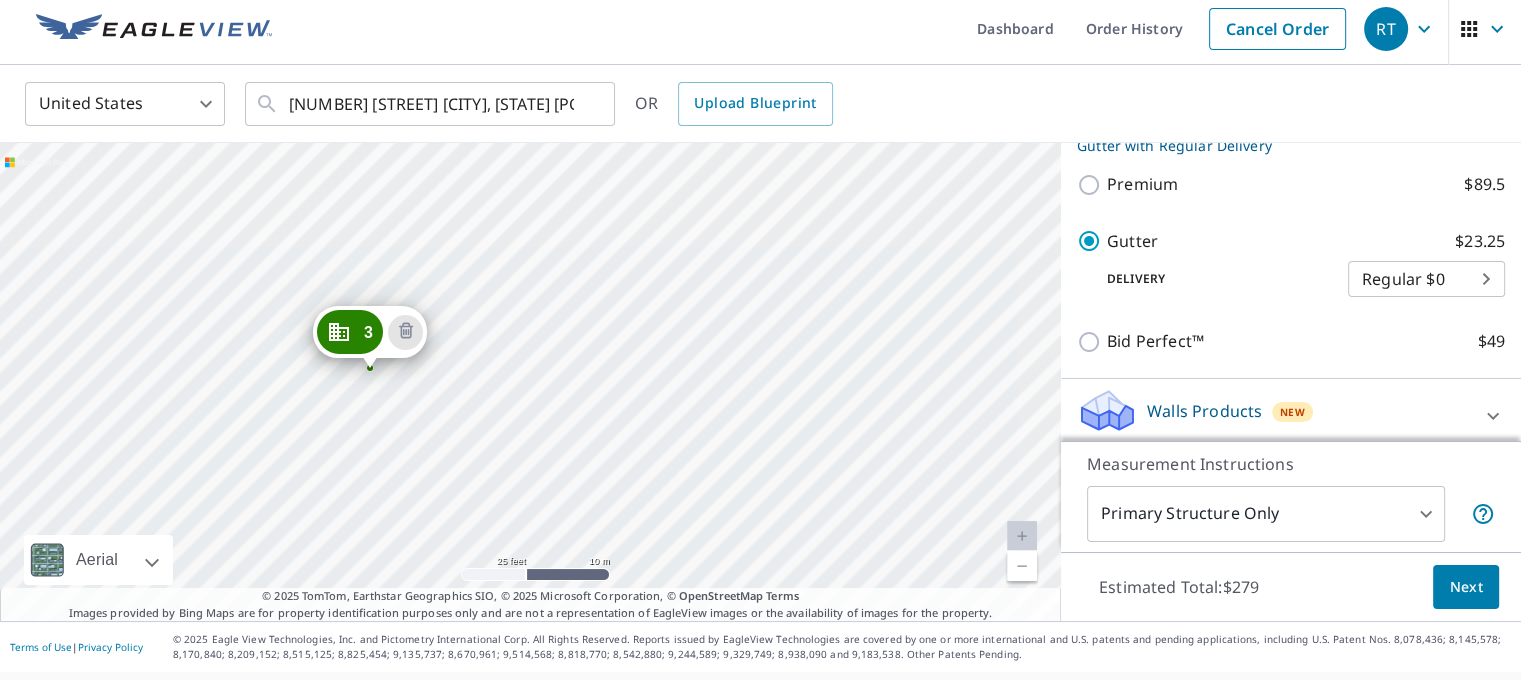 click on "2 [NUMBER] [STREET] [CITY], [STATE] [POSTAL_CODE] 3 [NUMBER] [STREET] [CITY], [STATE] [POSTAL_CODE] 4 [NUMBER] [STREET] [CITY], [STATE] [POSTAL_CODE] 5 [NUMBER] [STREET] [CITY], [STATE] [POSTAL_CODE] 6 [NUMBER] [STREET] [CITY], [STATE] [POSTAL_CODE] 7 [NUMBER] [STREET] [CITY], [STATE] [POSTAL_CODE] 8 [NUMBER] [STREET] [CITY], [STATE] [POSTAL_CODE] 9 [NUMBER] [STREET] [CITY], [STATE] [POSTAL_CODE] 10 [NUMBER] [STREET] [CITY], [STATE] [POSTAL_CODE] 11 [NUMBER] [STREET] [CITY], [STATE] [POSTAL_CODE] 12 [NUMBER] [STREET] [CITY], [STATE] [POSTAL_CODE] 13 [NUMBER] [STREET] [CITY], [STATE] [POSTAL_CODE] 1 [NUMBER] [STREET] [CITY], [STATE] [POSTAL_CODE]" at bounding box center (530, 382) 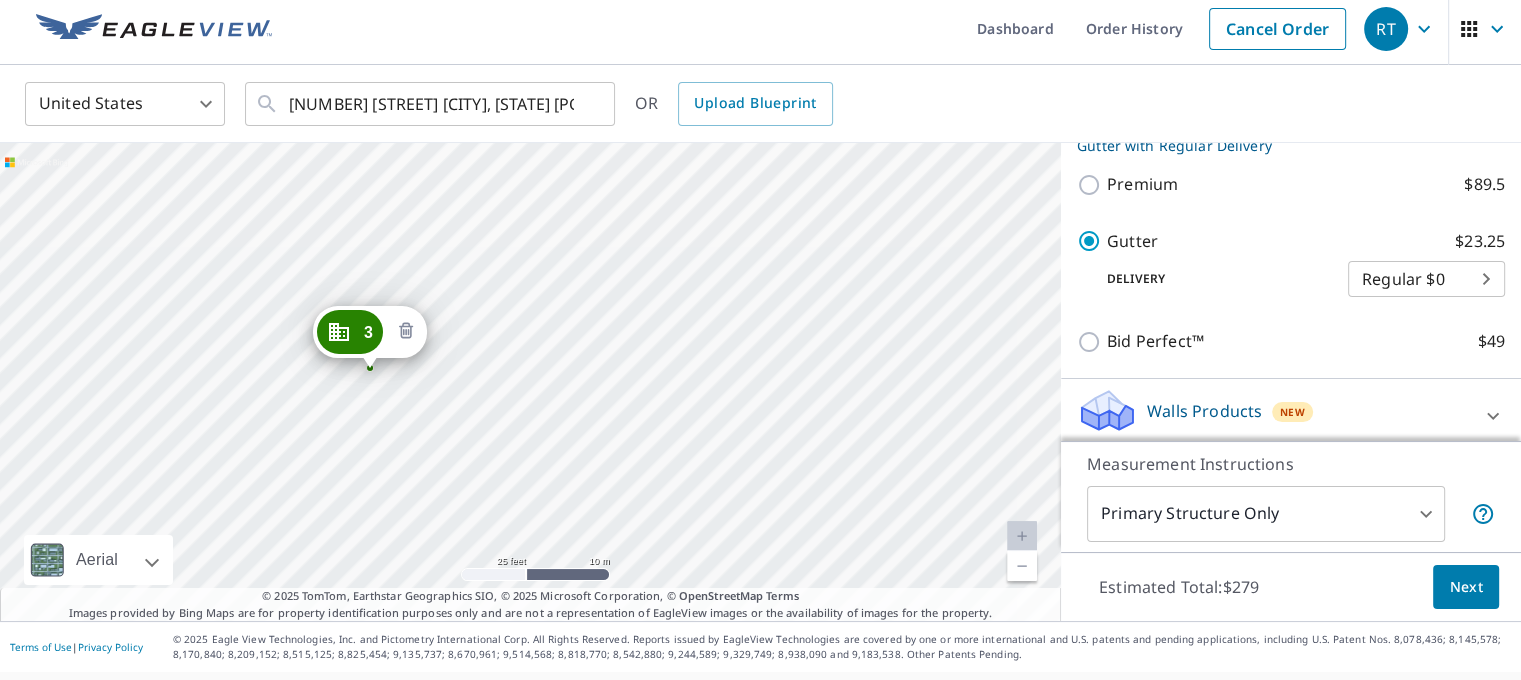 click 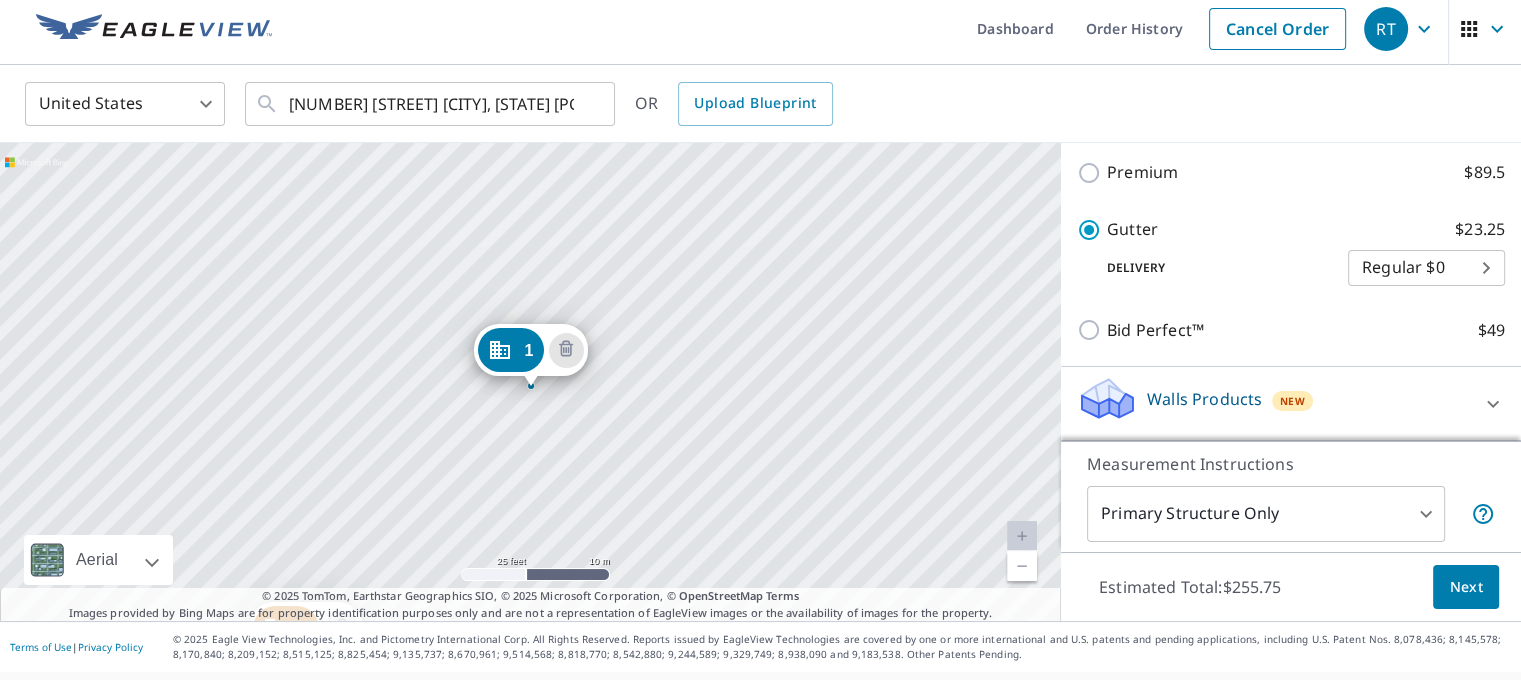 scroll, scrollTop: 1294, scrollLeft: 0, axis: vertical 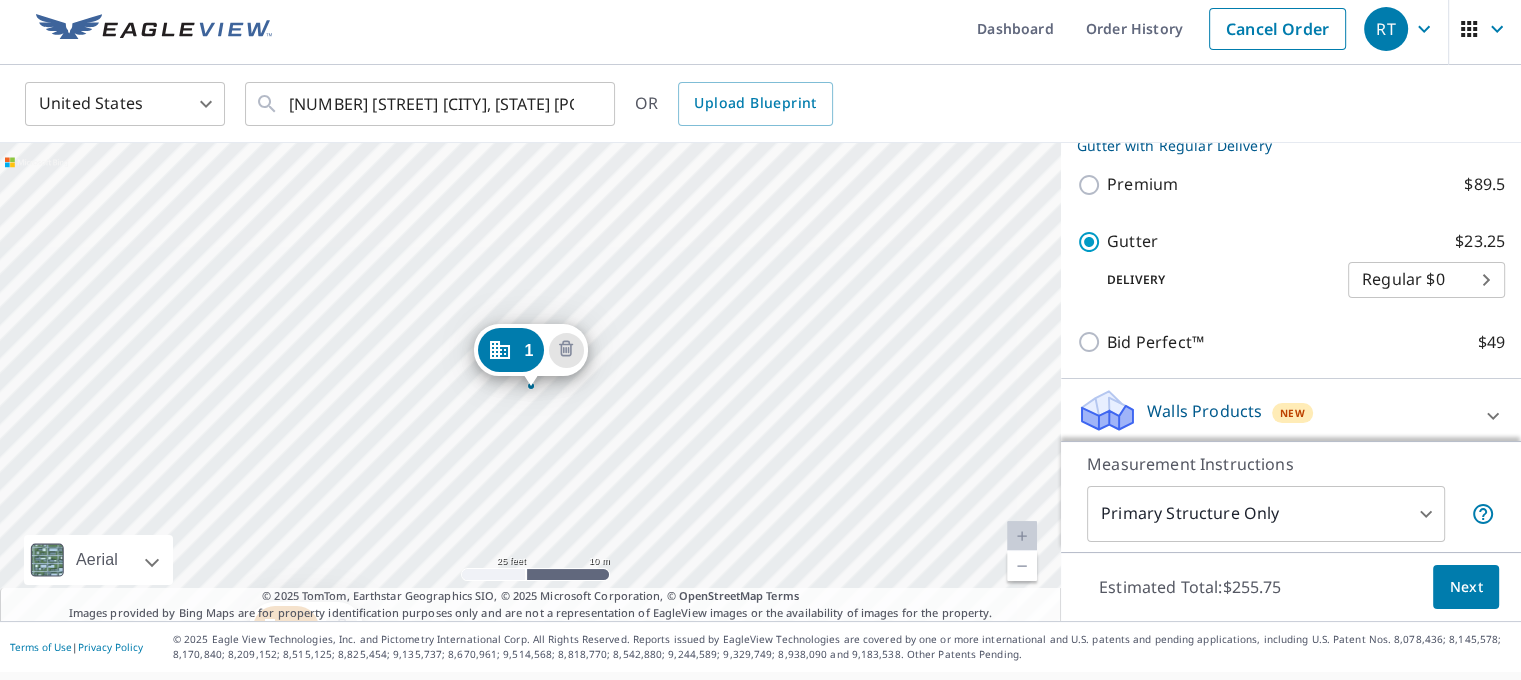 drag, startPoint x: 527, startPoint y: 488, endPoint x: 595, endPoint y: 295, distance: 204.62894 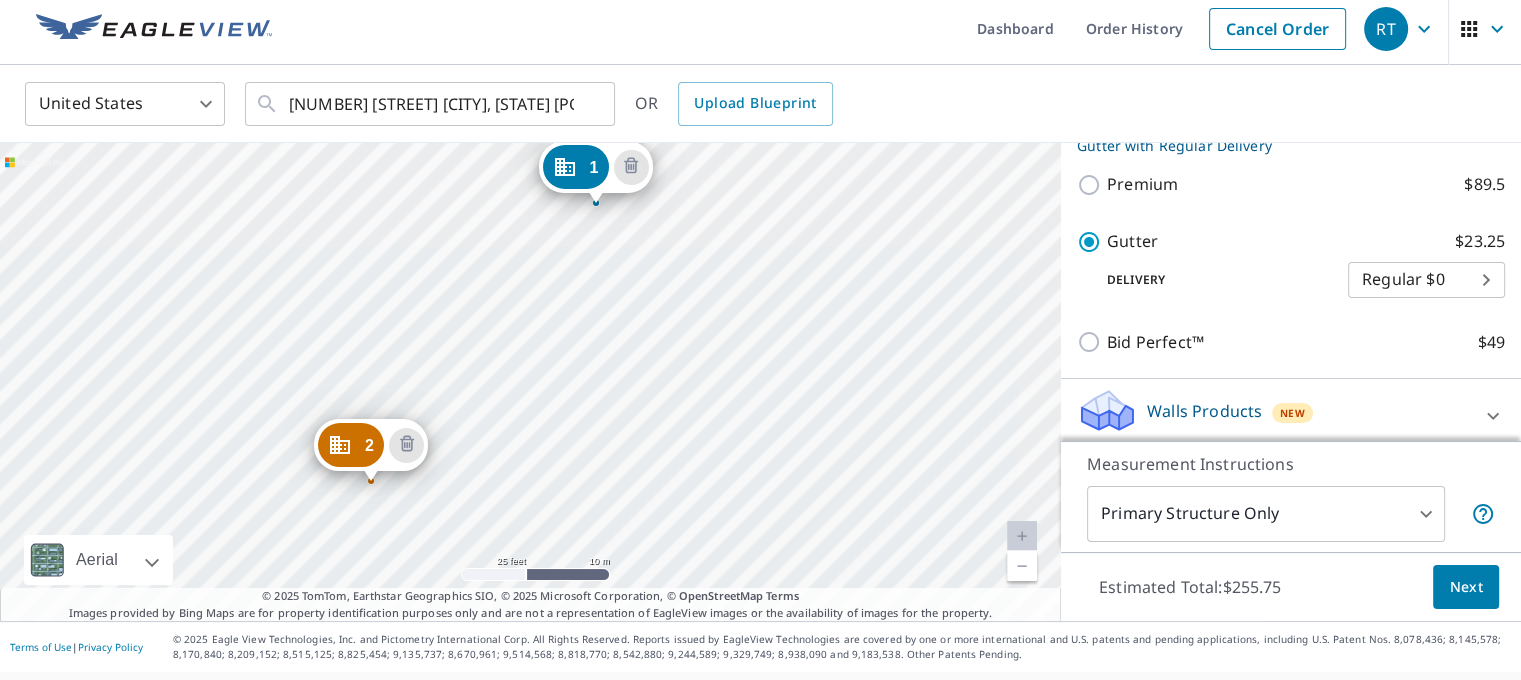 drag, startPoint x: 538, startPoint y: 480, endPoint x: 606, endPoint y: 303, distance: 189.61276 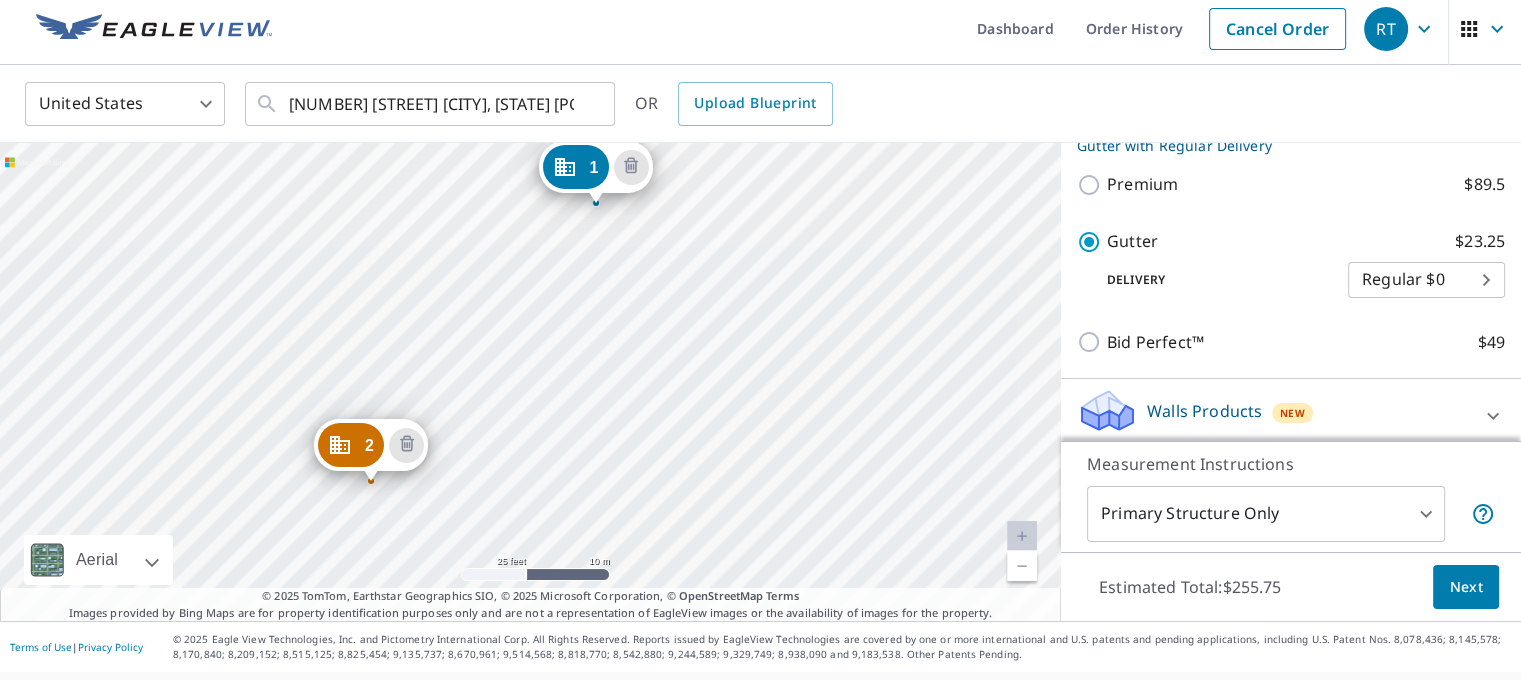click on "[NUMBER] [STREET] [CITY], [STATE] [POSTAL_CODE] [NUMBER] [STREET] [CITY], [STATE] [POSTAL_CODE] [NUMBER] [STREET] [CITY], [STATE] [POSTAL_CODE] [NUMBER] [STREET] [CITY], [STATE] [POSTAL_CODE] [NUMBER] [STREET] [CITY], [STATE] [POSTAL_CODE] [NUMBER] [STREET] [CITY], [STATE] [POSTAL_CODE] [NUMBER] [STREET] [CITY], [STATE] [POSTAL_CODE] [NUMBER] [STREET] [CITY], [STATE] [POSTAL_CODE] [NUMBER] [STREET] [CITY], [STATE] [POSTAL_CODE] [NUMBER] [STREET] [CITY], [STATE] [POSTAL_CODE] [NUMBER] [STREET] [CITY], [STATE] [POSTAL_CODE] [NUMBER] [STREET] [CITY], [STATE] [POSTAL_CODE]" at bounding box center [530, 382] 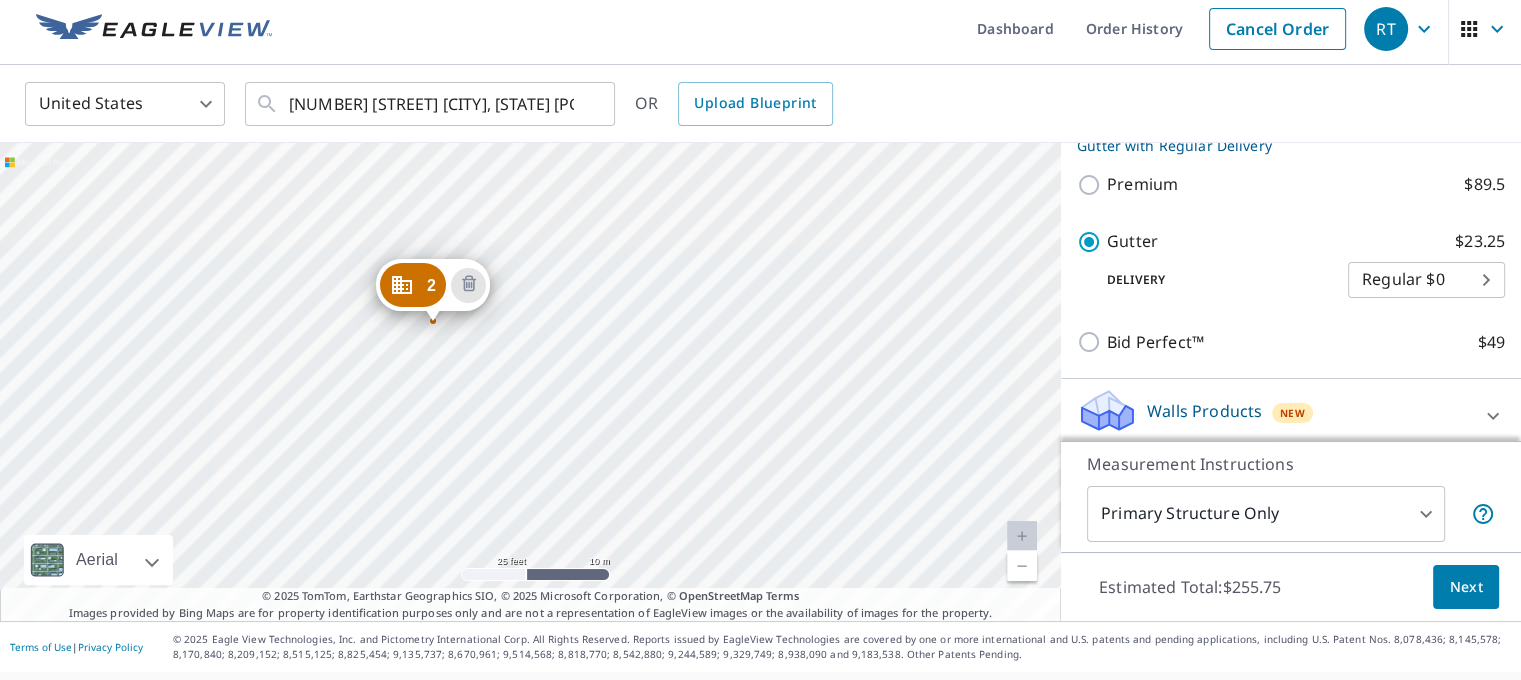 click on "[NUMBER] [STREET] [CITY], [STATE] [POSTAL_CODE] [NUMBER] [STREET] [CITY], [STATE] [POSTAL_CODE] [NUMBER] [STREET] [CITY], [STATE] [POSTAL_CODE] [NUMBER] [STREET] [CITY], [STATE] [POSTAL_CODE] [NUMBER] [STREET] [CITY], [STATE] [POSTAL_CODE] [NUMBER] [STREET] [CITY], [STATE] [POSTAL_CODE] [NUMBER] [STREET] [CITY], [STATE] [POSTAL_CODE] [NUMBER] [STREET] [CITY], [STATE] [POSTAL_CODE] [NUMBER] [STREET] [CITY], [STATE] [POSTAL_CODE] [NUMBER] [STREET] [CITY], [STATE] [POSTAL_CODE] [NUMBER] [STREET] [CITY], [STATE] [POSTAL_CODE] [NUMBER] [STREET] [CITY], [STATE] [POSTAL_CODE]" at bounding box center [530, 382] 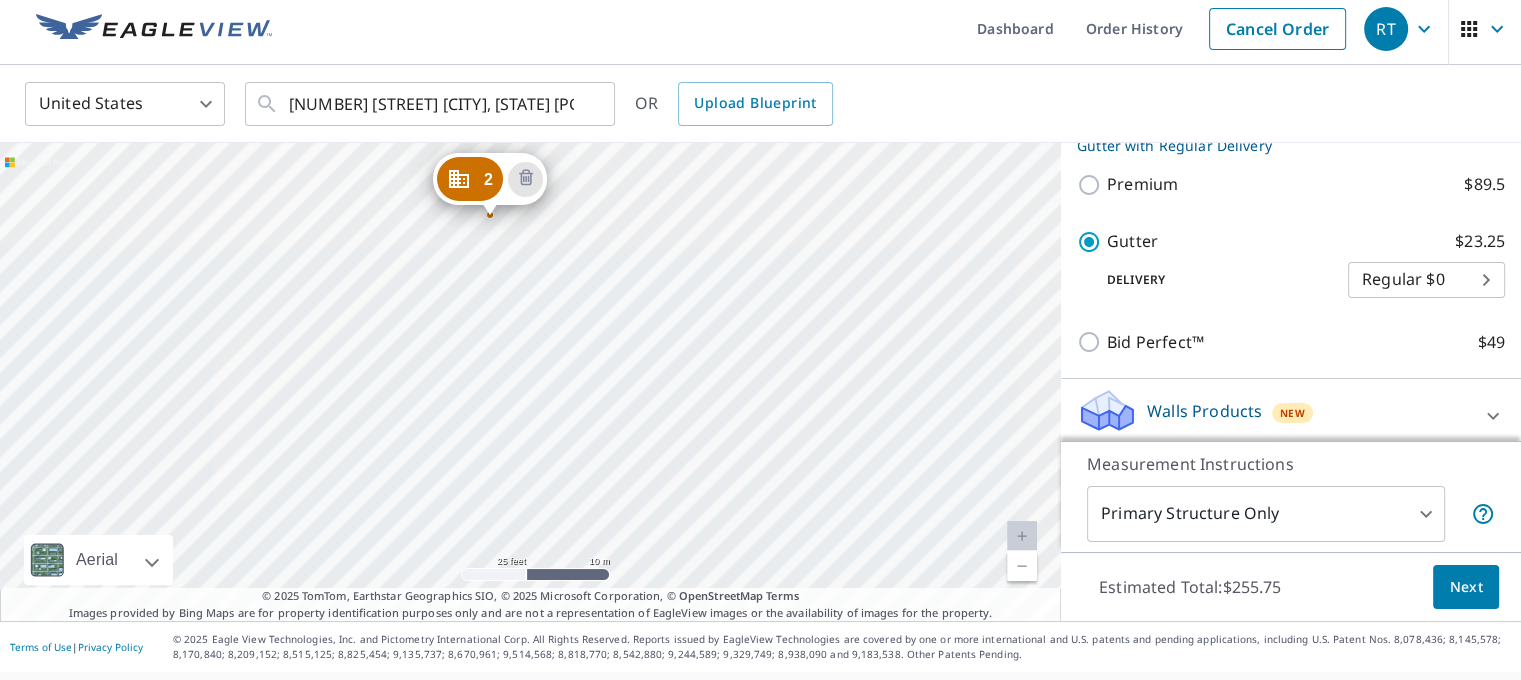 click on "[NUMBER] [STREET] [CITY], [STATE] [POSTAL_CODE] [NUMBER] [STREET] [CITY], [STATE] [POSTAL_CODE] [NUMBER] [STREET] [CITY], [STATE] [POSTAL_CODE] [NUMBER] [STREET] [CITY], [STATE] [POSTAL_CODE] [NUMBER] [STREET] [CITY], [STATE] [POSTAL_CODE] [NUMBER] [STREET] [CITY], [STATE] [POSTAL_CODE] [NUMBER] [STREET] [CITY], [STATE] [POSTAL_CODE] [NUMBER] [STREET] [CITY], [STATE] [POSTAL_CODE] [NUMBER] [STREET] [CITY], [STATE] [POSTAL_CODE] [NUMBER] [STREET] [CITY], [STATE] [POSTAL_CODE] [NUMBER] [STREET] [CITY], [STATE] [POSTAL_CODE] [NUMBER] [STREET] [CITY], [STATE] [POSTAL_CODE]" at bounding box center (530, 382) 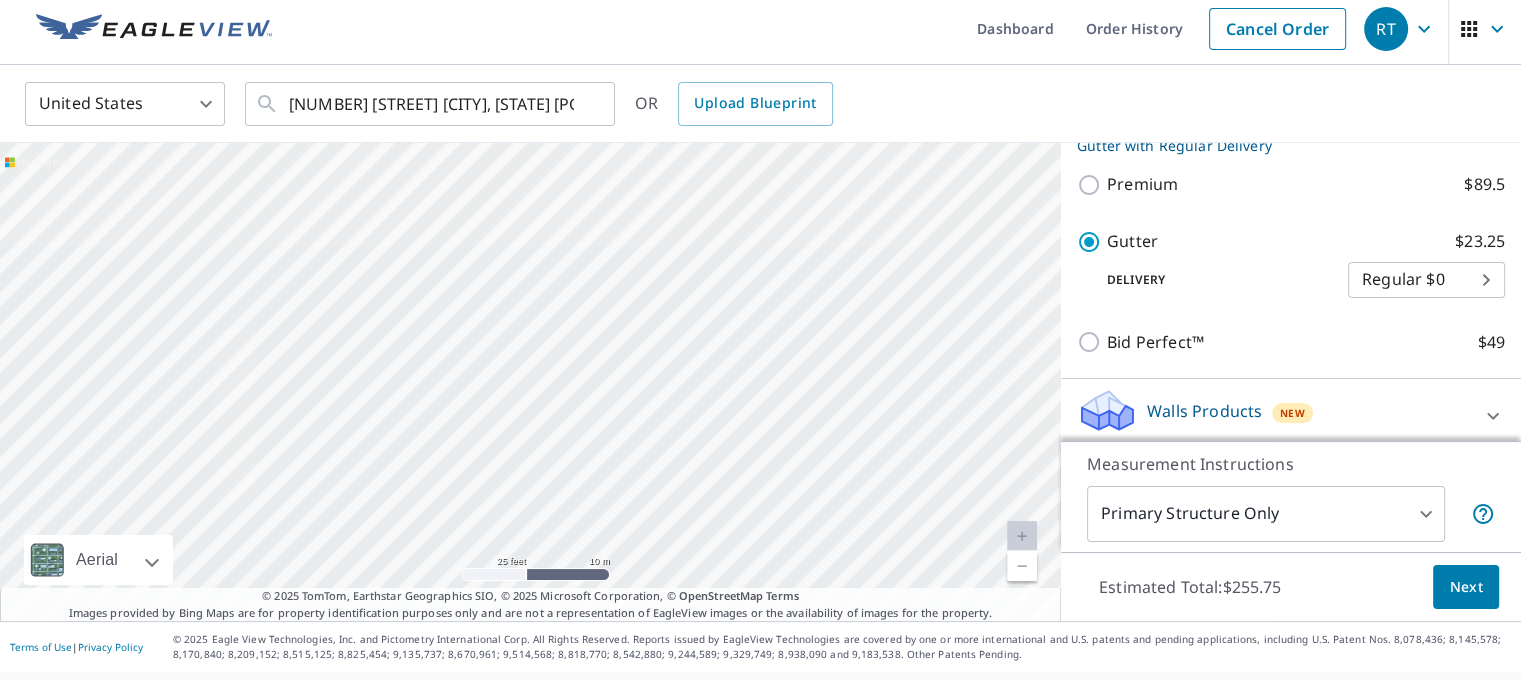 drag, startPoint x: 484, startPoint y: 465, endPoint x: 548, endPoint y: 352, distance: 129.86531 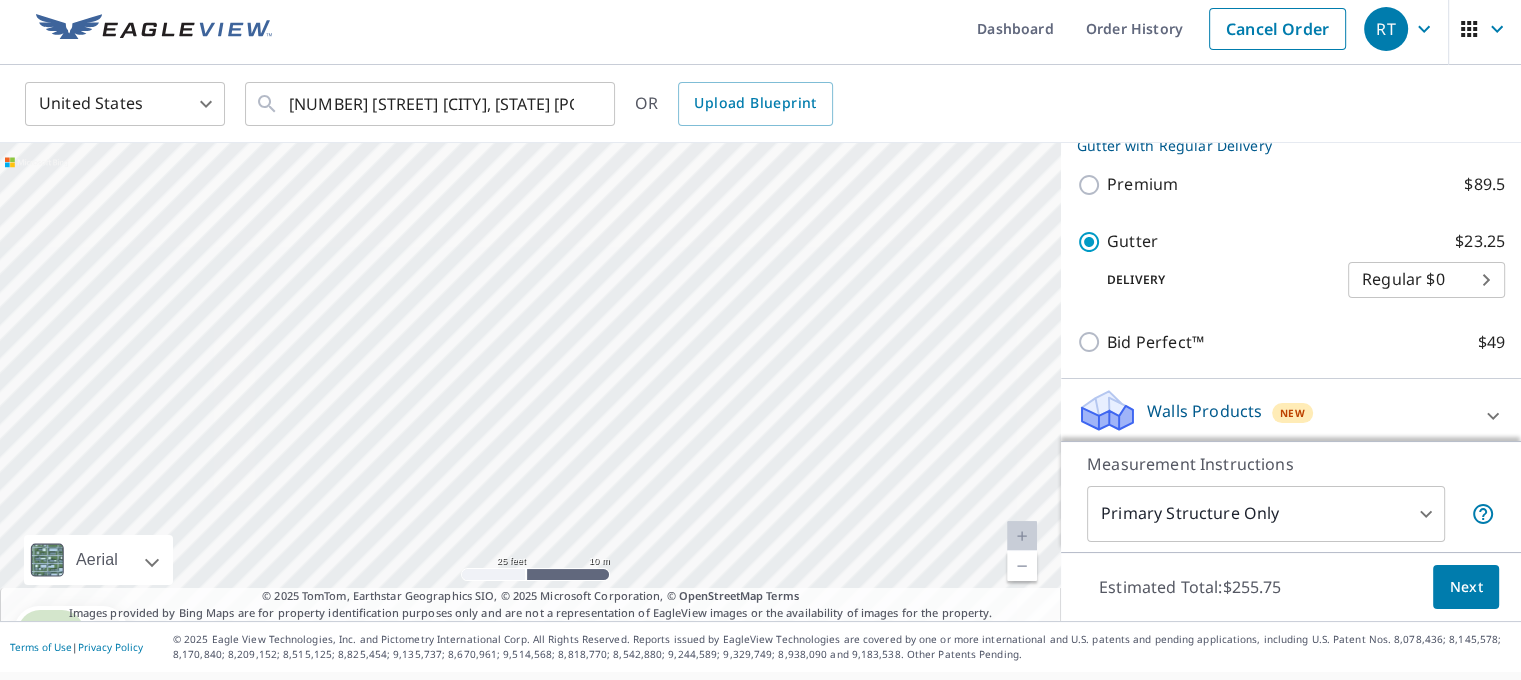 drag, startPoint x: 500, startPoint y: 441, endPoint x: 562, endPoint y: 322, distance: 134.18271 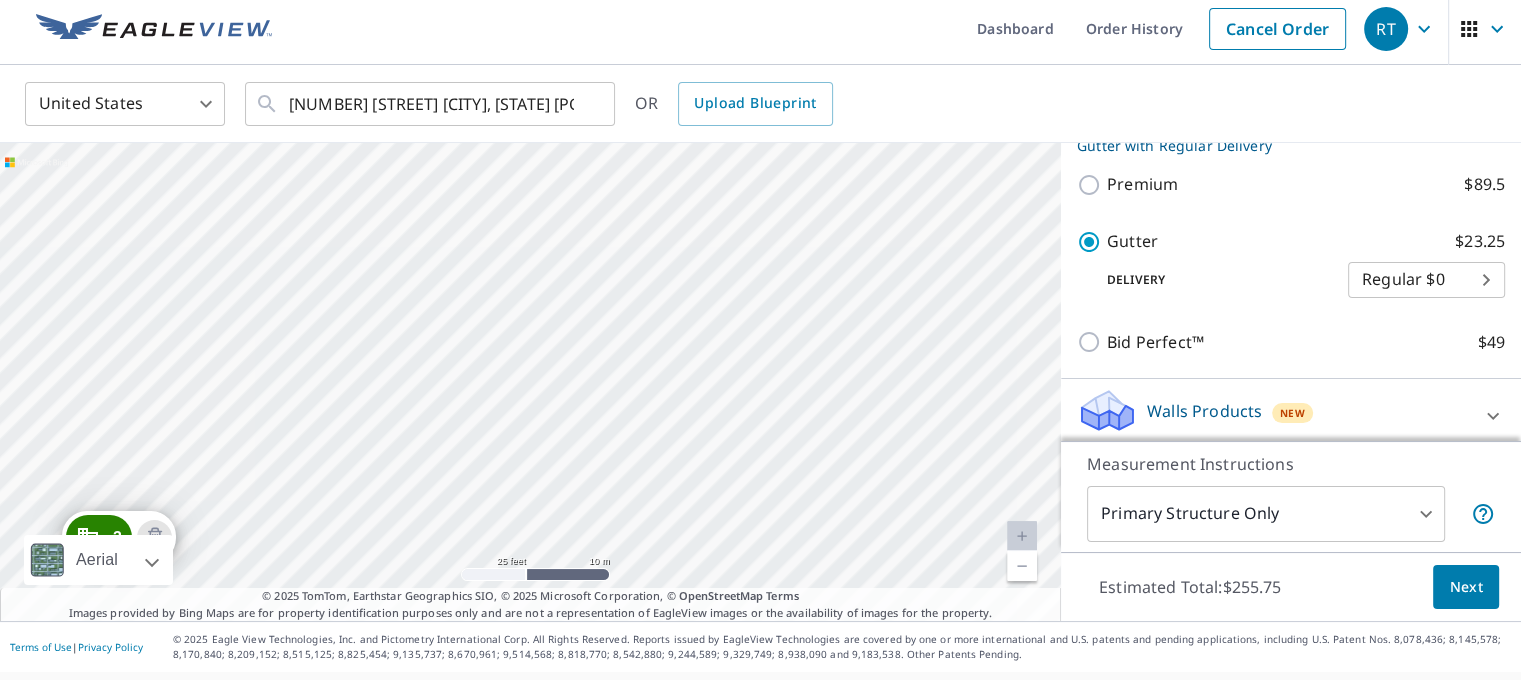 drag, startPoint x: 476, startPoint y: 470, endPoint x: 540, endPoint y: 351, distance: 135.11847 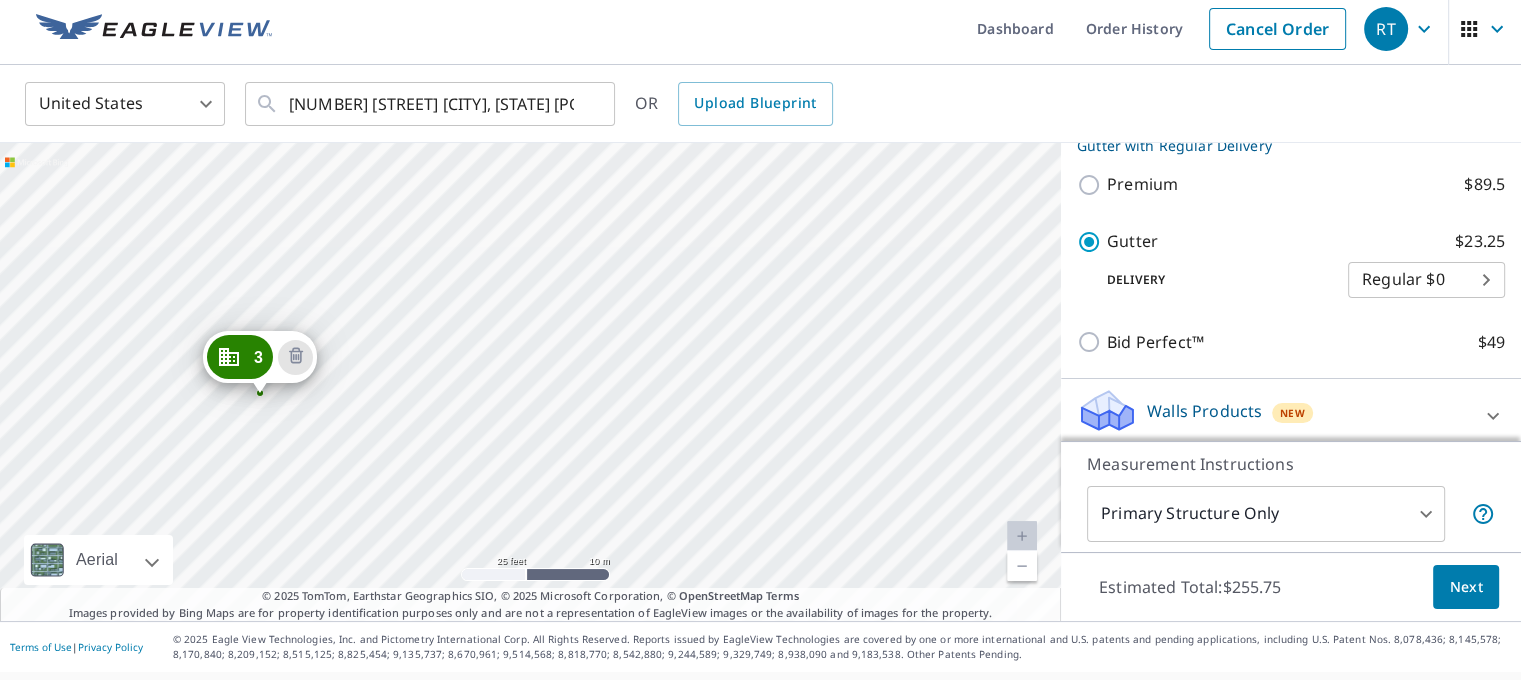 drag, startPoint x: 506, startPoint y: 387, endPoint x: 548, endPoint y: 387, distance: 42 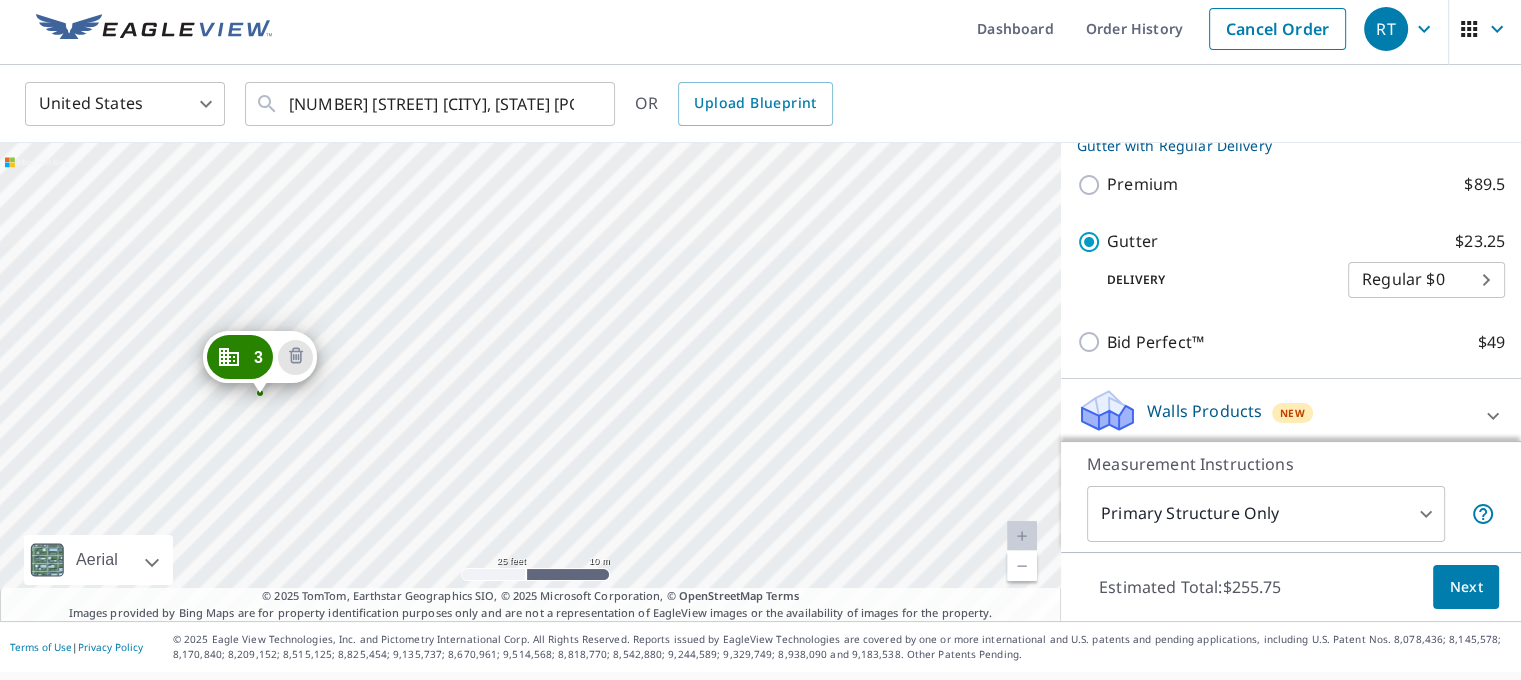 click on "[NUMBER] [STREET] [CITY], [STATE] [POSTAL_CODE] [NUMBER] [STREET] [CITY], [STATE] [POSTAL_CODE] [NUMBER] [STREET] [CITY], [STATE] [POSTAL_CODE] [NUMBER] [STREET] [CITY], [STATE] [POSTAL_CODE] [NUMBER] [STREET] [CITY], [STATE] [POSTAL_CODE] [NUMBER] [STREET] [CITY], [STATE] [POSTAL_CODE] [NUMBER] [STREET] [CITY], [STATE] [POSTAL_CODE] [NUMBER] [STREET] [CITY], [STATE] [POSTAL_CODE] [NUMBER] [STREET] [CITY], [STATE] [POSTAL_CODE] [NUMBER] [STREET] [CITY], [STATE] [POSTAL_CODE] [NUMBER] [STREET] [CITY], [STATE] [POSTAL_CODE] [NUMBER] [STREET] [CITY], [STATE] [POSTAL_CODE]" at bounding box center [530, 382] 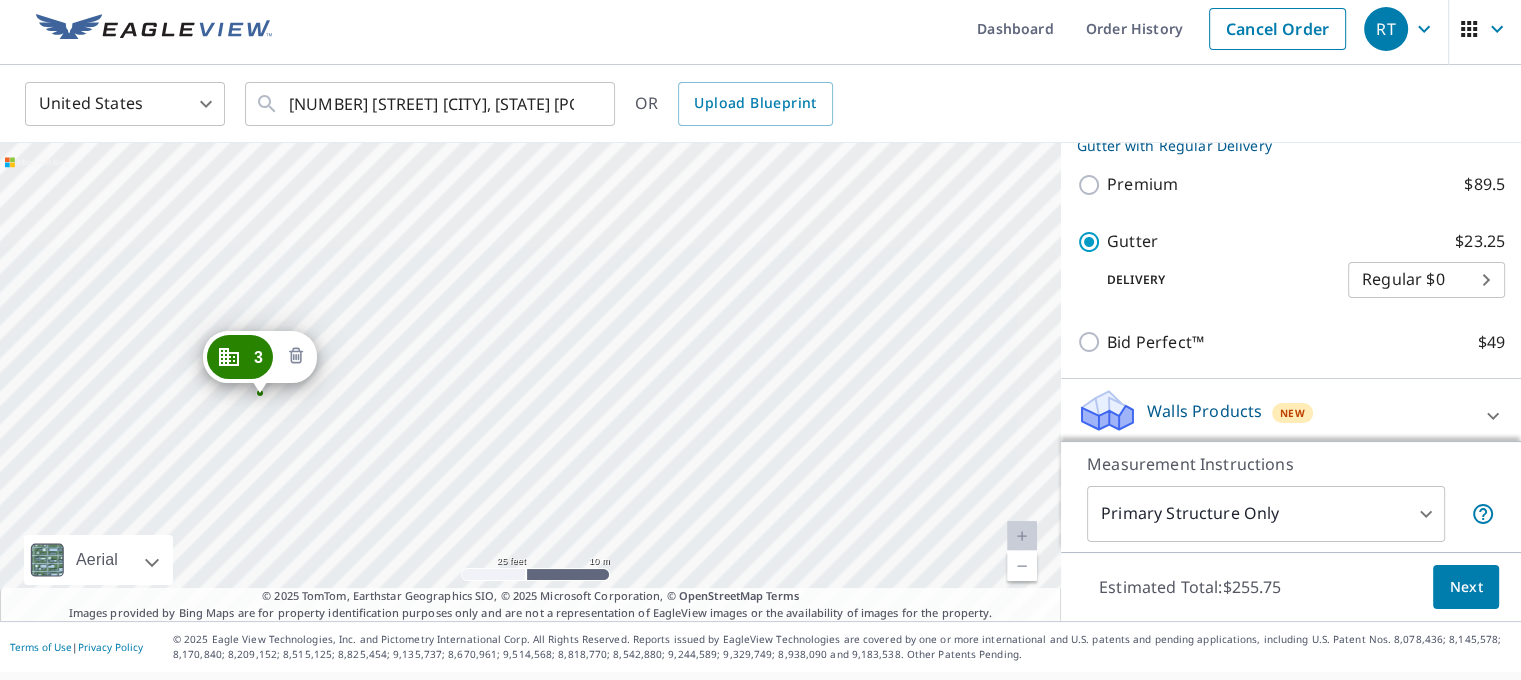 click 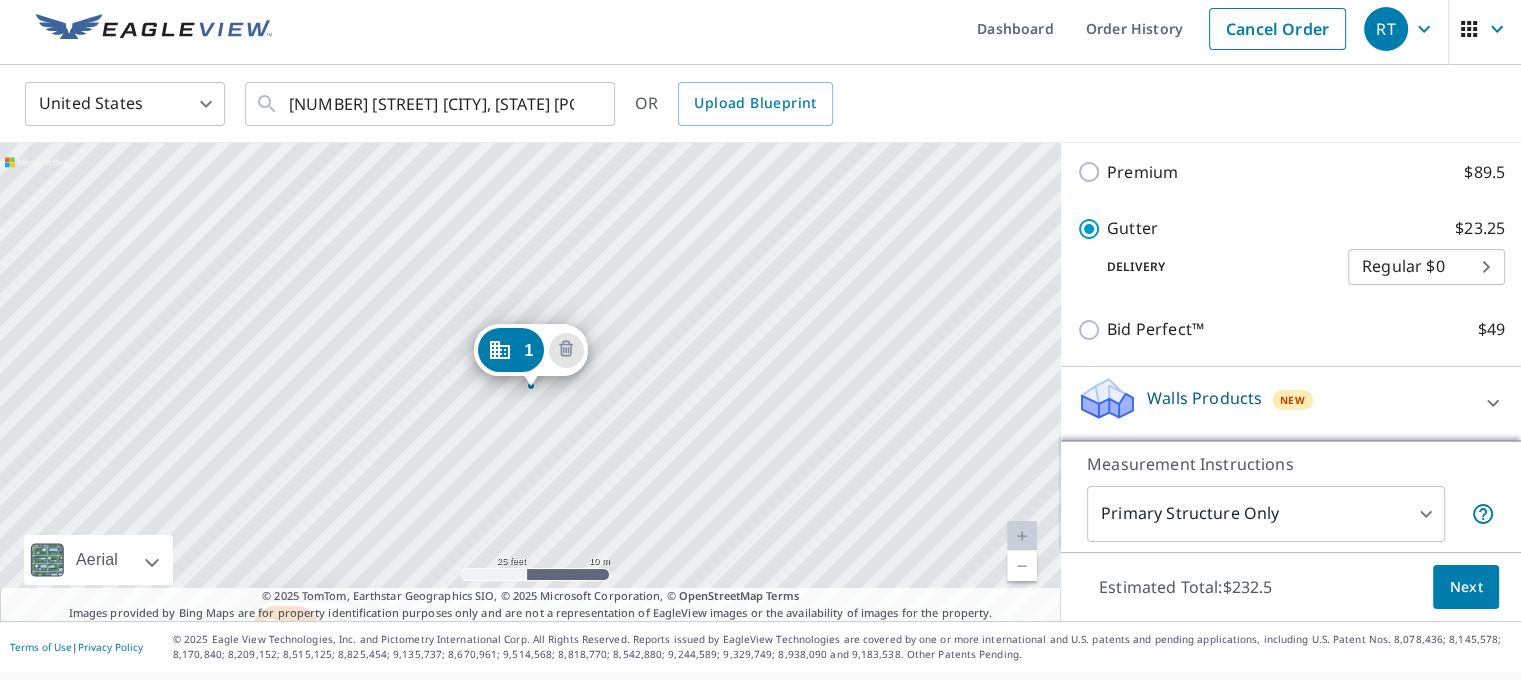scroll, scrollTop: 1204, scrollLeft: 0, axis: vertical 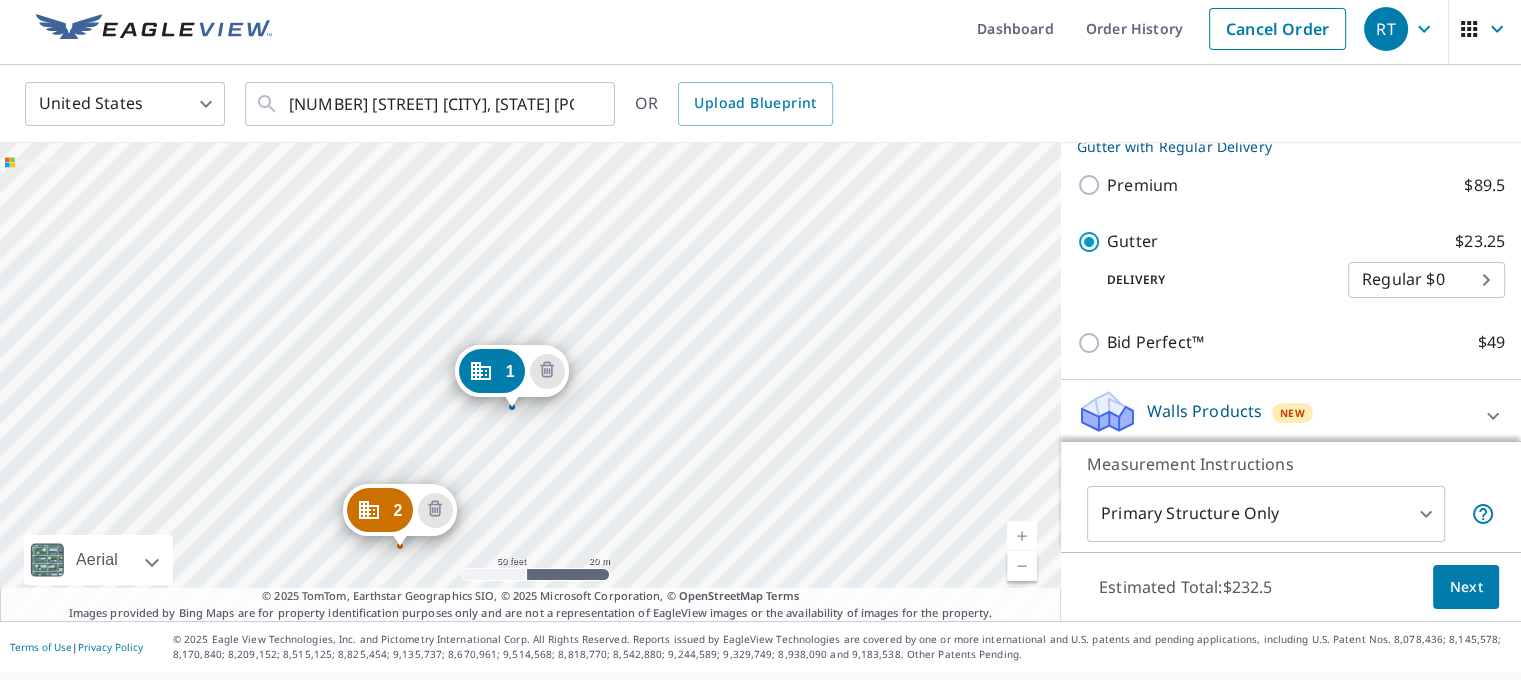 drag, startPoint x: 501, startPoint y: 527, endPoint x: 575, endPoint y: 319, distance: 220.77138 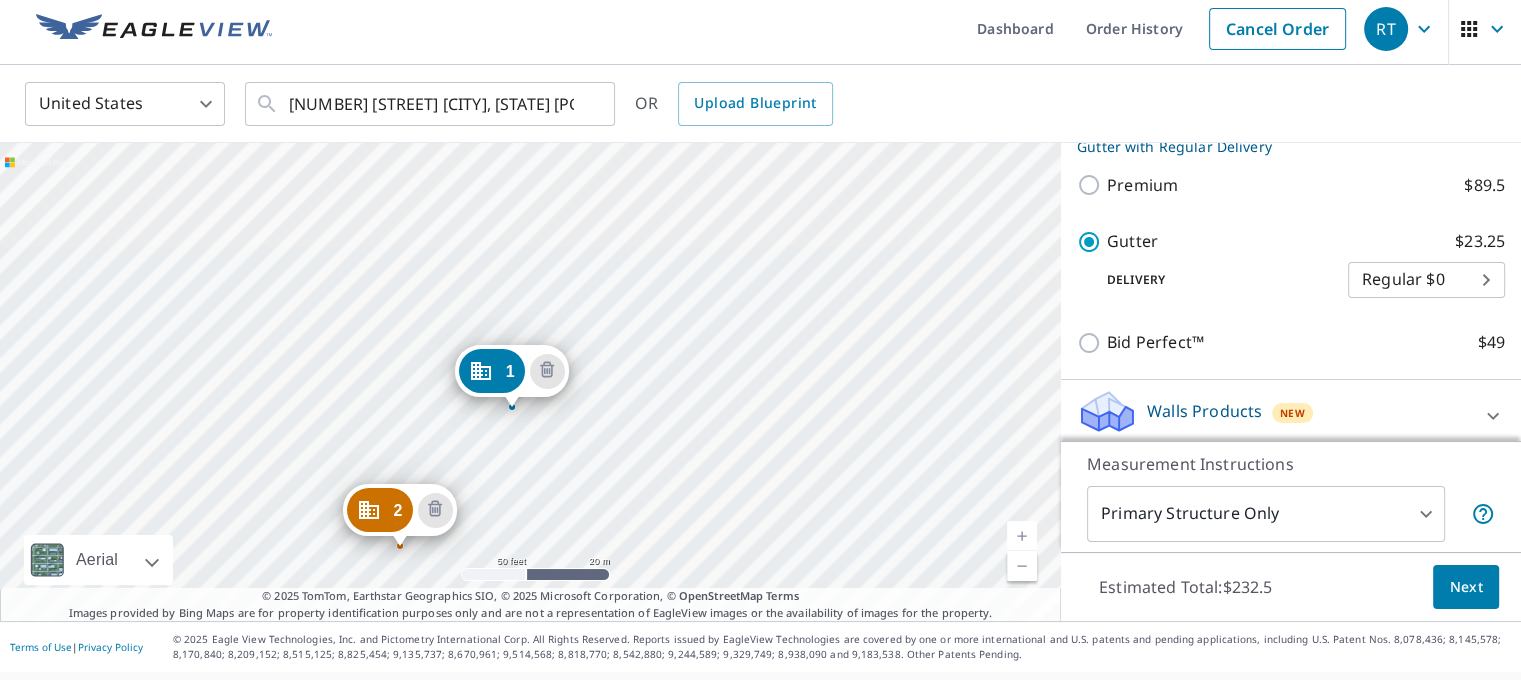 click on "[NUMBER] [STREET] [CITY], [STATE] [POSTAL_CODE] [NUMBER] [STREET] [CITY], [STATE] [POSTAL_CODE] [NUMBER] [STREET] [CITY], [STATE] [POSTAL_CODE] [NUMBER] [STREET] [CITY], [STATE] [POSTAL_CODE] [NUMBER] [STREET] [CITY], [STATE] [POSTAL_CODE] [NUMBER] [STREET] [CITY], [STATE] [POSTAL_CODE] [NUMBER] [STREET] [CITY], [STATE] [POSTAL_CODE] [NUMBER] [STREET] [CITY], [STATE] [POSTAL_CODE] [NUMBER] [STREET] [CITY], [STATE] [POSTAL_CODE] [NUMBER] [STREET] [CITY], [STATE] [POSTAL_CODE]" at bounding box center [530, 382] 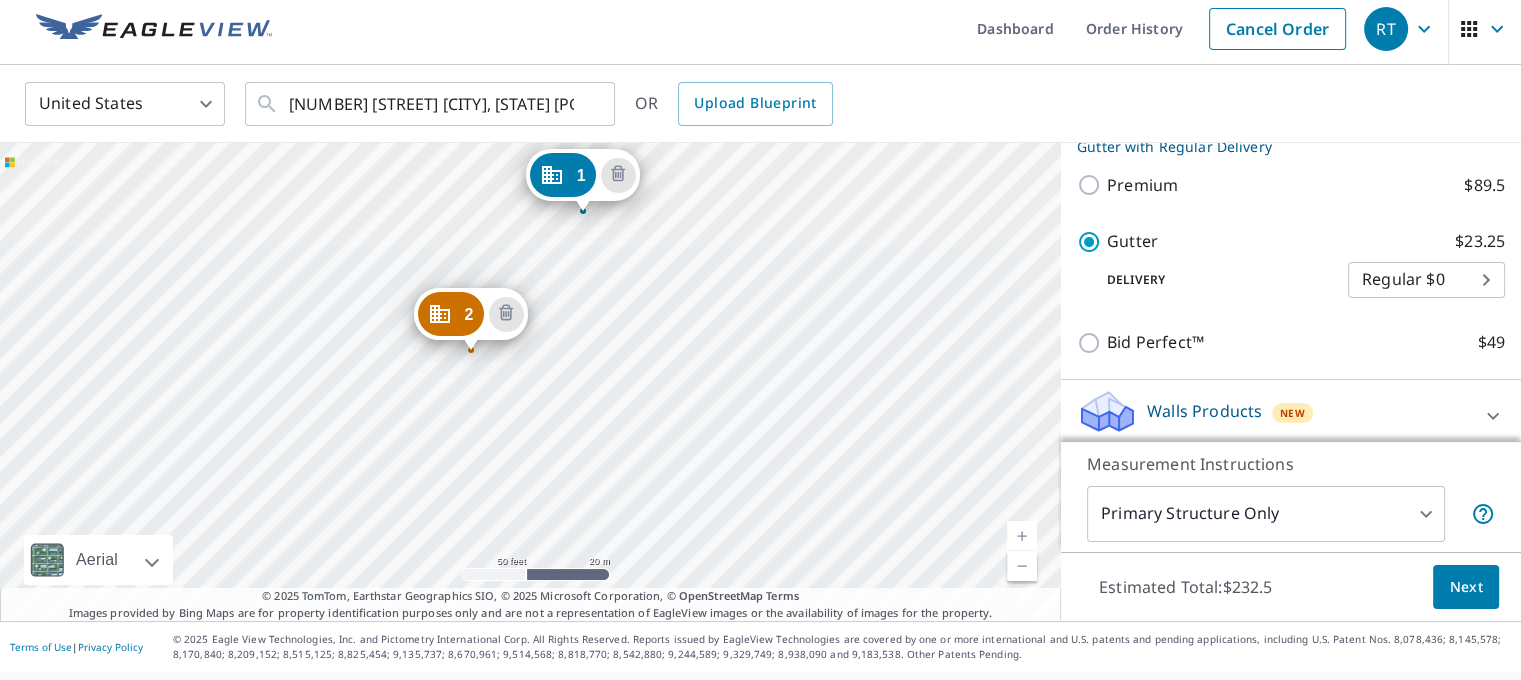 drag, startPoint x: 468, startPoint y: 504, endPoint x: 560, endPoint y: 303, distance: 221.05429 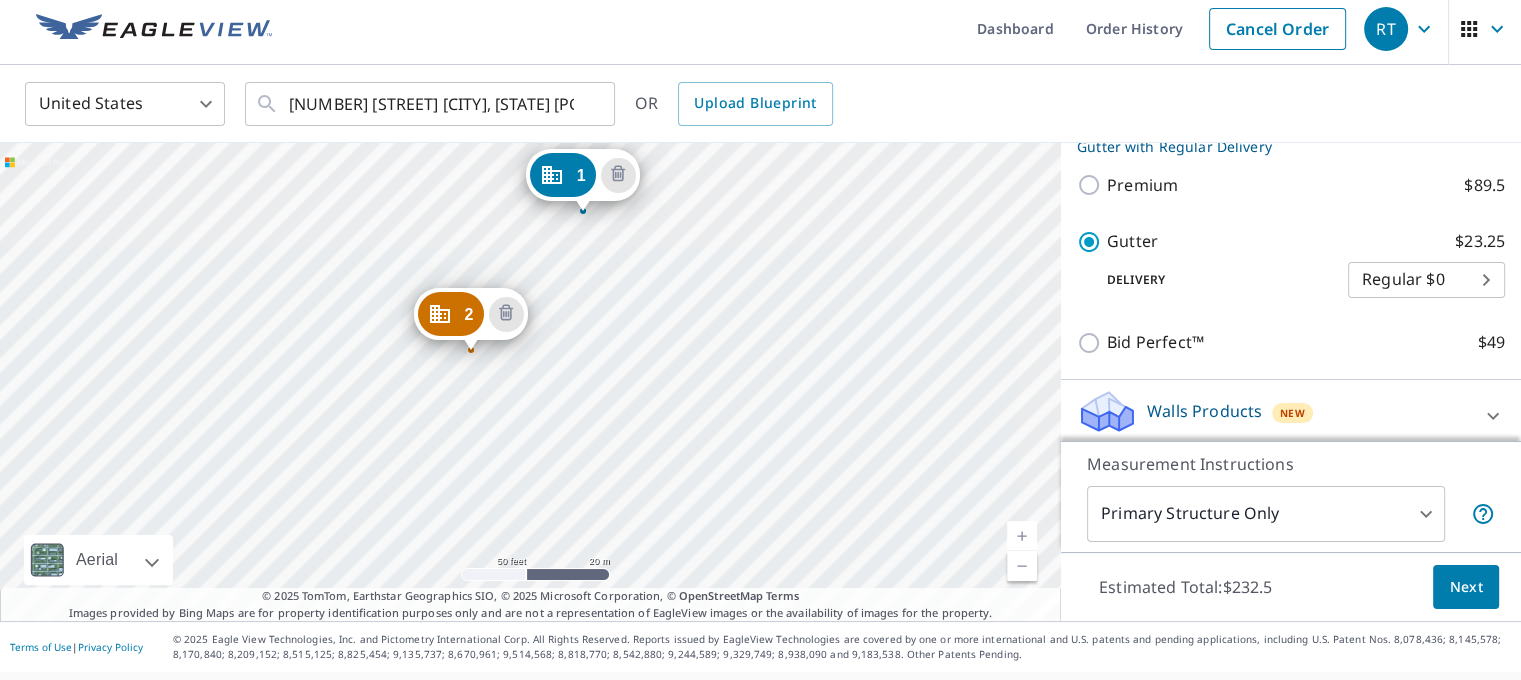 click on "[NUMBER] [STREET] [CITY], [STATE] [POSTAL_CODE] [NUMBER] [STREET] [CITY], [STATE] [POSTAL_CODE] [NUMBER] [STREET] [CITY], [STATE] [POSTAL_CODE] [NUMBER] [STREET] [CITY], [STATE] [POSTAL_CODE] [NUMBER] [STREET] [CITY], [STATE] [POSTAL_CODE] [NUMBER] [STREET] [CITY], [STATE] [POSTAL_CODE] [NUMBER] [STREET] [CITY], [STATE] [POSTAL_CODE] [NUMBER] [STREET] [CITY], [STATE] [POSTAL_CODE] [NUMBER] [STREET] [CITY], [STATE] [POSTAL_CODE] [NUMBER] [STREET] [CITY], [STATE] [POSTAL_CODE]" at bounding box center (530, 382) 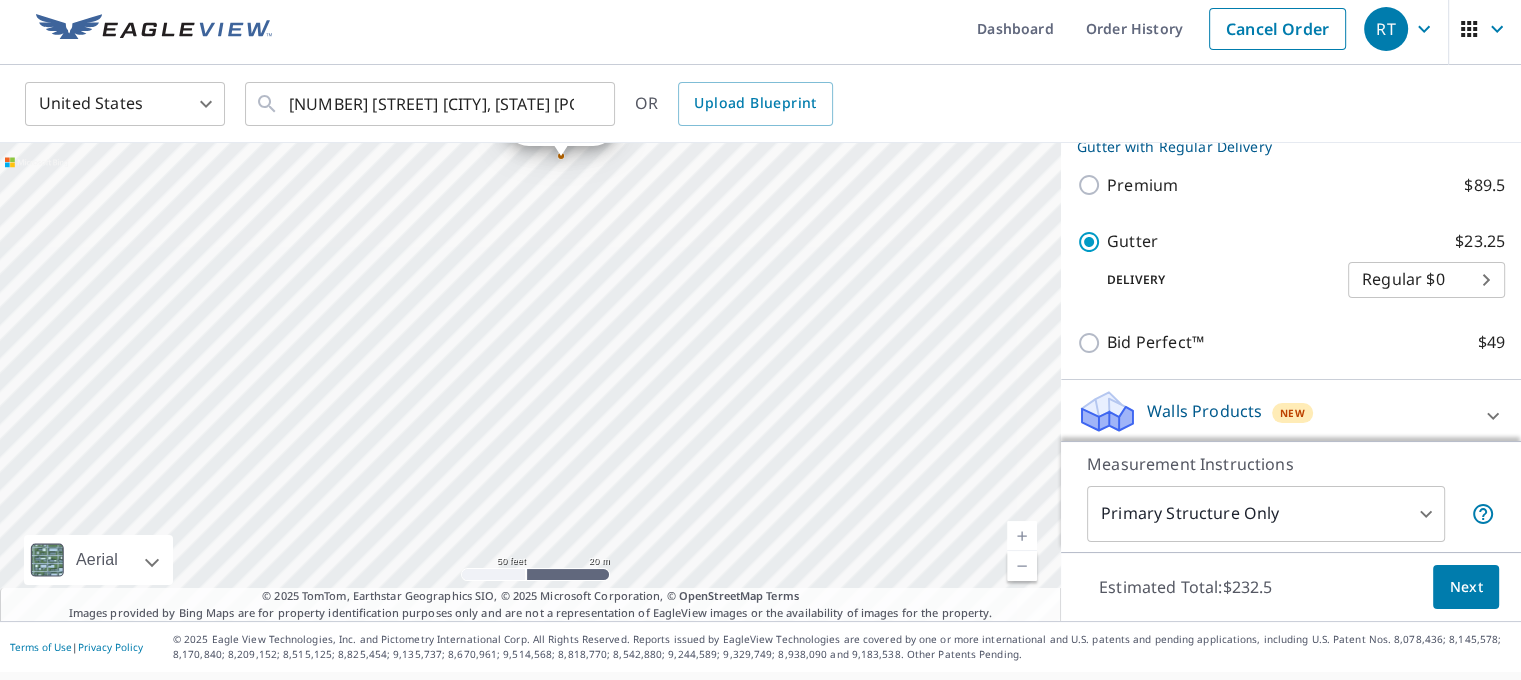 drag, startPoint x: 464, startPoint y: 479, endPoint x: 546, endPoint y: 309, distance: 188.74321 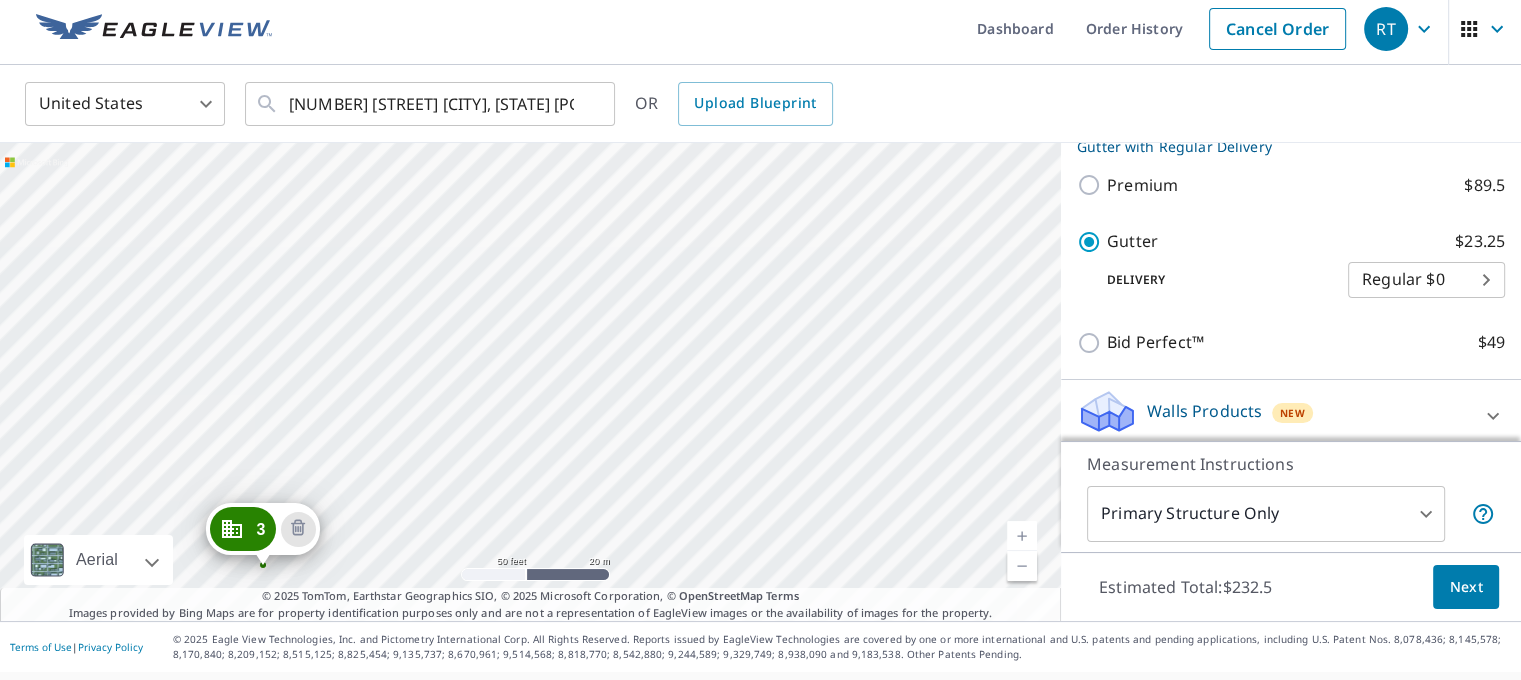 click on "[NUMBER] [STREET] [CITY], [STATE] [POSTAL_CODE] [NUMBER] [STREET] [CITY], [STATE] [POSTAL_CODE] [NUMBER] [STREET] [CITY], [STATE] [POSTAL_CODE] [NUMBER] [STREET] [CITY], [STATE] [POSTAL_CODE] [NUMBER] [STREET] [CITY], [STATE] [POSTAL_CODE] [NUMBER] [STREET] [CITY], [STATE] [POSTAL_CODE] [NUMBER] [STREET] [CITY], [STATE] [POSTAL_CODE] [NUMBER] [STREET] [CITY], [STATE] [POSTAL_CODE] [NUMBER] [STREET] [CITY], [STATE] [POSTAL_CODE] [NUMBER] [STREET] [CITY], [STATE] [POSTAL_CODE]" at bounding box center [530, 382] 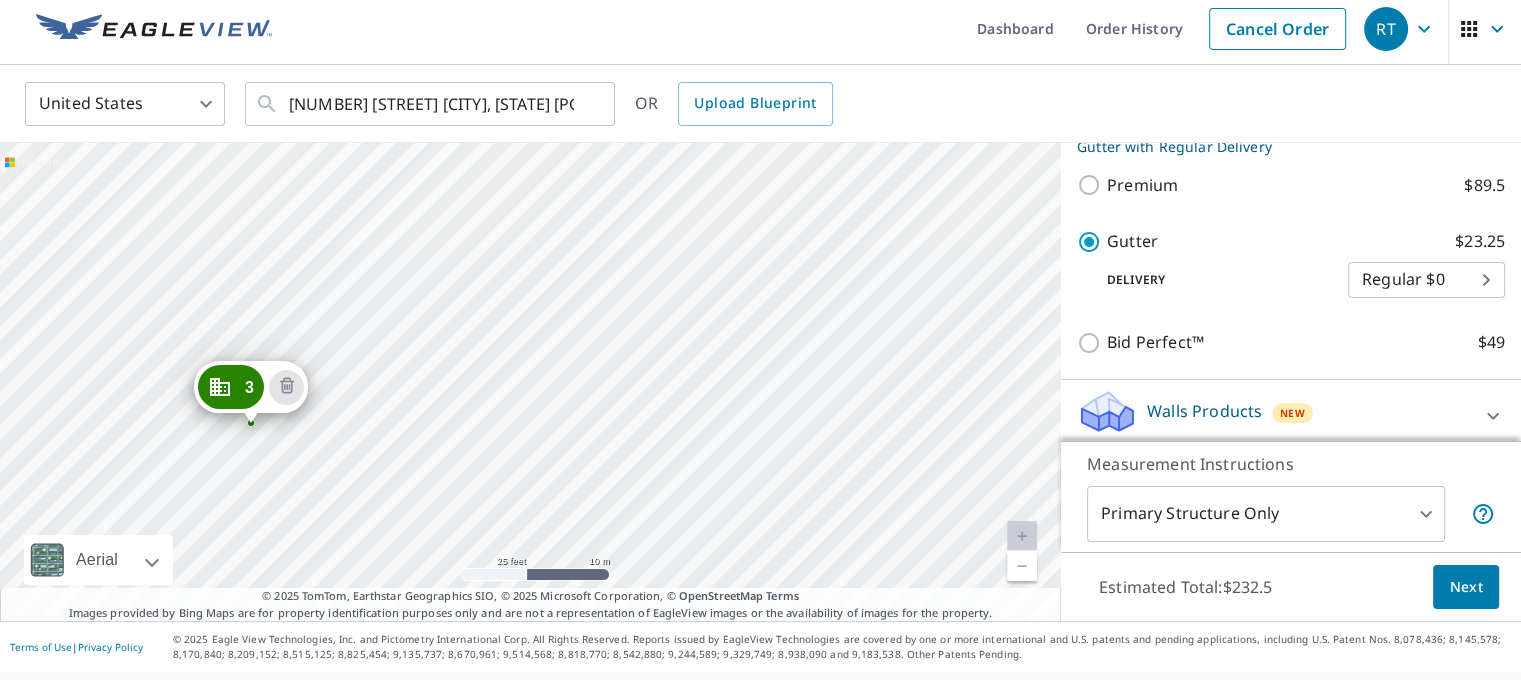 drag, startPoint x: 672, startPoint y: 239, endPoint x: 671, endPoint y: 213, distance: 26.019224 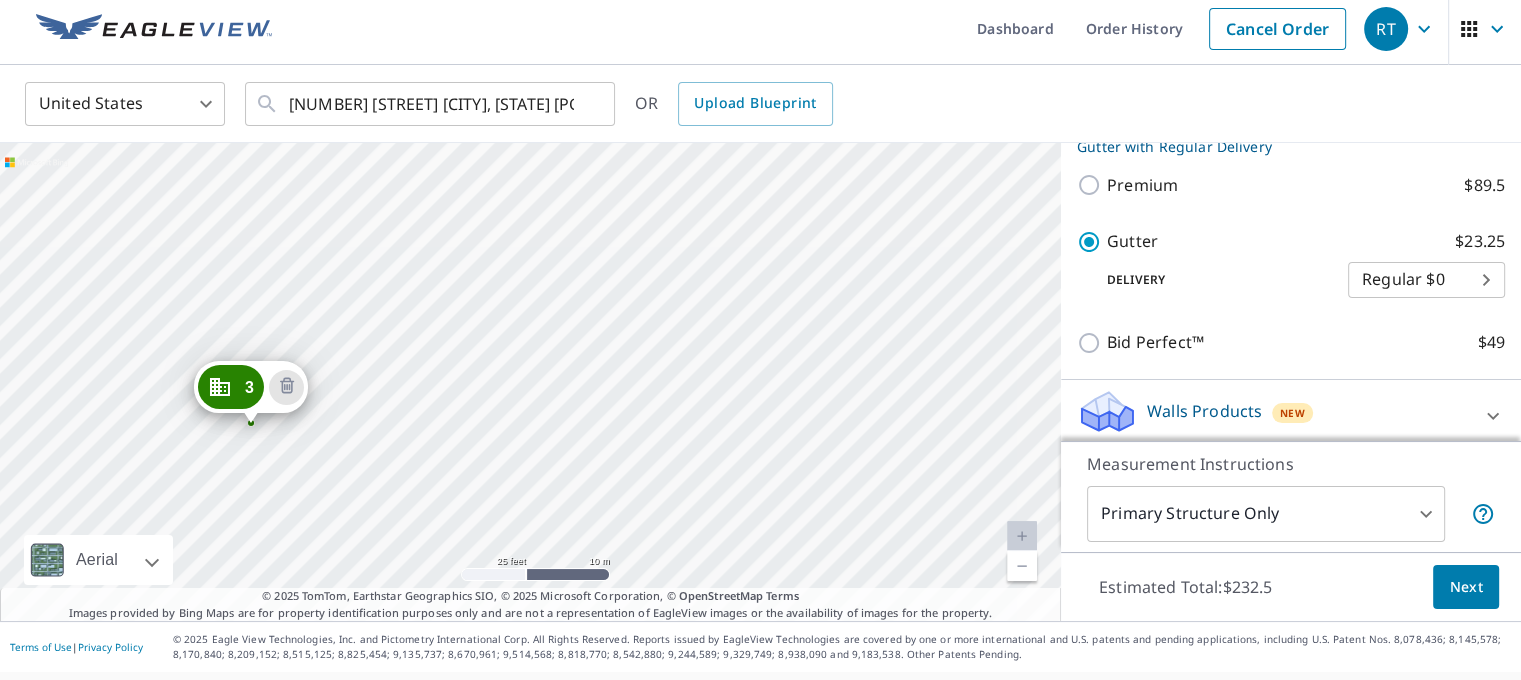 click on "[NUMBER] [STREET] [CITY], [STATE] [POSTAL_CODE] [NUMBER] [STREET] [CITY], [STATE] [POSTAL_CODE] [NUMBER] [STREET] [CITY], [STATE] [POSTAL_CODE] [NUMBER] [STREET] [CITY], [STATE] [POSTAL_CODE] [NUMBER] [STREET] [CITY], [STATE] [POSTAL_CODE] [NUMBER] [STREET] [CITY], [STATE] [POSTAL_CODE] [NUMBER] [STREET] [CITY], [STATE] [POSTAL_CODE] [NUMBER] [STREET] [CITY], [STATE] [POSTAL_CODE] [NUMBER] [STREET] [CITY], [STATE] [POSTAL_CODE] [NUMBER] [STREET] [CITY], [STATE] [POSTAL_CODE]" at bounding box center (530, 382) 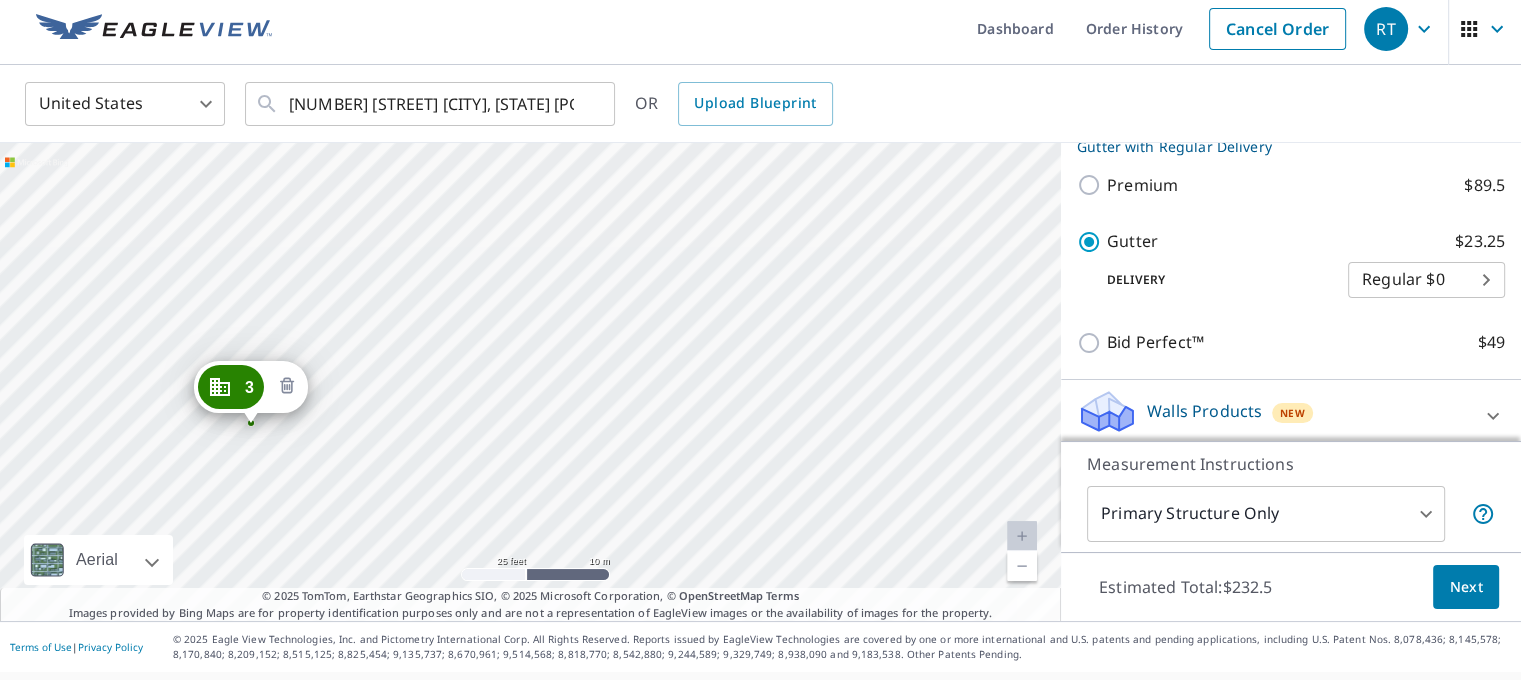 click 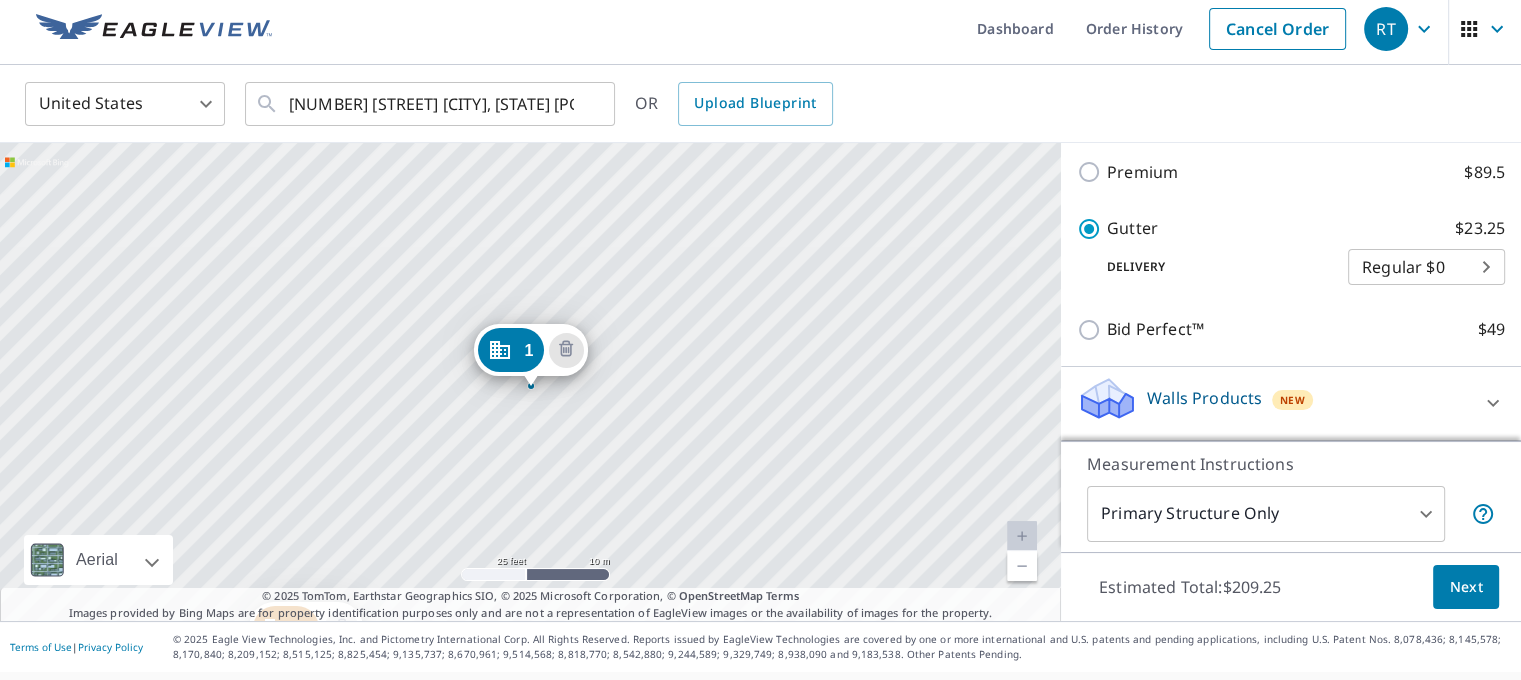 scroll, scrollTop: 1113, scrollLeft: 0, axis: vertical 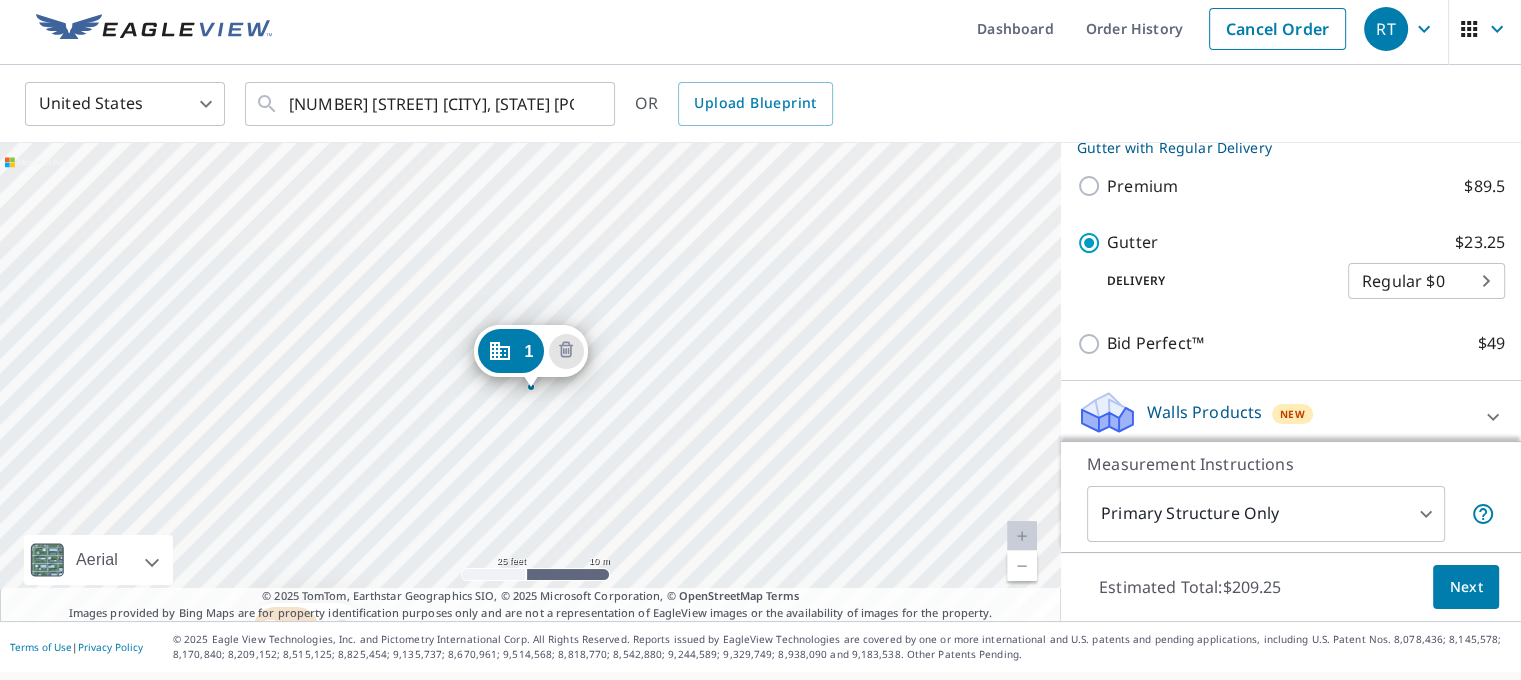 drag, startPoint x: 419, startPoint y: 508, endPoint x: 580, endPoint y: 199, distance: 348.4279 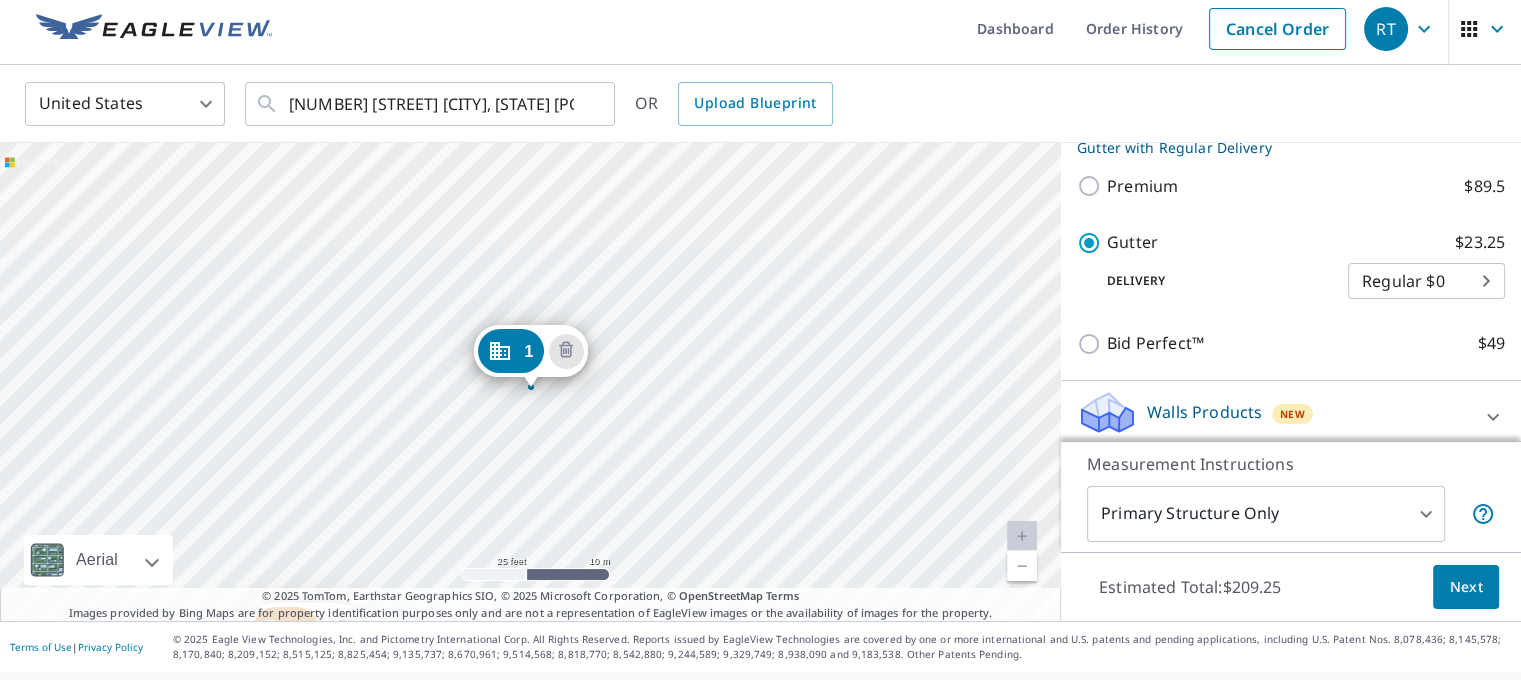 click on "2 [NUMBER] [STREET] [CITY], [STATE] [POSTAL_CODE] 3 [NUMBER] [STREET] [CITY], [STATE] [POSTAL_CODE] 4 [NUMBER] [STREET] [CITY], [STATE] [POSTAL_CODE] 5 [NUMBER] [STREET] [CITY], [STATE] [POSTAL_CODE] 6 [NUMBER] [STREET] [CITY], [STATE] [POSTAL_CODE] 7 [NUMBER] [STREET] [CITY], [STATE] [POSTAL_CODE] 8 [NUMBER] [STREET] [CITY], [STATE] [POSTAL_CODE] 1 [NUMBER] [STREET] [CITY], [STATE] [POSTAL_CODE]" at bounding box center (530, 382) 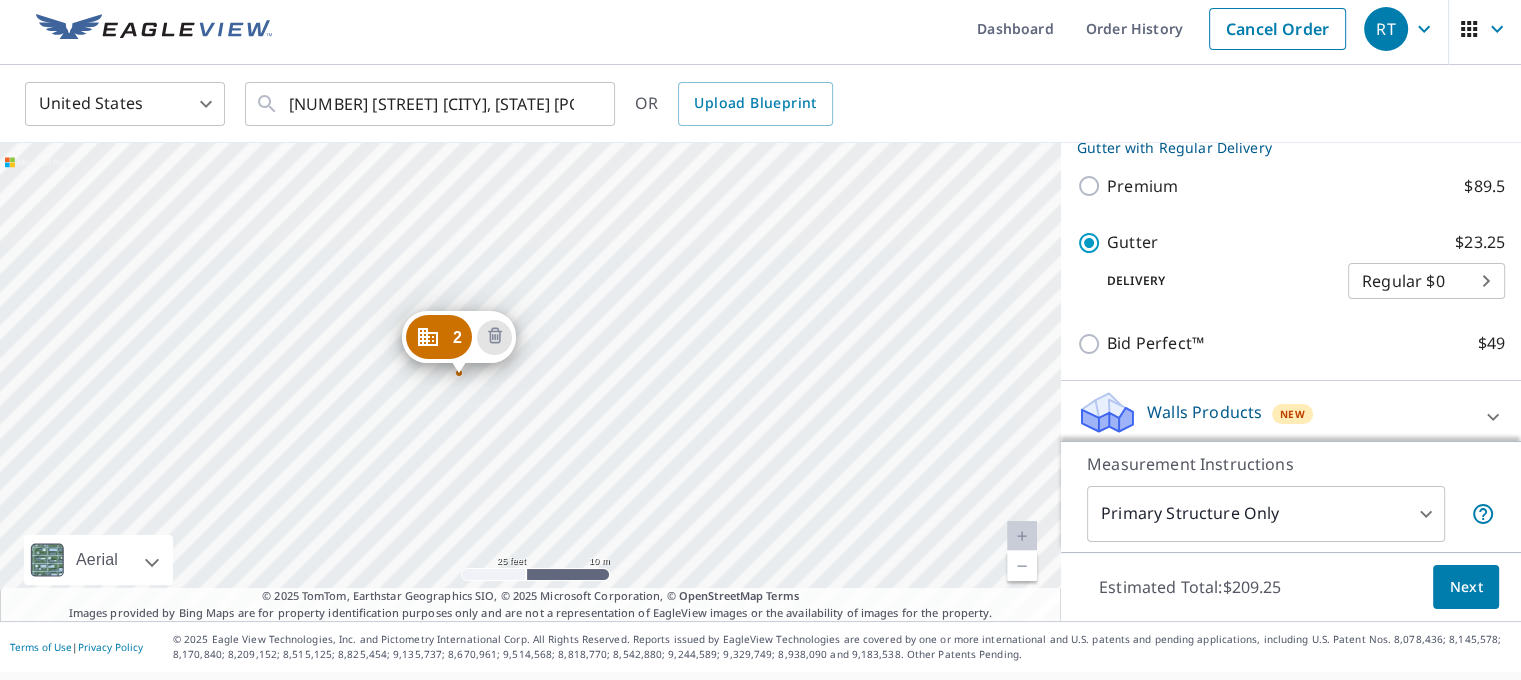 click on "2 [NUMBER] [STREET] [CITY], [STATE] [POSTAL_CODE] 3 [NUMBER] [STREET] [CITY], [STATE] [POSTAL_CODE] 4 [NUMBER] [STREET] [CITY], [STATE] [POSTAL_CODE] 5 [NUMBER] [STREET] [CITY], [STATE] [POSTAL_CODE] 6 [NUMBER] [STREET] [CITY], [STATE] [POSTAL_CODE] 7 [NUMBER] [STREET] [CITY], [STATE] [POSTAL_CODE] 8 [NUMBER] [STREET] [CITY], [STATE] [POSTAL_CODE] 1 [NUMBER] [STREET] [CITY], [STATE] [POSTAL_CODE]" at bounding box center (530, 382) 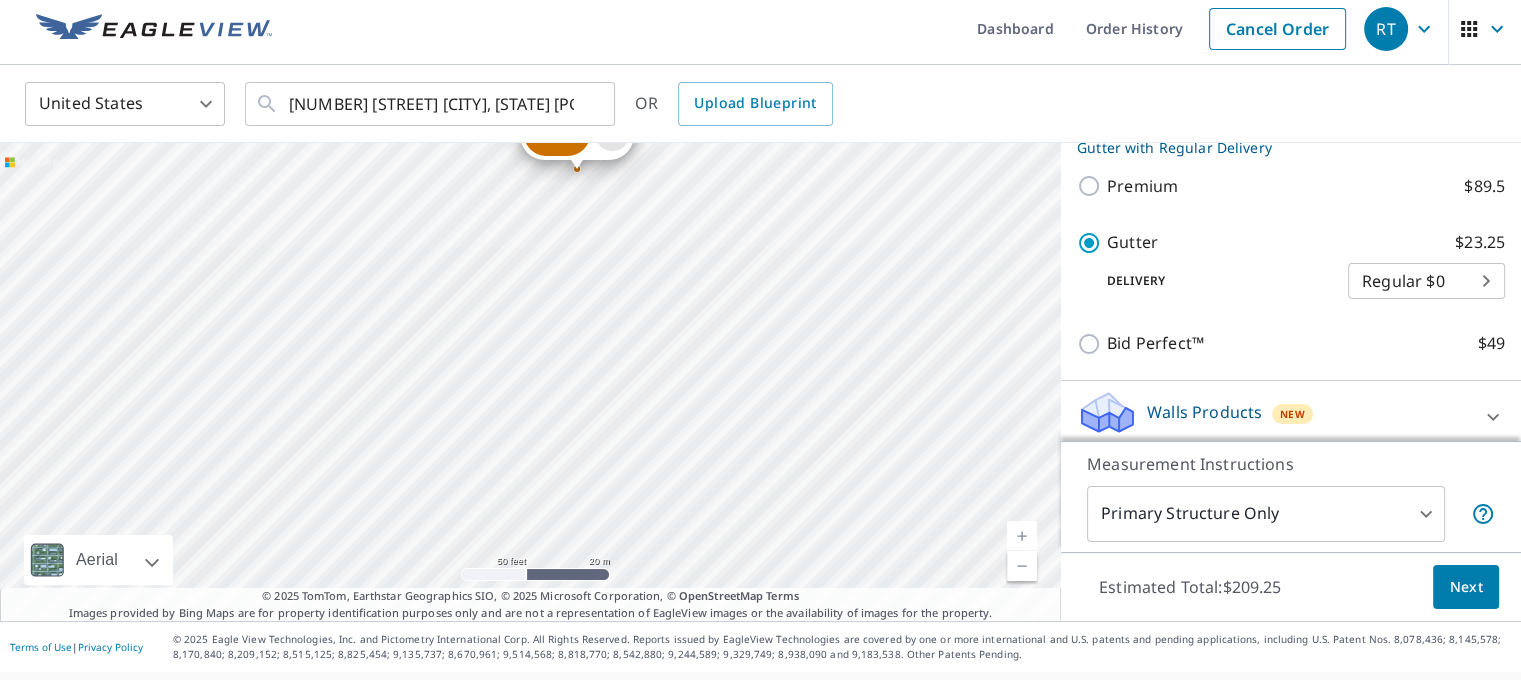drag, startPoint x: 544, startPoint y: 368, endPoint x: 622, endPoint y: 201, distance: 184.31766 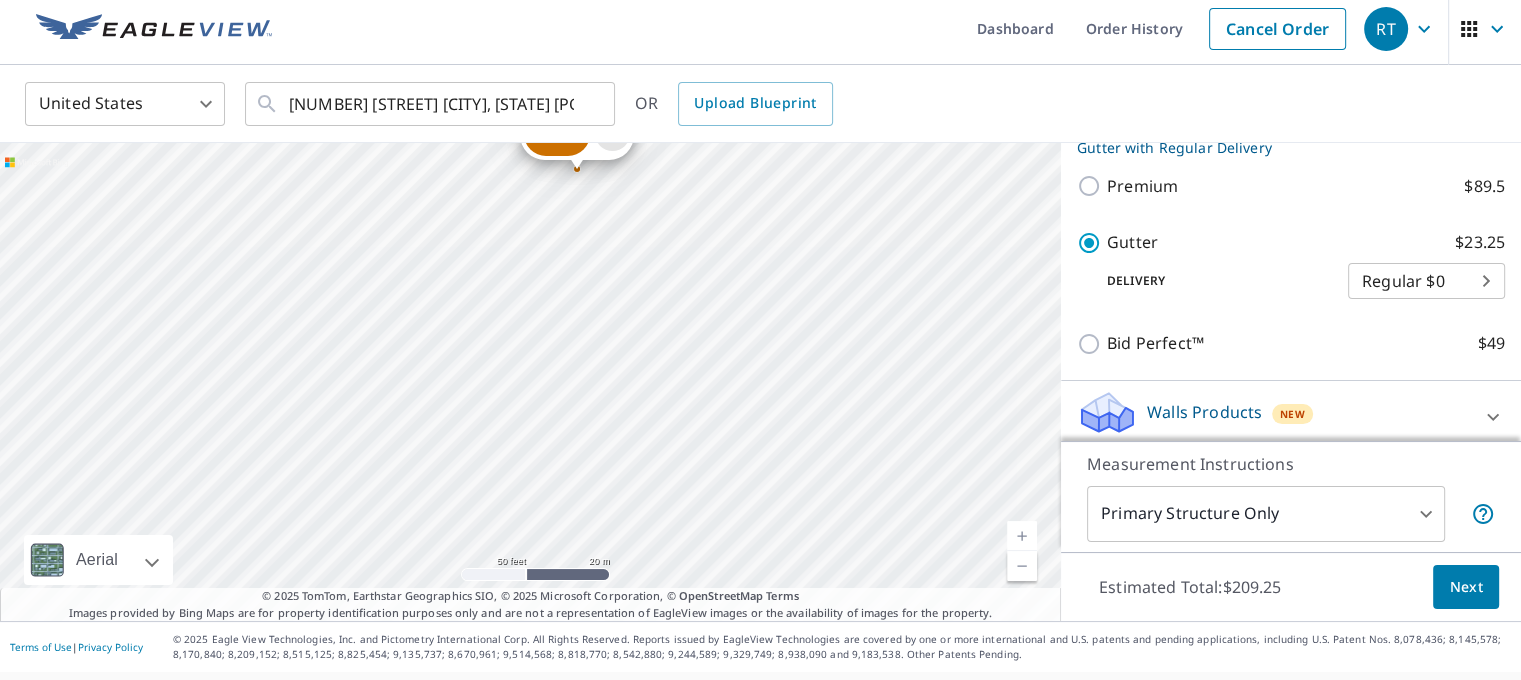 click on "2 [NUMBER] [STREET] [CITY], [STATE] [POSTAL_CODE] 3 [NUMBER] [STREET] [CITY], [STATE] [POSTAL_CODE] 4 [NUMBER] [STREET] [CITY], [STATE] [POSTAL_CODE] 5 [NUMBER] [STREET] [CITY], [STATE] [POSTAL_CODE] 6 [NUMBER] [STREET] [CITY], [STATE] [POSTAL_CODE] 7 [NUMBER] [STREET] [CITY], [STATE] [POSTAL_CODE] 8 [NUMBER] [STREET] [CITY], [STATE] [POSTAL_CODE] 1 [NUMBER] [STREET] [CITY], [STATE] [POSTAL_CODE]" at bounding box center [530, 382] 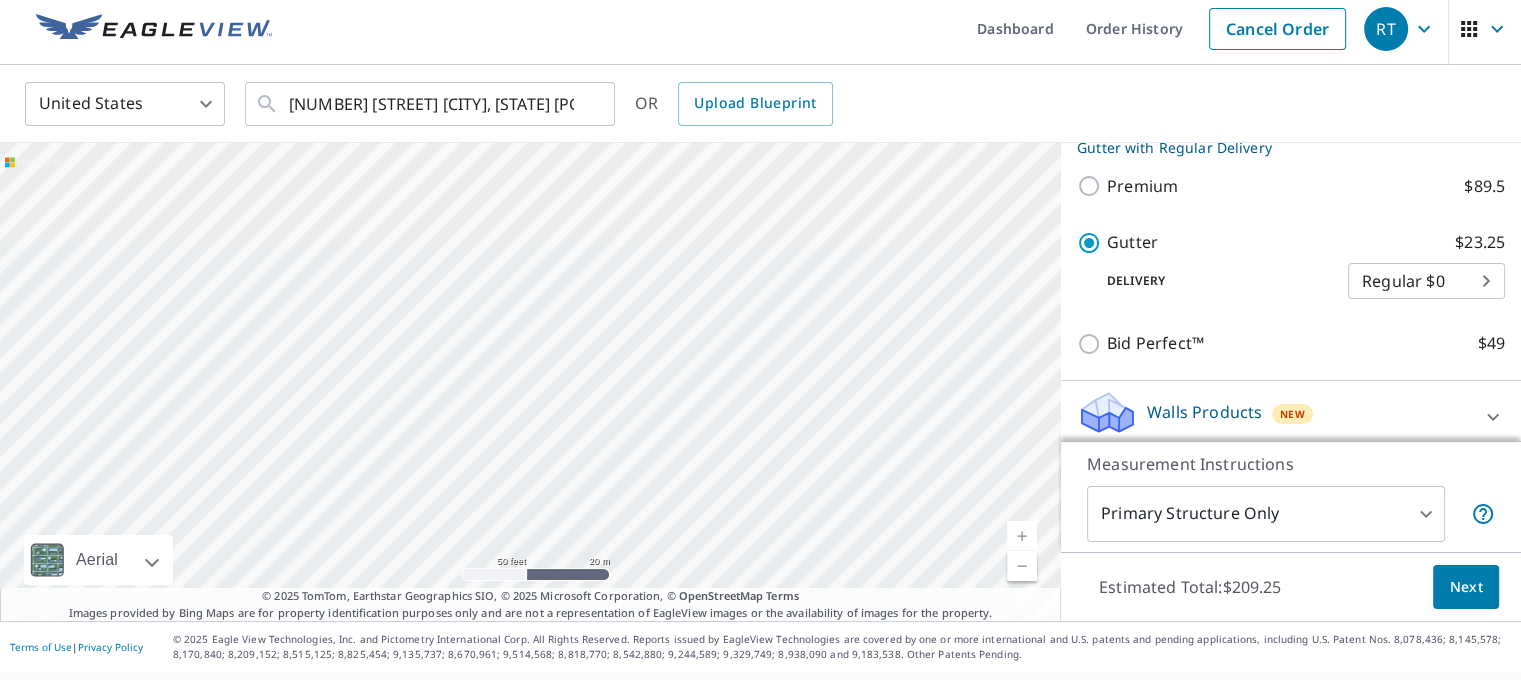 drag, startPoint x: 495, startPoint y: 451, endPoint x: 544, endPoint y: 338, distance: 123.16656 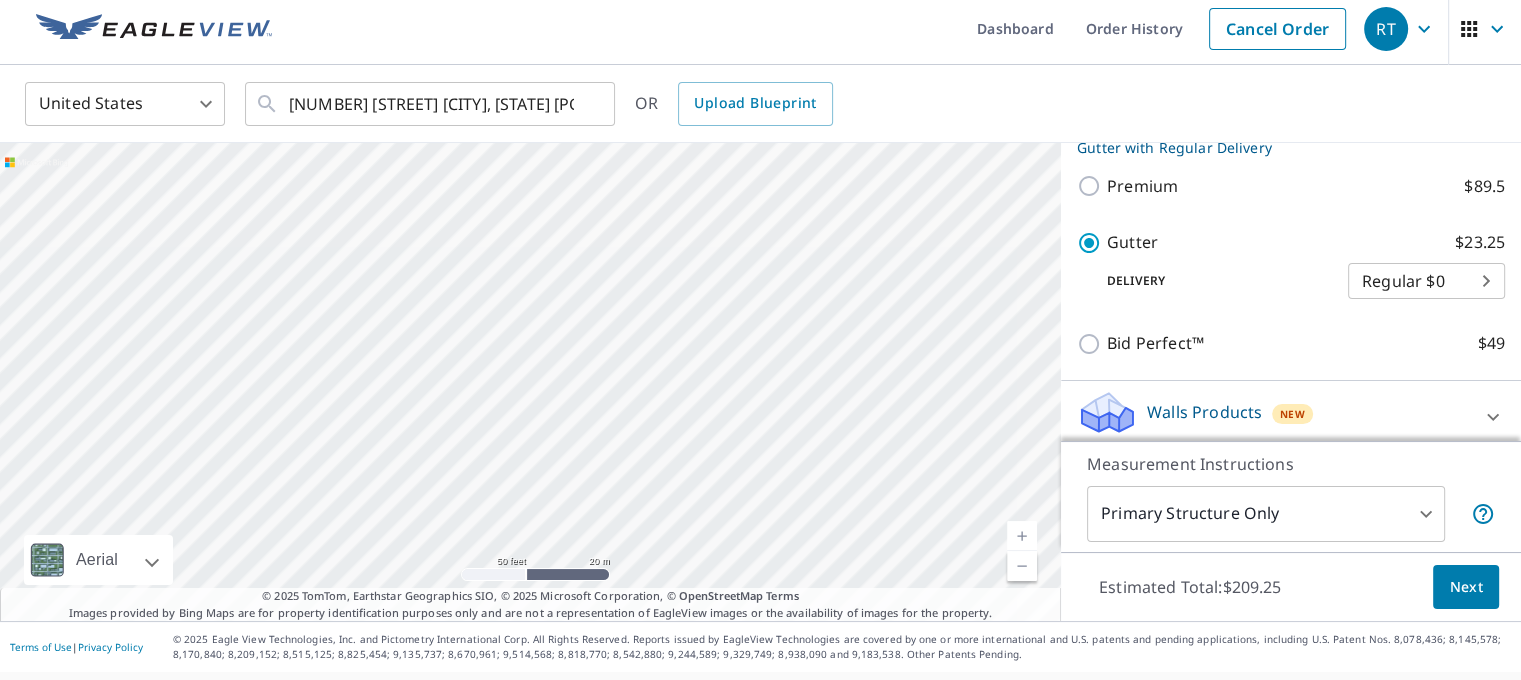 drag, startPoint x: 497, startPoint y: 449, endPoint x: 556, endPoint y: 329, distance: 133.71986 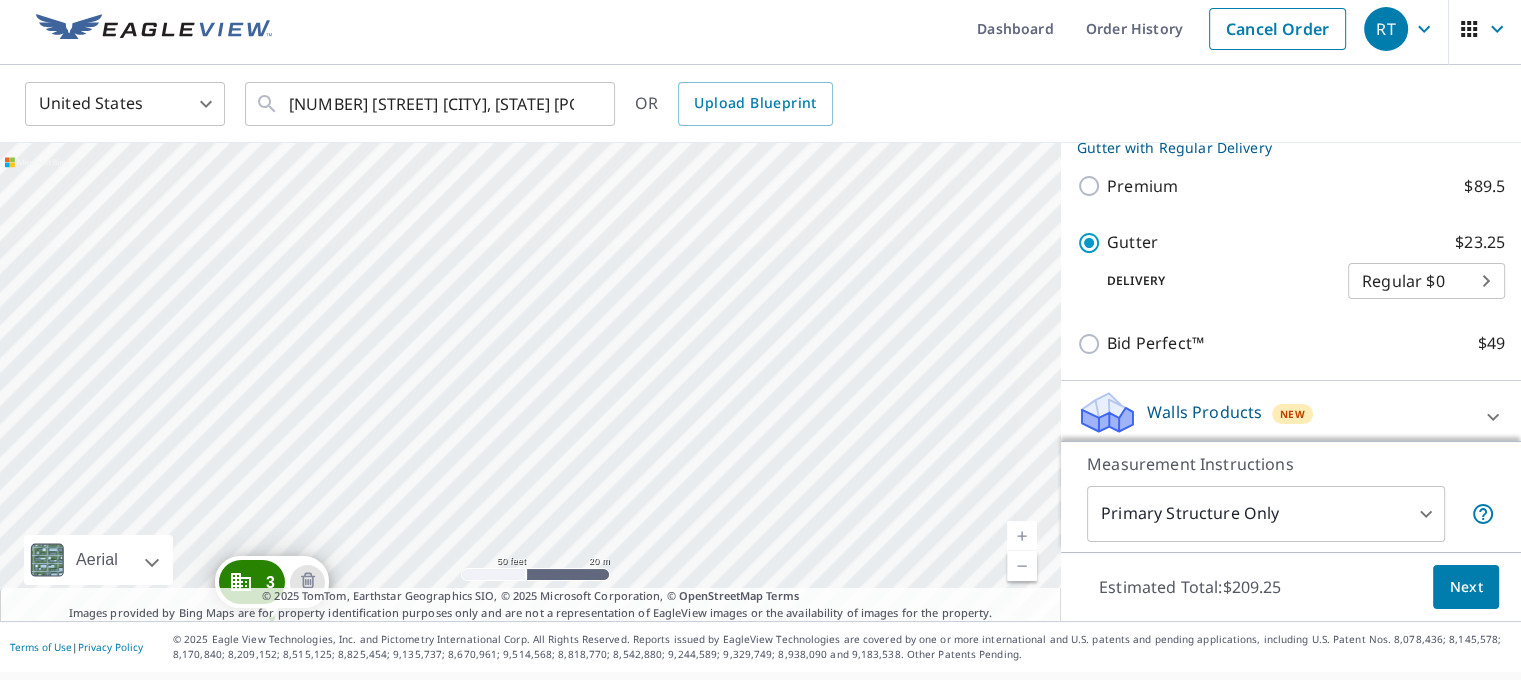 click on "2 [NUMBER] [STREET] [CITY], [STATE] [POSTAL_CODE] 3 [NUMBER] [STREET] [CITY], [STATE] [POSTAL_CODE] 4 [NUMBER] [STREET] [CITY], [STATE] [POSTAL_CODE] 5 [NUMBER] [STREET] [CITY], [STATE] [POSTAL_CODE] 6 [NUMBER] [STREET] [CITY], [STATE] [POSTAL_CODE] 7 [NUMBER] [STREET] [CITY], [STATE] [POSTAL_CODE] 8 [NUMBER] [STREET] [CITY], [STATE] [POSTAL_CODE] 1 [NUMBER] [STREET] [CITY], [STATE] [POSTAL_CODE]" at bounding box center (530, 382) 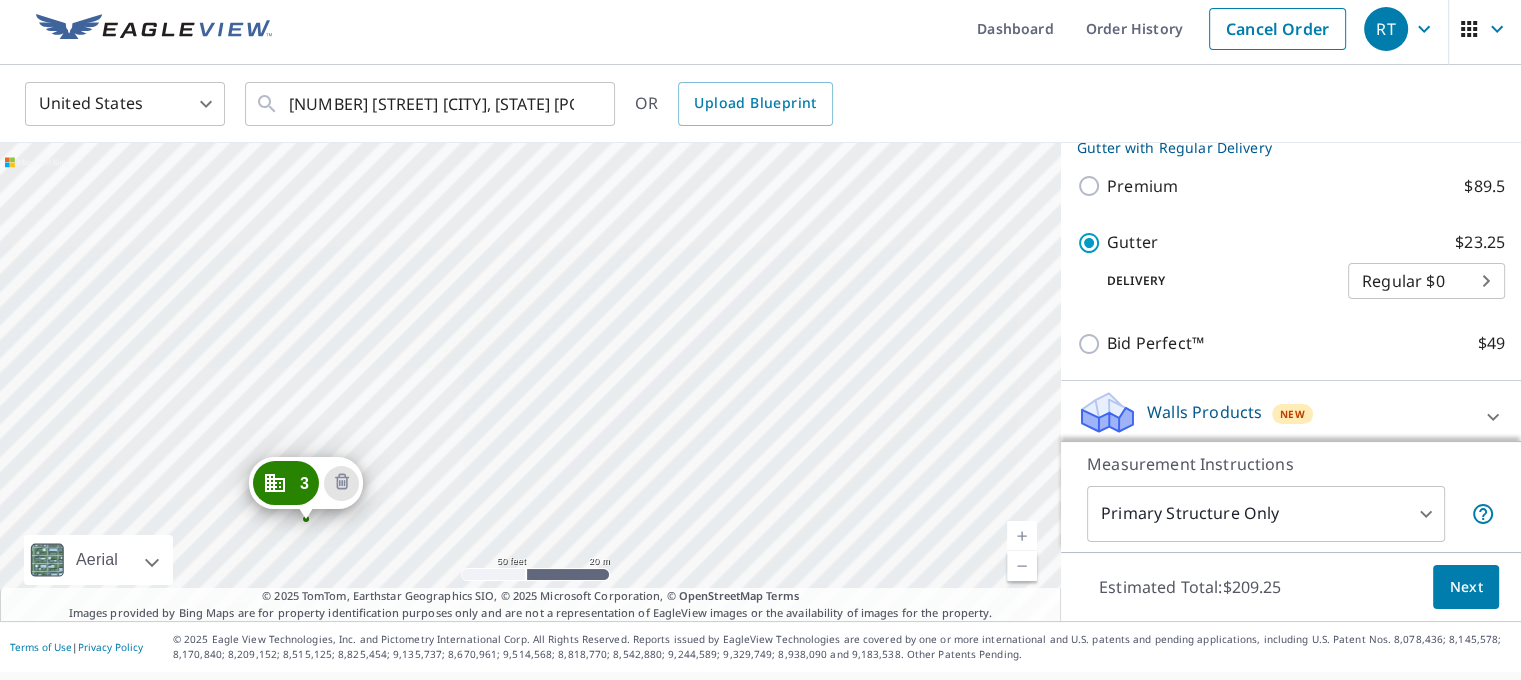 click on "2 [NUMBER] [STREET] [CITY], [STATE] [POSTAL_CODE] 3 [NUMBER] [STREET] [CITY], [STATE] [POSTAL_CODE] 4 [NUMBER] [STREET] [CITY], [STATE] [POSTAL_CODE] 5 [NUMBER] [STREET] [CITY], [STATE] [POSTAL_CODE] 6 [NUMBER] [STREET] [CITY], [STATE] [POSTAL_CODE] 7 [NUMBER] [STREET] [CITY], [STATE] [POSTAL_CODE] 8 [NUMBER] [STREET] [CITY], [STATE] [POSTAL_CODE] 1 [NUMBER] [STREET] [CITY], [STATE] [POSTAL_CODE]" at bounding box center [530, 382] 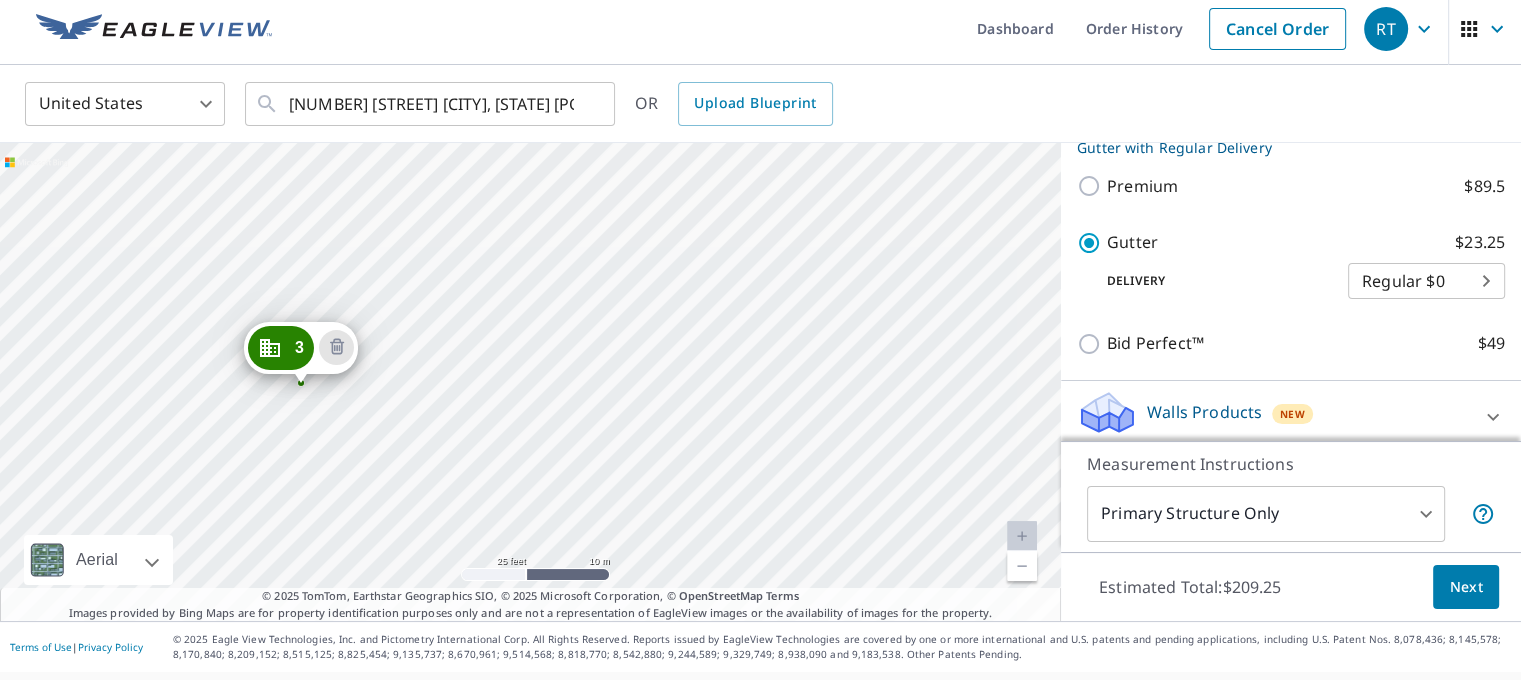 drag, startPoint x: 552, startPoint y: 285, endPoint x: 565, endPoint y: 251, distance: 36.40055 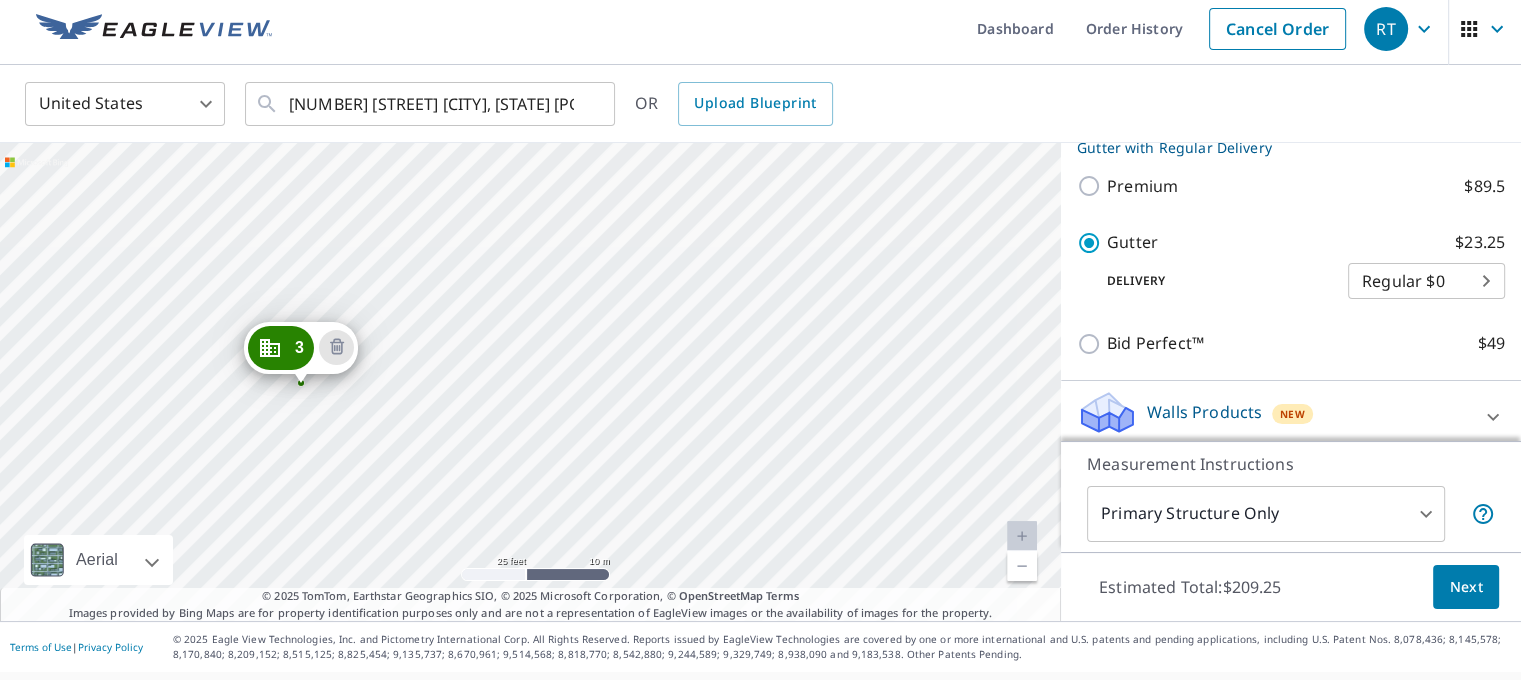 click on "2 [NUMBER] [STREET] [CITY], [STATE] [POSTAL_CODE] 3 [NUMBER] [STREET] [CITY], [STATE] [POSTAL_CODE] 4 [NUMBER] [STREET] [CITY], [STATE] [POSTAL_CODE] 5 [NUMBER] [STREET] [CITY], [STATE] [POSTAL_CODE] 6 [NUMBER] [STREET] [CITY], [STATE] [POSTAL_CODE] 7 [NUMBER] [STREET] [CITY], [STATE] [POSTAL_CODE] 8 [NUMBER] [STREET] [CITY], [STATE] [POSTAL_CODE] 1 [NUMBER] [STREET] [CITY], [STATE] [POSTAL_CODE]" at bounding box center (530, 382) 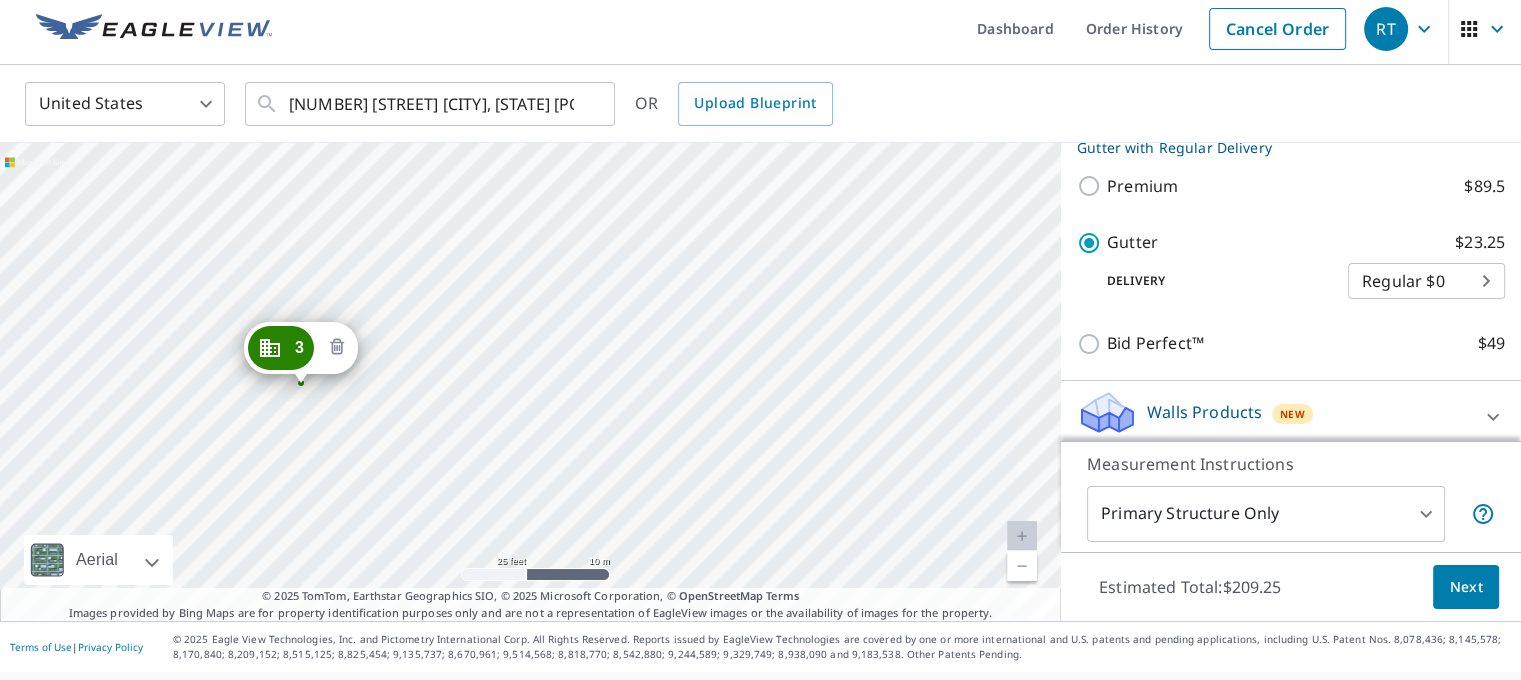 click 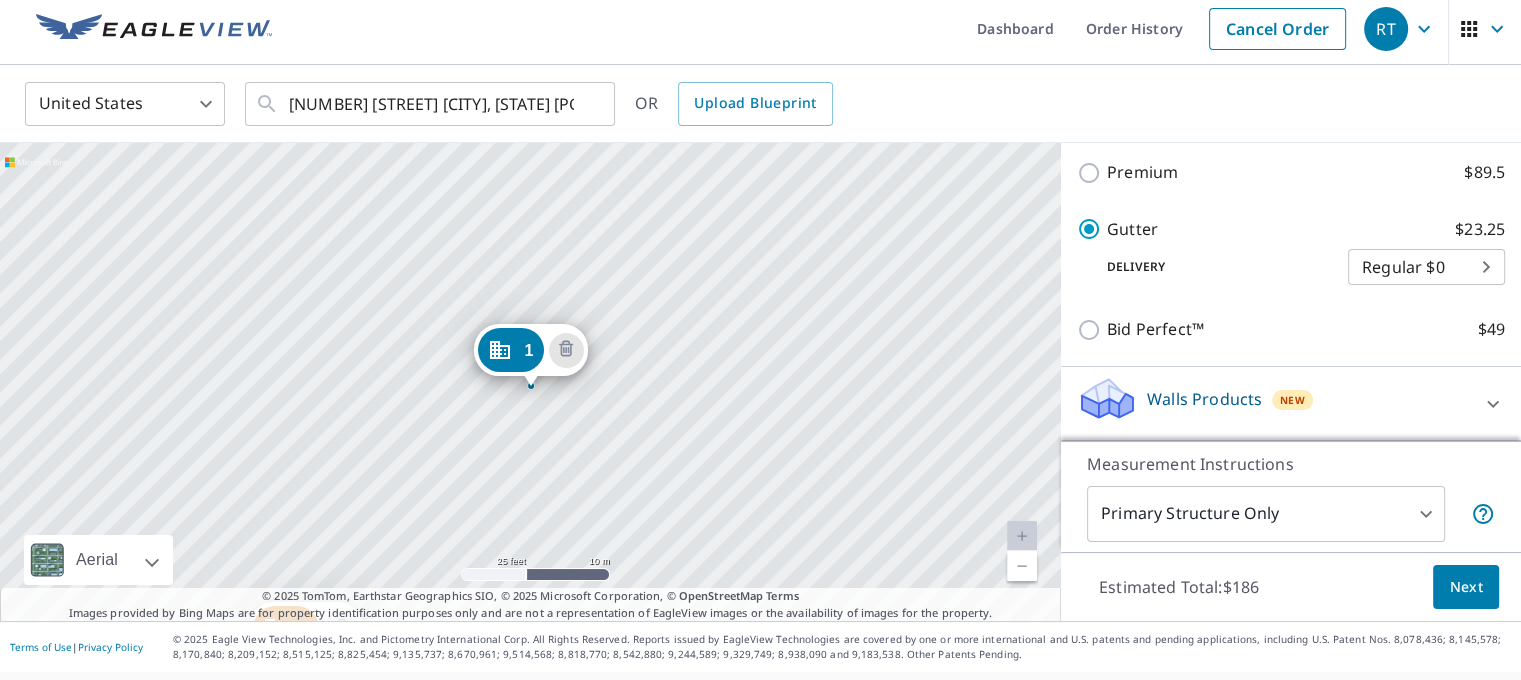 scroll, scrollTop: 1024, scrollLeft: 0, axis: vertical 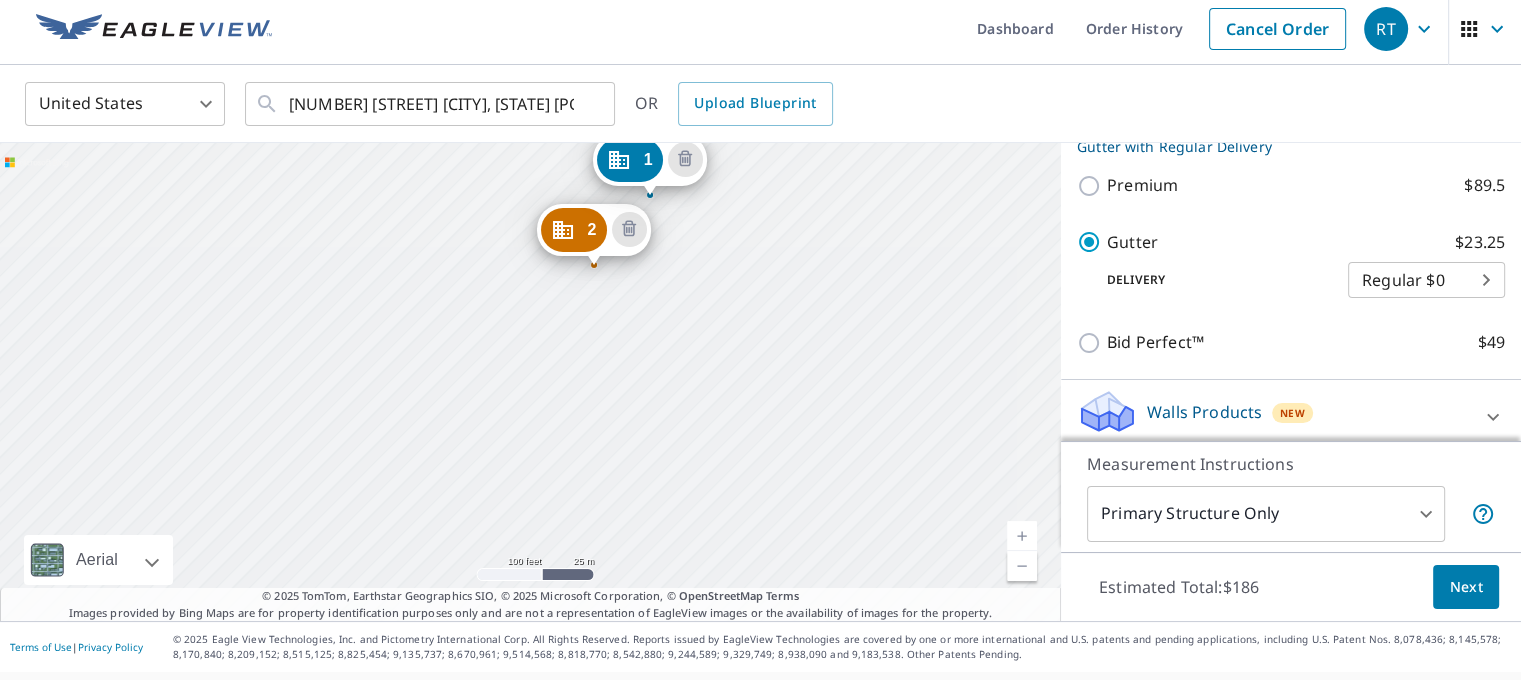 drag, startPoint x: 544, startPoint y: 529, endPoint x: 662, endPoint y: 219, distance: 331.69867 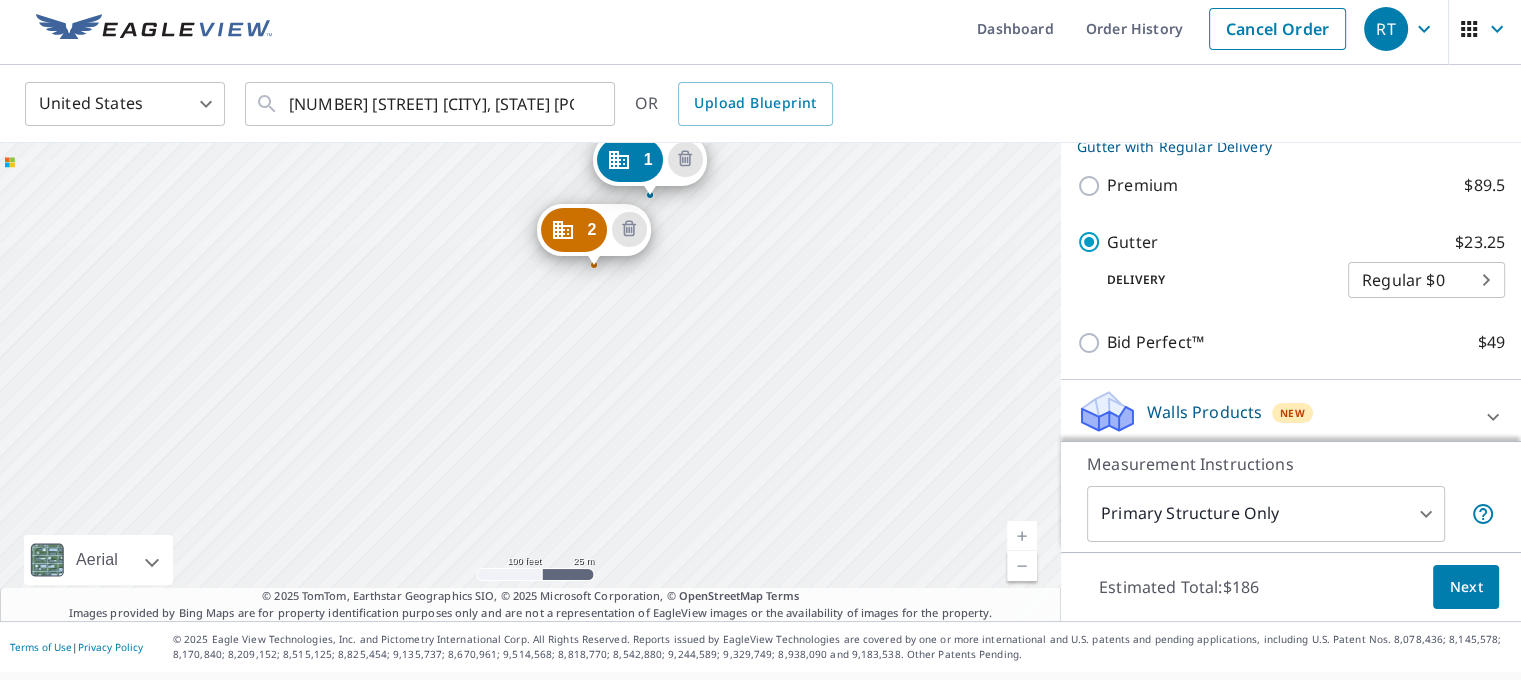 click on "[NUMBER] [NUMBER] [STREET] [CITY], [STATE] [POSTAL_CODE] [NUMBER] [STREET] [CITY], [STATE] [POSTAL_CODE] [NUMBER] [STREET] [CITY], [STATE] [POSTAL_CODE] [NUMBER] [STREET] [CITY], [STATE] [POSTAL_CODE] [NUMBER] [STREET] [CITY], [STATE] [POSTAL_CODE] [NUMBER] [STREET] [CITY], [STATE] [POSTAL_CODE] [NUMBER] [STREET] [CITY], [STATE] [POSTAL_CODE] [NUMBER] [STREET] [CITY], [STATE] [POSTAL_CODE] [NUMBER] [STREET] [CITY], [STATE] [POSTAL_CODE] [NUMBER] [STREET] [CITY], [STATE] [POSTAL_CODE]" at bounding box center (530, 382) 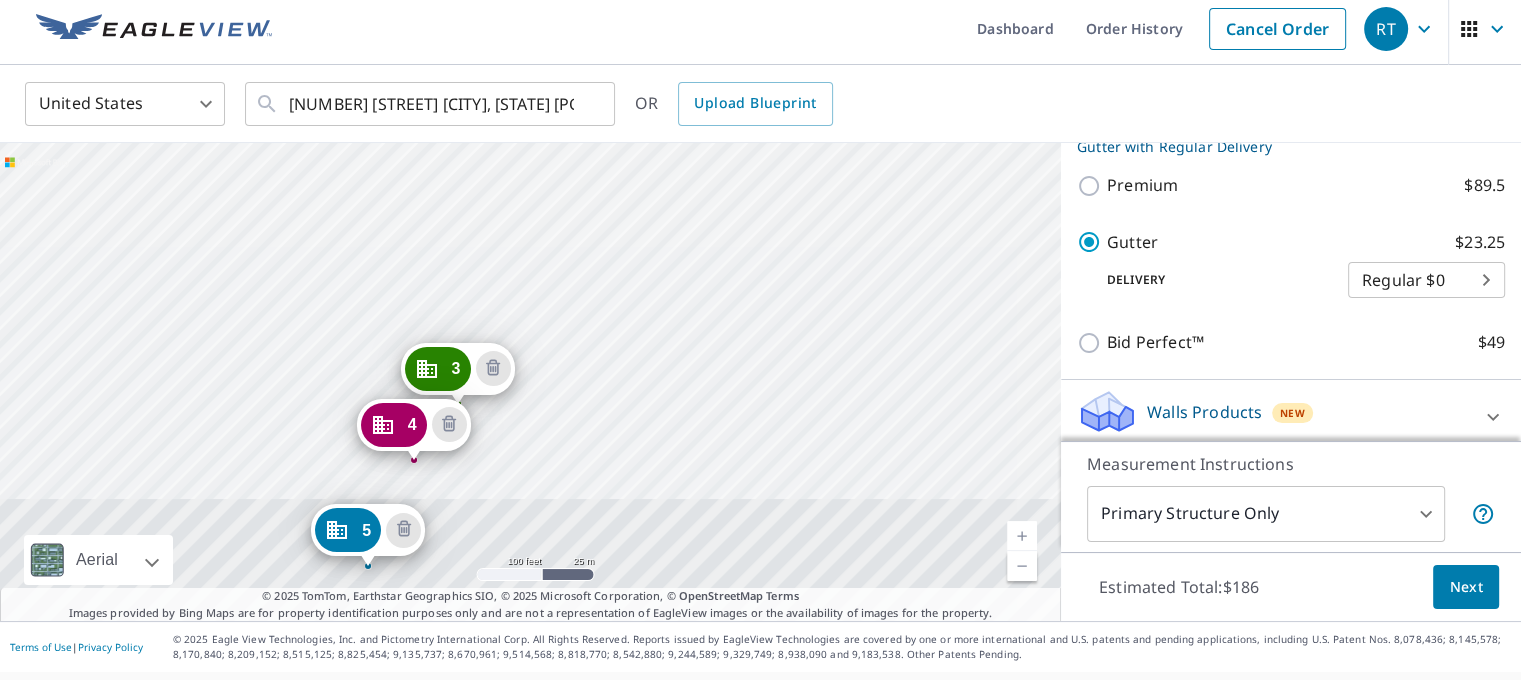 drag, startPoint x: 508, startPoint y: 481, endPoint x: 612, endPoint y: 231, distance: 270.7693 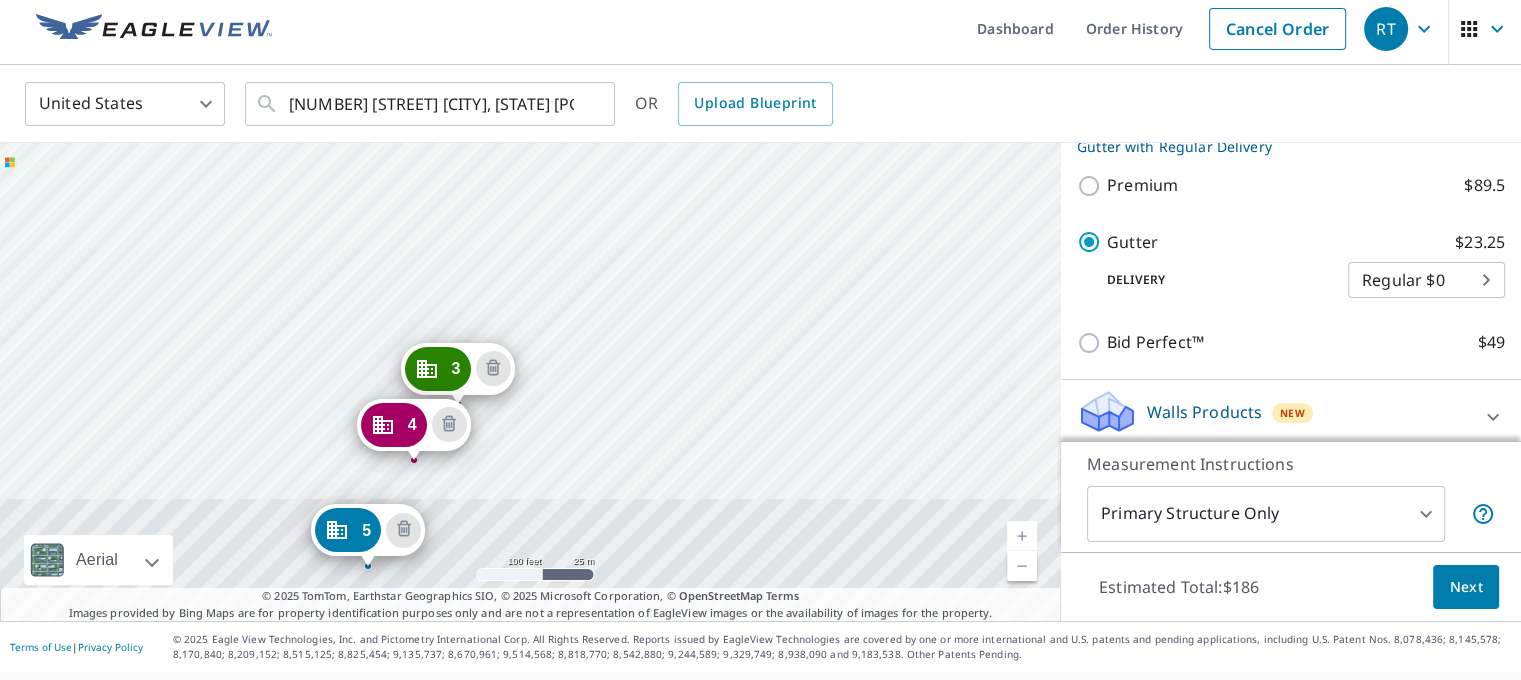click on "[NUMBER] [NUMBER] [STREET] [CITY], [STATE] [POSTAL_CODE] [NUMBER] [STREET] [CITY], [STATE] [POSTAL_CODE] [NUMBER] [STREET] [CITY], [STATE] [POSTAL_CODE] [NUMBER] [STREET] [CITY], [STATE] [POSTAL_CODE] [NUMBER] [STREET] [CITY], [STATE] [POSTAL_CODE] [NUMBER] [STREET] [CITY], [STATE] [POSTAL_CODE] [NUMBER] [STREET] [CITY], [STATE] [POSTAL_CODE] [NUMBER] [STREET] [CITY], [STATE] [POSTAL_CODE] [NUMBER] [STREET] [CITY], [STATE] [POSTAL_CODE] [NUMBER] [STREET] [CITY], [STATE] [POSTAL_CODE]" at bounding box center (530, 382) 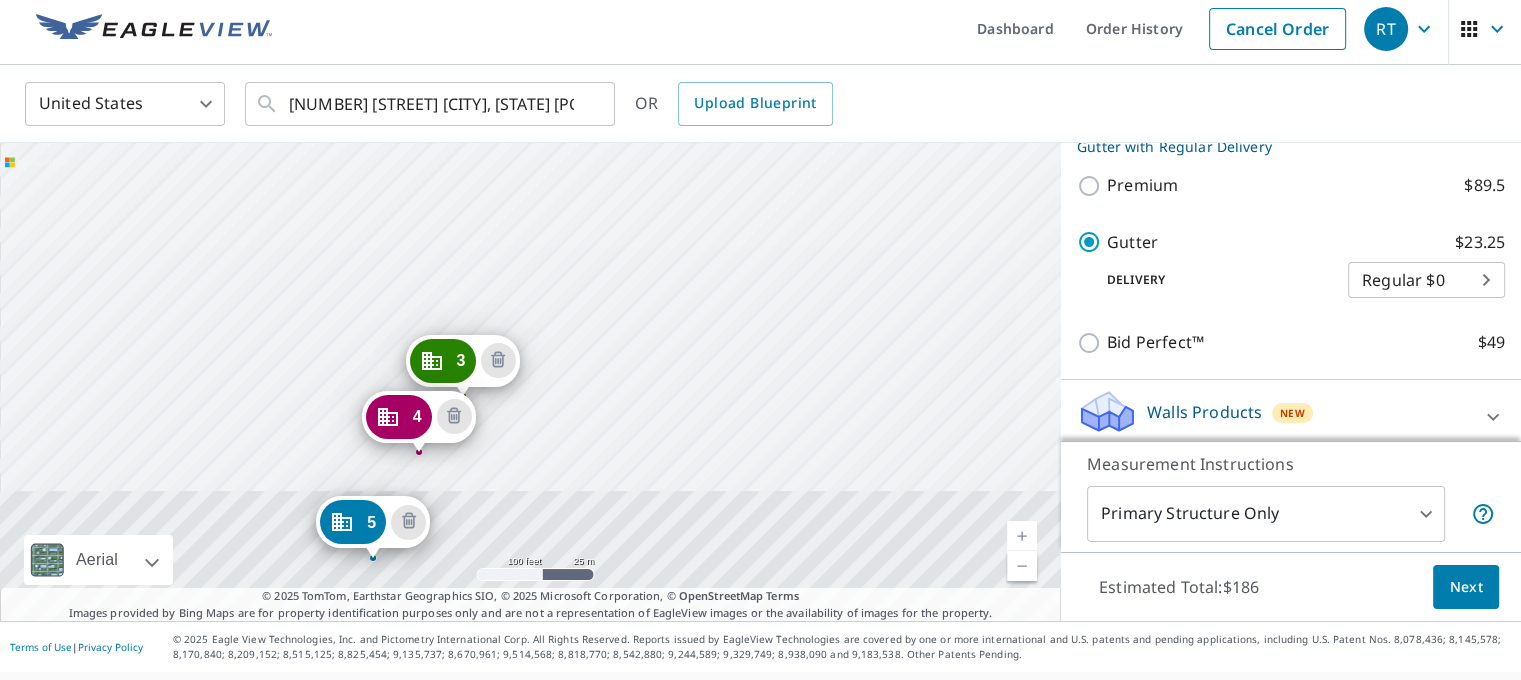 click on "[NUMBER] [NUMBER] [STREET] [CITY], [STATE] [POSTAL_CODE] [NUMBER] [STREET] [CITY], [STATE] [POSTAL_CODE] [NUMBER] [STREET] [CITY], [STATE] [POSTAL_CODE] [NUMBER] [STREET] [CITY], [STATE] [POSTAL_CODE] [NUMBER] [STREET] [CITY], [STATE] [POSTAL_CODE] [NUMBER] [STREET] [CITY], [STATE] [POSTAL_CODE] [NUMBER] [STREET] [CITY], [STATE] [POSTAL_CODE] [NUMBER] [STREET] [CITY], [STATE] [POSTAL_CODE] [NUMBER] [STREET] [CITY], [STATE] [POSTAL_CODE] [NUMBER] [STREET] [CITY], [STATE] [POSTAL_CODE]" at bounding box center (530, 382) 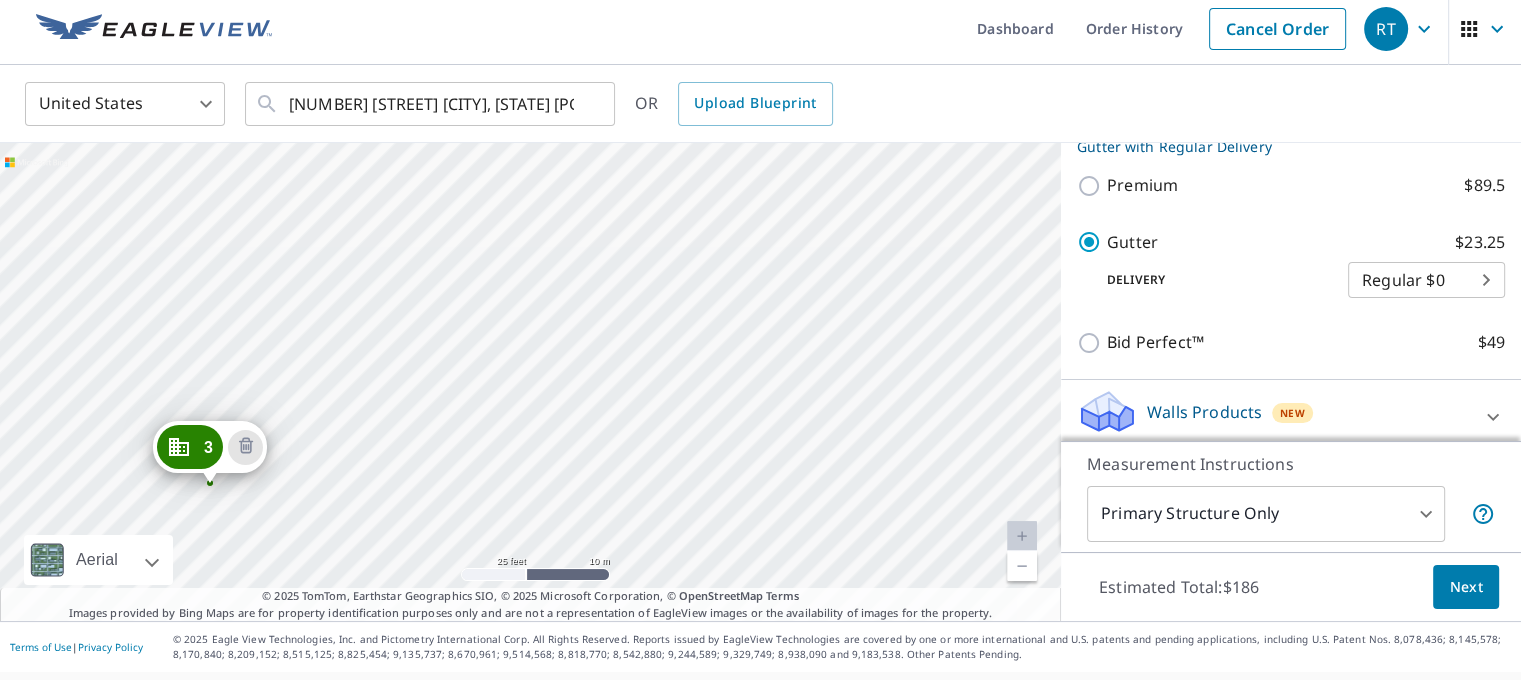 drag, startPoint x: 538, startPoint y: 240, endPoint x: 413, endPoint y: 507, distance: 294.8118 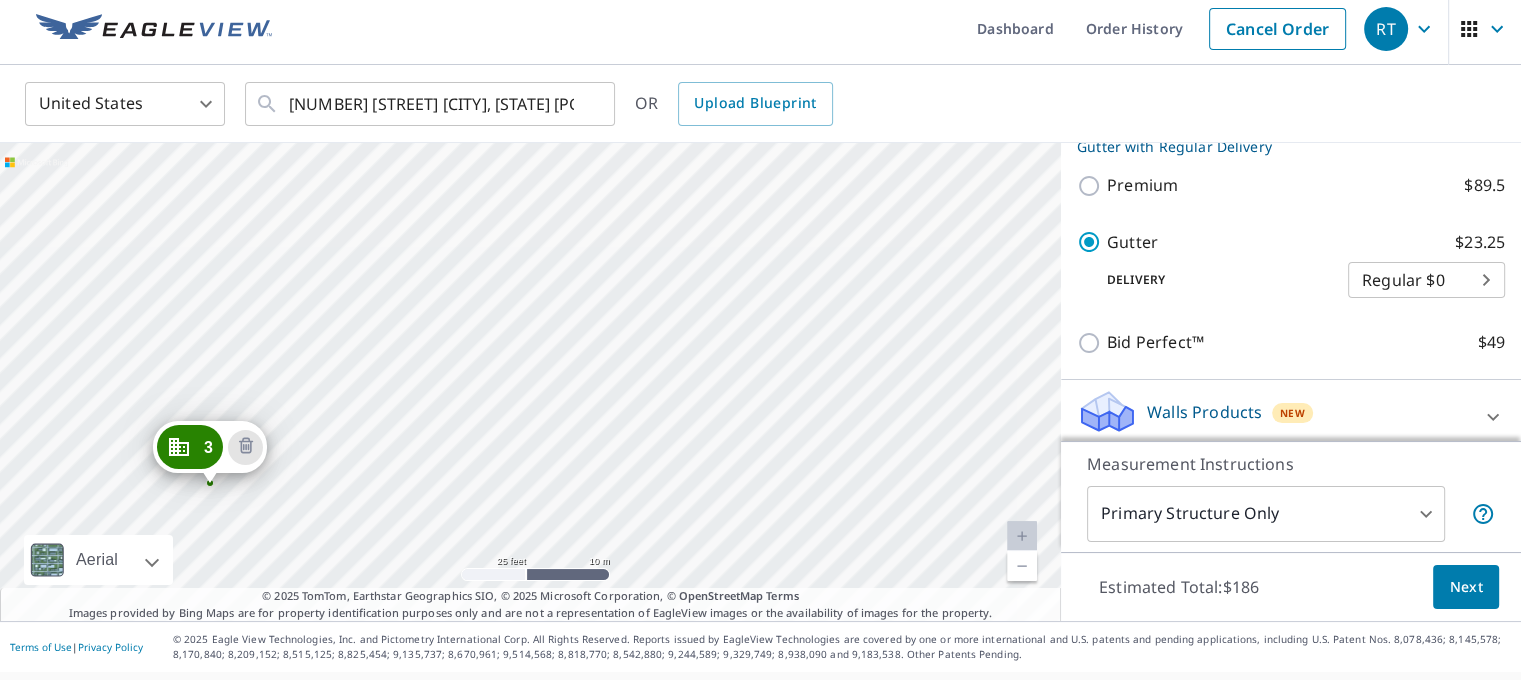 click on "[NUMBER] [NUMBER] [STREET] [CITY], [STATE] [POSTAL_CODE] [NUMBER] [STREET] [CITY], [STATE] [POSTAL_CODE] [NUMBER] [STREET] [CITY], [STATE] [POSTAL_CODE] [NUMBER] [STREET] [CITY], [STATE] [POSTAL_CODE] [NUMBER] [STREET] [CITY], [STATE] [POSTAL_CODE] [NUMBER] [STREET] [CITY], [STATE] [POSTAL_CODE] [NUMBER] [STREET] [CITY], [STATE] [POSTAL_CODE] [NUMBER] [STREET] [CITY], [STATE] [POSTAL_CODE] [NUMBER] [STREET] [CITY], [STATE] [POSTAL_CODE] [NUMBER] [STREET] [CITY], [STATE] [POSTAL_CODE]" at bounding box center (530, 382) 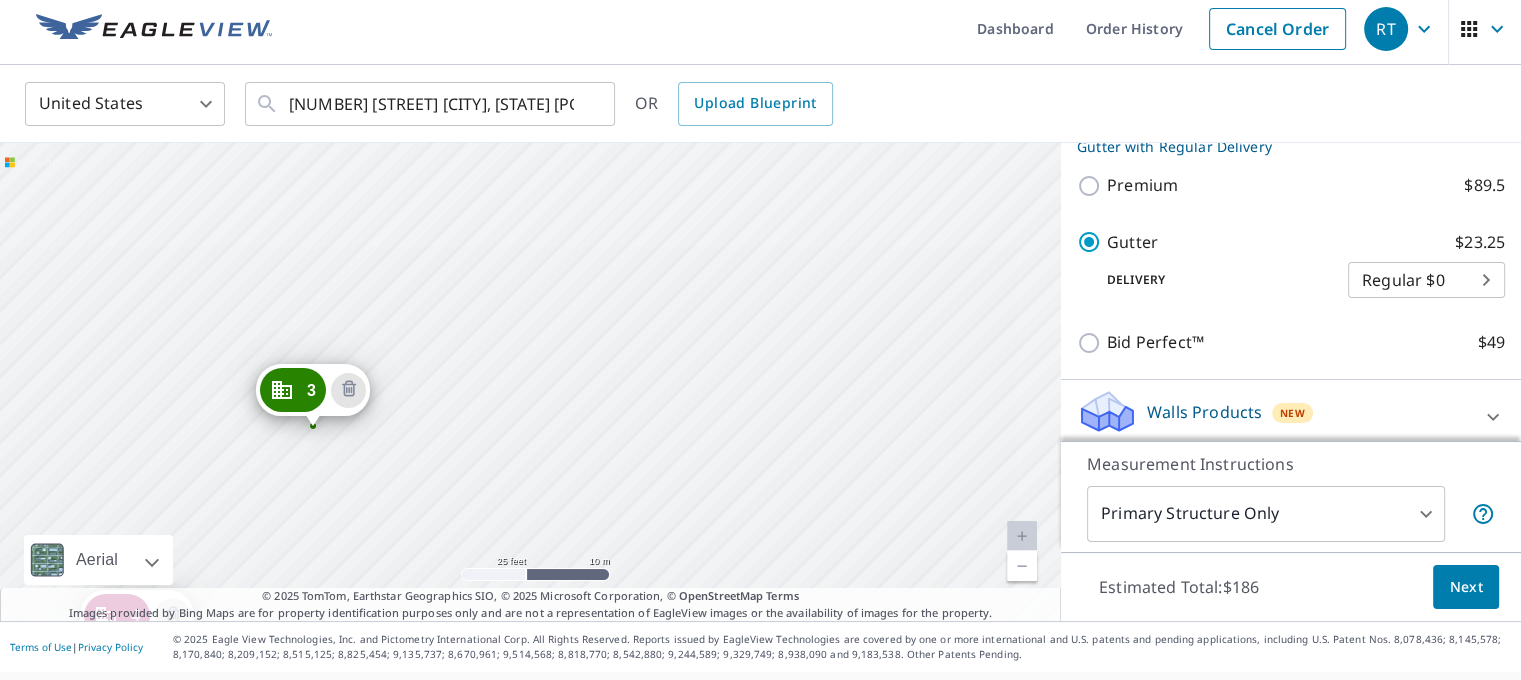 drag, startPoint x: 501, startPoint y: 254, endPoint x: 605, endPoint y: 197, distance: 118.595955 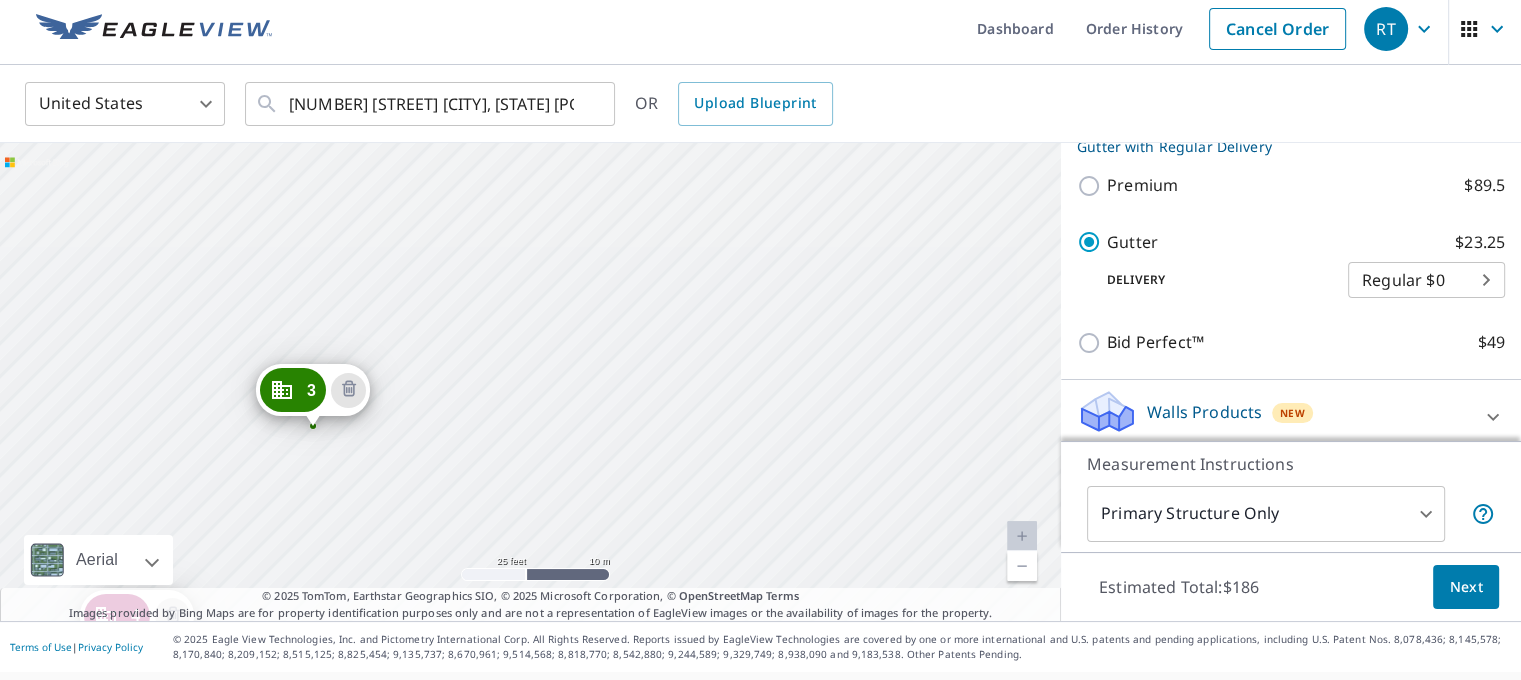 click on "[NUMBER] [NUMBER] [STREET] [CITY], [STATE] [POSTAL_CODE] [NUMBER] [STREET] [CITY], [STATE] [POSTAL_CODE] [NUMBER] [STREET] [CITY], [STATE] [POSTAL_CODE] [NUMBER] [STREET] [CITY], [STATE] [POSTAL_CODE] [NUMBER] [STREET] [CITY], [STATE] [POSTAL_CODE] [NUMBER] [STREET] [CITY], [STATE] [POSTAL_CODE] [NUMBER] [STREET] [CITY], [STATE] [POSTAL_CODE] [NUMBER] [STREET] [CITY], [STATE] [POSTAL_CODE] [NUMBER] [STREET] [CITY], [STATE] [POSTAL_CODE] [NUMBER] [STREET] [CITY], [STATE] [POSTAL_CODE]" at bounding box center [530, 382] 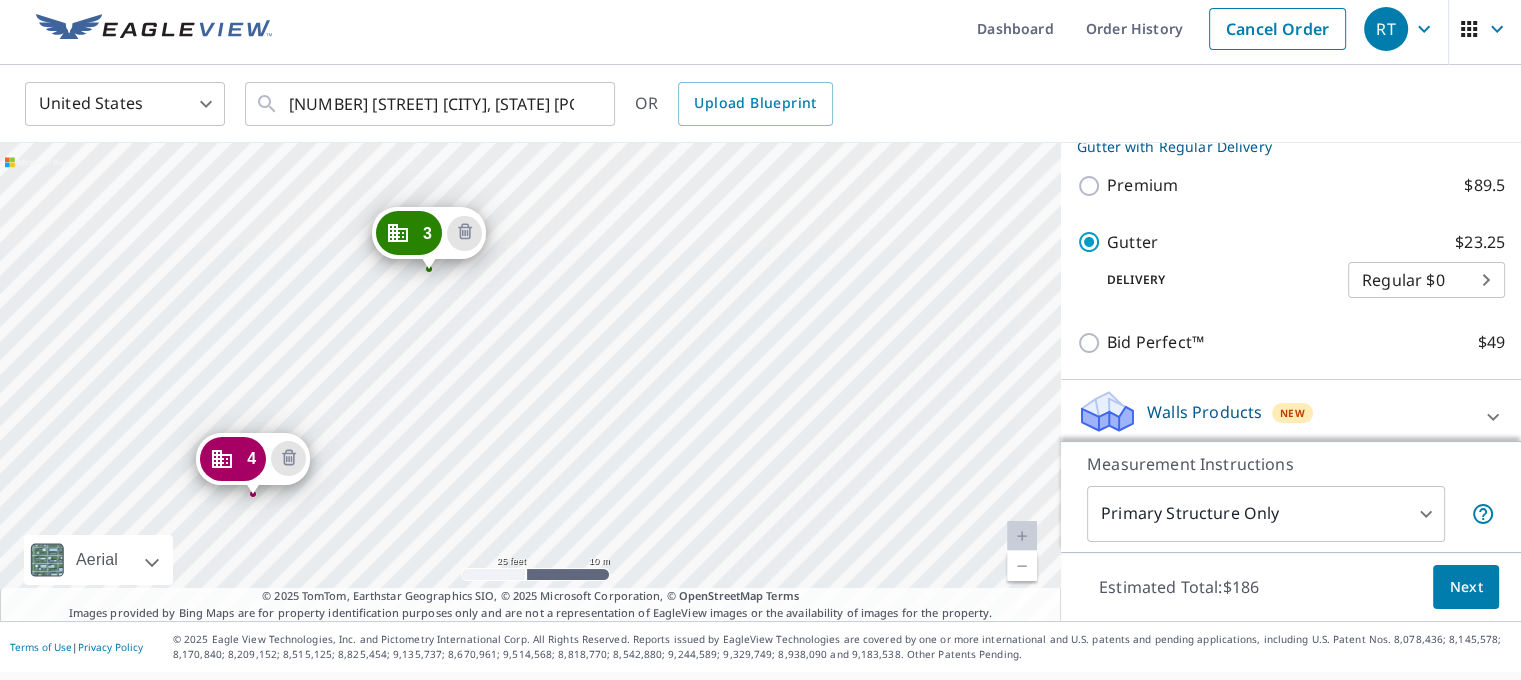 drag, startPoint x: 490, startPoint y: 486, endPoint x: 605, endPoint y: 329, distance: 194.61244 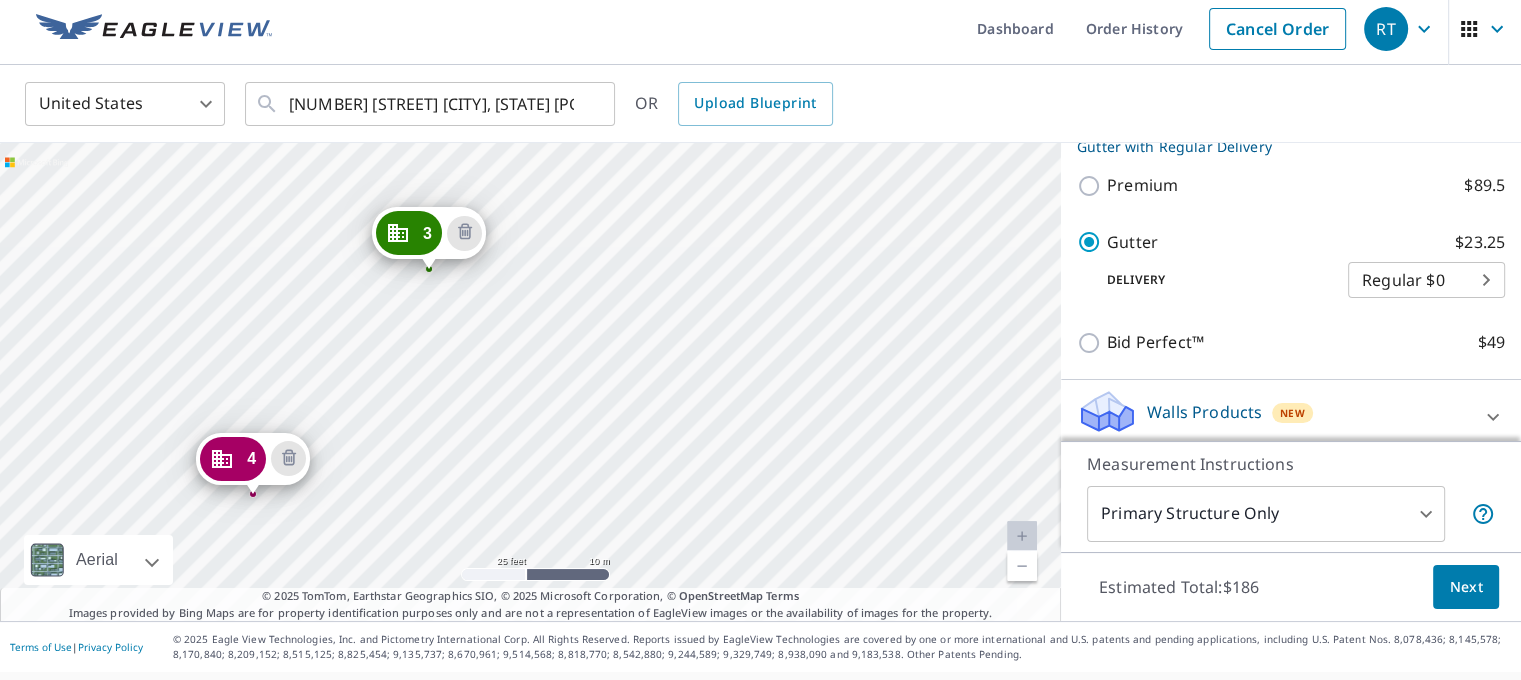 click on "[NUMBER] [NUMBER] [STREET] [CITY], [STATE] [POSTAL_CODE] [NUMBER] [STREET] [CITY], [STATE] [POSTAL_CODE] [NUMBER] [STREET] [CITY], [STATE] [POSTAL_CODE] [NUMBER] [STREET] [CITY], [STATE] [POSTAL_CODE] [NUMBER] [STREET] [CITY], [STATE] [POSTAL_CODE] [NUMBER] [STREET] [CITY], [STATE] [POSTAL_CODE] [NUMBER] [STREET] [CITY], [STATE] [POSTAL_CODE] [NUMBER] [STREET] [CITY], [STATE] [POSTAL_CODE] [NUMBER] [STREET] [CITY], [STATE] [POSTAL_CODE] [NUMBER] [STREET] [CITY], [STATE] [POSTAL_CODE]" at bounding box center (530, 382) 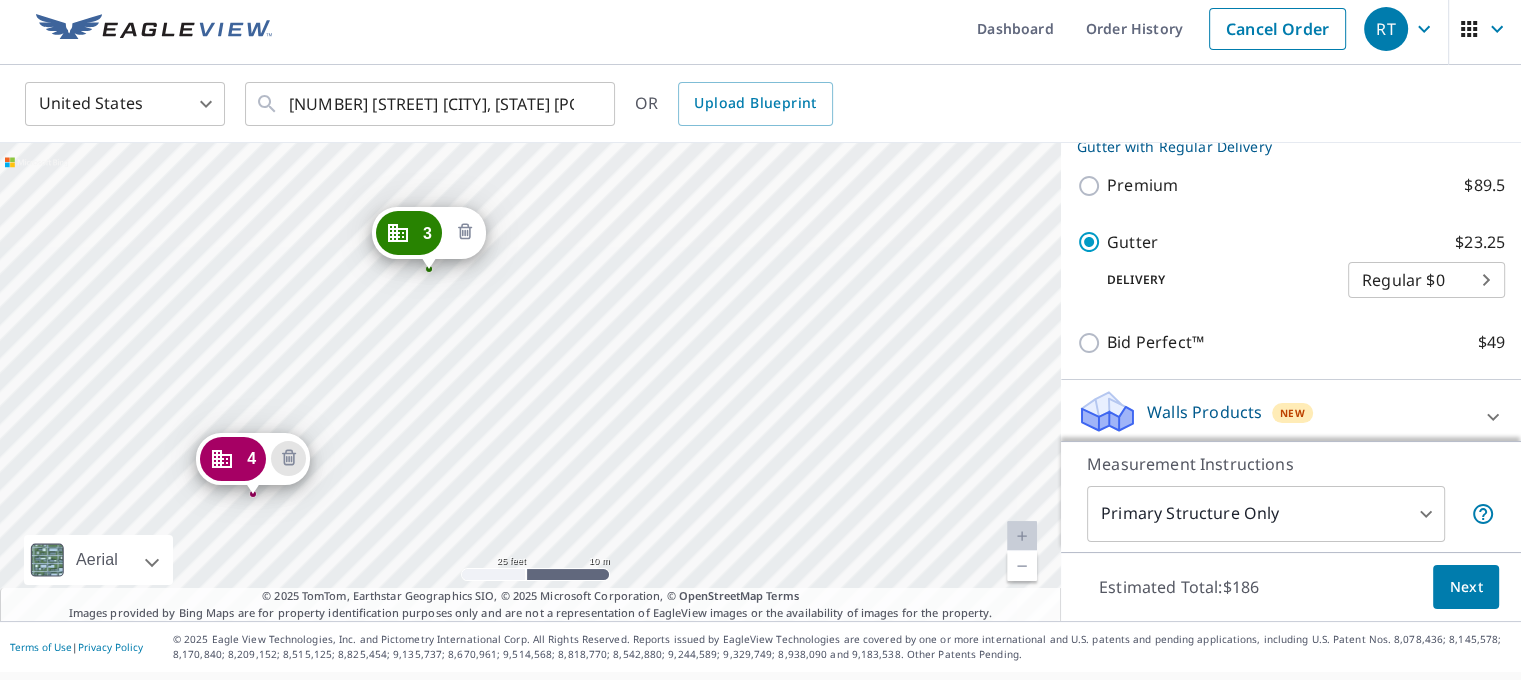 click 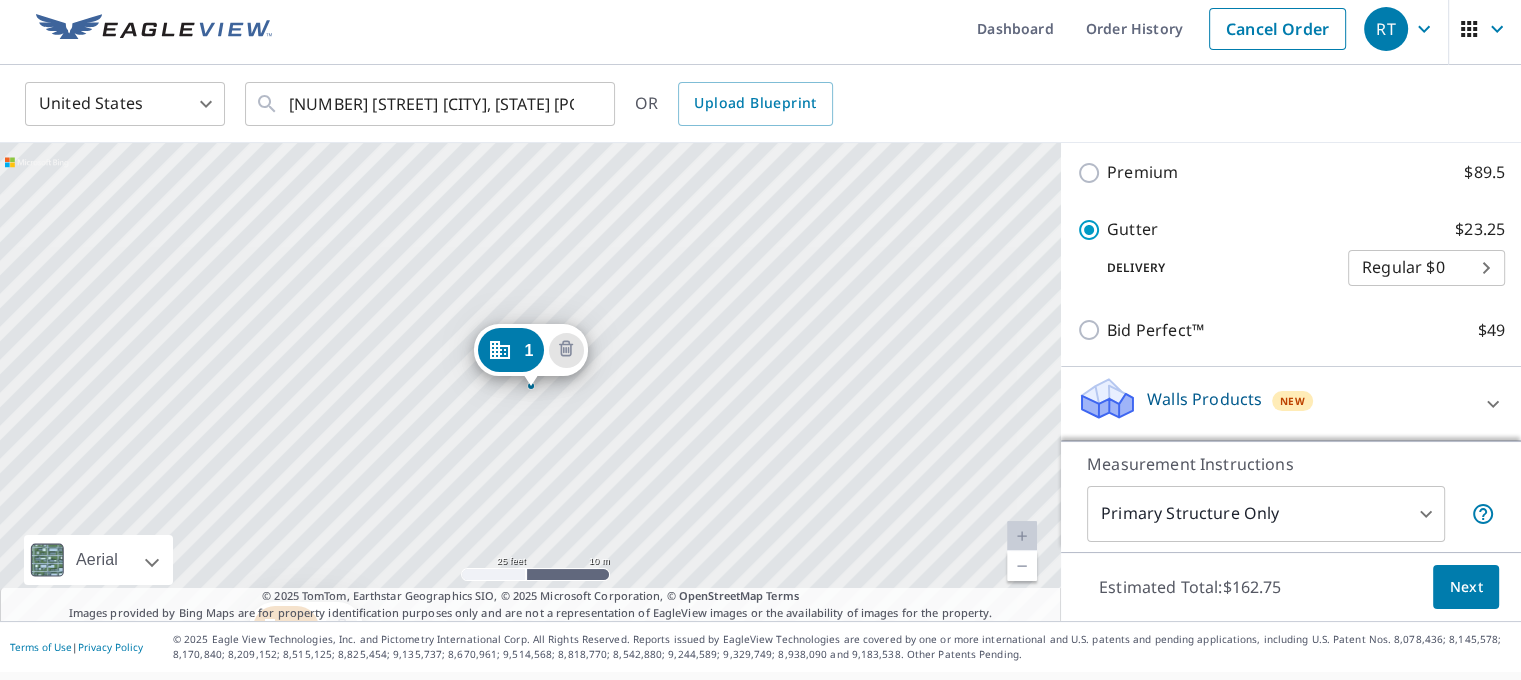 scroll, scrollTop: 933, scrollLeft: 0, axis: vertical 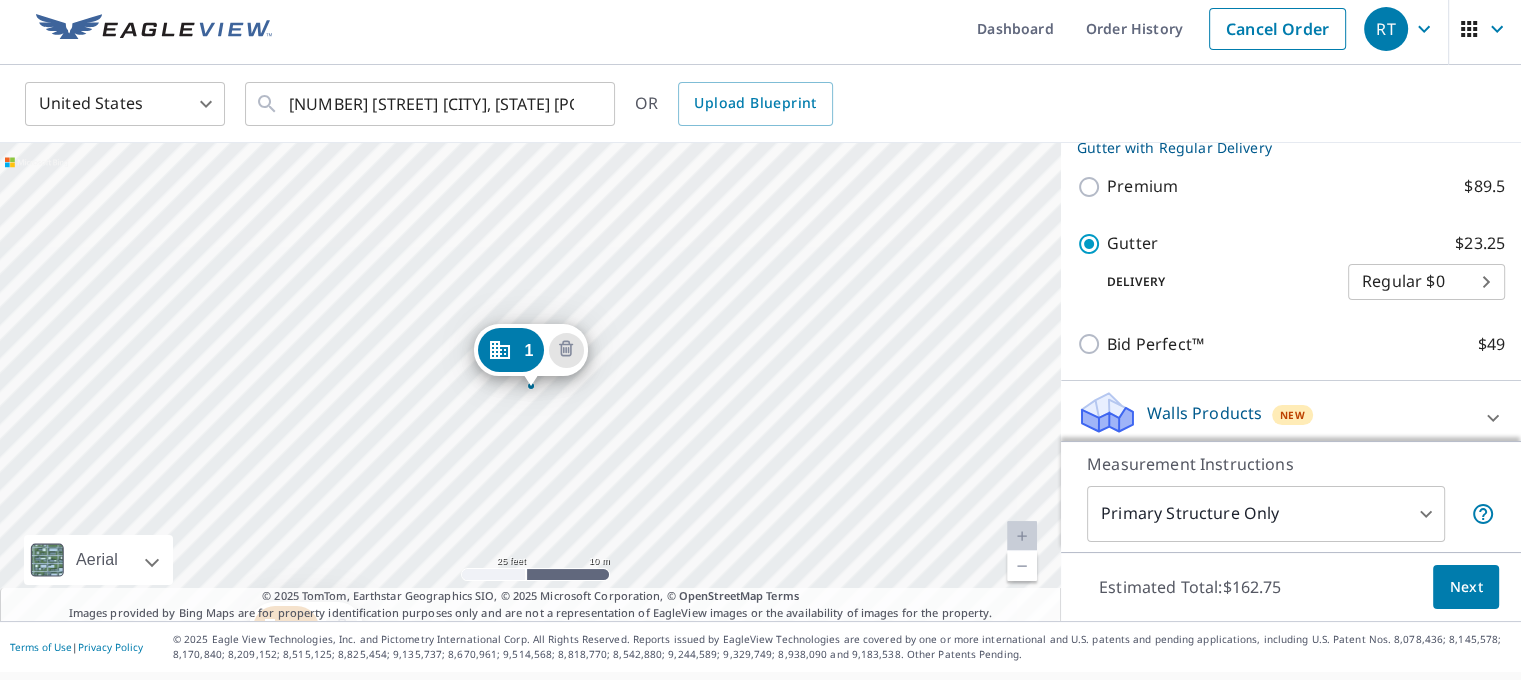drag, startPoint x: 544, startPoint y: 518, endPoint x: 699, endPoint y: 218, distance: 337.67587 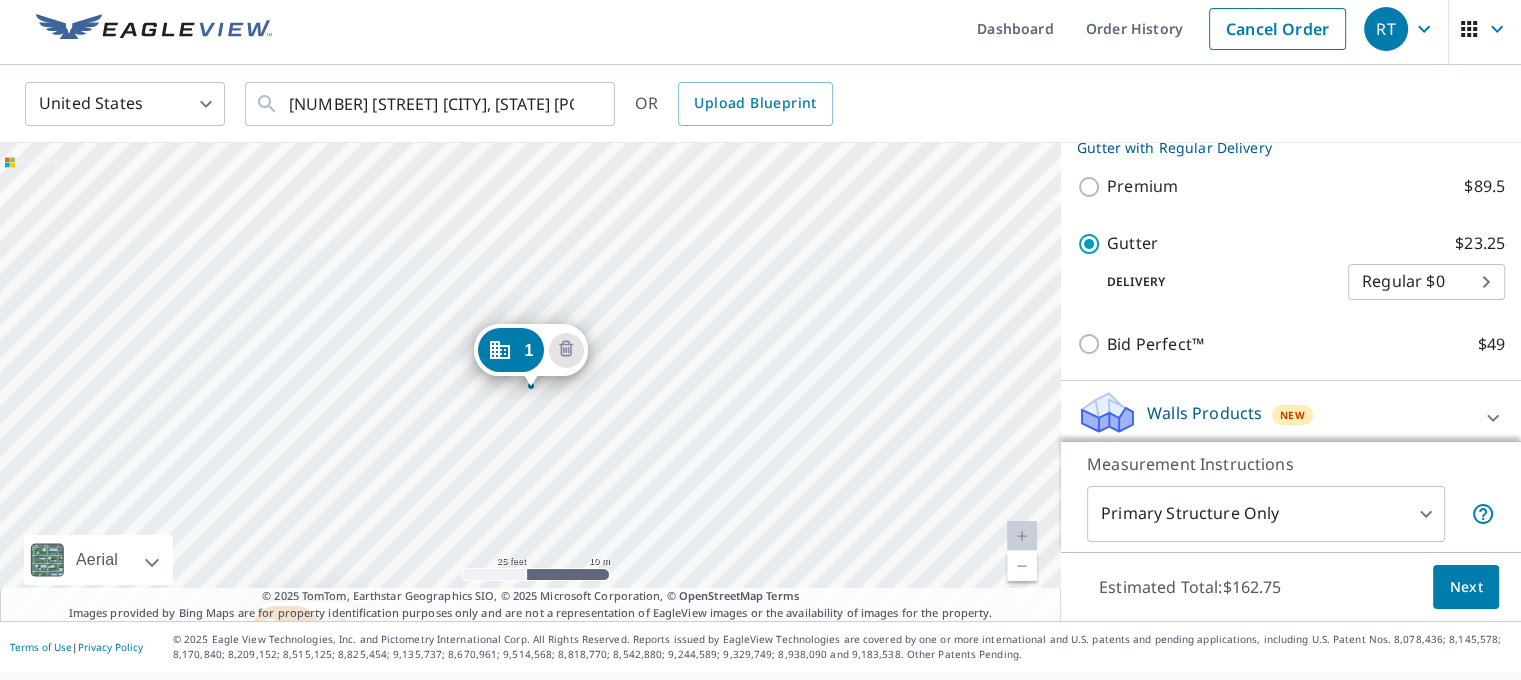 click on "2 [NUMBER] [STREET] [CITY], [STATE] [POSTAL_CODE] 3 [NUMBER] [STREET] [CITY], [STATE] [POSTAL_CODE] 4 [NUMBER] [STREET] [CITY], [STATE] [POSTAL_CODE] 5 [NUMBER] [STREET] [CITY], [STATE] [POSTAL_CODE] 6 [NUMBER] [STREET] [CITY], [STATE] [POSTAL_CODE] 7 [NUMBER] [STREET] [CITY], [STATE] [POSTAL_CODE] 1 [NUMBER] [STREET] [CITY], [STATE] [POSTAL_CODE]" at bounding box center (530, 382) 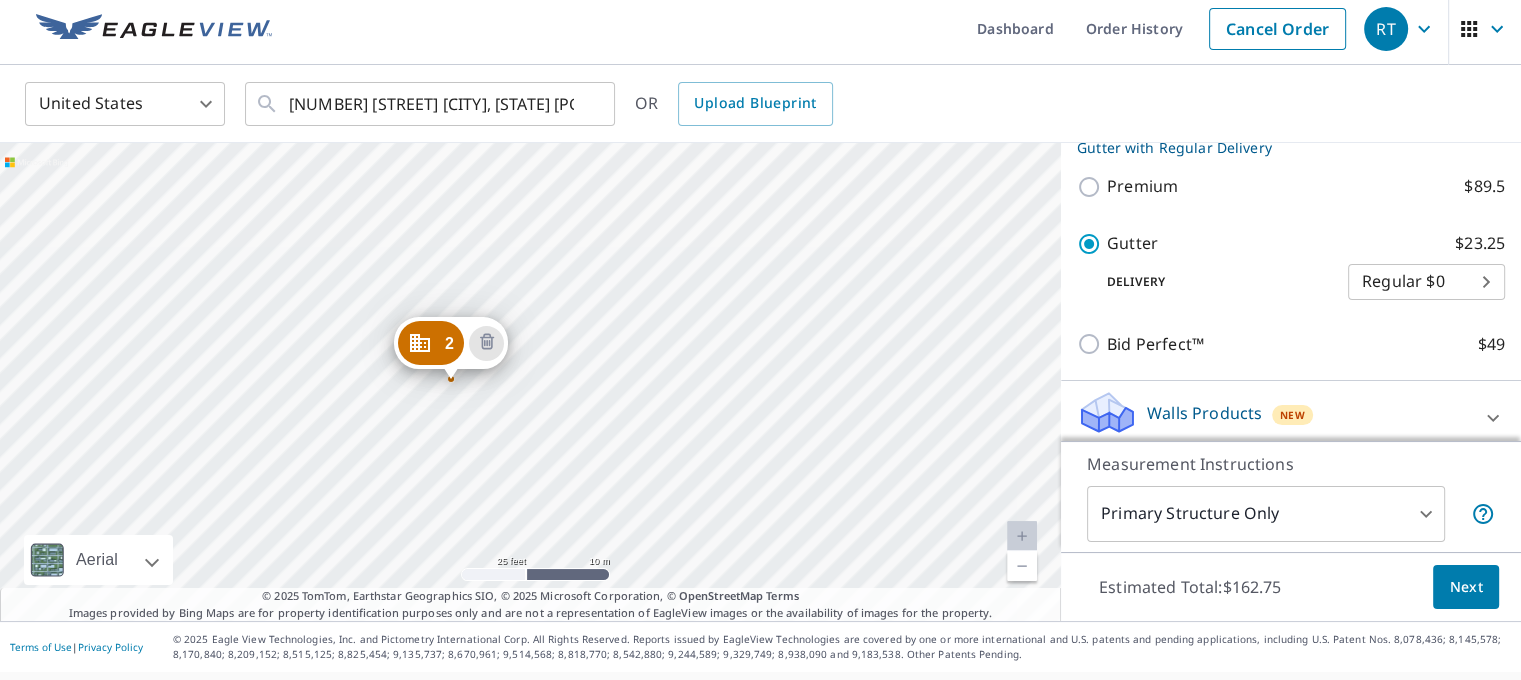 drag, startPoint x: 580, startPoint y: 425, endPoint x: 717, endPoint y: 185, distance: 276.34943 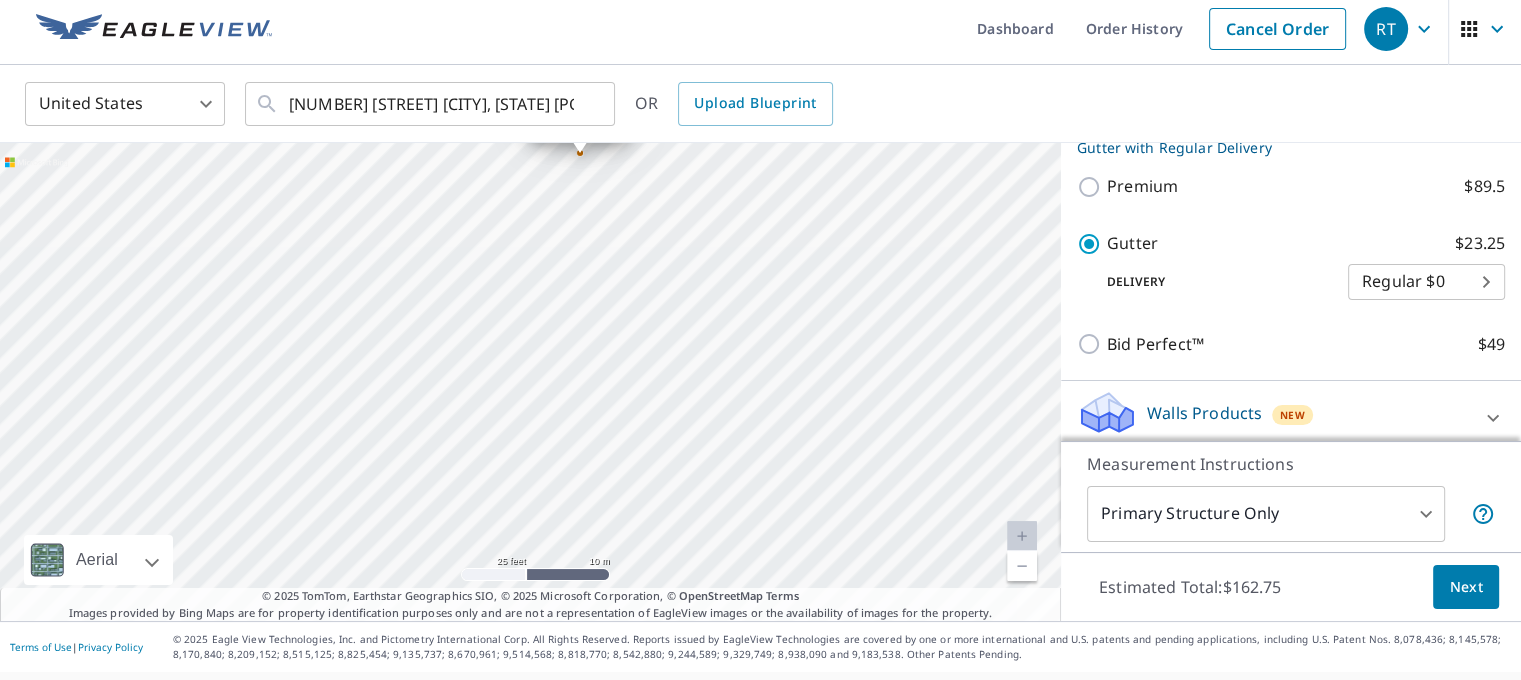 drag, startPoint x: 595, startPoint y: 347, endPoint x: 691, endPoint y: 176, distance: 196.10457 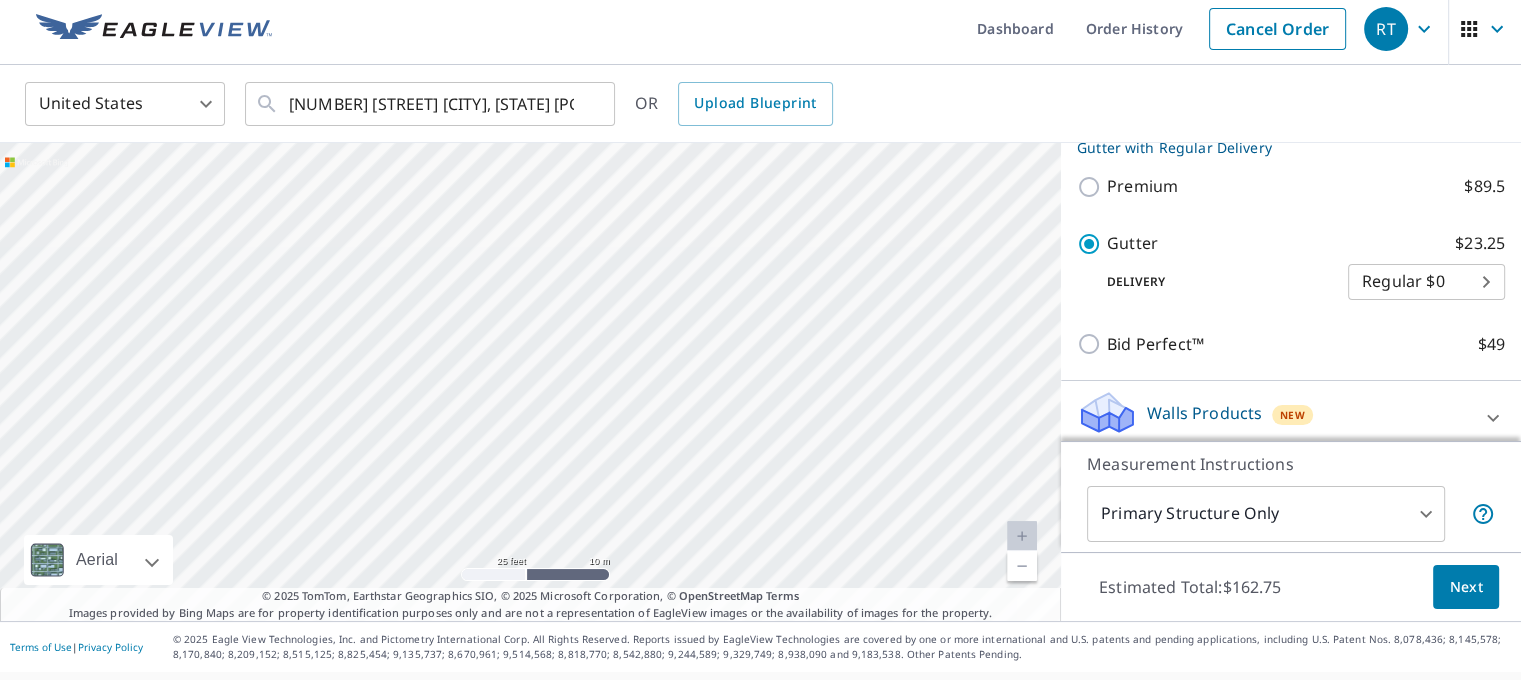 drag, startPoint x: 592, startPoint y: 389, endPoint x: 668, endPoint y: 263, distance: 147.14618 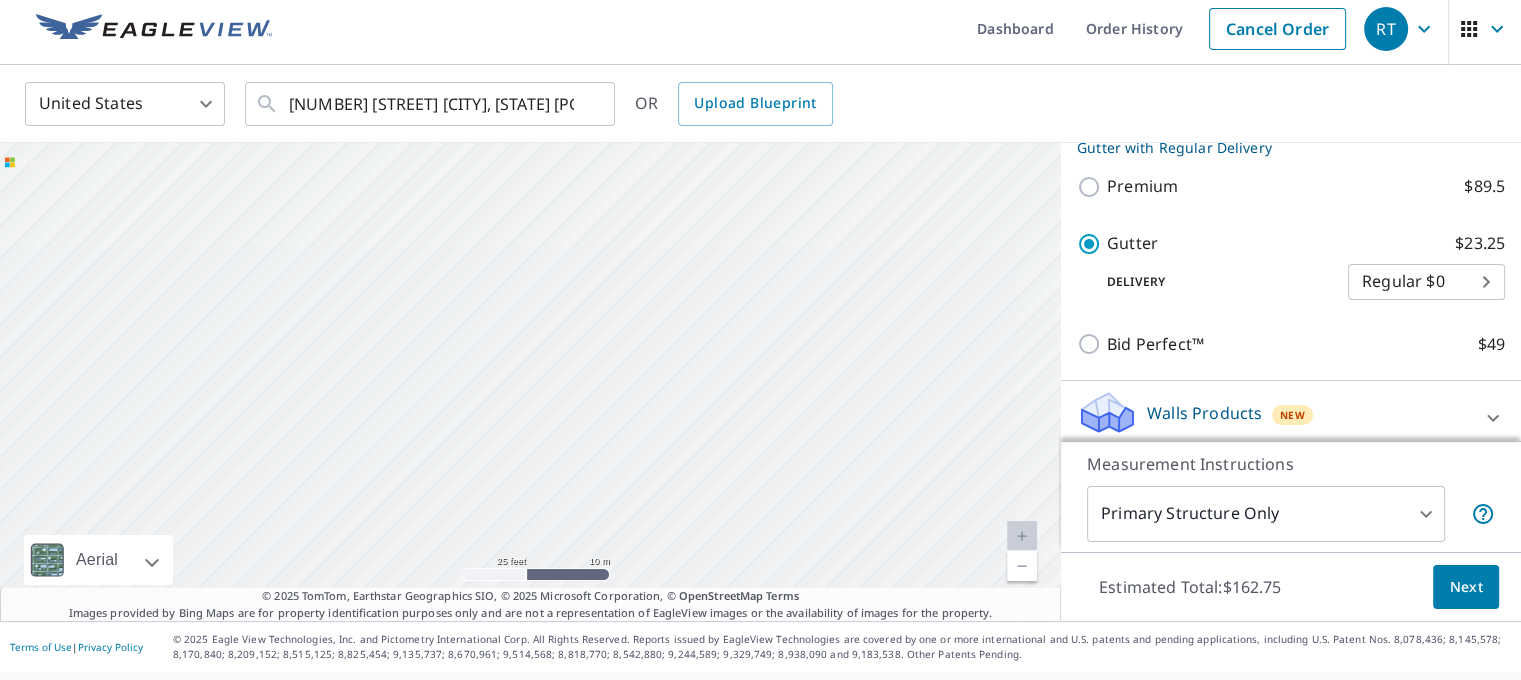 drag, startPoint x: 538, startPoint y: 463, endPoint x: 619, endPoint y: 318, distance: 166.09033 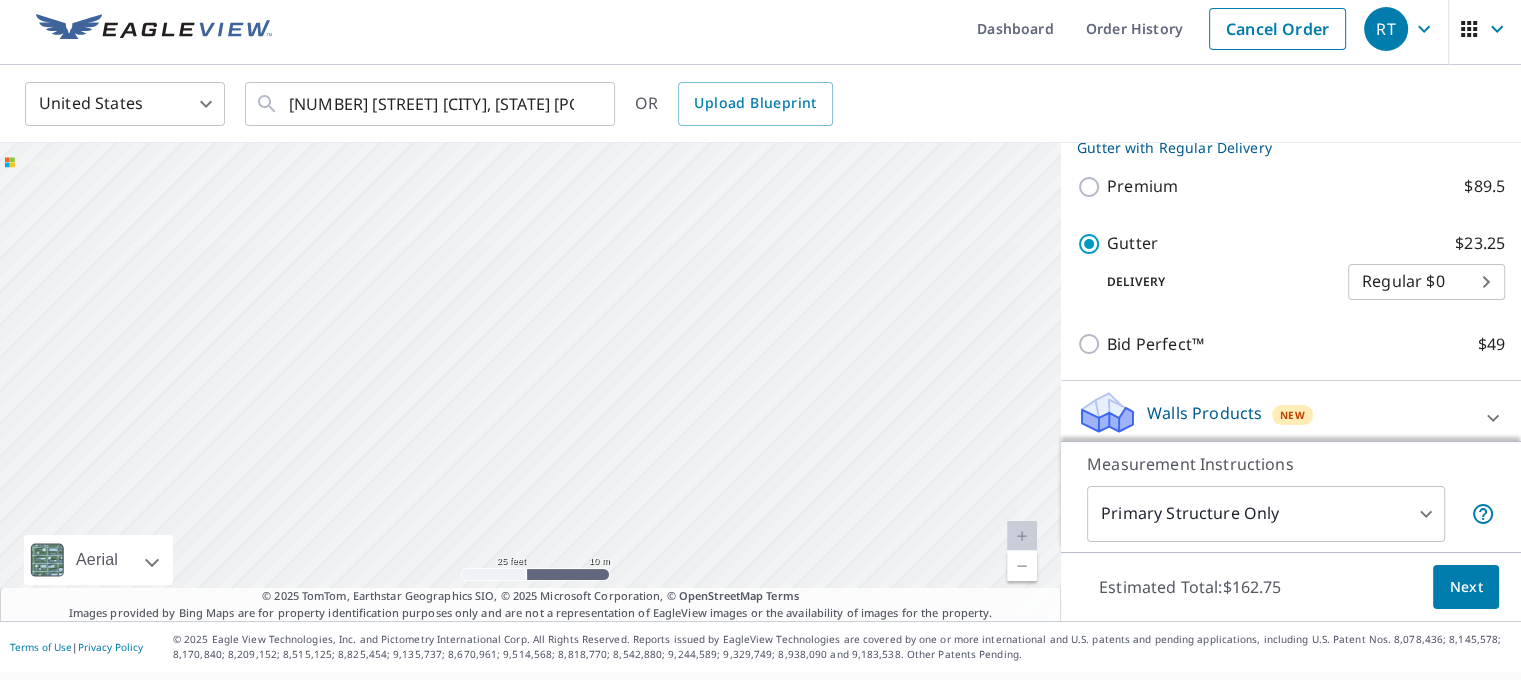 click on "2 [NUMBER] [STREET] [CITY], [STATE] [POSTAL_CODE] 3 [NUMBER] [STREET] [CITY], [STATE] [POSTAL_CODE] 4 [NUMBER] [STREET] [CITY], [STATE] [POSTAL_CODE] 5 [NUMBER] [STREET] [CITY], [STATE] [POSTAL_CODE] 6 [NUMBER] [STREET] [CITY], [STATE] [POSTAL_CODE] 7 [NUMBER] [STREET] [CITY], [STATE] [POSTAL_CODE] 1 [NUMBER] [STREET] [CITY], [STATE] [POSTAL_CODE]" at bounding box center (530, 382) 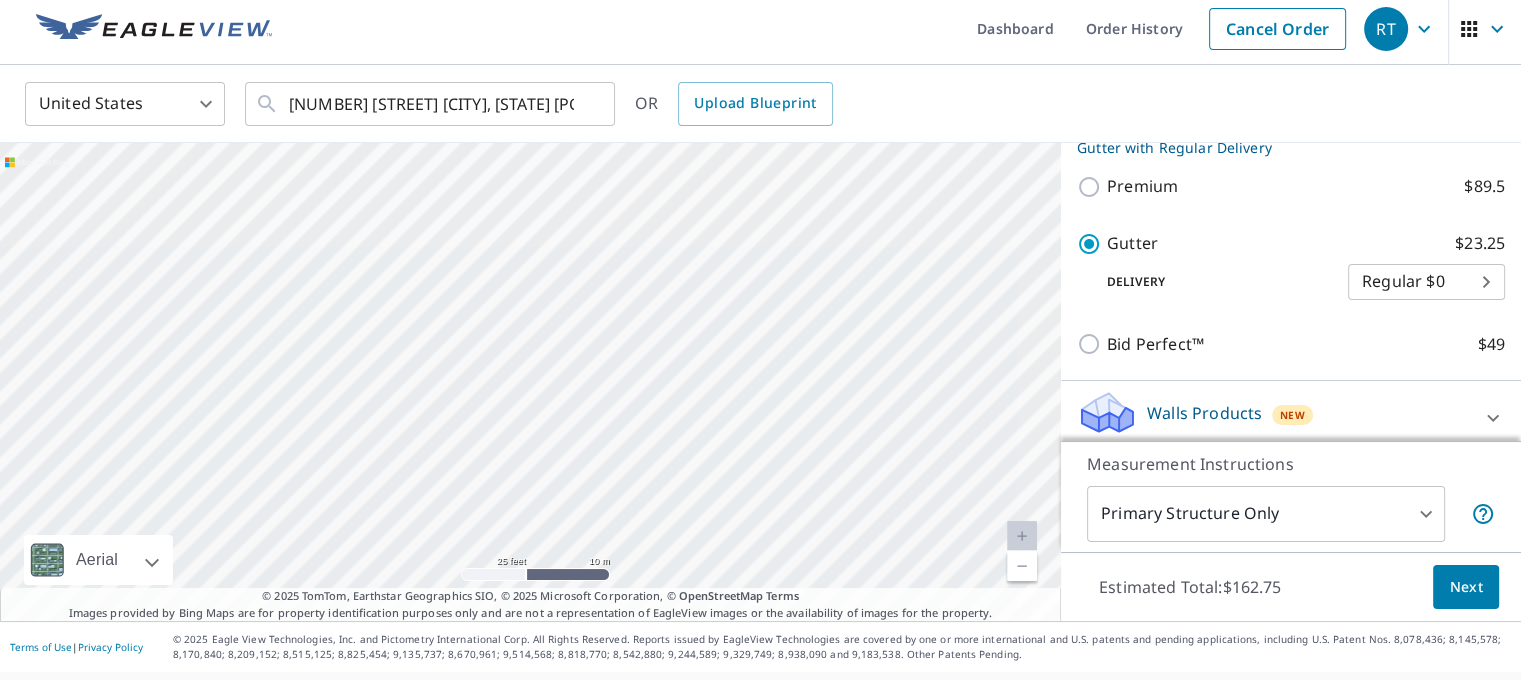 drag, startPoint x: 556, startPoint y: 425, endPoint x: 594, endPoint y: 330, distance: 102.31813 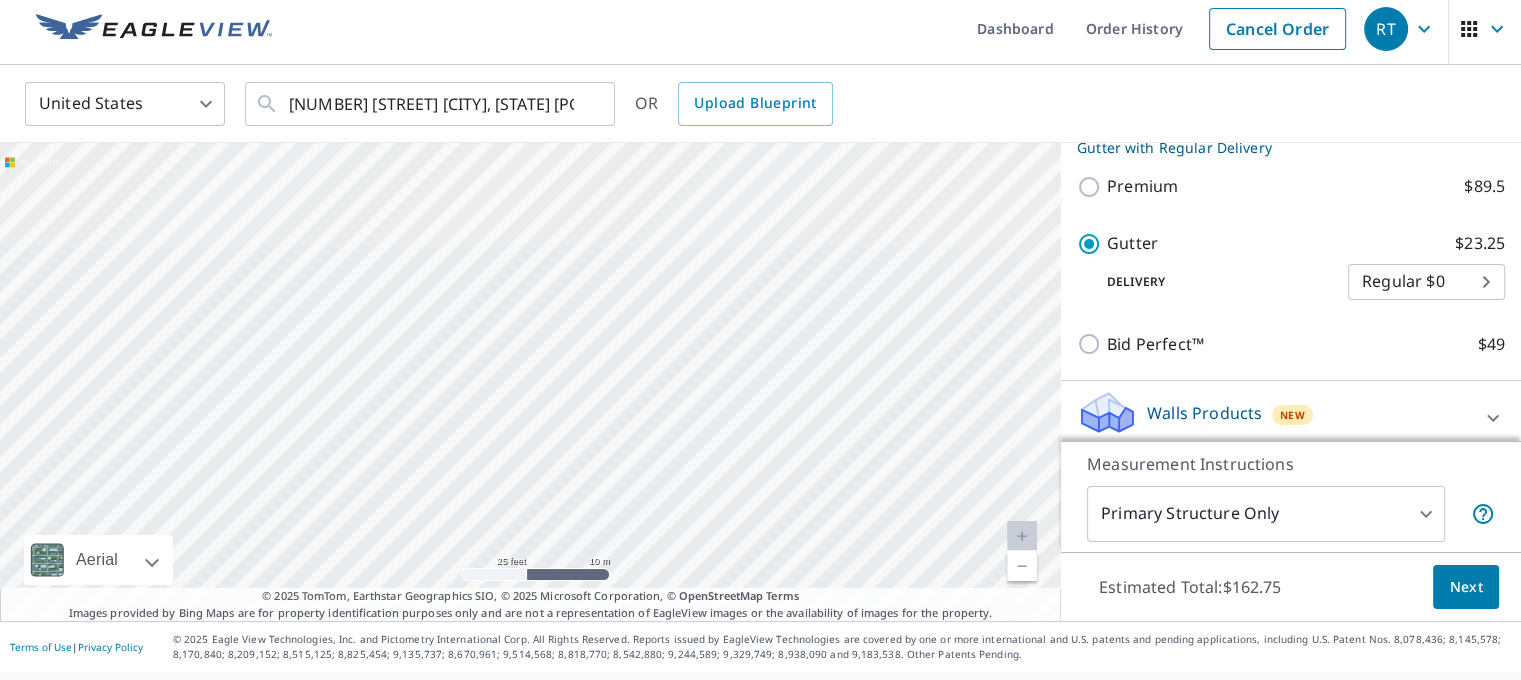 click on "2 [NUMBER] [STREET] [CITY], [STATE] [POSTAL_CODE] 3 [NUMBER] [STREET] [CITY], [STATE] [POSTAL_CODE] 4 [NUMBER] [STREET] [CITY], [STATE] [POSTAL_CODE] 5 [NUMBER] [STREET] [CITY], [STATE] [POSTAL_CODE] 6 [NUMBER] [STREET] [CITY], [STATE] [POSTAL_CODE] 7 [NUMBER] [STREET] [CITY], [STATE] [POSTAL_CODE] 1 [NUMBER] [STREET] [CITY], [STATE] [POSTAL_CODE]" at bounding box center [530, 382] 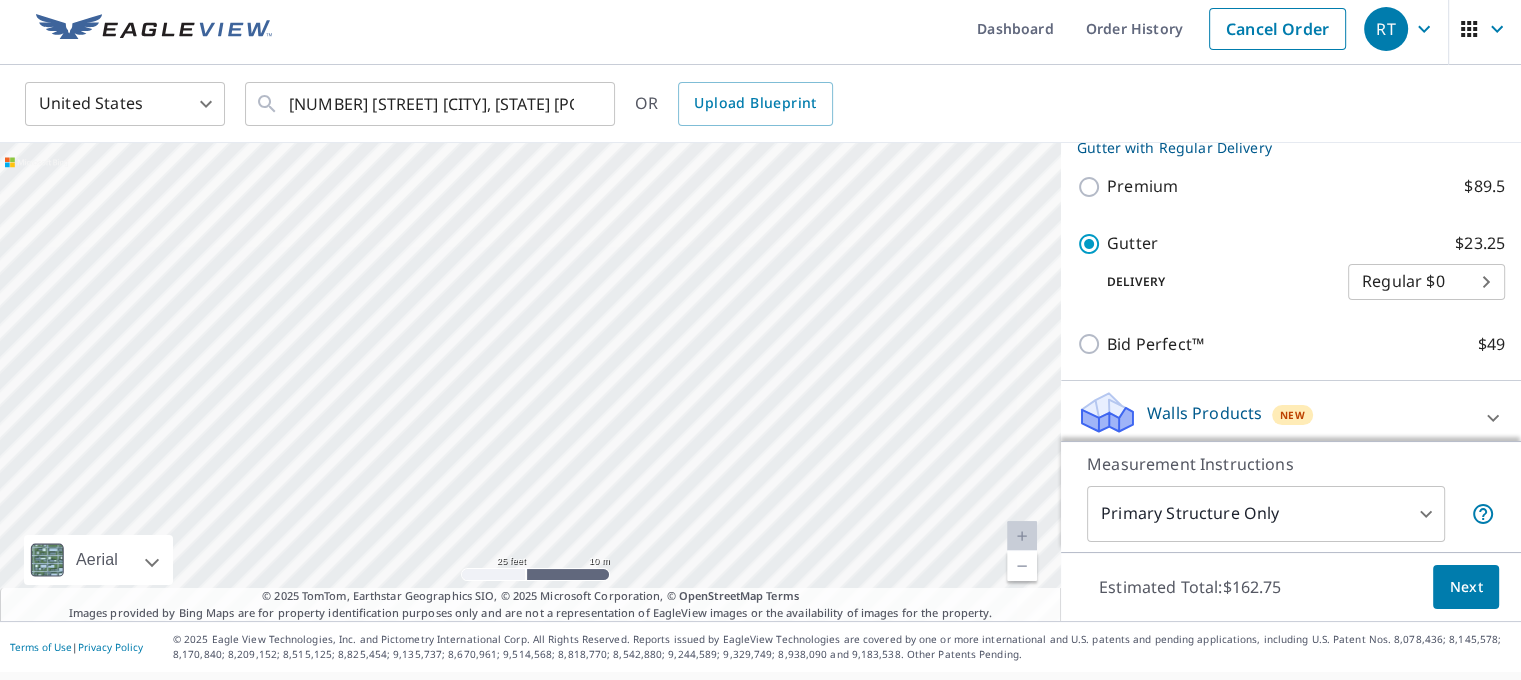 drag, startPoint x: 544, startPoint y: 437, endPoint x: 644, endPoint y: 255, distance: 207.6632 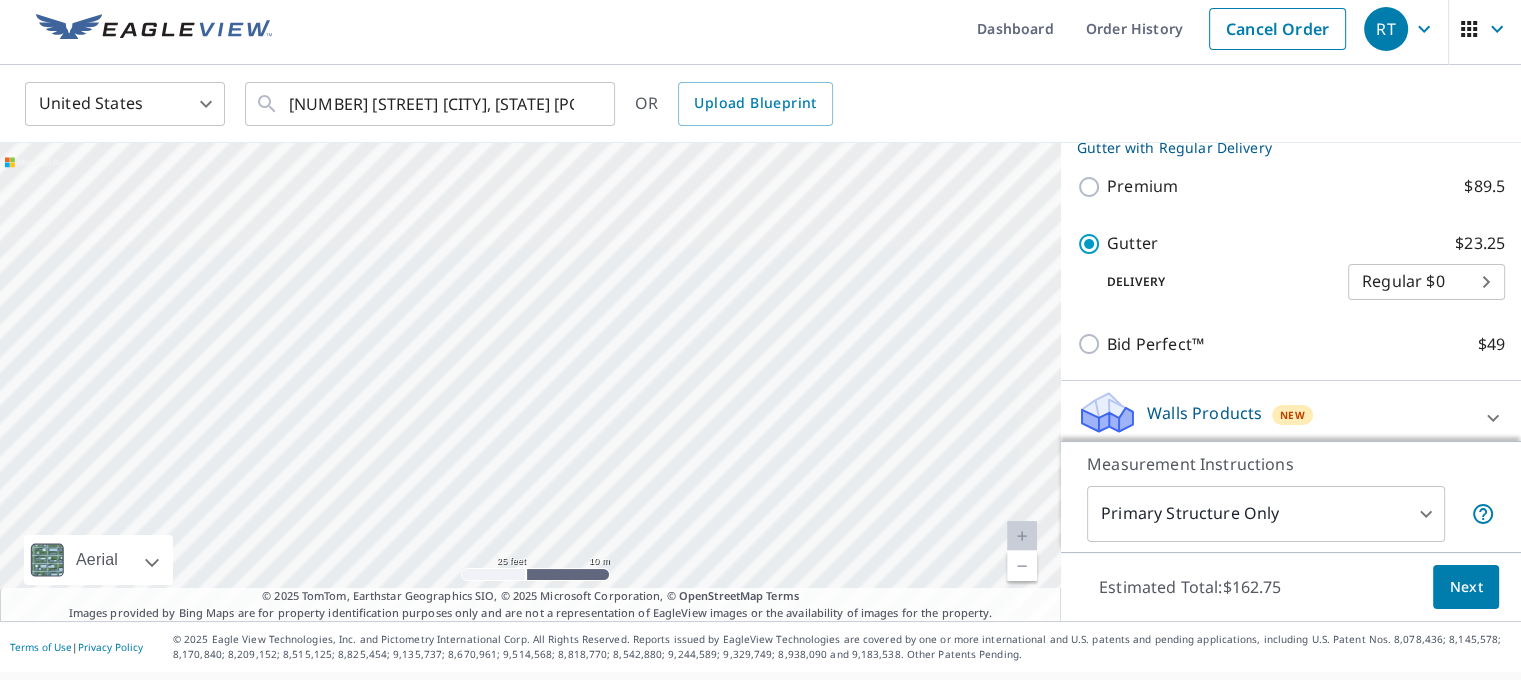 click on "2 [NUMBER] [STREET] [CITY], [STATE] [POSTAL_CODE] 3 [NUMBER] [STREET] [CITY], [STATE] [POSTAL_CODE] 4 [NUMBER] [STREET] [CITY], [STATE] [POSTAL_CODE] 5 [NUMBER] [STREET] [CITY], [STATE] [POSTAL_CODE] 6 [NUMBER] [STREET] [CITY], [STATE] [POSTAL_CODE] 7 [NUMBER] [STREET] [CITY], [STATE] [POSTAL_CODE] 1 [NUMBER] [STREET] [CITY], [STATE] [POSTAL_CODE]" at bounding box center (530, 382) 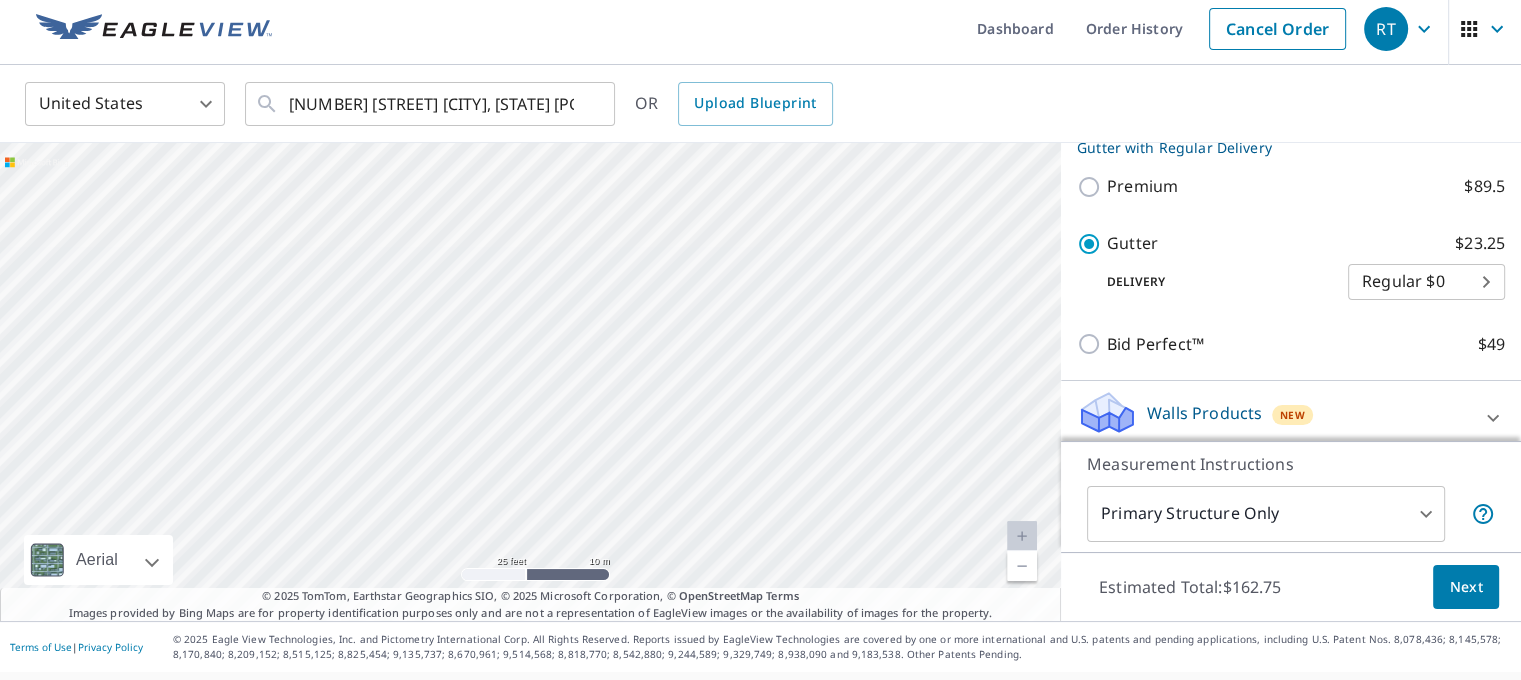 drag, startPoint x: 566, startPoint y: 451, endPoint x: 632, endPoint y: 282, distance: 181.43042 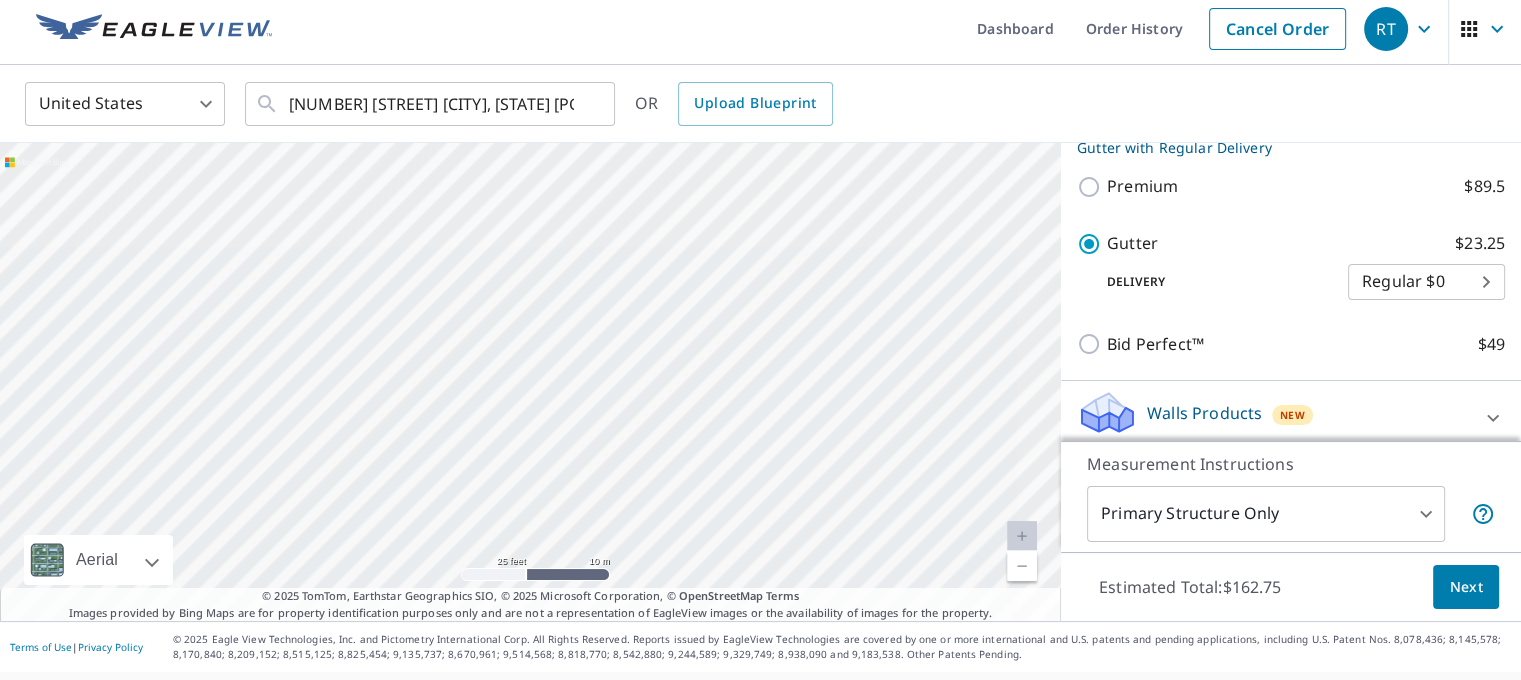 drag, startPoint x: 603, startPoint y: 351, endPoint x: 676, endPoint y: 283, distance: 99.764725 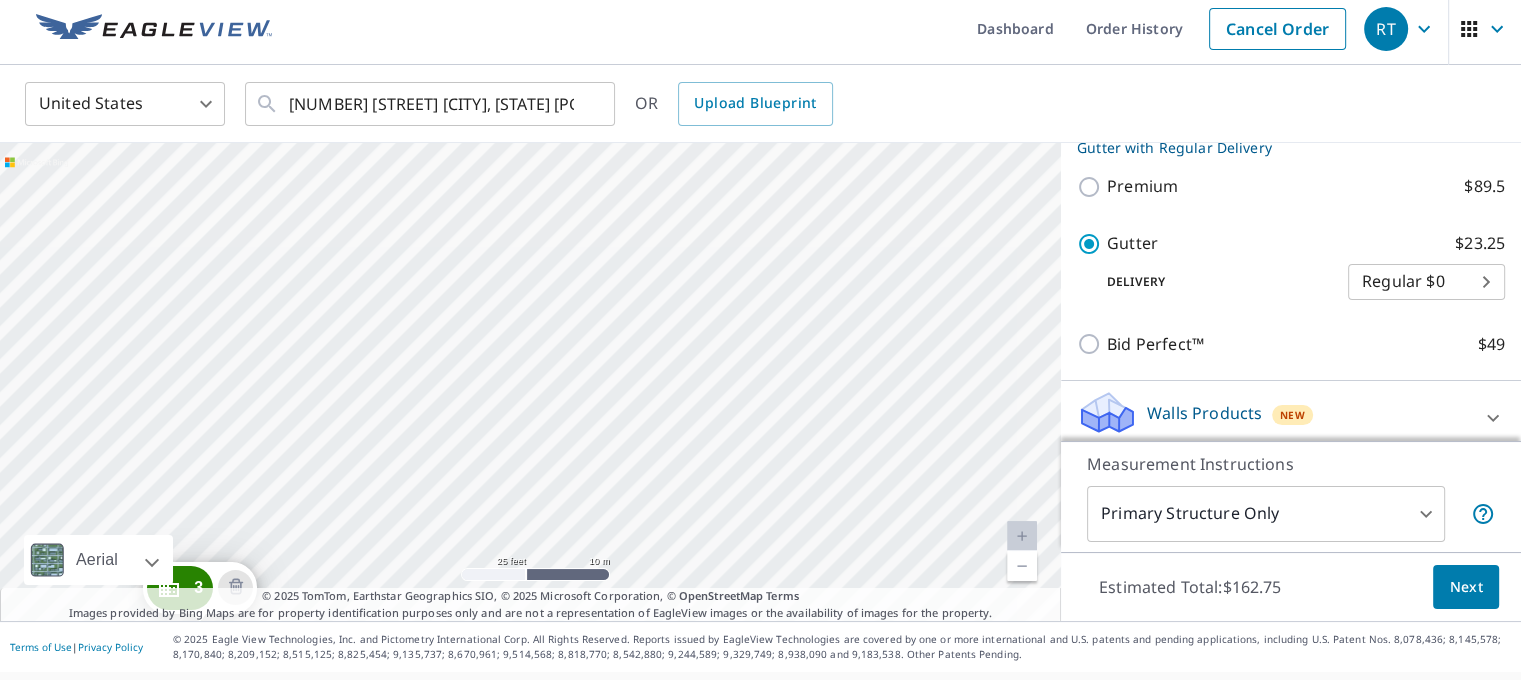drag, startPoint x: 582, startPoint y: 424, endPoint x: 638, endPoint y: 303, distance: 133.33041 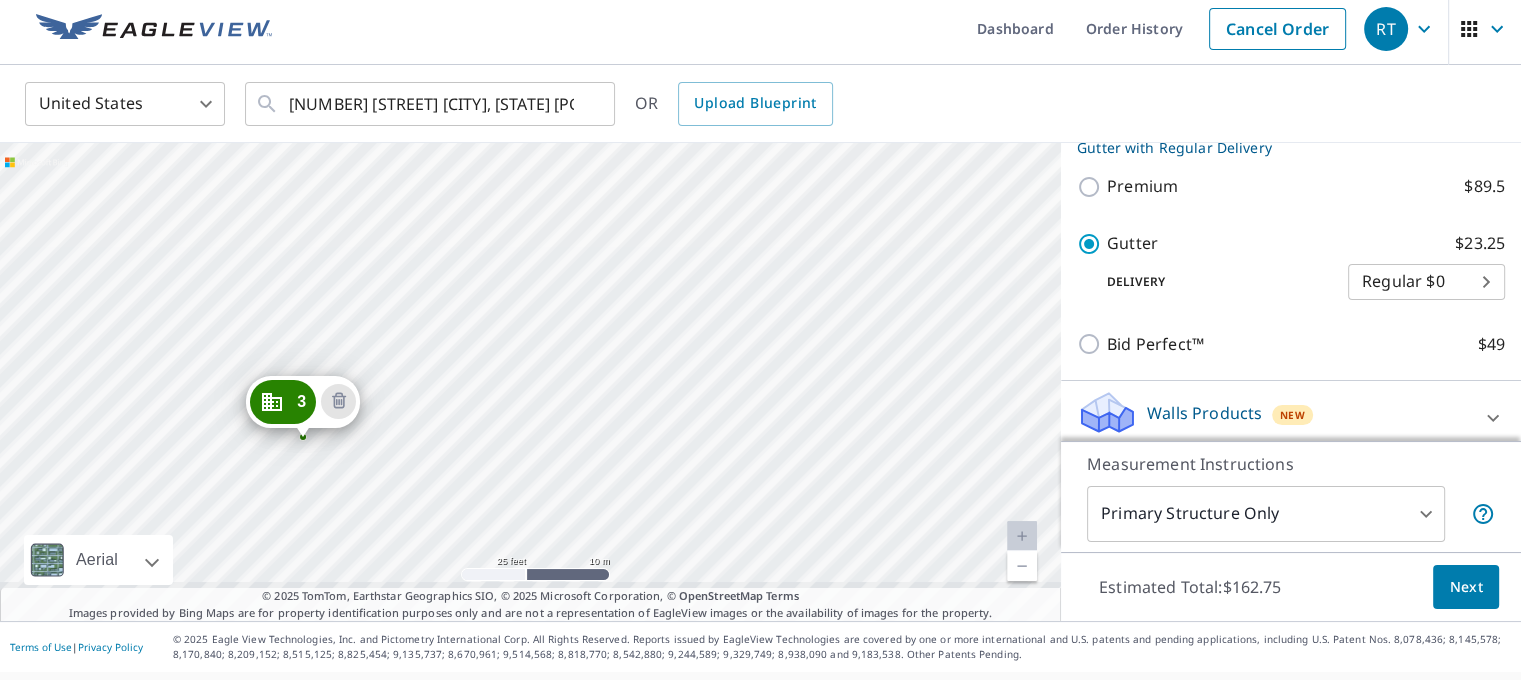 drag, startPoint x: 662, startPoint y: 287, endPoint x: 690, endPoint y: 245, distance: 50.47772 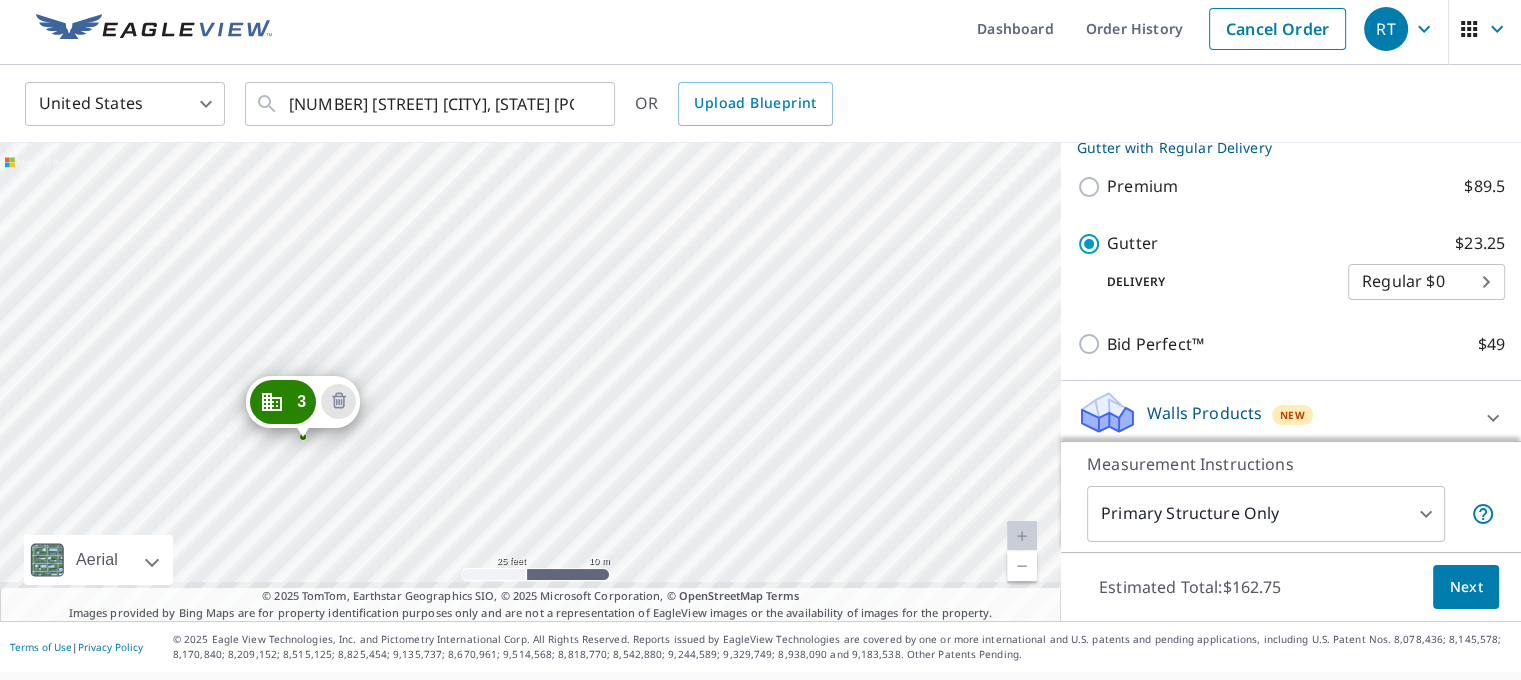 click on "2 [NUMBER] [STREET] [CITY], [STATE] [POSTAL_CODE] 3 [NUMBER] [STREET] [CITY], [STATE] [POSTAL_CODE] 4 [NUMBER] [STREET] [CITY], [STATE] [POSTAL_CODE] 5 [NUMBER] [STREET] [CITY], [STATE] [POSTAL_CODE] 6 [NUMBER] [STREET] [CITY], [STATE] [POSTAL_CODE] 7 [NUMBER] [STREET] [CITY], [STATE] [POSTAL_CODE] 1 [NUMBER] [STREET] [CITY], [STATE] [POSTAL_CODE]" at bounding box center (530, 382) 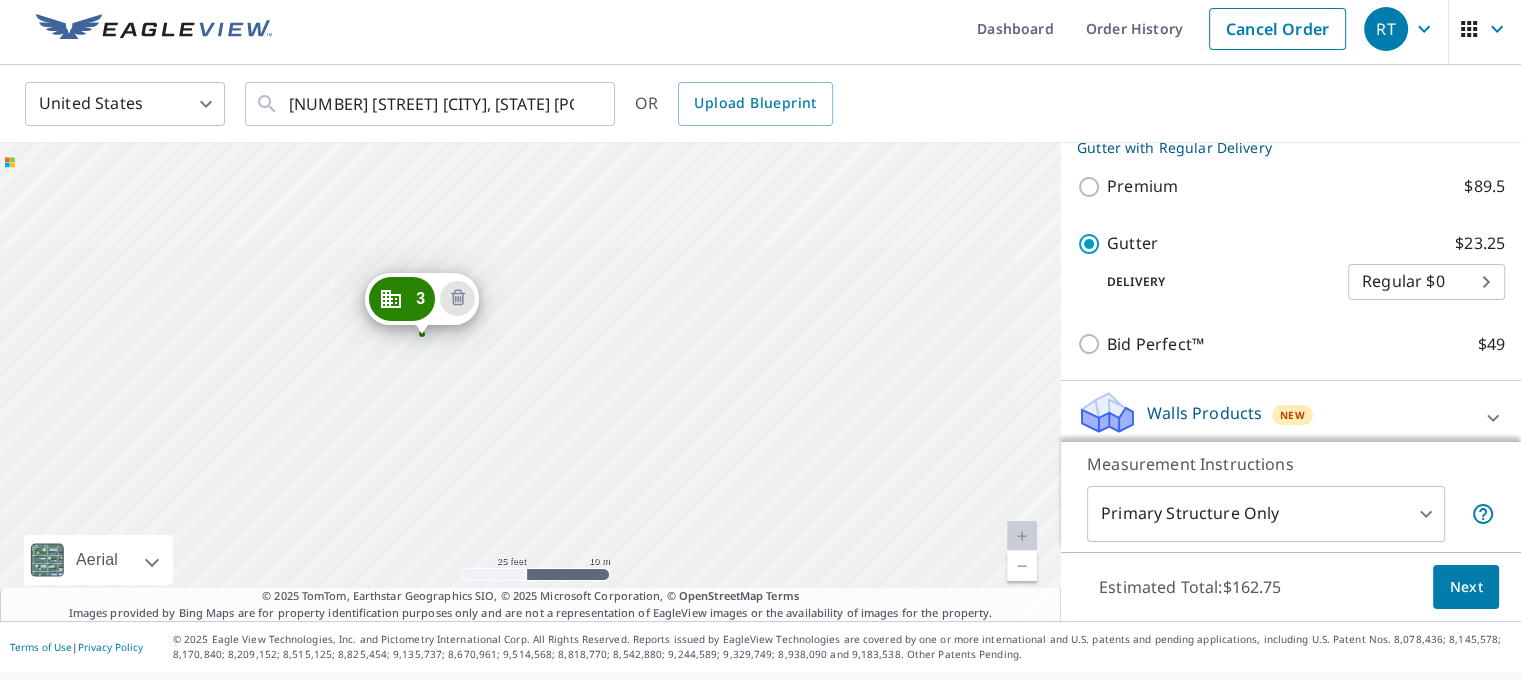 drag, startPoint x: 612, startPoint y: 378, endPoint x: 709, endPoint y: 309, distance: 119.03781 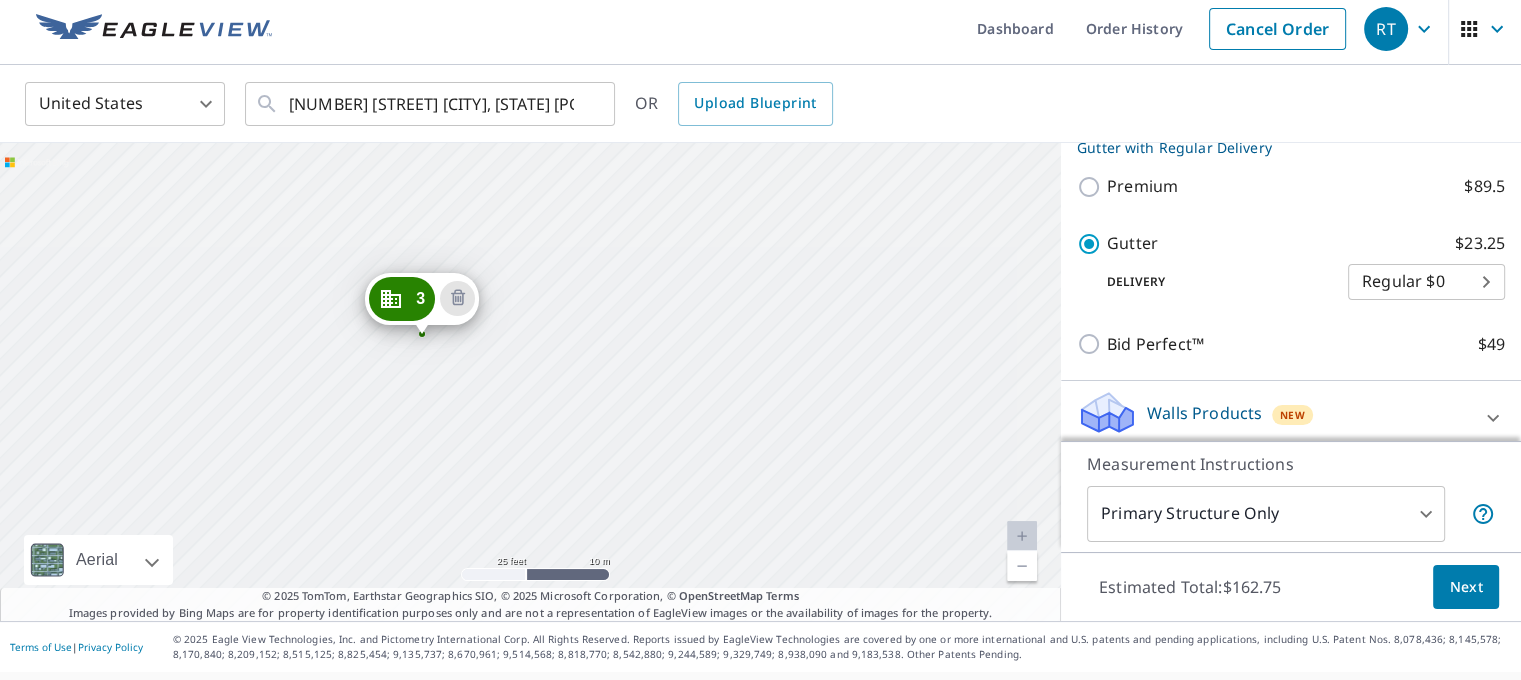 click on "2 [NUMBER] [STREET] [CITY], [STATE] [POSTAL_CODE] 3 [NUMBER] [STREET] [CITY], [STATE] [POSTAL_CODE] 4 [NUMBER] [STREET] [CITY], [STATE] [POSTAL_CODE] 5 [NUMBER] [STREET] [CITY], [STATE] [POSTAL_CODE] 6 [NUMBER] [STREET] [CITY], [STATE] [POSTAL_CODE] 7 [NUMBER] [STREET] [CITY], [STATE] [POSTAL_CODE] 1 [NUMBER] [STREET] [CITY], [STATE] [POSTAL_CODE]" at bounding box center [530, 382] 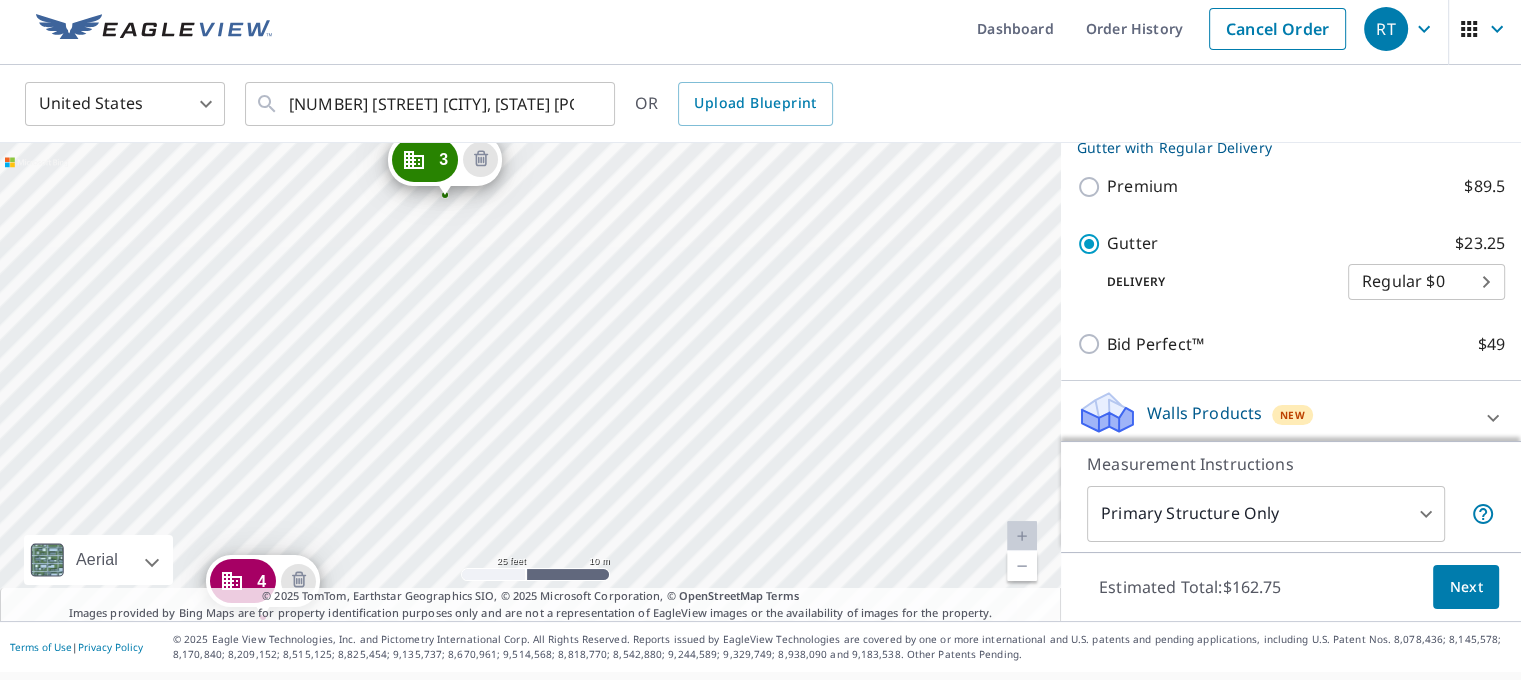 drag, startPoint x: 740, startPoint y: 231, endPoint x: 733, endPoint y: 157, distance: 74.330345 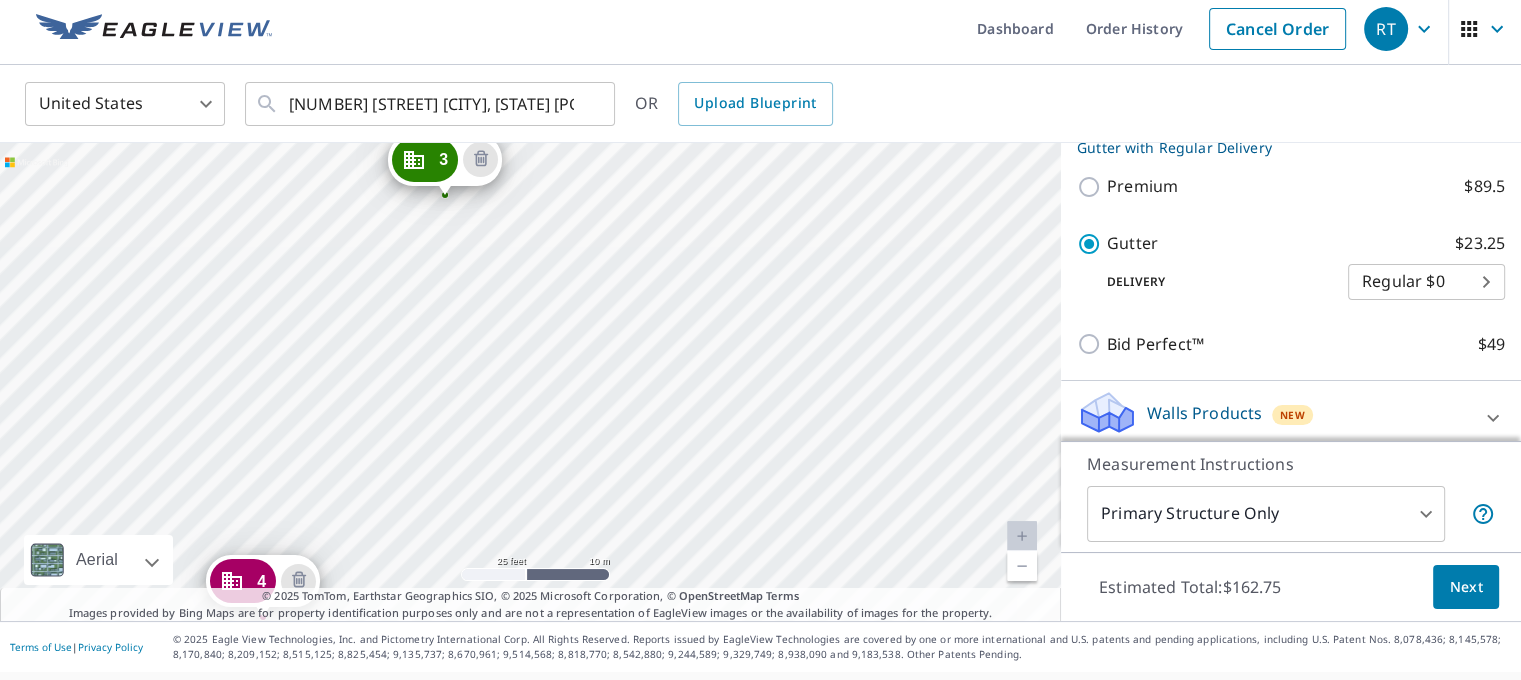 click on "2 [NUMBER] [STREET] [CITY], [STATE] [POSTAL_CODE] 3 [NUMBER] [STREET] [CITY], [STATE] [POSTAL_CODE] 4 [NUMBER] [STREET] [CITY], [STATE] [POSTAL_CODE] 5 [NUMBER] [STREET] [CITY], [STATE] [POSTAL_CODE] 6 [NUMBER] [STREET] [CITY], [STATE] [POSTAL_CODE] 7 [NUMBER] [STREET] [CITY], [STATE] [POSTAL_CODE] 1 [NUMBER] [STREET] [CITY], [STATE] [POSTAL_CODE]" at bounding box center (530, 382) 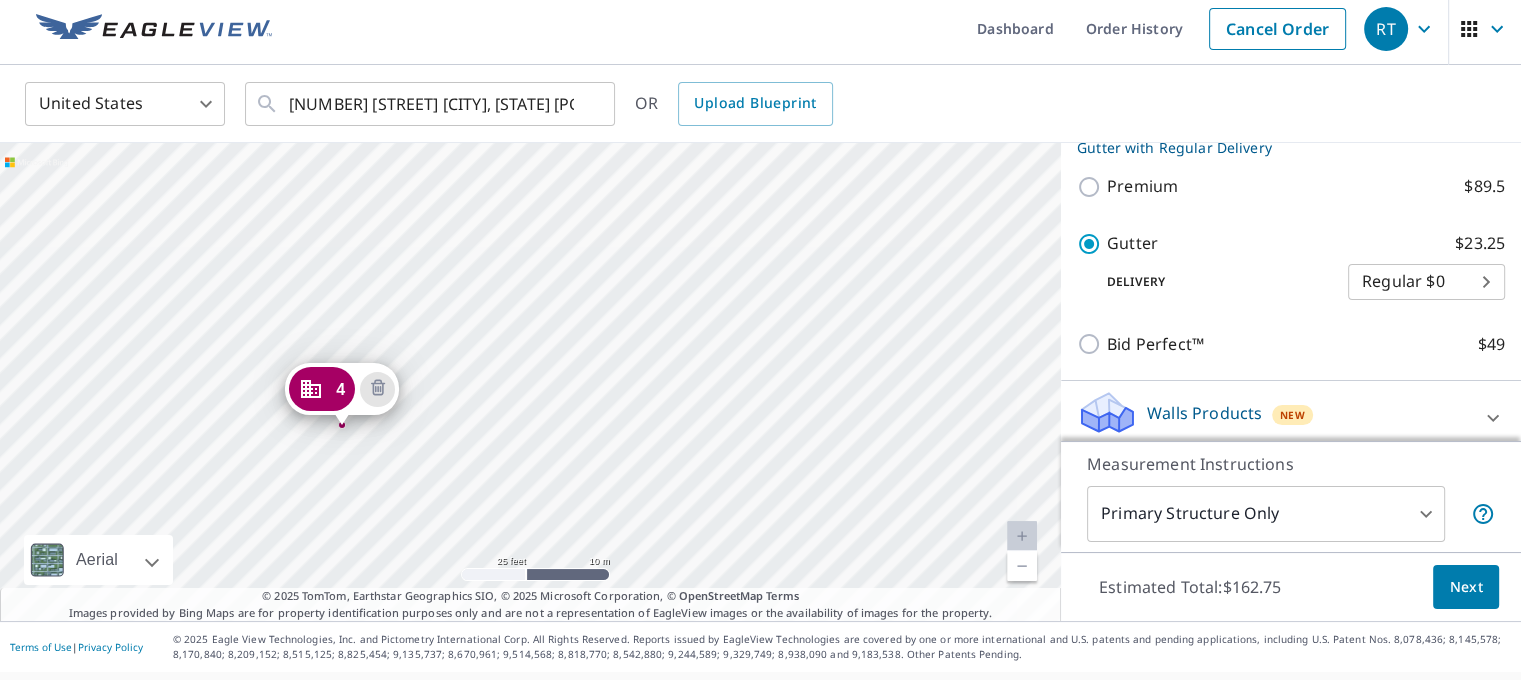 drag, startPoint x: 627, startPoint y: 480, endPoint x: 608, endPoint y: 451, distance: 34.669872 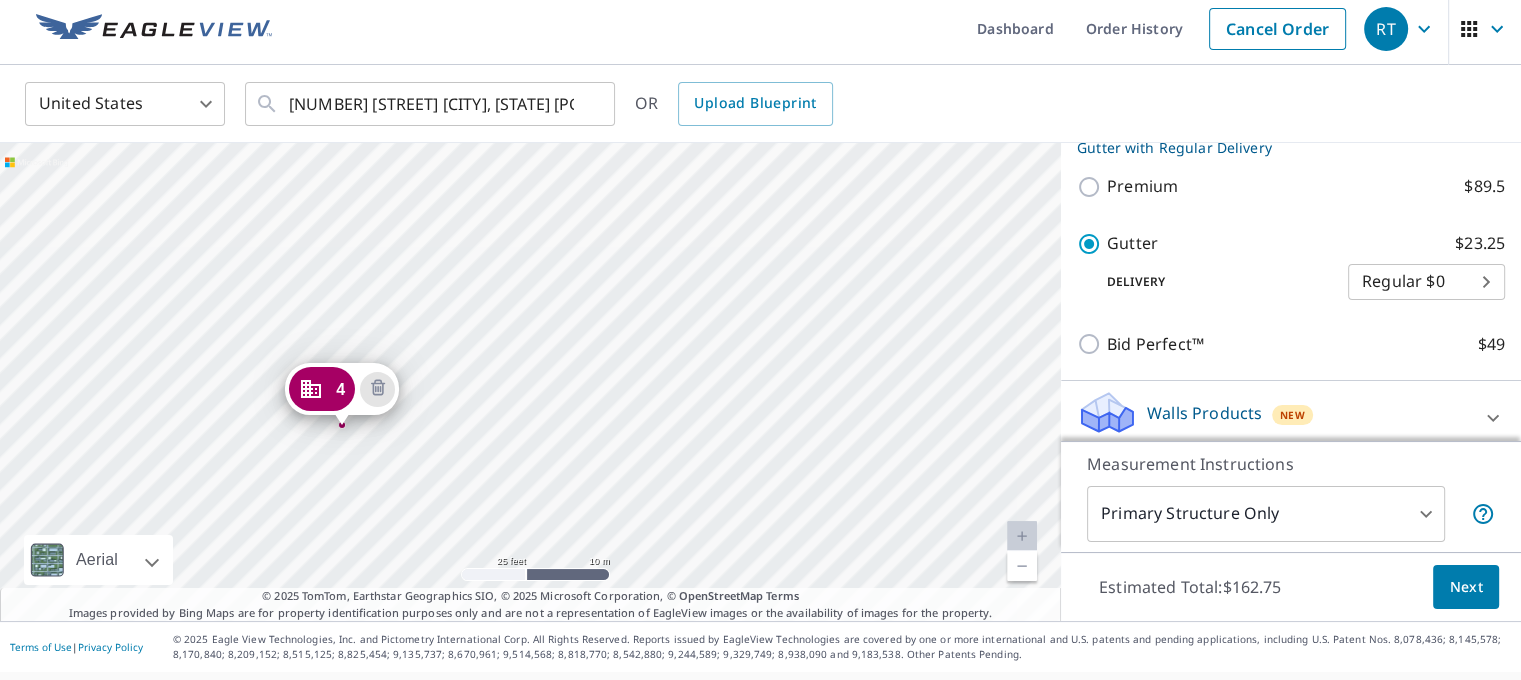 click on "2 [NUMBER] [STREET] [CITY], [STATE] [POSTAL_CODE] 3 [NUMBER] [STREET] [CITY], [STATE] [POSTAL_CODE] 4 [NUMBER] [STREET] [CITY], [STATE] [POSTAL_CODE] 5 [NUMBER] [STREET] [CITY], [STATE] [POSTAL_CODE] 6 [NUMBER] [STREET] [CITY], [STATE] [POSTAL_CODE] 7 [NUMBER] [STREET] [CITY], [STATE] [POSTAL_CODE] 1 [NUMBER] [STREET] [CITY], [STATE] [POSTAL_CODE]" at bounding box center [530, 382] 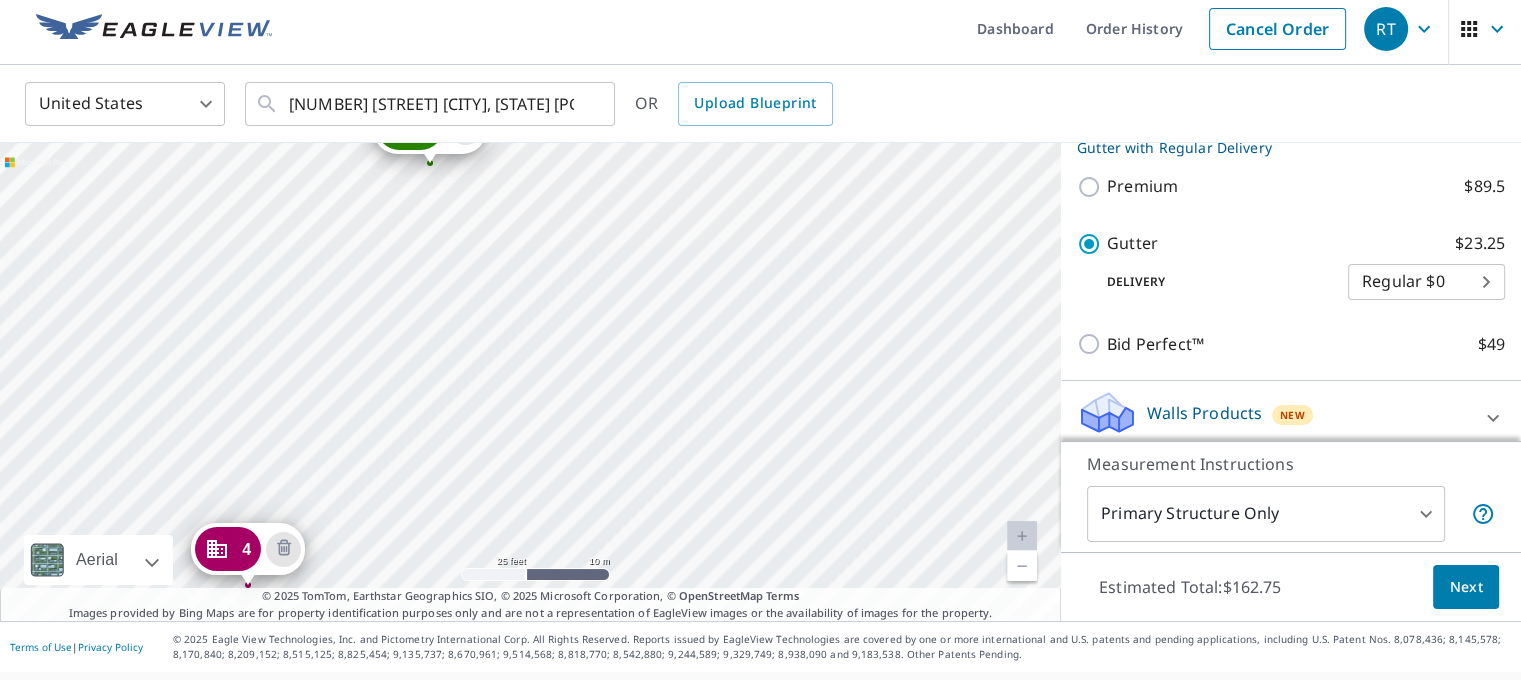 drag, startPoint x: 671, startPoint y: 337, endPoint x: 627, endPoint y: 419, distance: 93.05912 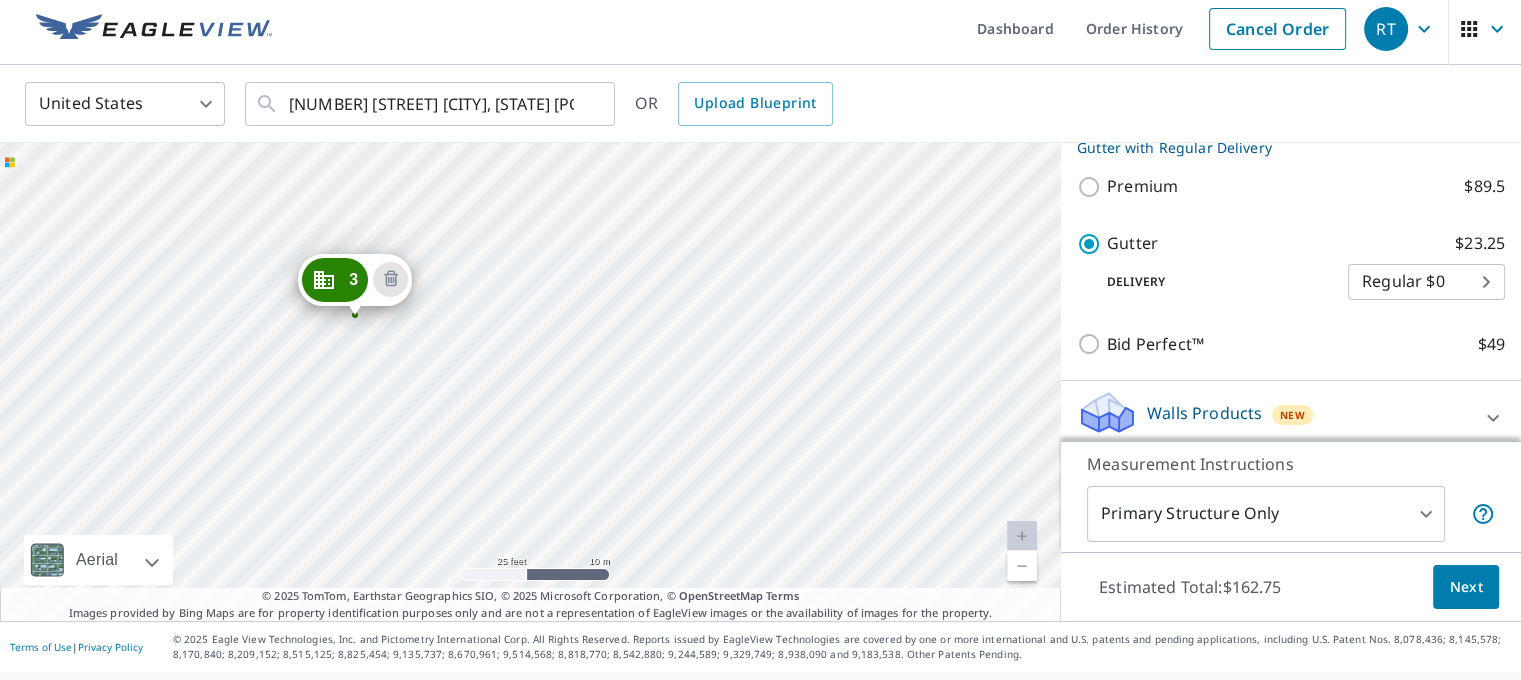 drag, startPoint x: 701, startPoint y: 275, endPoint x: 736, endPoint y: 168, distance: 112.578865 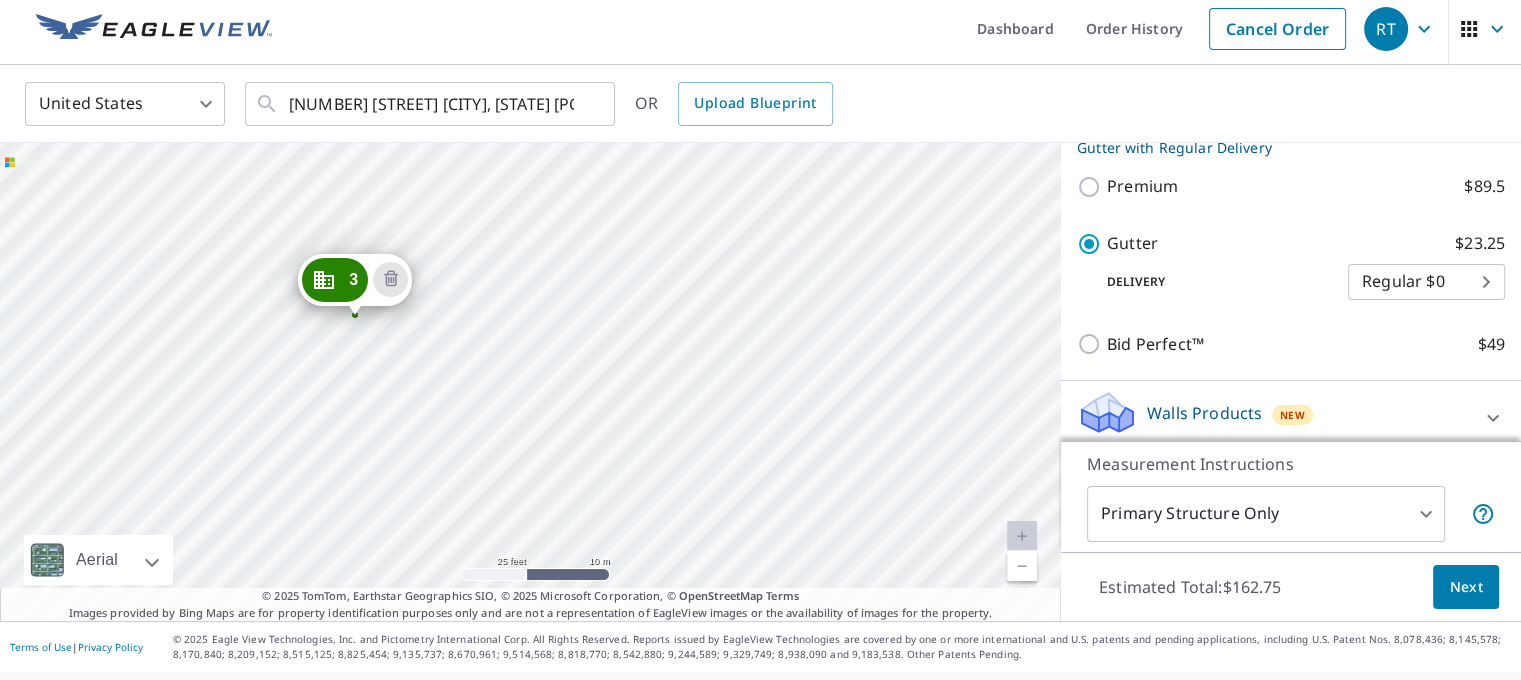 click on "2 [NUMBER] [STREET] [CITY], [STATE] [POSTAL_CODE] 3 [NUMBER] [STREET] [CITY], [STATE] [POSTAL_CODE] 4 [NUMBER] [STREET] [CITY], [STATE] [POSTAL_CODE] 5 [NUMBER] [STREET] [CITY], [STATE] [POSTAL_CODE] 6 [NUMBER] [STREET] [CITY], [STATE] [POSTAL_CODE] 7 [NUMBER] [STREET] [CITY], [STATE] [POSTAL_CODE] 1 [NUMBER] [STREET] [CITY], [STATE] [POSTAL_CODE]" at bounding box center [530, 382] 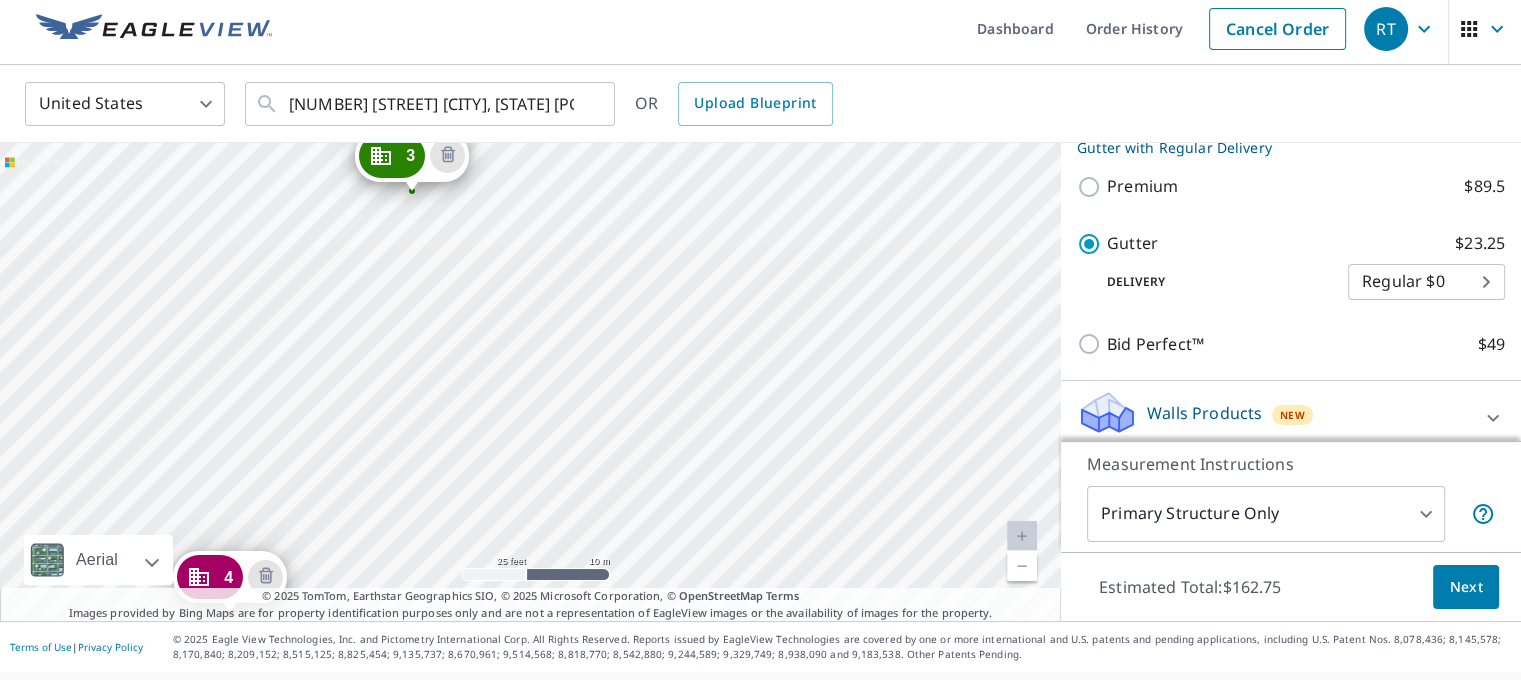 drag, startPoint x: 633, startPoint y: 453, endPoint x: 744, endPoint y: 247, distance: 234.00214 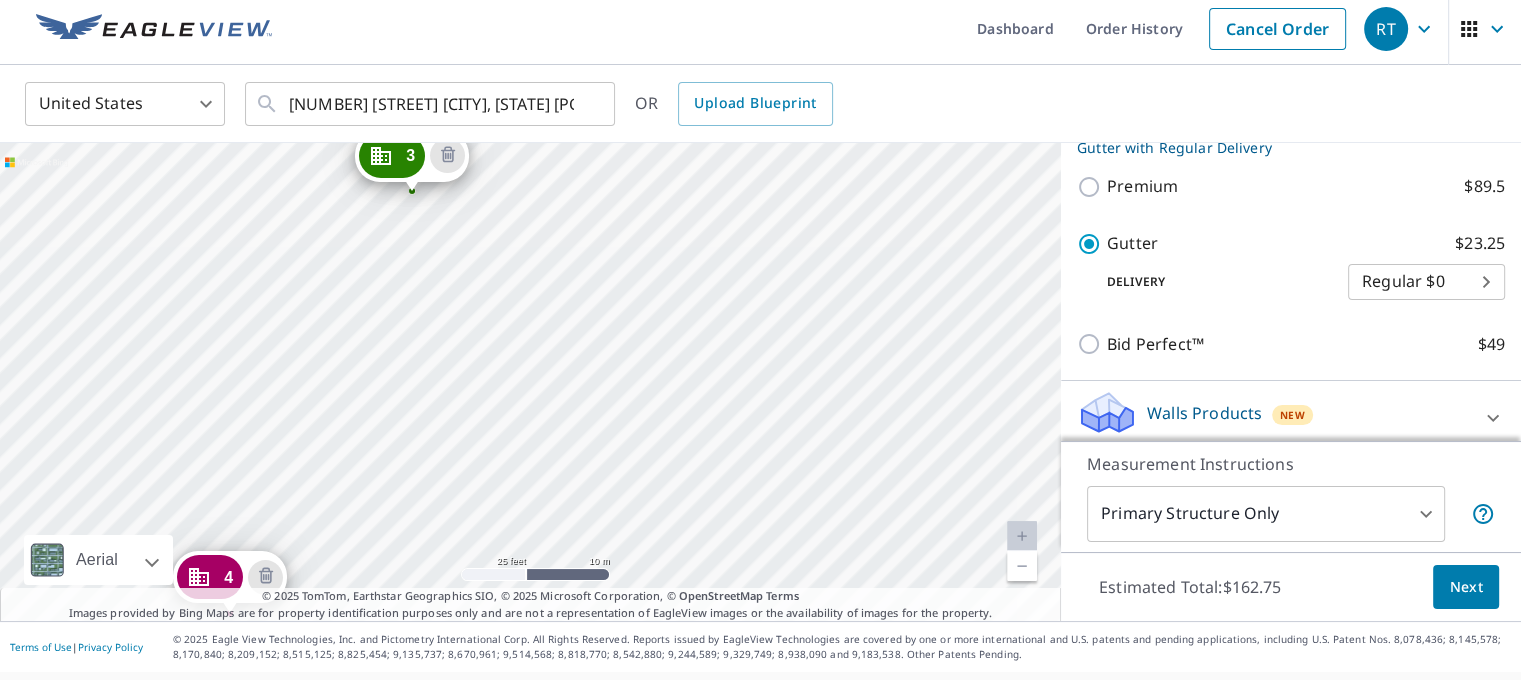 click on "2 [NUMBER] [STREET] [CITY], [STATE] [POSTAL_CODE] 3 [NUMBER] [STREET] [CITY], [STATE] [POSTAL_CODE] 4 [NUMBER] [STREET] [CITY], [STATE] [POSTAL_CODE] 5 [NUMBER] [STREET] [CITY], [STATE] [POSTAL_CODE] 6 [NUMBER] [STREET] [CITY], [STATE] [POSTAL_CODE] 7 [NUMBER] [STREET] [CITY], [STATE] [POSTAL_CODE] 1 [NUMBER] [STREET] [CITY], [STATE] [POSTAL_CODE]" at bounding box center [530, 382] 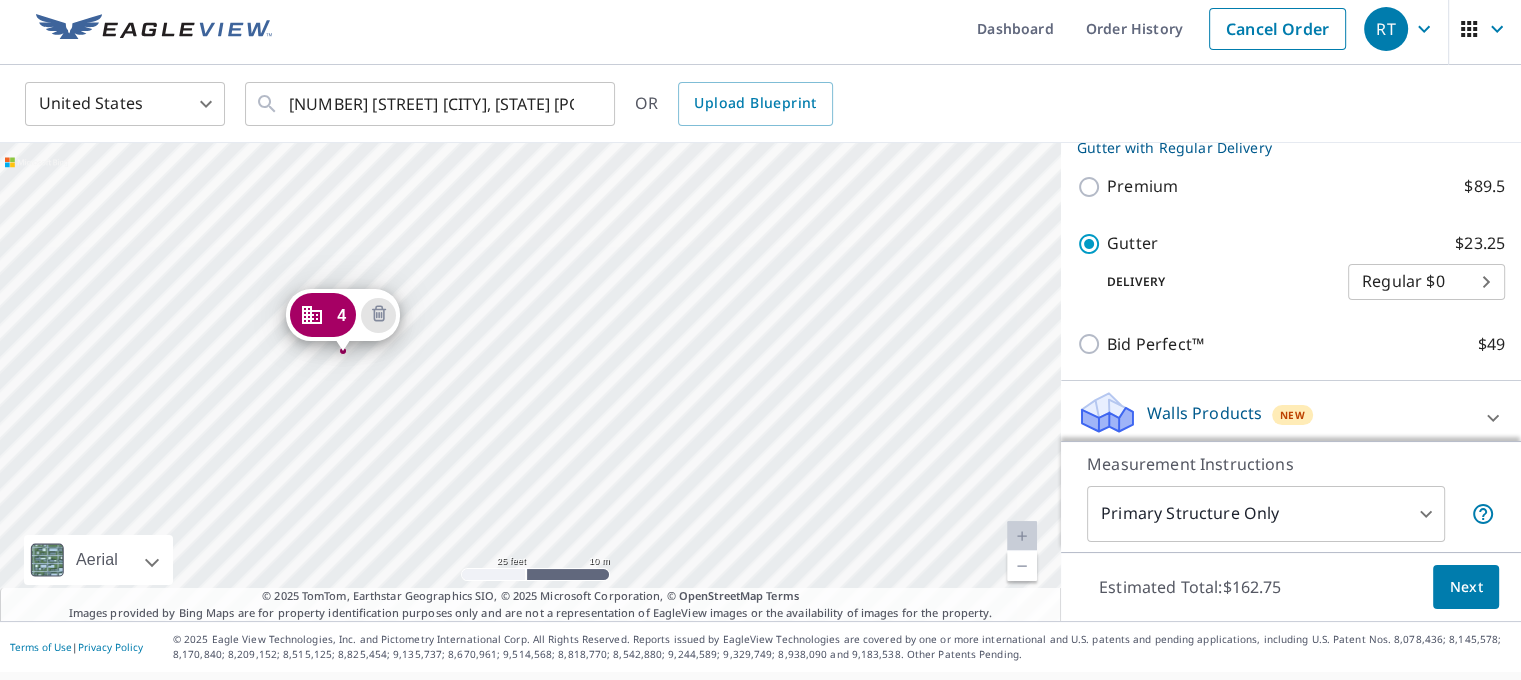 drag, startPoint x: 668, startPoint y: 460, endPoint x: 716, endPoint y: 300, distance: 167.0449 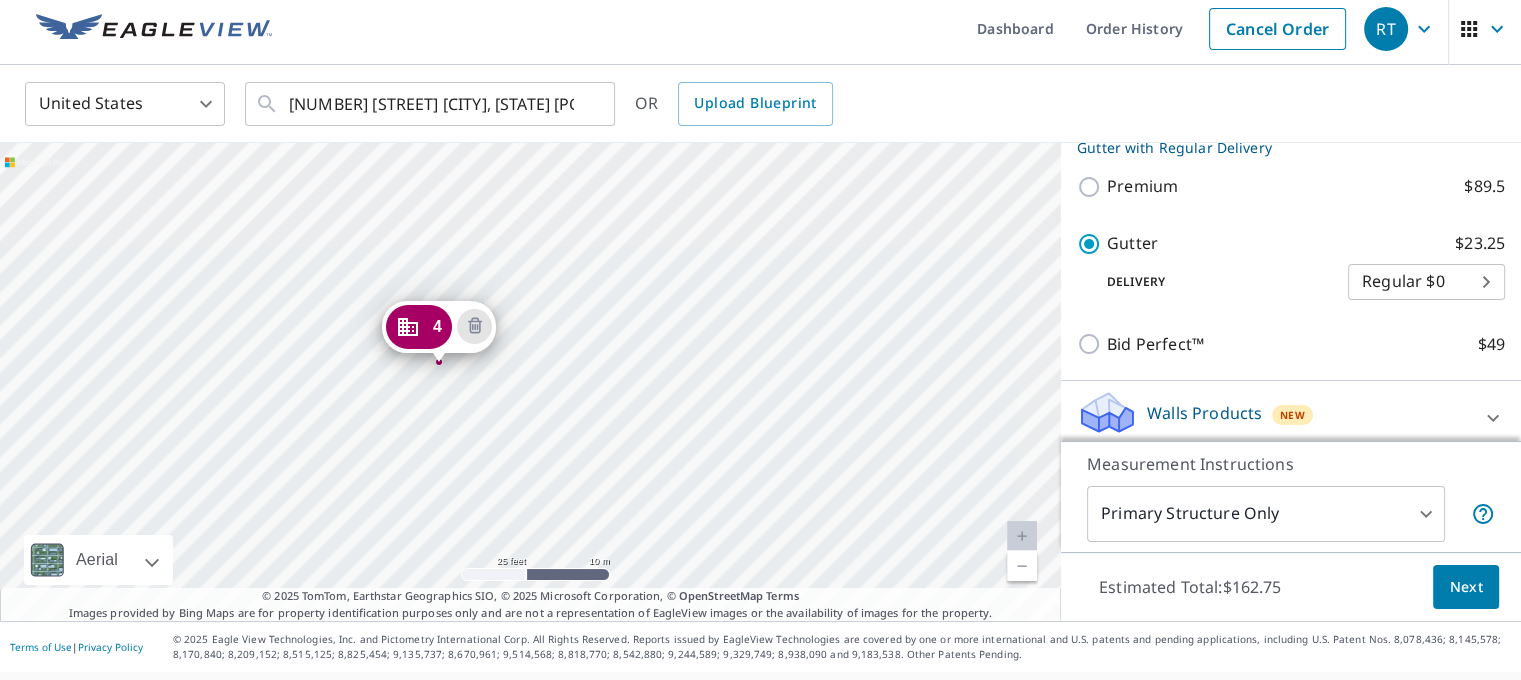 drag, startPoint x: 329, startPoint y: 299, endPoint x: 426, endPoint y: 313, distance: 98.005104 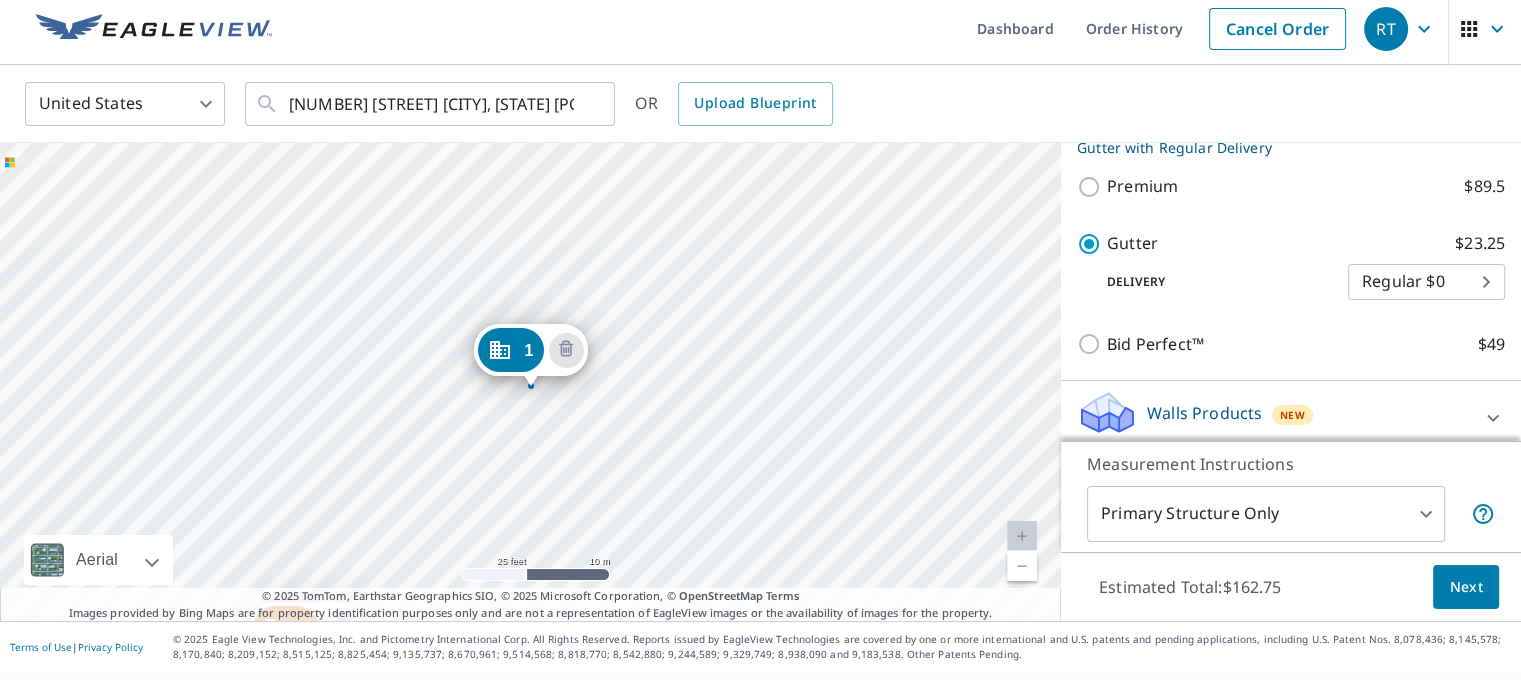 scroll, scrollTop: 933, scrollLeft: 0, axis: vertical 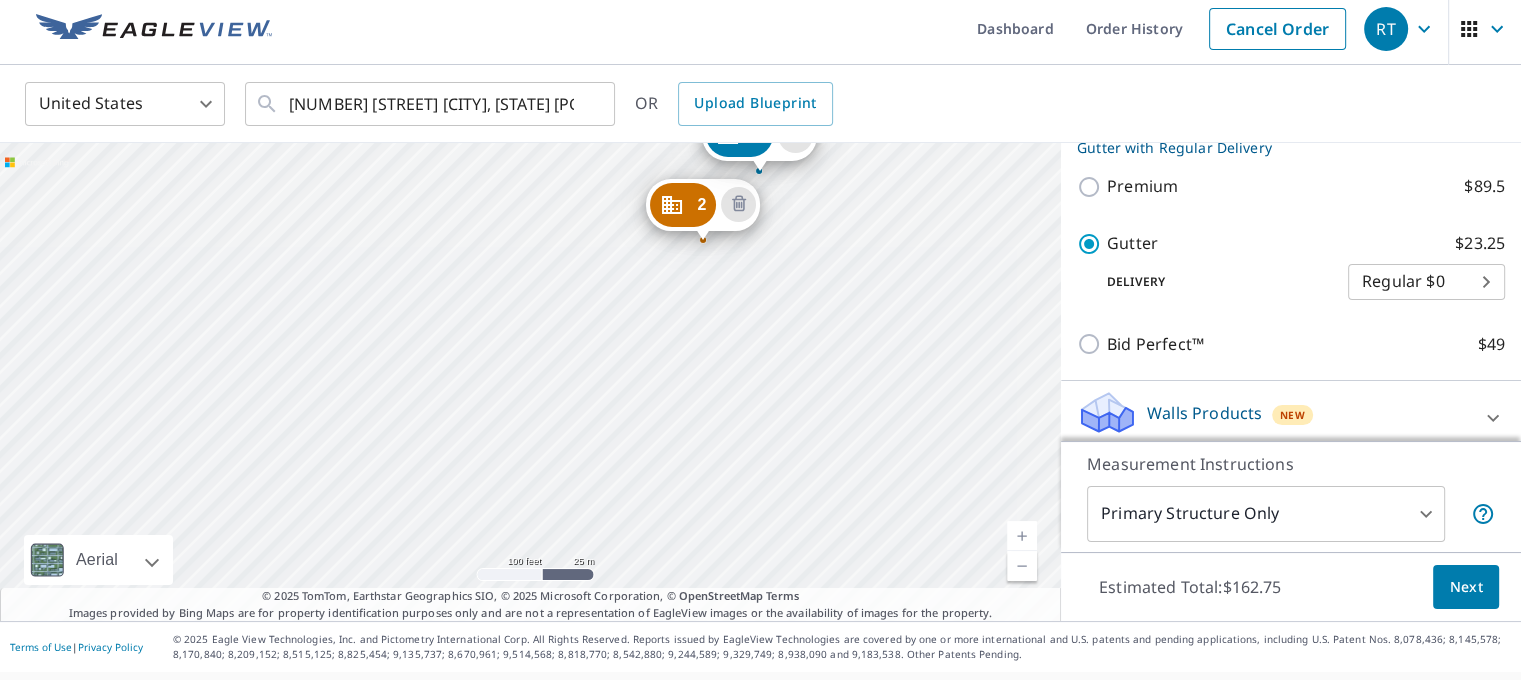 drag, startPoint x: 704, startPoint y: 554, endPoint x: 859, endPoint y: 213, distance: 374.57443 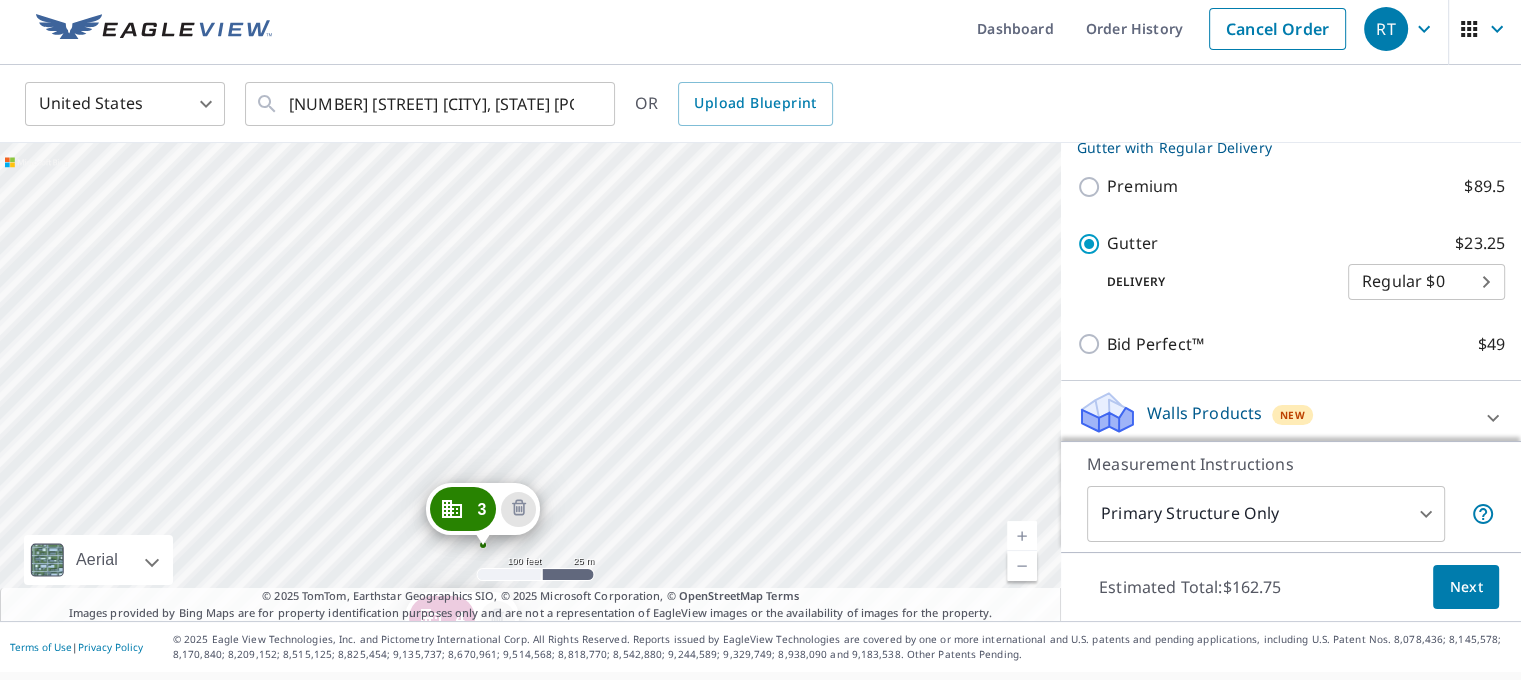 drag, startPoint x: 708, startPoint y: 567, endPoint x: 876, endPoint y: 190, distance: 412.7384 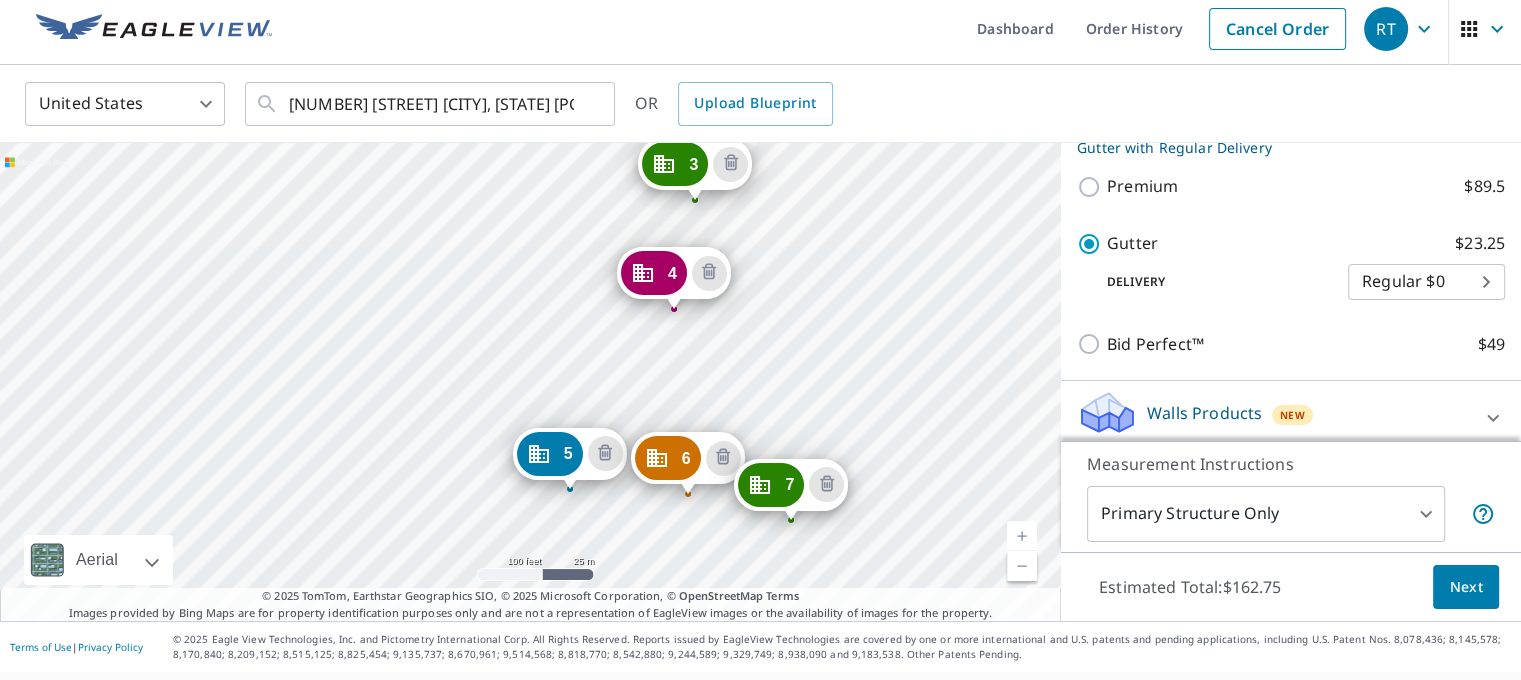 drag, startPoint x: 685, startPoint y: 459, endPoint x: 791, endPoint y: 334, distance: 163.89326 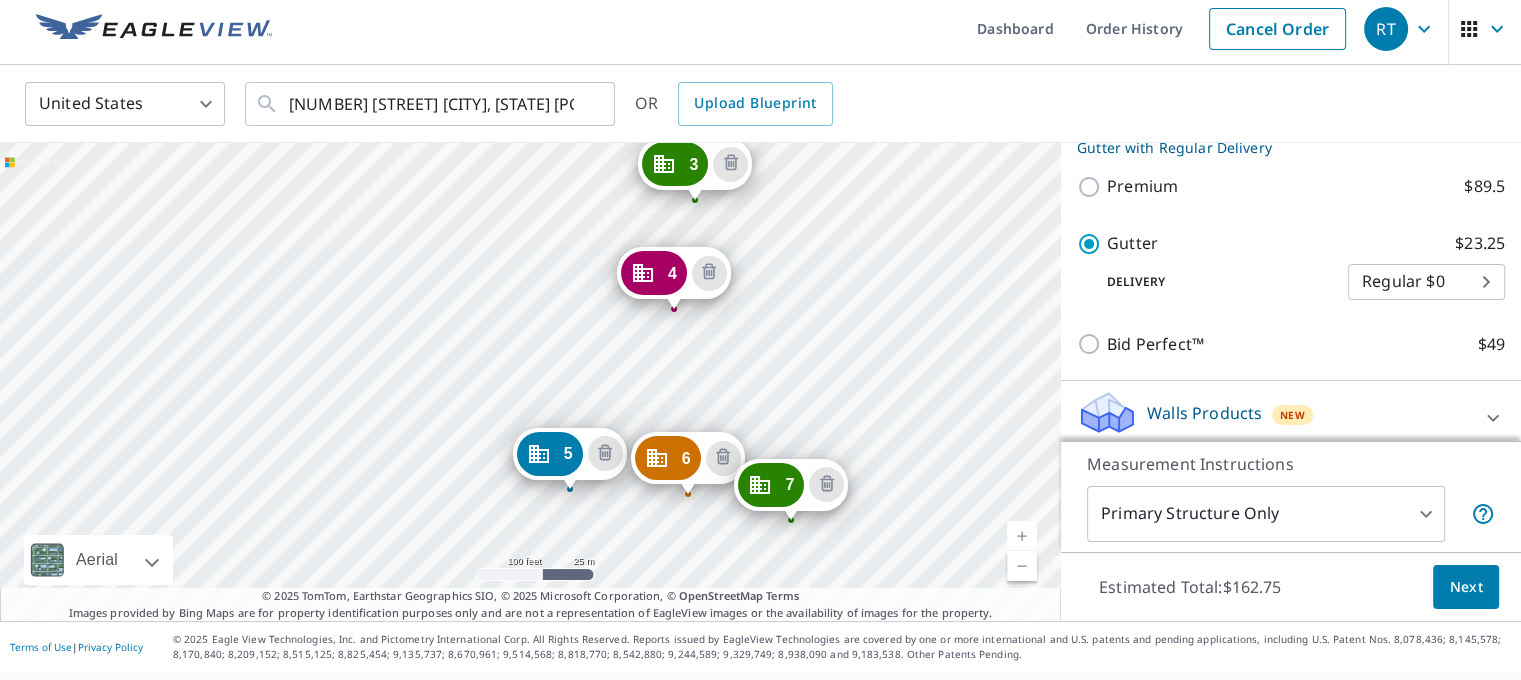 click on "2 [NUMBER] [STREET] [CITY], [STATE] [POSTAL_CODE] 3 [NUMBER] [STREET] [CITY], [STATE] [POSTAL_CODE] 4 [NUMBER] [STREET] [CITY], [STATE] [POSTAL_CODE] 5 [NUMBER] [STREET] [CITY], [STATE] [POSTAL_CODE] 6 [NUMBER] [STREET] [CITY], [STATE] [POSTAL_CODE] 7 [NUMBER] [STREET] [CITY], [STATE] [POSTAL_CODE] 1 [NUMBER] [STREET] [CITY], [STATE] [POSTAL_CODE]" at bounding box center (530, 382) 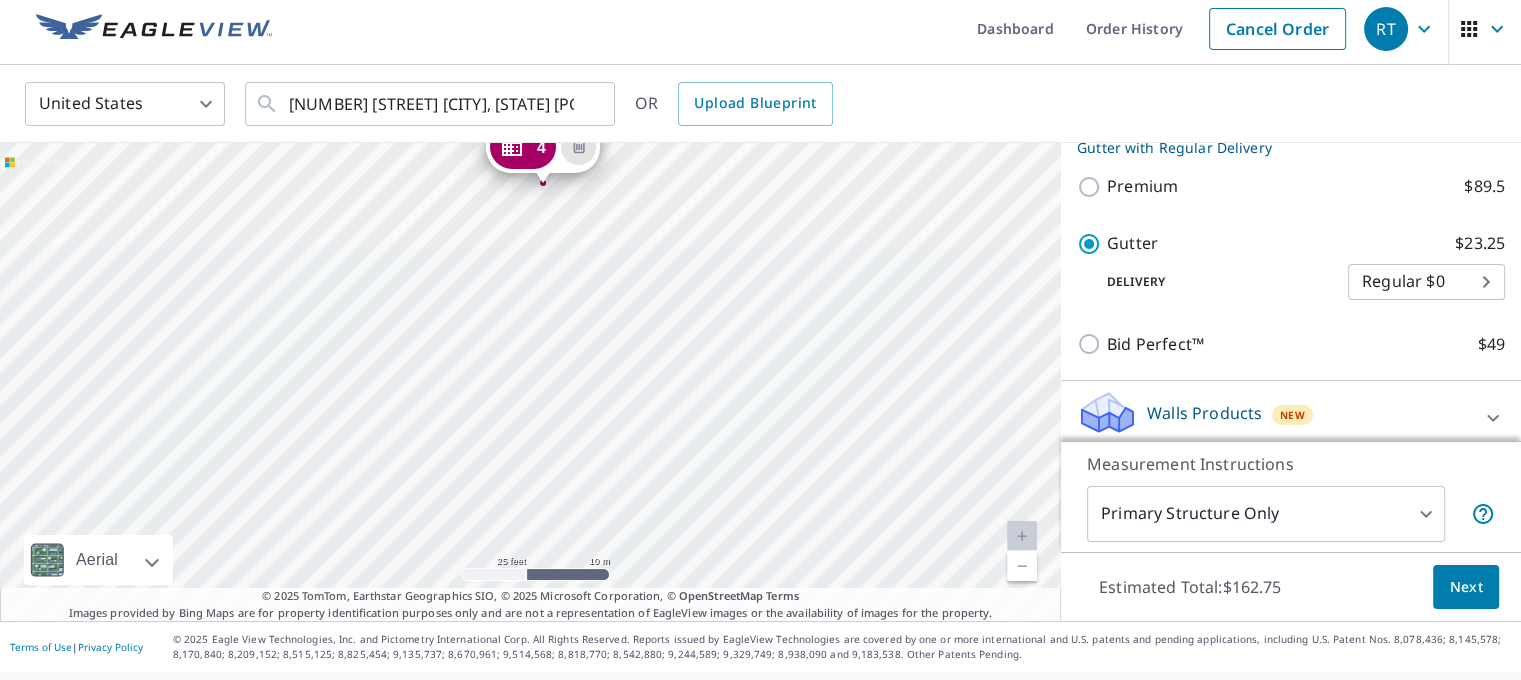 drag, startPoint x: 718, startPoint y: 290, endPoint x: 720, endPoint y: 360, distance: 70.028564 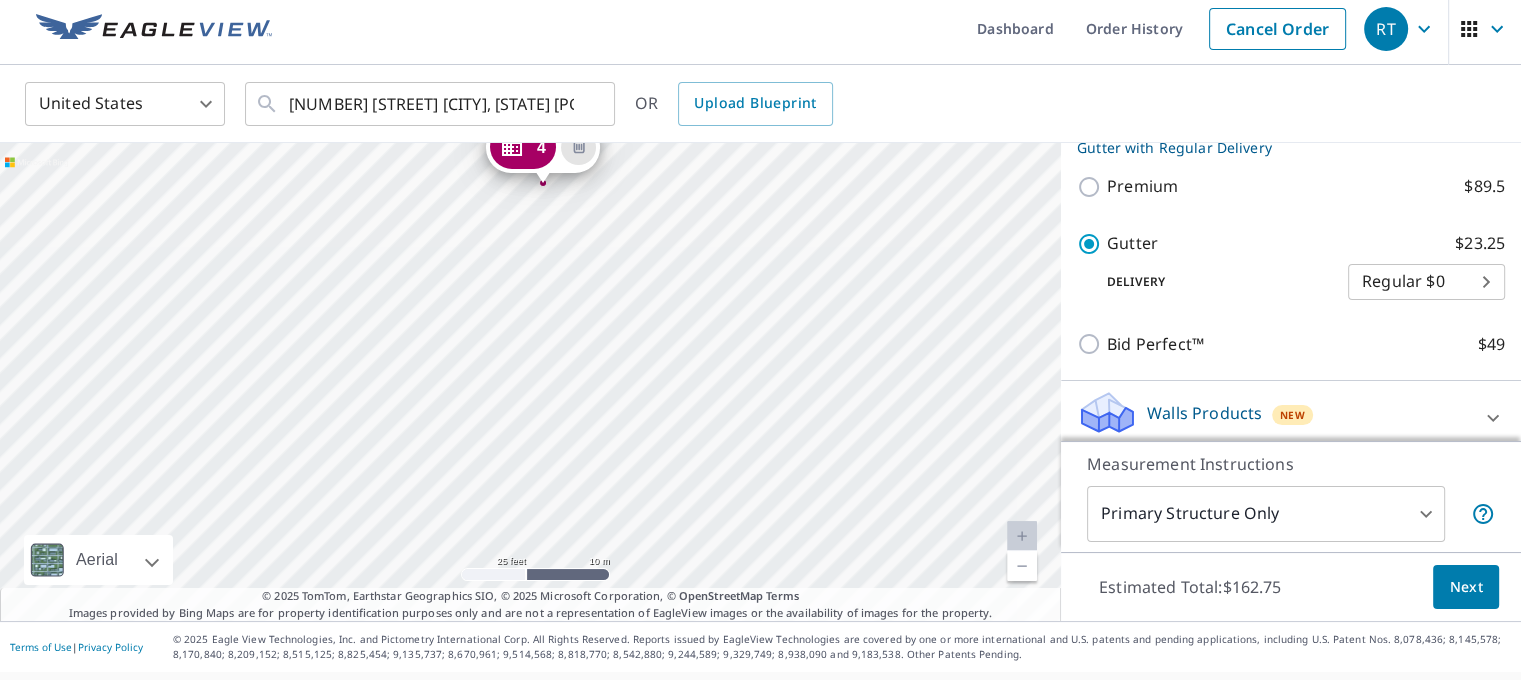 click on "2 [NUMBER] [STREET] [CITY], [STATE] [POSTAL_CODE] 3 [NUMBER] [STREET] [CITY], [STATE] [POSTAL_CODE] 4 [NUMBER] [STREET] [CITY], [STATE] [POSTAL_CODE] 5 [NUMBER] [STREET] [CITY], [STATE] [POSTAL_CODE] 6 [NUMBER] [STREET] [CITY], [STATE] [POSTAL_CODE] 7 [NUMBER] [STREET] [CITY], [STATE] [POSTAL_CODE] 1 [NUMBER] [STREET] [CITY], [STATE] [POSTAL_CODE]" at bounding box center (530, 382) 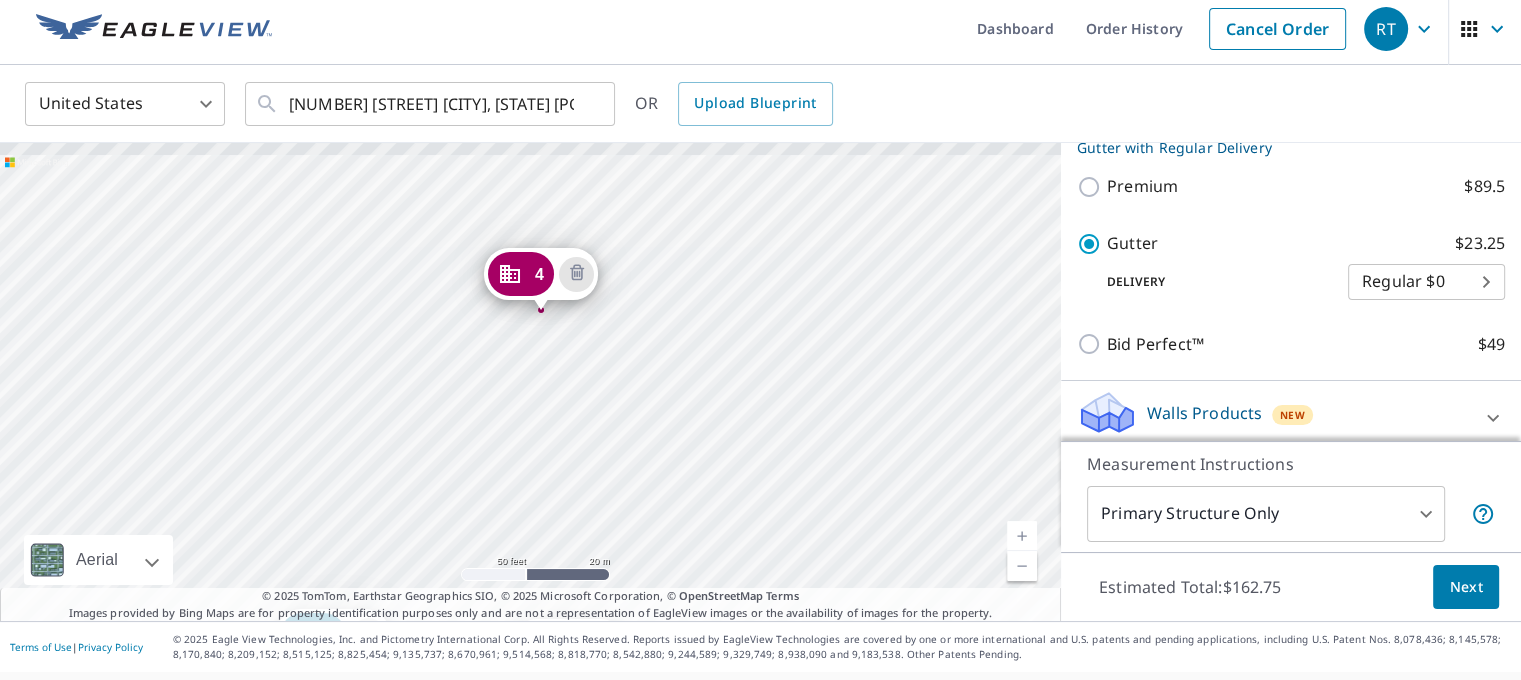 drag, startPoint x: 665, startPoint y: 445, endPoint x: 600, endPoint y: 467, distance: 68.622154 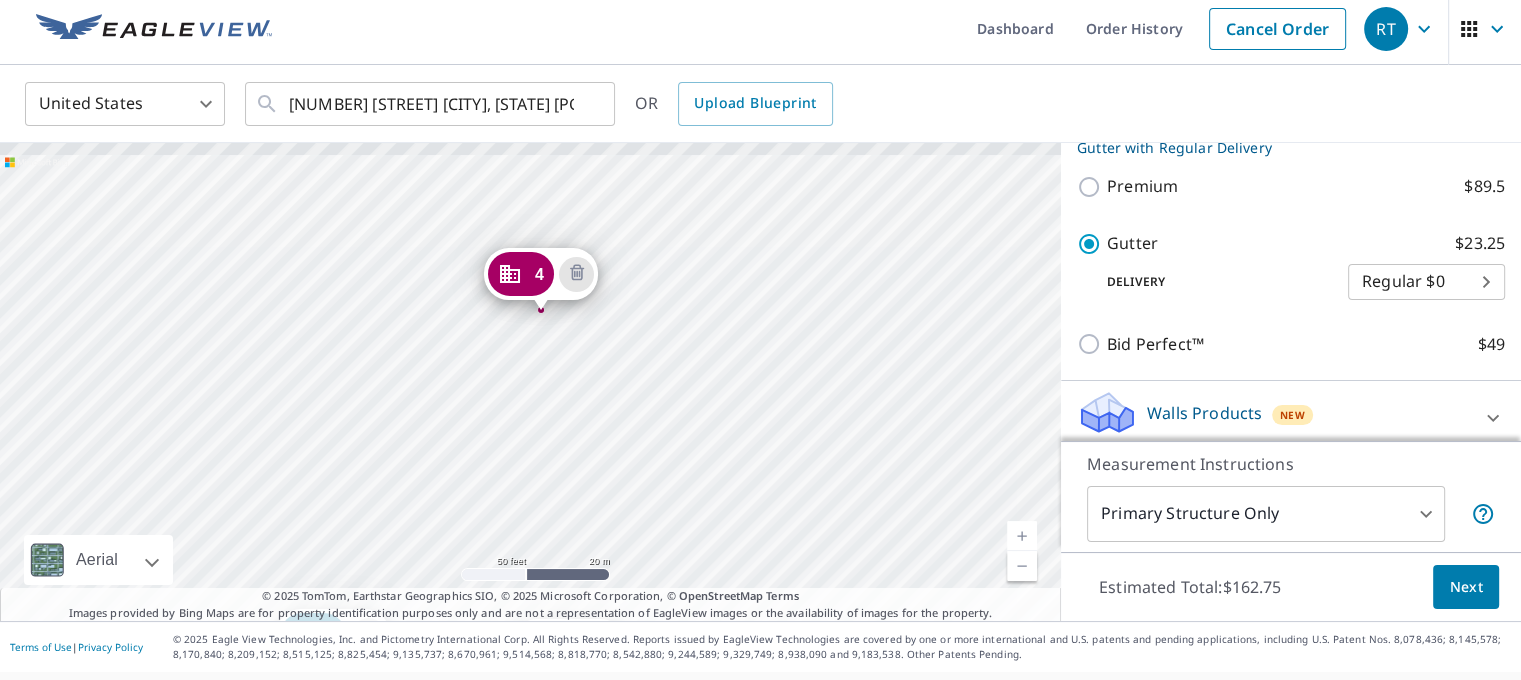 click on "2 [NUMBER] [STREET] [CITY], [STATE] [POSTAL_CODE] 3 [NUMBER] [STREET] [CITY], [STATE] [POSTAL_CODE] 4 [NUMBER] [STREET] [CITY], [STATE] [POSTAL_CODE] 5 [NUMBER] [STREET] [CITY], [STATE] [POSTAL_CODE] 6 [NUMBER] [STREET] [CITY], [STATE] [POSTAL_CODE] 7 [NUMBER] [STREET] [CITY], [STATE] [POSTAL_CODE] 1 [NUMBER] [STREET] [CITY], [STATE] [POSTAL_CODE]" at bounding box center [530, 382] 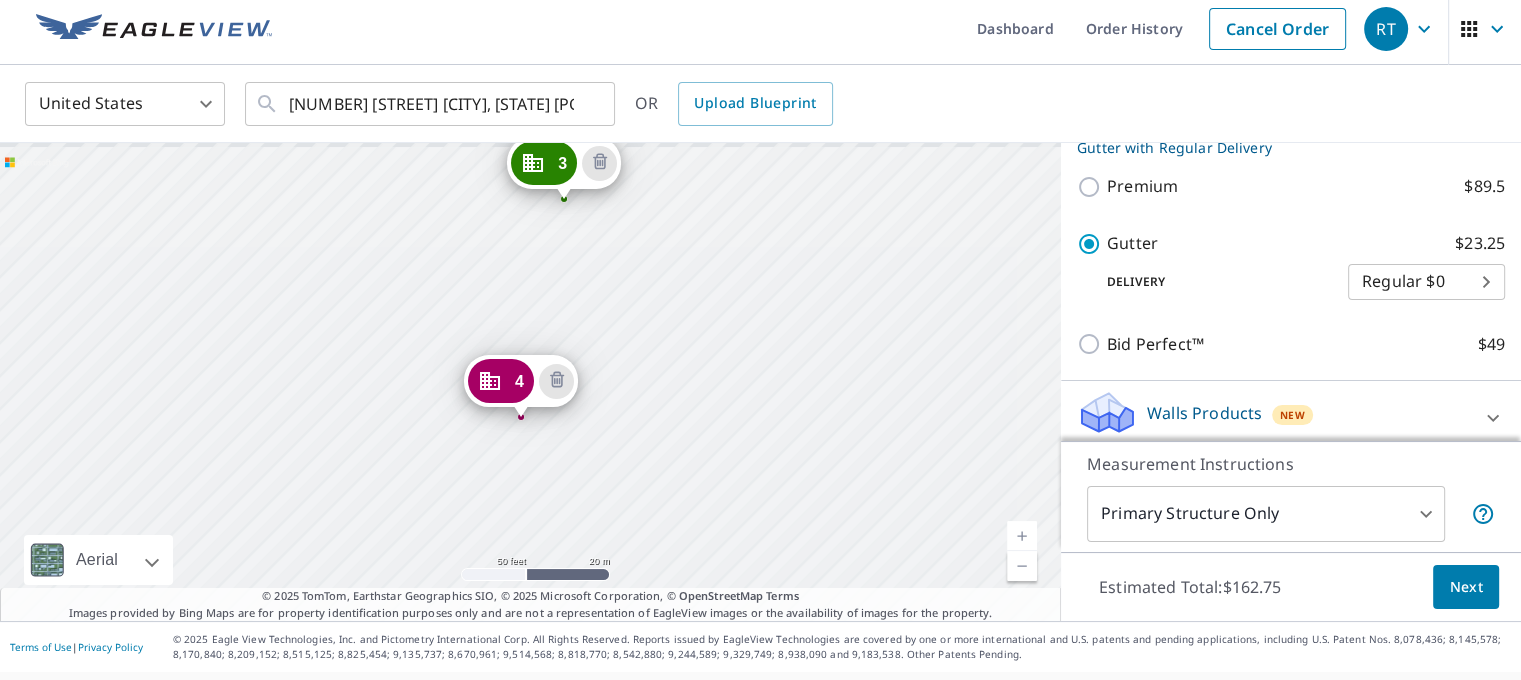 drag, startPoint x: 638, startPoint y: 376, endPoint x: 635, endPoint y: 391, distance: 15.297058 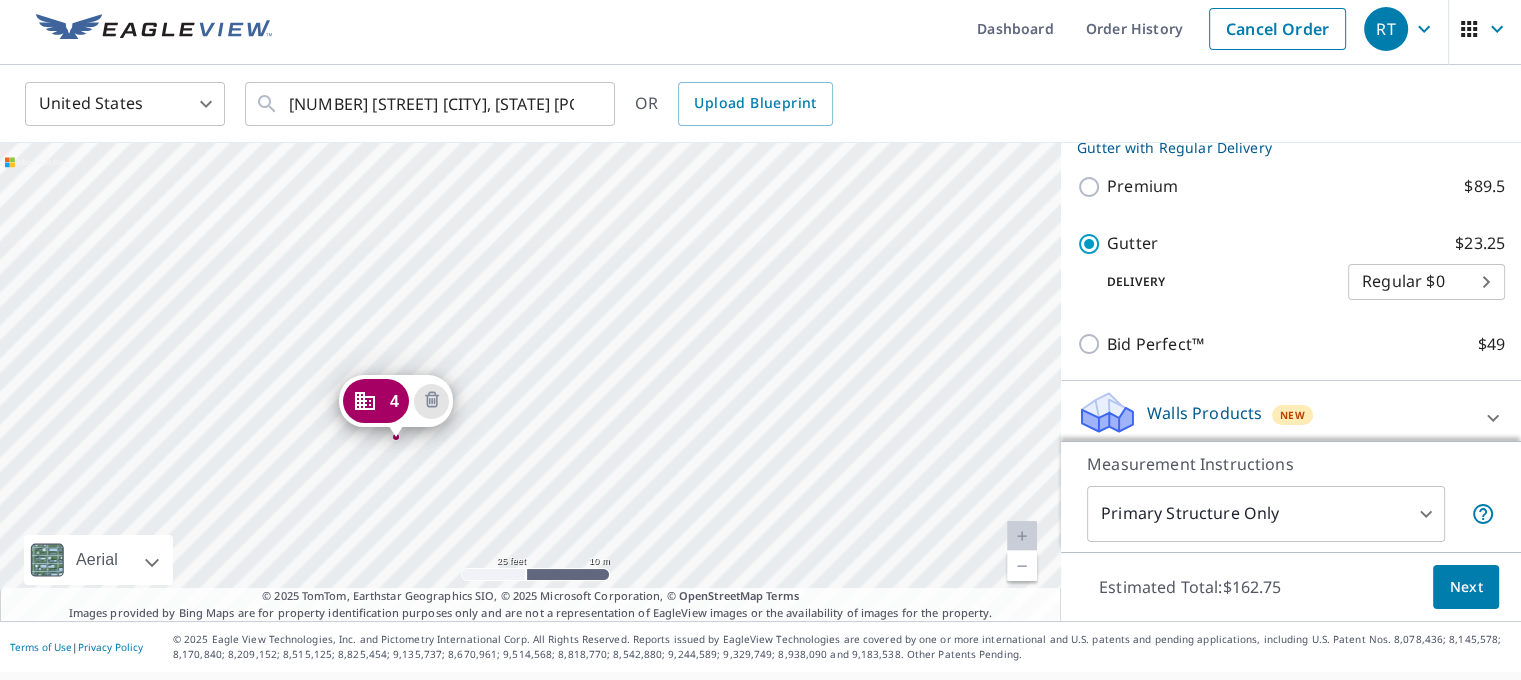 drag, startPoint x: 641, startPoint y: 487, endPoint x: 586, endPoint y: 491, distance: 55.145264 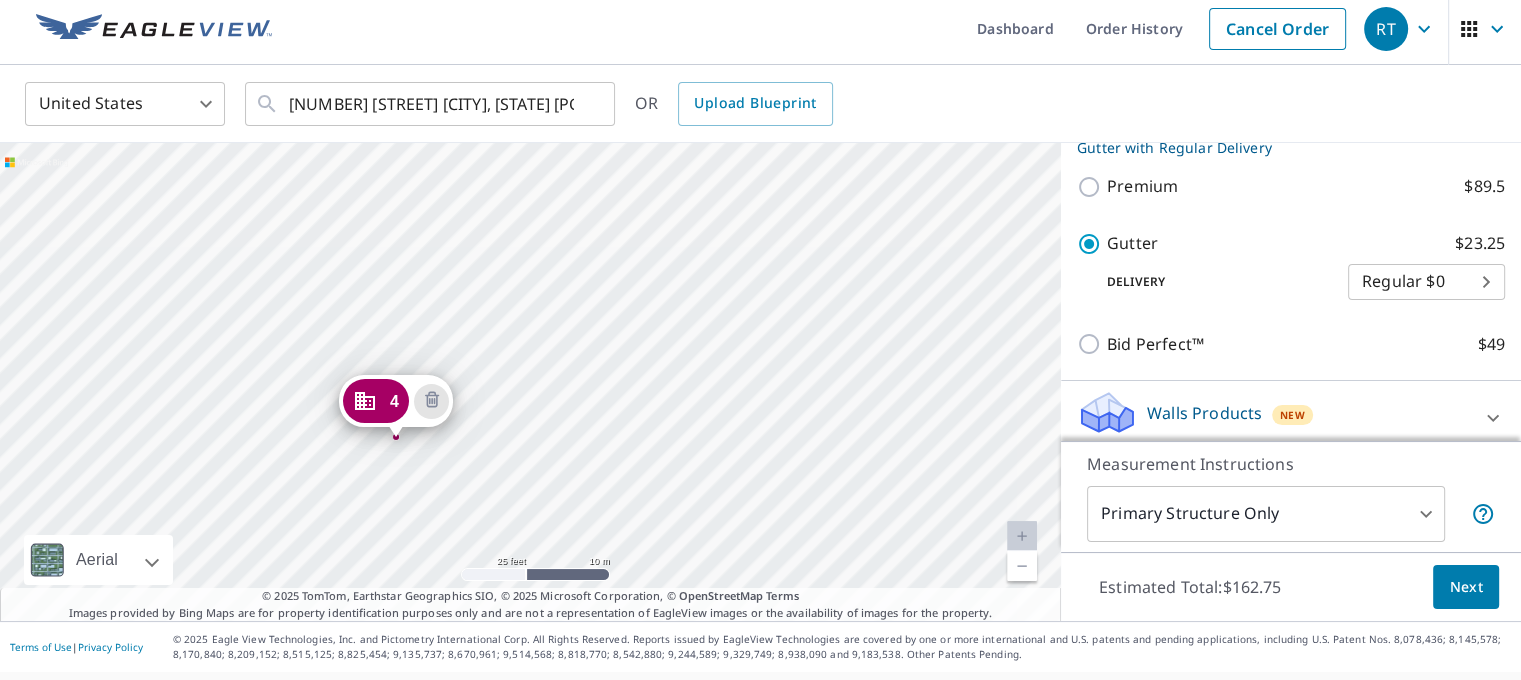 click on "2 [NUMBER] [STREET] [CITY], [STATE] [POSTAL_CODE] 3 [NUMBER] [STREET] [CITY], [STATE] [POSTAL_CODE] 4 [NUMBER] [STREET] [CITY], [STATE] [POSTAL_CODE] 5 [NUMBER] [STREET] [CITY], [STATE] [POSTAL_CODE] 6 [NUMBER] [STREET] [CITY], [STATE] [POSTAL_CODE] 7 [NUMBER] [STREET] [CITY], [STATE] [POSTAL_CODE] 1 [NUMBER] [STREET] [CITY], [STATE] [POSTAL_CODE]" at bounding box center [530, 382] 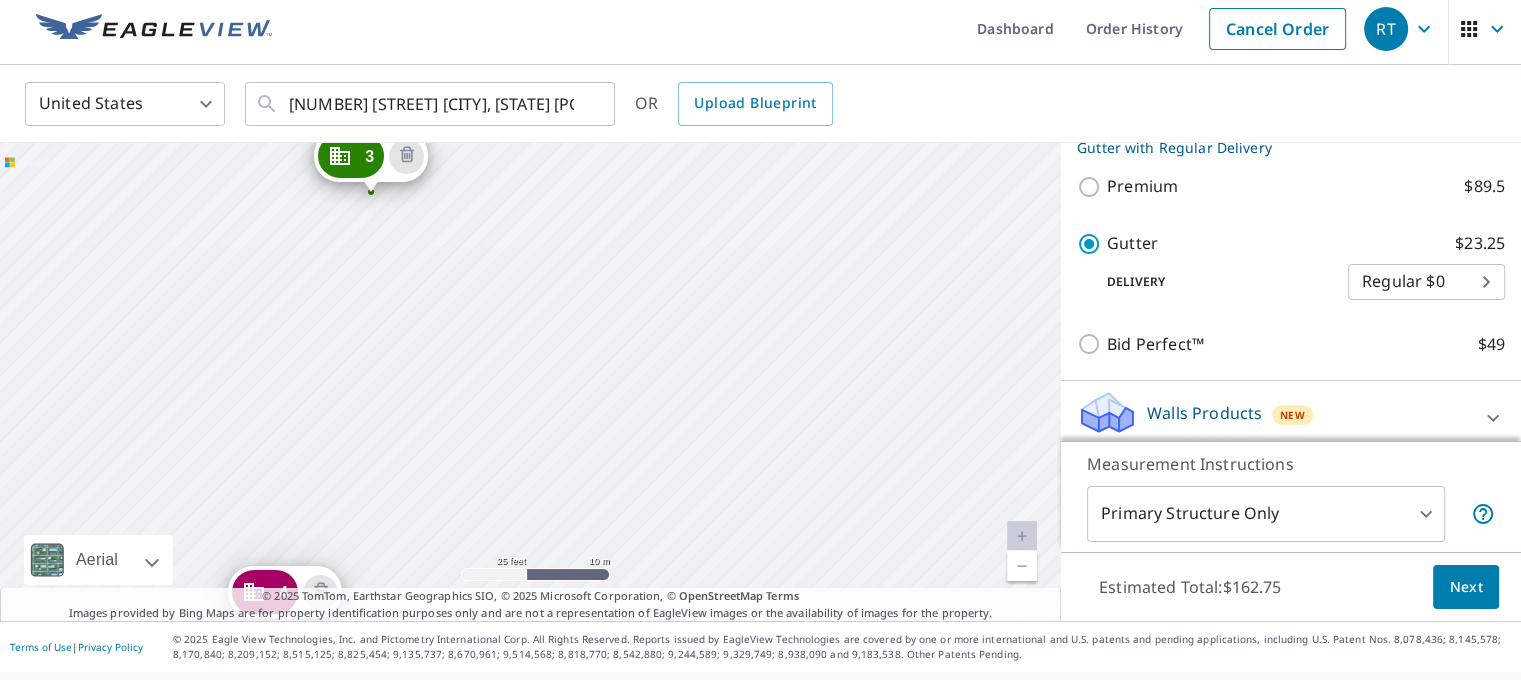 drag, startPoint x: 723, startPoint y: 227, endPoint x: 611, endPoint y: 422, distance: 224.87552 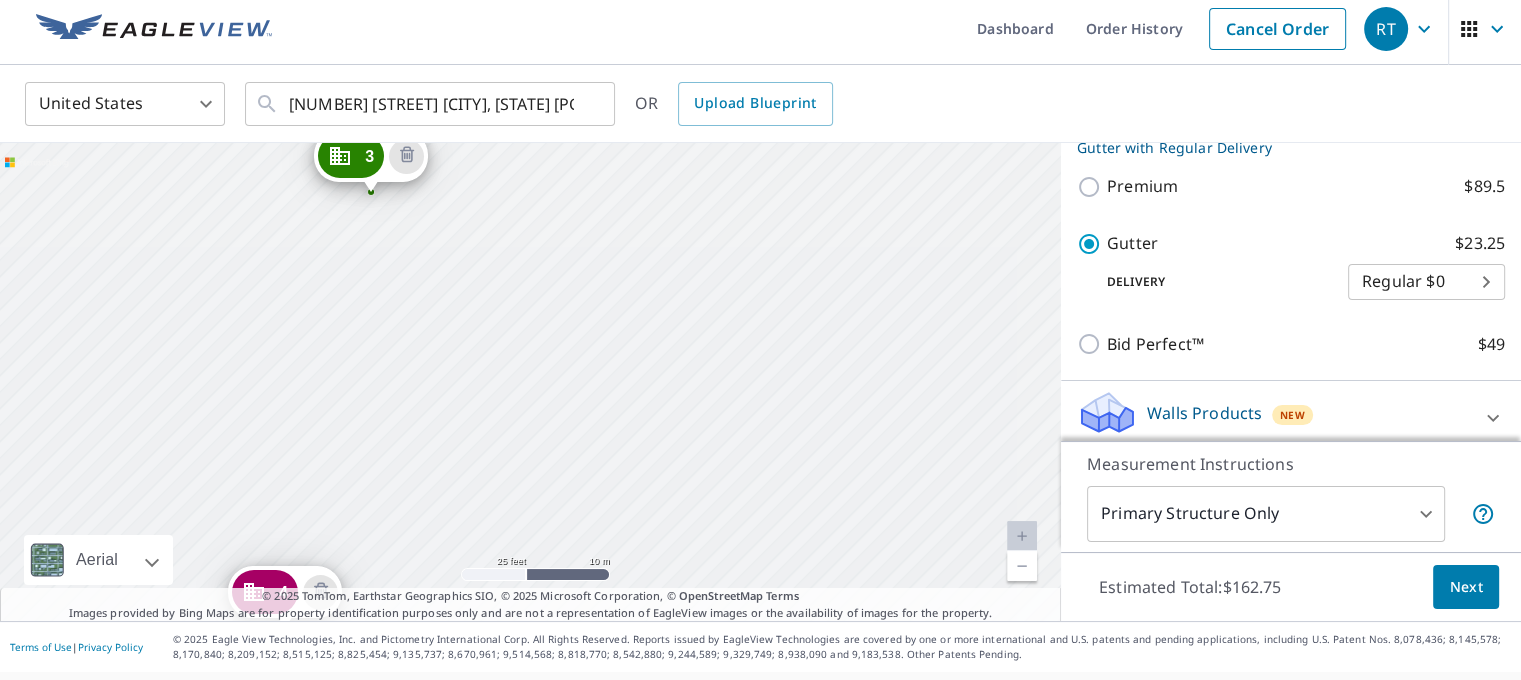 click on "2 [NUMBER] [STREET] [CITY], [STATE] [POSTAL_CODE] 3 [NUMBER] [STREET] [CITY], [STATE] [POSTAL_CODE] 4 [NUMBER] [STREET] [CITY], [STATE] [POSTAL_CODE] 5 [NUMBER] [STREET] [CITY], [STATE] [POSTAL_CODE] 6 [NUMBER] [STREET] [CITY], [STATE] [POSTAL_CODE] 7 [NUMBER] [STREET] [CITY], [STATE] [POSTAL_CODE] 1 [NUMBER] [STREET] [CITY], [STATE] [POSTAL_CODE]" at bounding box center [530, 382] 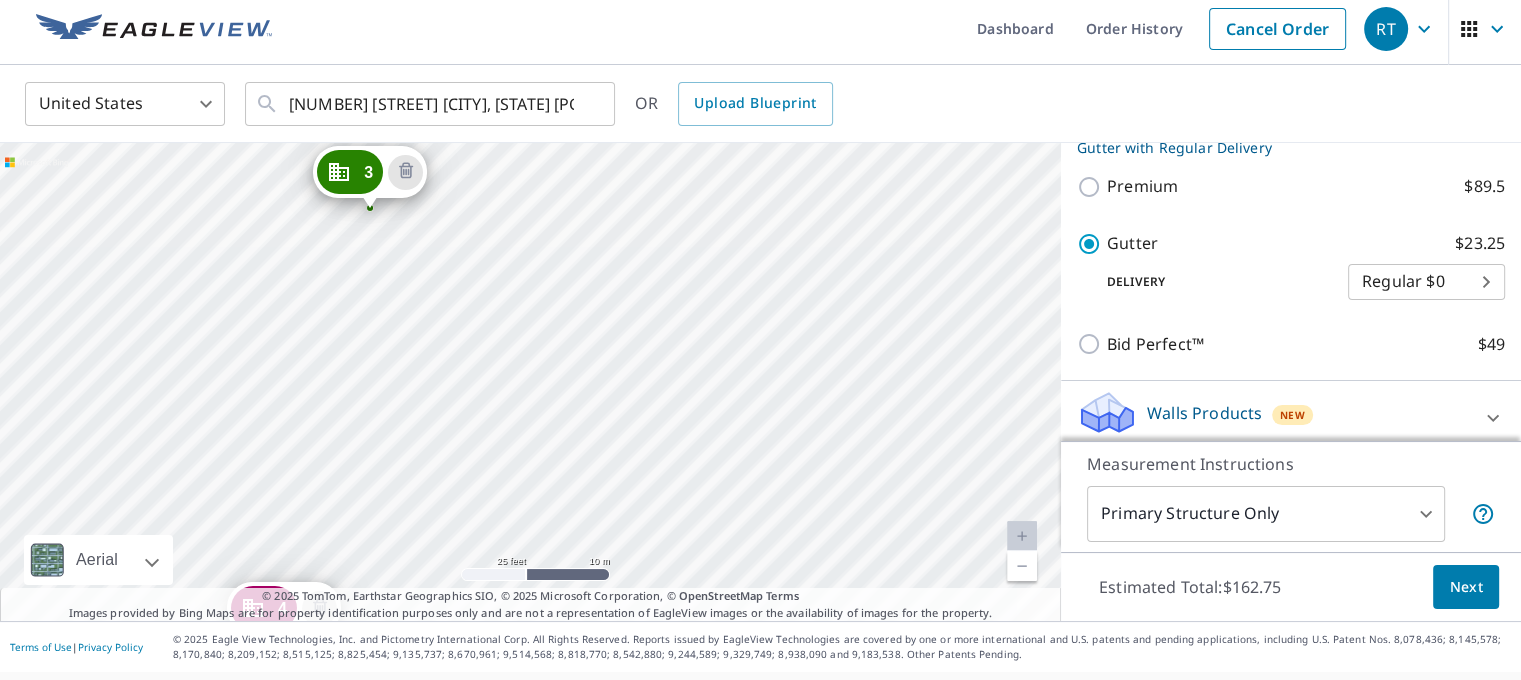 click on "2 [NUMBER] [STREET] [CITY], [STATE] [POSTAL_CODE] 3 [NUMBER] [STREET] [CITY], [STATE] [POSTAL_CODE] 4 [NUMBER] [STREET] [CITY], [STATE] [POSTAL_CODE] 5 [NUMBER] [STREET] [CITY], [STATE] [POSTAL_CODE] 6 [NUMBER] [STREET] [CITY], [STATE] [POSTAL_CODE] 7 [NUMBER] [STREET] [CITY], [STATE] [POSTAL_CODE] 1 [NUMBER] [STREET] [CITY], [STATE] [POSTAL_CODE]" at bounding box center (530, 382) 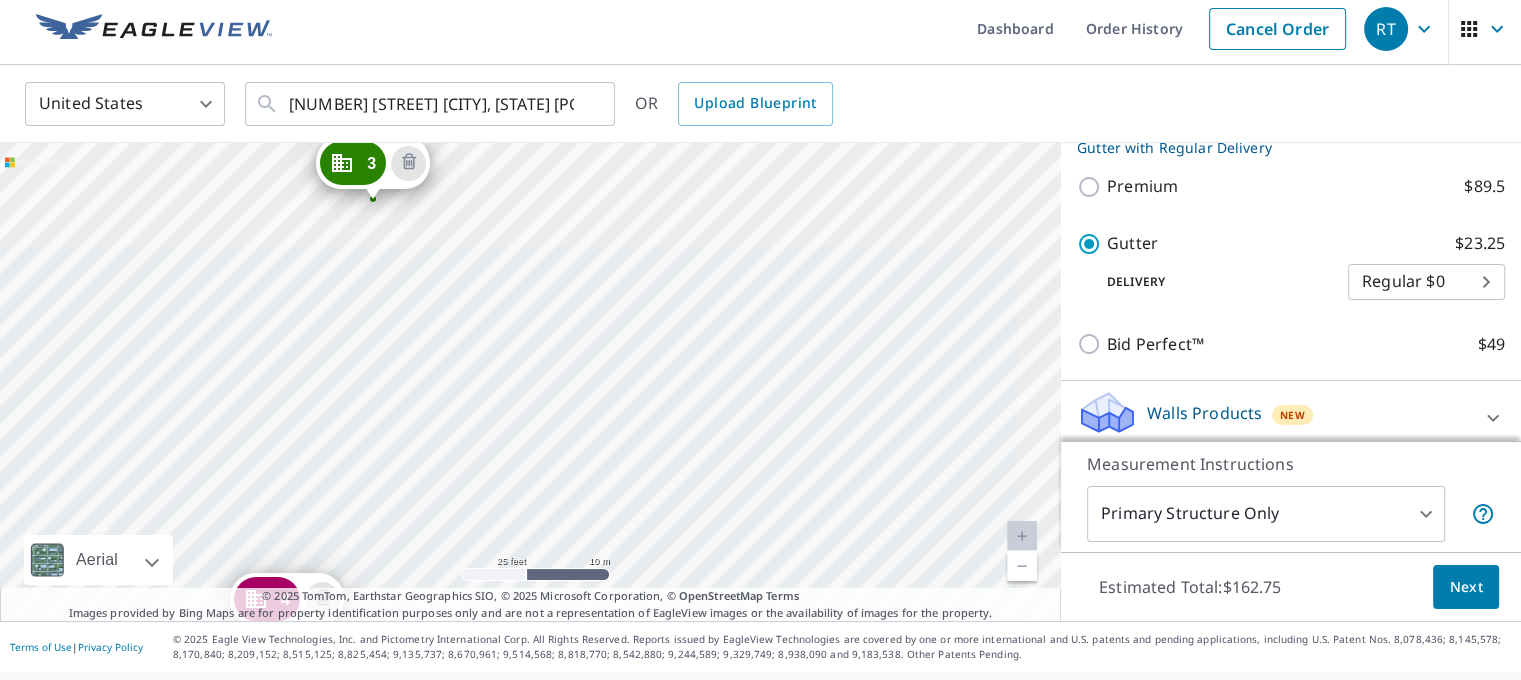 drag, startPoint x: 606, startPoint y: 446, endPoint x: 718, endPoint y: 175, distance: 293.232 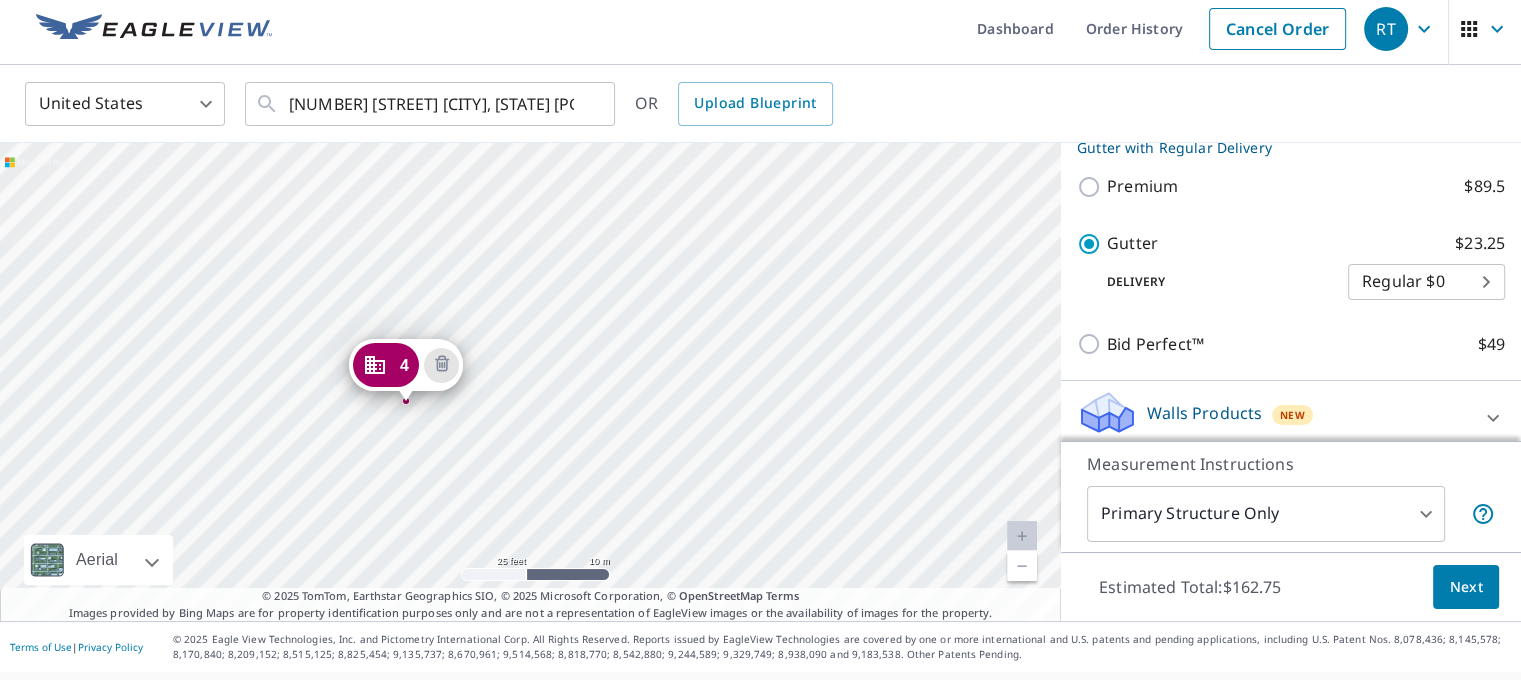 drag, startPoint x: 674, startPoint y: 318, endPoint x: 642, endPoint y: 427, distance: 113.600174 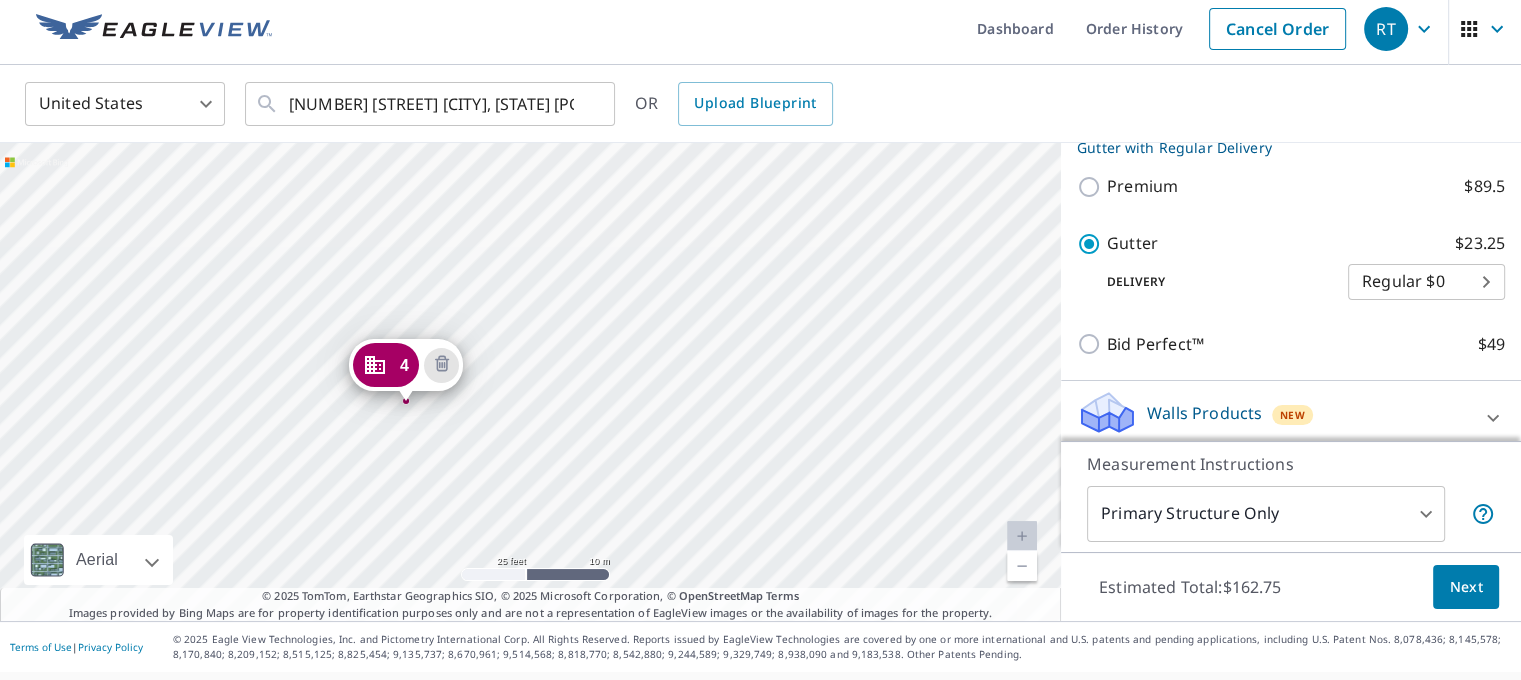 click on "2 [NUMBER] [STREET] [CITY], [STATE] [POSTAL_CODE] 3 [NUMBER] [STREET] [CITY], [STATE] [POSTAL_CODE] 4 [NUMBER] [STREET] [CITY], [STATE] [POSTAL_CODE] 5 [NUMBER] [STREET] [CITY], [STATE] [POSTAL_CODE] 6 [NUMBER] [STREET] [CITY], [STATE] [POSTAL_CODE] 7 [NUMBER] [STREET] [CITY], [STATE] [POSTAL_CODE] 1 [NUMBER] [STREET] [CITY], [STATE] [POSTAL_CODE]" at bounding box center (530, 382) 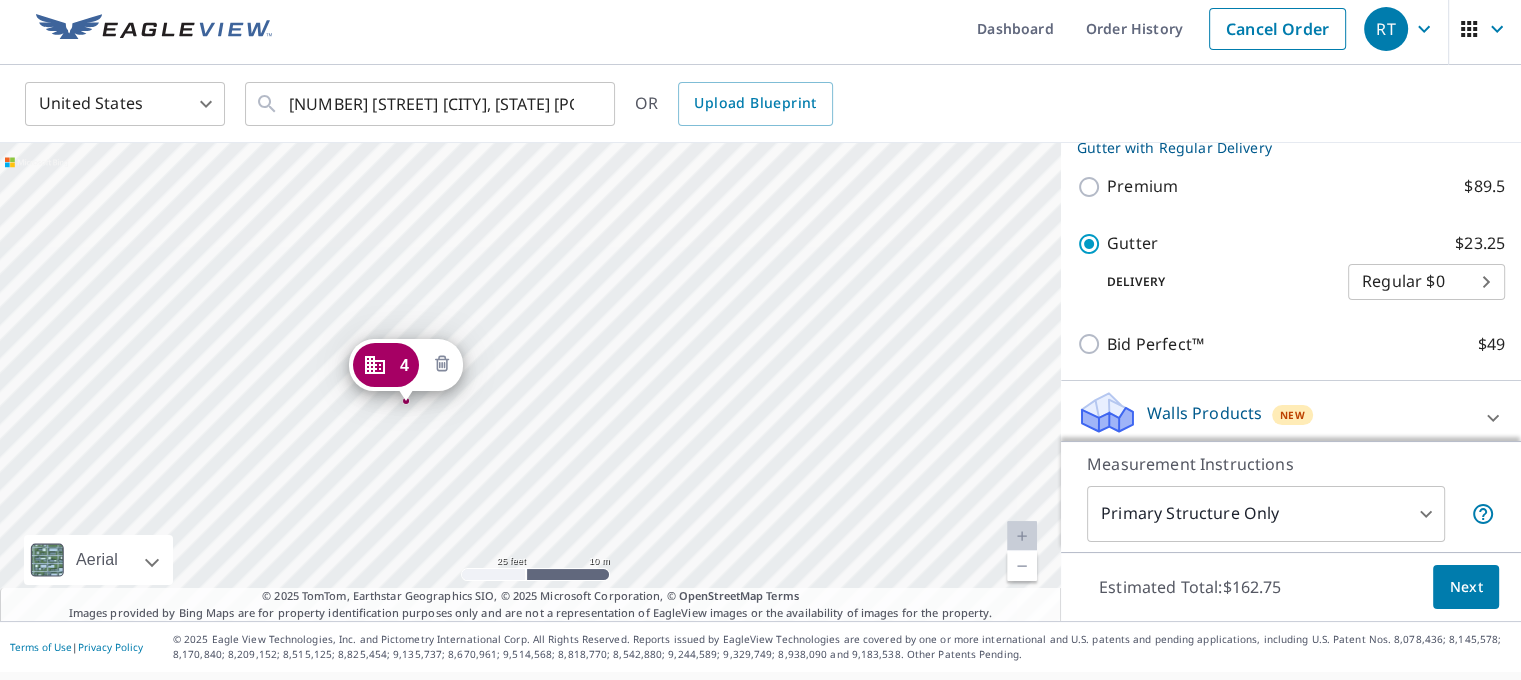 click 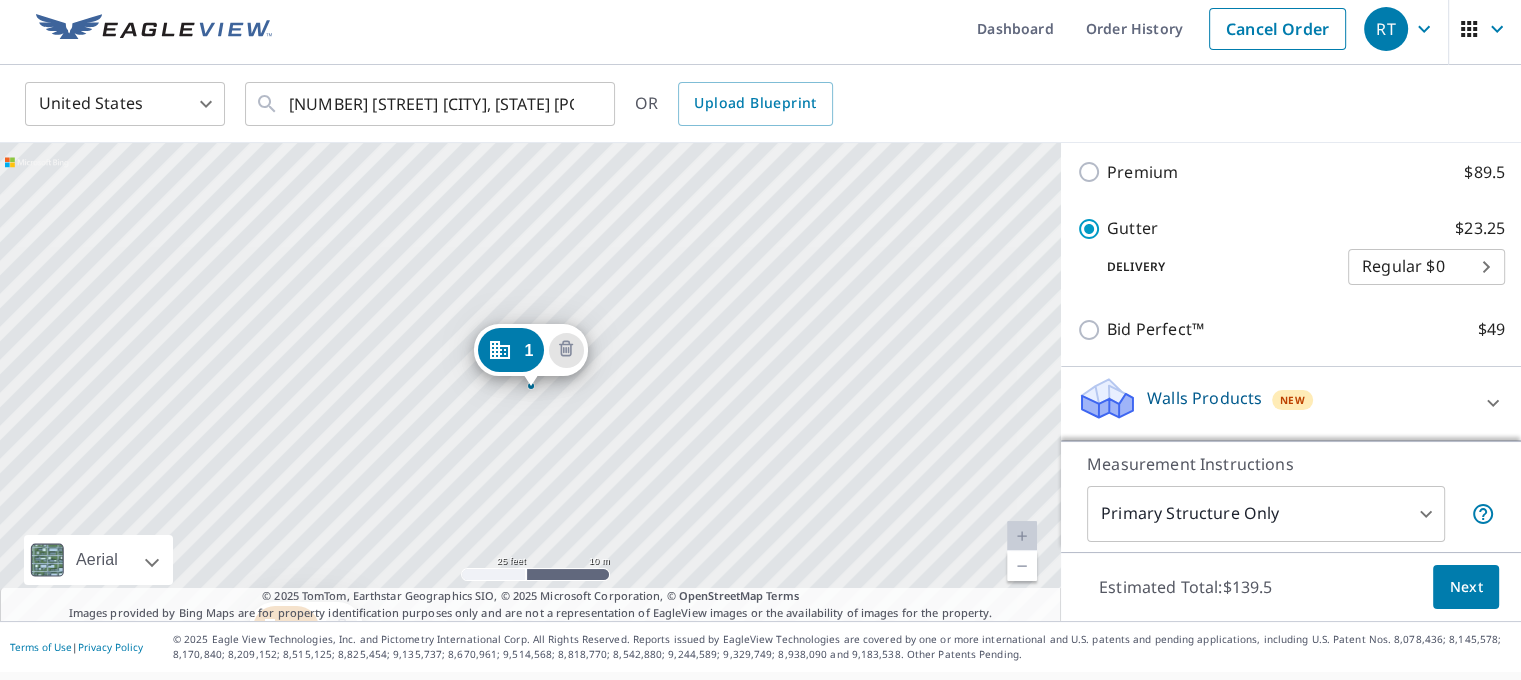 scroll, scrollTop: 843, scrollLeft: 0, axis: vertical 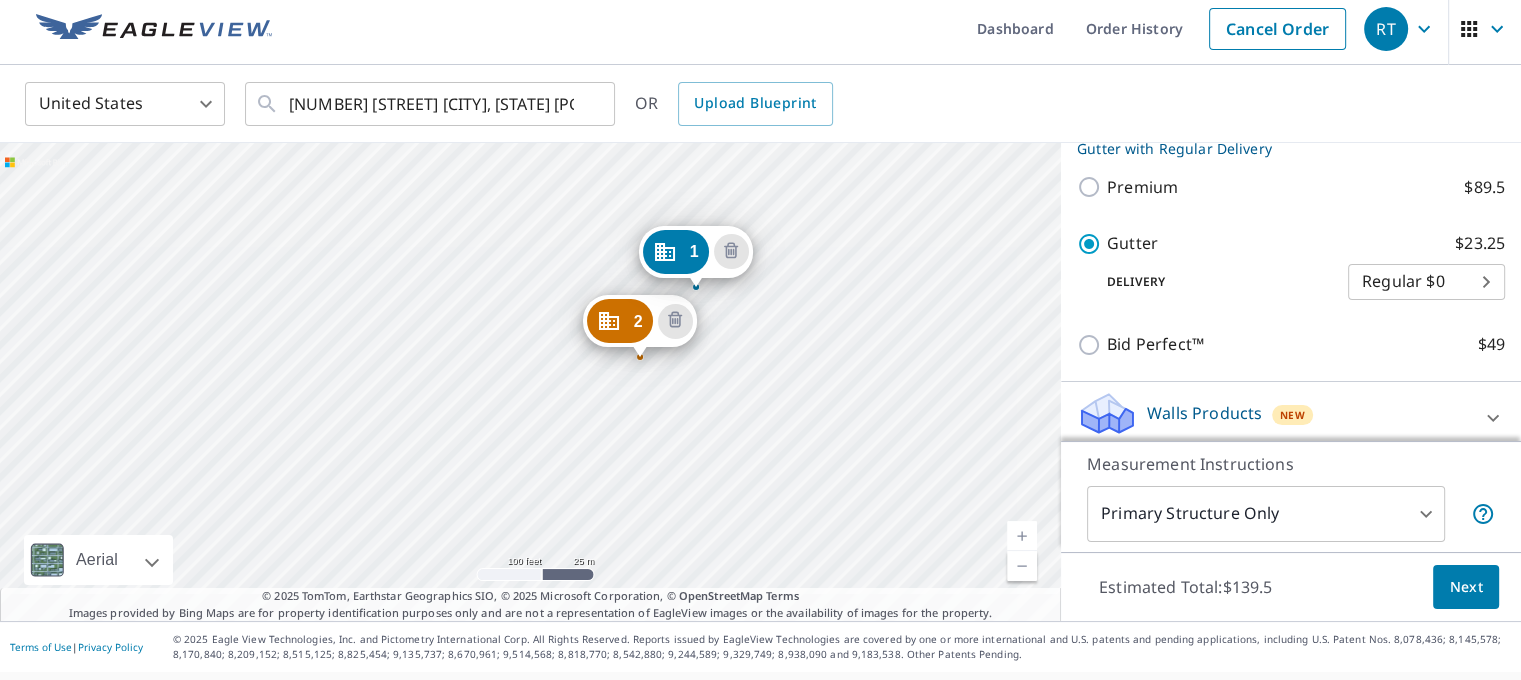 drag, startPoint x: 770, startPoint y: 547, endPoint x: 822, endPoint y: 336, distance: 217.31314 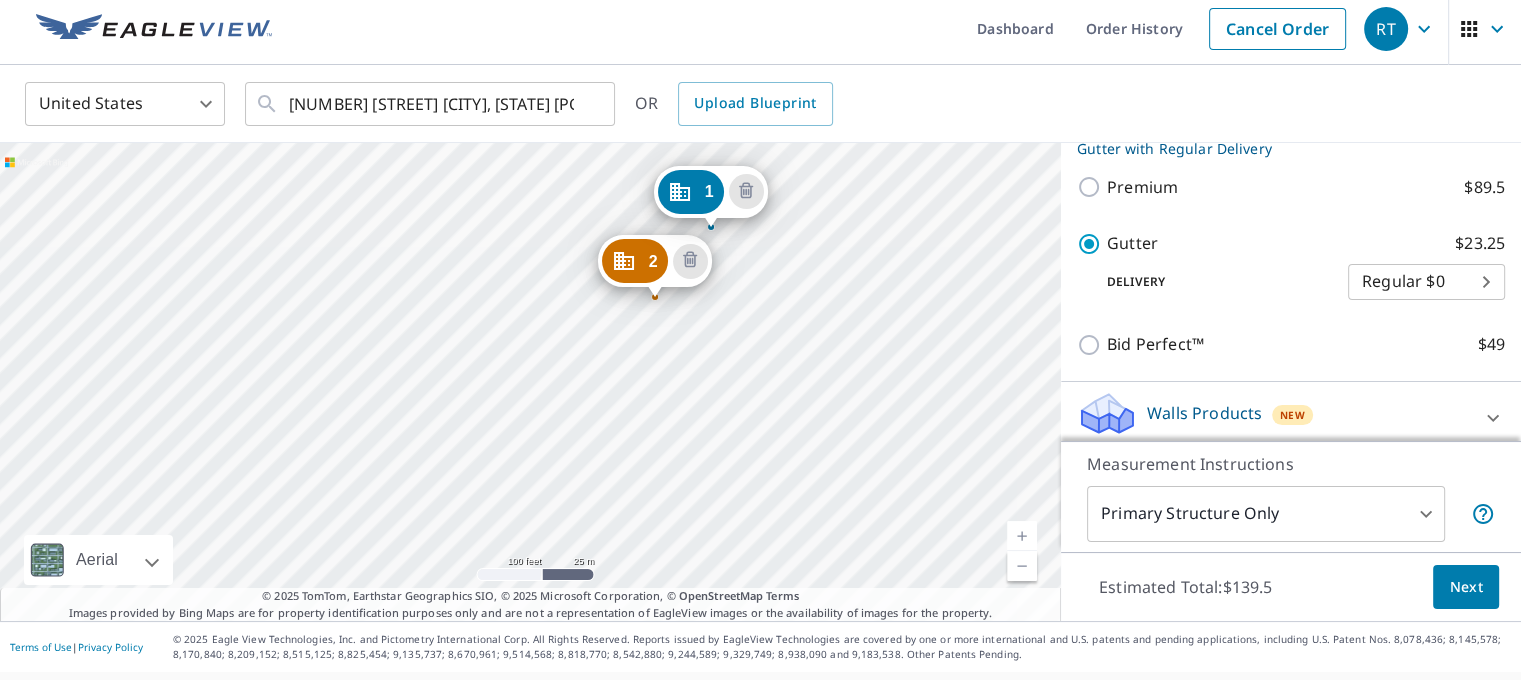 drag, startPoint x: 751, startPoint y: 426, endPoint x: 792, endPoint y: 299, distance: 133.45412 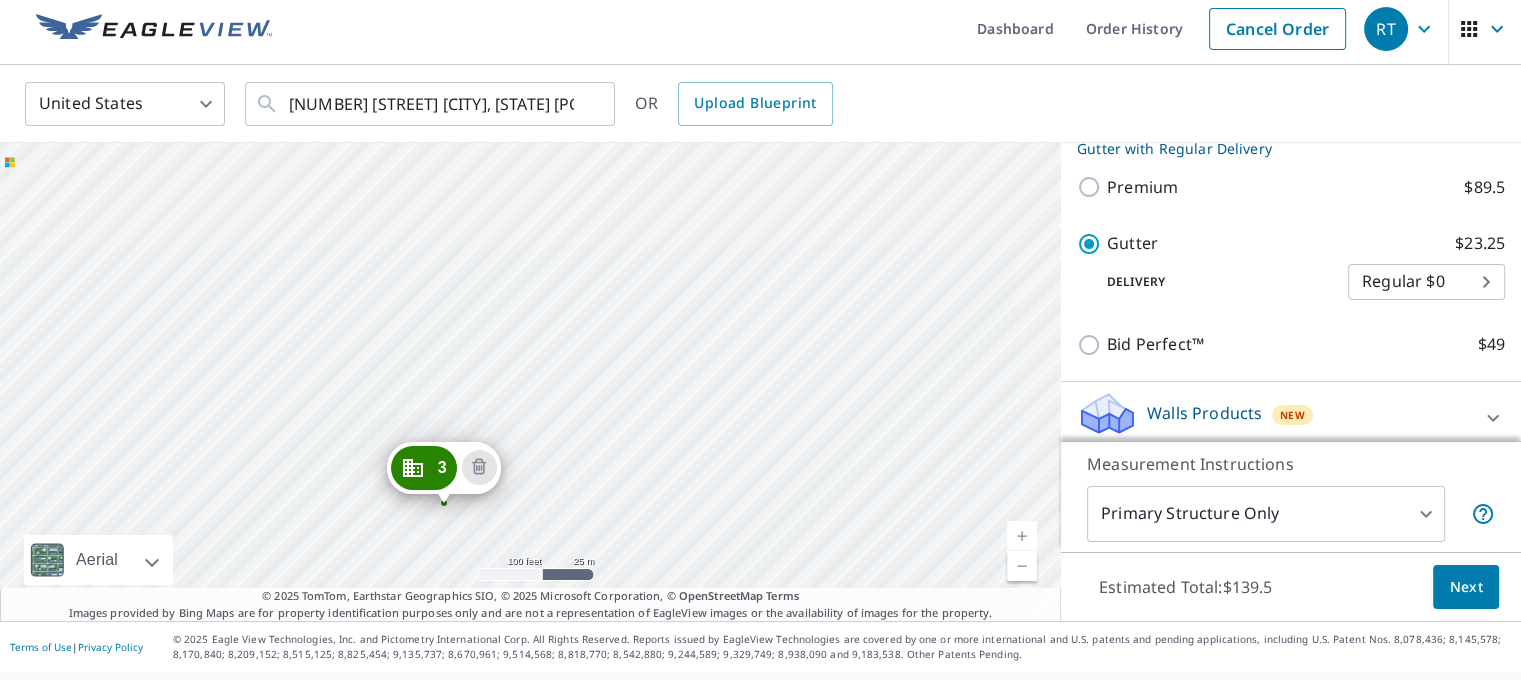 drag, startPoint x: 748, startPoint y: 513, endPoint x: 862, endPoint y: 292, distance: 248.67047 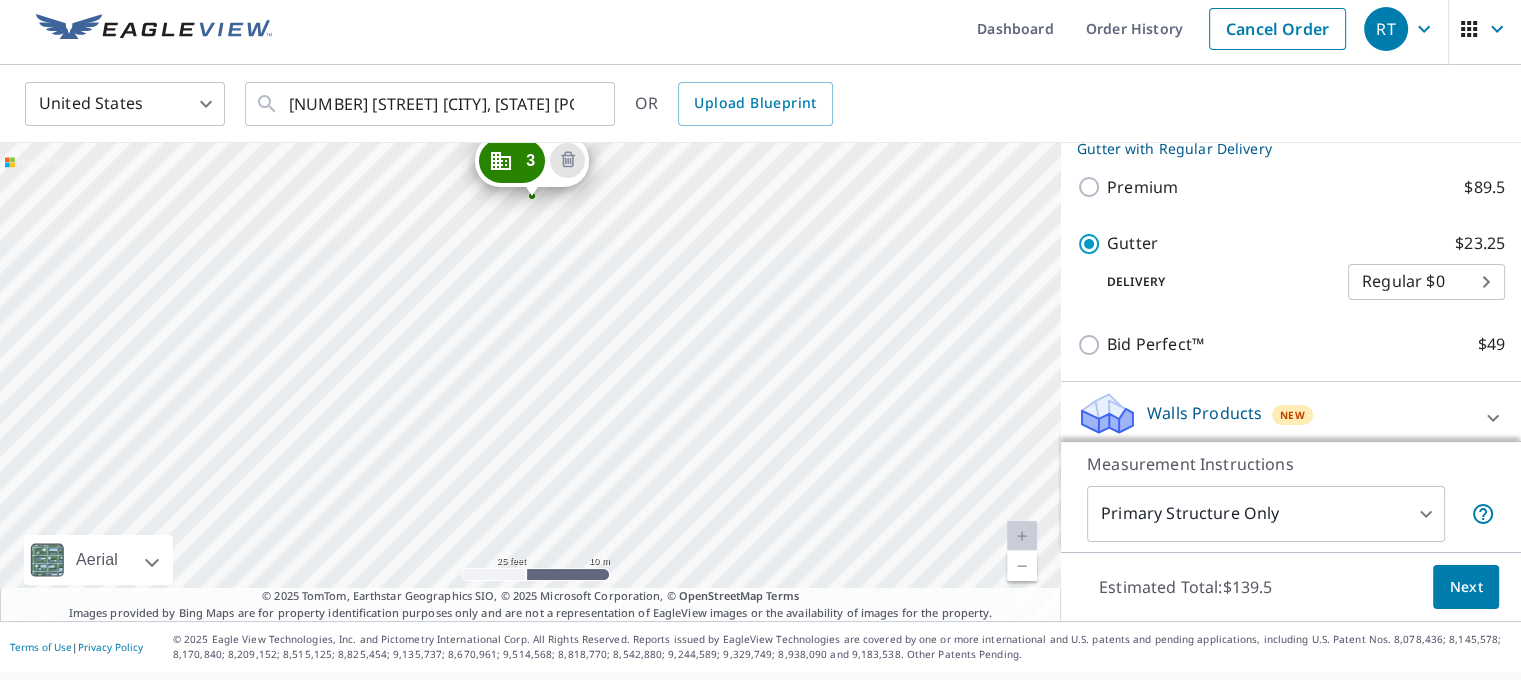drag, startPoint x: 588, startPoint y: 487, endPoint x: 678, endPoint y: 502, distance: 91.24144 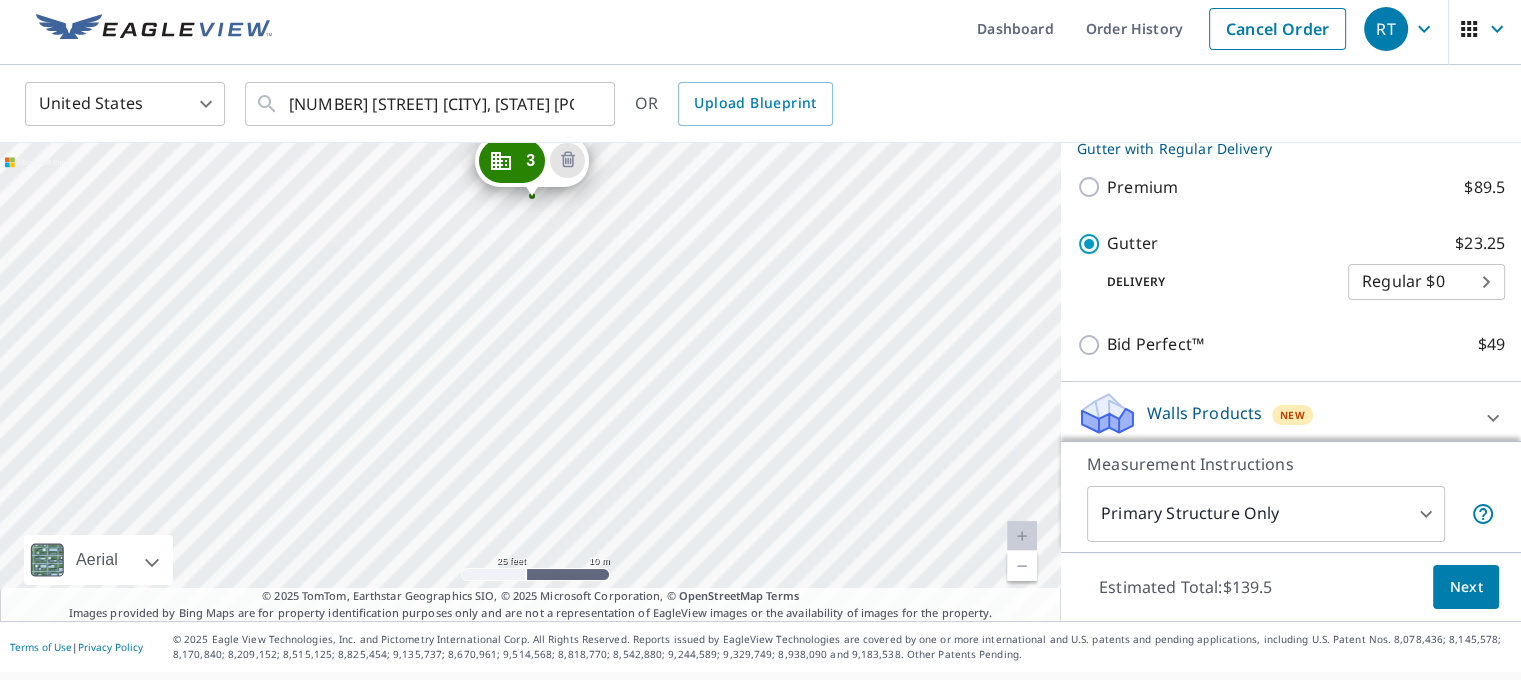 click on "[NUMBER] [STREET] [CITY], [STATE] [POSTAL_CODE] [NUMBER] [STREET] [CITY], [STATE] [POSTAL_CODE] [NUMBER] [STREET] [CITY], [STATE] [POSTAL_CODE] [NUMBER] [STREET] [CITY], [STATE] [POSTAL_CODE] [NUMBER] [STREET] [CITY], [STATE] [POSTAL_CODE] [NUMBER] [STREET] [CITY], [STATE] [POSTAL_CODE] [NUMBER] [STREET] [CITY], [STATE] [POSTAL_CODE]" at bounding box center [530, 382] 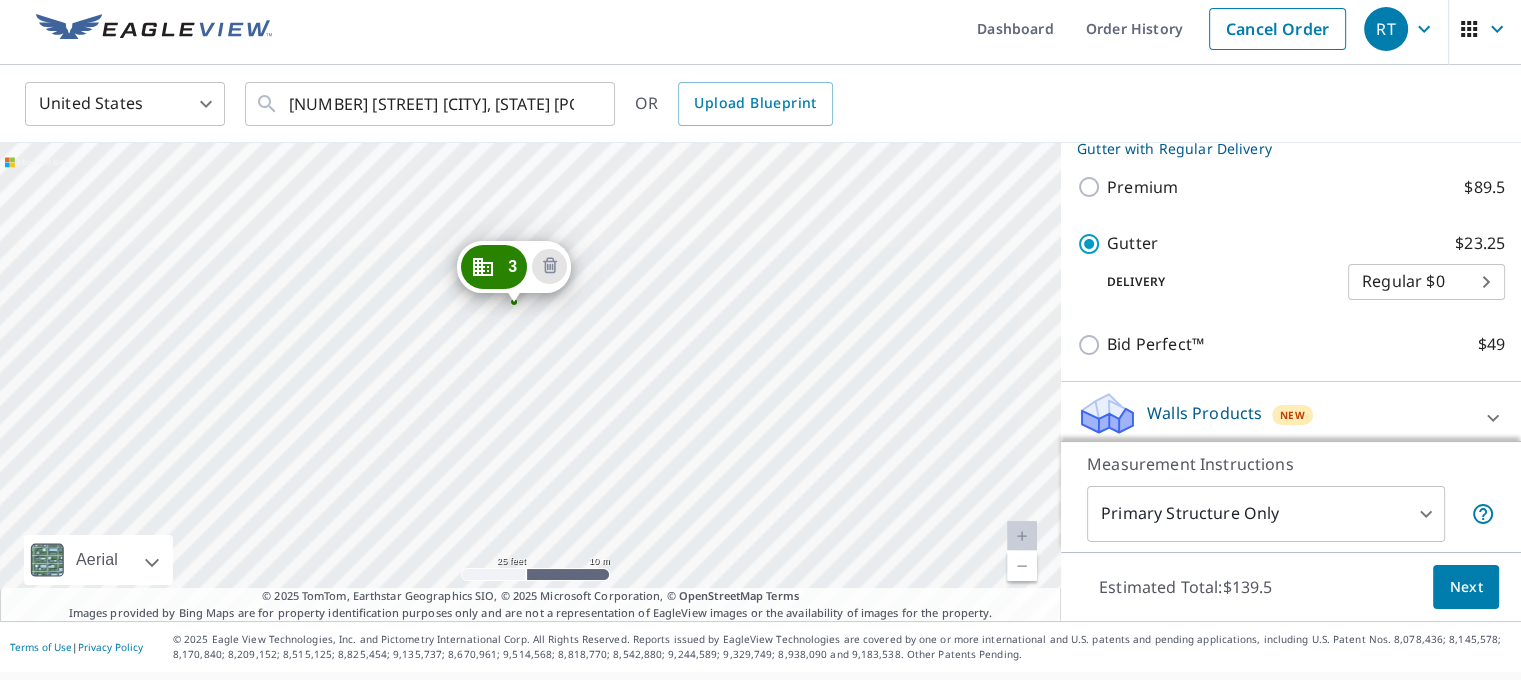 drag, startPoint x: 728, startPoint y: 321, endPoint x: 716, endPoint y: 388, distance: 68.06615 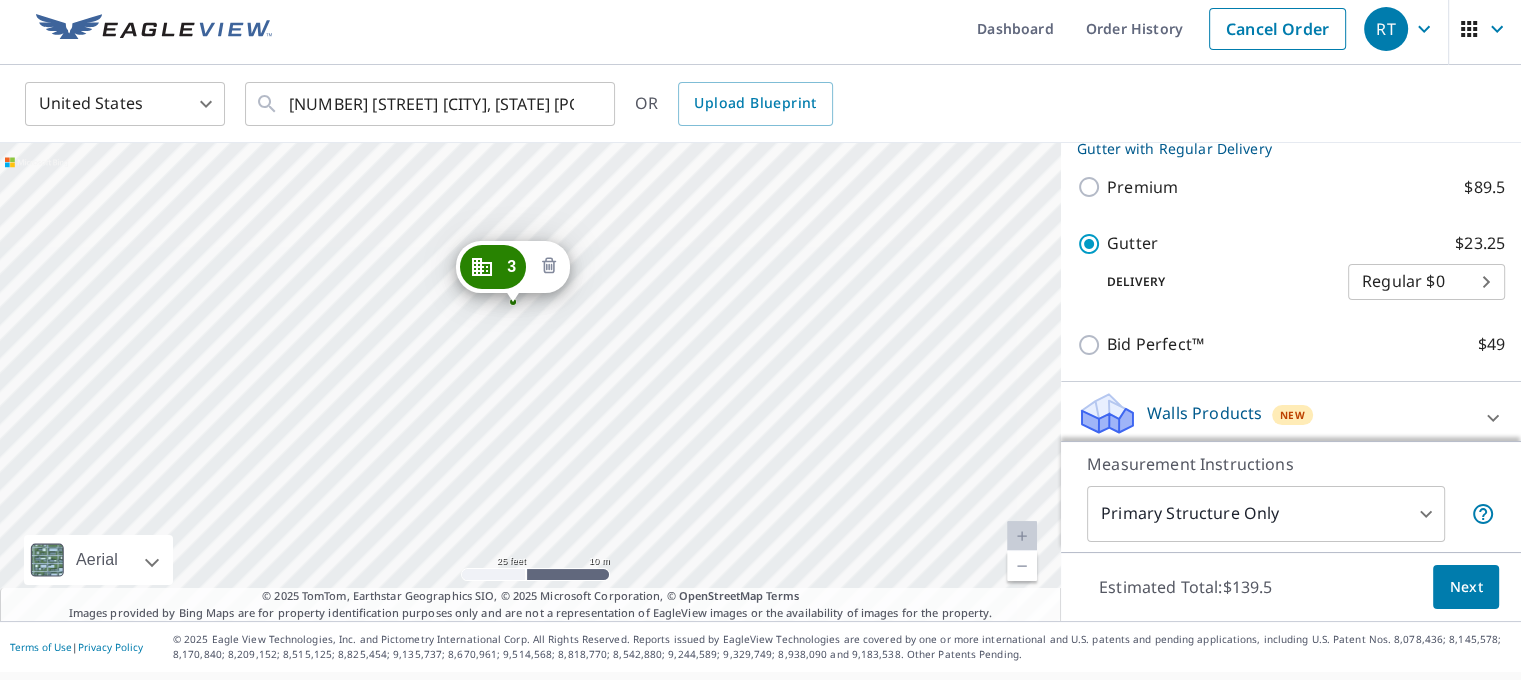 click 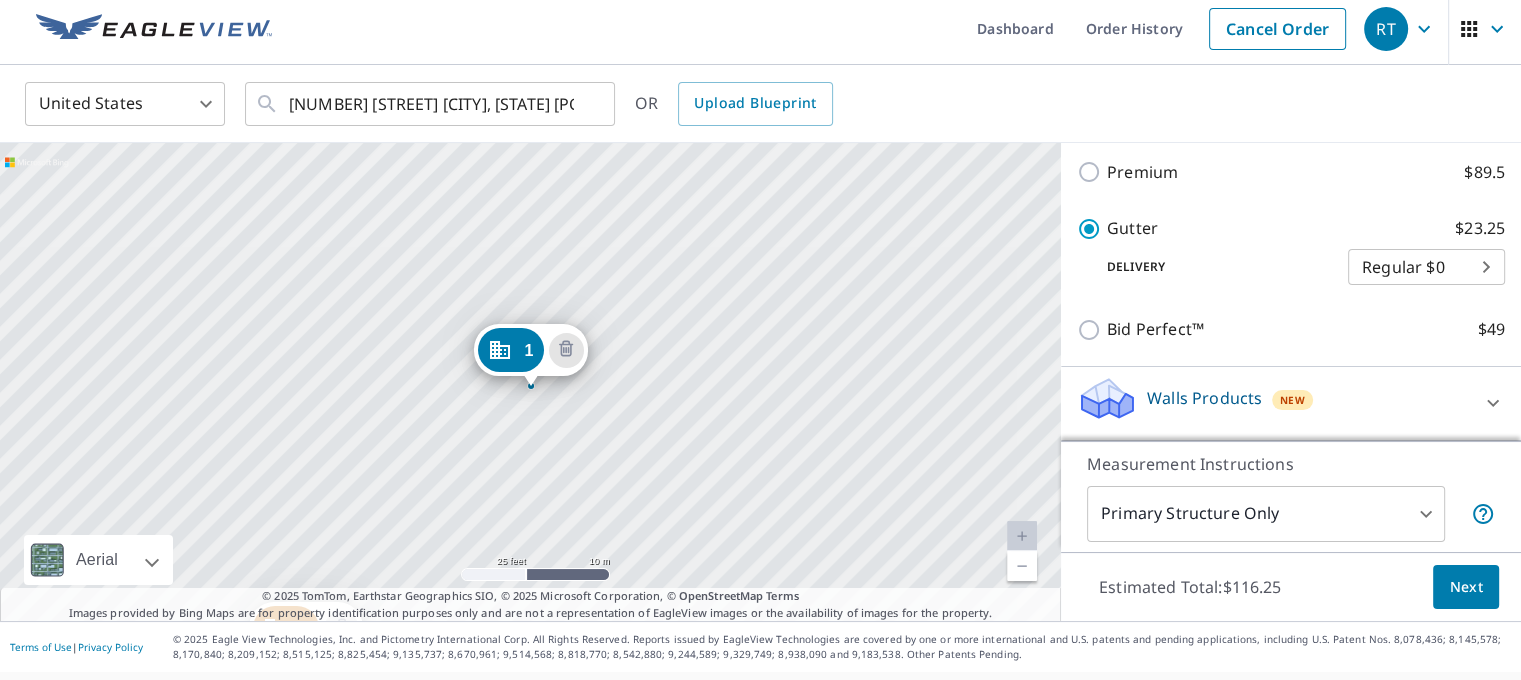 scroll, scrollTop: 753, scrollLeft: 0, axis: vertical 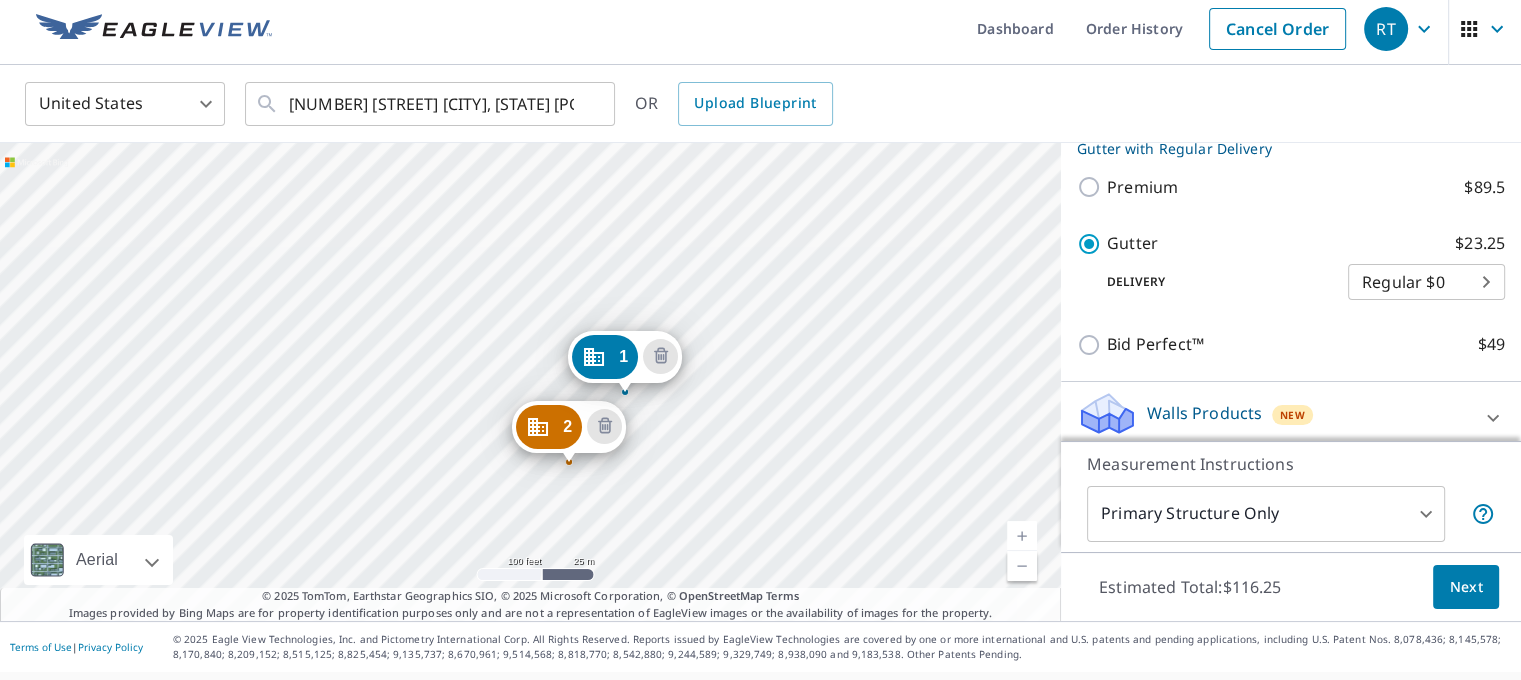 drag, startPoint x: 729, startPoint y: 307, endPoint x: 732, endPoint y: 255, distance: 52.086468 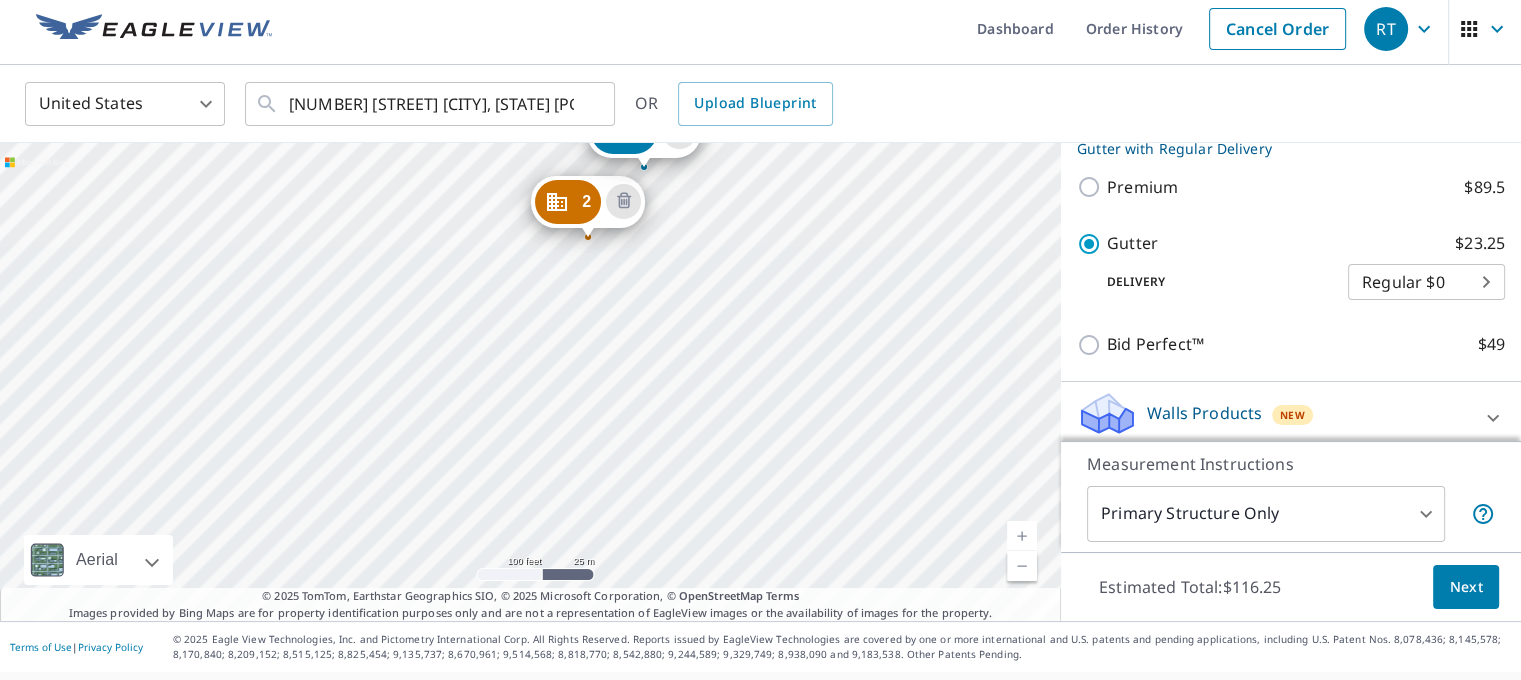 drag, startPoint x: 676, startPoint y: 476, endPoint x: 710, endPoint y: 227, distance: 251.31056 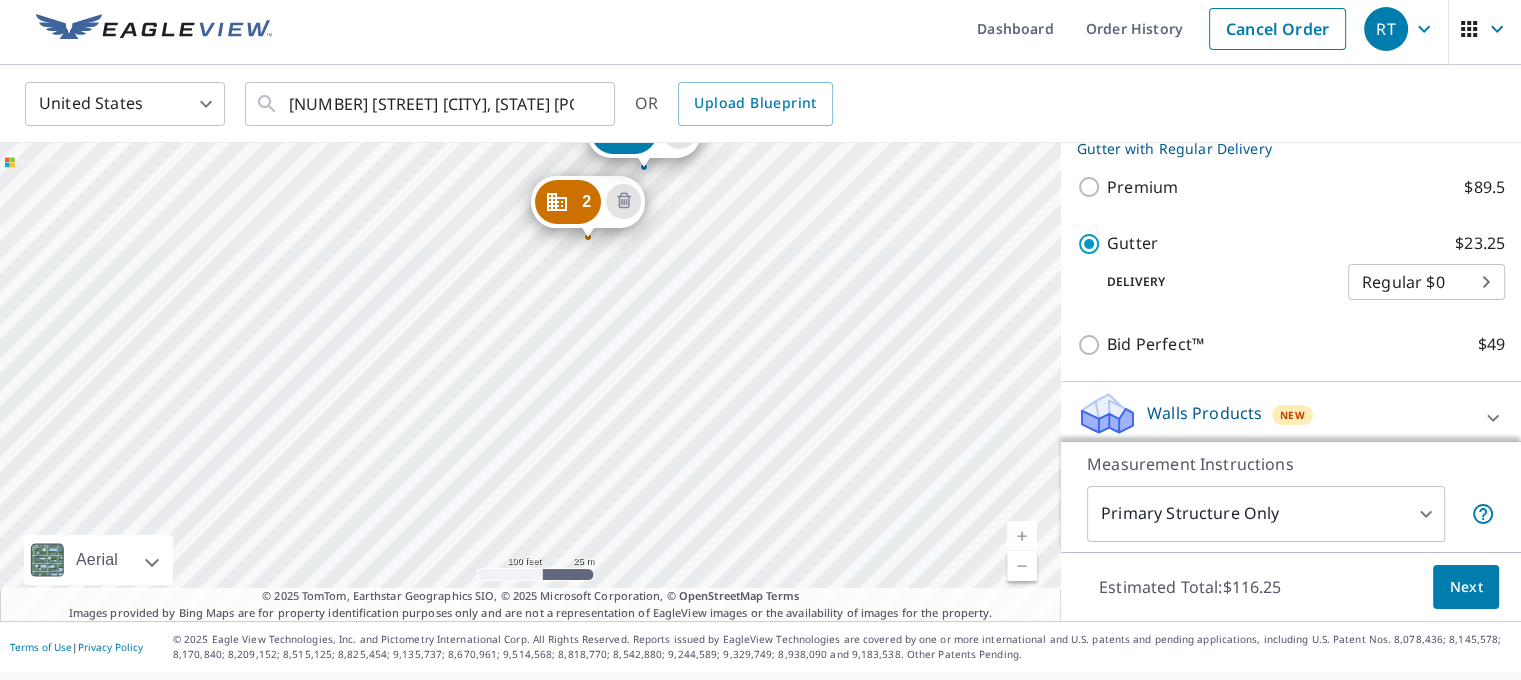 click on "[NUMBER] [STREET] [CITY], [STATE] [POSTAL_CODE] [NUMBER] [STREET] [CITY], [STATE] [POSTAL_CODE] [NUMBER] [STREET] [CITY], [STATE] [POSTAL_CODE] [NUMBER] [STREET] [CITY], [STATE] [POSTAL_CODE]" at bounding box center (530, 382) 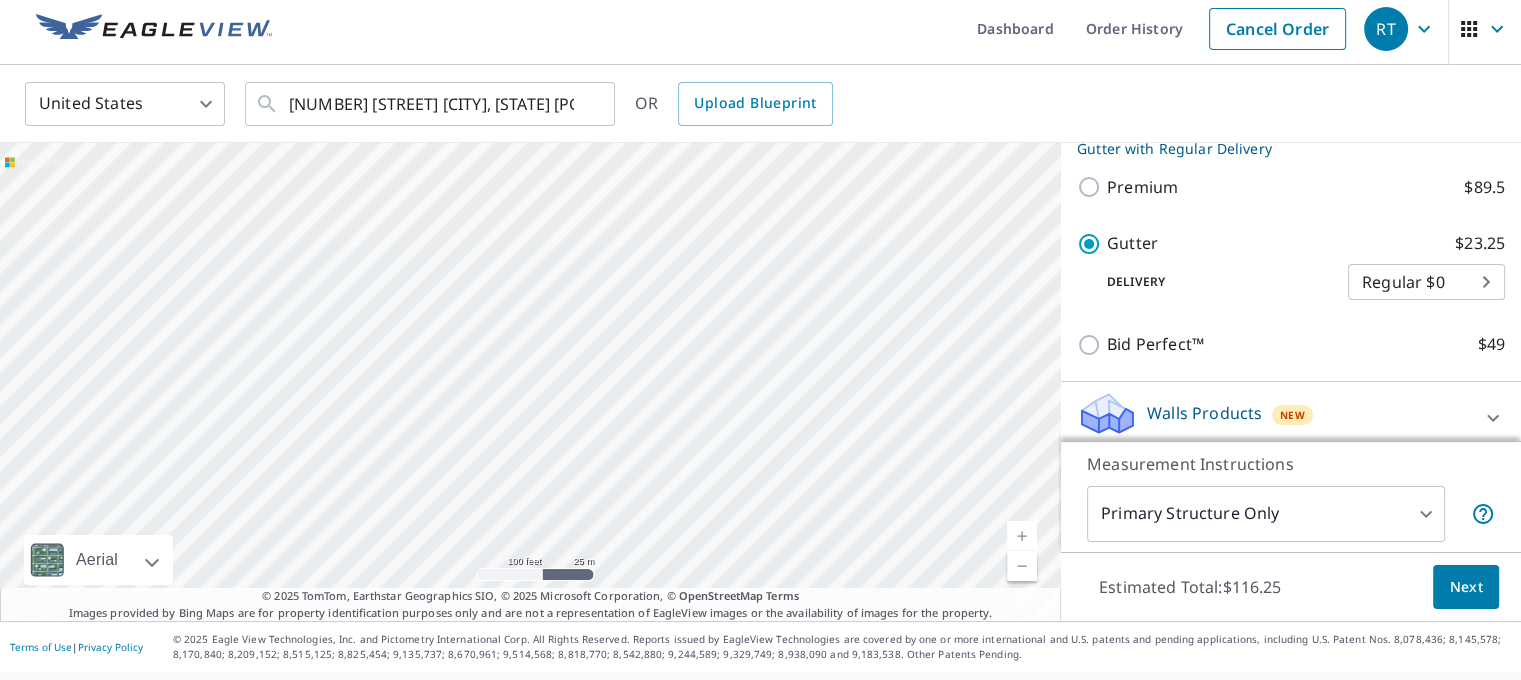 click on "[NUMBER] [STREET] [CITY], [STATE] [POSTAL_CODE] [NUMBER] [STREET] [CITY], [STATE] [POSTAL_CODE] [NUMBER] [STREET] [CITY], [STATE] [POSTAL_CODE] [NUMBER] [STREET] [CITY], [STATE] [POSTAL_CODE]" at bounding box center (530, 382) 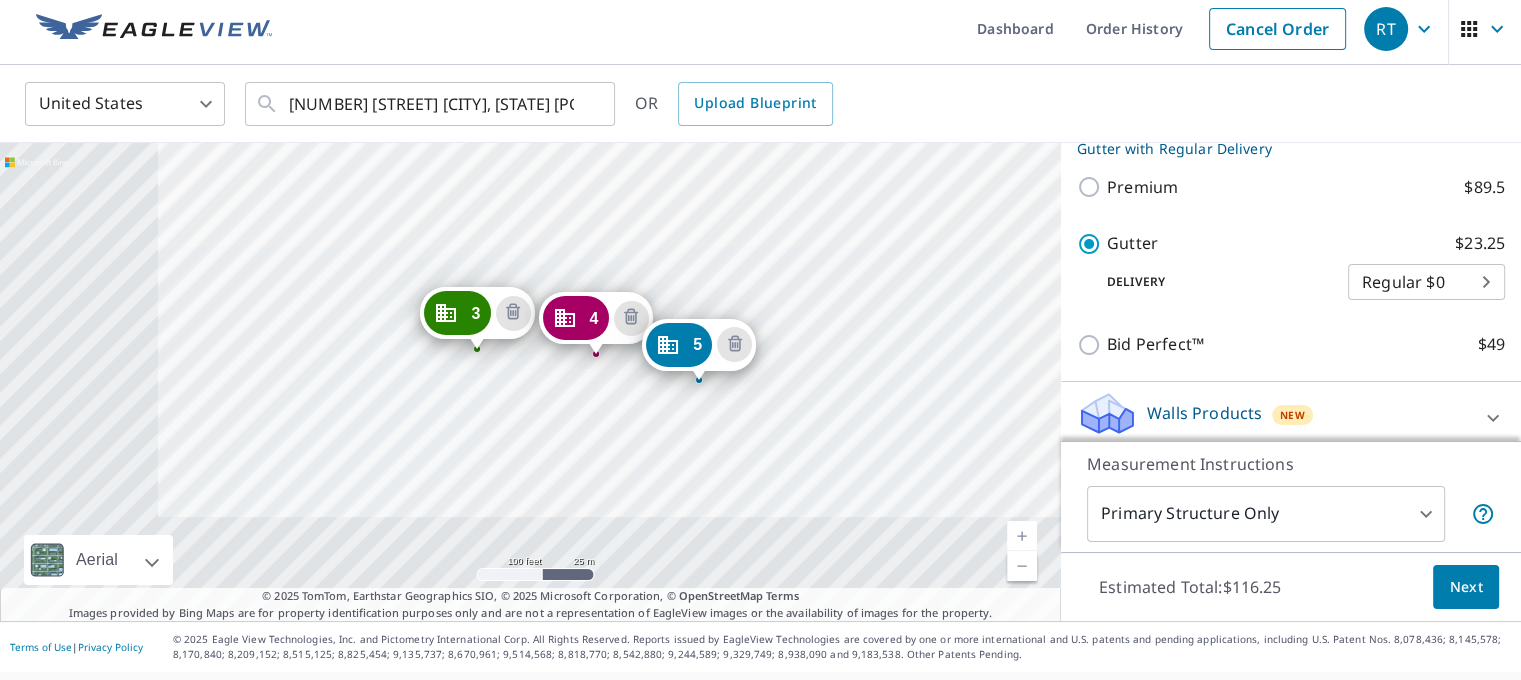 drag, startPoint x: 450, startPoint y: 414, endPoint x: 709, endPoint y: 195, distance: 339.1784 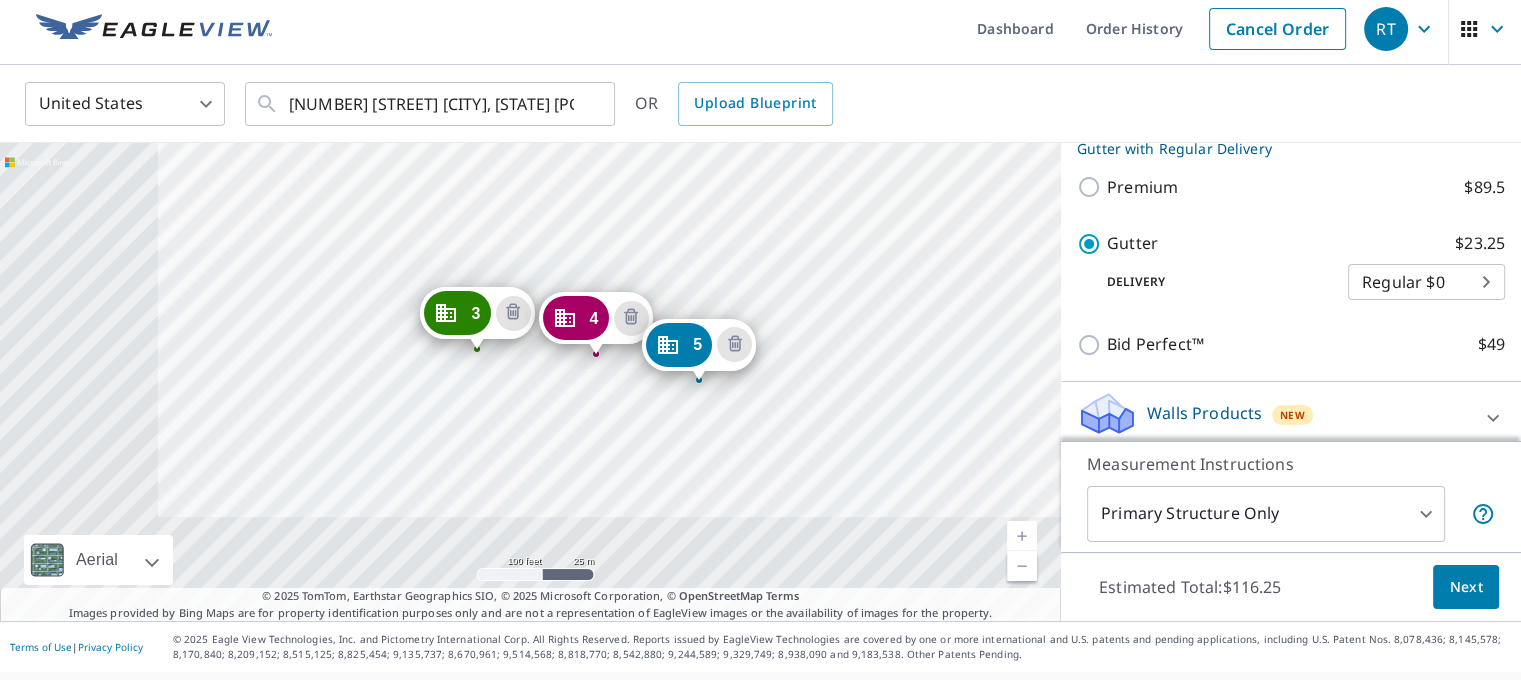 click on "[NUMBER] [STREET] [CITY], [STATE] [POSTAL_CODE] [NUMBER] [STREET] [CITY], [STATE] [POSTAL_CODE] [NUMBER] [STREET] [CITY], [STATE] [POSTAL_CODE] [NUMBER] [STREET] [CITY], [STATE] [POSTAL_CODE]" at bounding box center [530, 382] 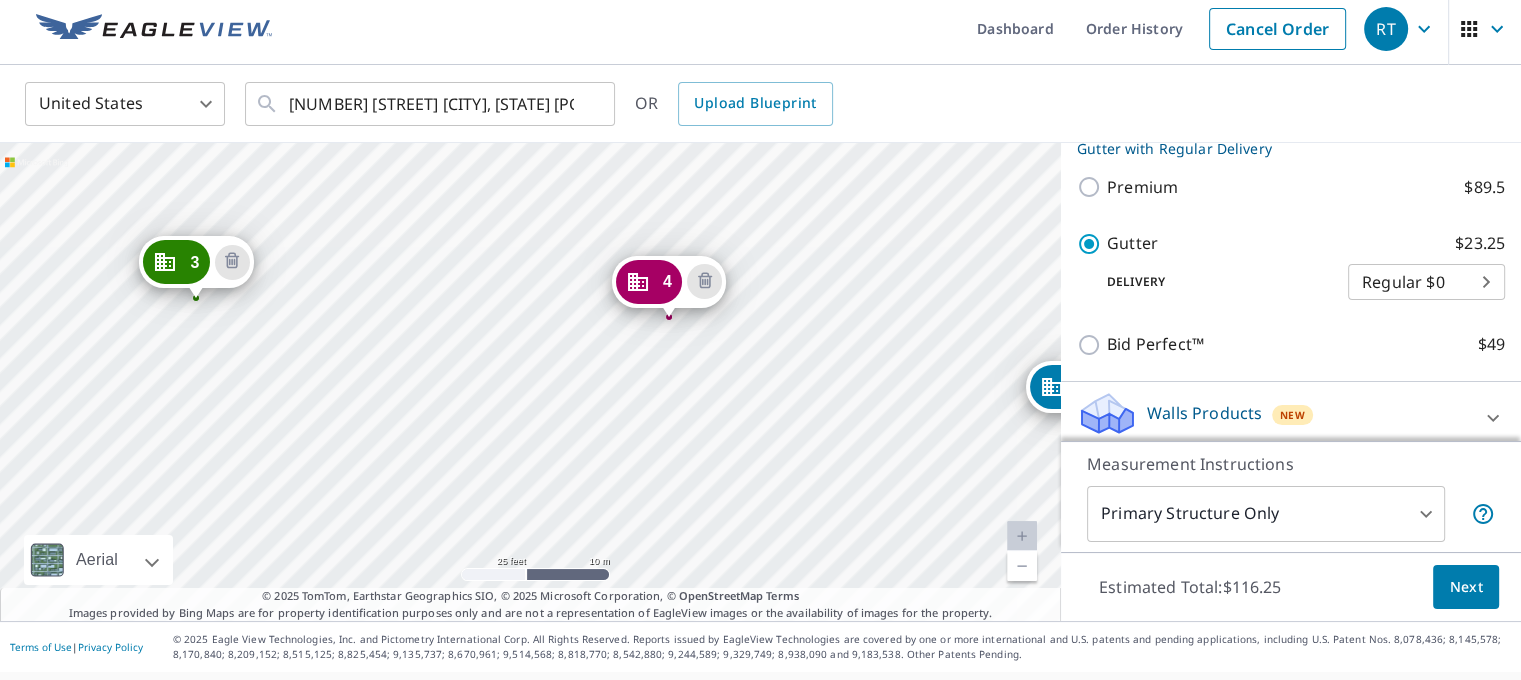 drag, startPoint x: 641, startPoint y: 396, endPoint x: 405, endPoint y: 439, distance: 239.88539 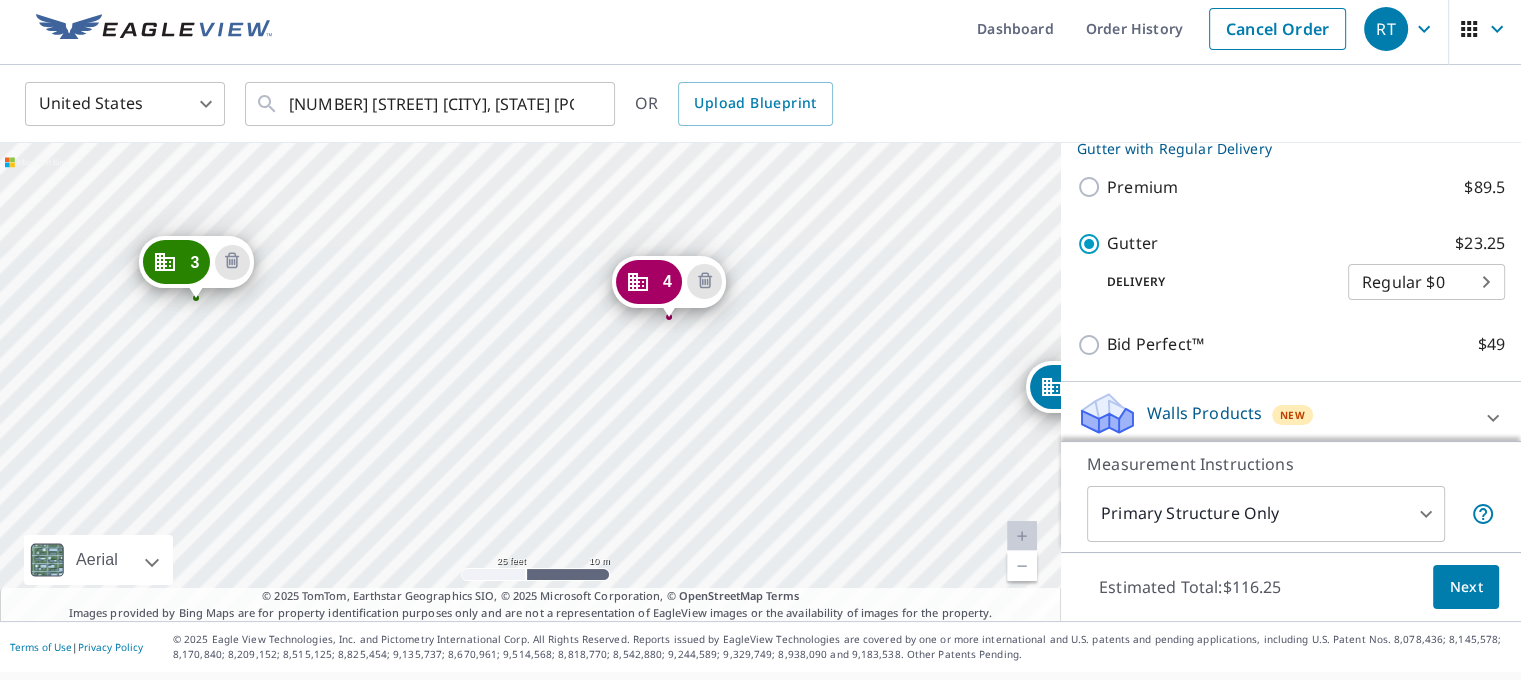click on "[NUMBER] [STREET] [CITY], [STATE] [POSTAL_CODE] [NUMBER] [STREET] [CITY], [STATE] [POSTAL_CODE] [NUMBER] [STREET] [CITY], [STATE] [POSTAL_CODE] [NUMBER] [STREET] [CITY], [STATE] [POSTAL_CODE]" at bounding box center [530, 382] 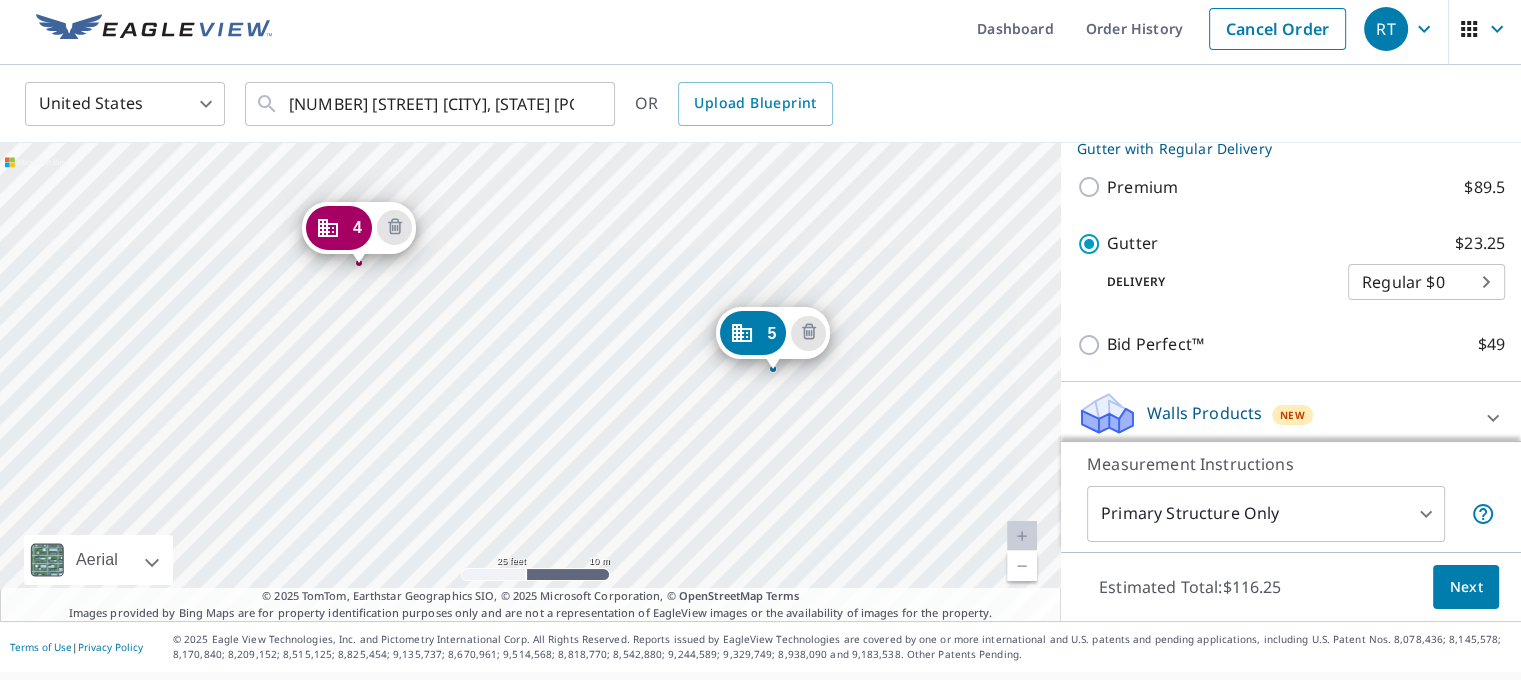 drag, startPoint x: 606, startPoint y: 443, endPoint x: 296, endPoint y: 389, distance: 314.6681 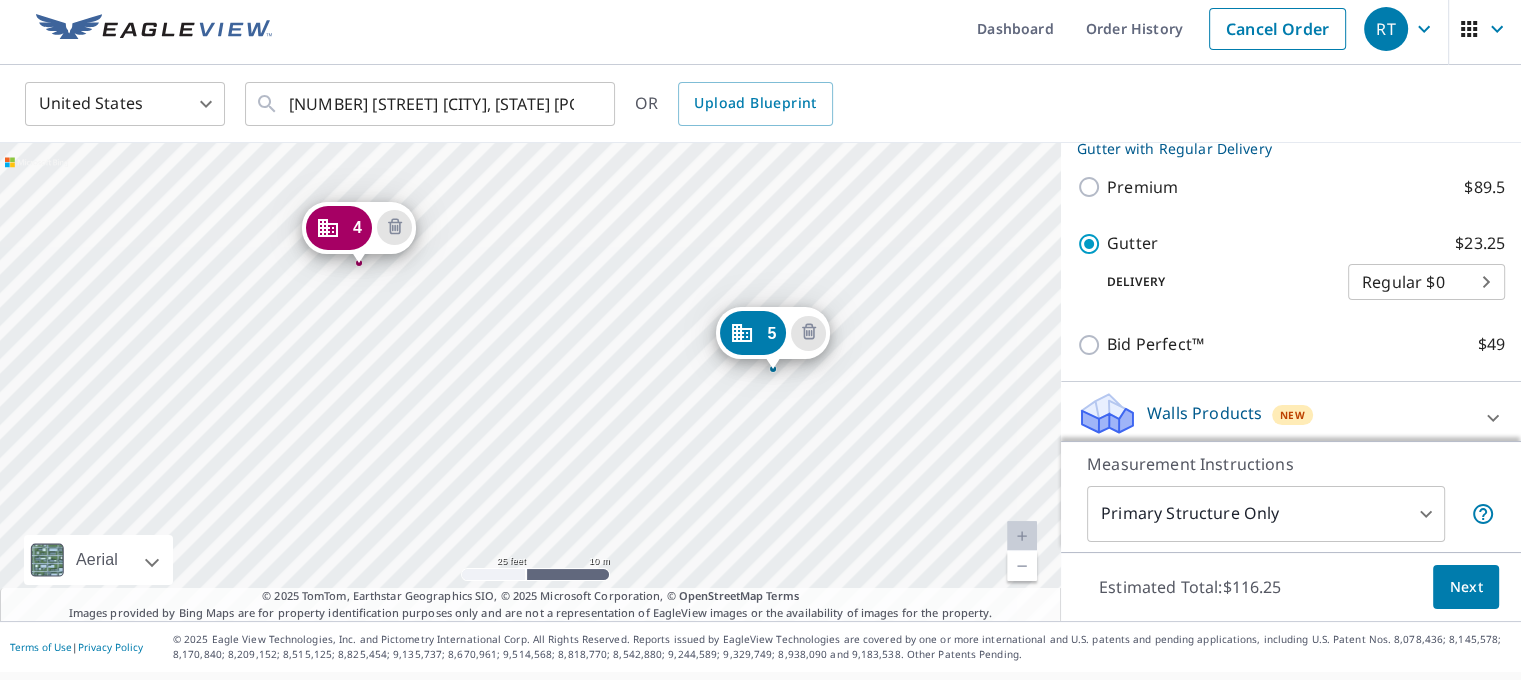 click on "[NUMBER] [STREET] [CITY], [STATE] [POSTAL_CODE] [NUMBER] [STREET] [CITY], [STATE] [POSTAL_CODE] [NUMBER] [STREET] [CITY], [STATE] [POSTAL_CODE] [NUMBER] [STREET] [CITY], [STATE] [POSTAL_CODE]" at bounding box center [530, 382] 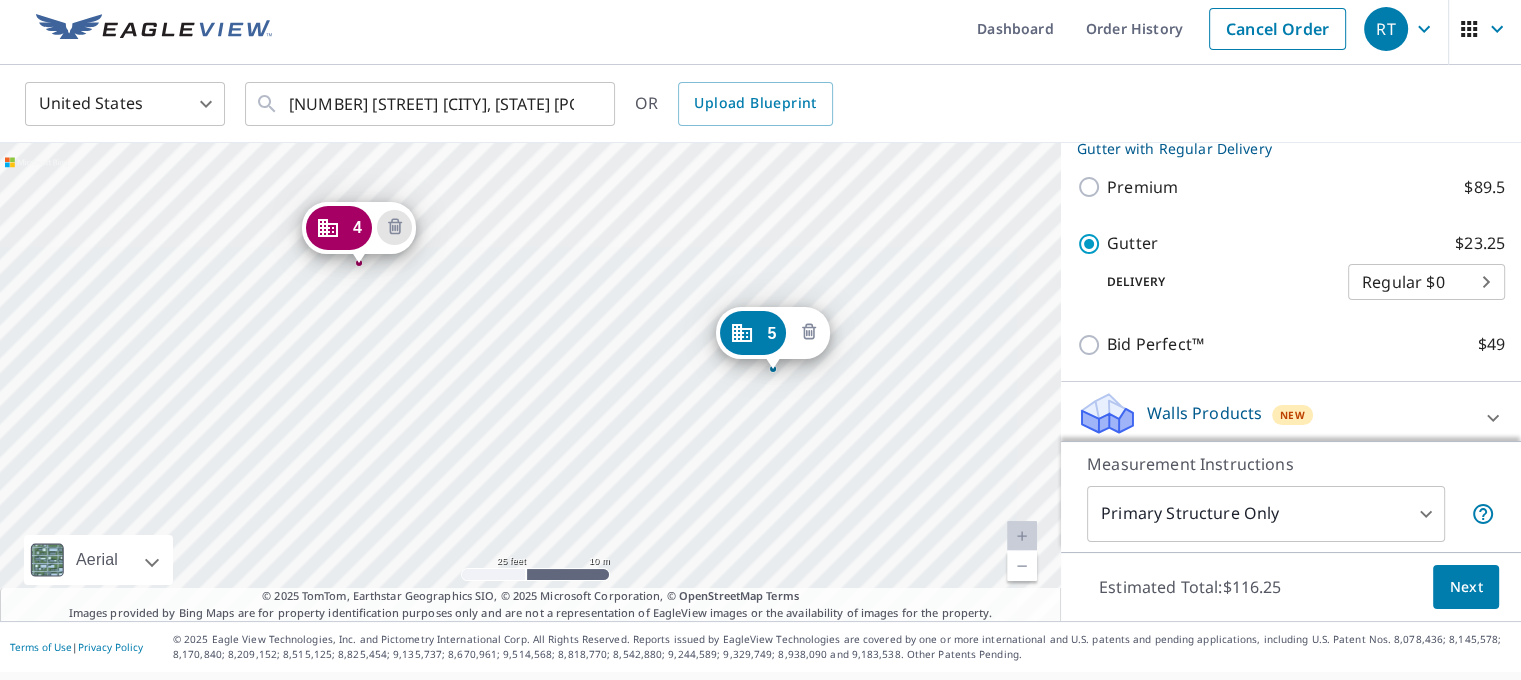 click 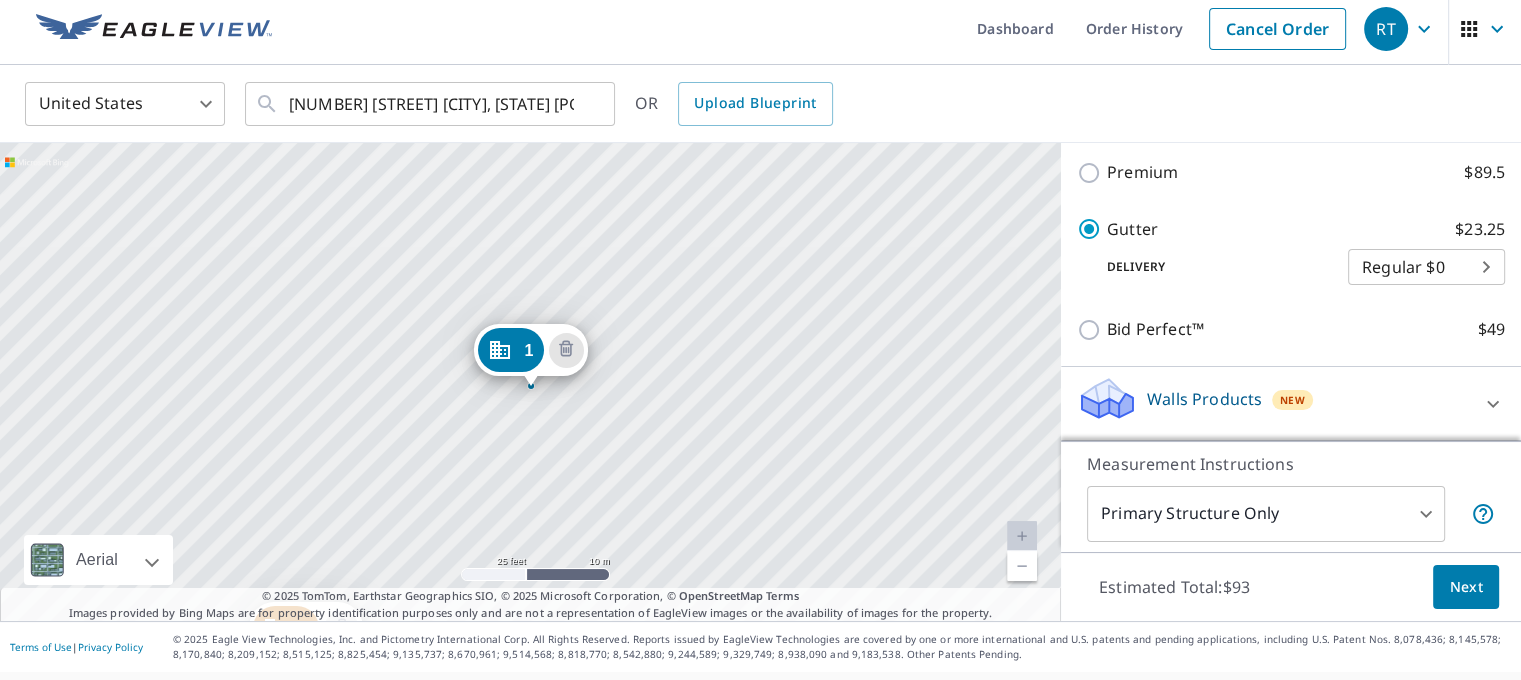 scroll, scrollTop: 663, scrollLeft: 0, axis: vertical 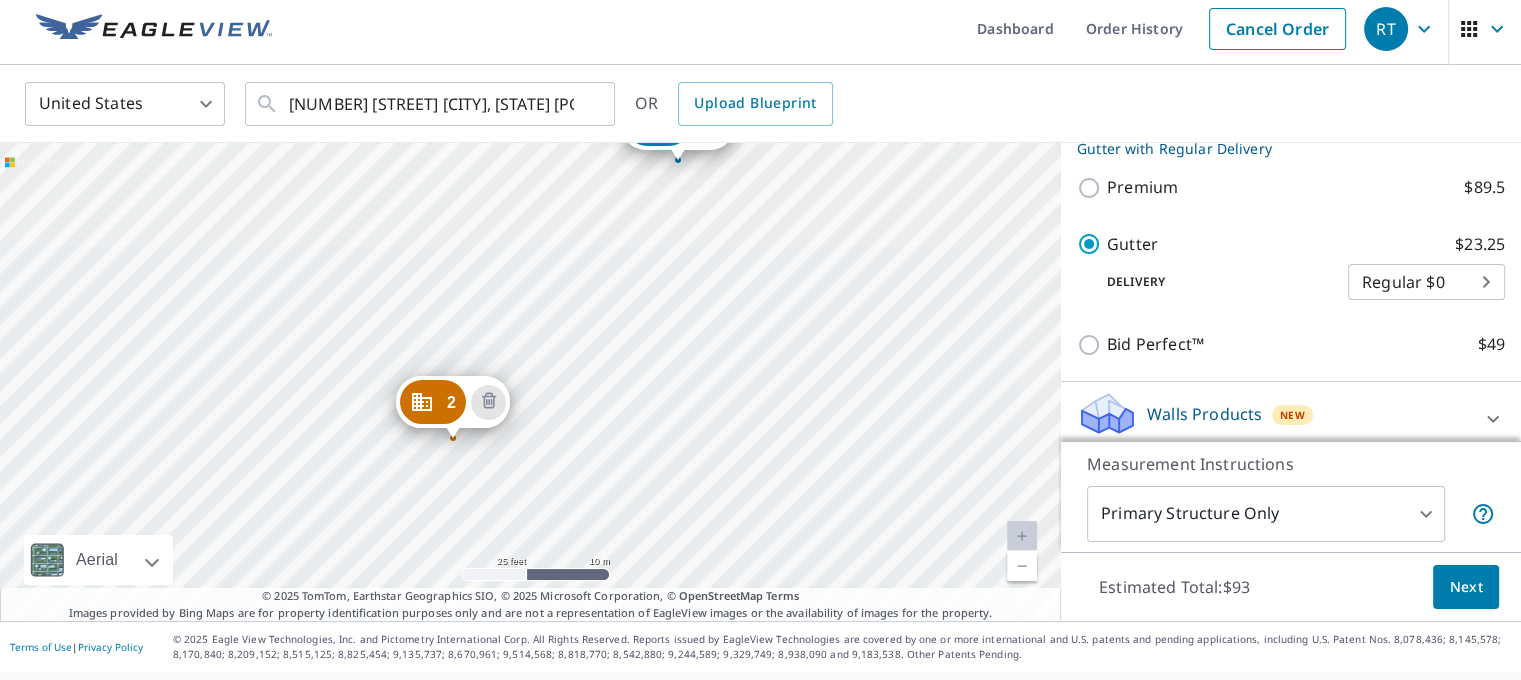 drag, startPoint x: 677, startPoint y: 500, endPoint x: 824, endPoint y: 274, distance: 269.60156 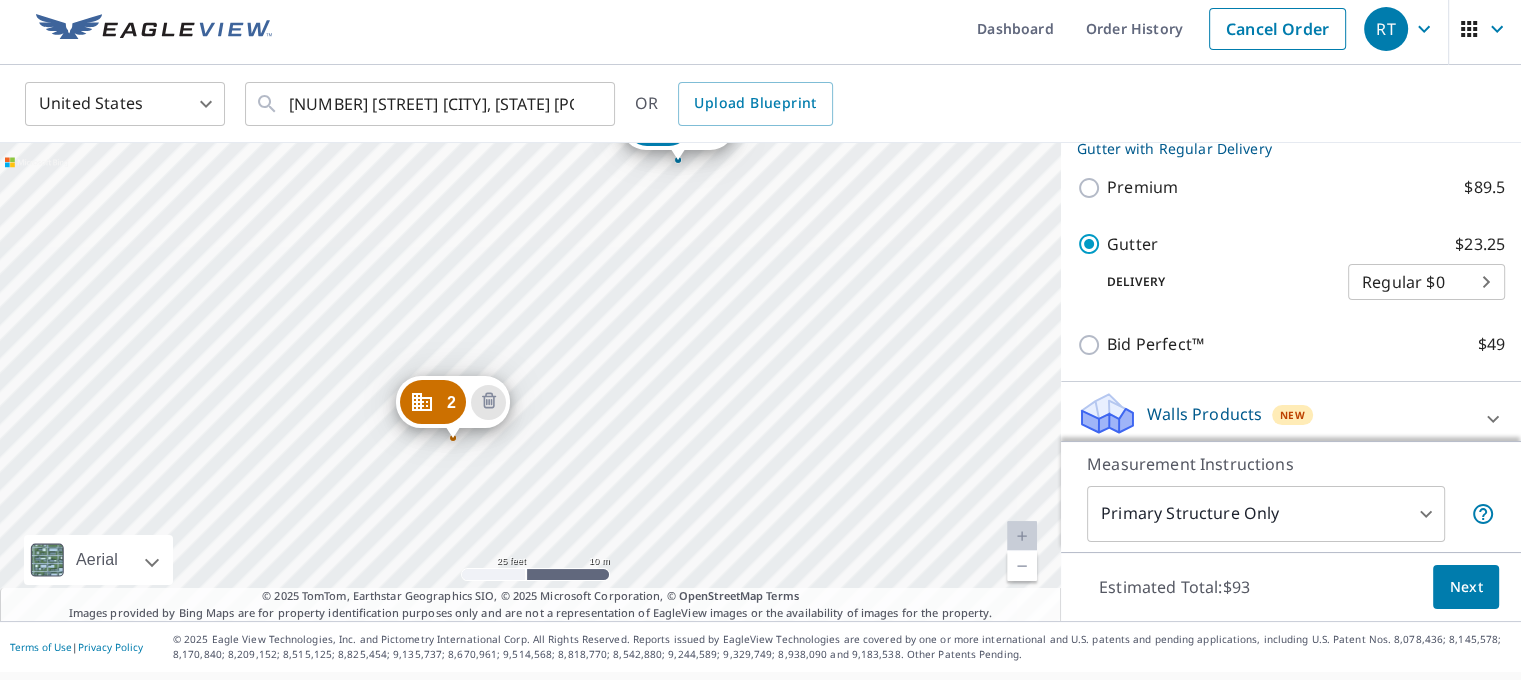 click on "2 [NUMBER] [STREET] [CITY], [STATE] [POSTAL_CODE] 3 [NUMBER] [STREET] [CITY], [STATE] [POSTAL_CODE] 4 [NUMBER] [STREET] [CITY], [STATE] [POSTAL_CODE] 1 [NUMBER] [STREET] [CITY], [STATE] [POSTAL_CODE]" at bounding box center [530, 382] 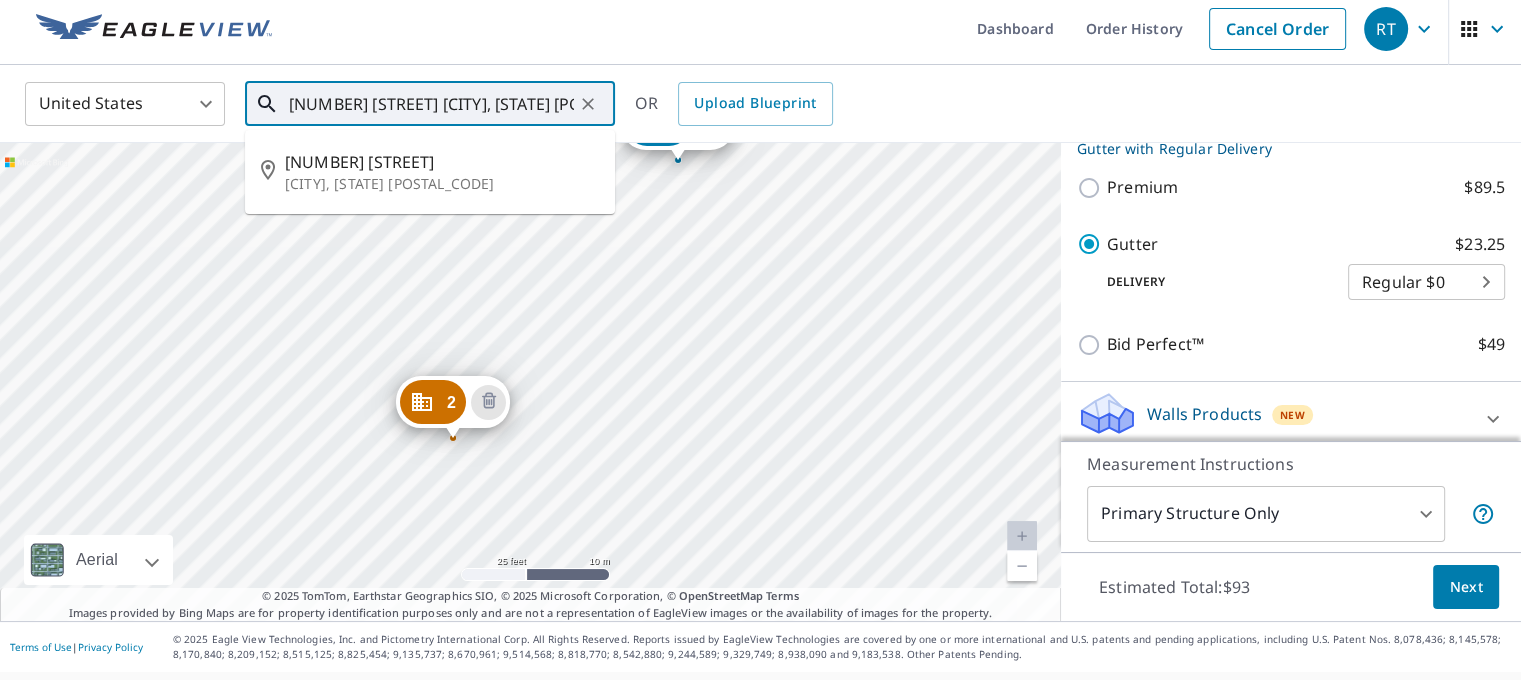 drag, startPoint x: 324, startPoint y: 84, endPoint x: 310, endPoint y: 92, distance: 16.124516 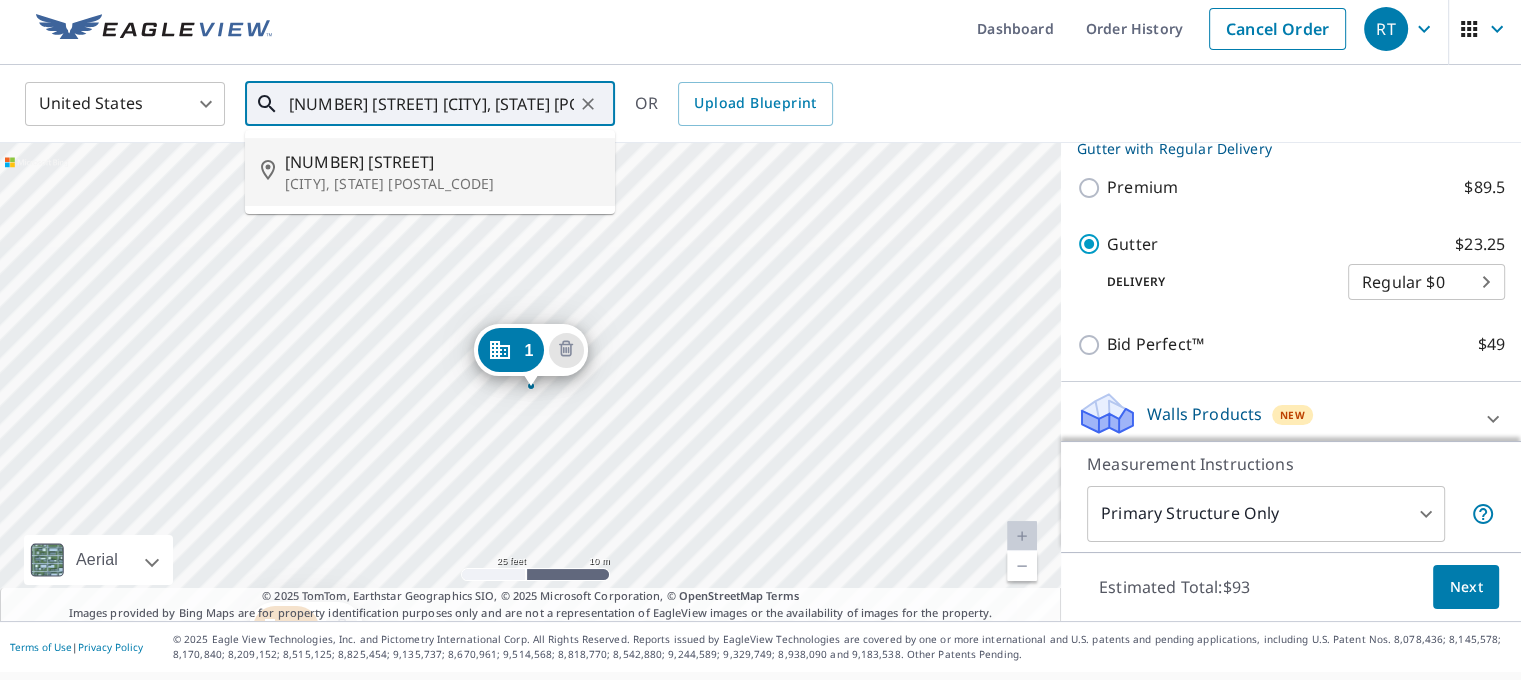 click on "[NUMBER] [STREET]" at bounding box center (442, 162) 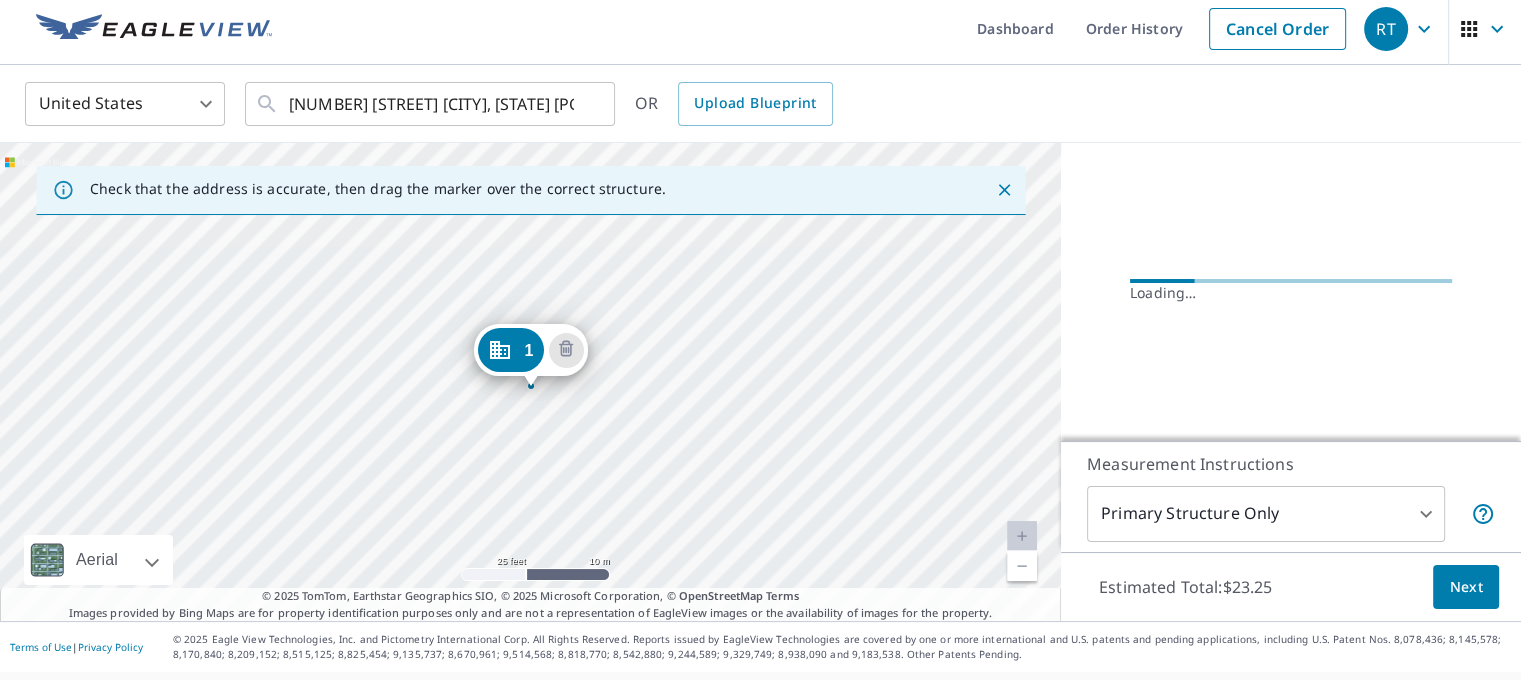 scroll, scrollTop: 310, scrollLeft: 0, axis: vertical 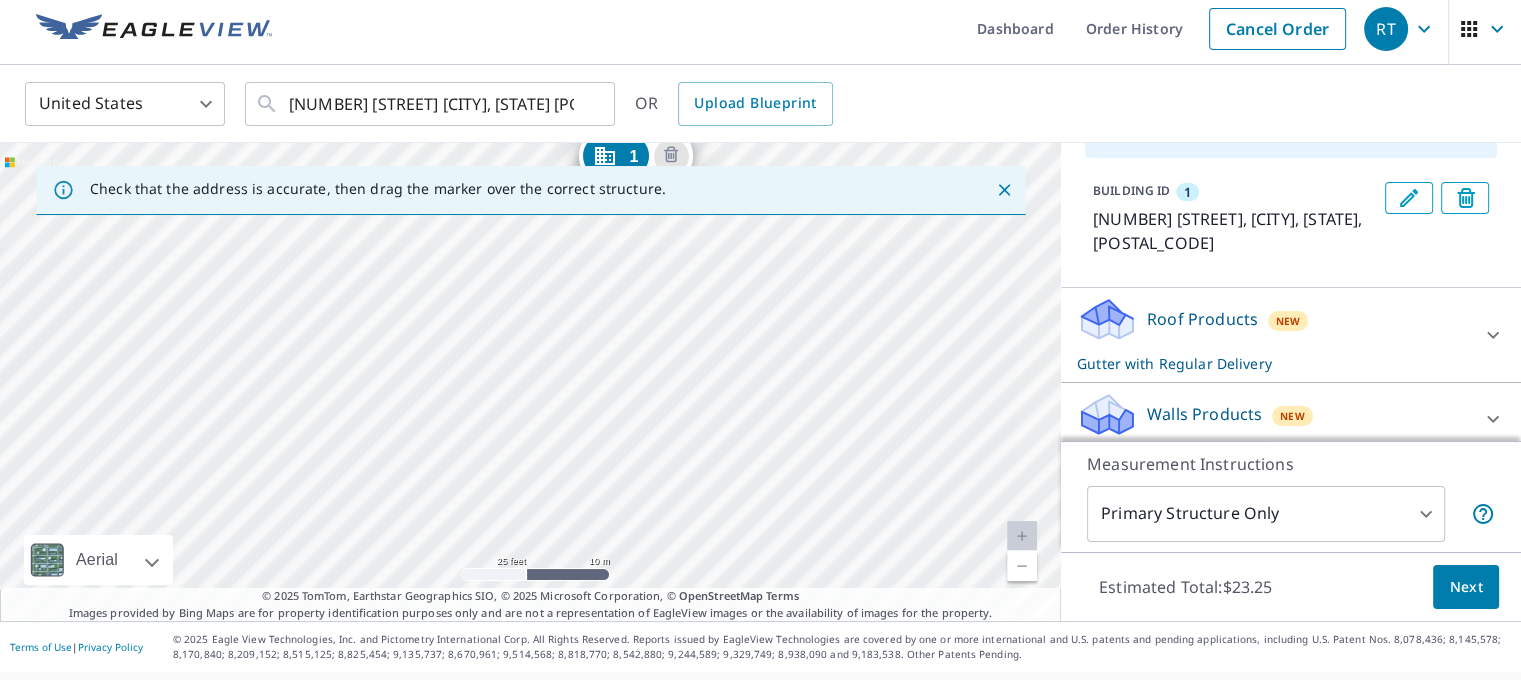 drag, startPoint x: 620, startPoint y: 457, endPoint x: 709, endPoint y: 292, distance: 187.47267 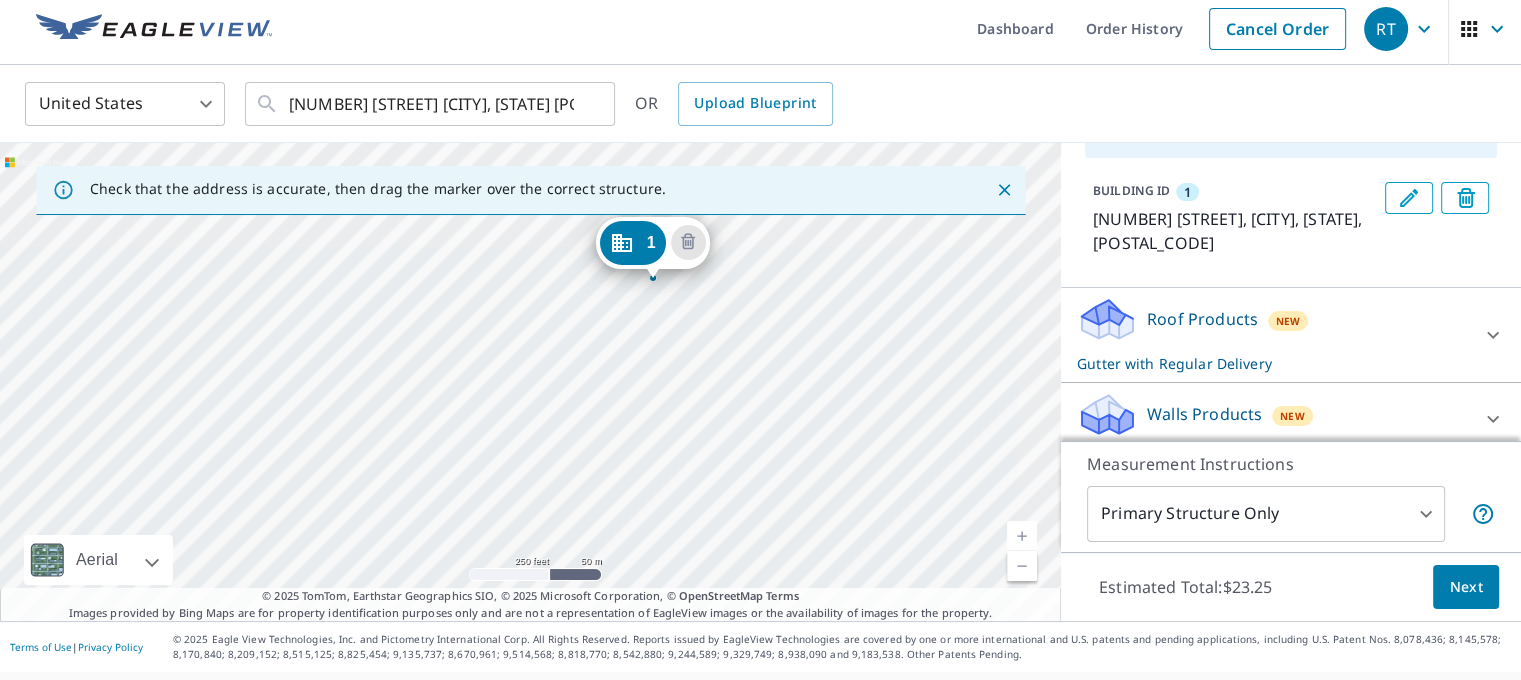 drag, startPoint x: 736, startPoint y: 512, endPoint x: 697, endPoint y: 486, distance: 46.872166 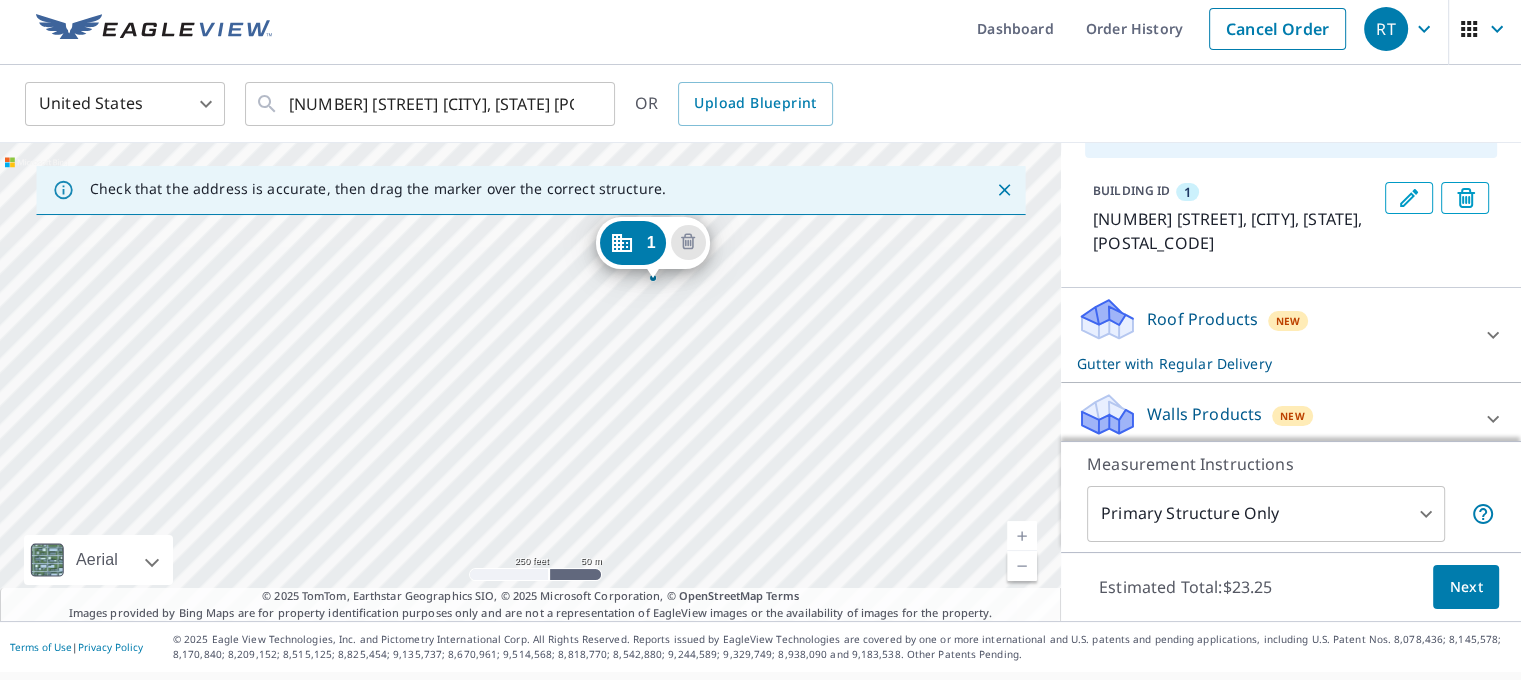 click on "[NUMBER] [STREET] [CITY], [STATE] [POSTAL_CODE]" at bounding box center (530, 382) 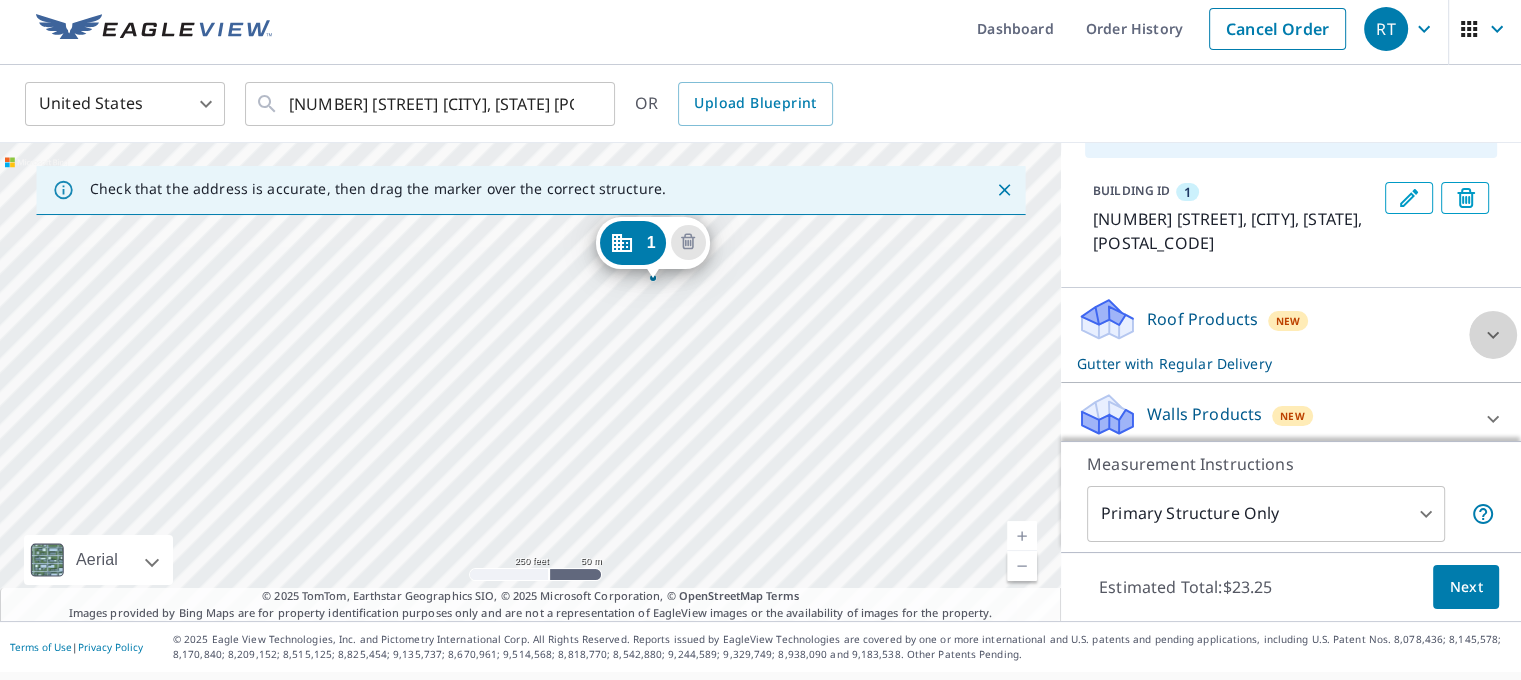click 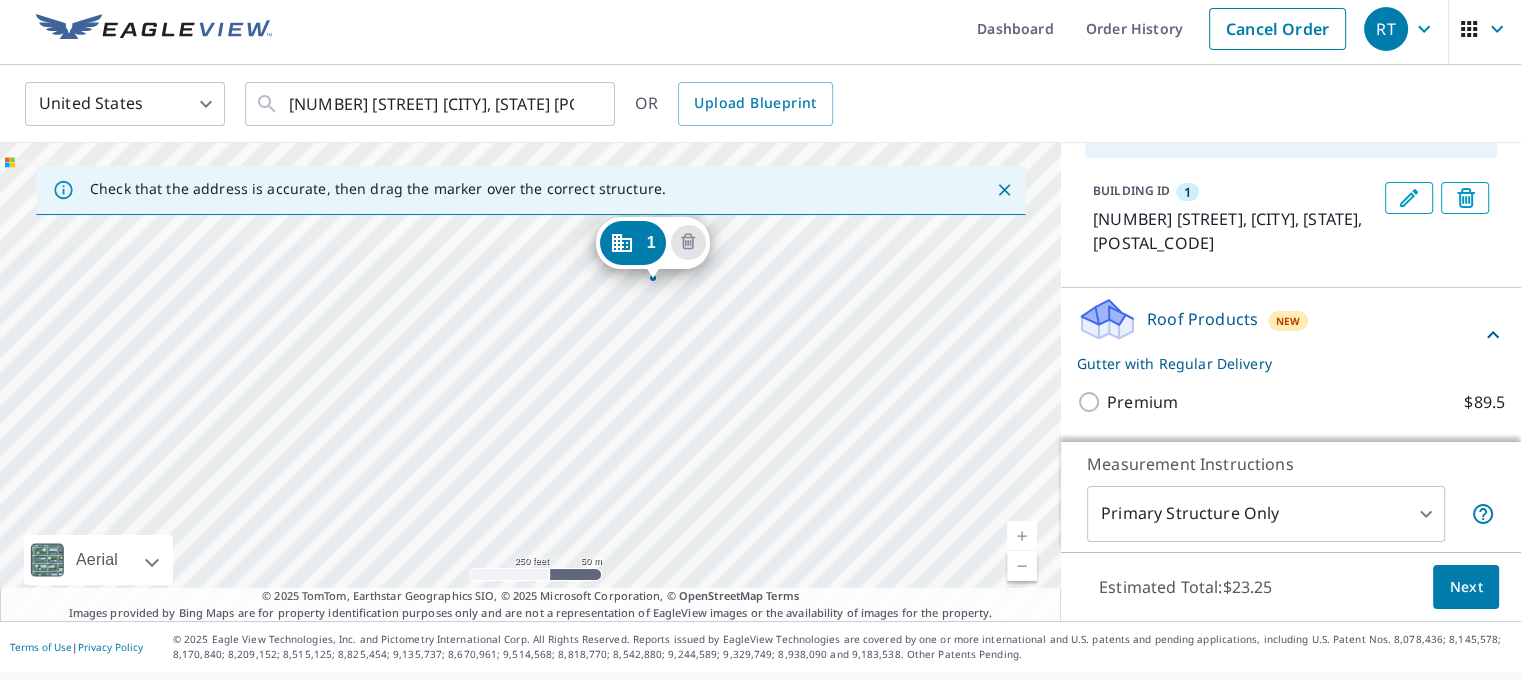 scroll, scrollTop: 279, scrollLeft: 0, axis: vertical 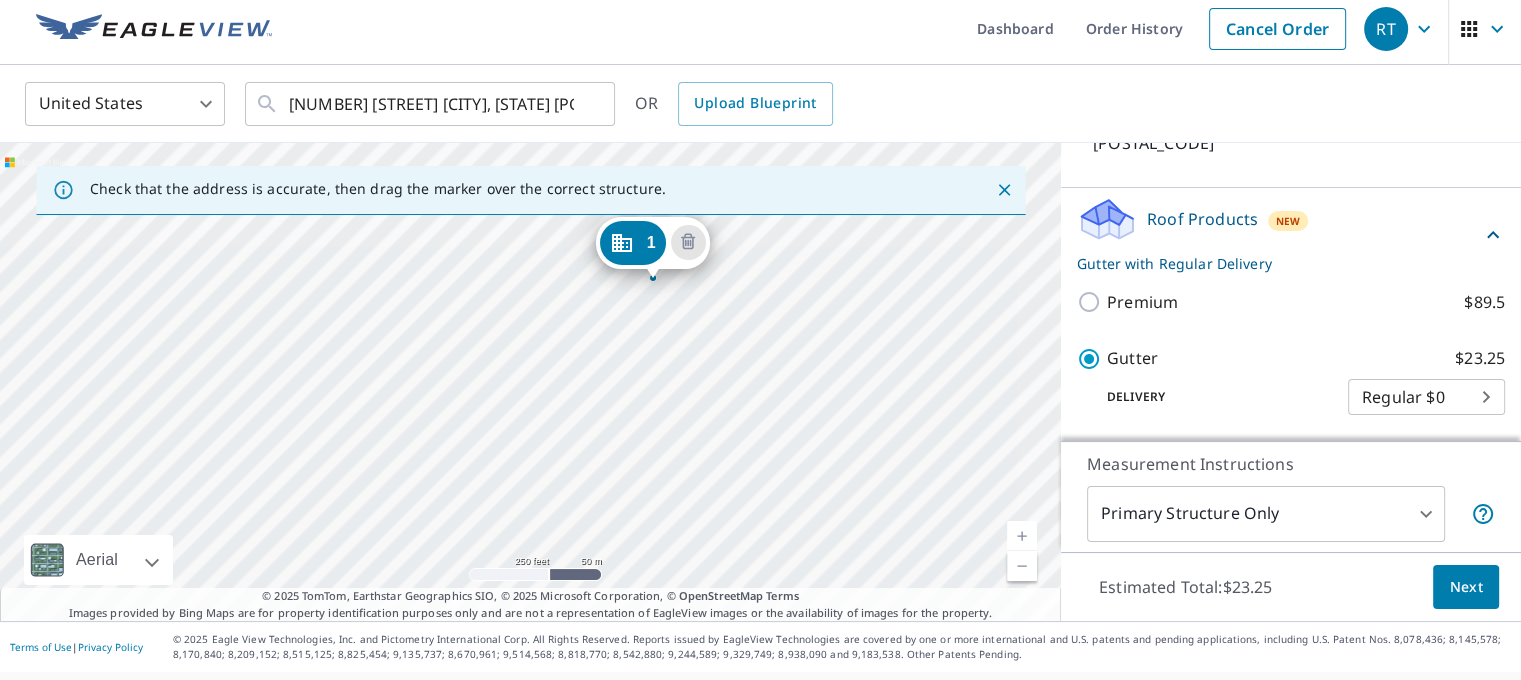 click on "[NUMBER] [STREET] [CITY], [STATE] [POSTAL_CODE]" at bounding box center (530, 382) 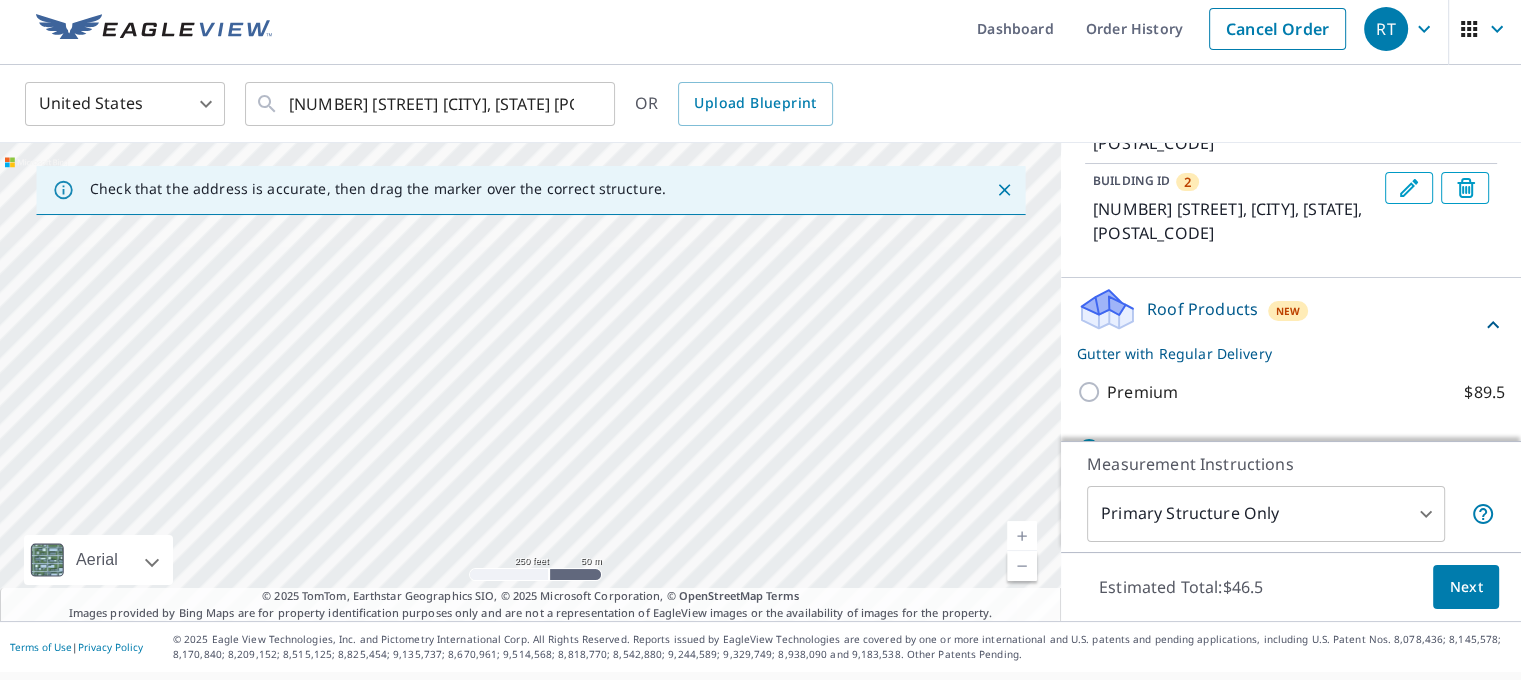 drag, startPoint x: 646, startPoint y: 533, endPoint x: 832, endPoint y: 95, distance: 475.85712 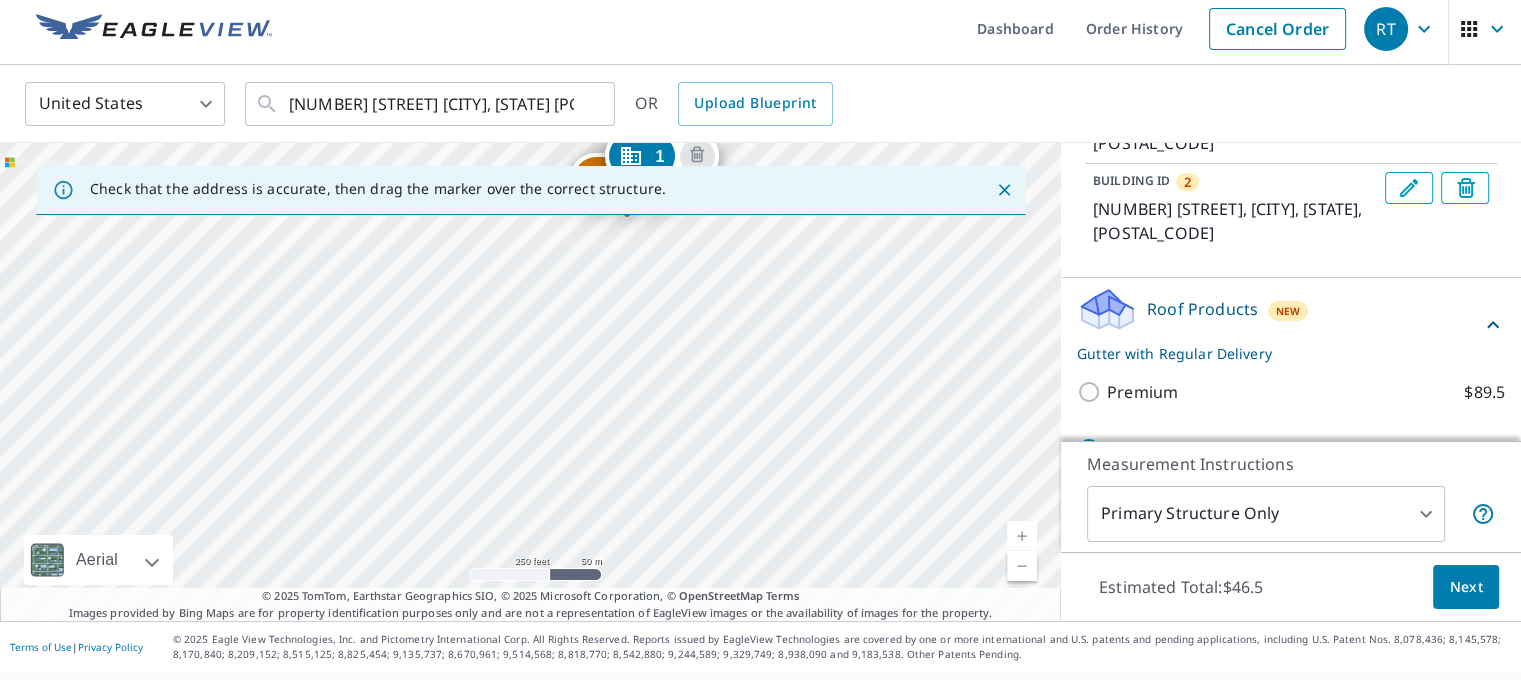 click on "[NUMBER] [STREET] [CITY], [STATE] [POSTAL_CODE] [NUMBER] [STREET] [CITY], [STATE] [POSTAL_CODE]" at bounding box center (530, 382) 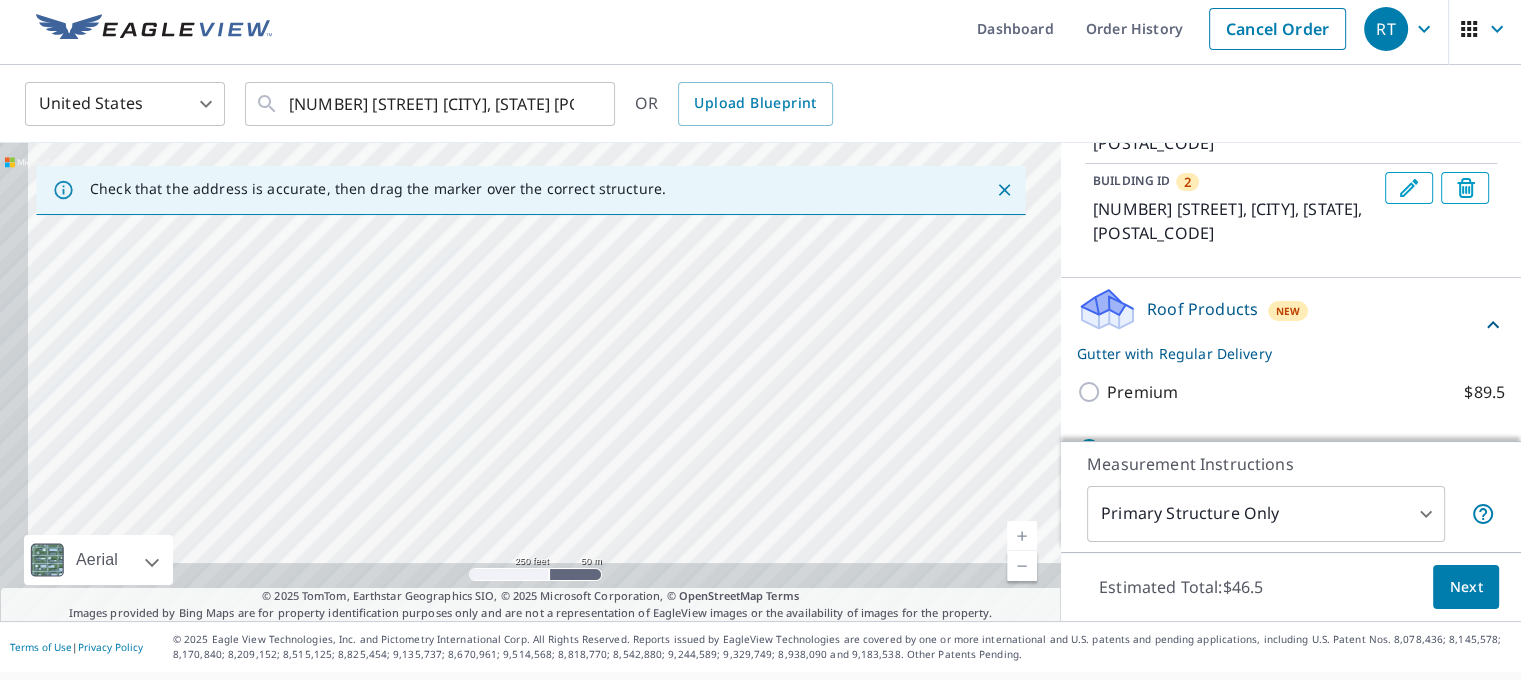 drag, startPoint x: 725, startPoint y: 477, endPoint x: 808, endPoint y: 134, distance: 352.8994 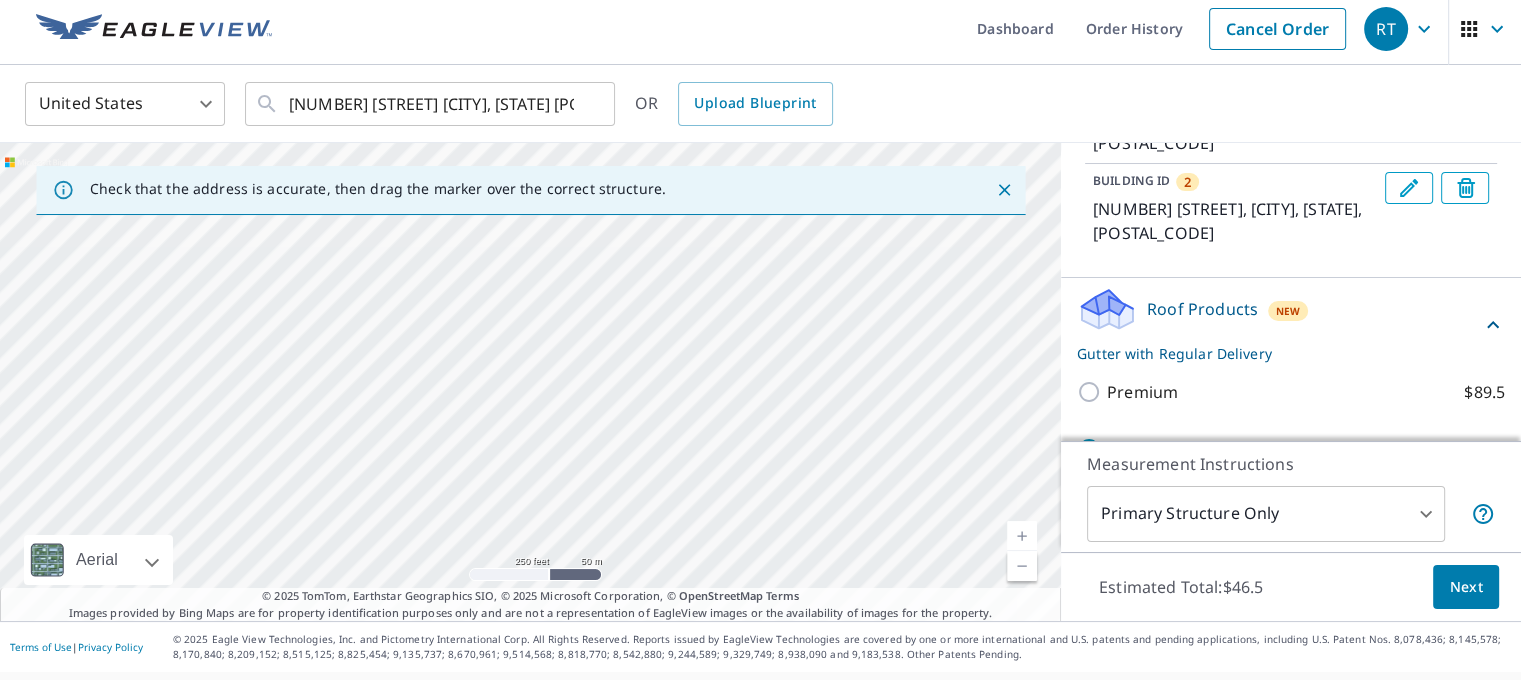 click on "[NUMBER] [STREET] [CITY], [STATE] [POSTAL_CODE] [NUMBER] [STREET] [CITY], [STATE] [POSTAL_CODE]" at bounding box center (530, 382) 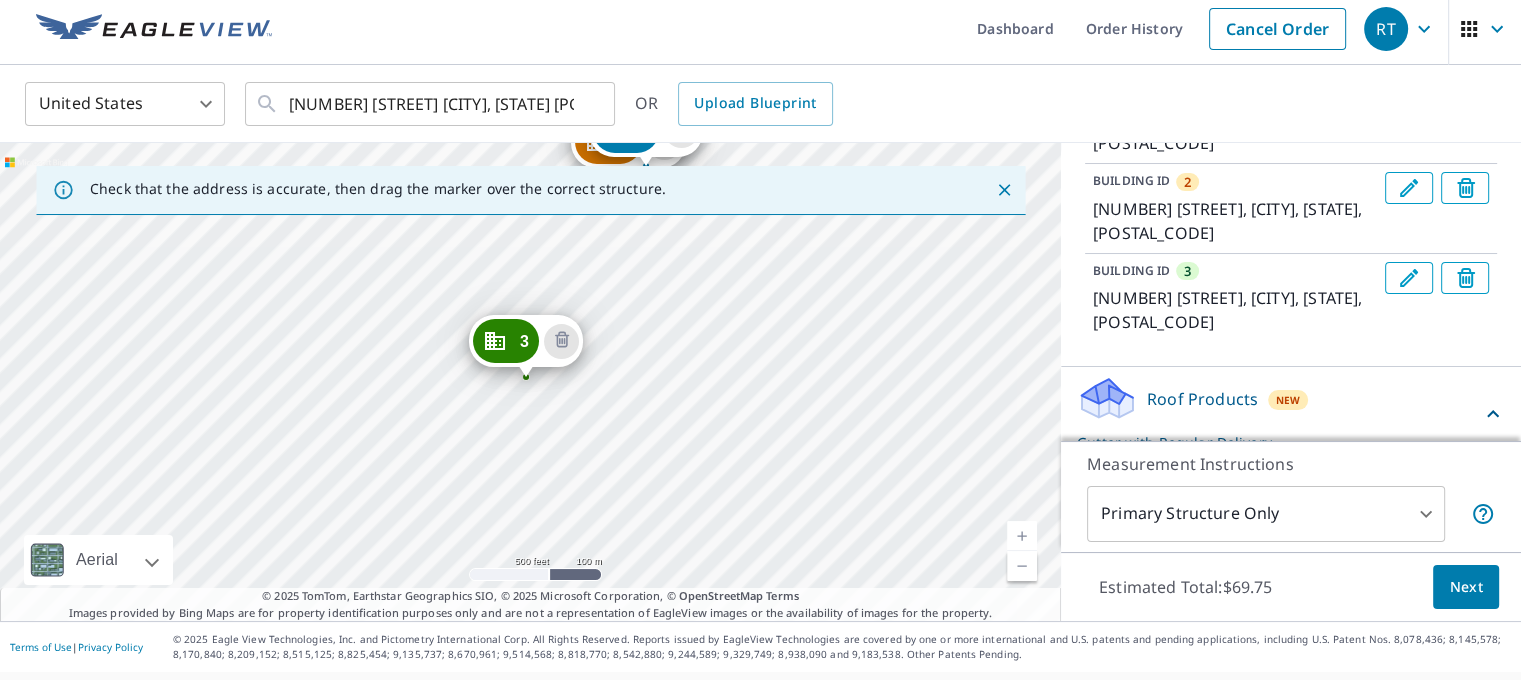 drag, startPoint x: 600, startPoint y: 533, endPoint x: 692, endPoint y: 275, distance: 273.91238 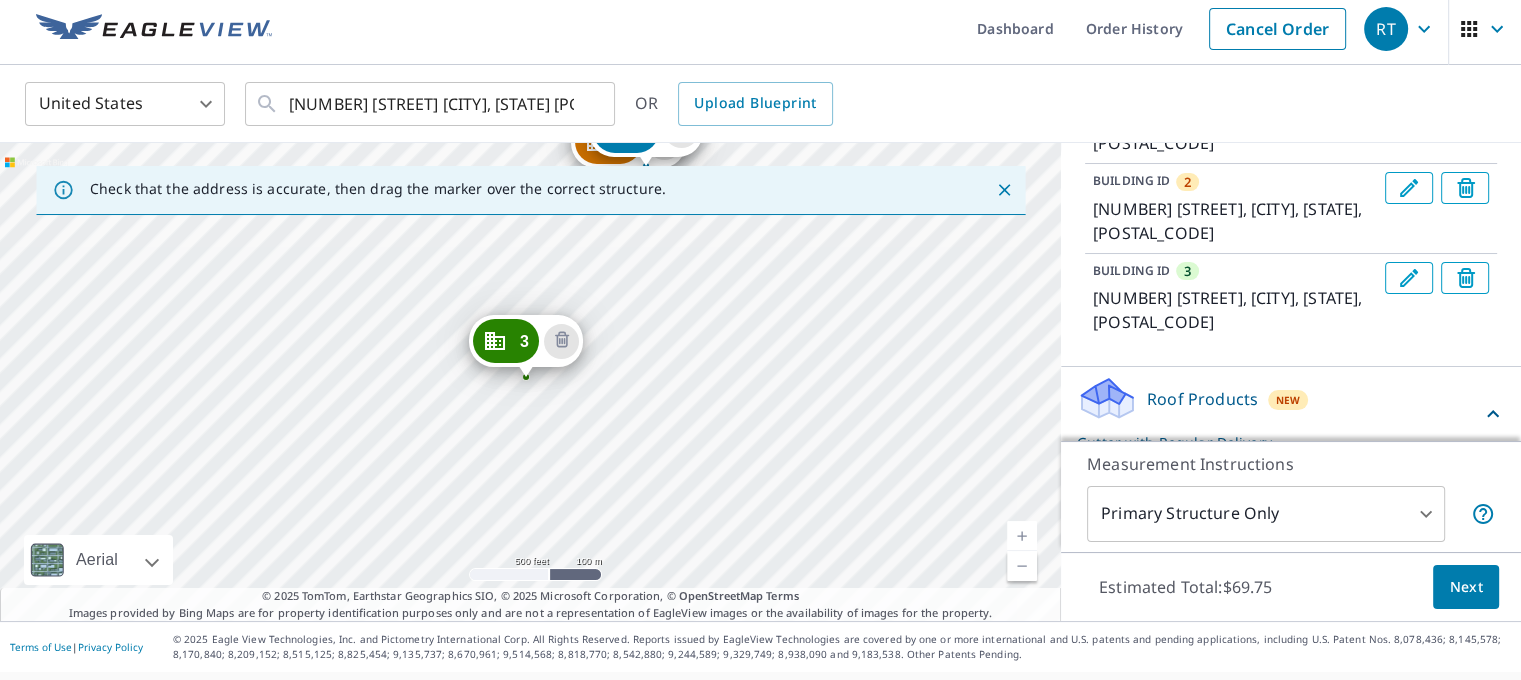 click on "2 [NUMBER] [STREET] [CITY], [STATE] [POSTAL_CODE] 3 [NUMBER] [STREET] [CITY], [STATE] [POSTAL_CODE] 1 [NUMBER] [STREET] [CITY], [STATE] [POSTAL_CODE]" at bounding box center (530, 382) 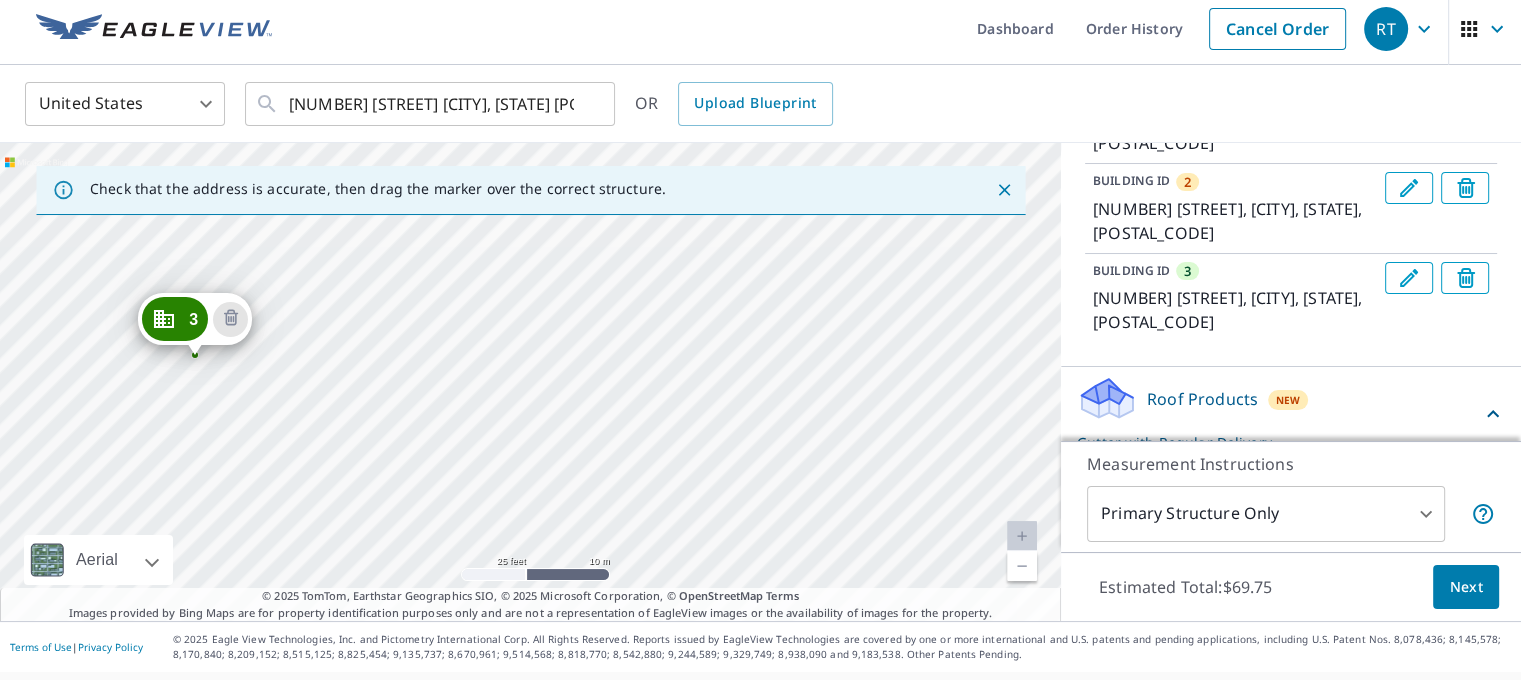 drag, startPoint x: 687, startPoint y: 317, endPoint x: 601, endPoint y: 596, distance: 291.95377 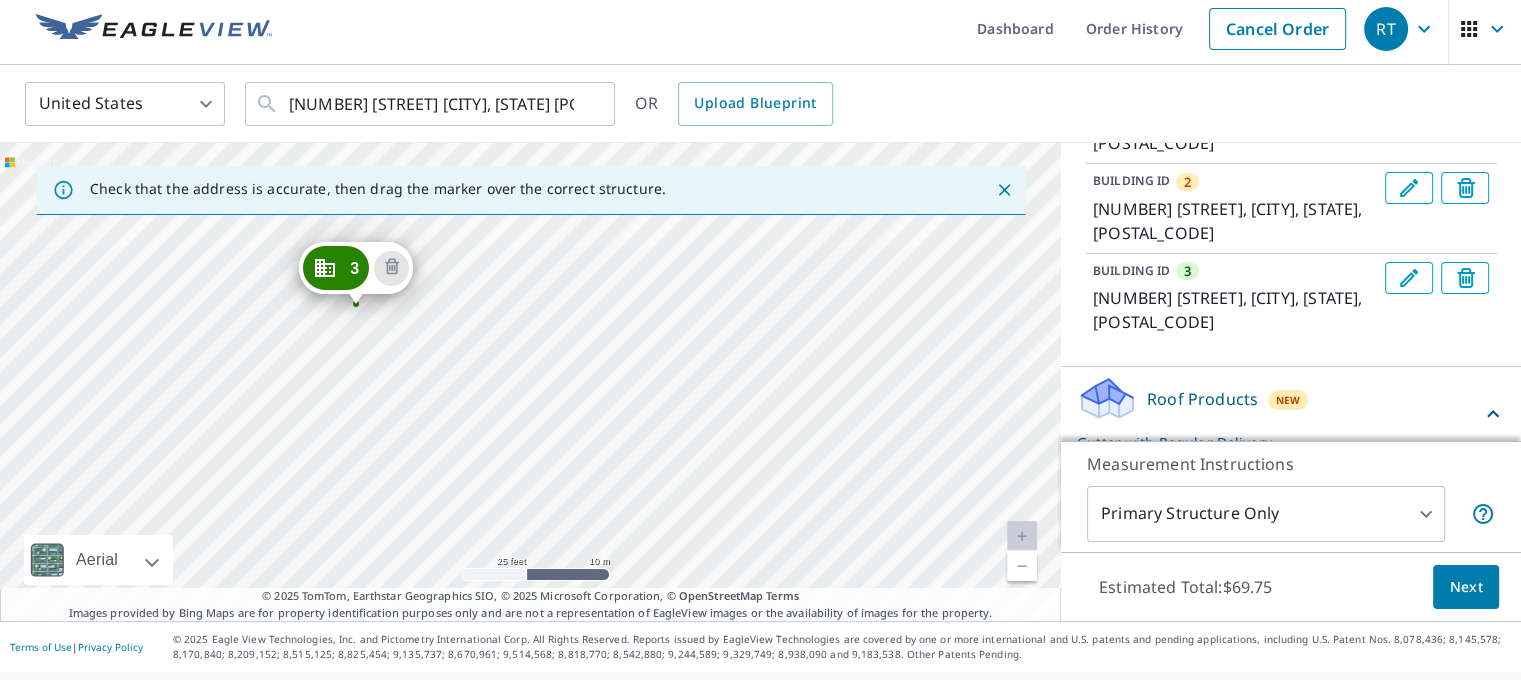 click on "2 [NUMBER] [STREET] [CITY], [STATE] [POSTAL_CODE] 3 [NUMBER] [STREET] [CITY], [STATE] [POSTAL_CODE] 1 [NUMBER] [STREET] [CITY], [STATE] [POSTAL_CODE]" at bounding box center [530, 382] 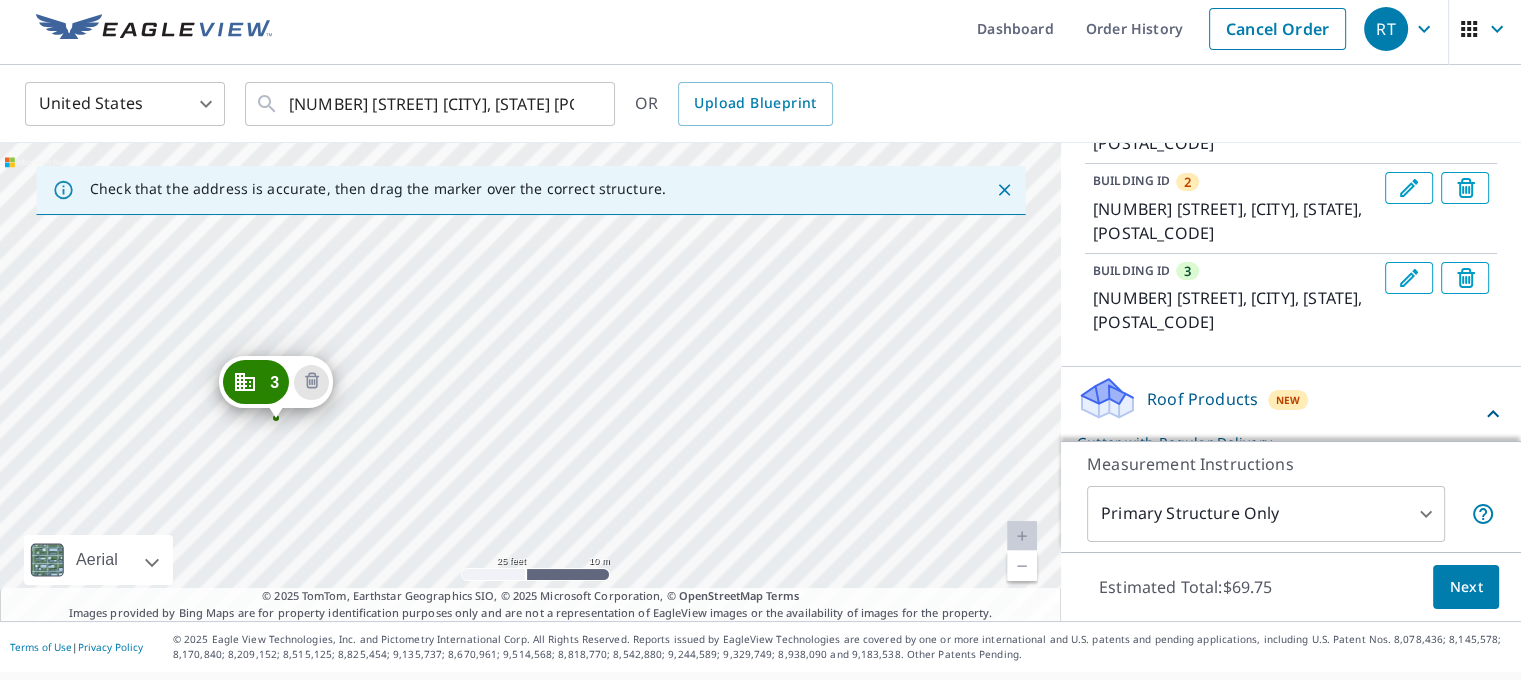 drag, startPoint x: 605, startPoint y: 342, endPoint x: 525, endPoint y: 456, distance: 139.26952 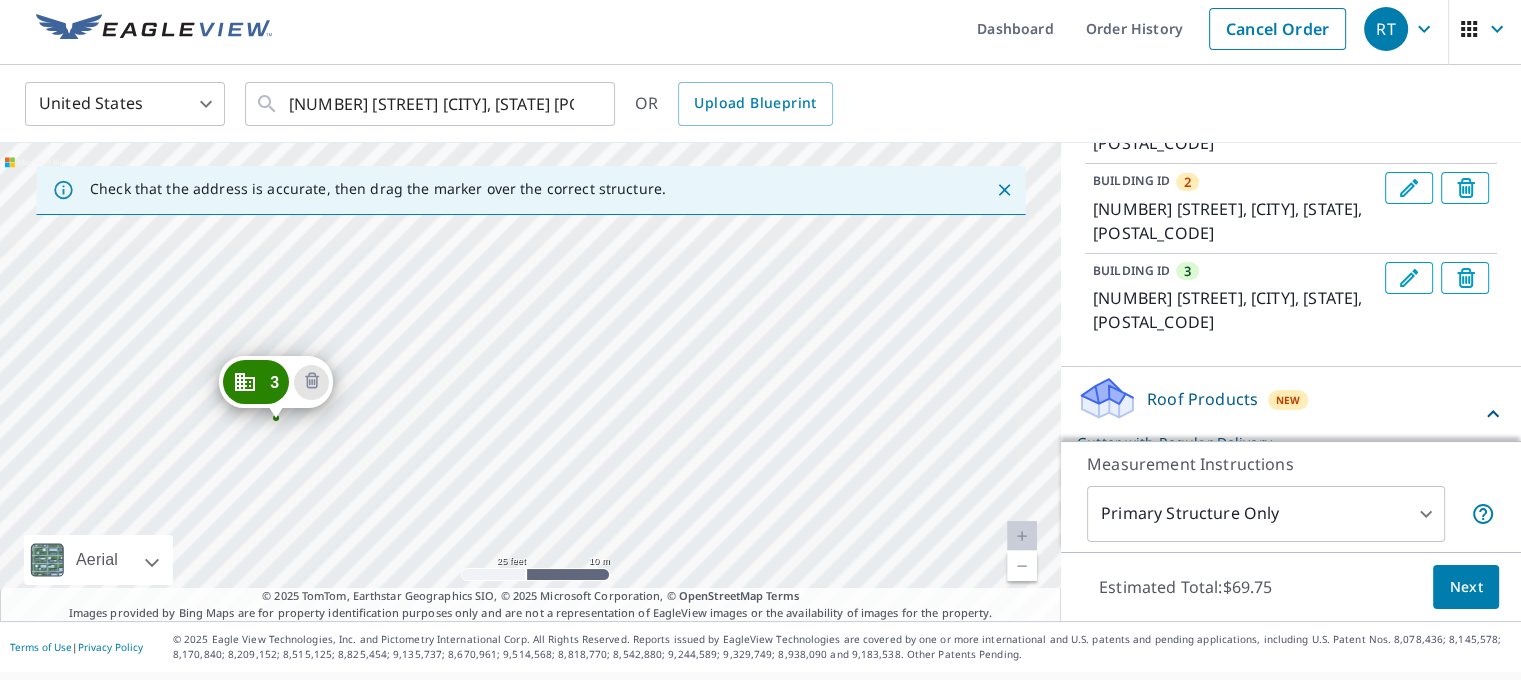 click on "2 [NUMBER] [STREET] [CITY], [STATE] [POSTAL_CODE] 3 [NUMBER] [STREET] [CITY], [STATE] [POSTAL_CODE] 1 [NUMBER] [STREET] [CITY], [STATE] [POSTAL_CODE]" at bounding box center (530, 382) 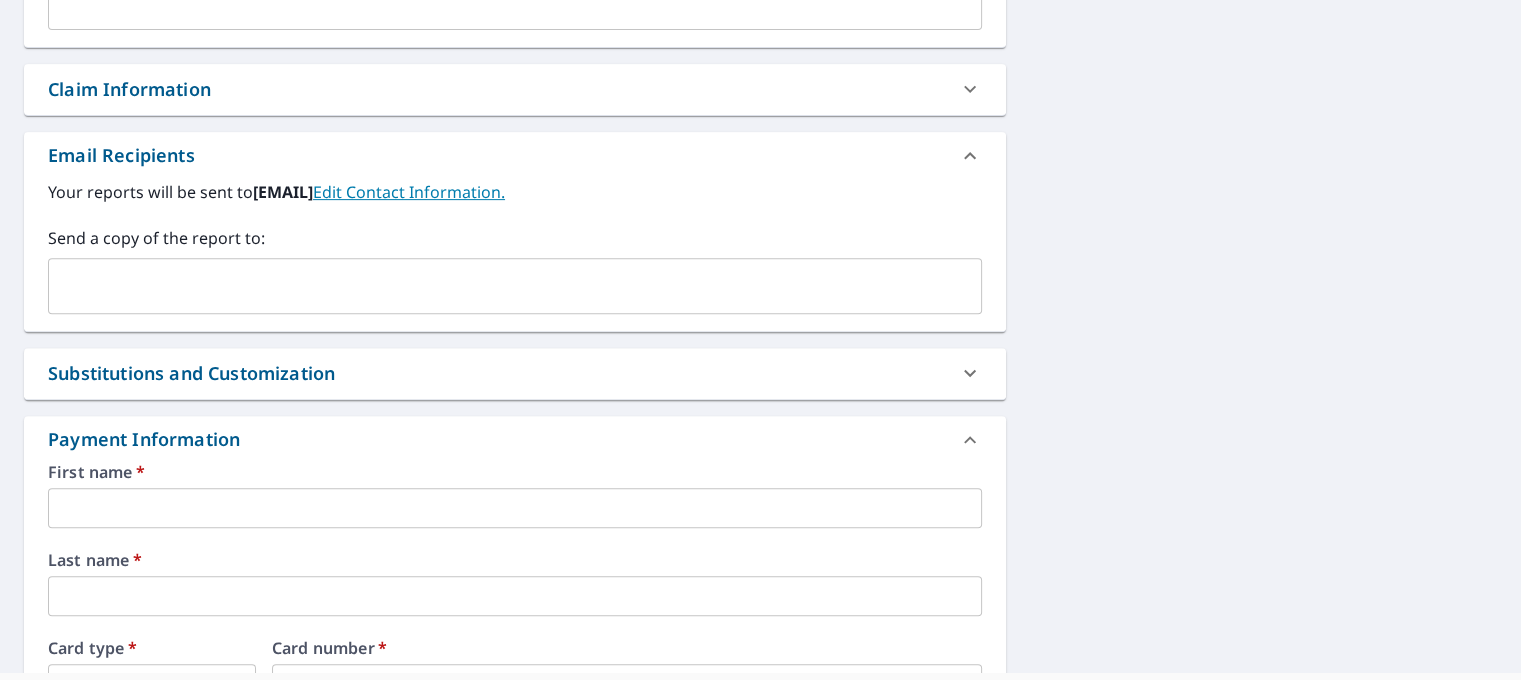 scroll, scrollTop: 900, scrollLeft: 0, axis: vertical 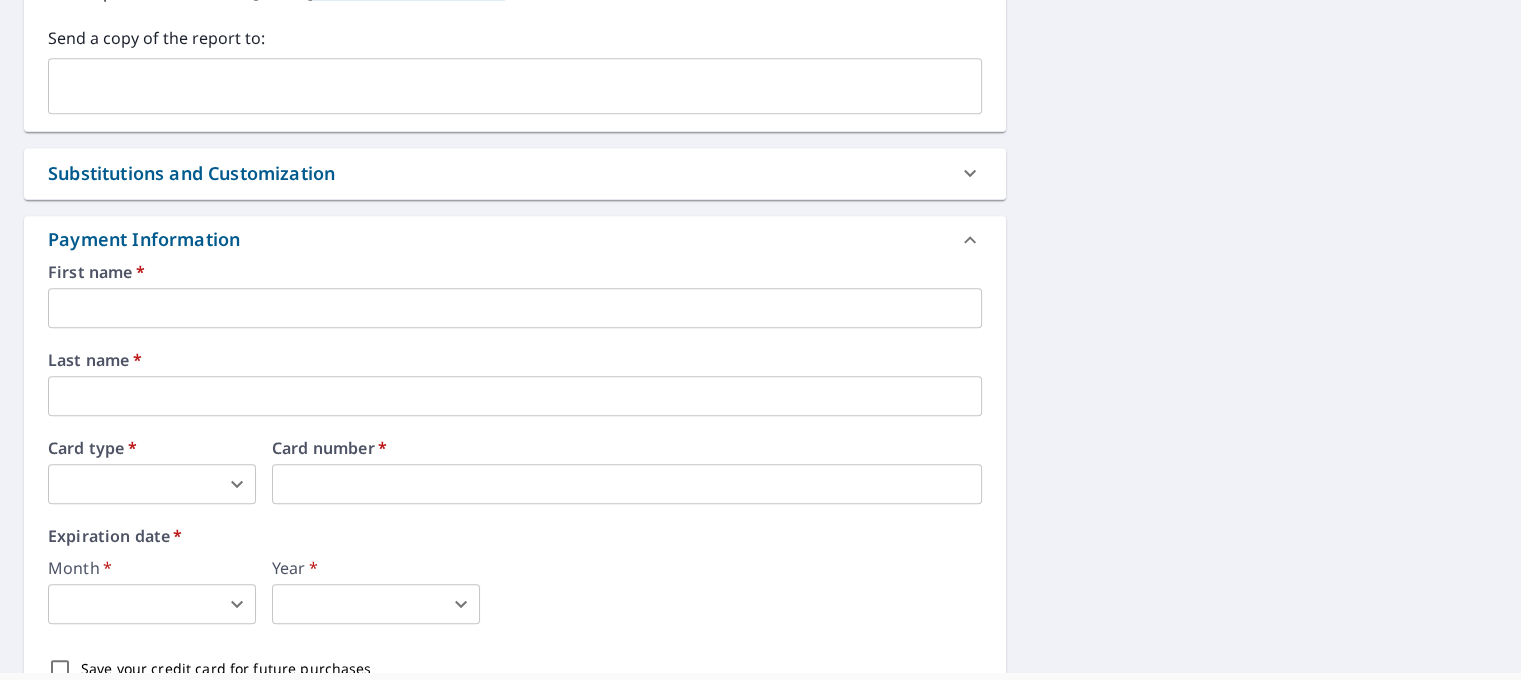 click at bounding box center (515, 308) 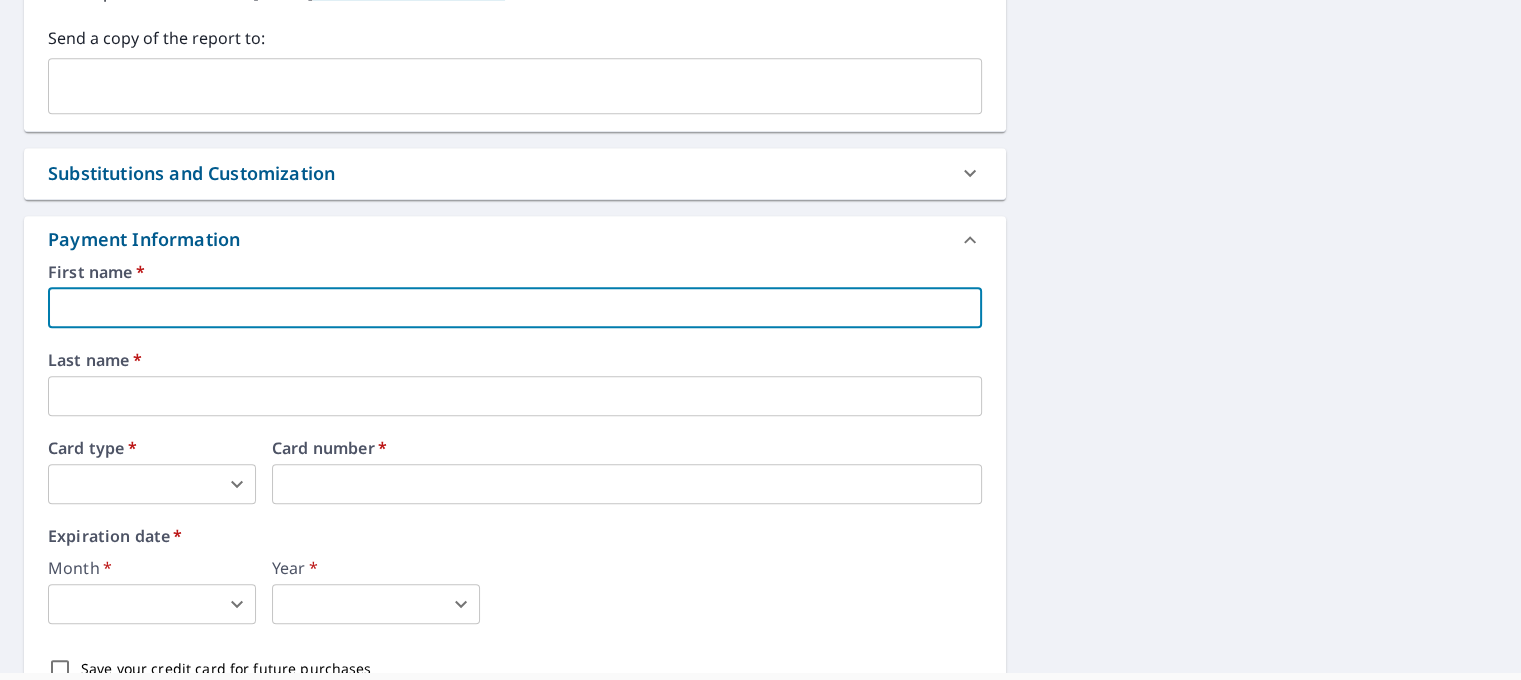 type on "[FIRST]" 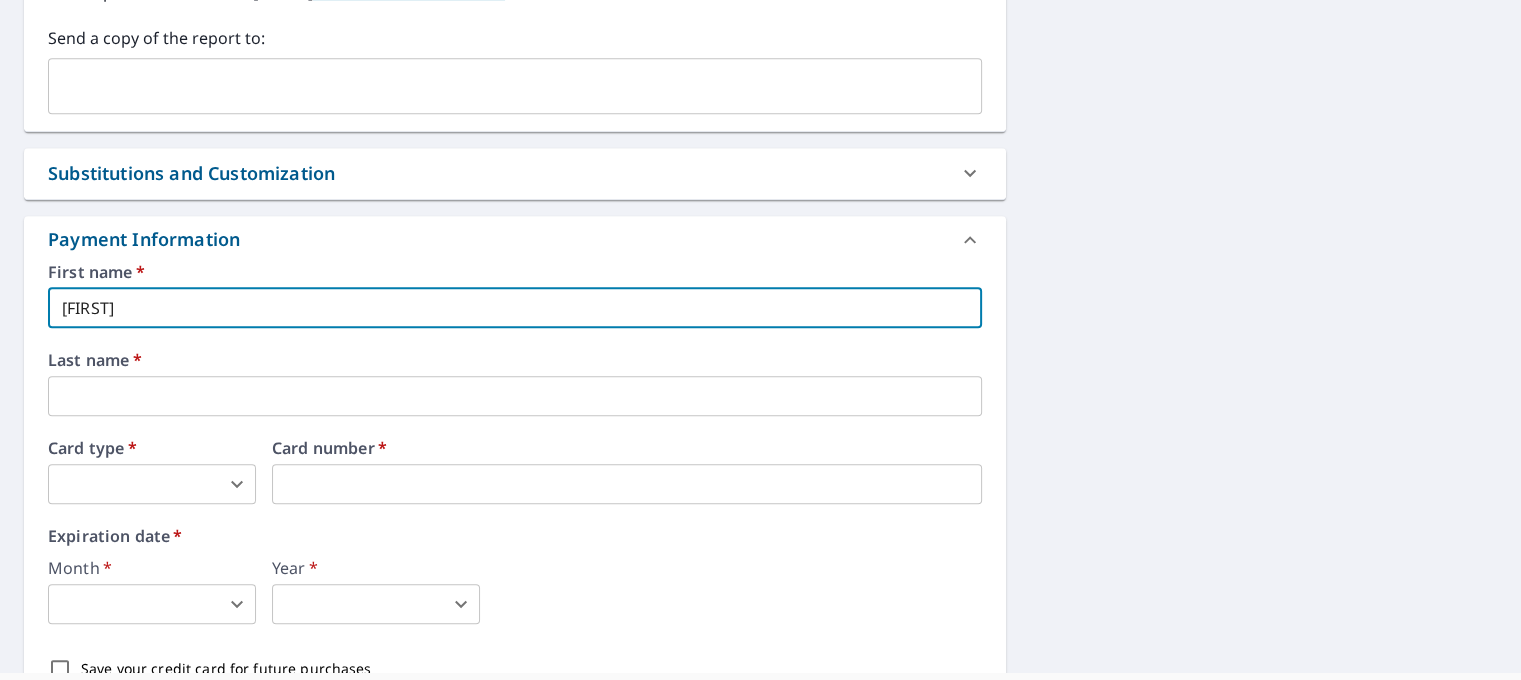 type on "[EMAIL]" 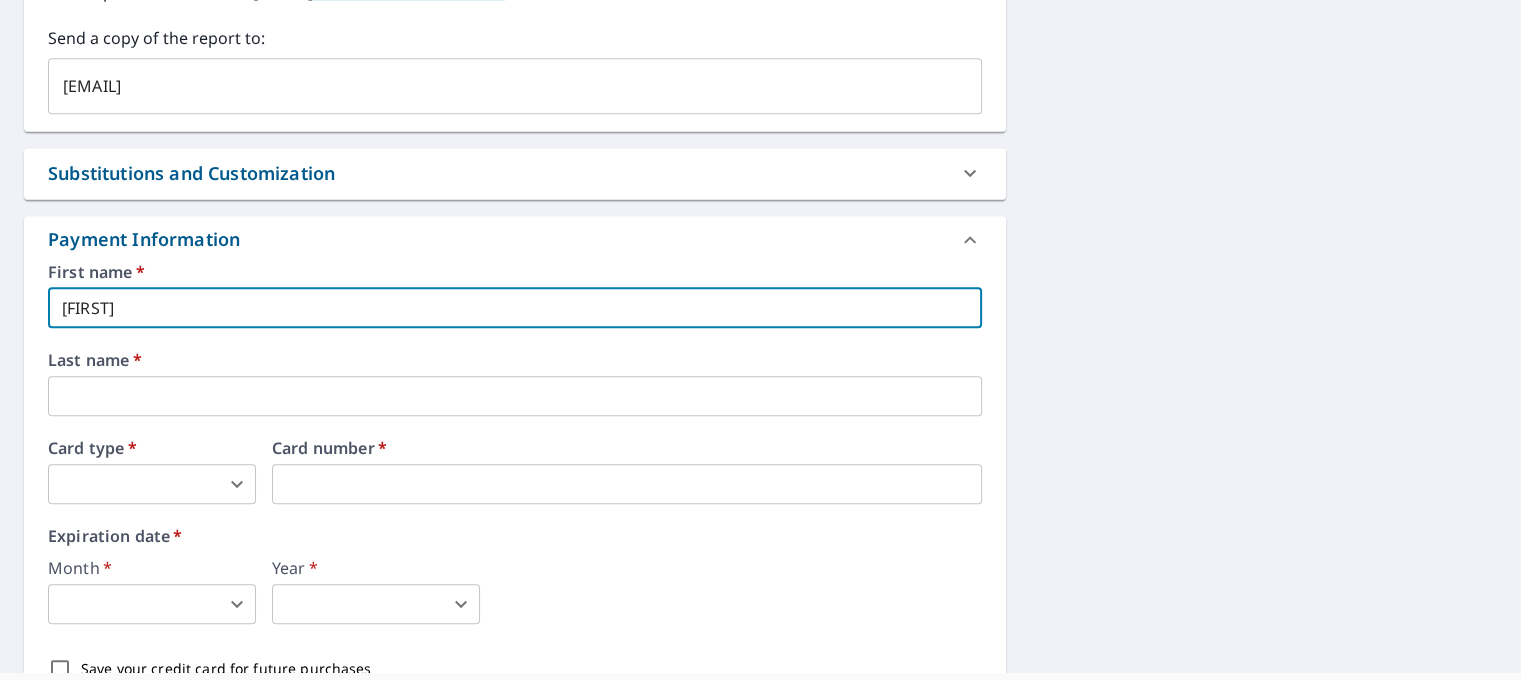 type on "[LAST]" 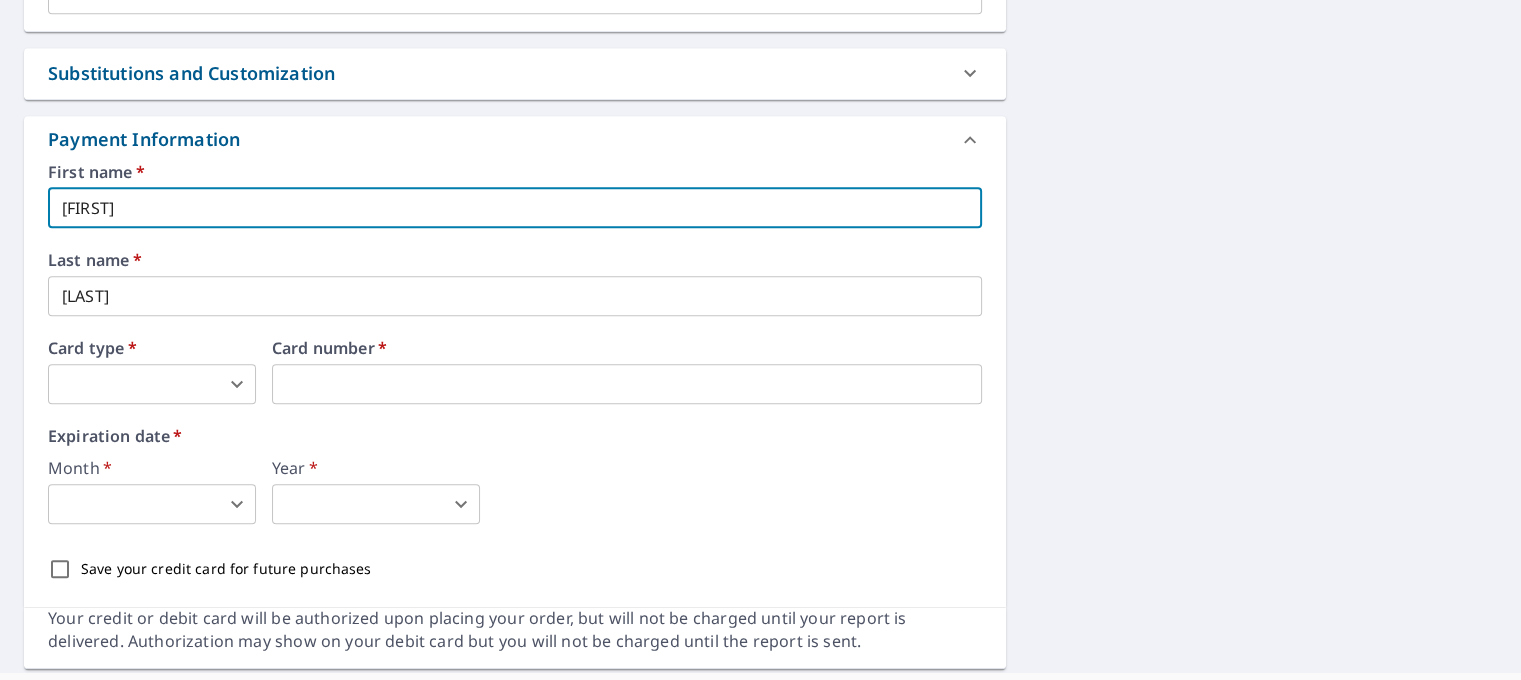 scroll, scrollTop: 1048, scrollLeft: 0, axis: vertical 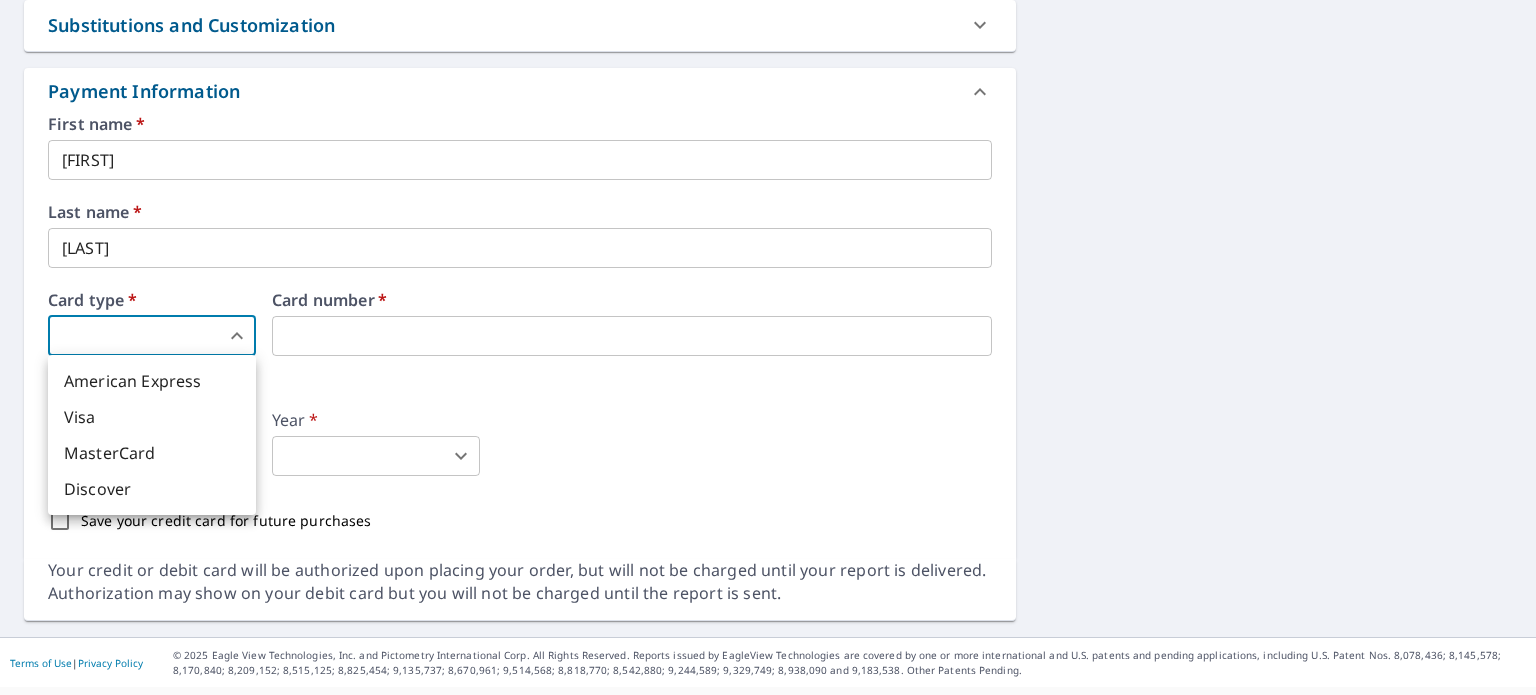 click on "RT RT
Dashboard Order History Cancel Order RT Dashboard / Finalize Order Finalize Order 2 [NUMBER] [STREET] [CITY], [STATE] [POSTAL_CODE] 3 [NUMBER] [STREET] [CITY], [STATE] [POSTAL_CODE] 1 [NUMBER] [STREET] [CITY], [STATE] [POSTAL_CODE] Aerial Road A standard road map Aerial A detailed look from above Labels Labels 250 feet 50 m © 2025 TomTom, © Vexcel Imaging, © 2025 Microsoft Corporation,  © OpenStreetMap Terms PROPERTY TYPE Commercial Complex BUILDING ID 1 [NUMBER] [STREET], [CITY], [STATE], [POSTAL_CODE] BUILDING ID 2 [NUMBER] [STREET], [CITY], [STATE], [POSTAL_CODE] BUILDING ID 3 [NUMBER] [STREET], [CITY], [STATE], [POSTAL_CODE] Changes to structures in last 4 years ( renovations, additions, etc. ) Include Special Instructions x ​ Claim Information Claim number ​ Job number ​ Claim information ​ PO number ​ Date of loss ​ Cat ID ​ Email Recipients Your reports will be sent to  [EMAIL].  Edit Contact Information. Send a copy of the report to: [EMAIL] ​ Yes No Ask DXF RXF *" at bounding box center [768, 339] 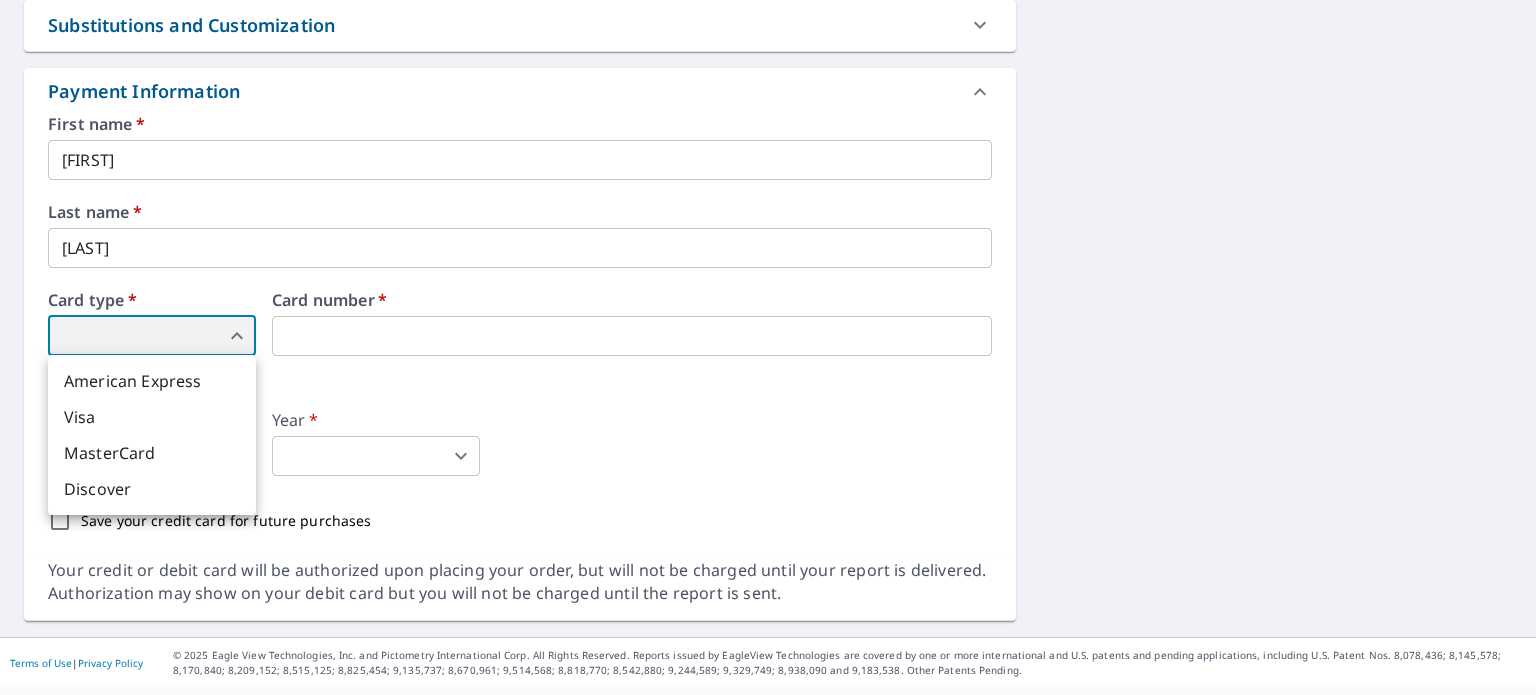 type on "2" 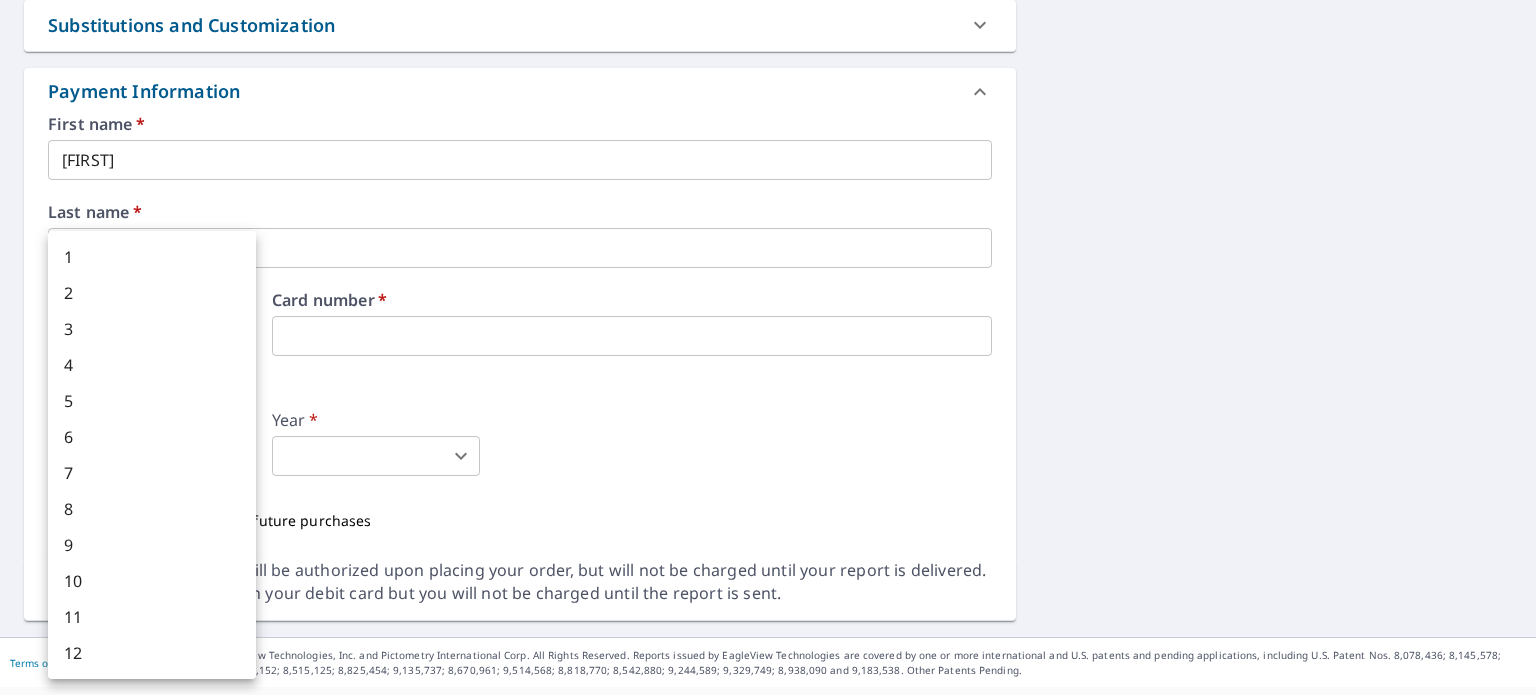 click on "RT RT
Dashboard Order History Cancel Order RT Dashboard / Finalize Order Finalize Order 2 [NUMBER] [STREET] [CITY], [STATE] [POSTAL_CODE] 3 [NUMBER] [STREET] [CITY], [STATE] [POSTAL_CODE] 1 [NUMBER] [STREET] [CITY], [STATE] [POSTAL_CODE] Aerial Road A standard road map Aerial A detailed look from above Labels Labels 250 feet 50 m © 2025 TomTom, © Vexcel Imaging, © 2025 Microsoft Corporation,  © OpenStreetMap Terms PROPERTY TYPE Commercial Complex BUILDING ID 1 [NUMBER] [STREET], [CITY], [STATE], [POSTAL_CODE] BUILDING ID 2 [NUMBER] [STREET], [CITY], [STATE], [POSTAL_CODE] BUILDING ID 3 [NUMBER] [STREET], [CITY], [STATE], [POSTAL_CODE] Changes to structures in last 4 years ( renovations, additions, etc. ) Include Special Instructions x ​ Claim Information Claim number ​ Job number ​ Claim information ​ PO number ​ Date of loss ​ Cat ID ​ Email Recipients Your reports will be sent to  [EMAIL].  Edit Contact Information. Send a copy of the report to: [EMAIL] ​ Yes No Ask DXF RXF *" at bounding box center [768, 339] 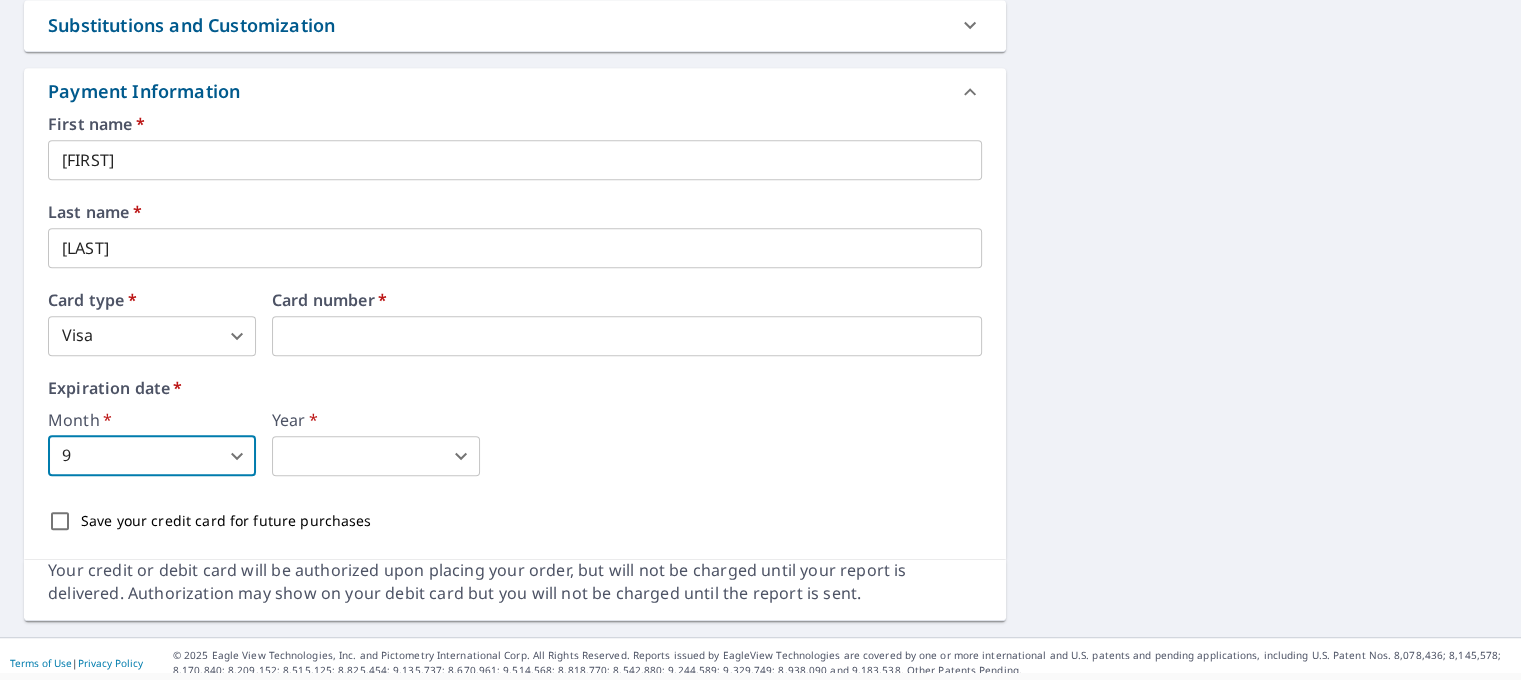 click on "RT RT
Dashboard Order History Cancel Order RT Dashboard / Finalize Order Finalize Order 2 [NUMBER] [STREET] [CITY], [STATE] [POSTAL_CODE] 3 [NUMBER] [STREET] [CITY], [STATE] [POSTAL_CODE] 1 [NUMBER] [STREET] [CITY], [STATE] [POSTAL_CODE] Aerial Road A standard road map Aerial A detailed look from above Labels Labels 250 feet 50 m © 2025 TomTom, © Vexcel Imaging, © 2025 Microsoft Corporation,  © OpenStreetMap Terms PROPERTY TYPE Commercial Complex BUILDING ID 1 [NUMBER] [STREET], [CITY], [STATE], [POSTAL_CODE] BUILDING ID 2 [NUMBER] [STREET], [CITY], [STATE], [POSTAL_CODE] BUILDING ID 3 [NUMBER] [STREET], [CITY], [STATE], [POSTAL_CODE] Changes to structures in last 4 years ( renovations, additions, etc. ) Include Special Instructions x ​ Claim Information Claim number ​ Job number ​ Claim information ​ PO number ​ Date of loss ​ Cat ID ​ Email Recipients Your reports will be sent to  [EMAIL].  Edit Contact Information. Send a copy of the report to: [EMAIL] ​ Yes No Ask DXF RXF *" at bounding box center [760, 332] 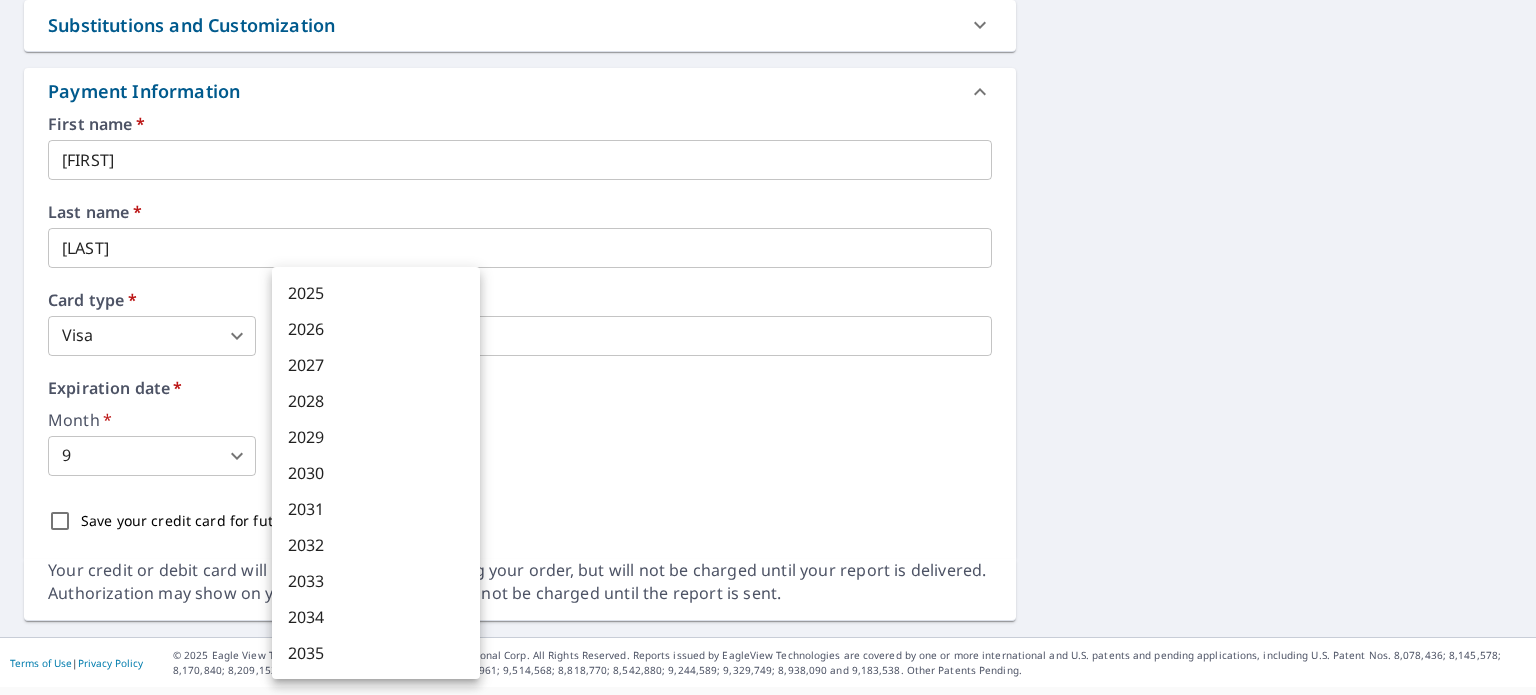 click on "2029" at bounding box center (376, 437) 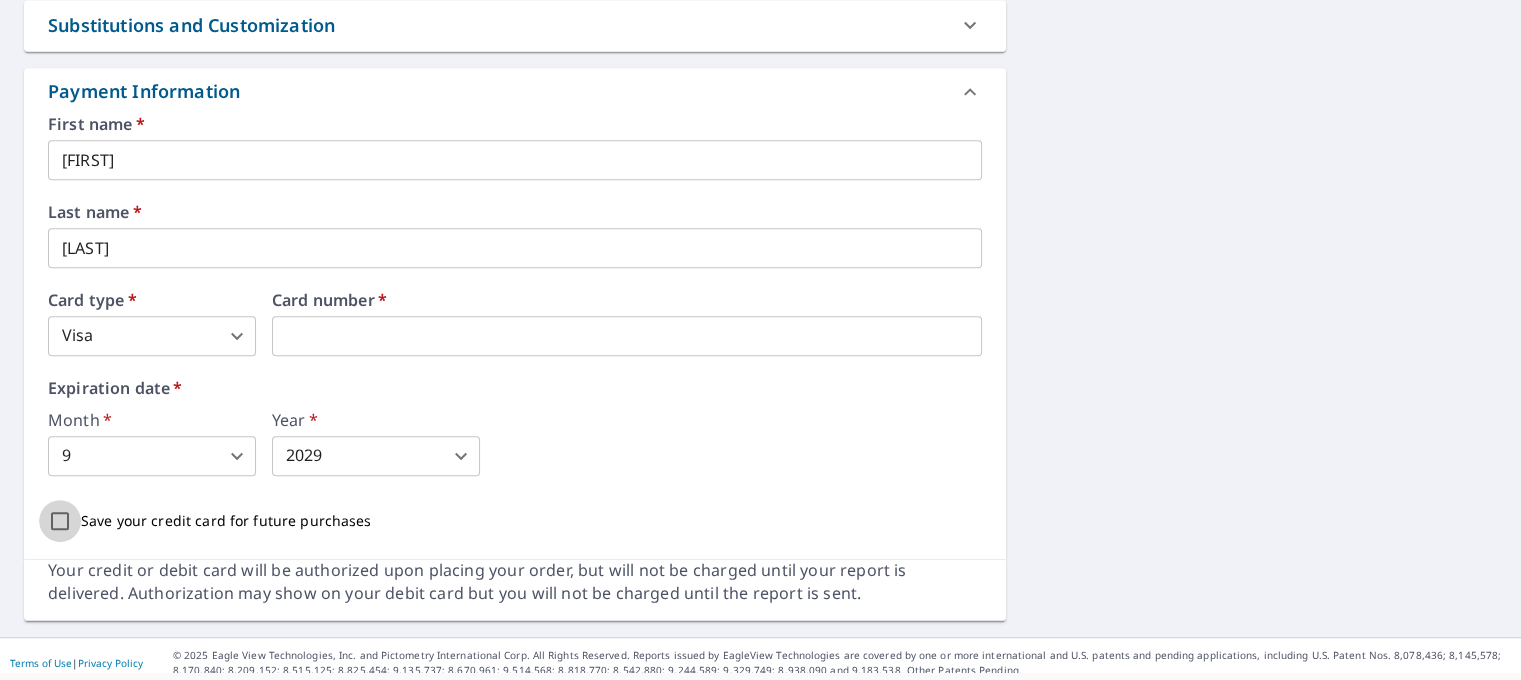 click on "Save your credit card for future purchases" at bounding box center (60, 521) 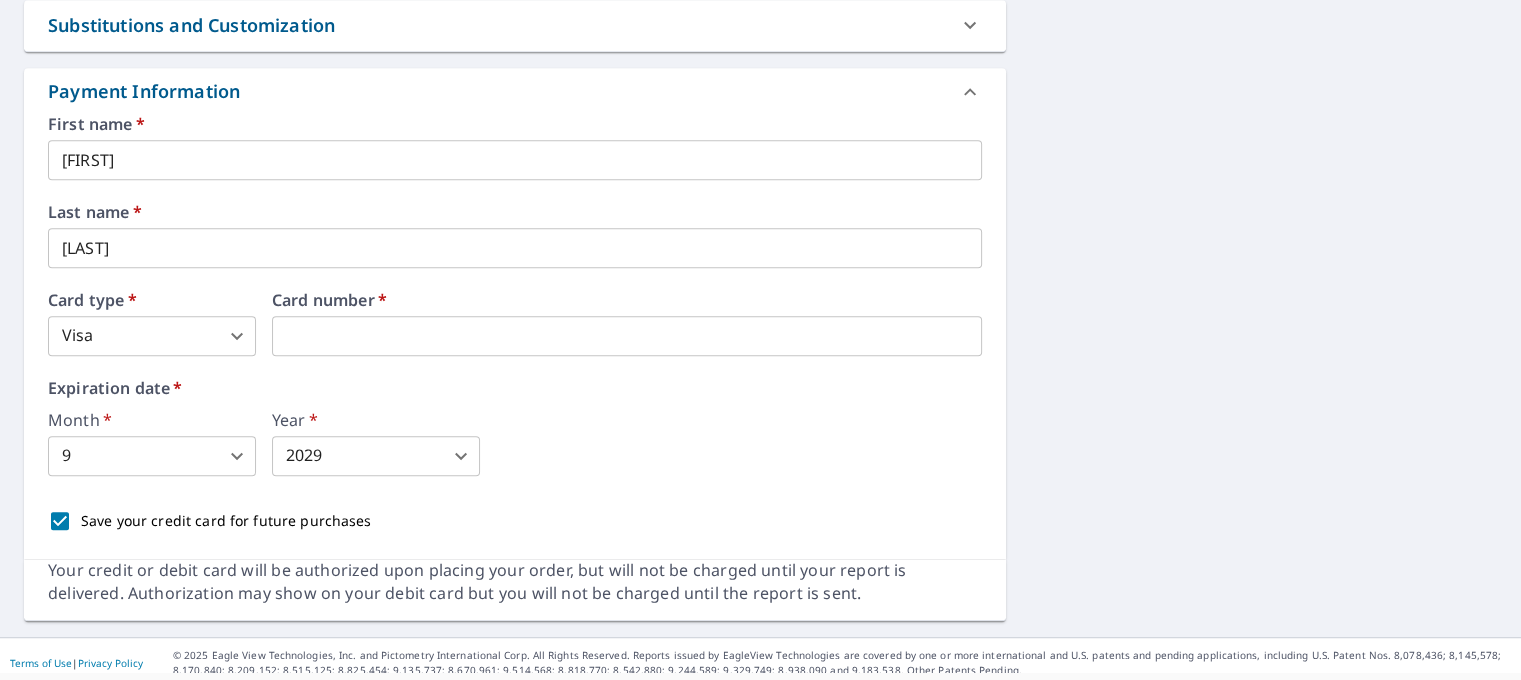 scroll, scrollTop: 23, scrollLeft: 0, axis: vertical 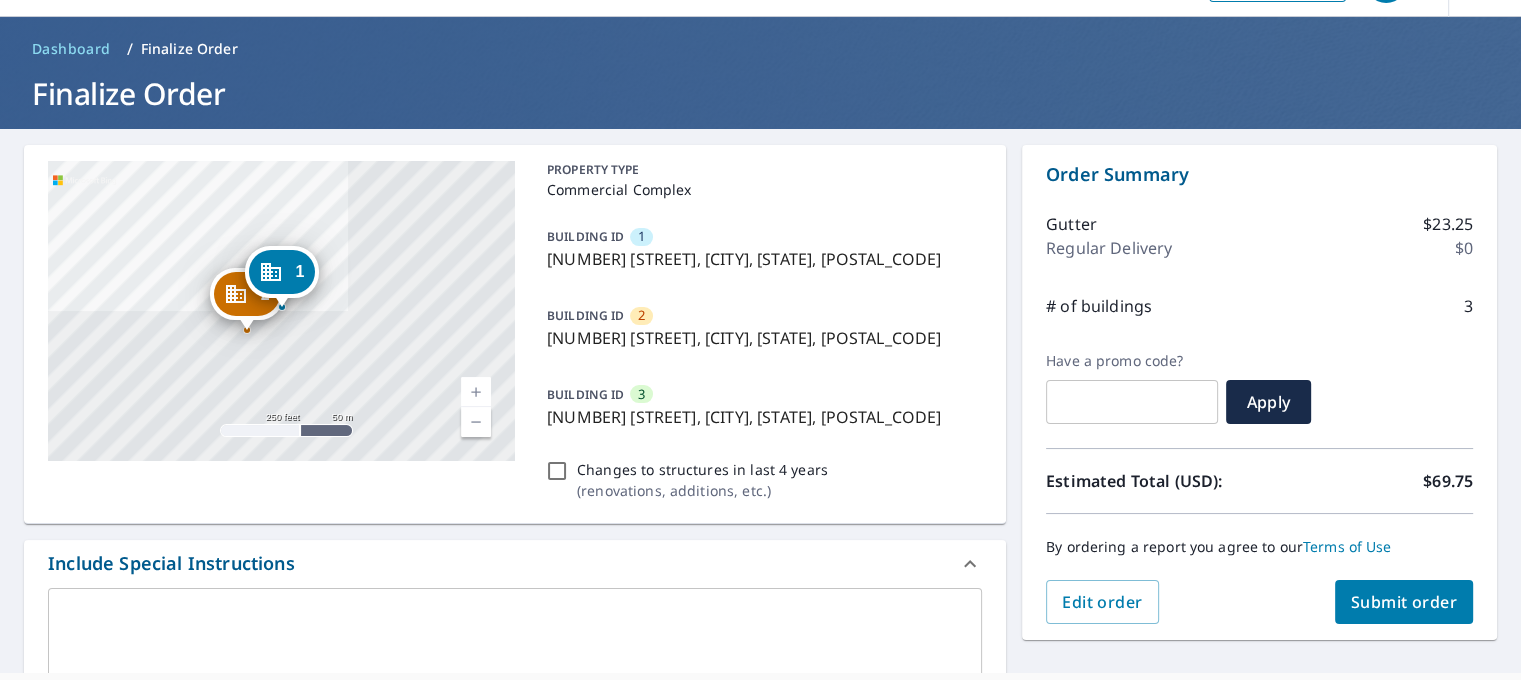 click on "Submit order" at bounding box center [1404, 602] 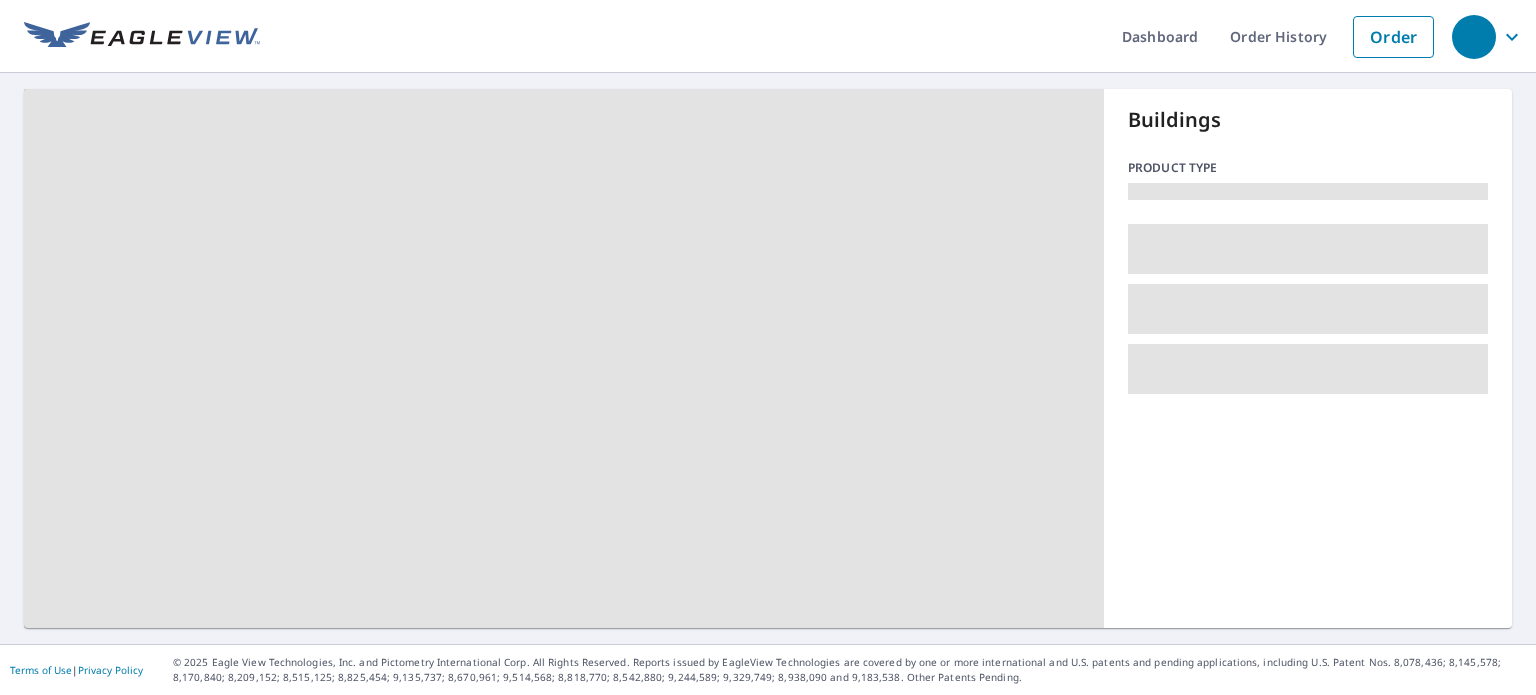 scroll, scrollTop: 0, scrollLeft: 0, axis: both 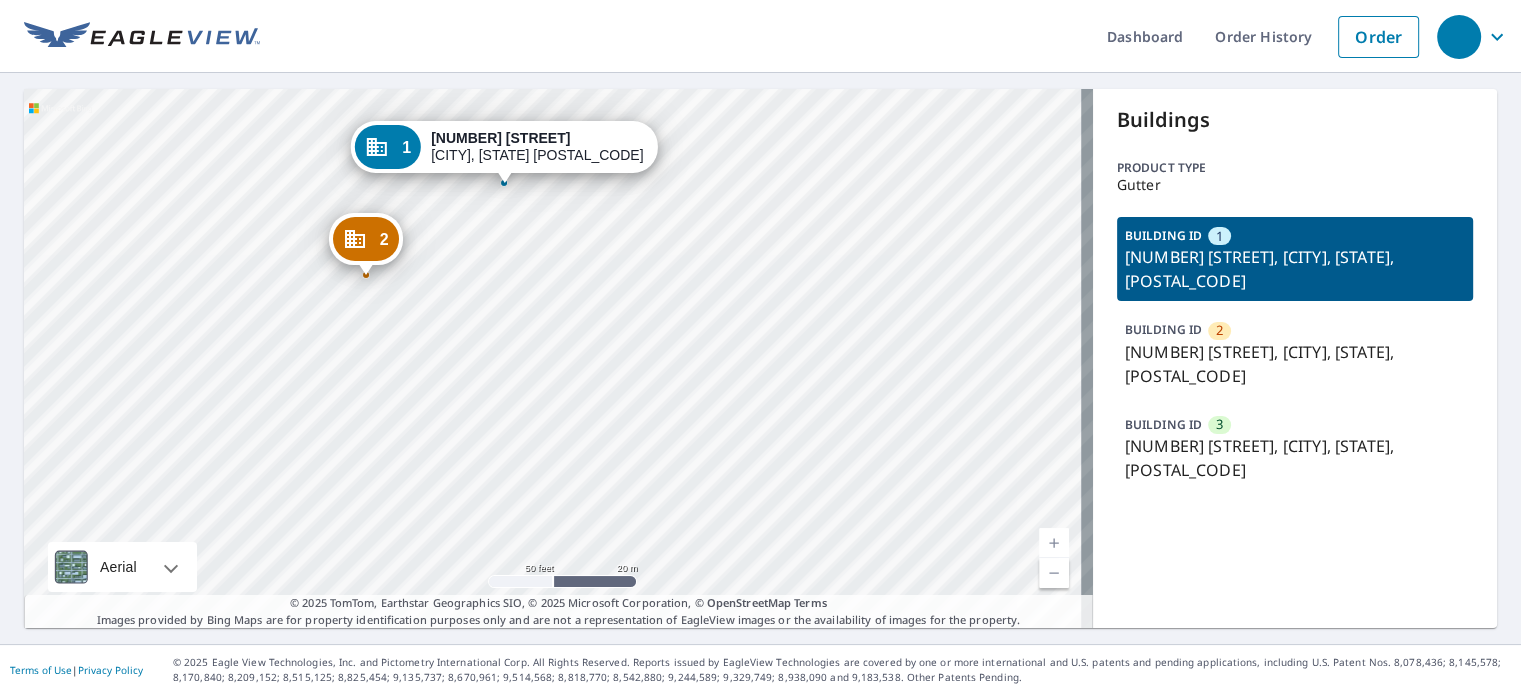 drag, startPoint x: 484, startPoint y: 163, endPoint x: 485, endPoint y: 153, distance: 10.049875 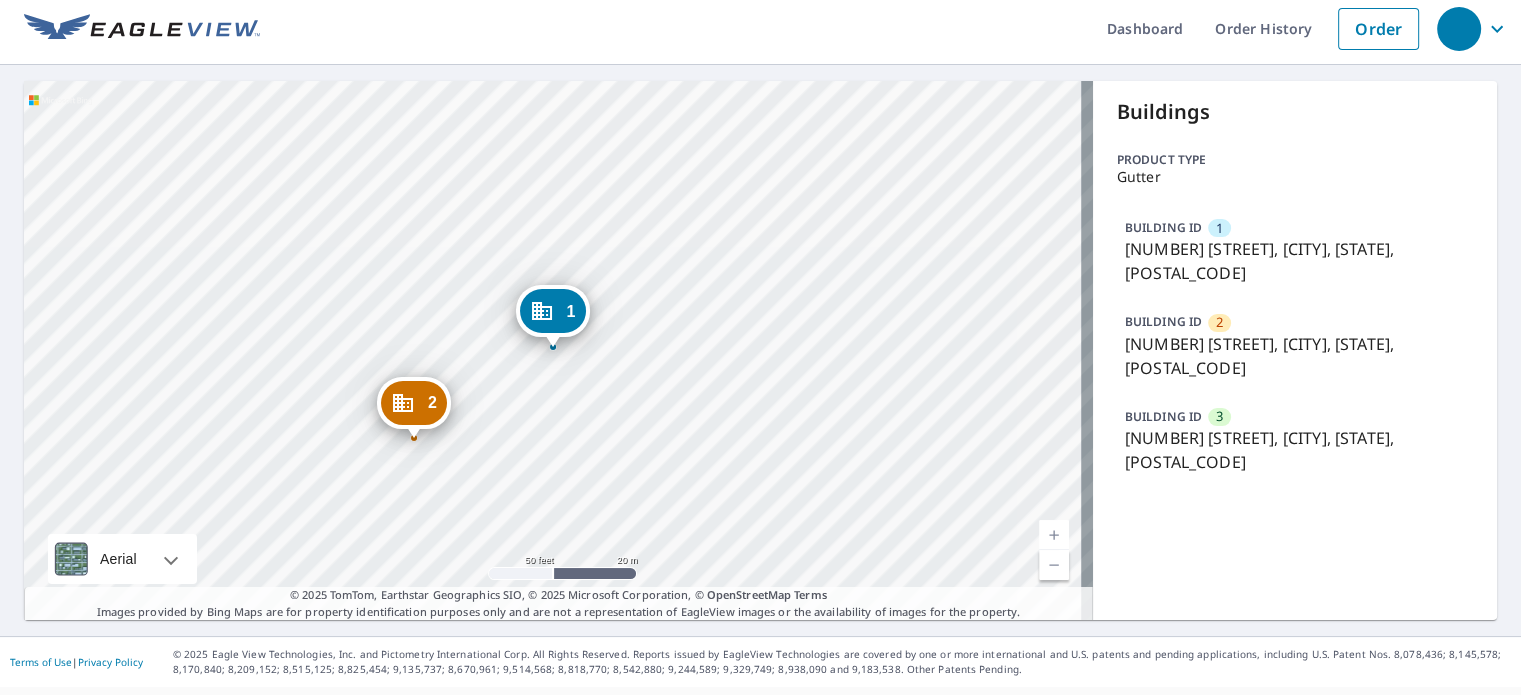 scroll, scrollTop: 0, scrollLeft: 0, axis: both 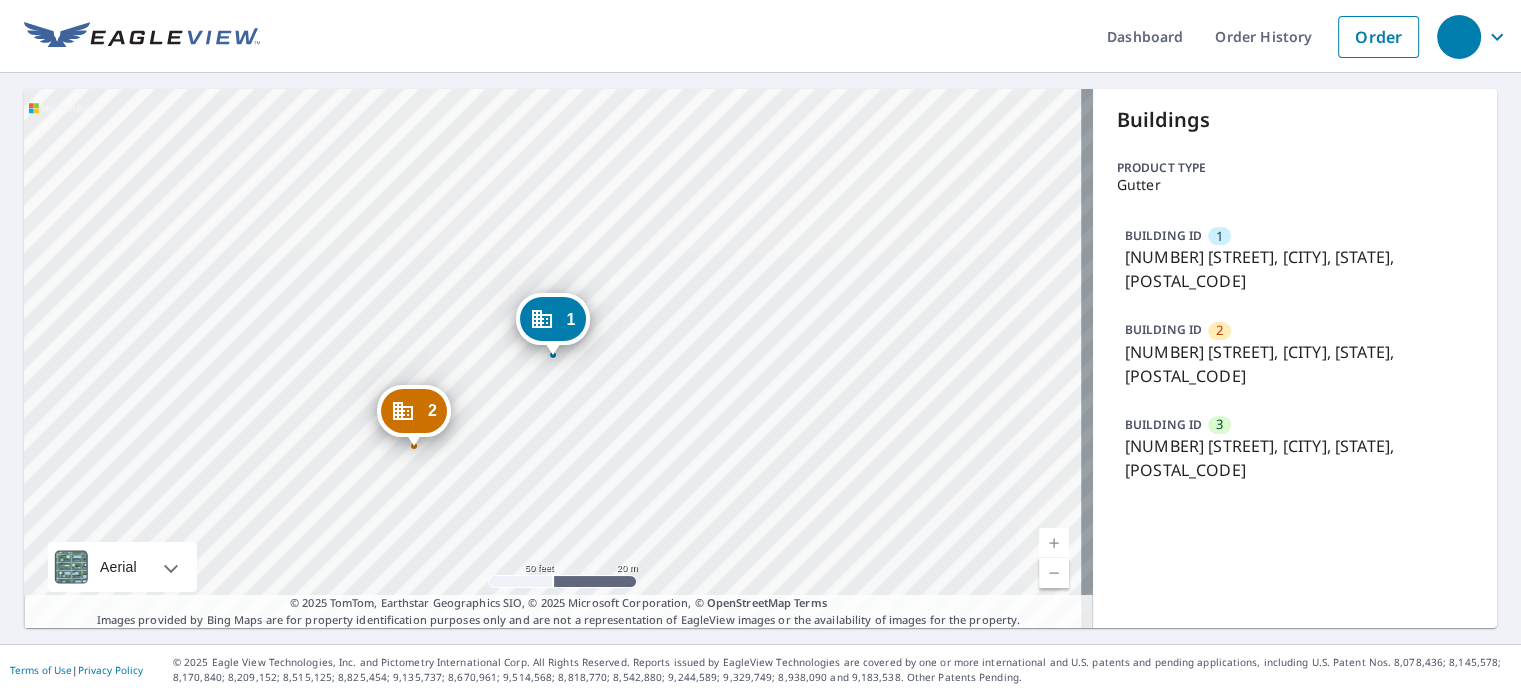 click on "2" at bounding box center (414, 411) 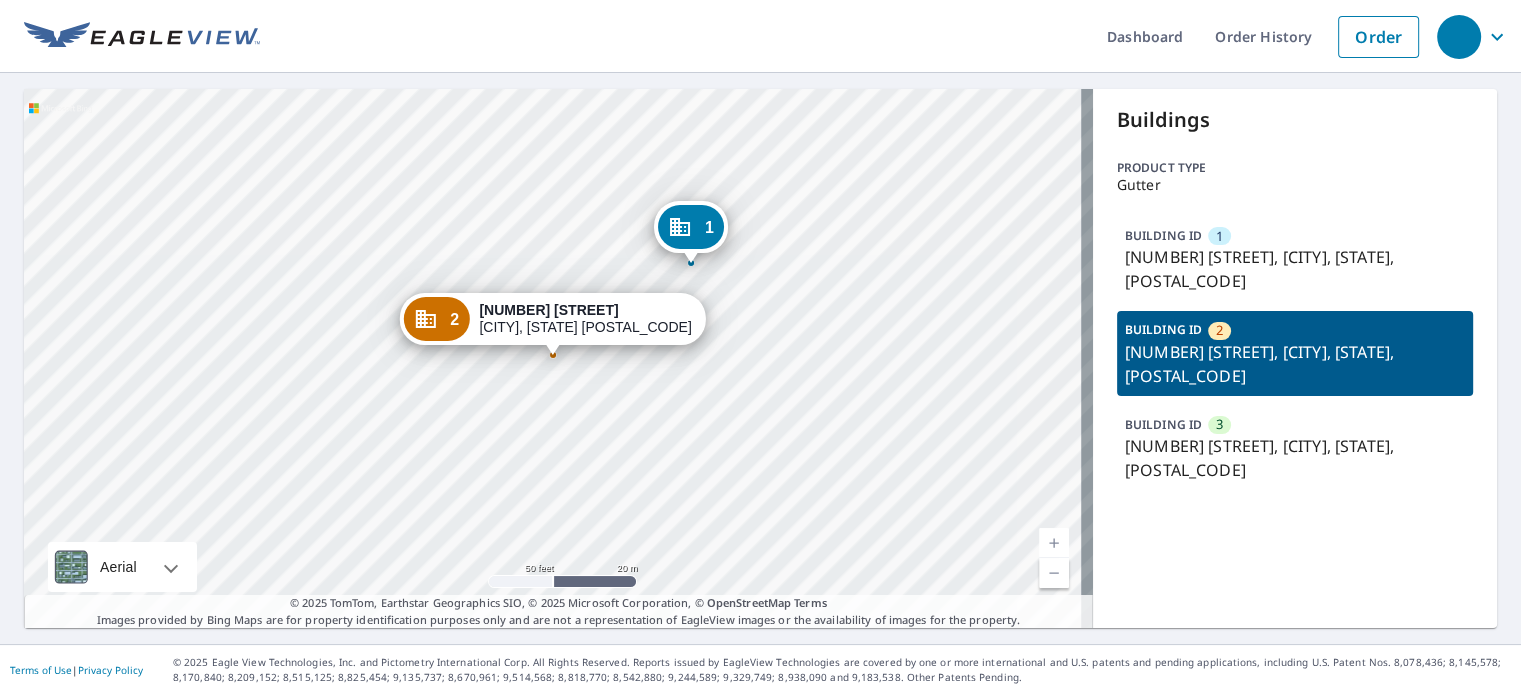 click on "1405 Culloden Ct, Kernersville, NC, 27284" at bounding box center [1295, 458] 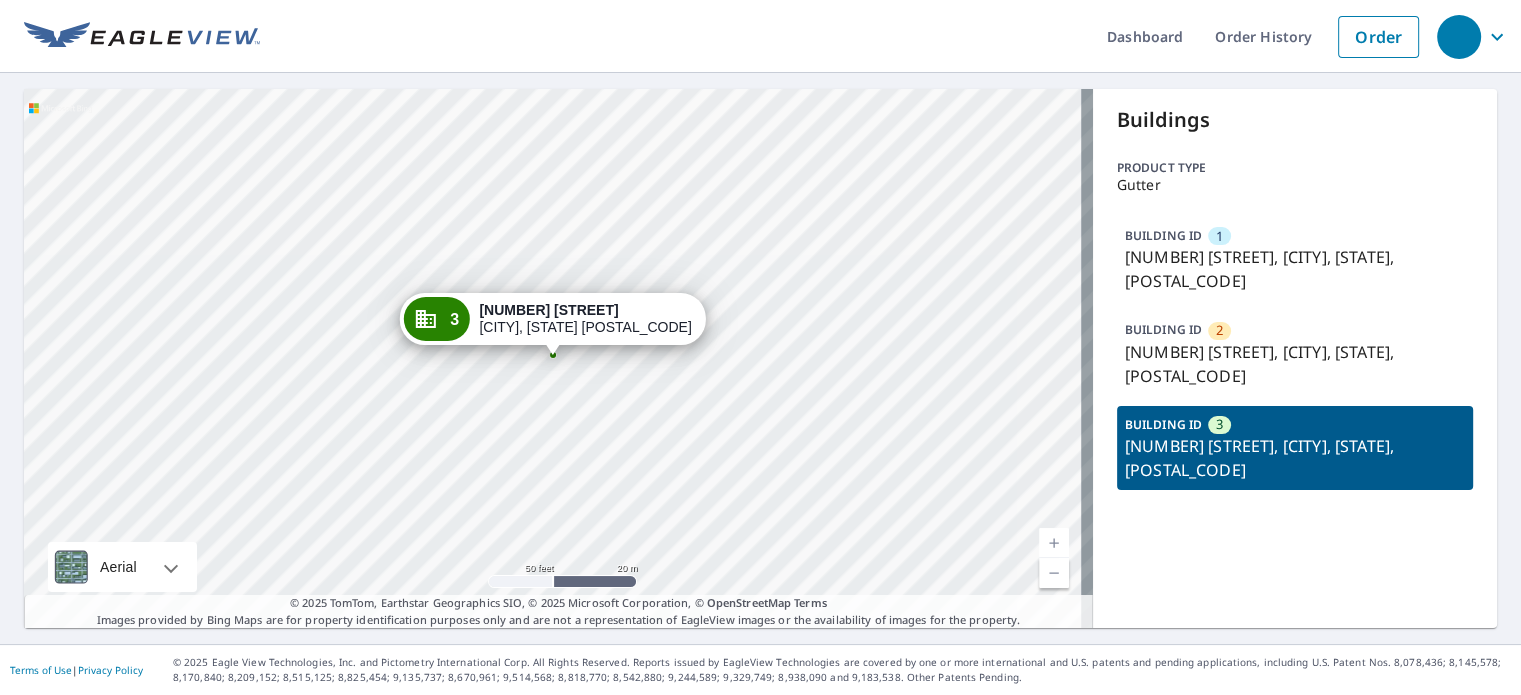 scroll, scrollTop: 8, scrollLeft: 0, axis: vertical 